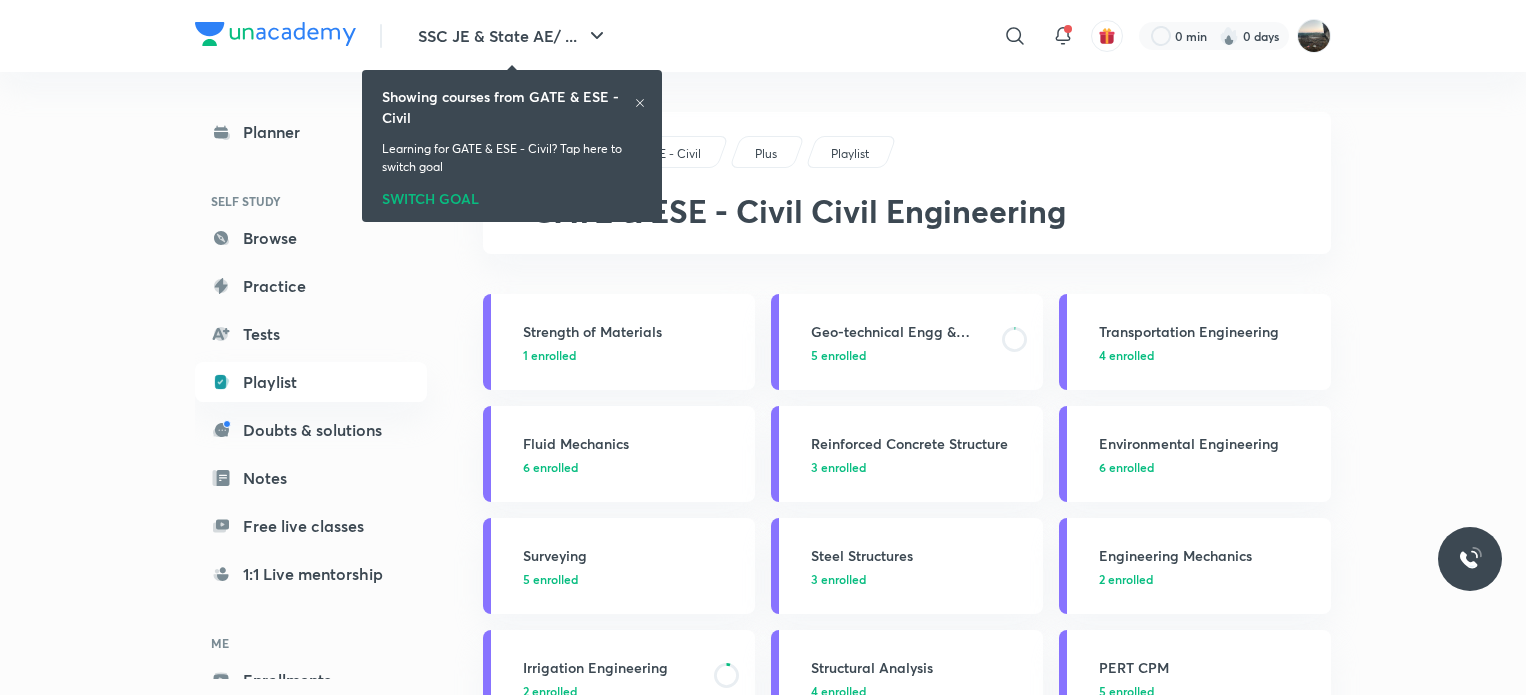 scroll, scrollTop: 0, scrollLeft: 0, axis: both 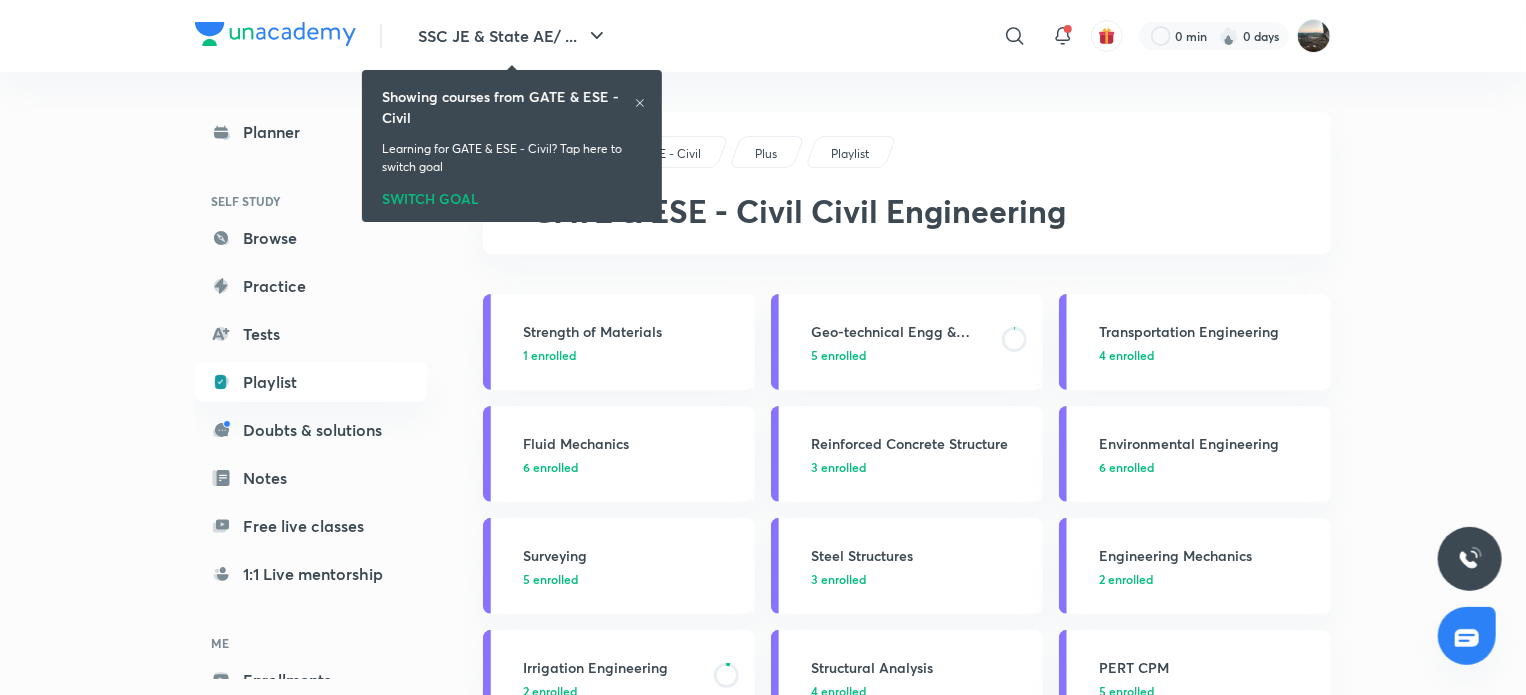 click 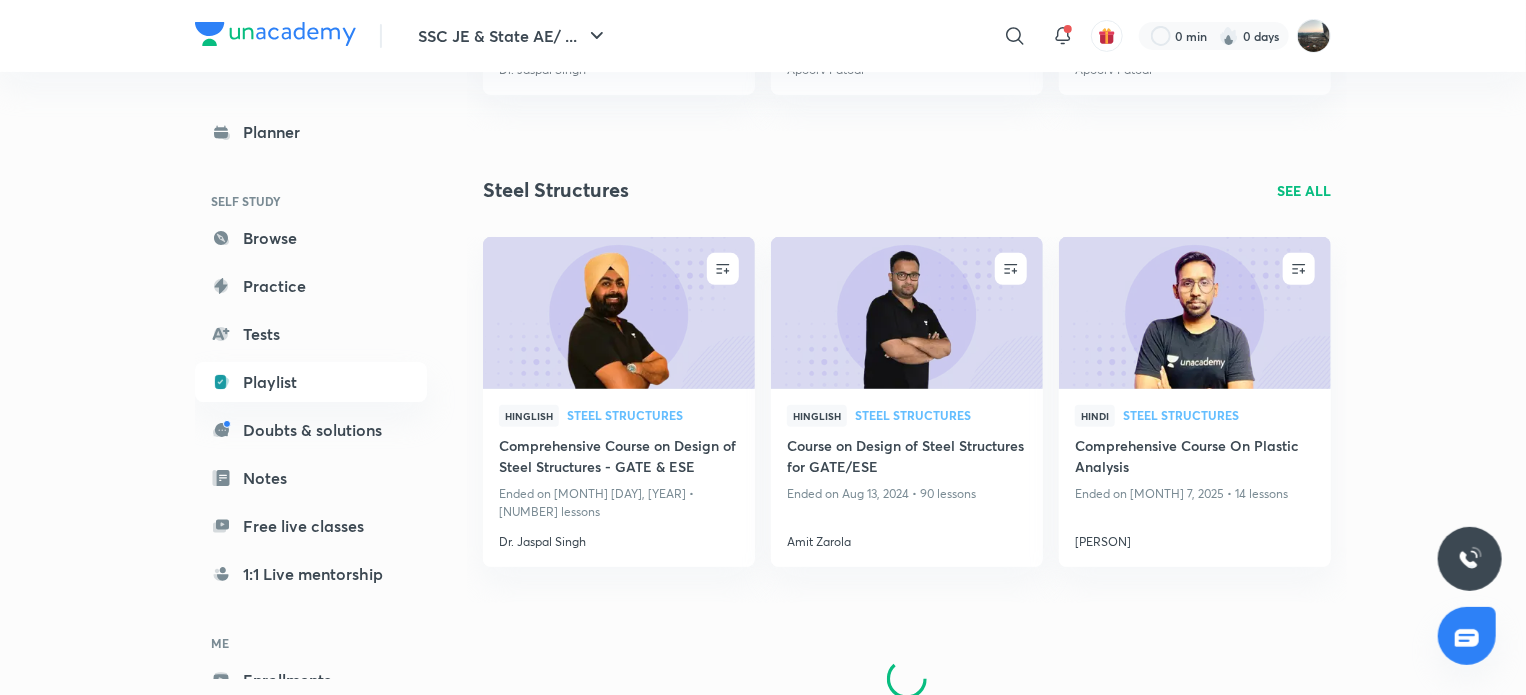 scroll, scrollTop: 4149, scrollLeft: 0, axis: vertical 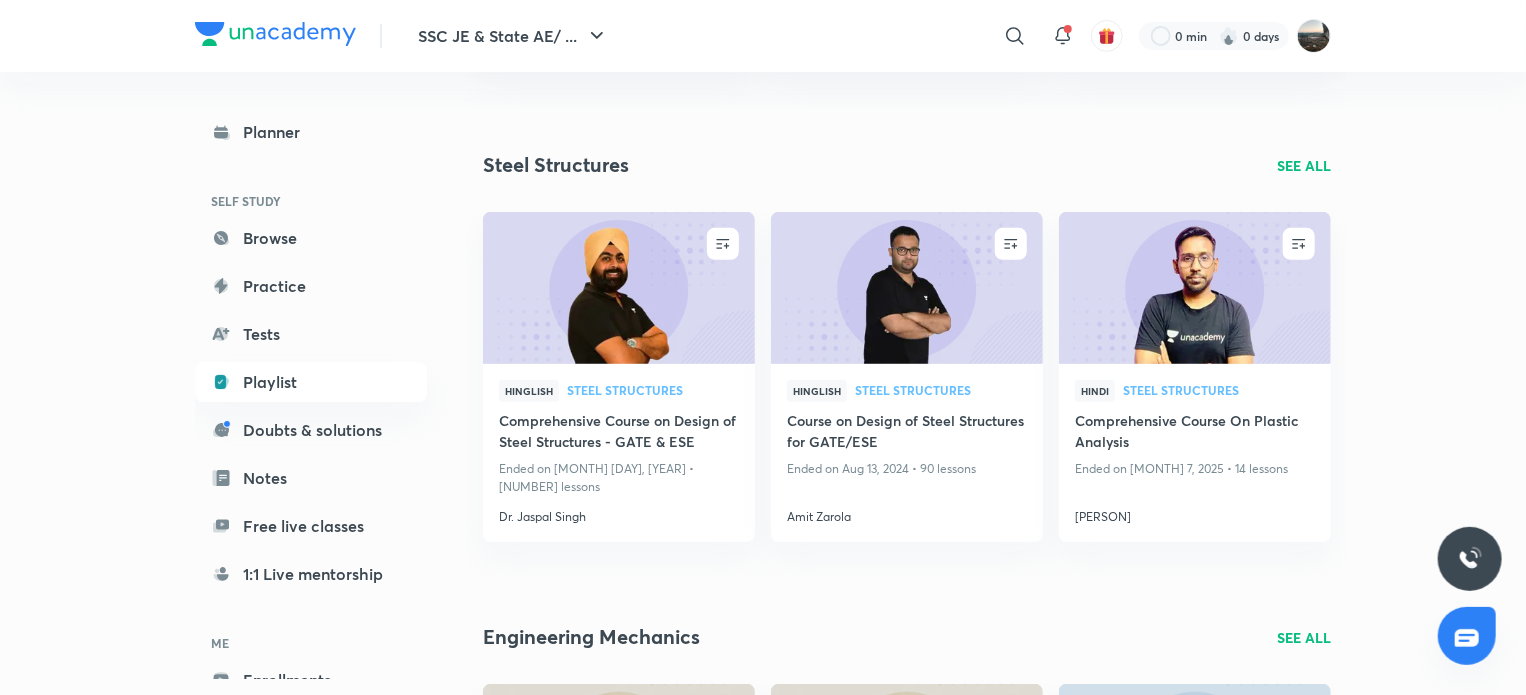 click on "SEE ALL" at bounding box center [1304, 165] 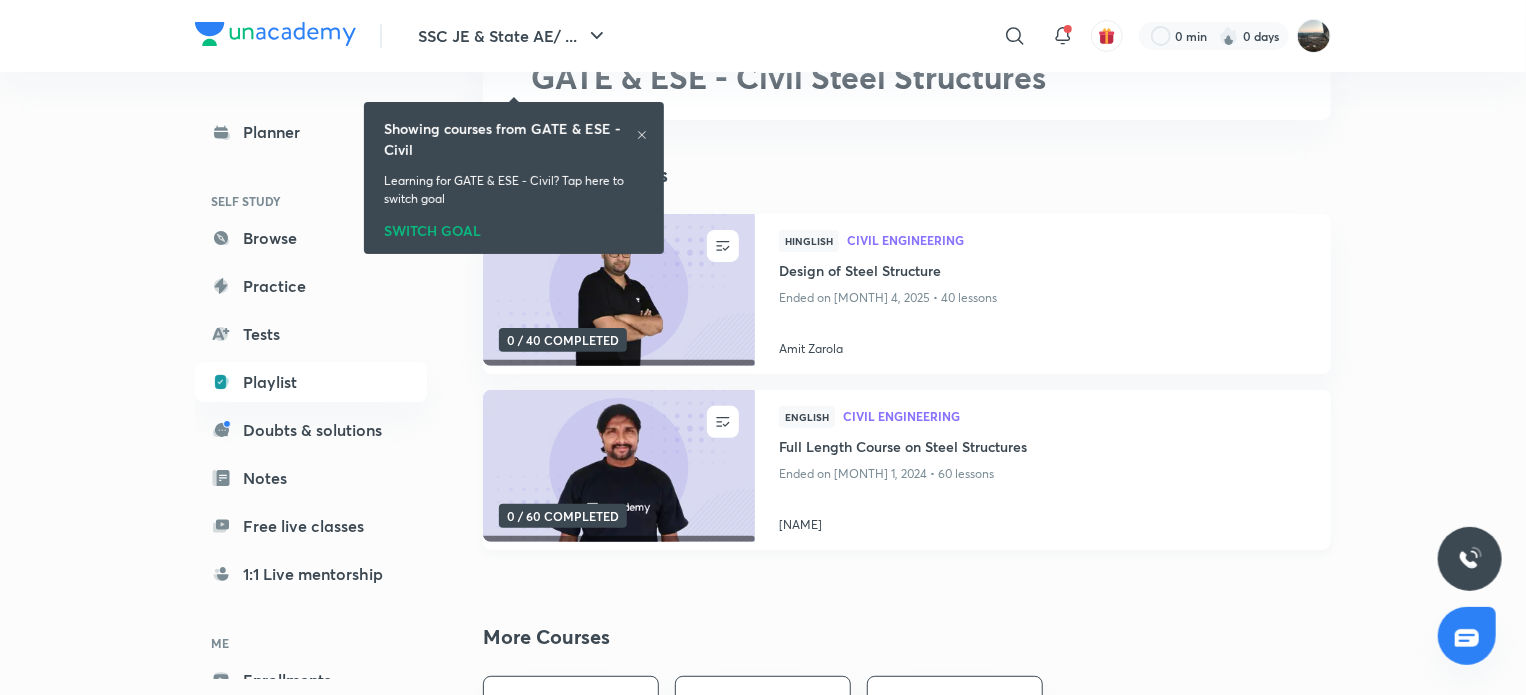 scroll, scrollTop: 166, scrollLeft: 0, axis: vertical 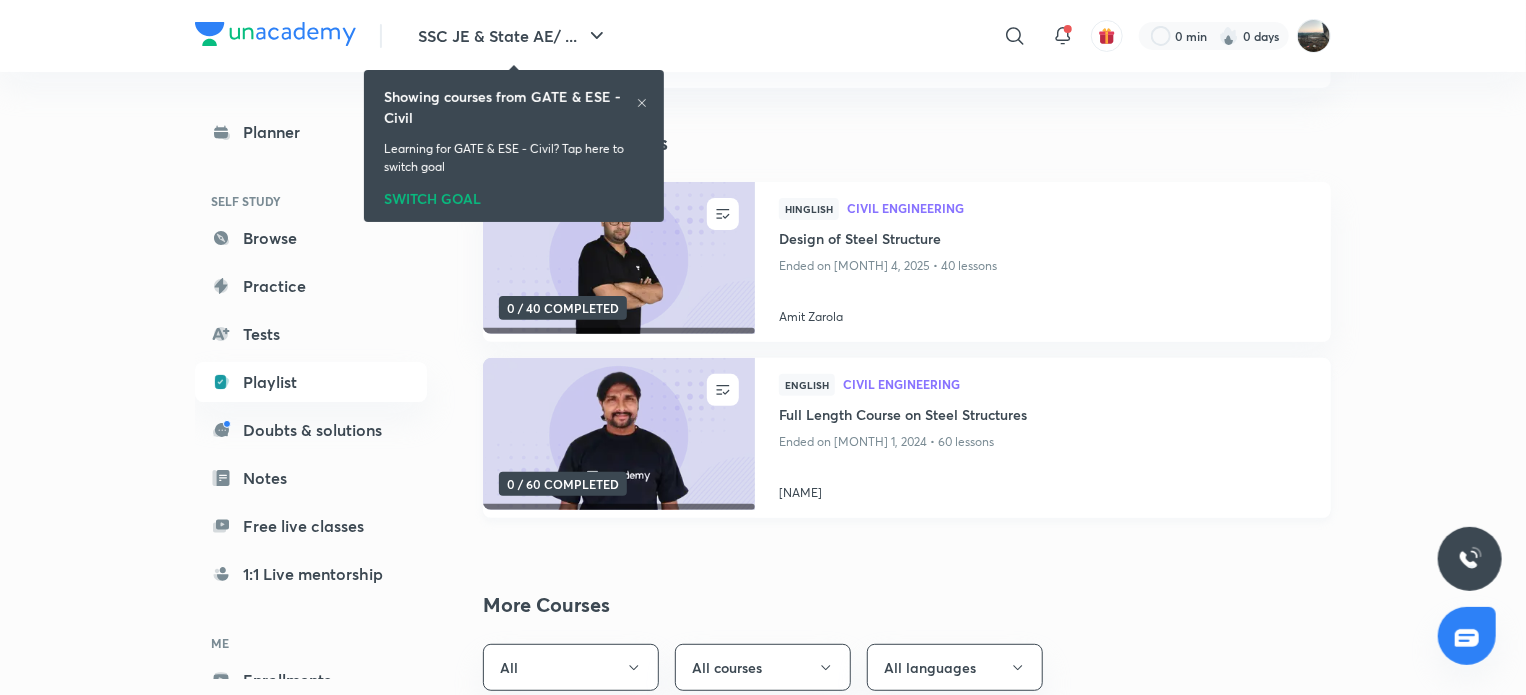 click on "Full Length Course on Steel Structures" at bounding box center (1043, 416) 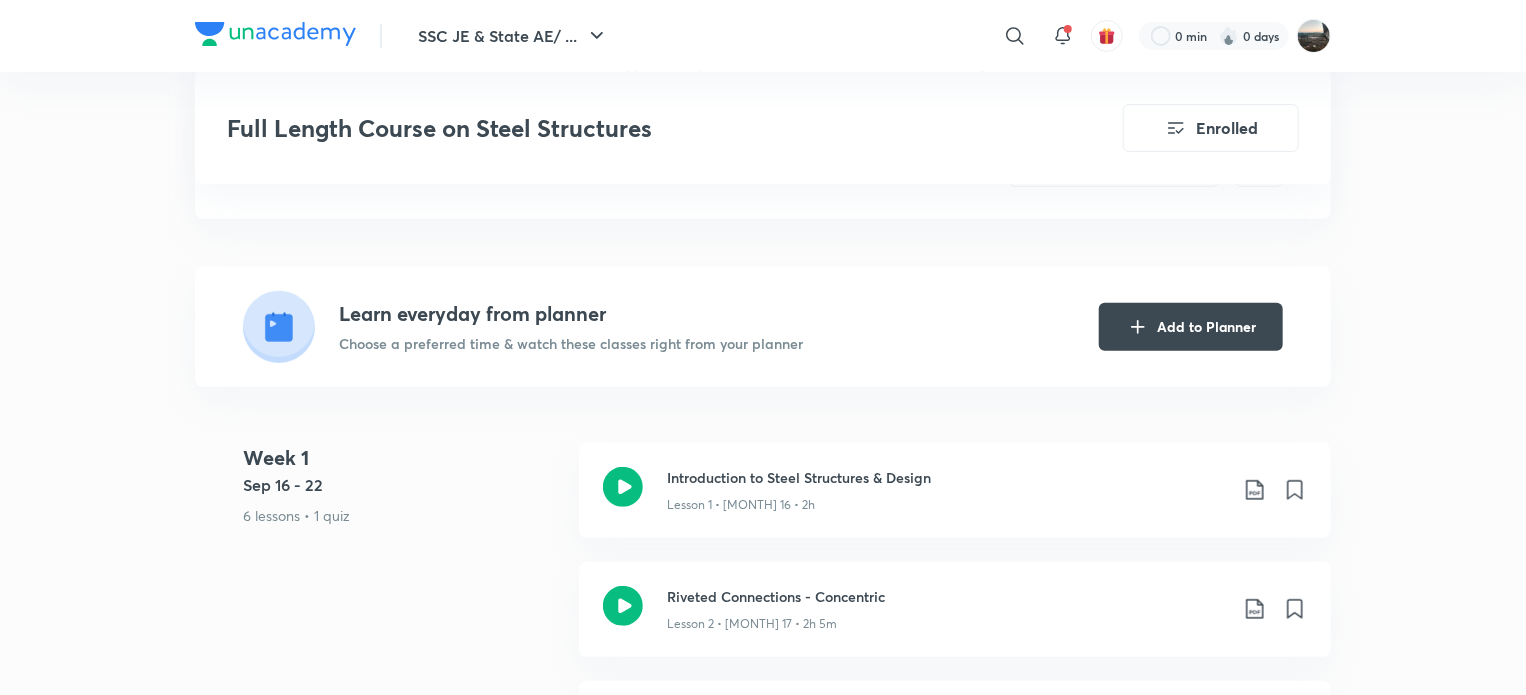 scroll, scrollTop: 500, scrollLeft: 0, axis: vertical 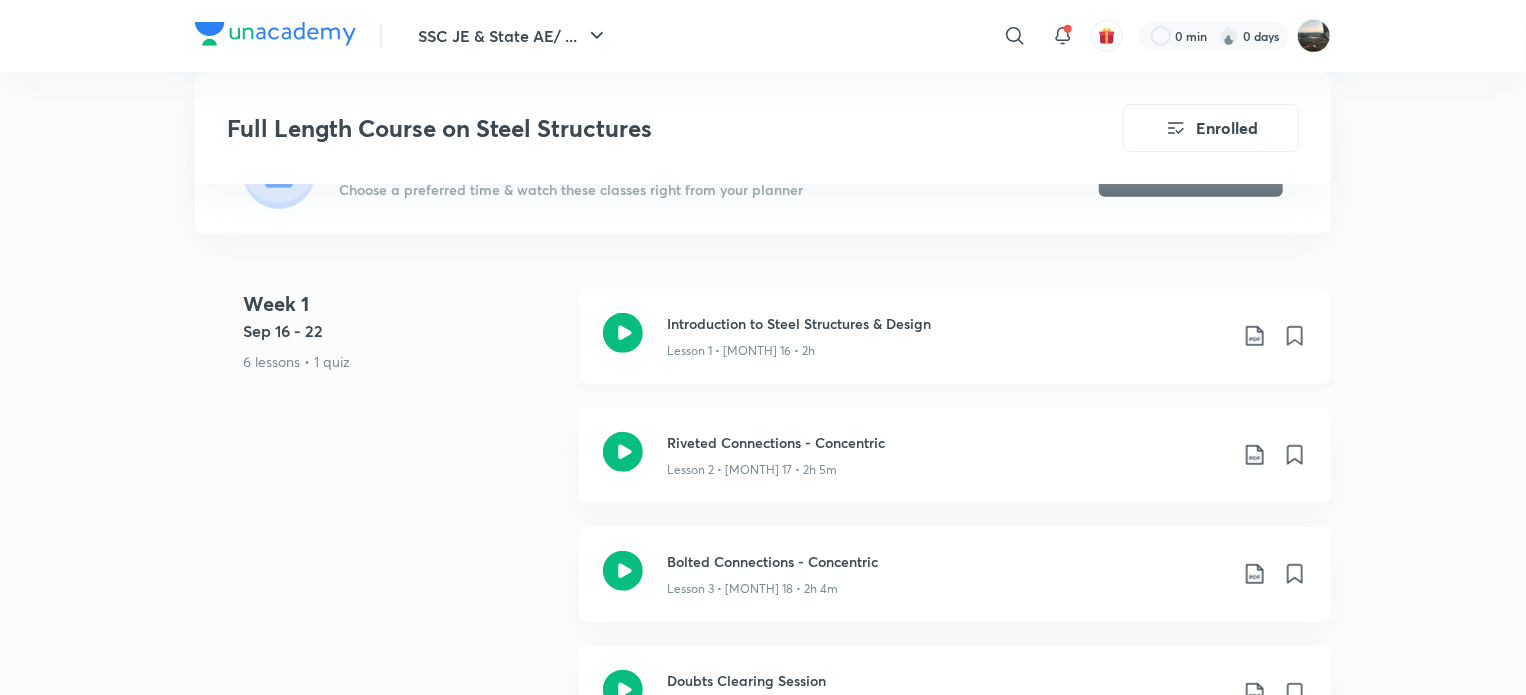 click 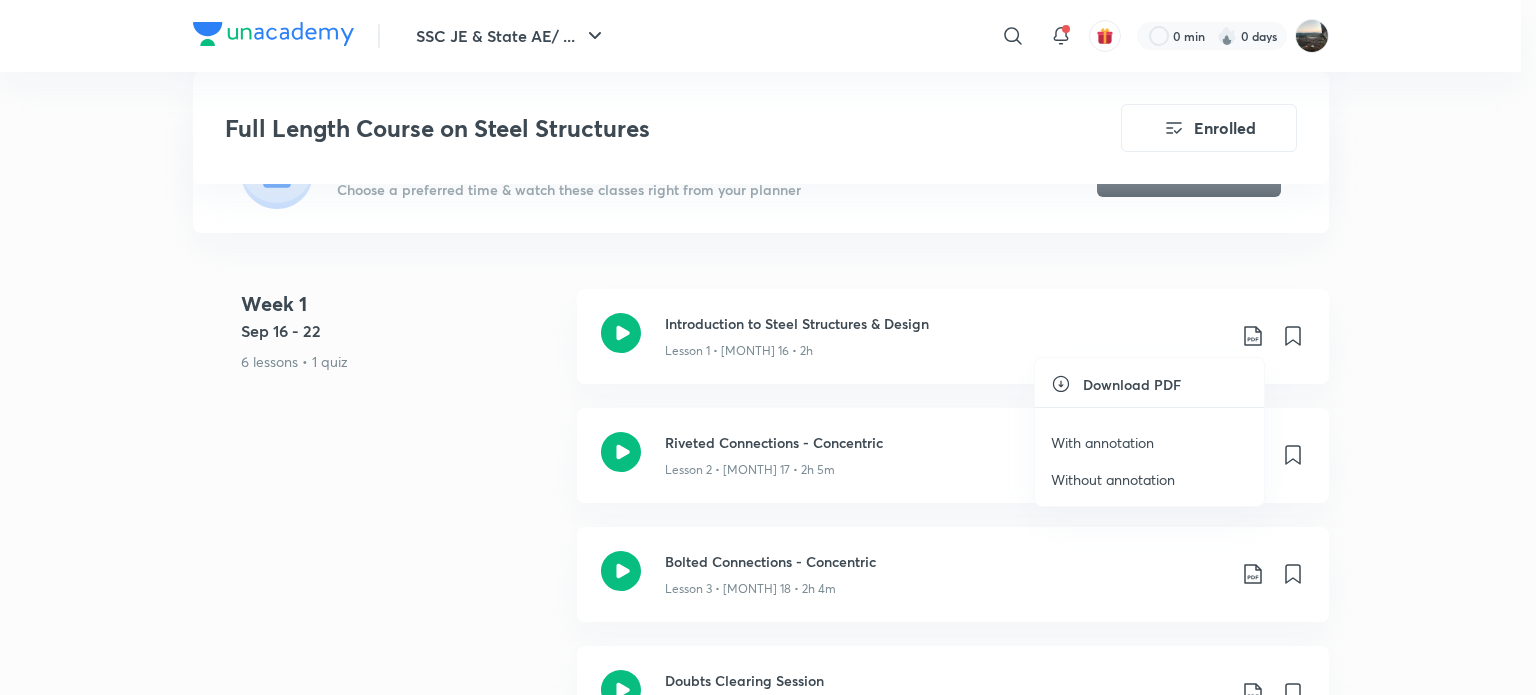click on "With annotation" at bounding box center (1102, 442) 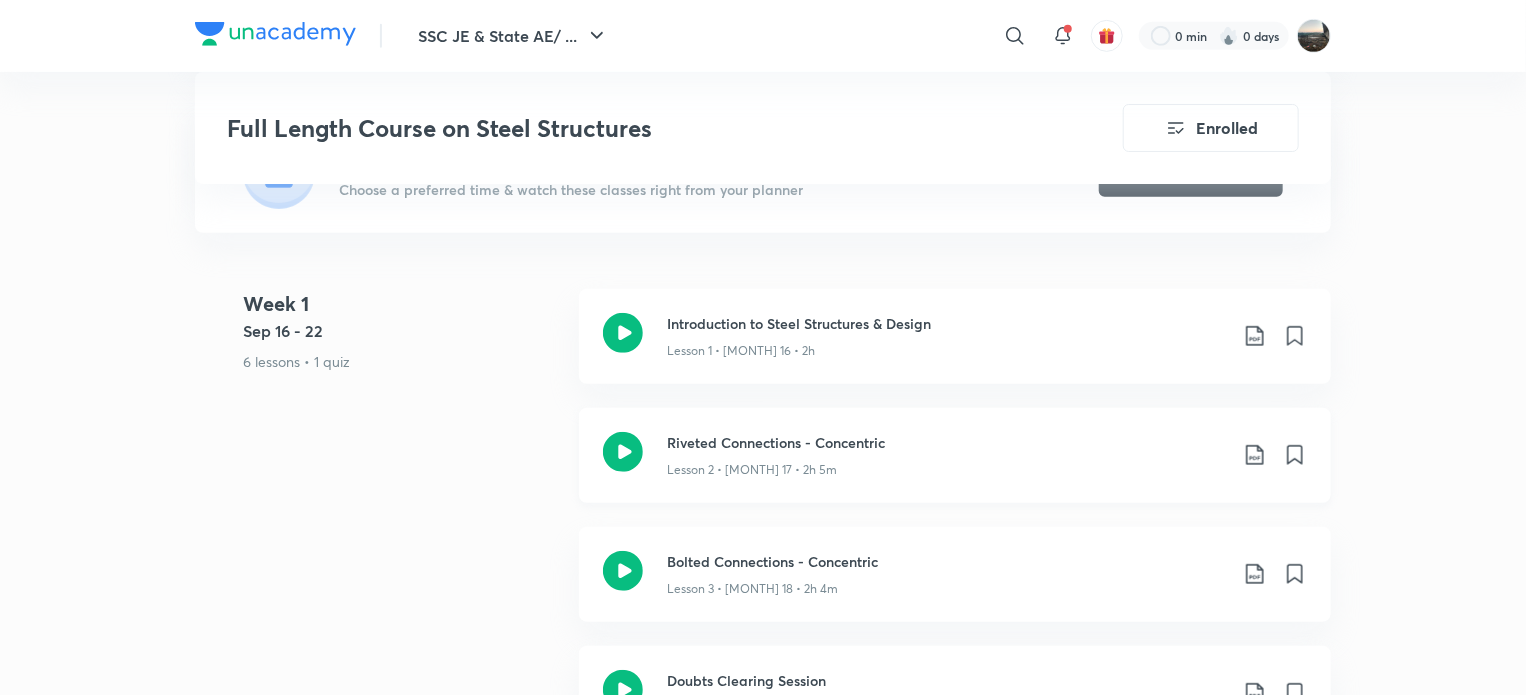 click 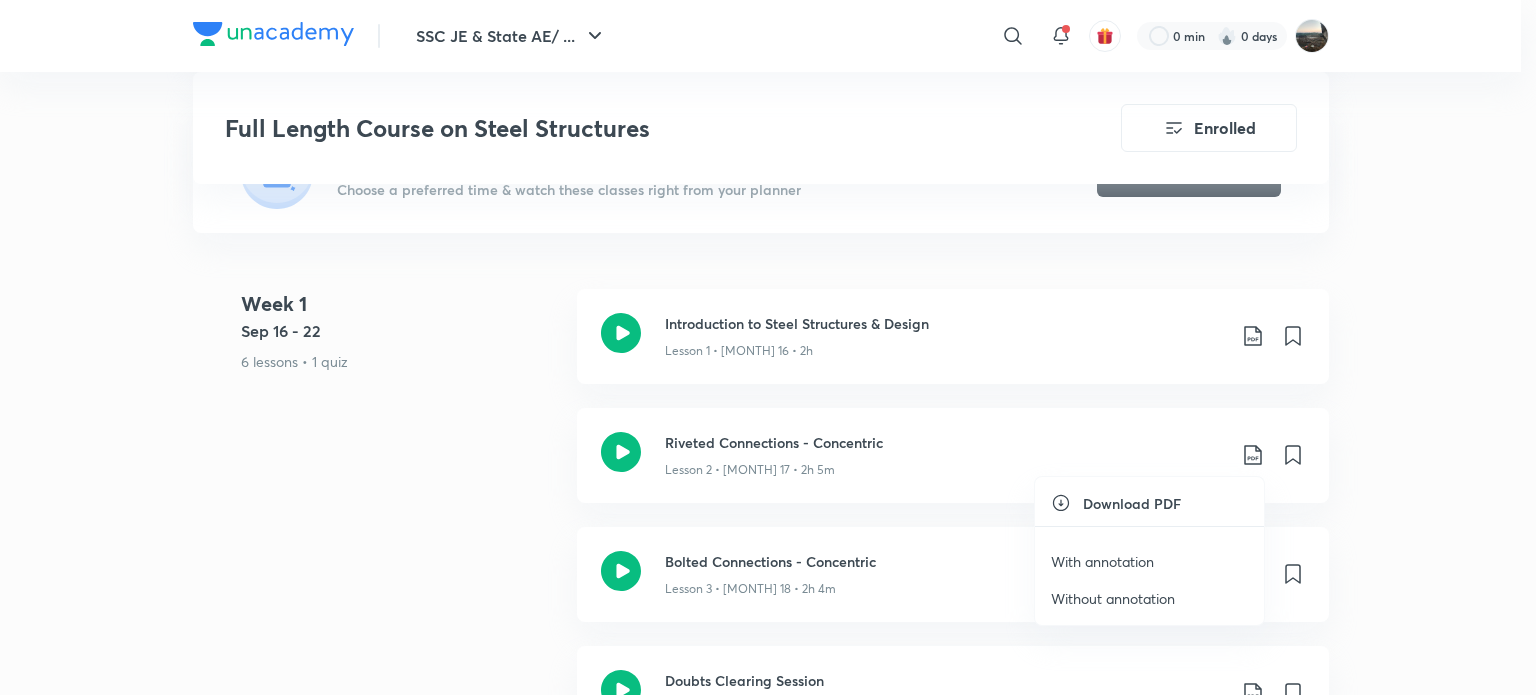 click on "With annotation" at bounding box center [1102, 561] 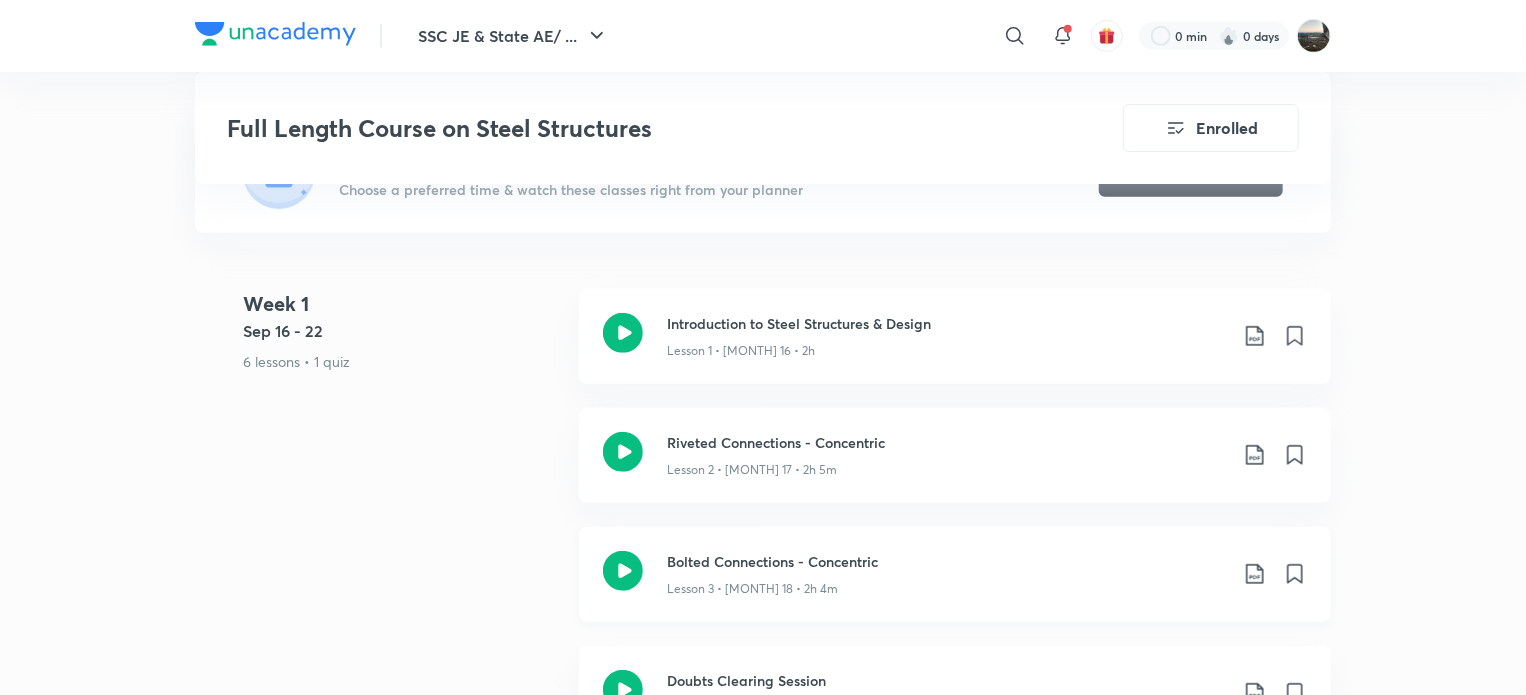 click 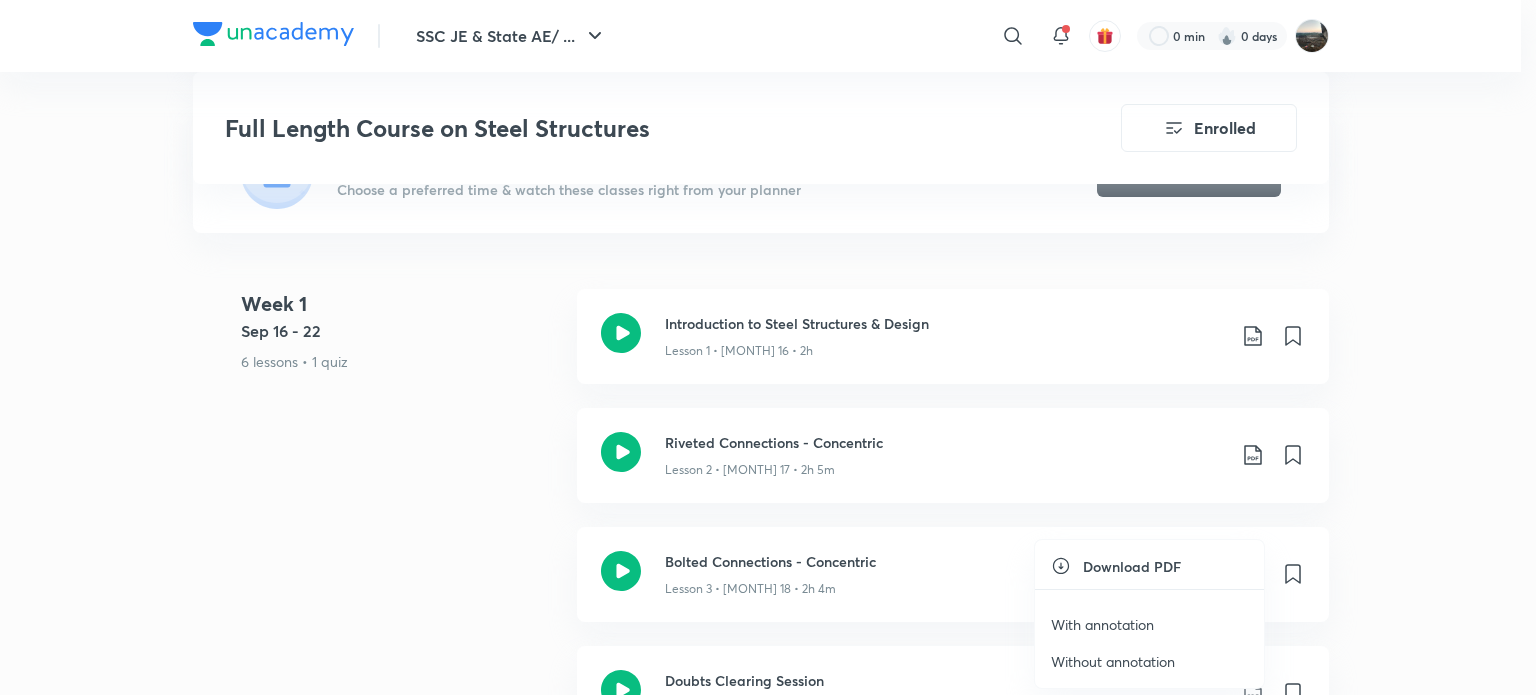 click on "With annotation" at bounding box center (1102, 624) 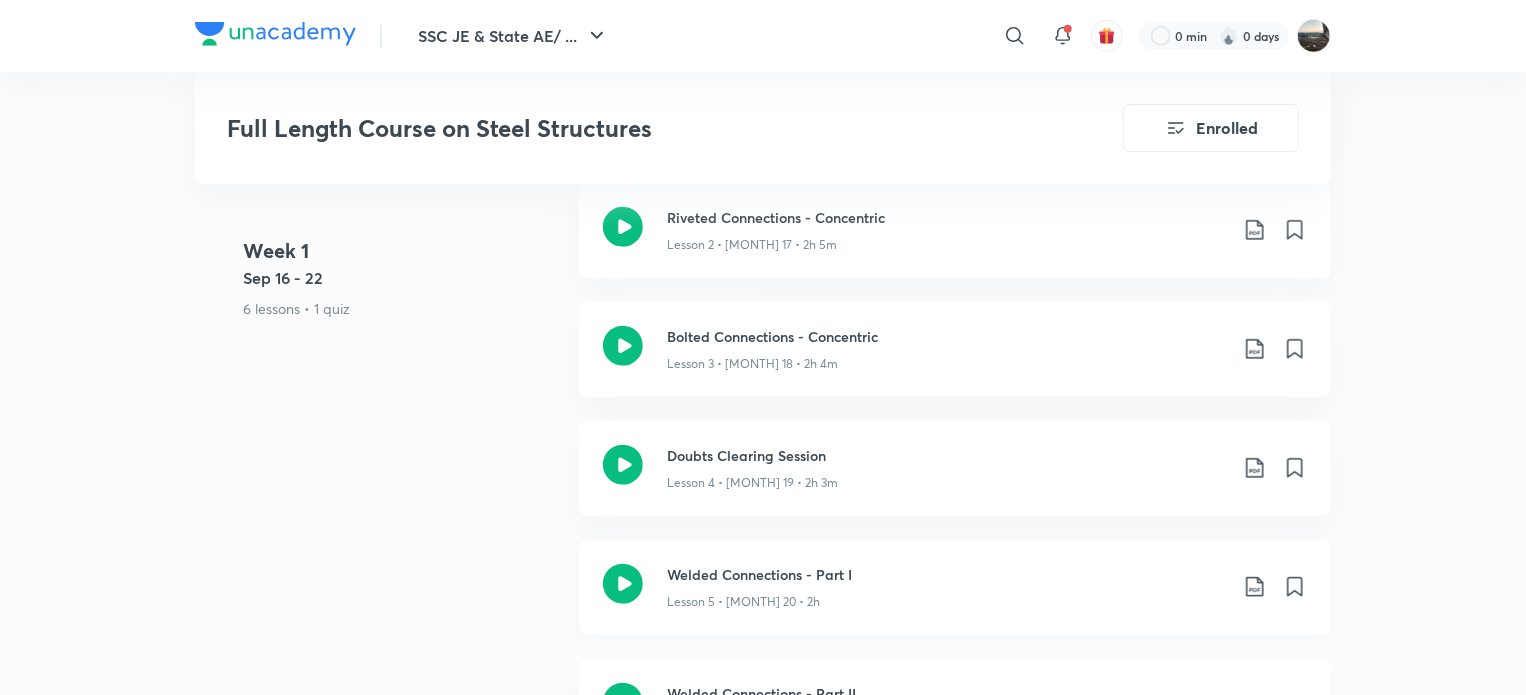 scroll, scrollTop: 833, scrollLeft: 0, axis: vertical 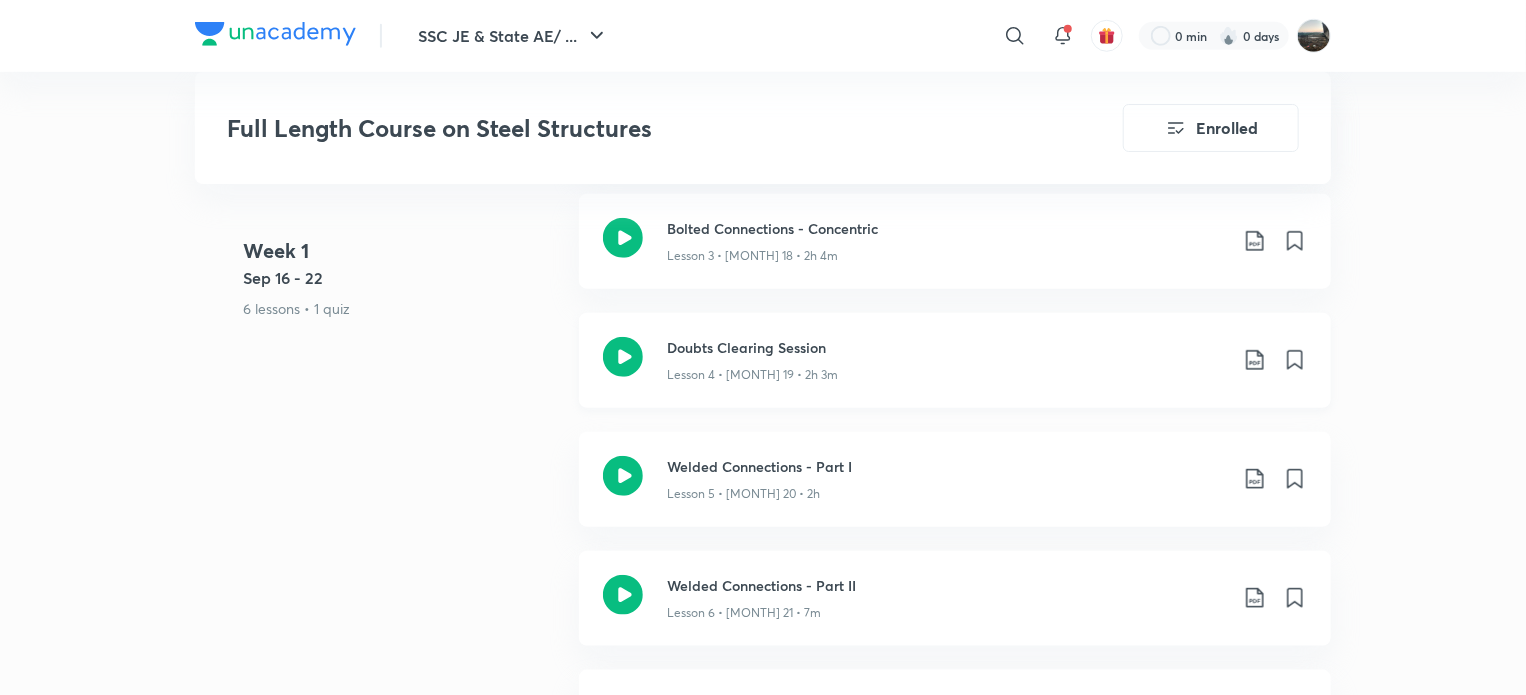 click 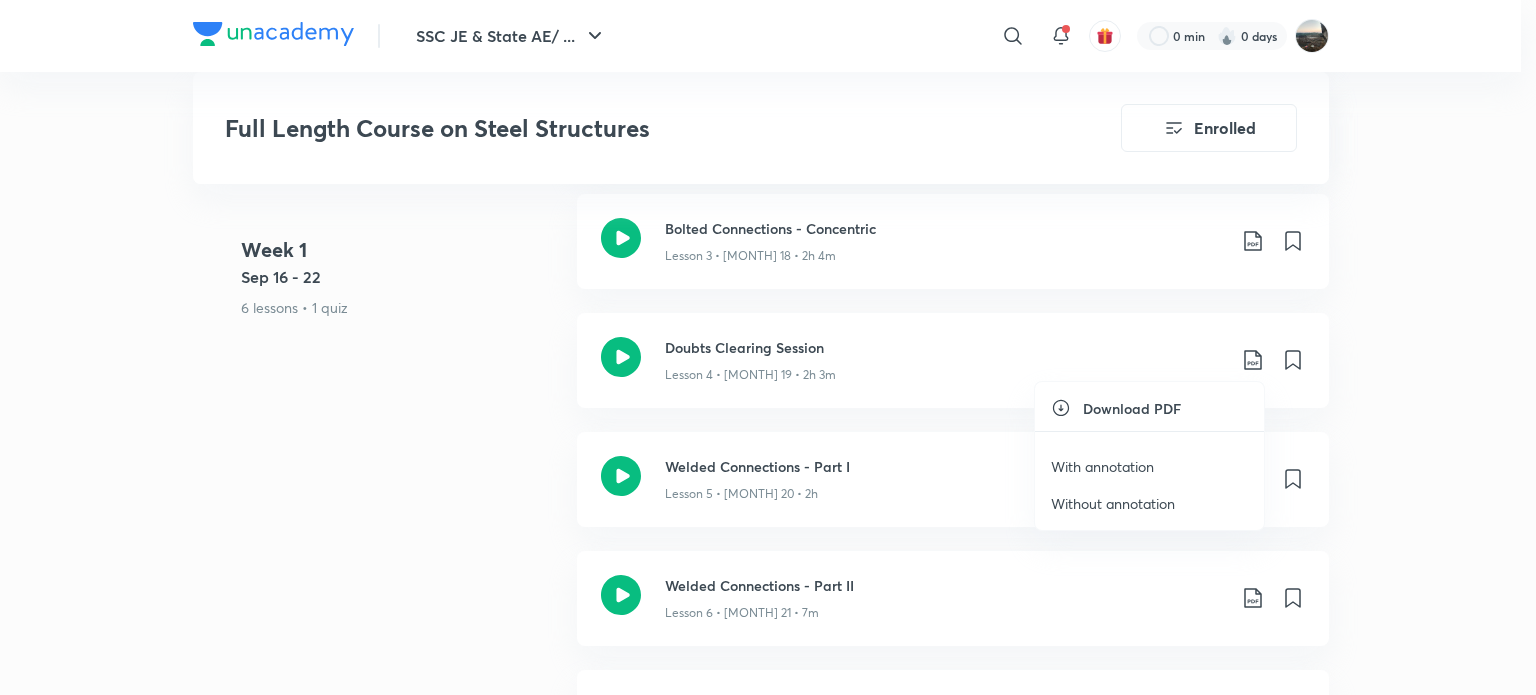 click on "With annotation" at bounding box center (1102, 466) 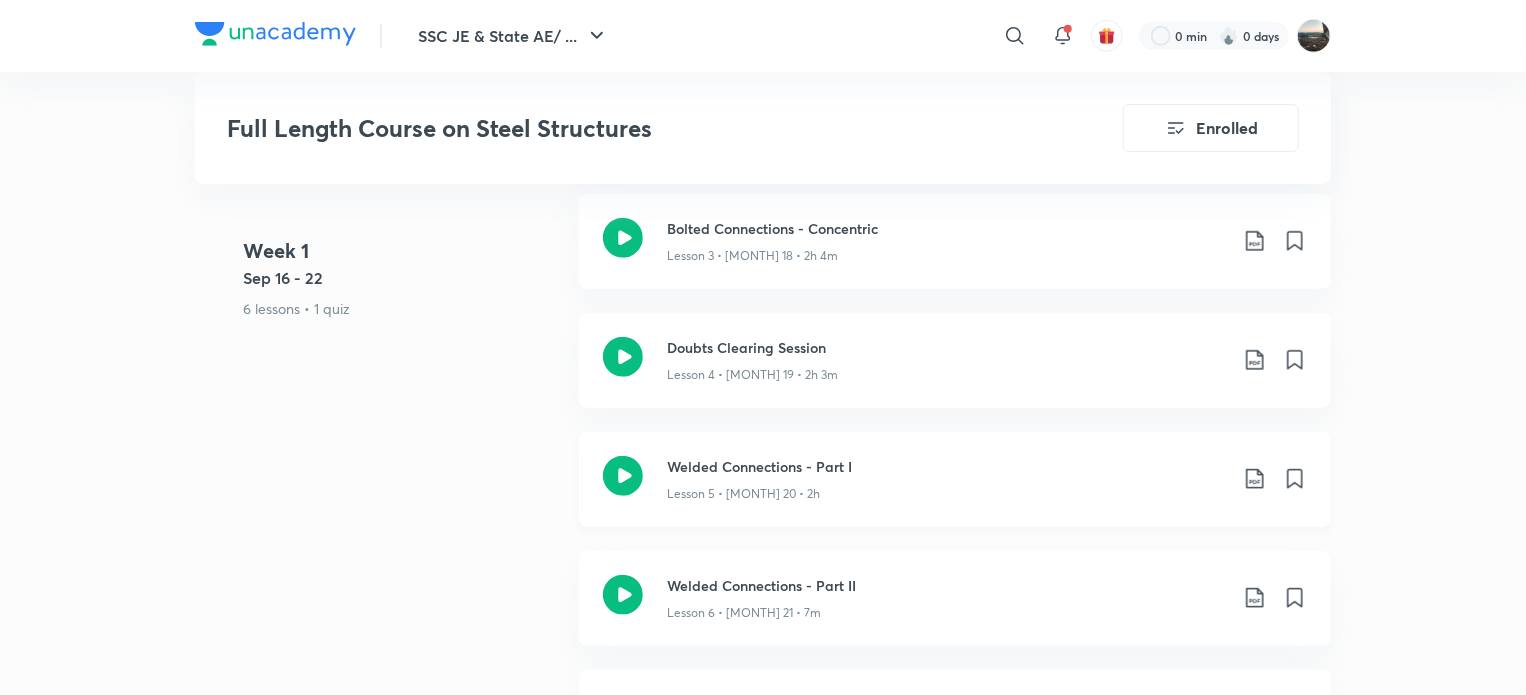 click 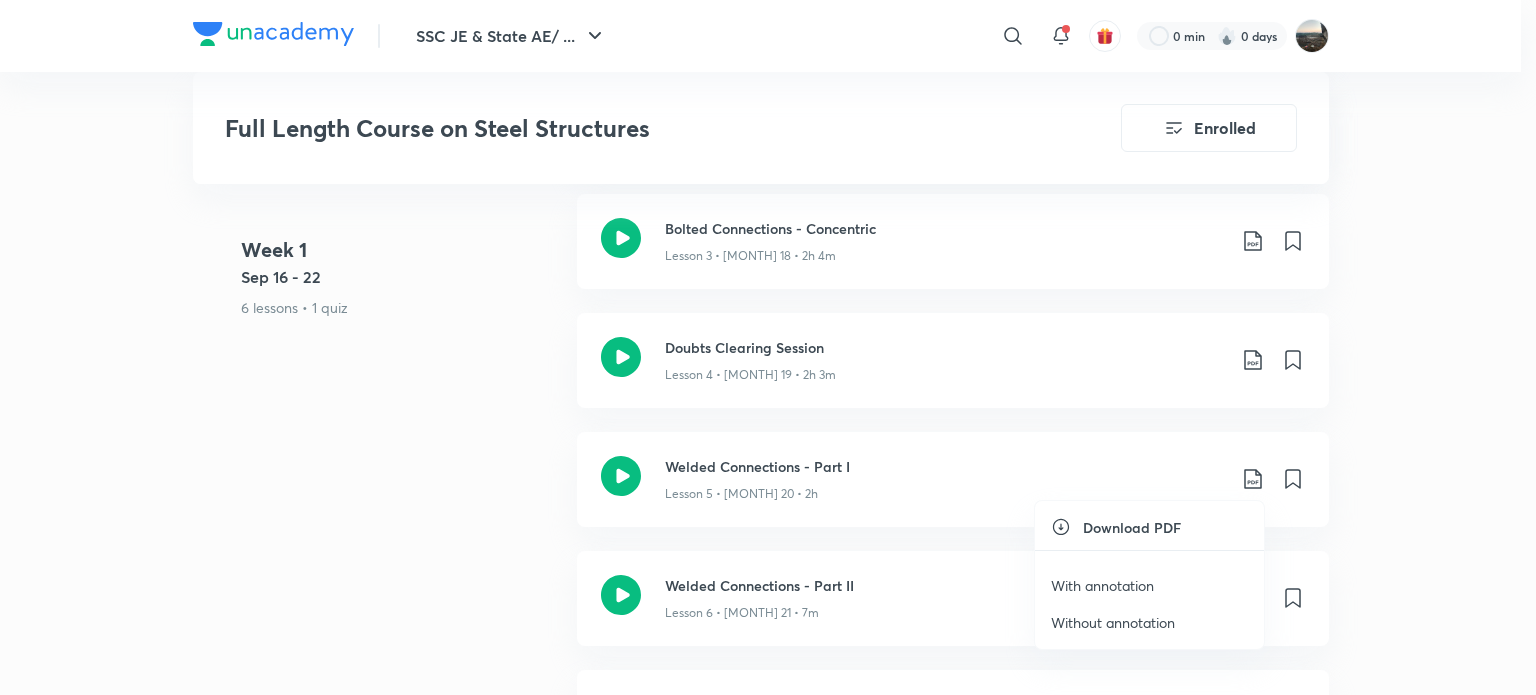 click on "With annotation" at bounding box center (1102, 585) 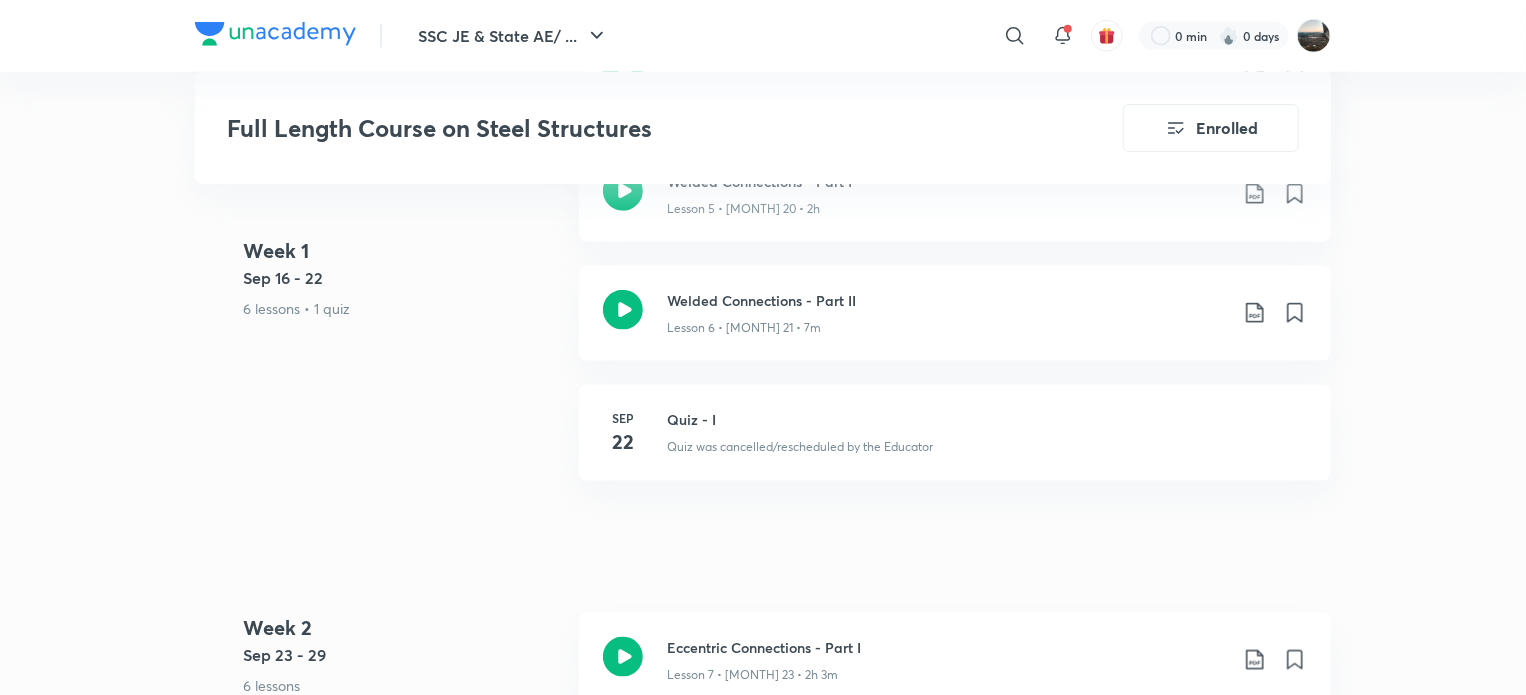 scroll, scrollTop: 1166, scrollLeft: 0, axis: vertical 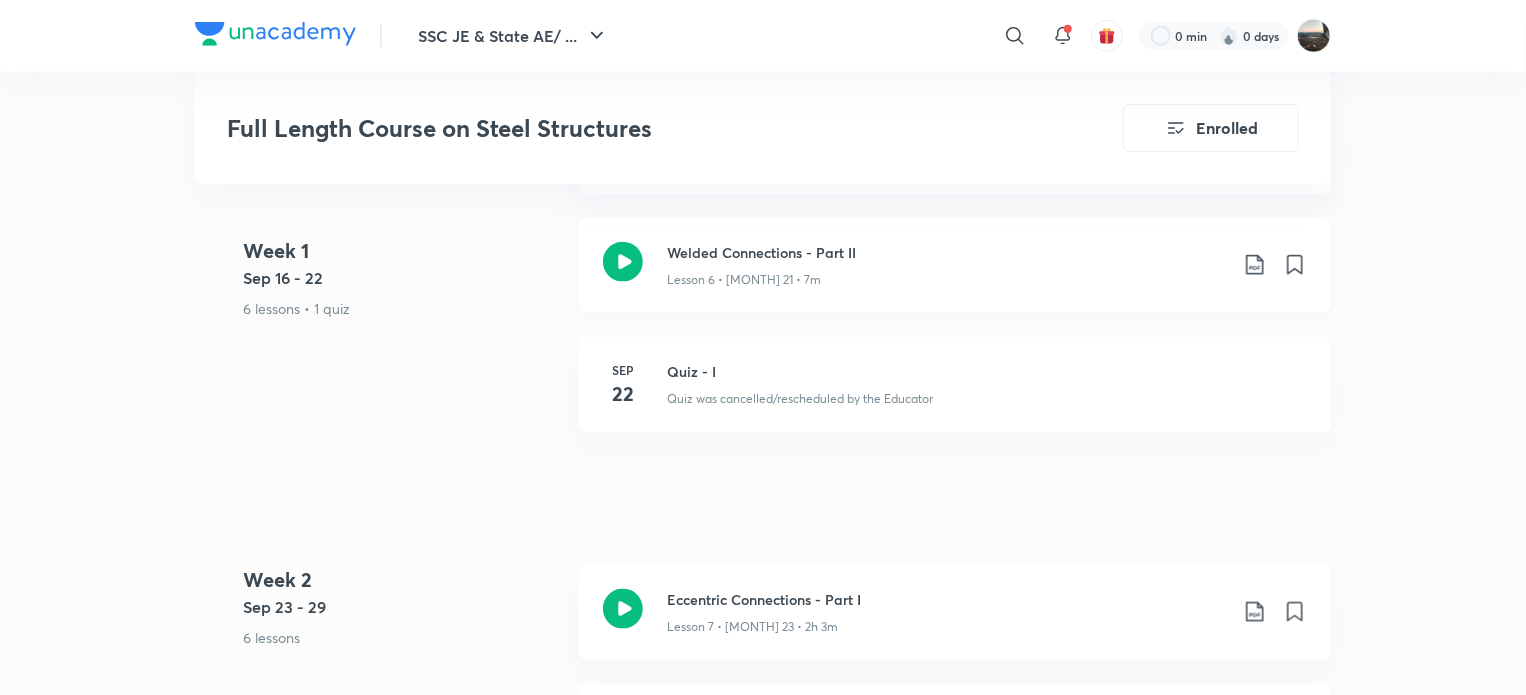 click 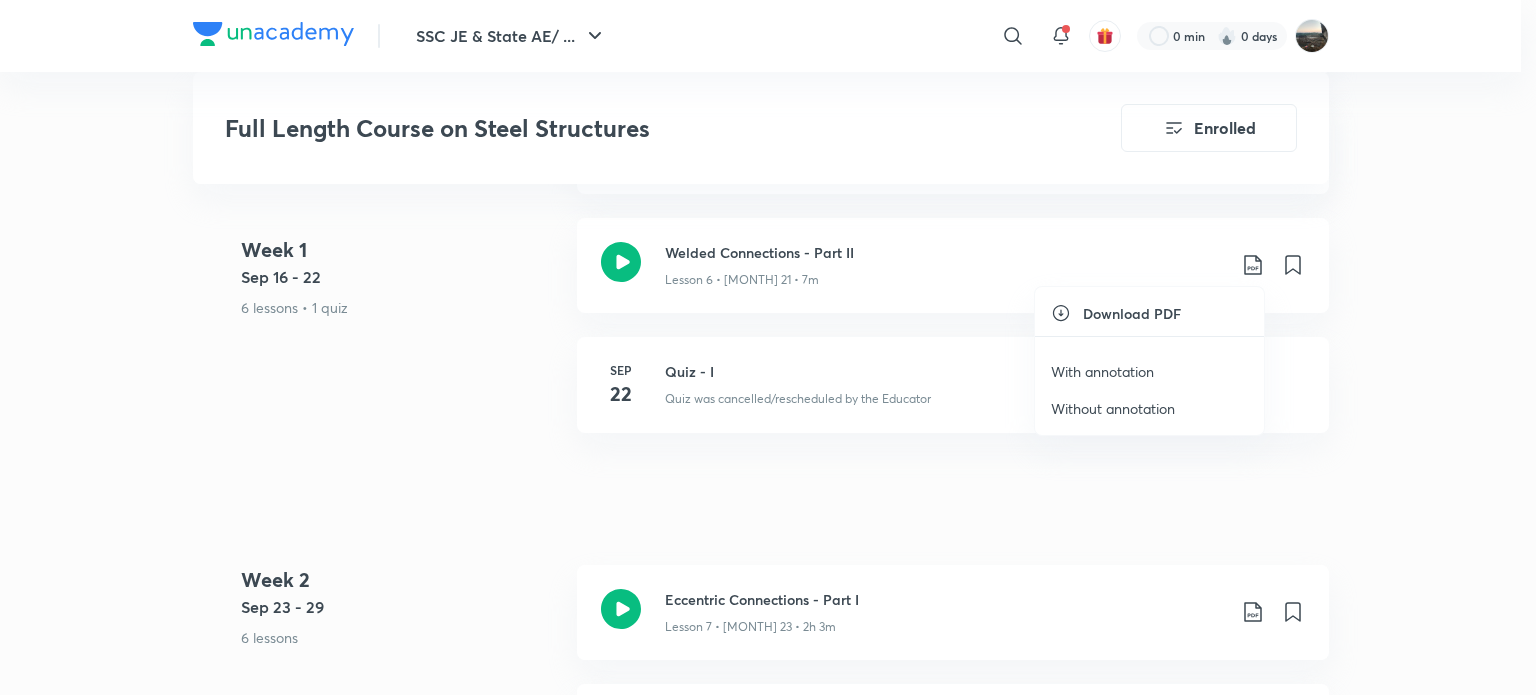click on "With annotation" at bounding box center [1102, 371] 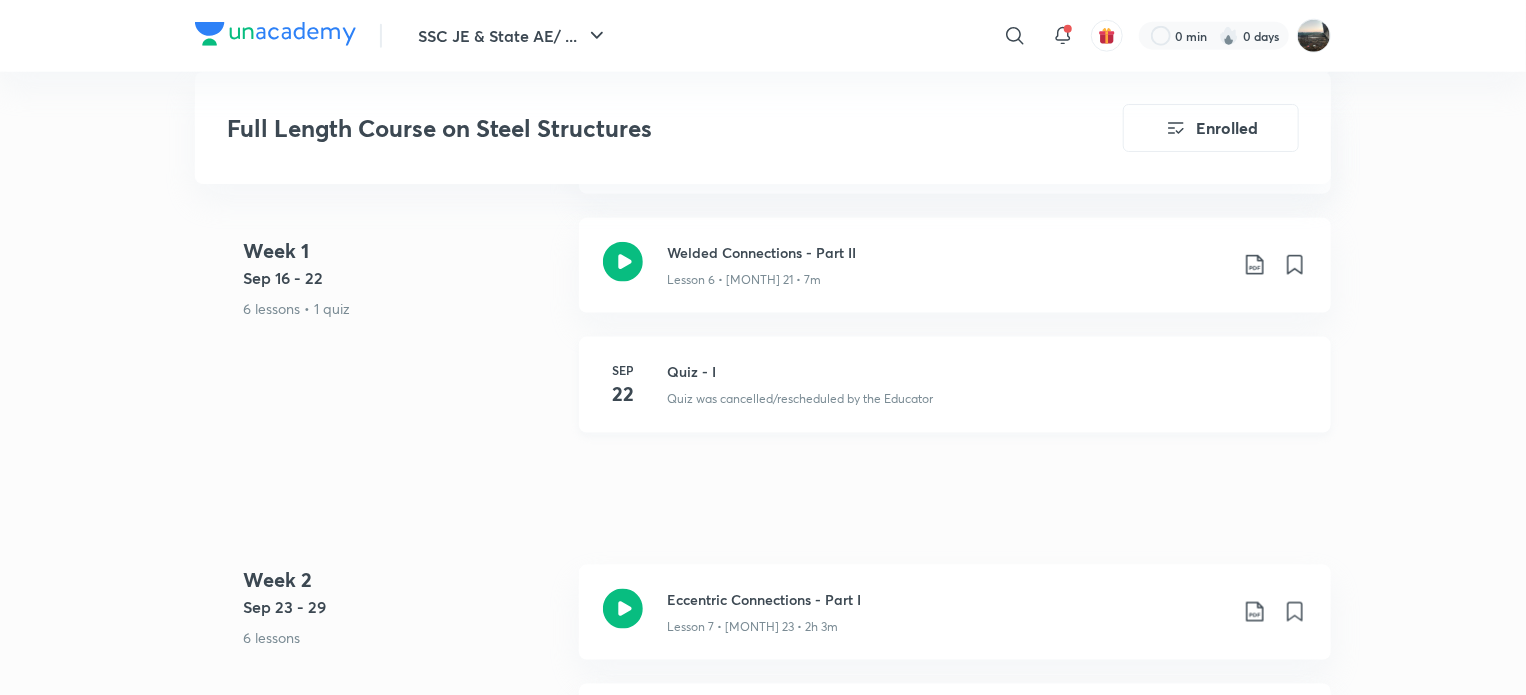 scroll, scrollTop: 1333, scrollLeft: 0, axis: vertical 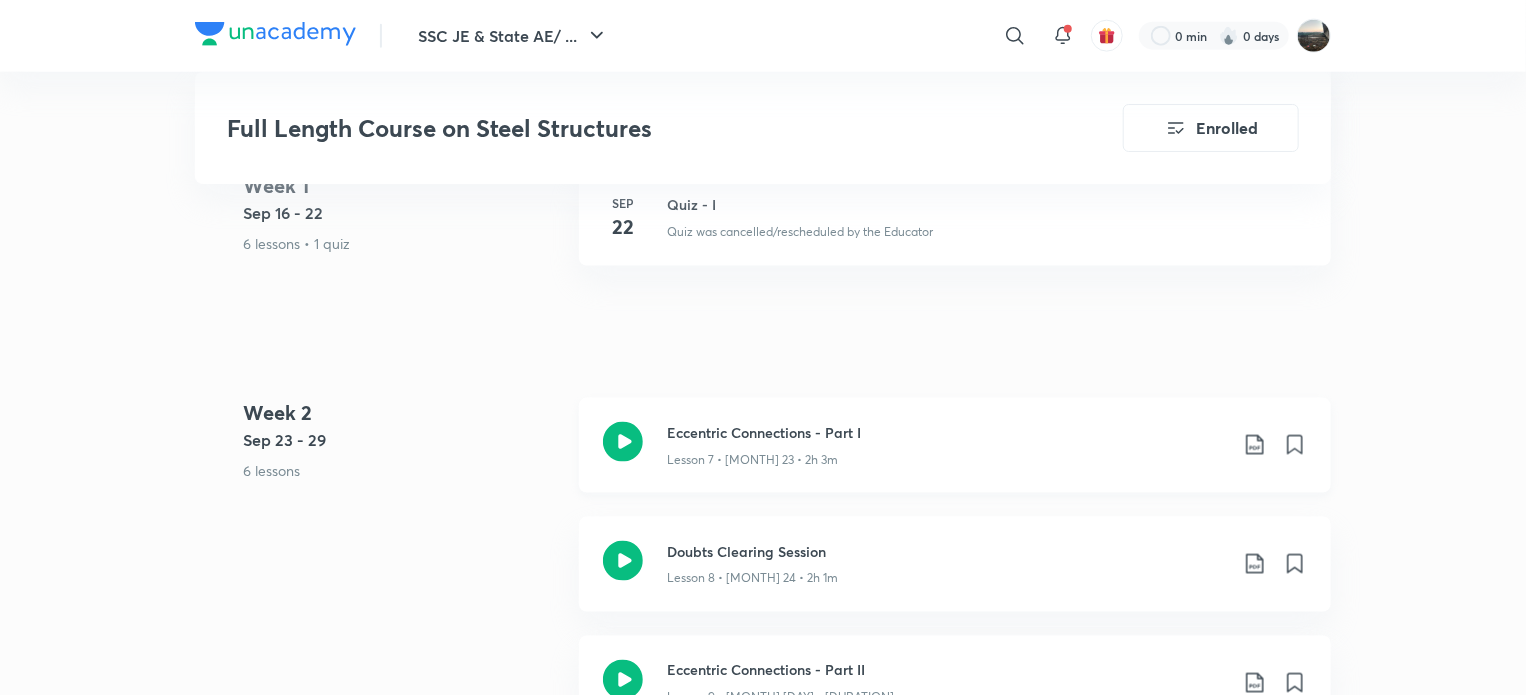 click 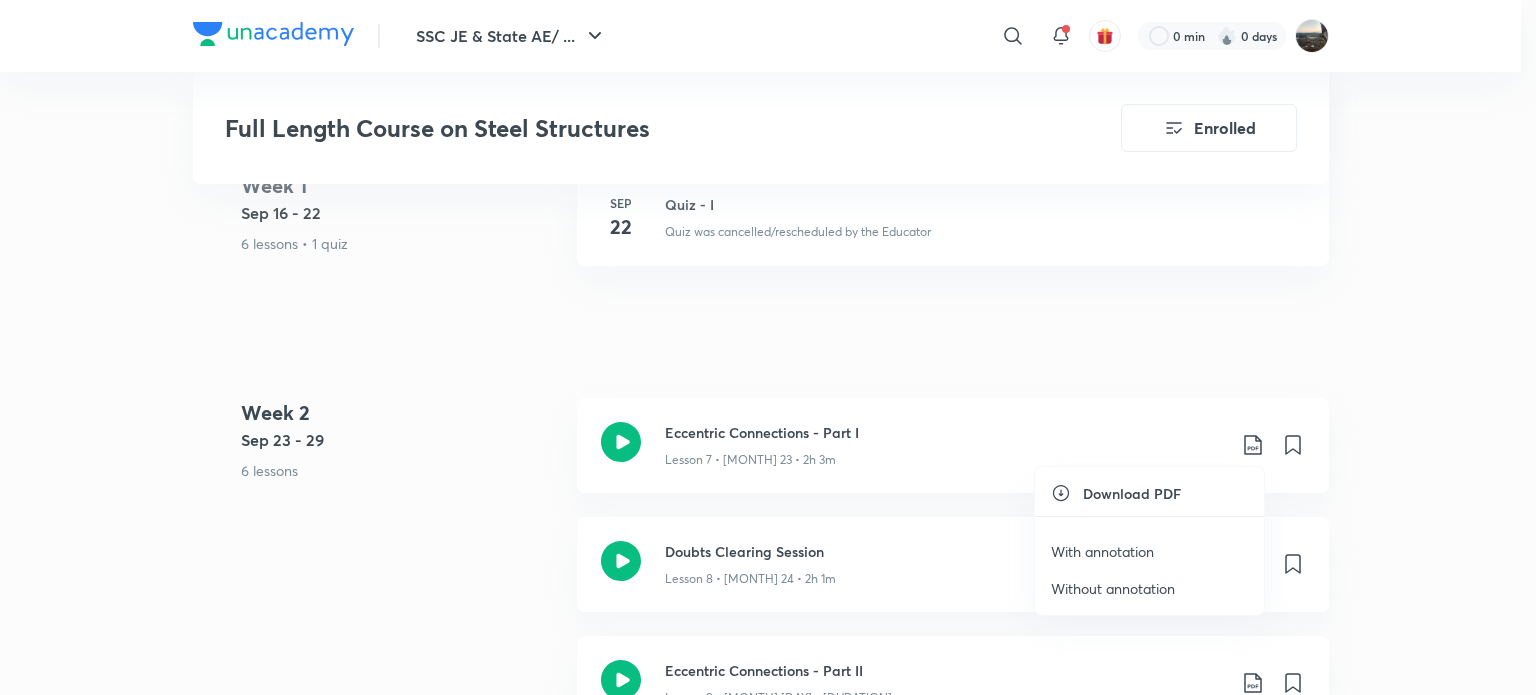 click on "With annotation" at bounding box center (1102, 551) 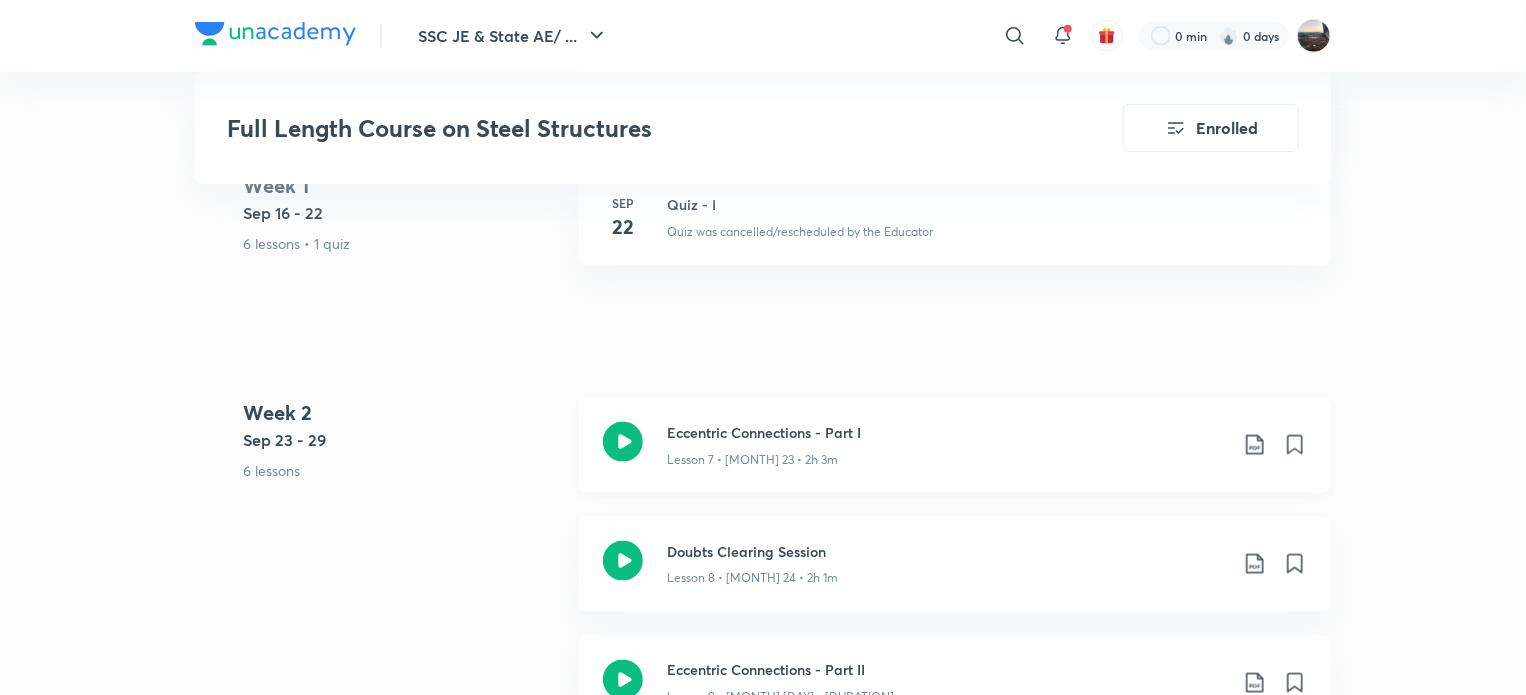 scroll, scrollTop: 1500, scrollLeft: 0, axis: vertical 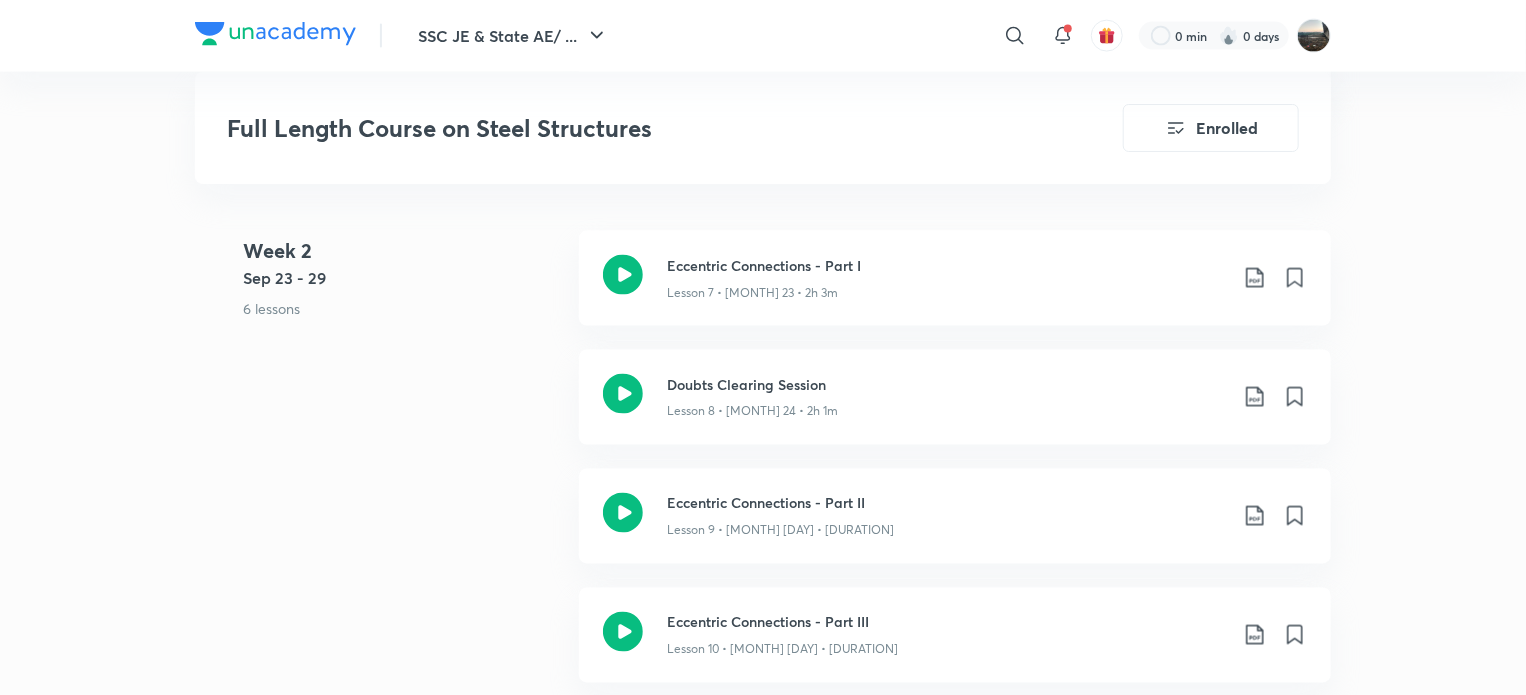click on "SSC JE & State AE/ ... ​ 0 min 0 days Full Length Course on Steel Structures Enrolled GATE & ESE - Civil Plus Syllabus Civil Engineering English Full Length Course on Steel Structures [PERSON] K In this course, educator [PERSON] will teach Steel Structures in about sessions, each lasting 120 minutes. The course will cover all the topics starting from the basics and will be explained in a detaile... Read more Updates About Enrolled Learn everyday from planner Choose a preferred time & watch these classes right from your planner Add to Planner Week 1 [MONTH] 16 - 22 6 lessons • 1 quiz Introduction to Steel Structures & Design Lesson 1 • [MONTH] 16 • 2h Riveted Connections - Concentric Lesson 2 • [MONTH] 17 • 2h 5m Bolted Connections - Concentric Lesson 3 • [MONTH] 18 • 2h 4m Doubts Clearing Session Lesson 4 • [MONTH] 19 • 2h 3m Welded Connections - Part I Lesson 5 • [MONTH] 20 • 2h Welded Connections - Part II [MONTH] 22 Quiz - I [MONTH] 7" at bounding box center [763, 3612] 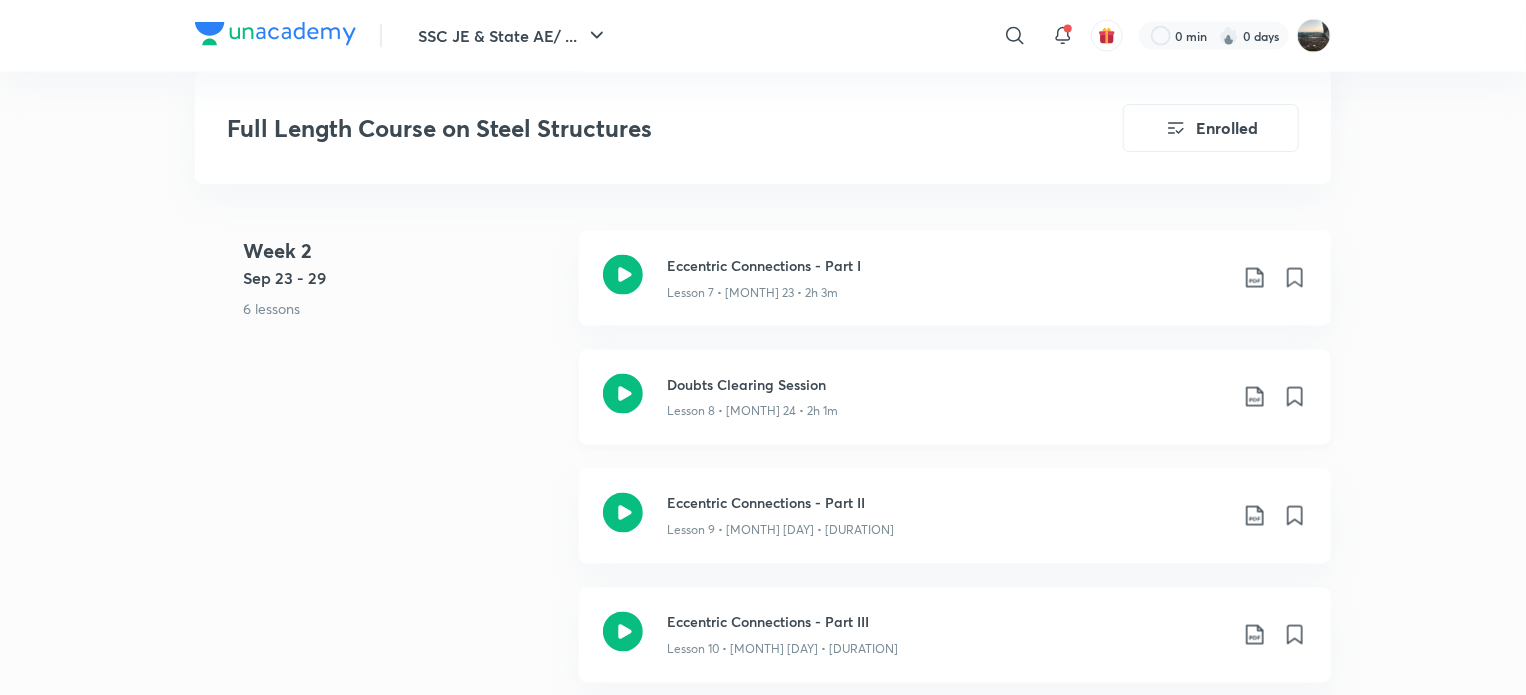 click 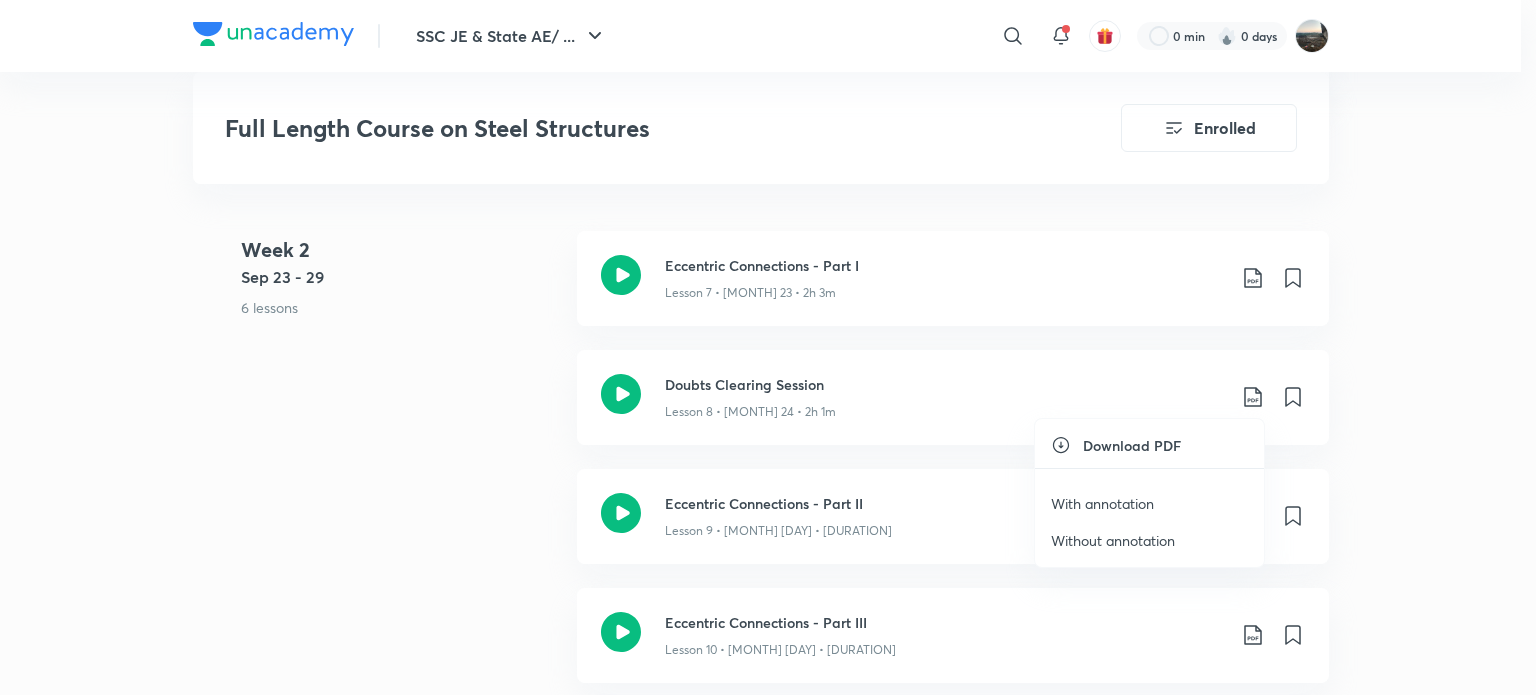 click on "With annotation" at bounding box center (1102, 503) 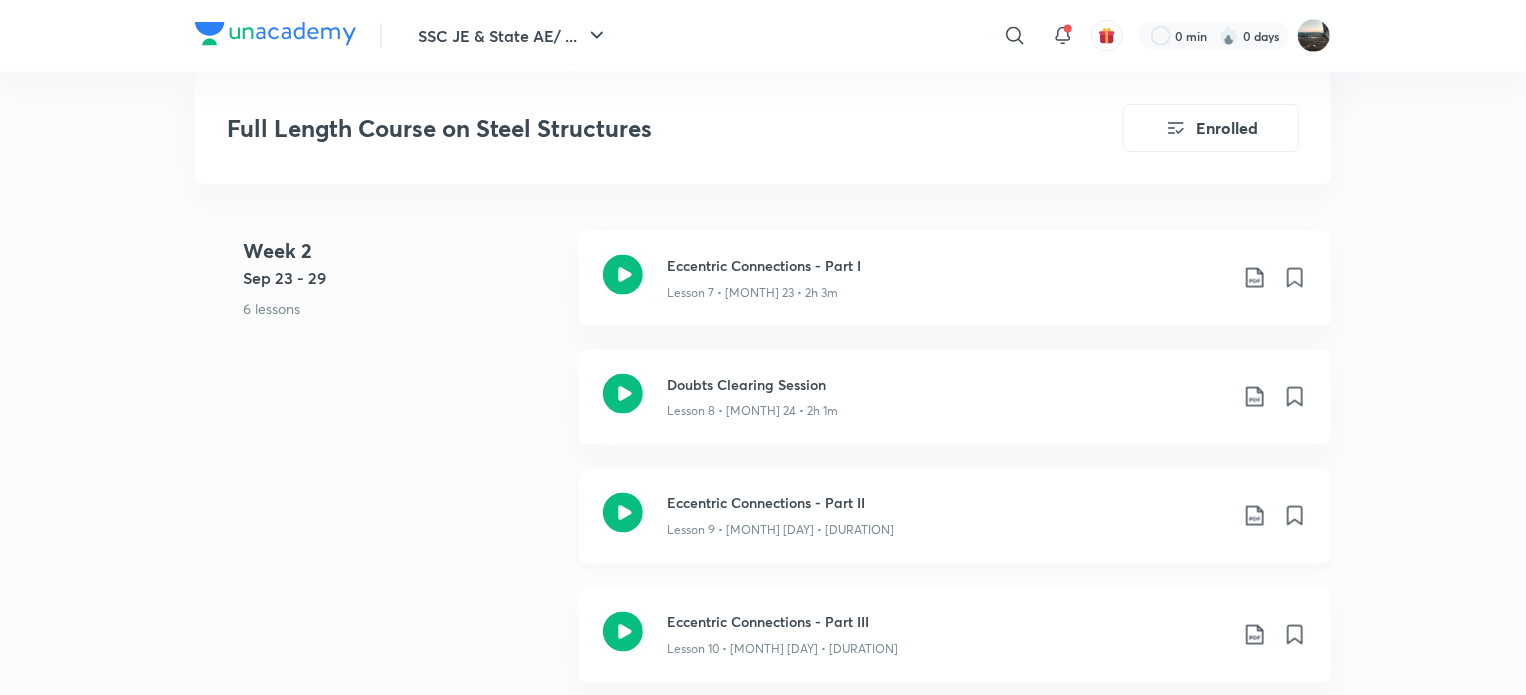 click 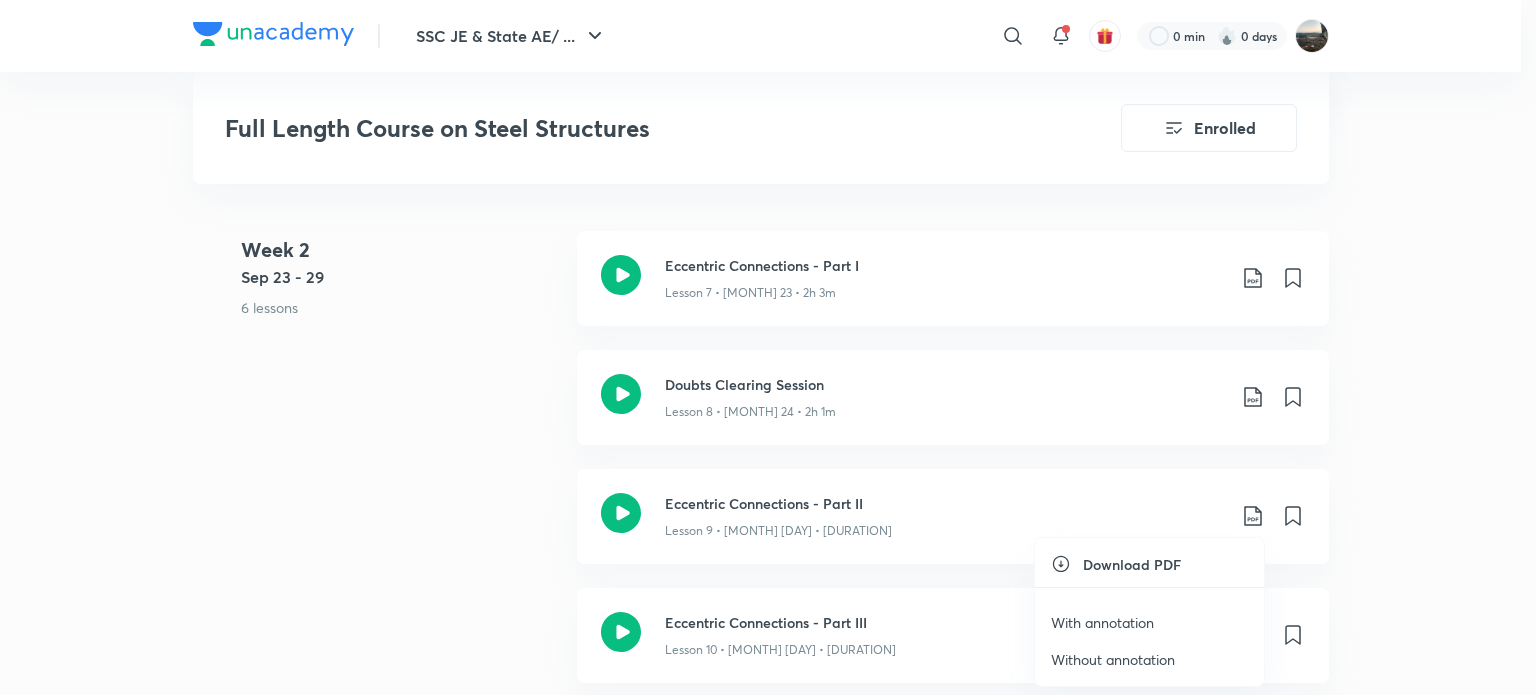 click on "With annotation" at bounding box center (1102, 622) 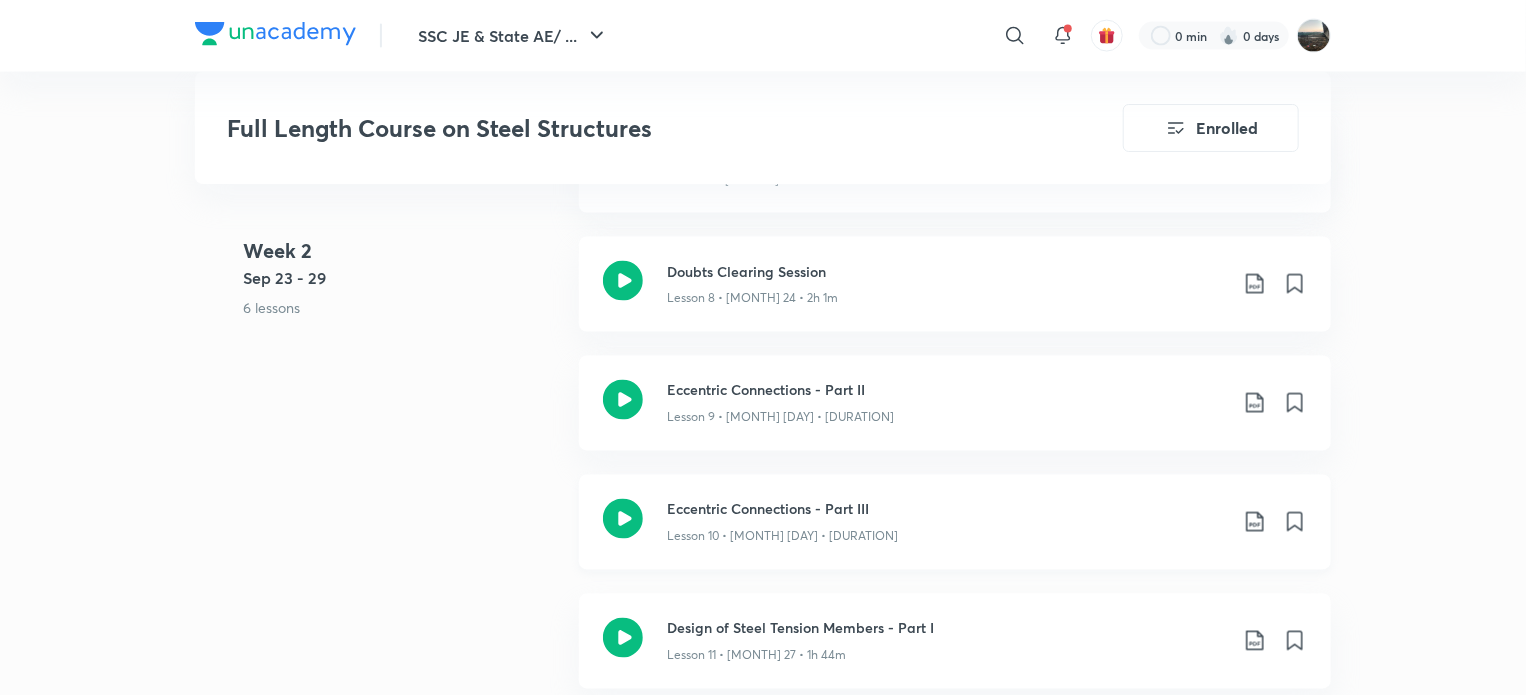 scroll, scrollTop: 1666, scrollLeft: 0, axis: vertical 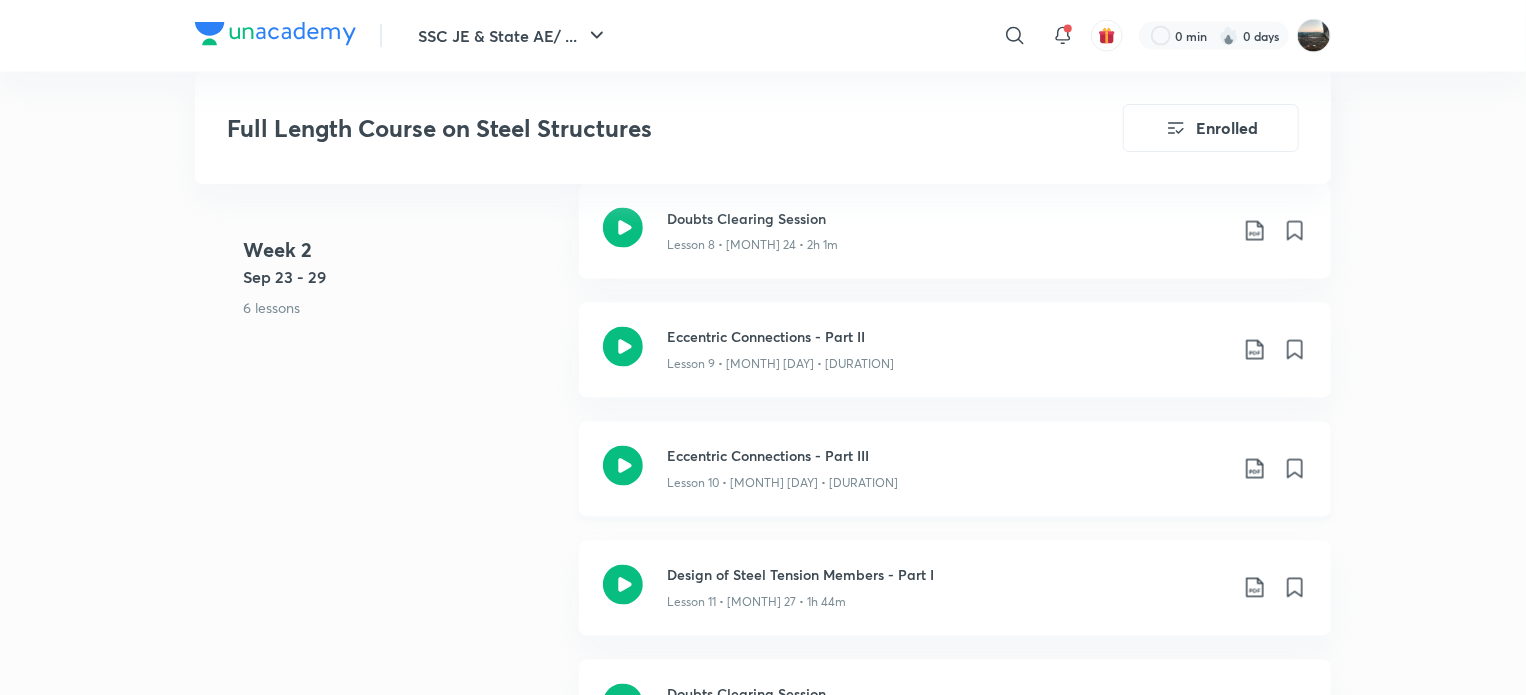 click 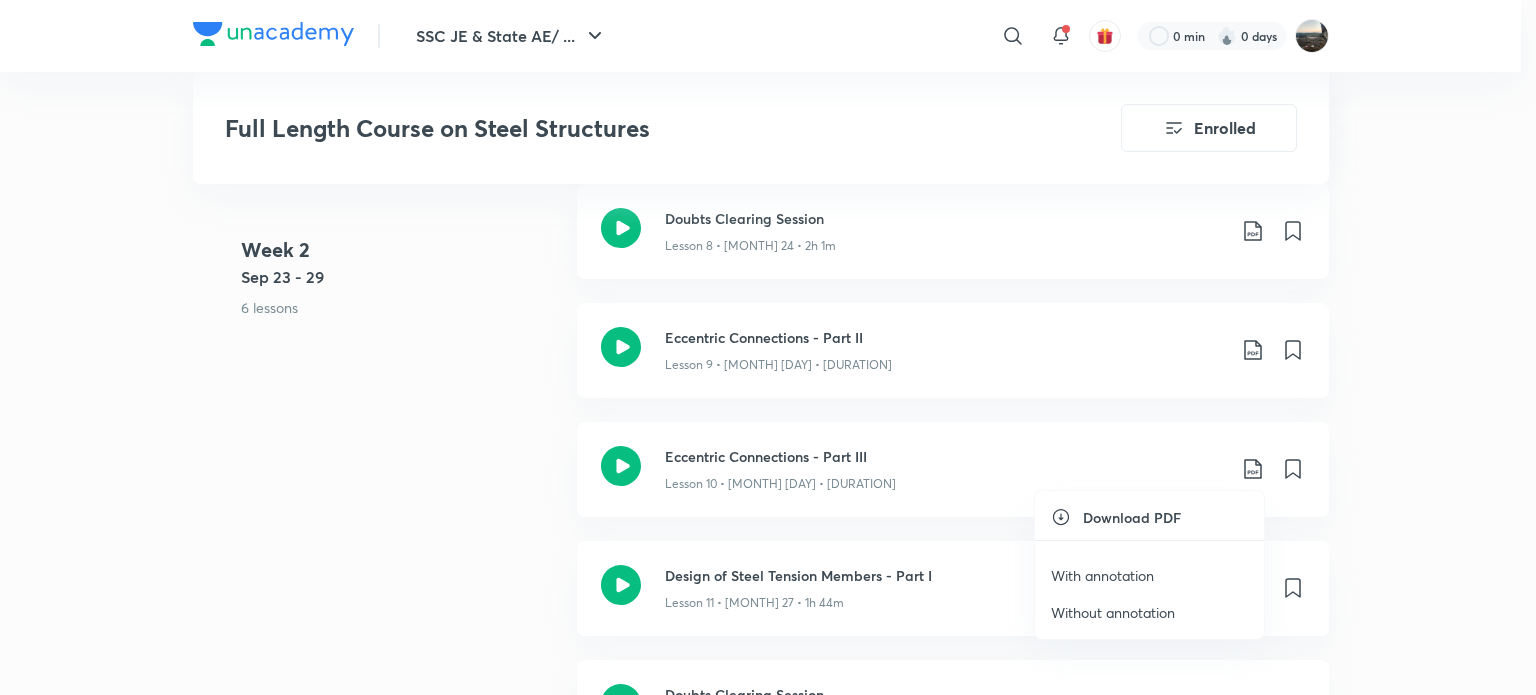 click on "With annotation" at bounding box center [1102, 575] 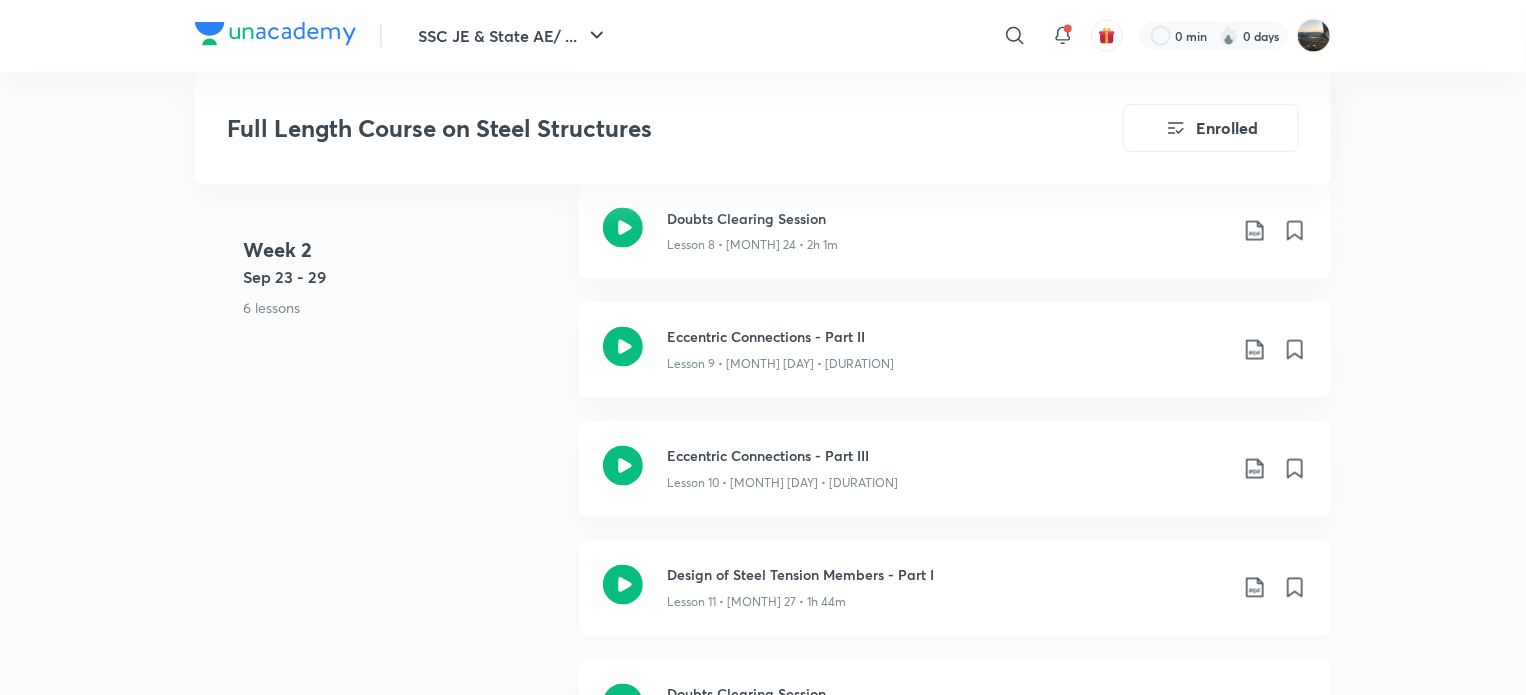 click 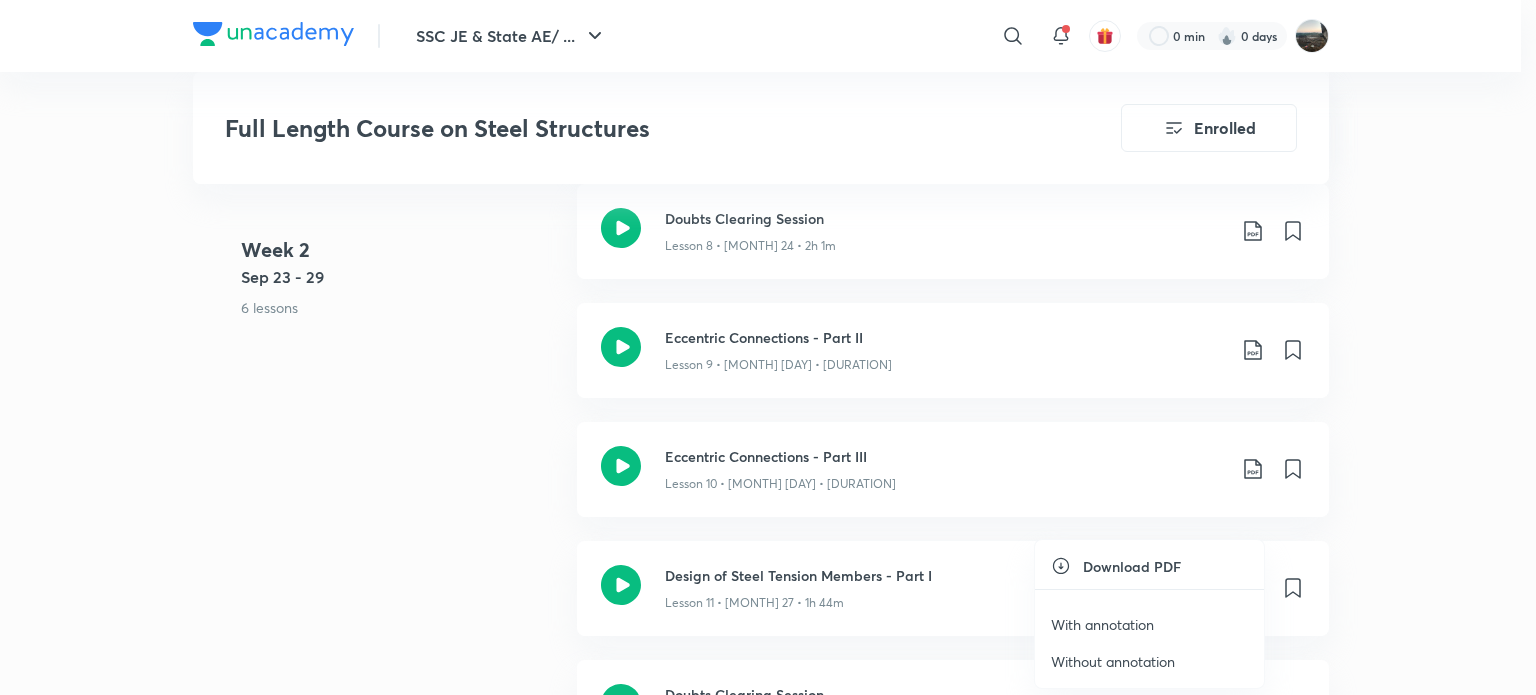 click on "With annotation" at bounding box center [1102, 624] 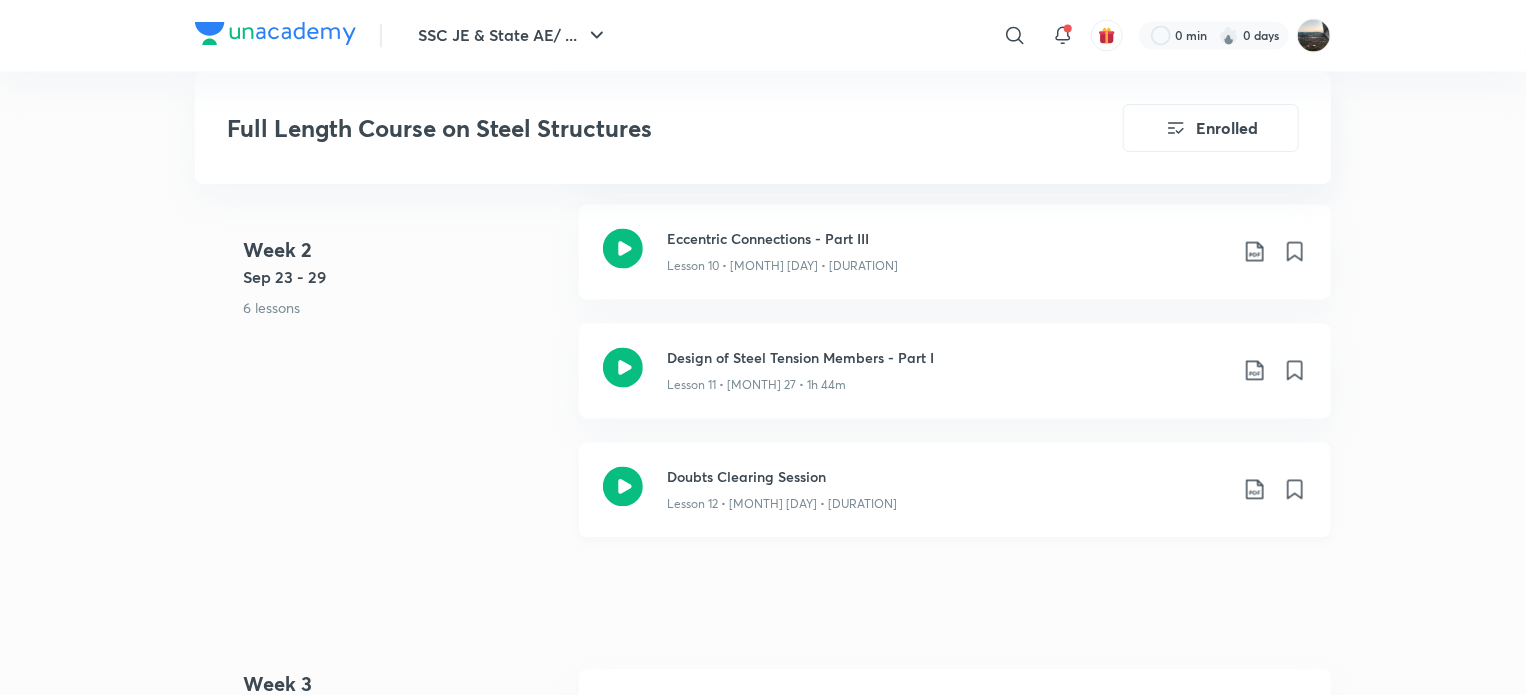 scroll, scrollTop: 2000, scrollLeft: 0, axis: vertical 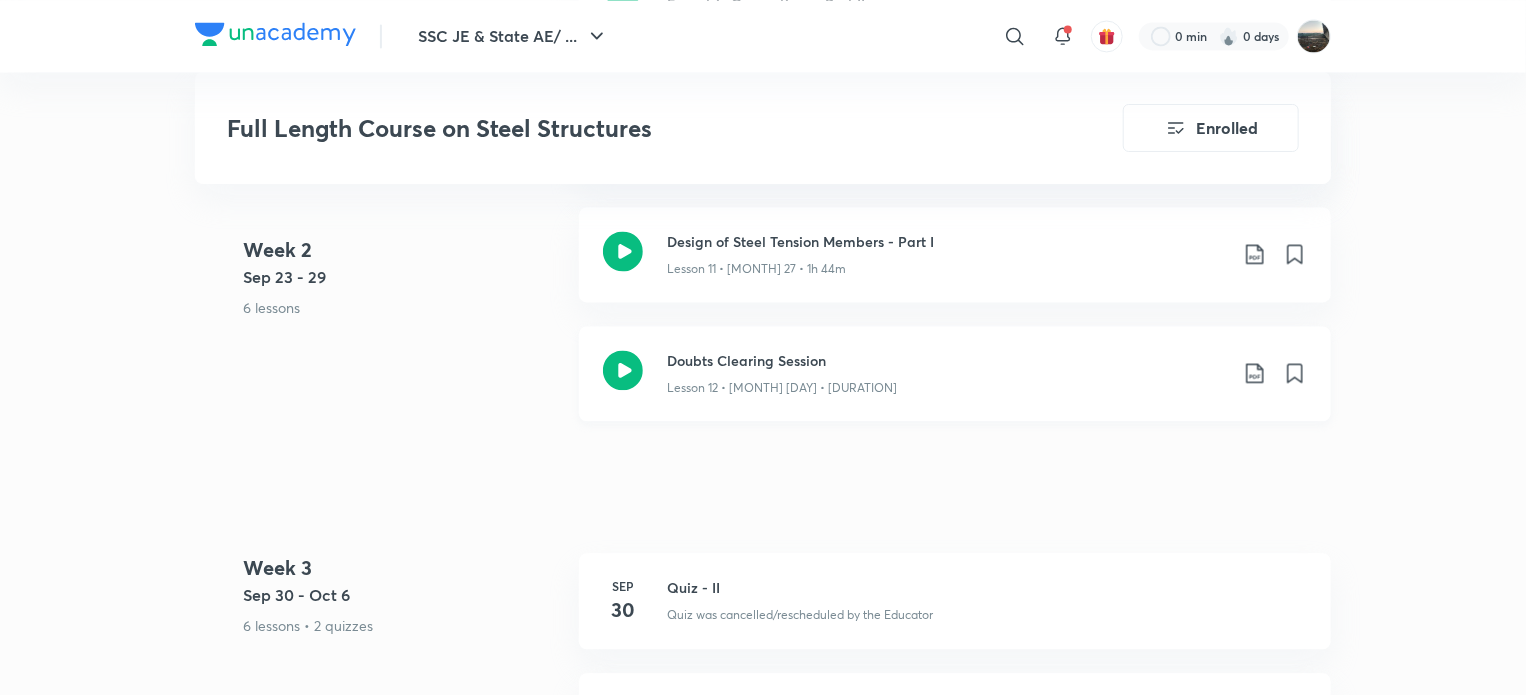 click 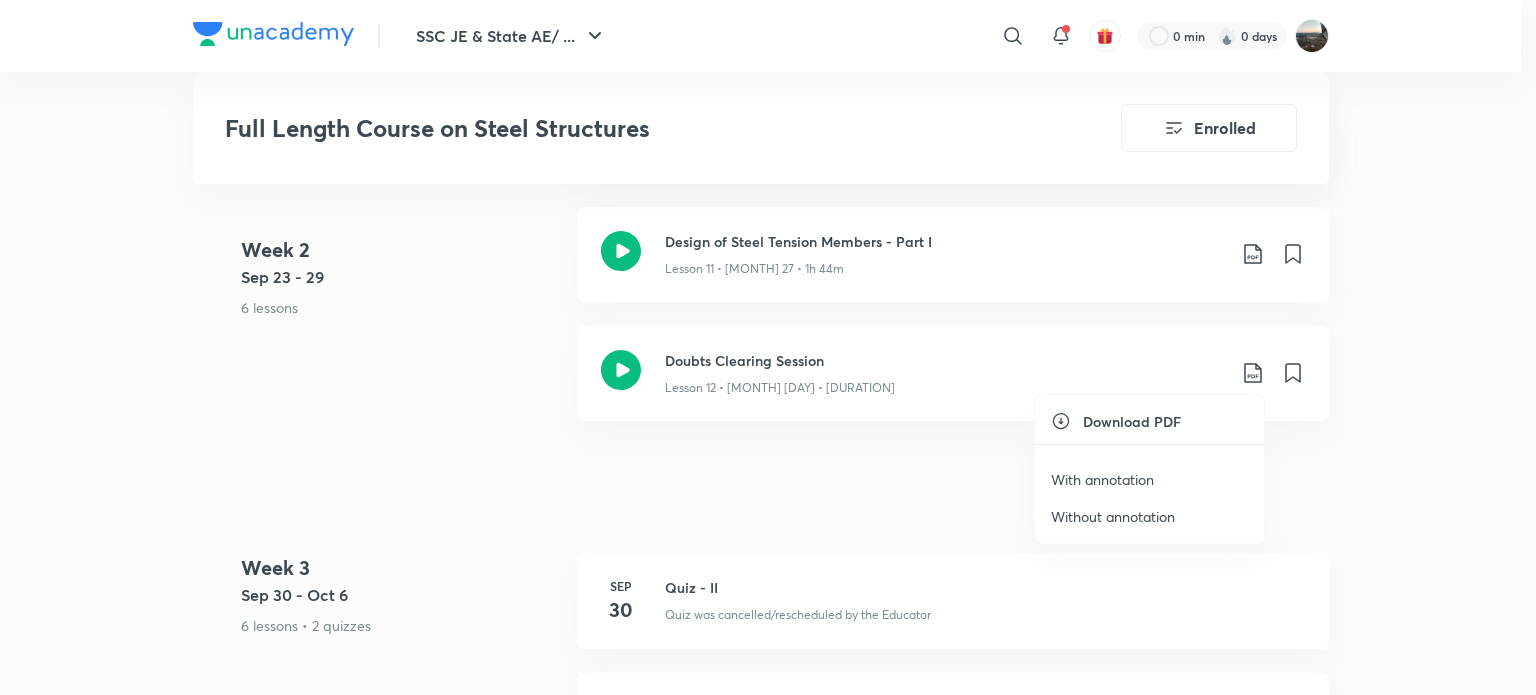 click on "With annotation" at bounding box center [1102, 479] 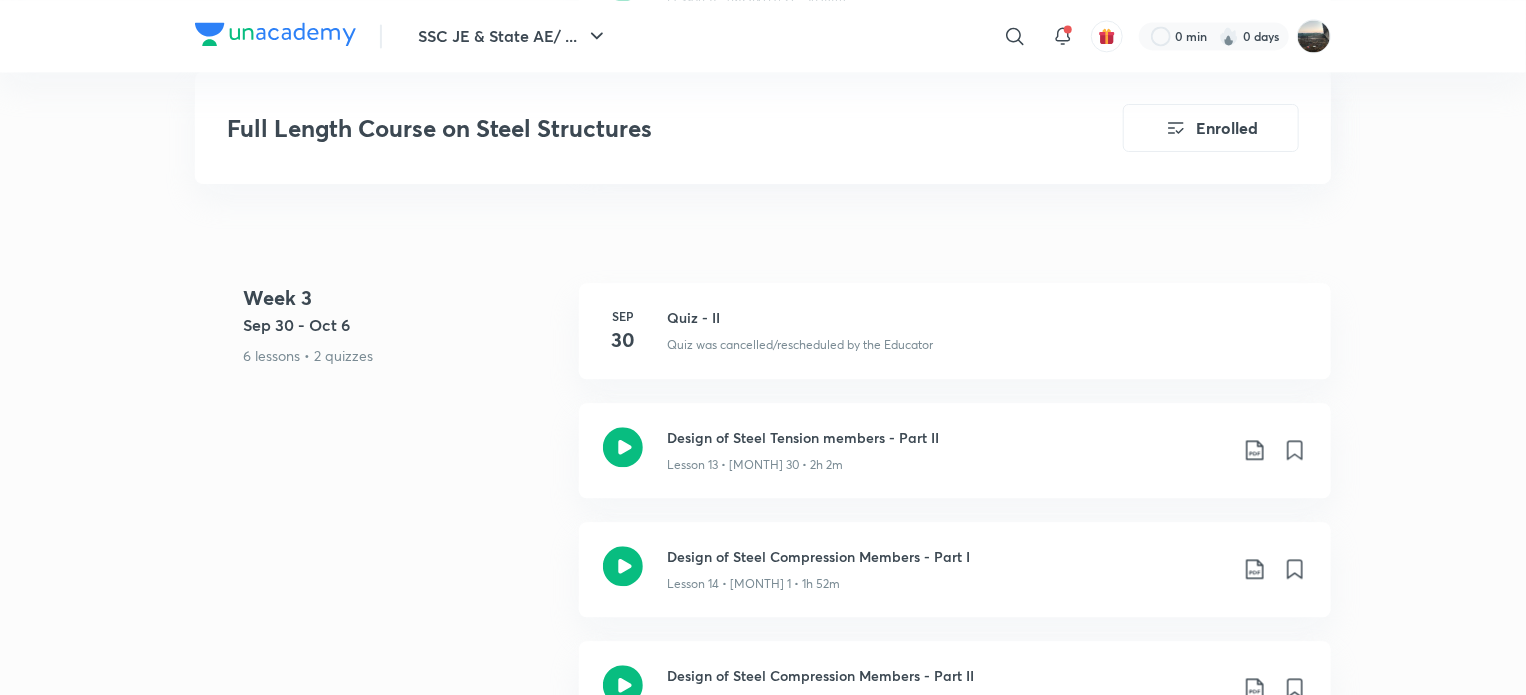 scroll, scrollTop: 2333, scrollLeft: 0, axis: vertical 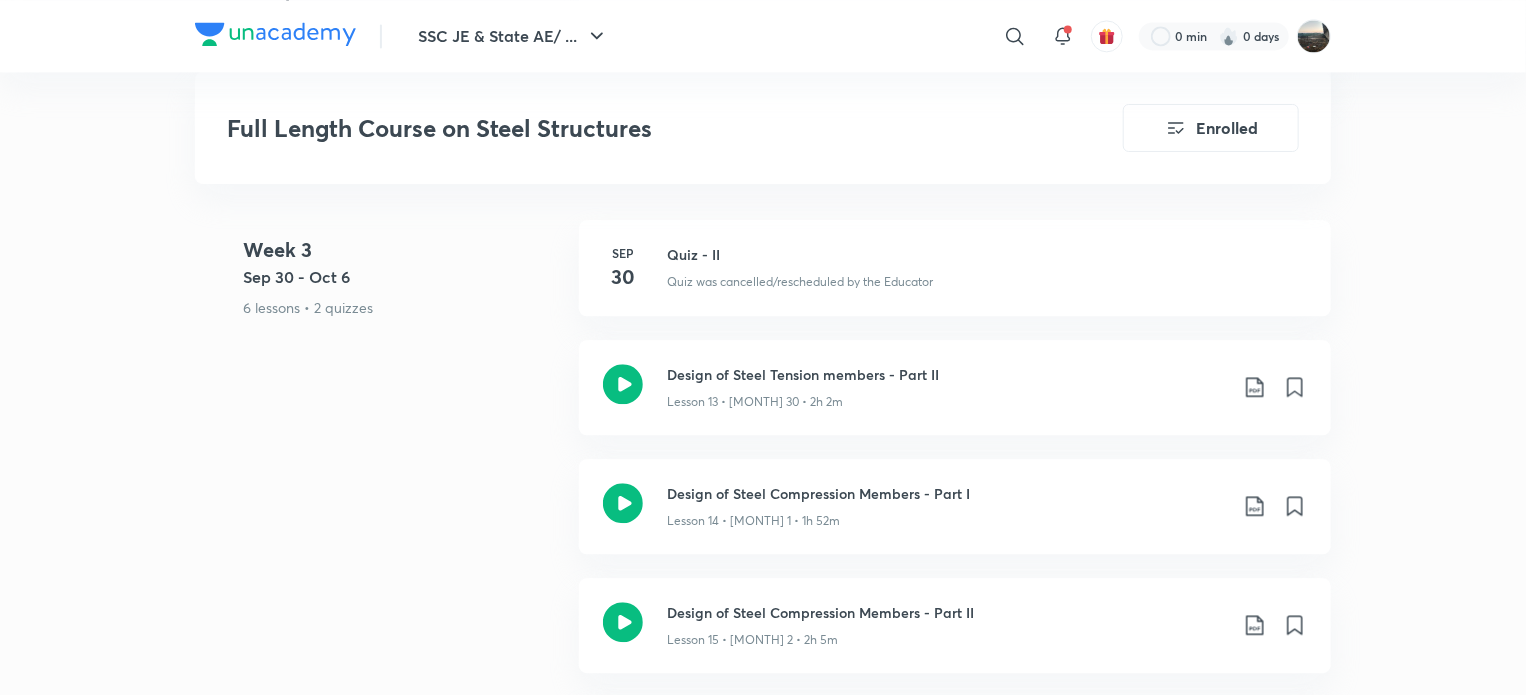 click on "SSC JE & State AE/ ... ​ 0 min 0 days Full Length Course on Steel Structures Enrolled GATE & ESE - Civil Plus Syllabus Civil Engineering English Full Length Course on Steel Structures [PERSON] K In this course, educator [PERSON] will teach Steel Structures in about sessions, each lasting 120 minutes. The course will cover all the topics starting from the basics and will be explained in a detaile... Read more Updates About Enrolled Learn everyday from planner Choose a preferred time & watch these classes right from your planner Add to Planner Week 1 [MONTH] 16 - 22 6 lessons • 1 quiz Introduction to Steel Structures & Design Lesson 1 • [MONTH] 16 • 2h Riveted Connections - Concentric Lesson 2 • [MONTH] 17 • 2h 5m Bolted Connections - Concentric Lesson 3 • [MONTH] 18 • 2h 4m Doubts Clearing Session Lesson 4 • [MONTH] 19 • 2h 3m Welded Connections - Part I Lesson 5 • [MONTH] 20 • 2h Welded Connections - Part II [MONTH] 22 Quiz - I [MONTH] 7" at bounding box center (763, 2779) 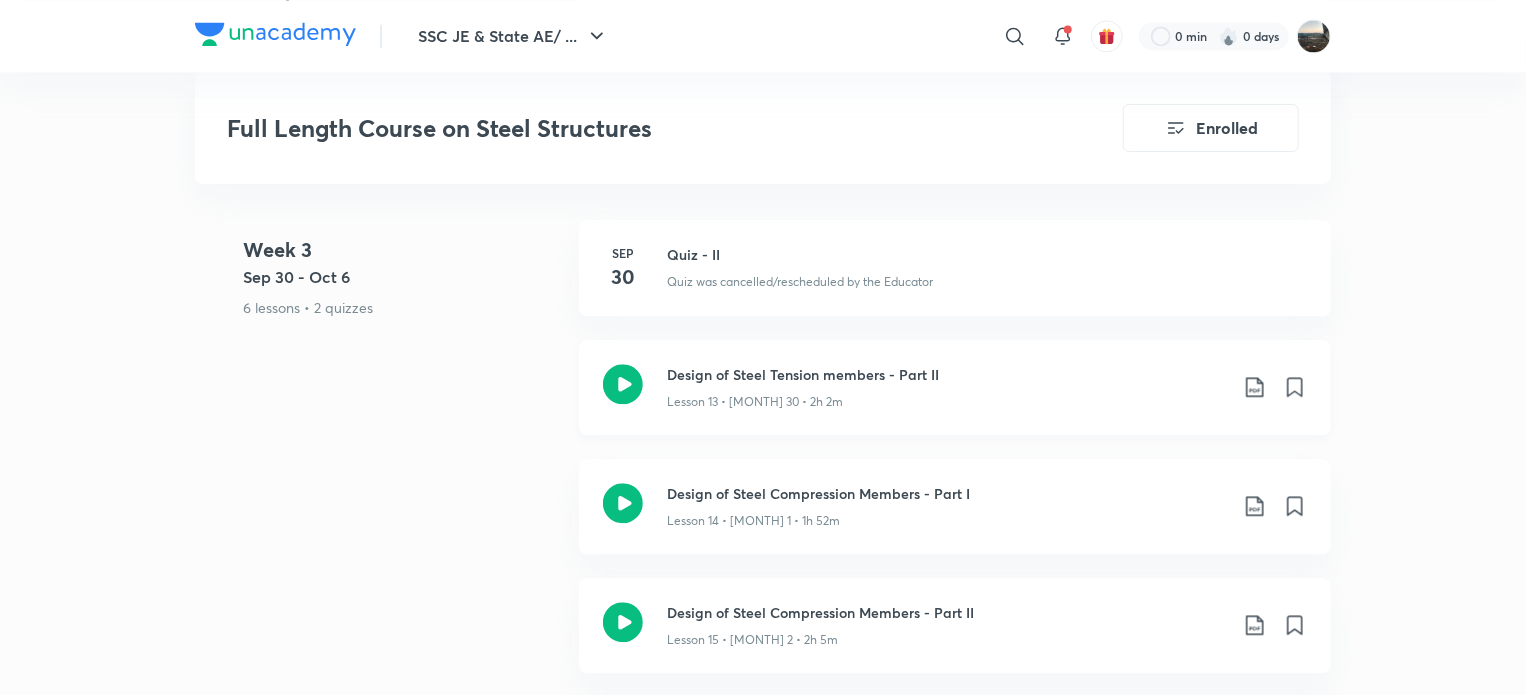 click 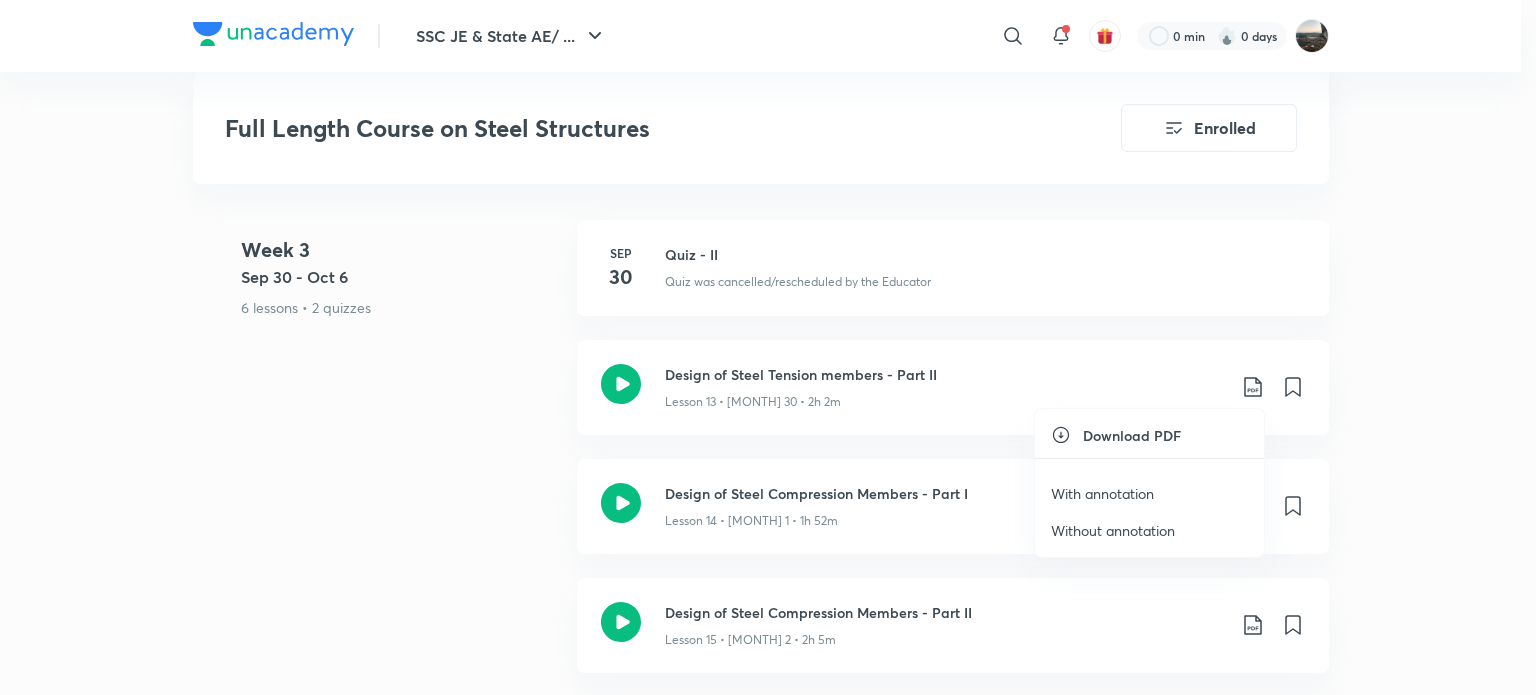 click on "With annotation" at bounding box center (1149, 493) 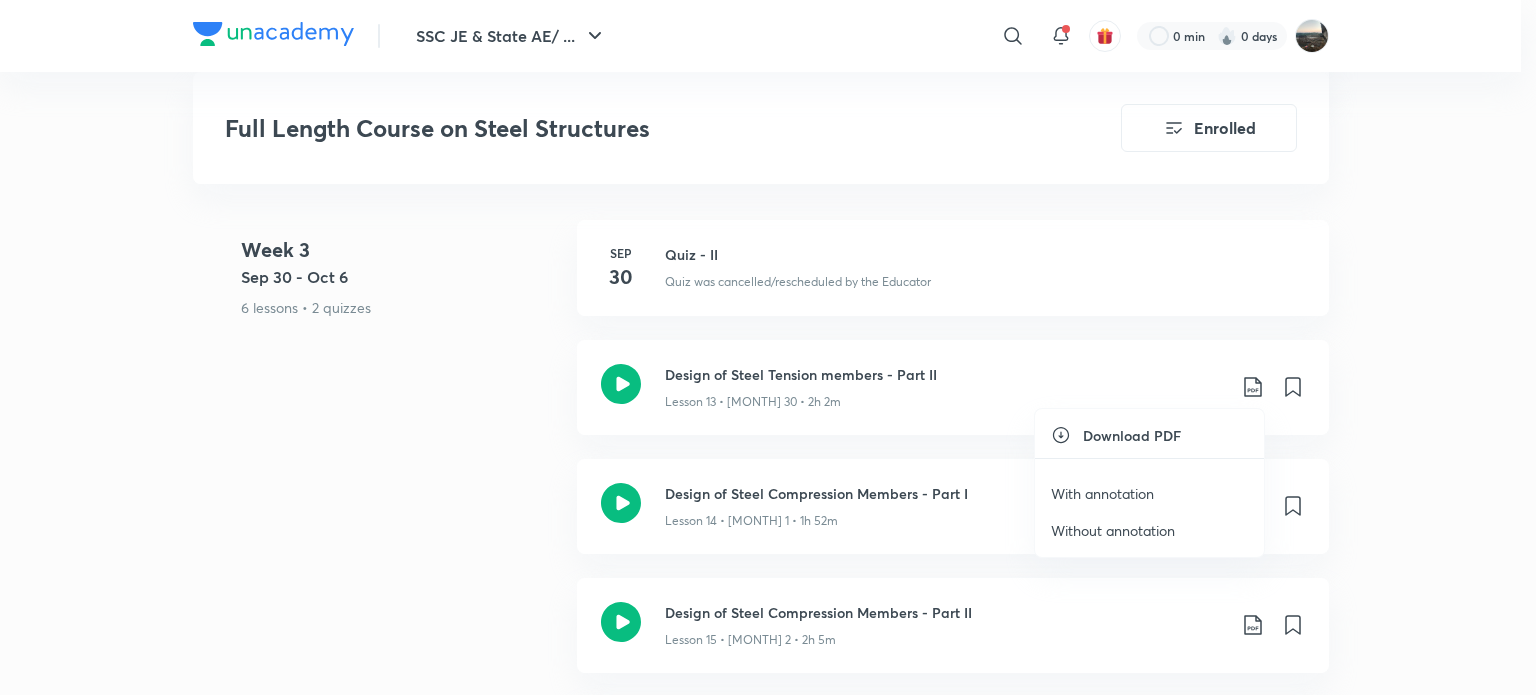 click on "With annotation" at bounding box center (1102, 493) 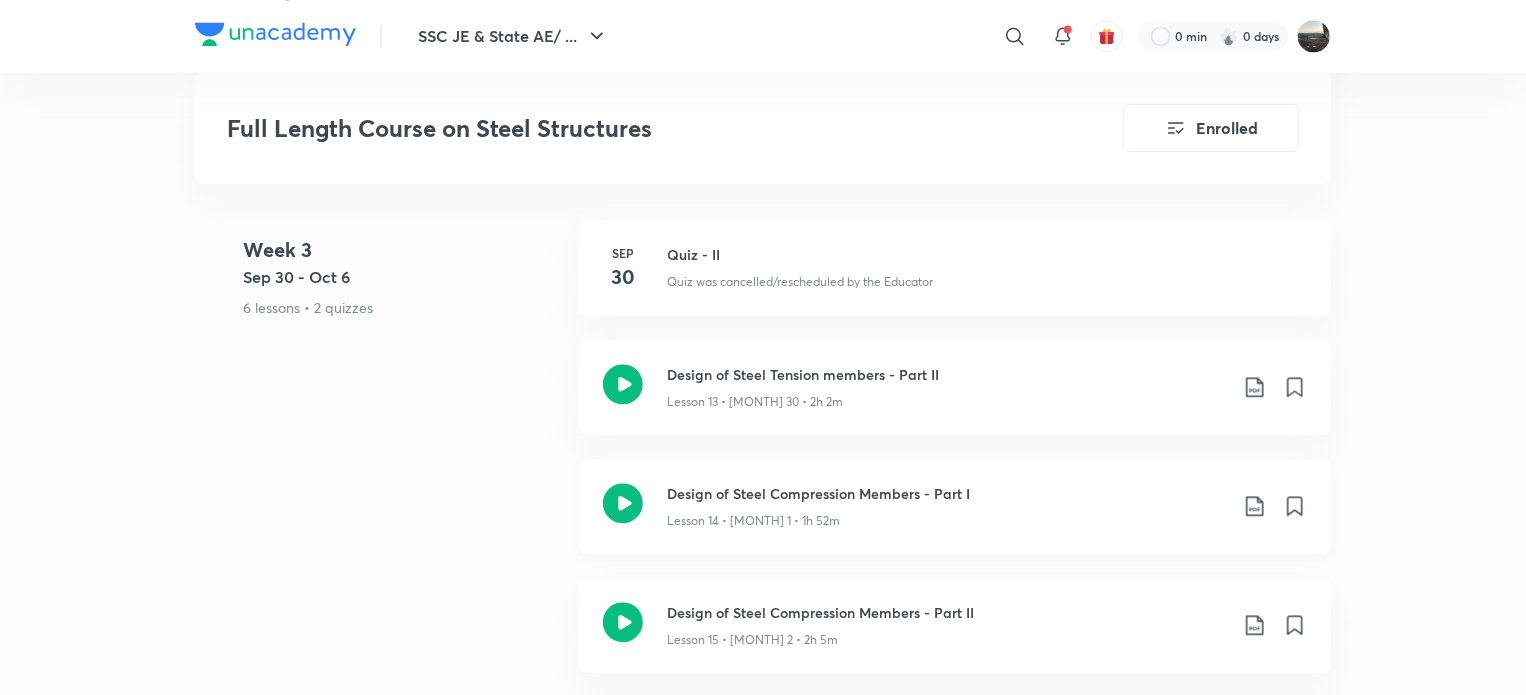 click 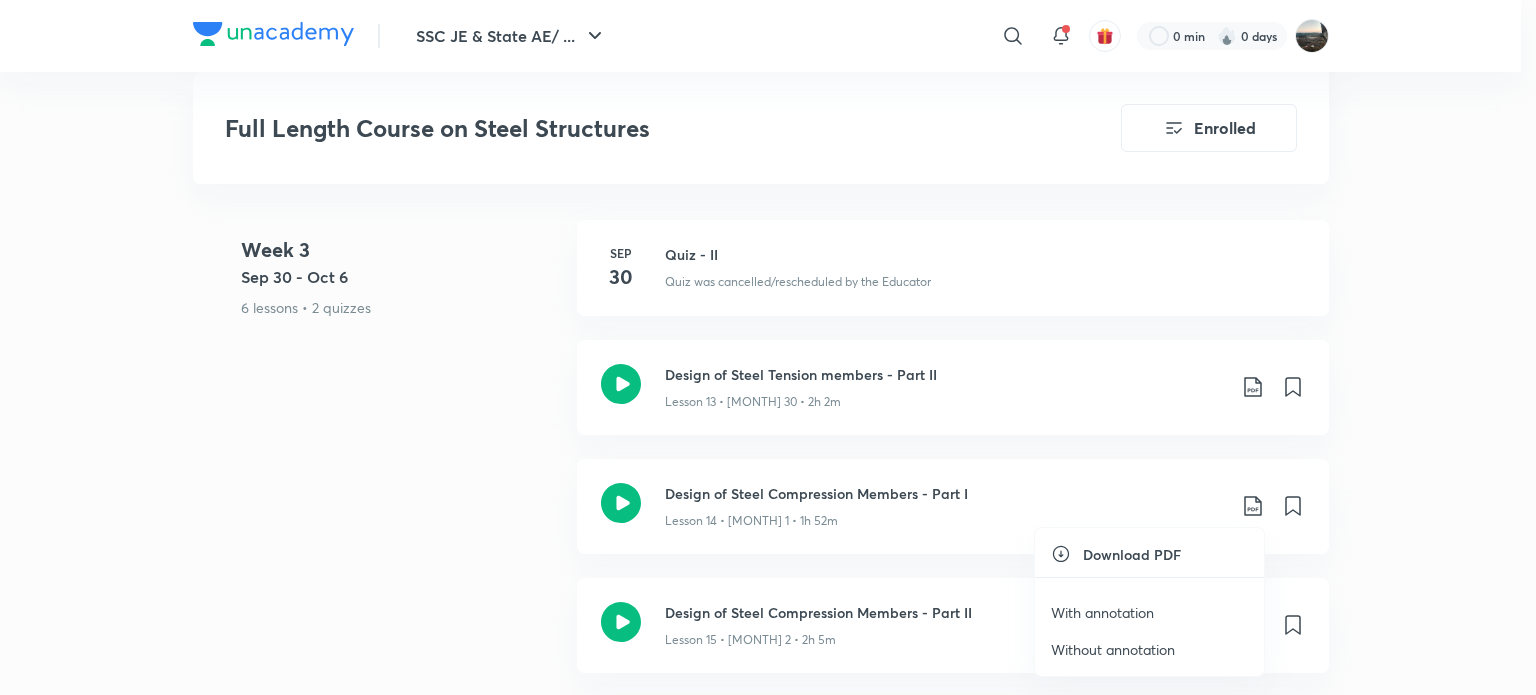 click on "With annotation" at bounding box center (1102, 612) 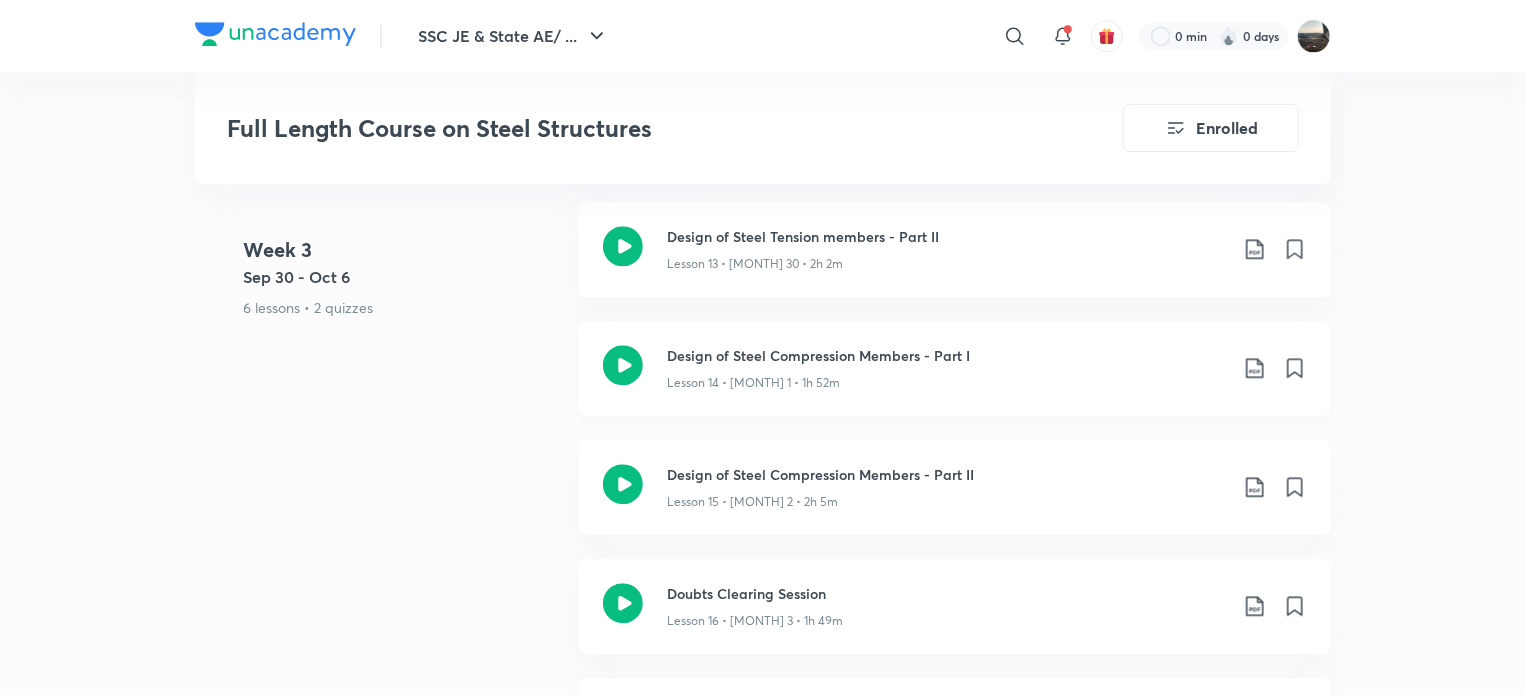 scroll, scrollTop: 2500, scrollLeft: 0, axis: vertical 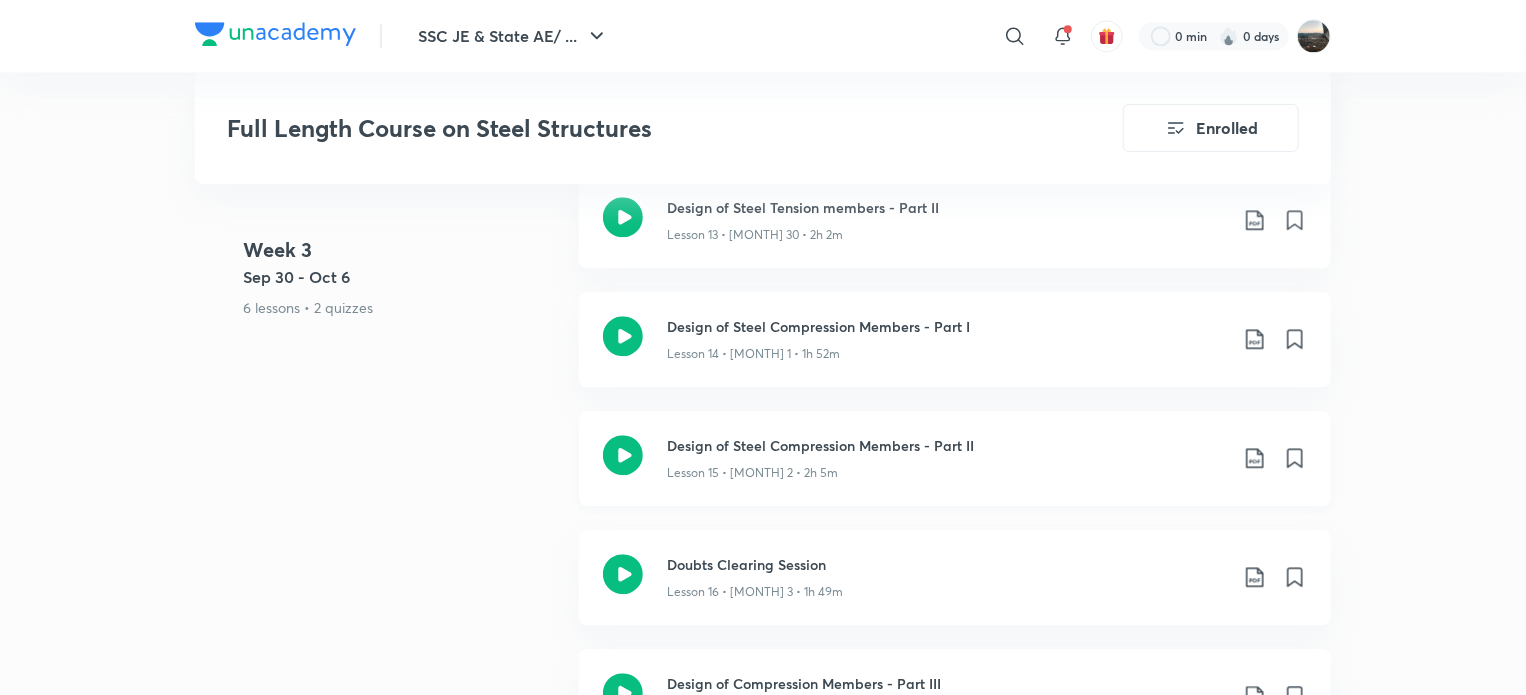 click 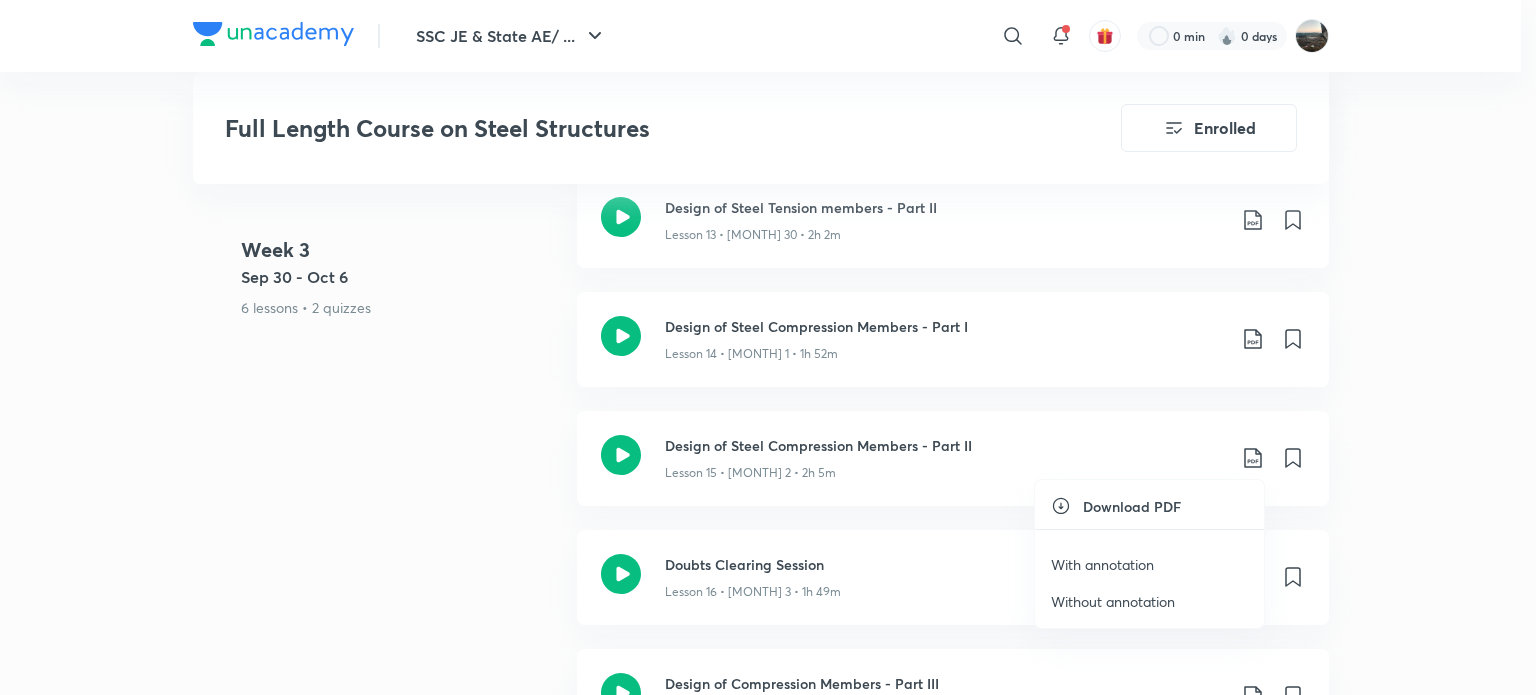 click on "With annotation" at bounding box center [1102, 564] 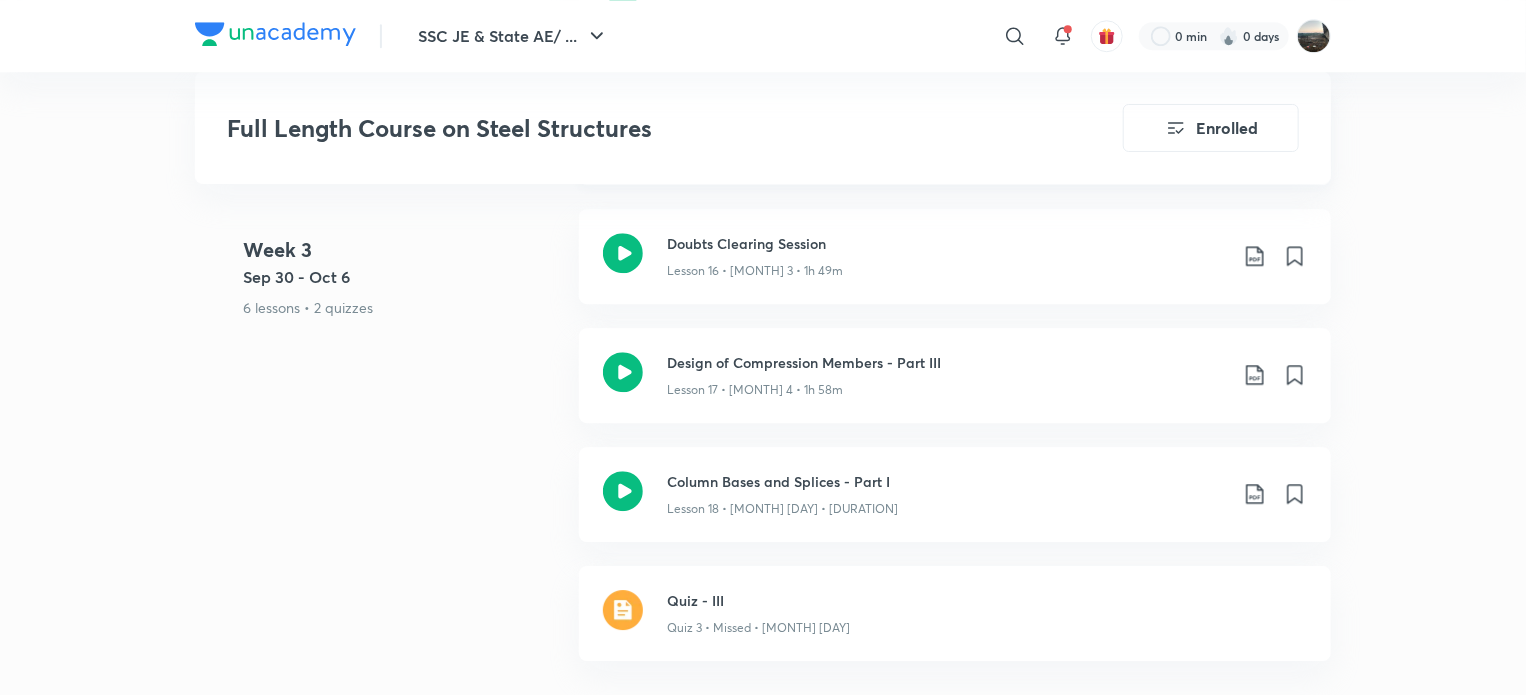 scroll, scrollTop: 2833, scrollLeft: 0, axis: vertical 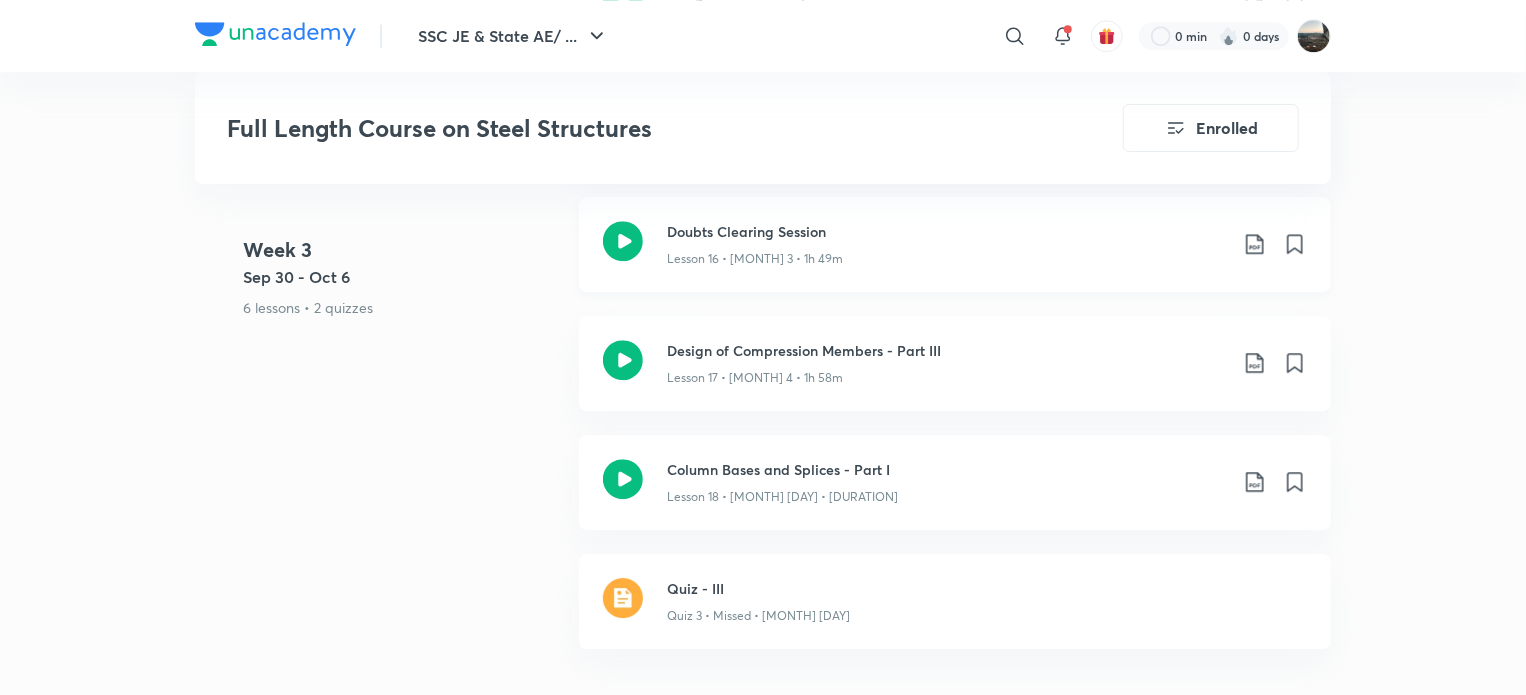 click 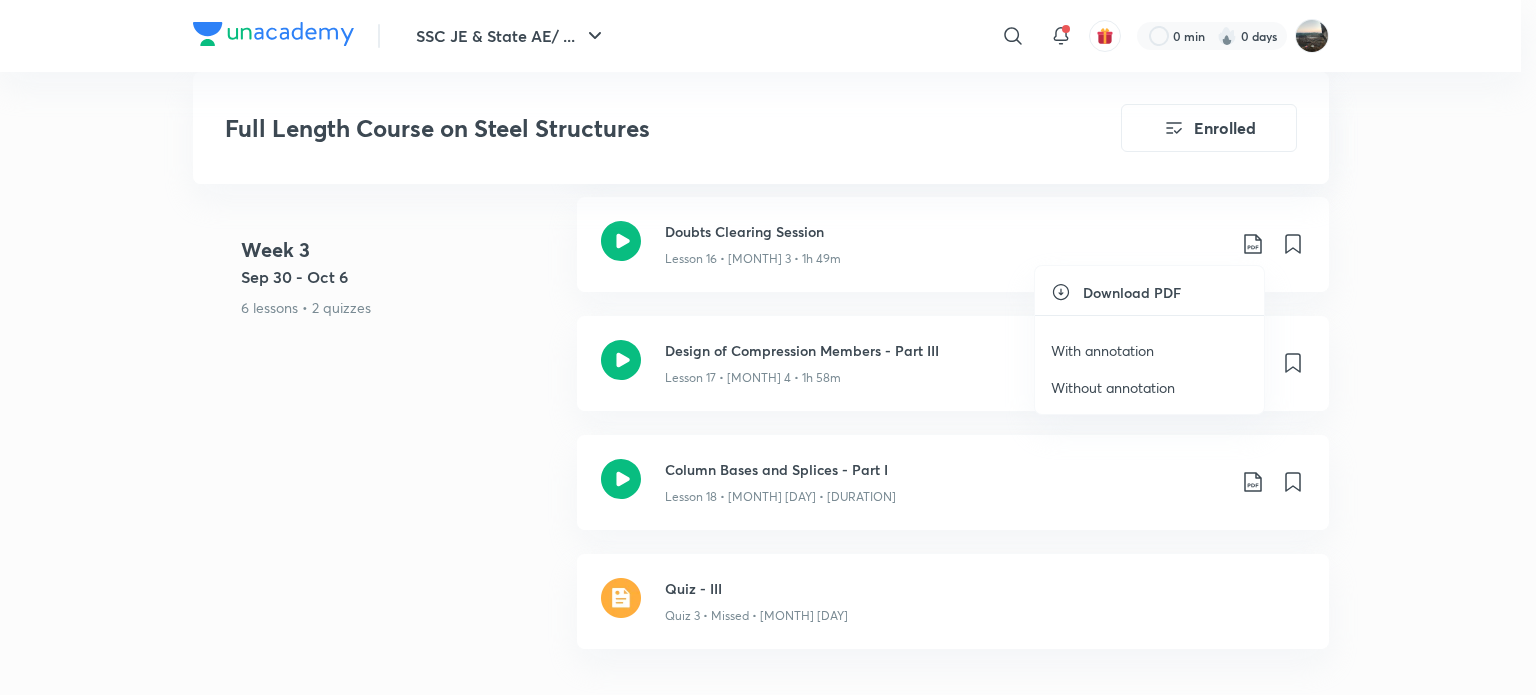 click on "With annotation" at bounding box center (1102, 350) 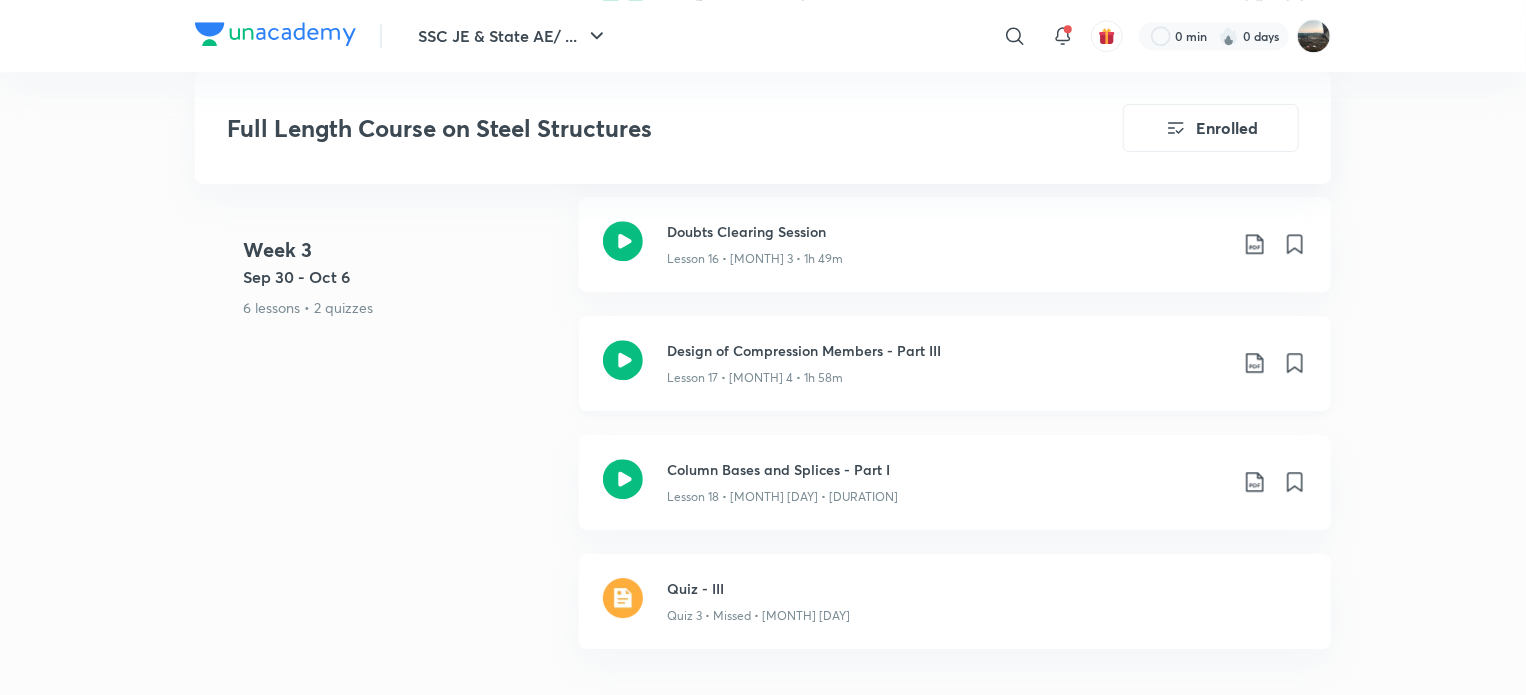 click 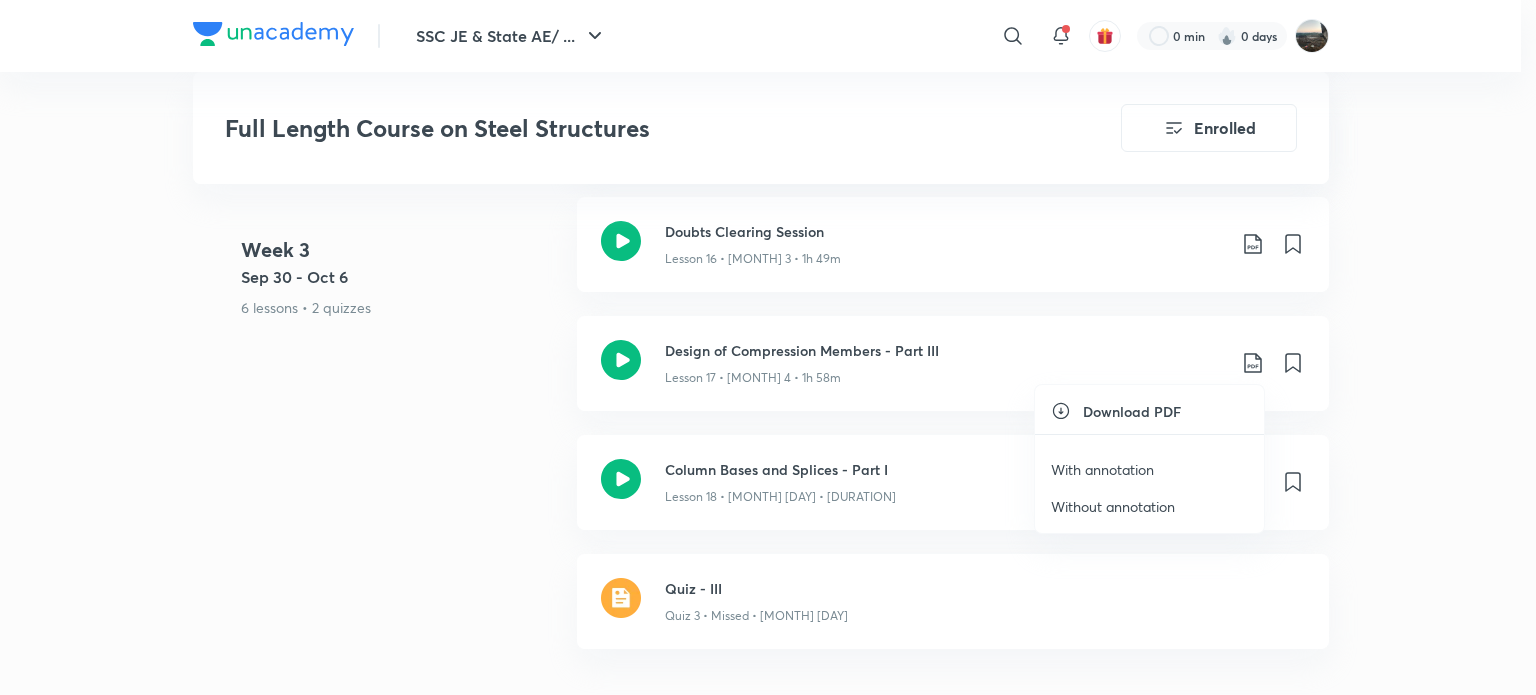 click on "With annotation" at bounding box center [1102, 469] 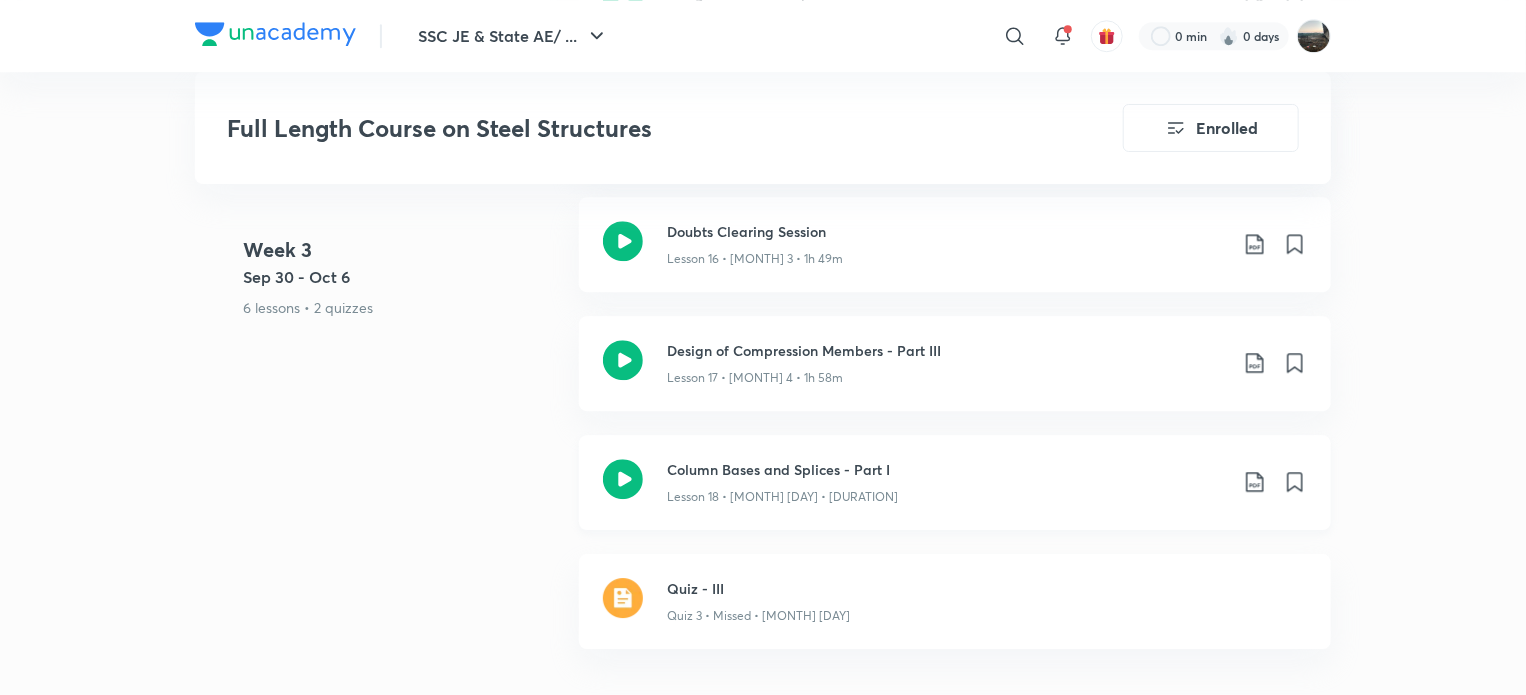click 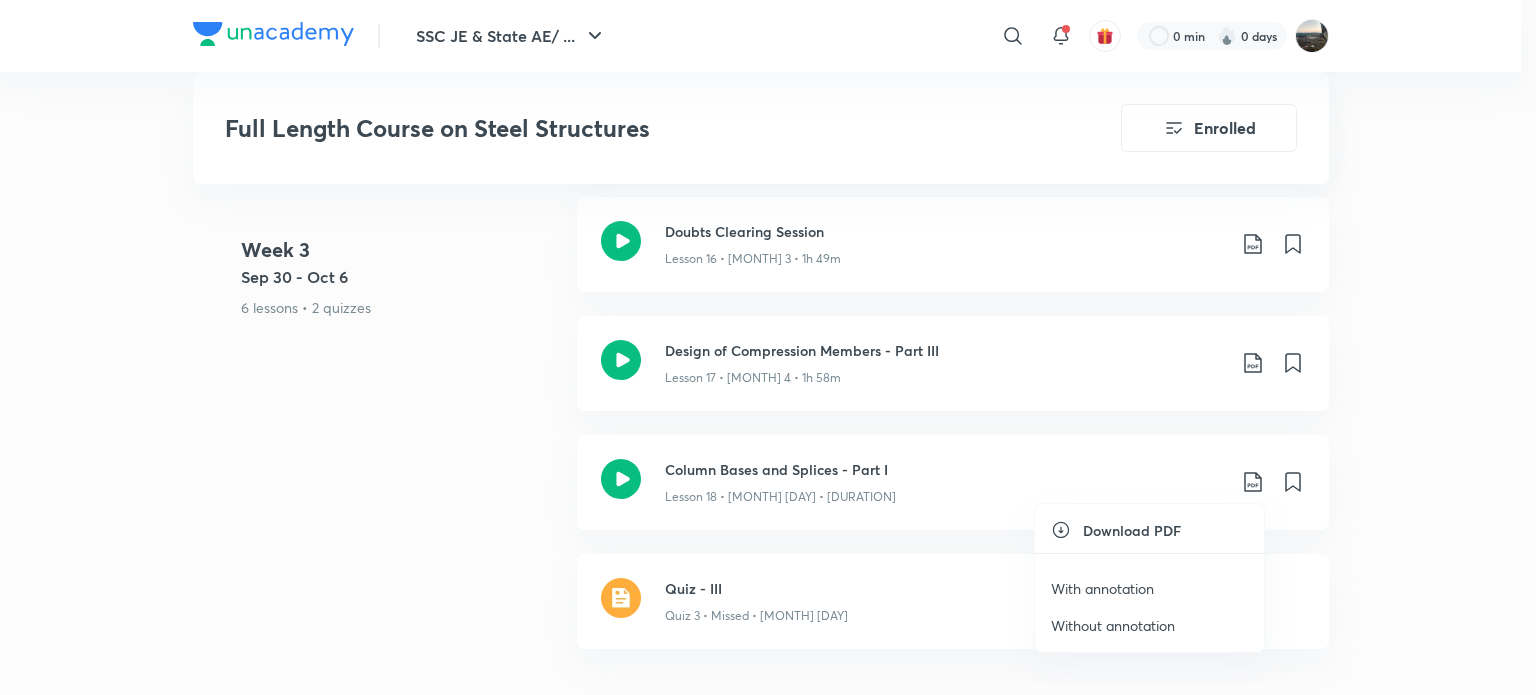 click on "With annotation" at bounding box center [1102, 588] 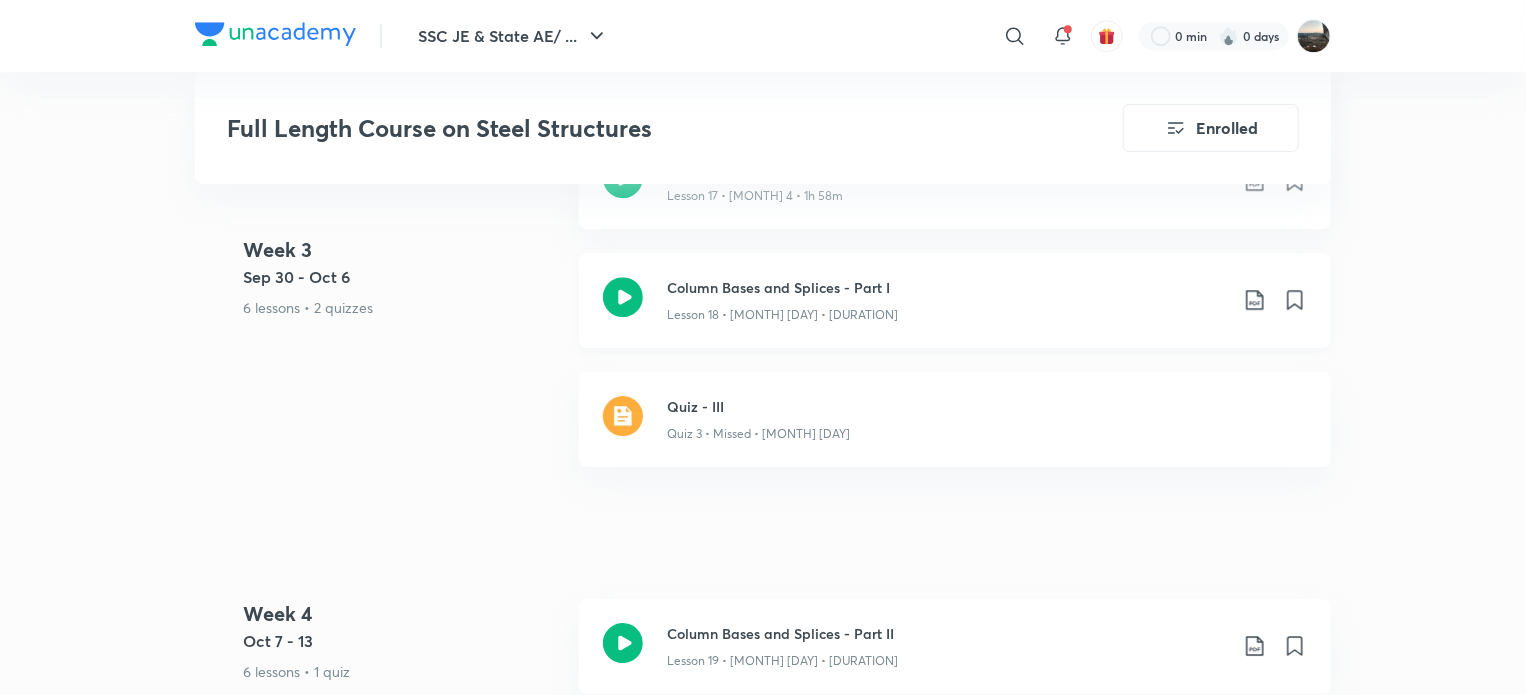 scroll, scrollTop: 3166, scrollLeft: 0, axis: vertical 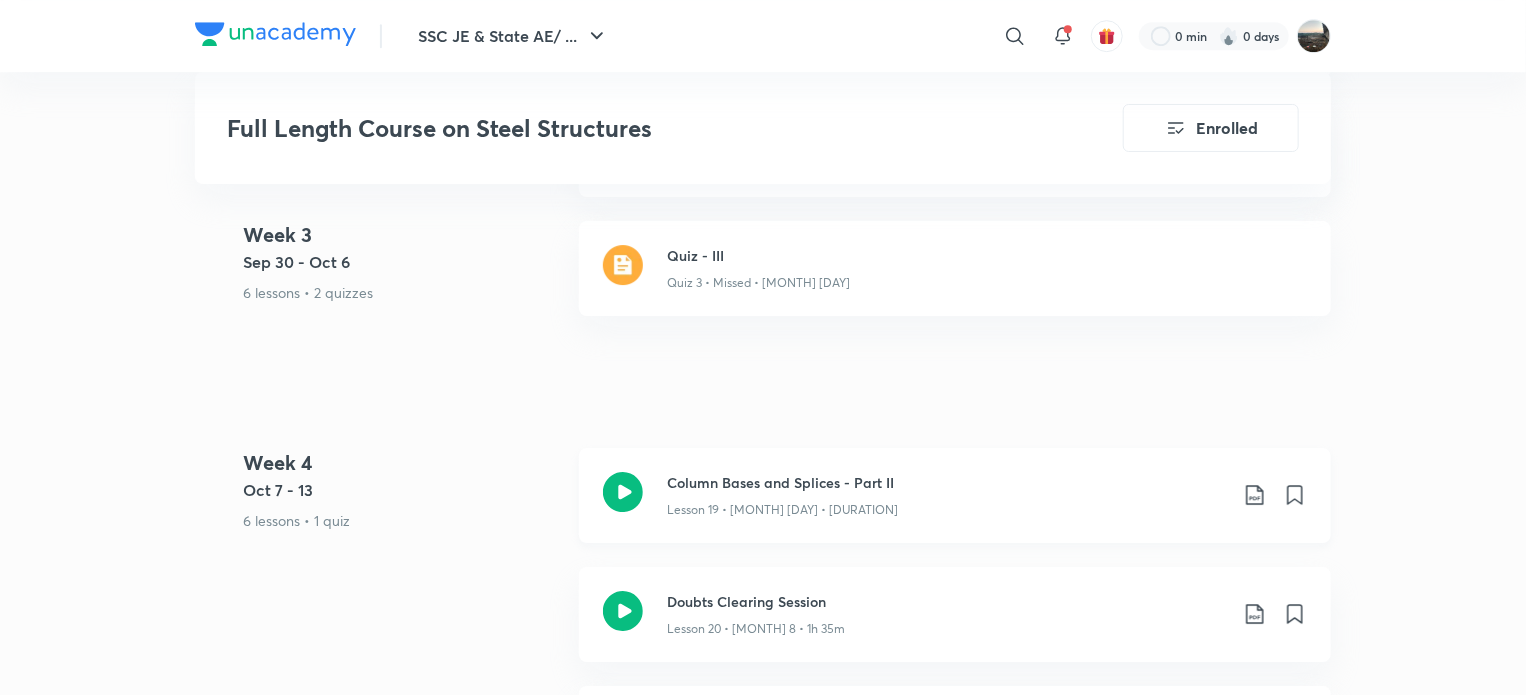 click 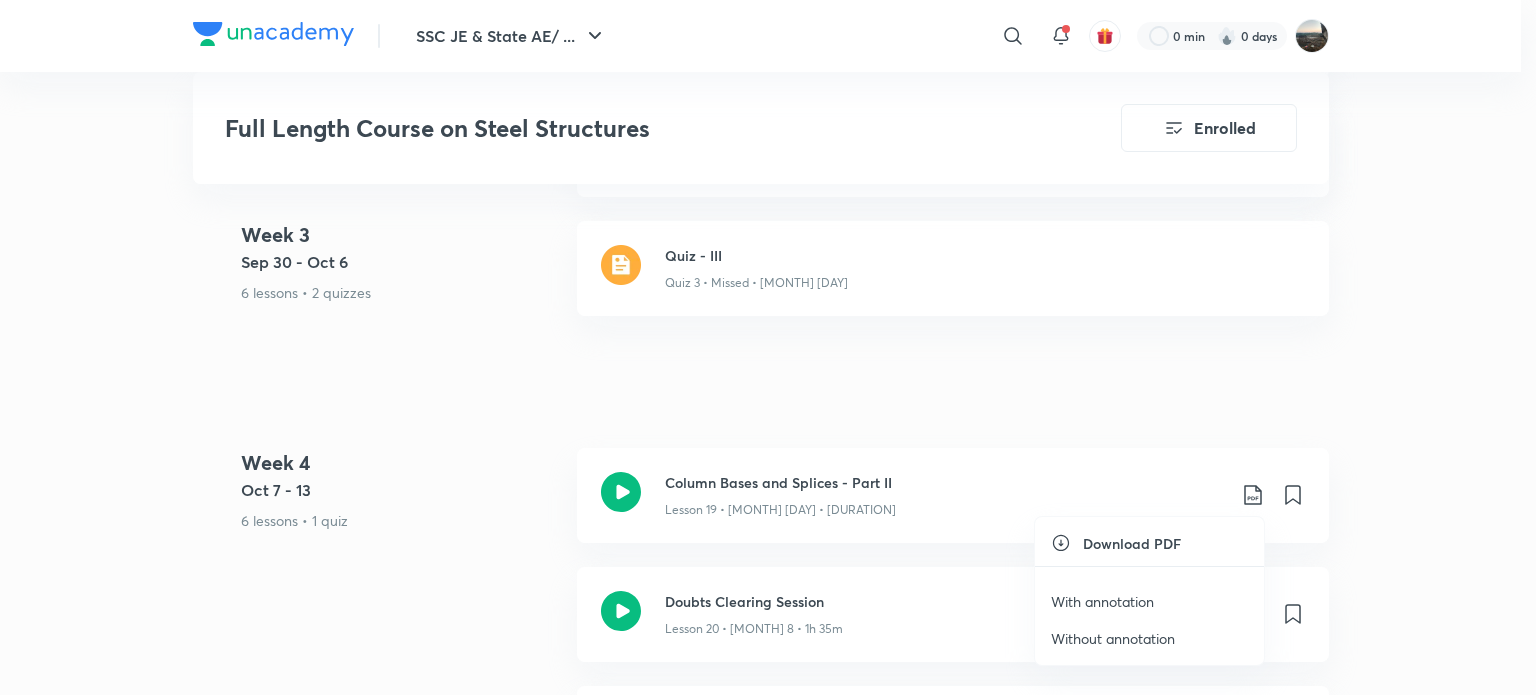 click on "With annotation" at bounding box center [1102, 601] 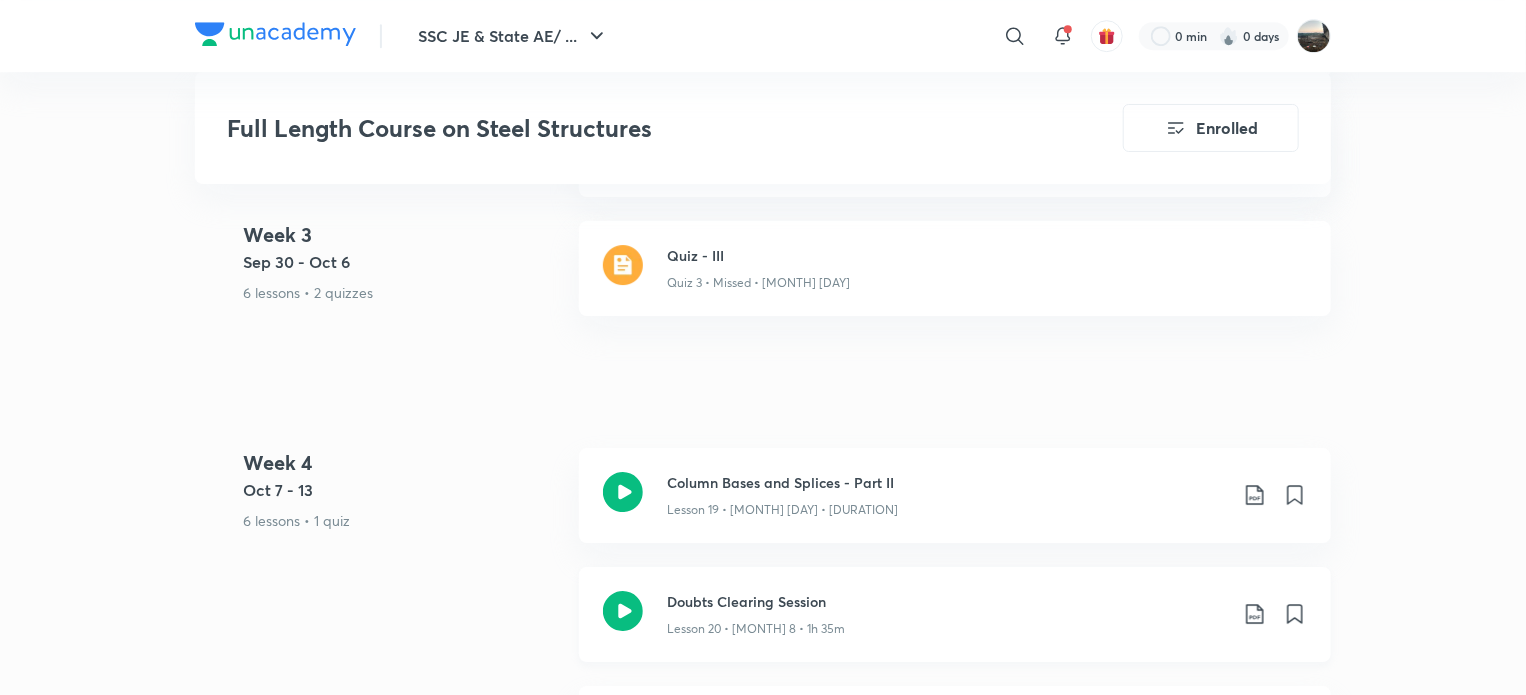 click 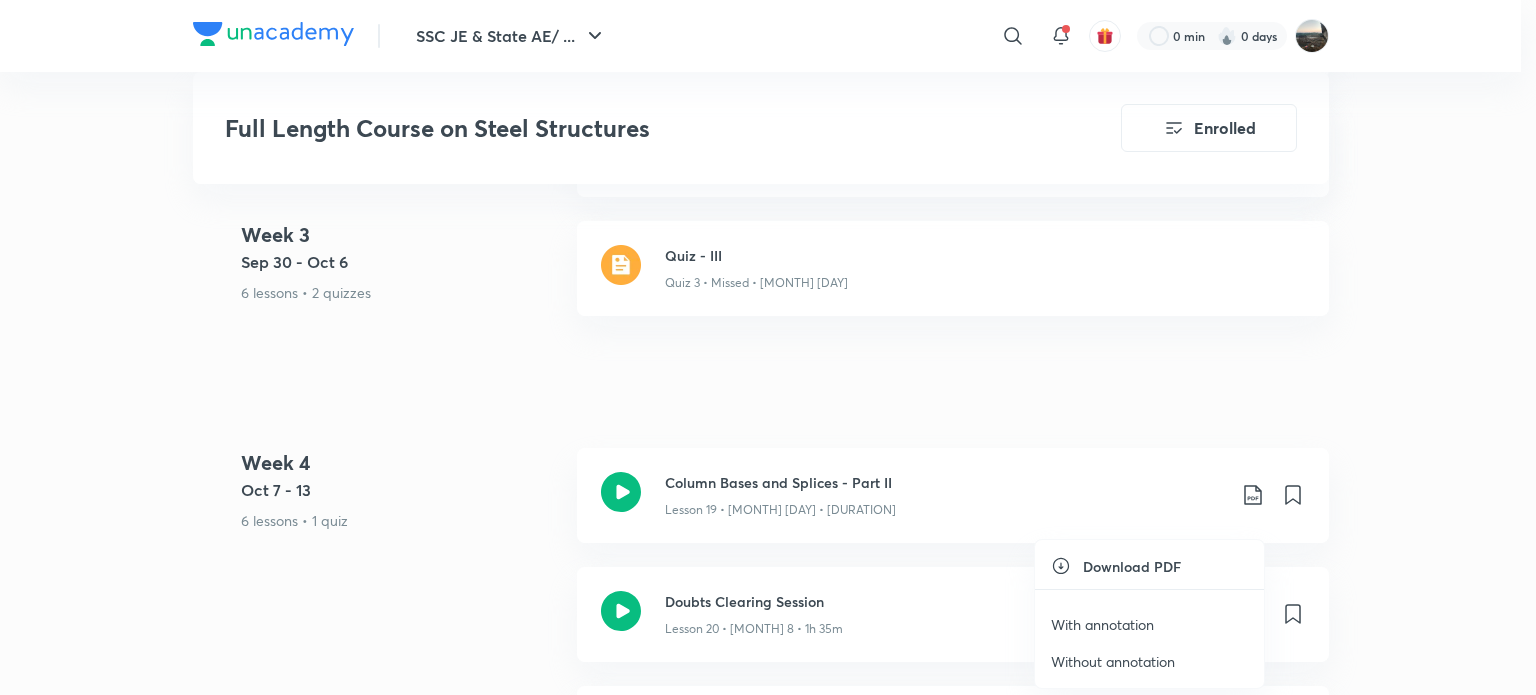 click on "With annotation" at bounding box center (1149, 624) 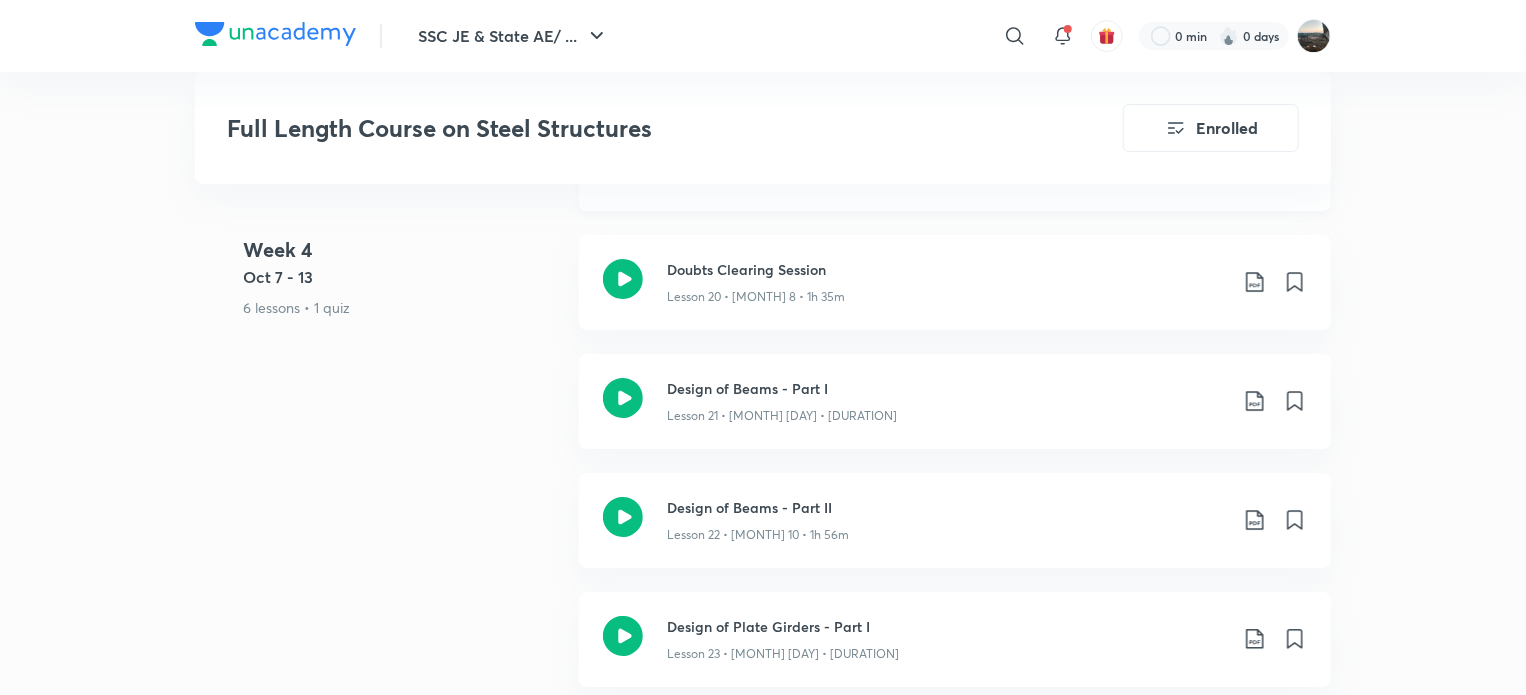 scroll, scrollTop: 3500, scrollLeft: 0, axis: vertical 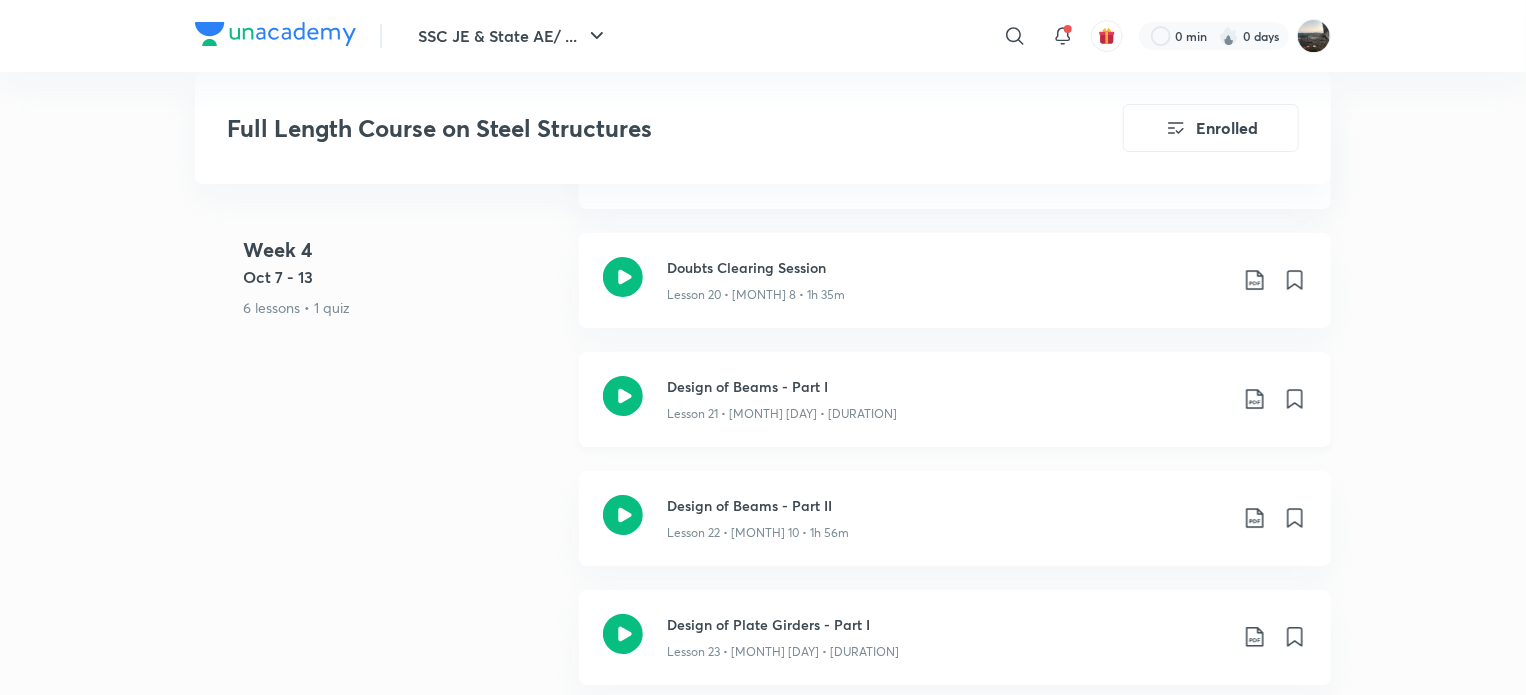 click 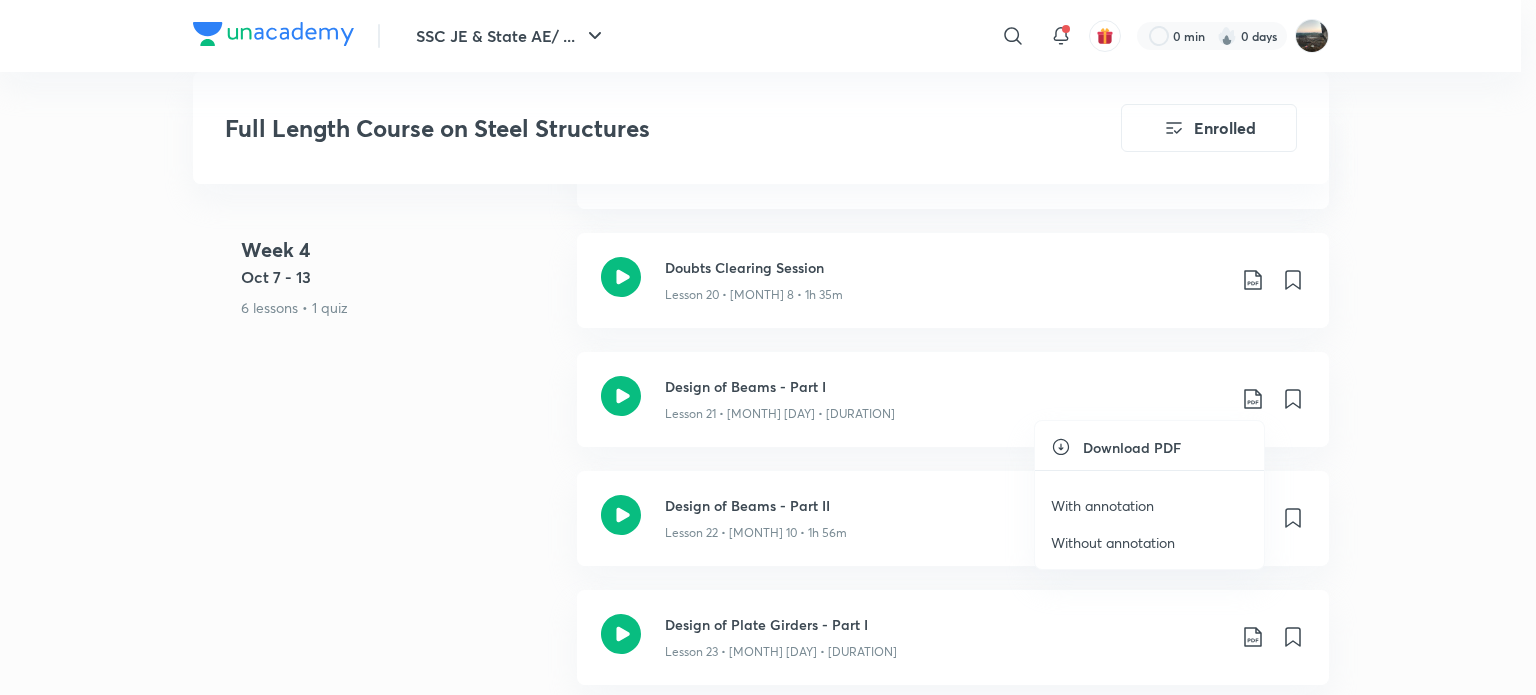click on "With annotation" at bounding box center [1102, 505] 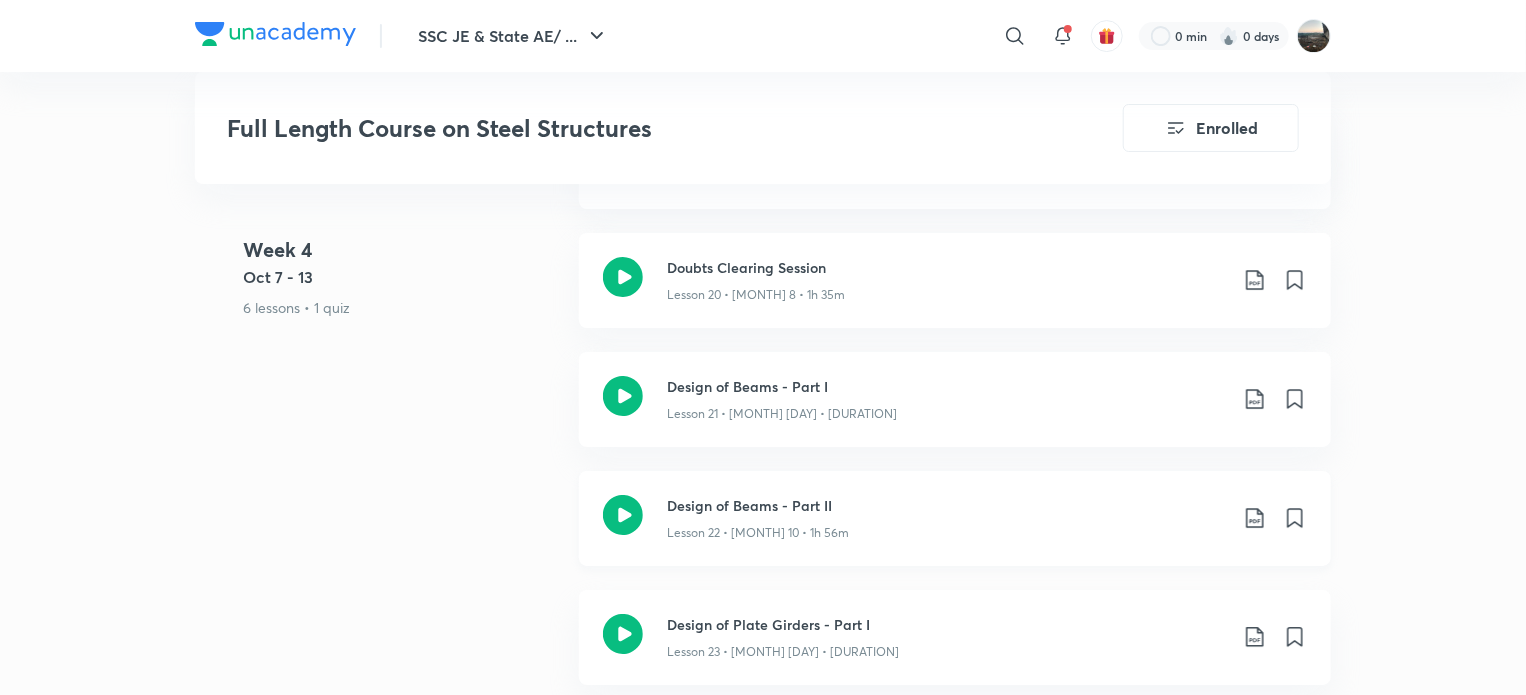 click 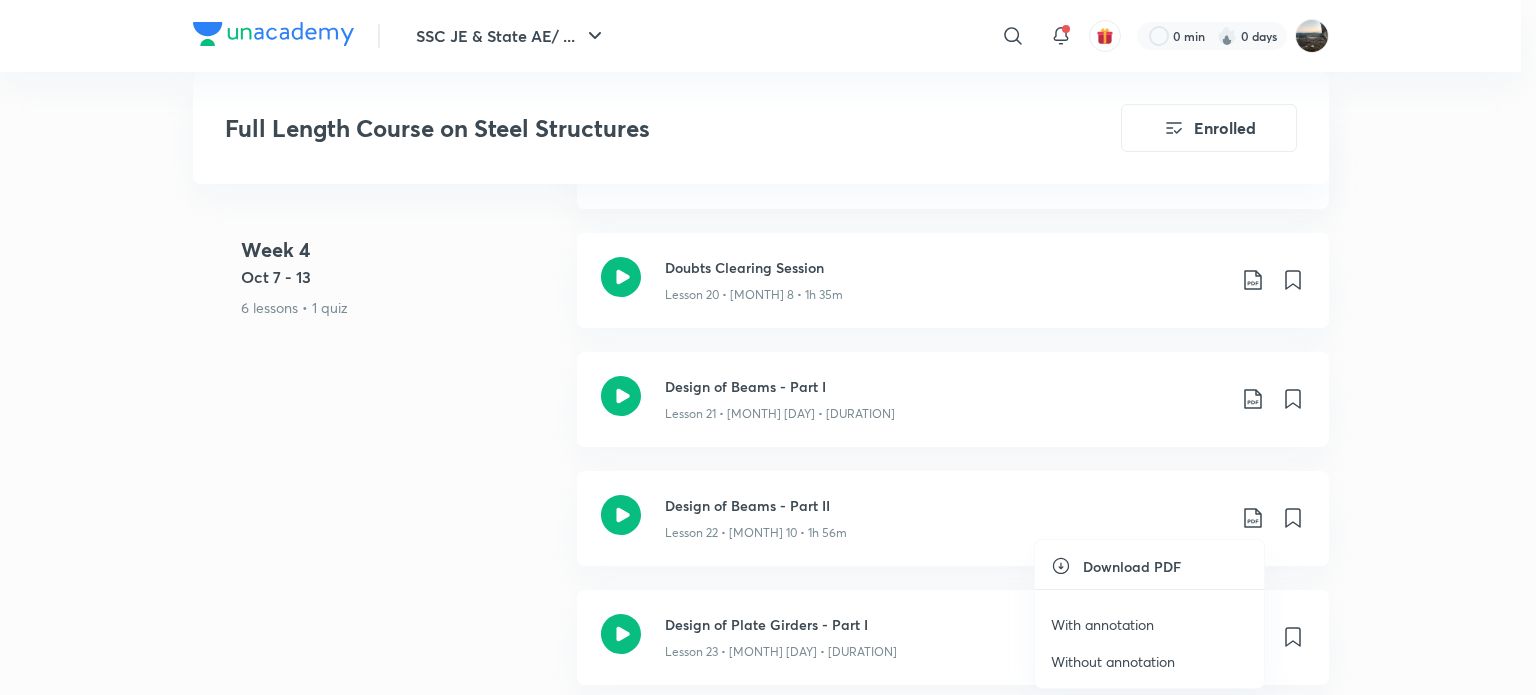 click on "With annotation" at bounding box center (1102, 624) 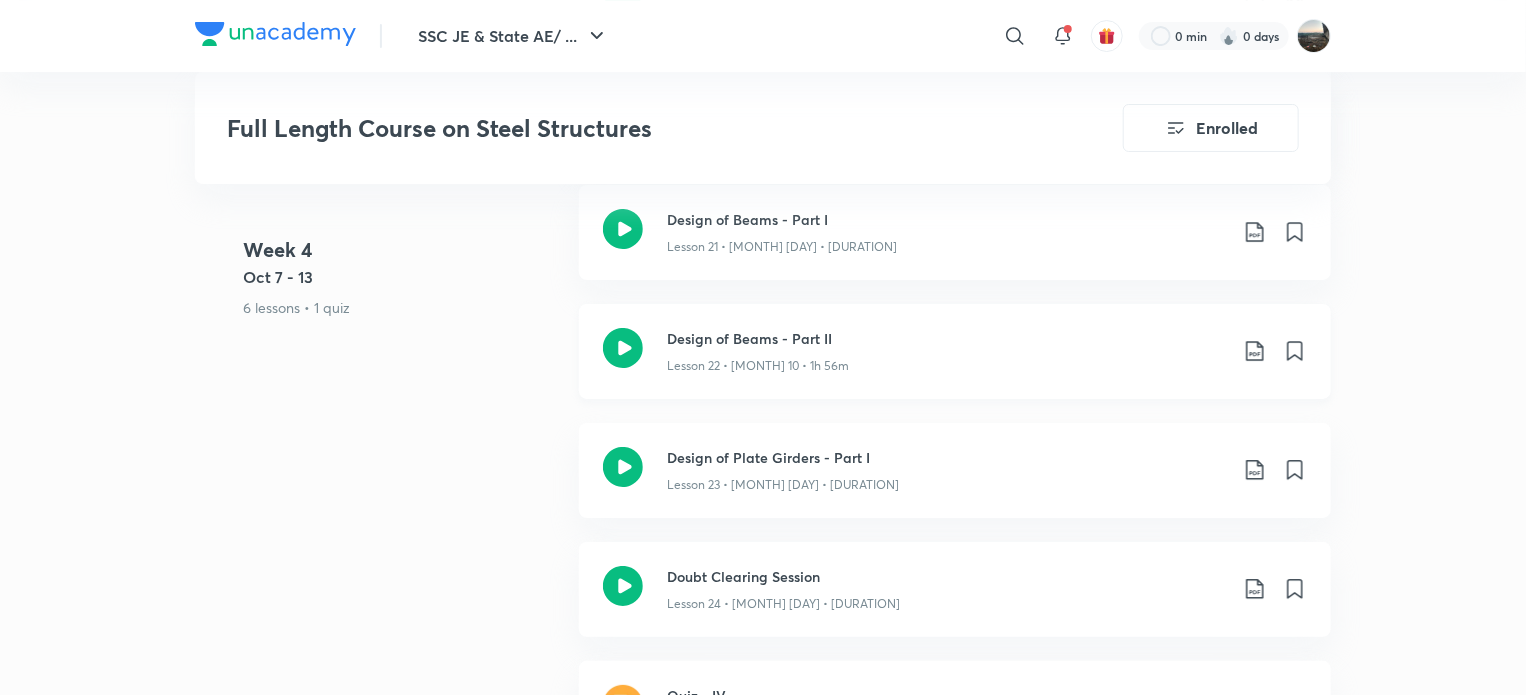 scroll, scrollTop: 3833, scrollLeft: 0, axis: vertical 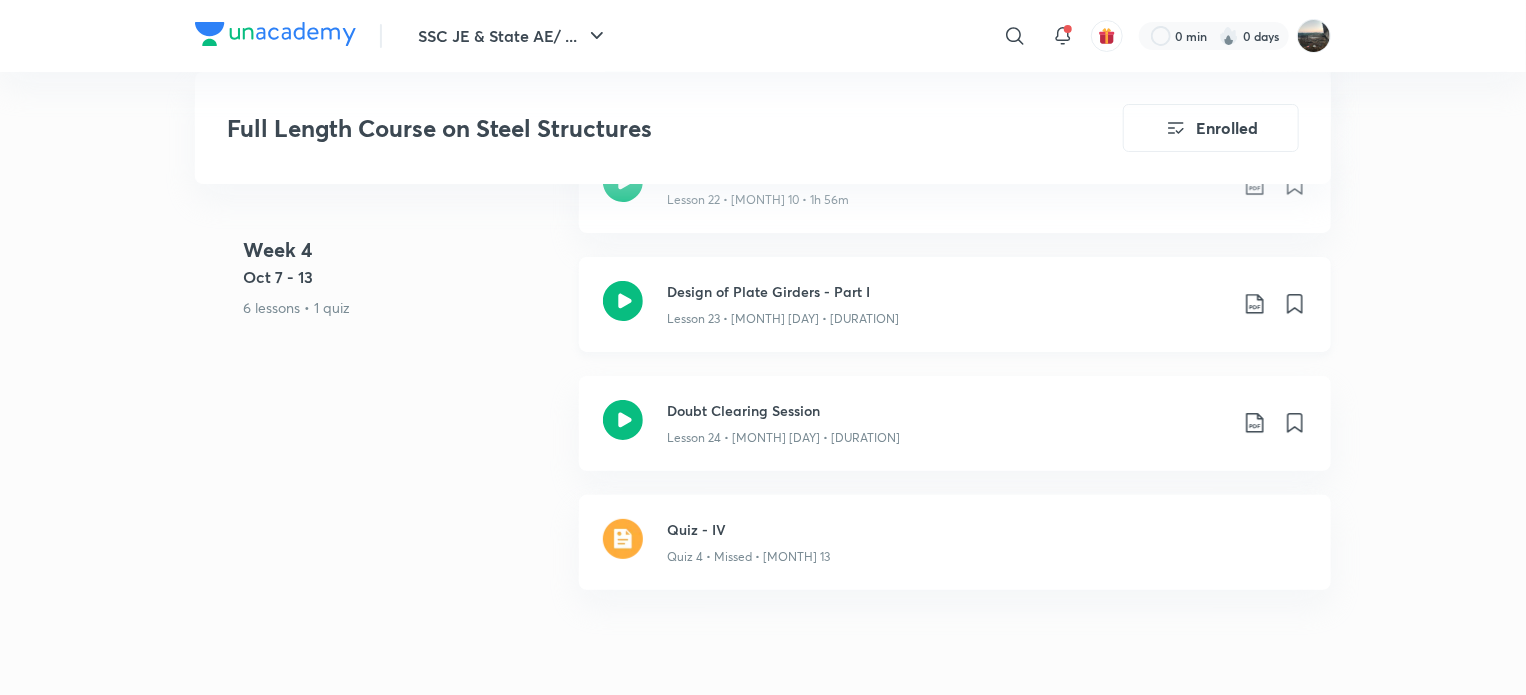 click 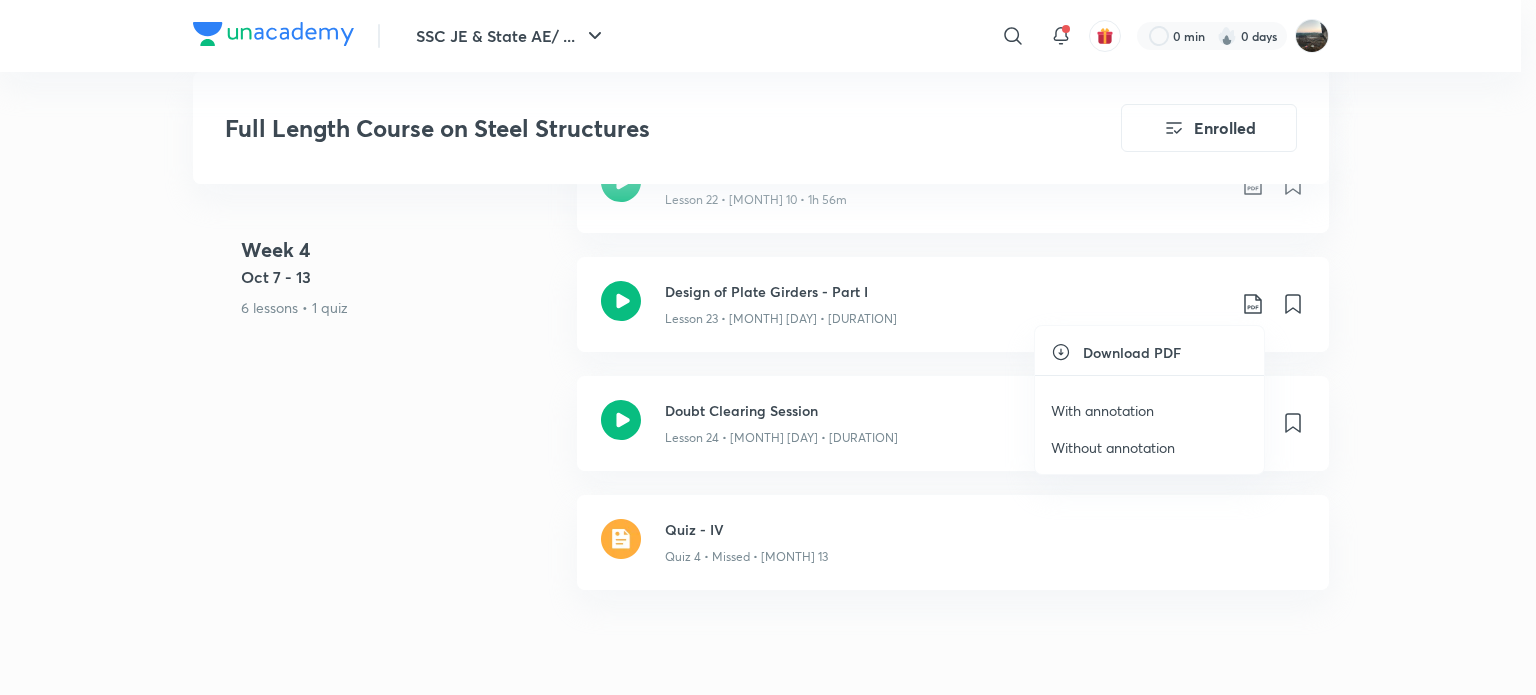 click on "With annotation" at bounding box center (1102, 410) 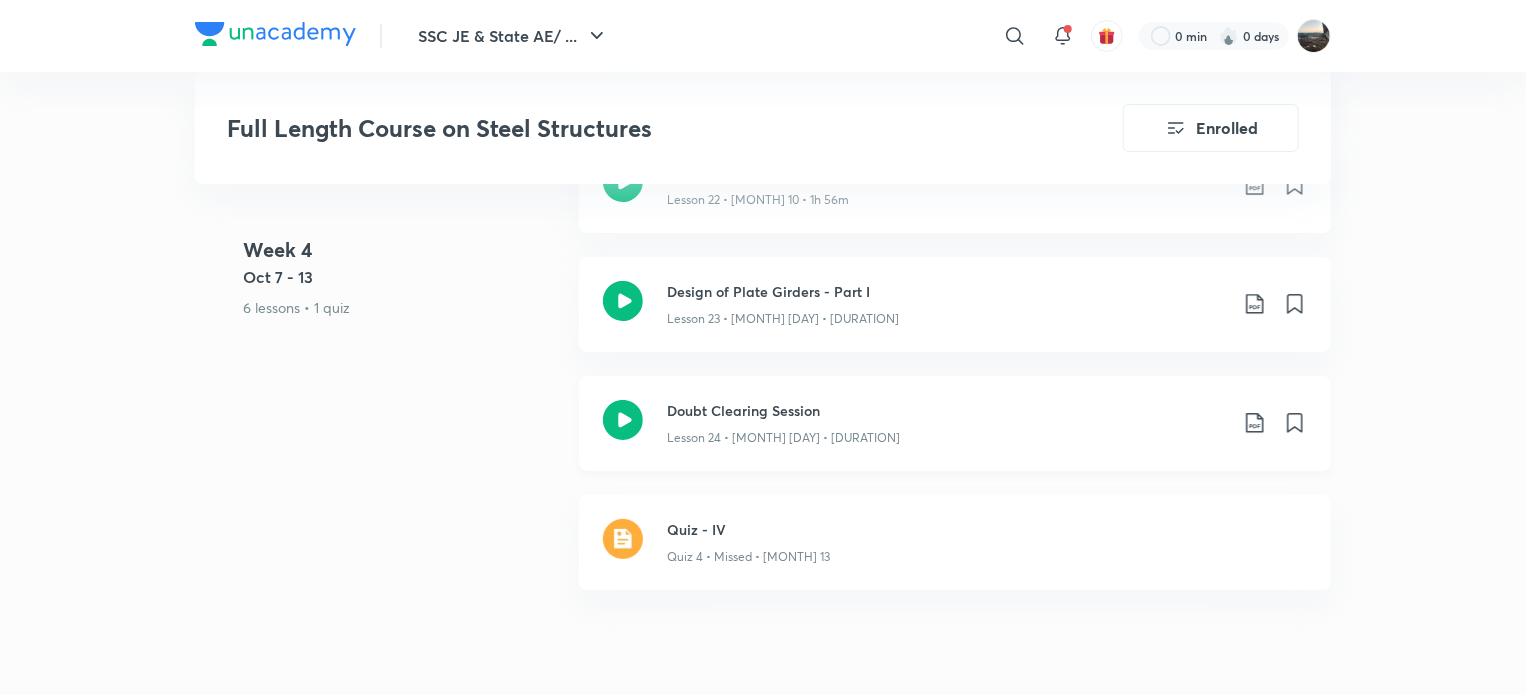 click 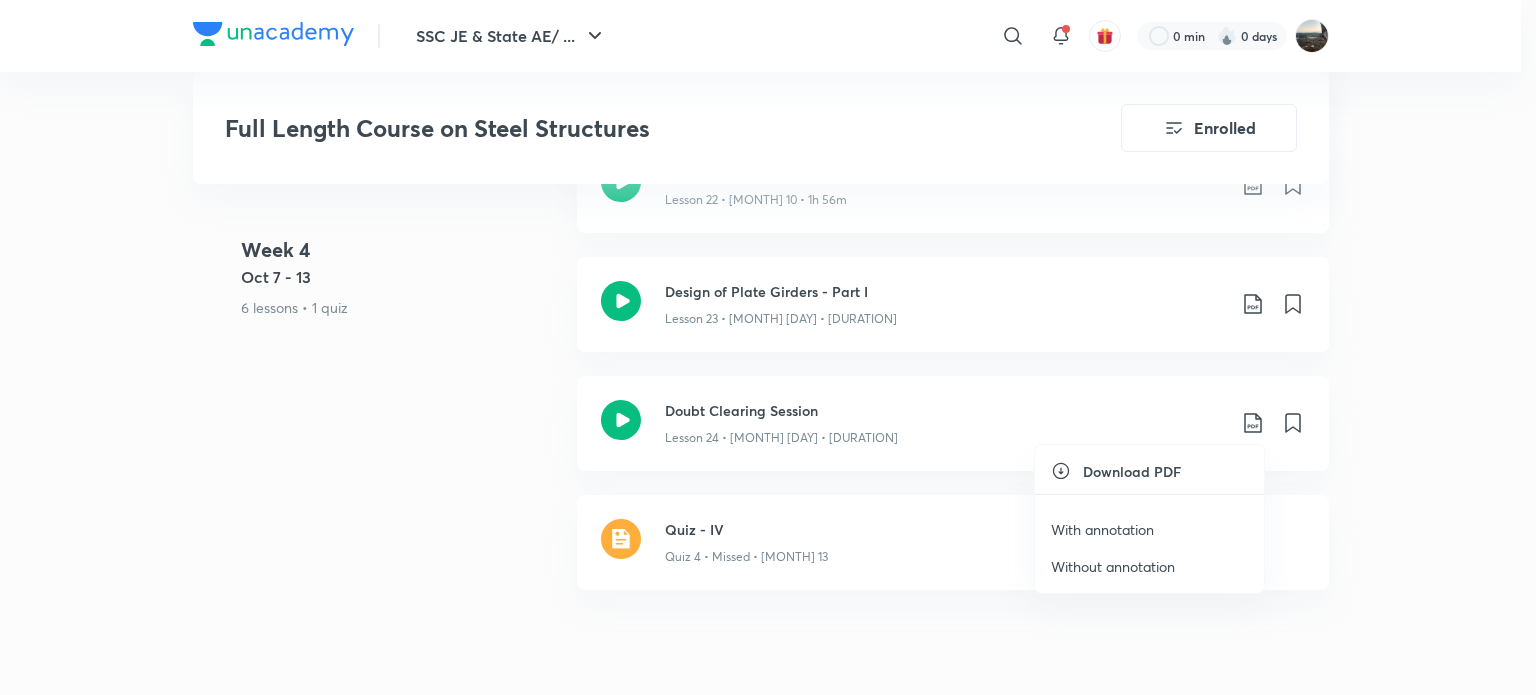 click on "With annotation" at bounding box center (1102, 529) 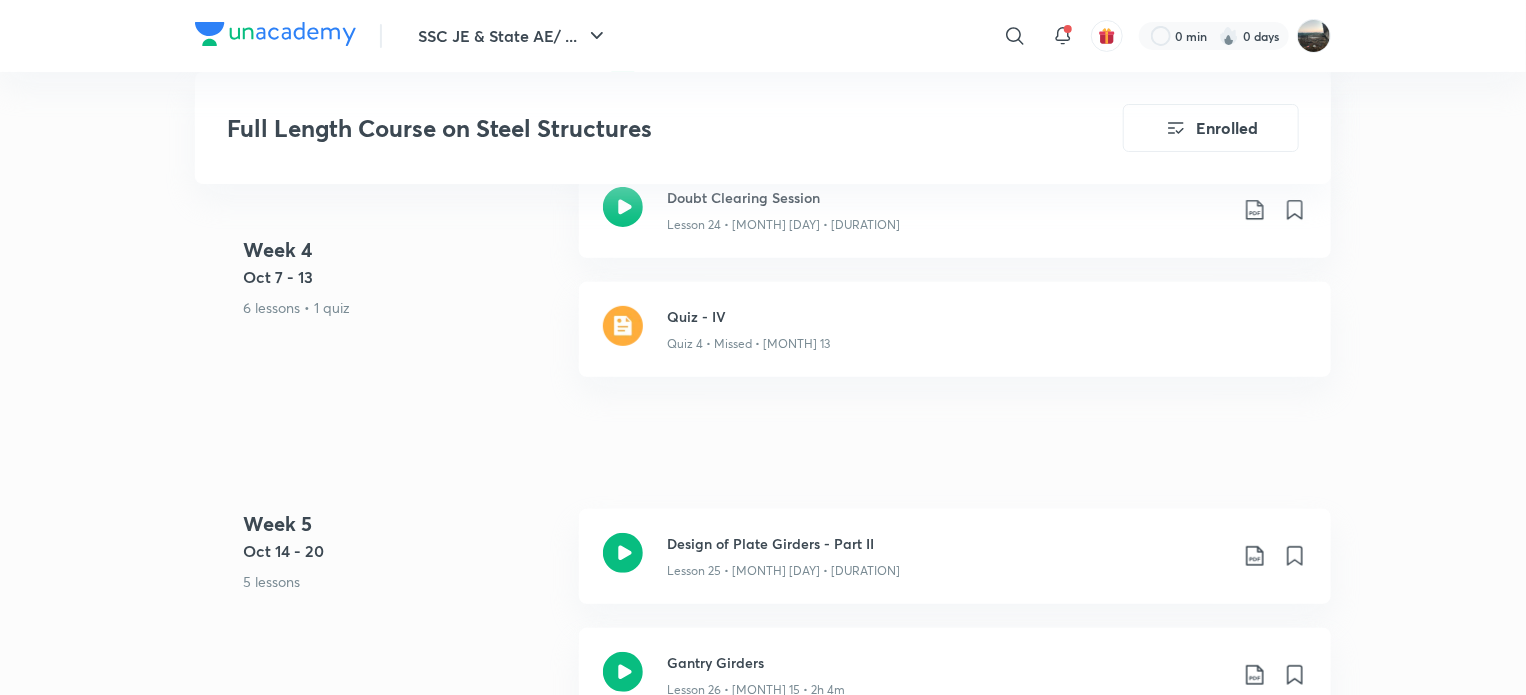 scroll, scrollTop: 4166, scrollLeft: 0, axis: vertical 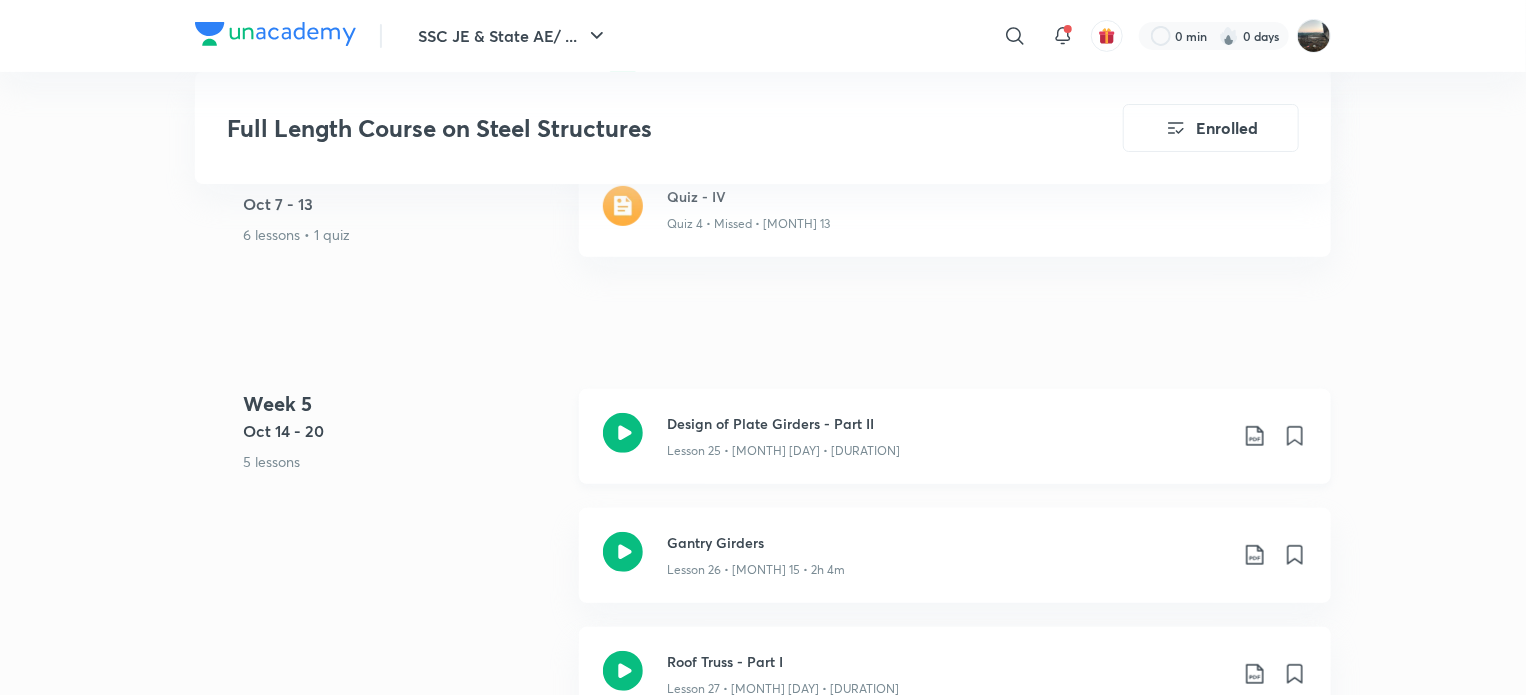 click 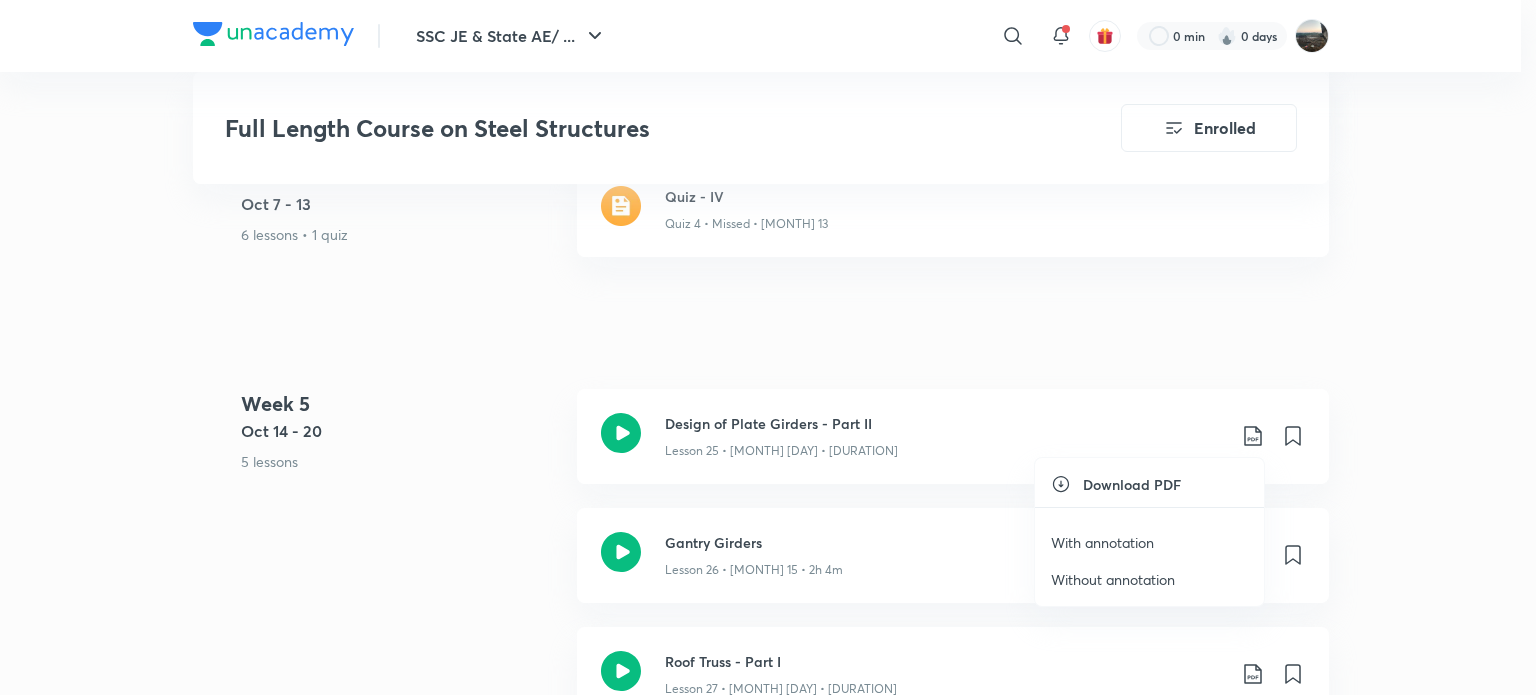 click on "With annotation" at bounding box center (1102, 542) 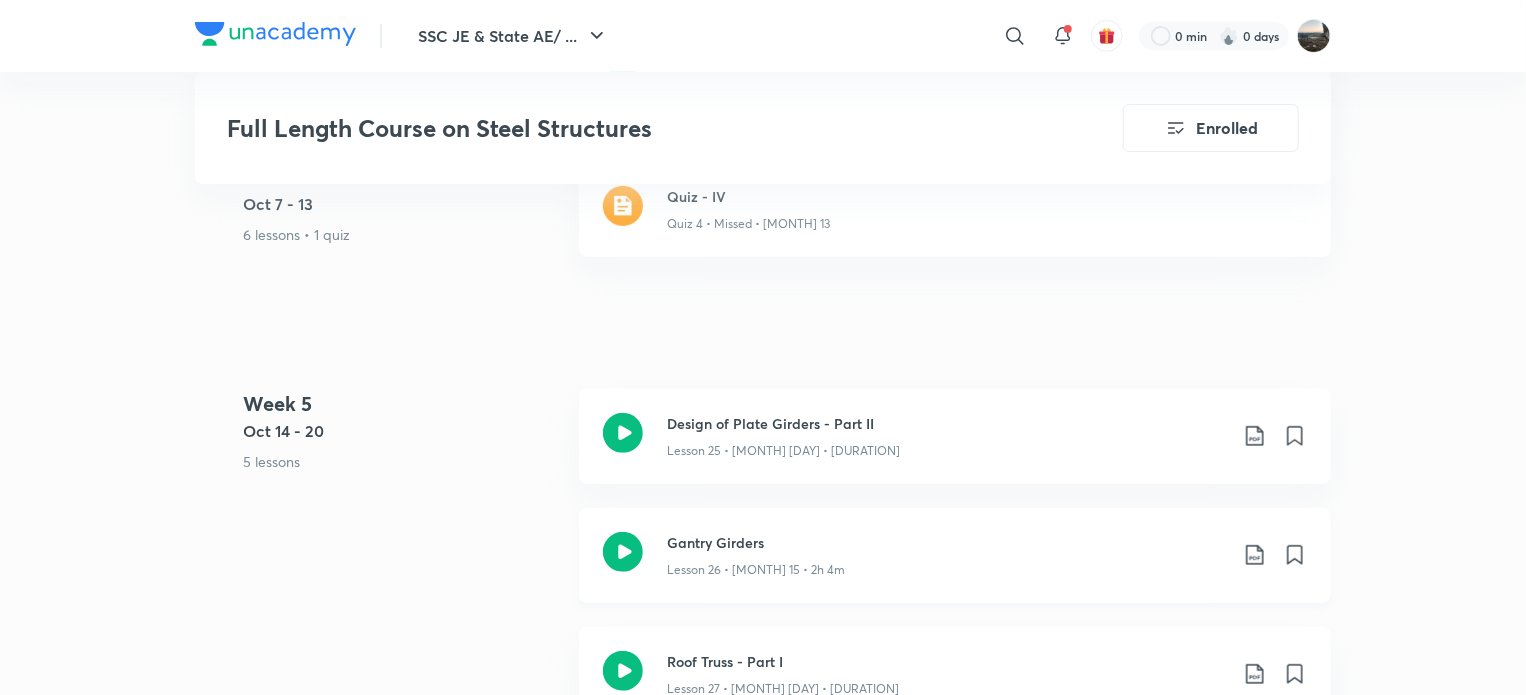 click 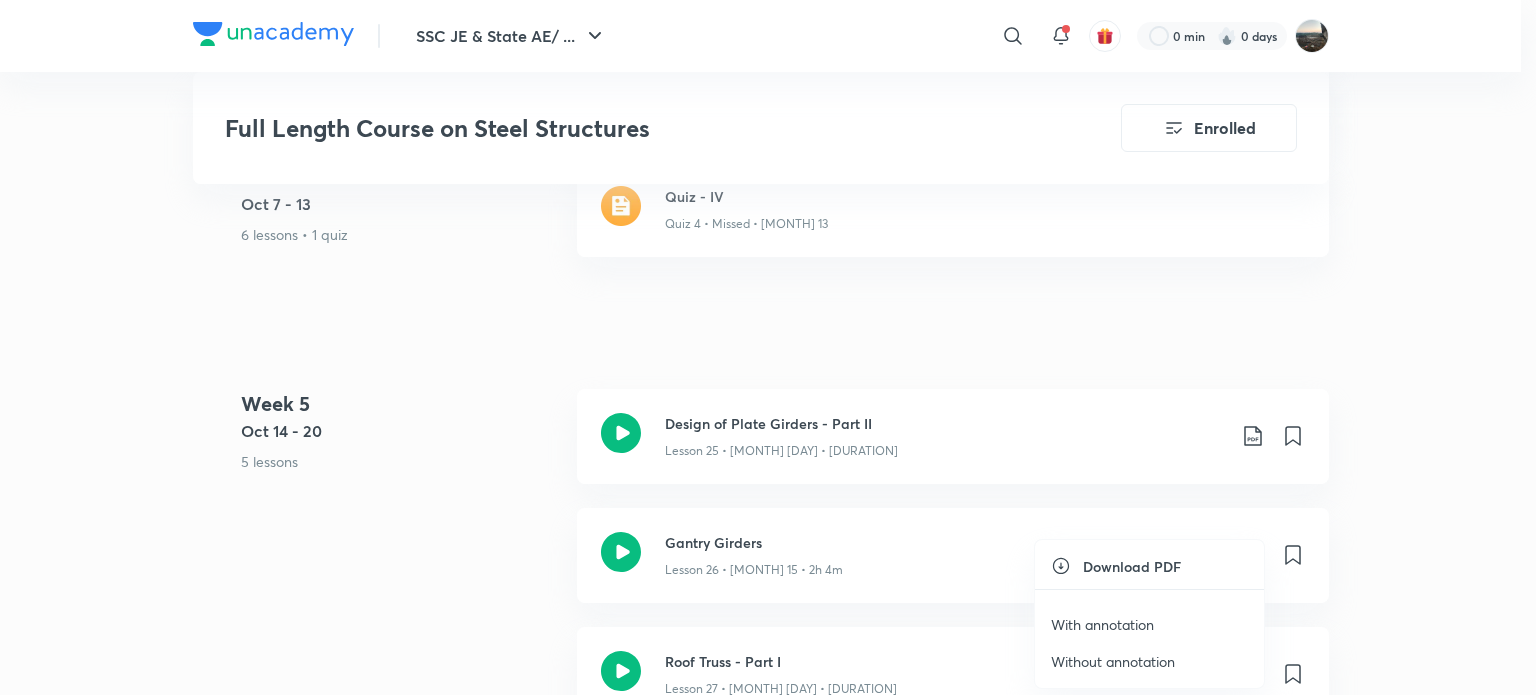 click on "With annotation" at bounding box center [1102, 624] 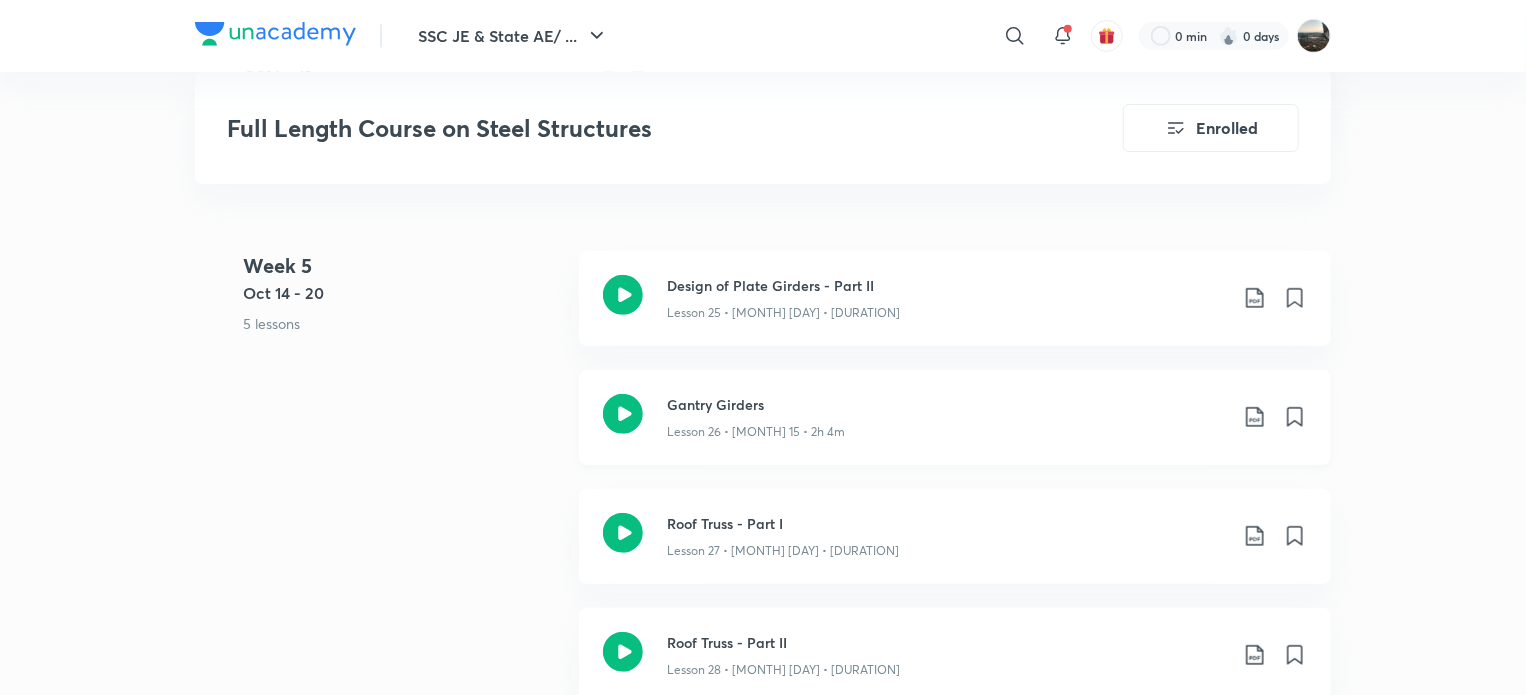 scroll, scrollTop: 4500, scrollLeft: 0, axis: vertical 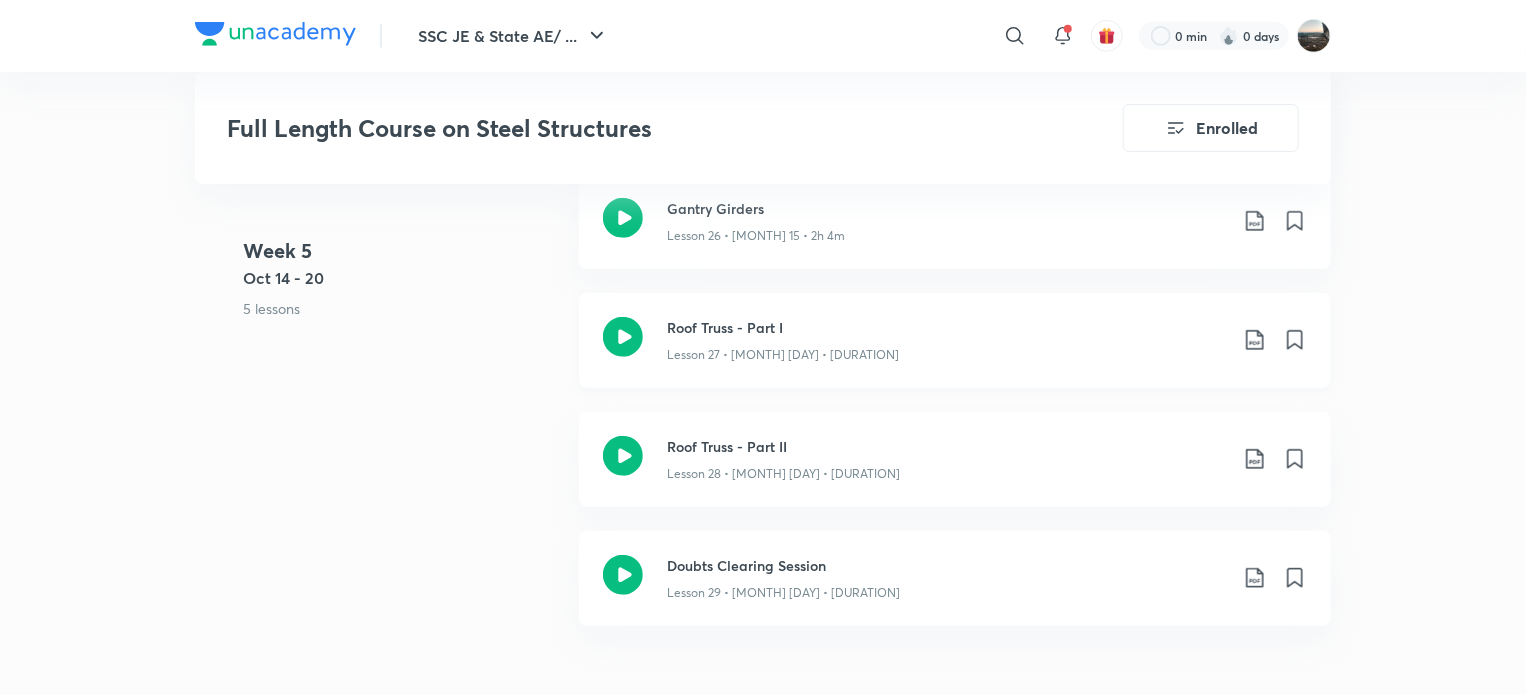 click 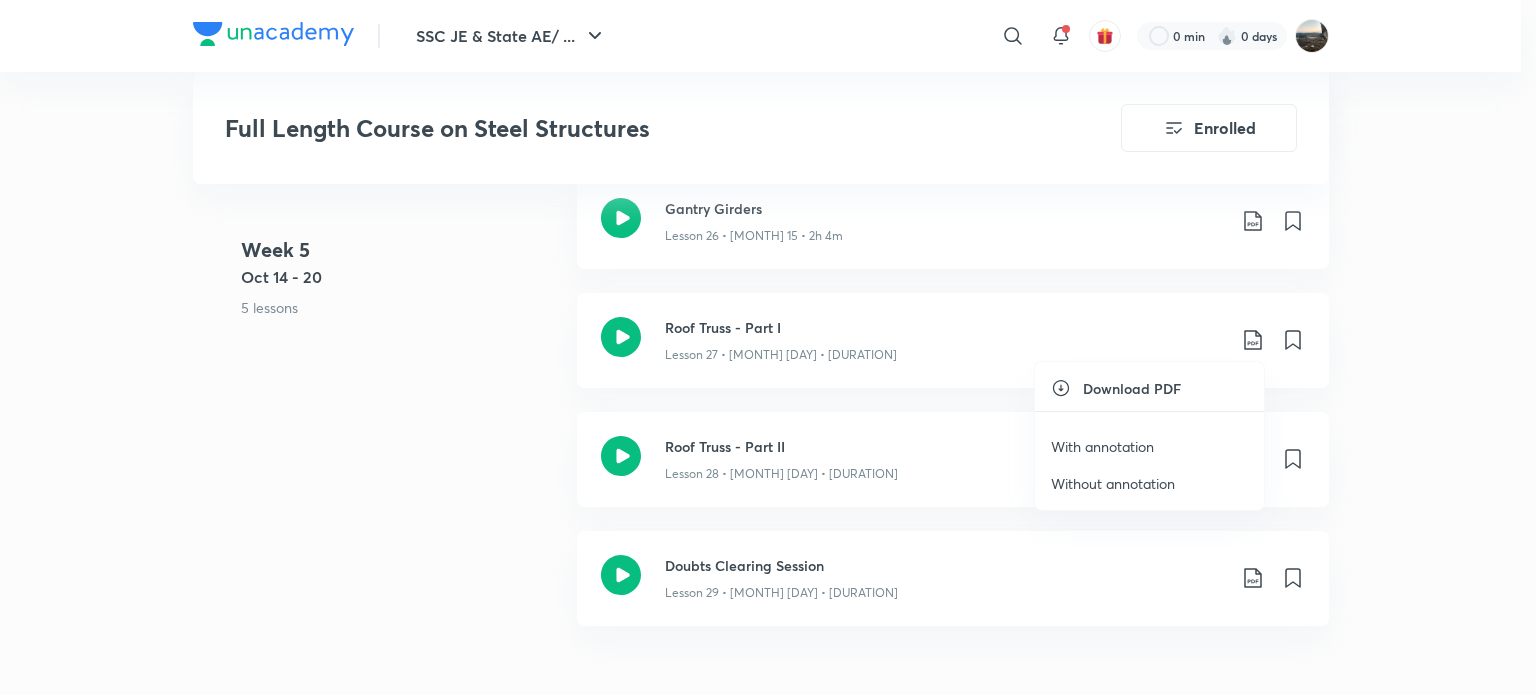 click on "With annotation" at bounding box center (1102, 446) 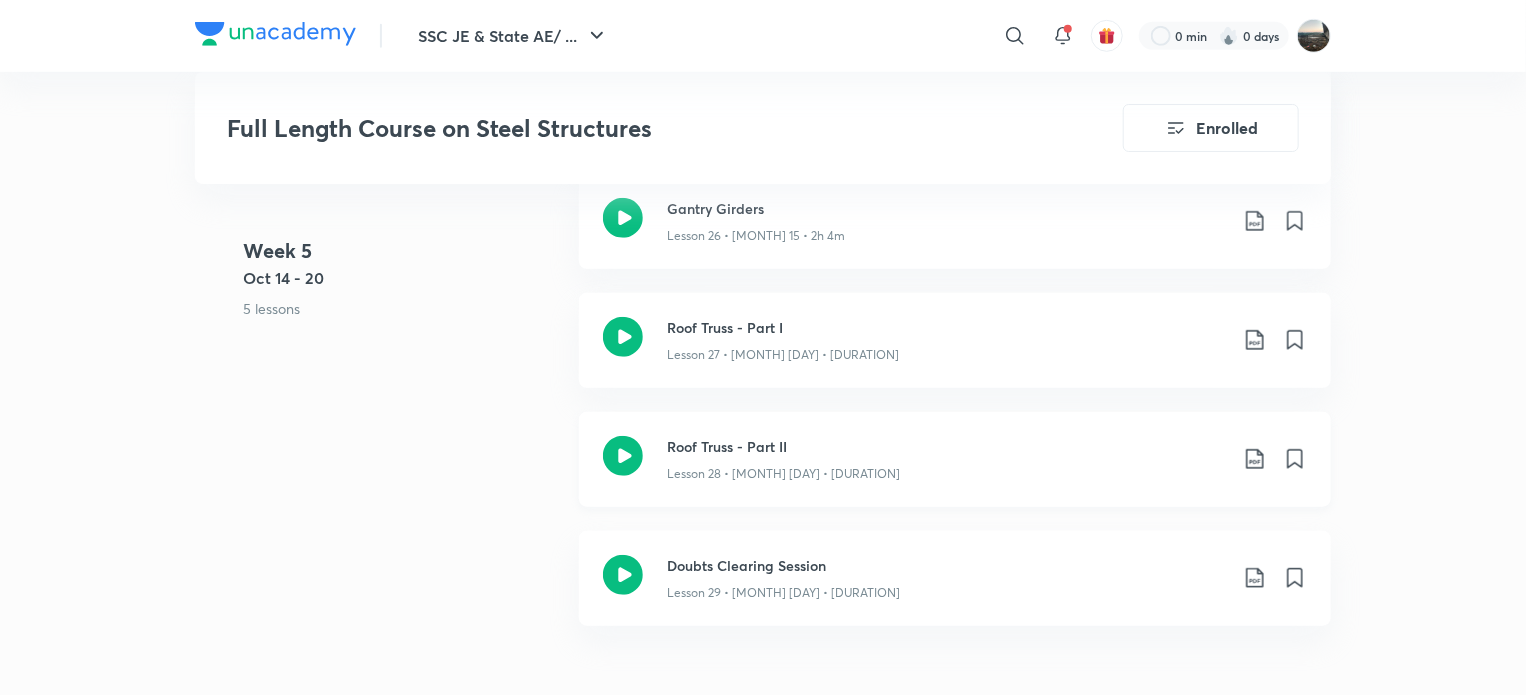 click 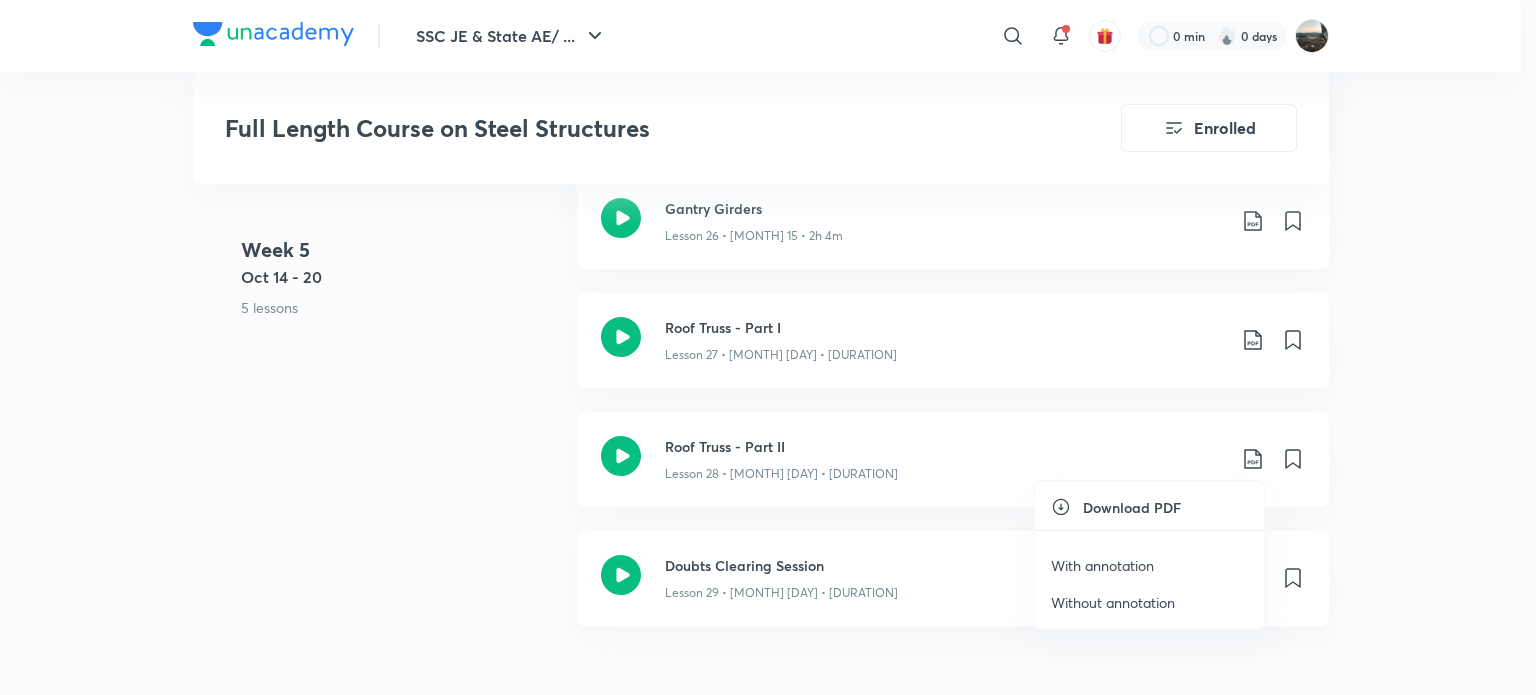 click on "With annotation" at bounding box center [1102, 565] 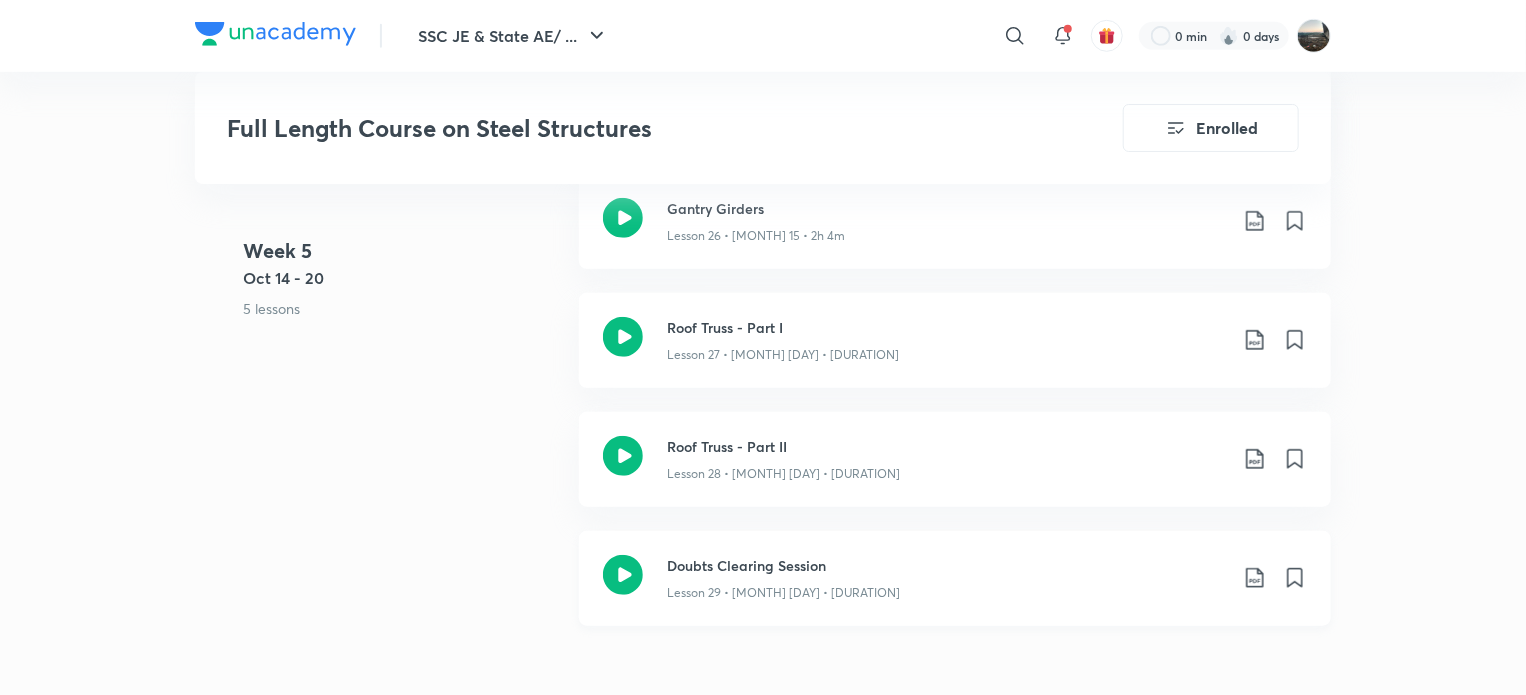 click 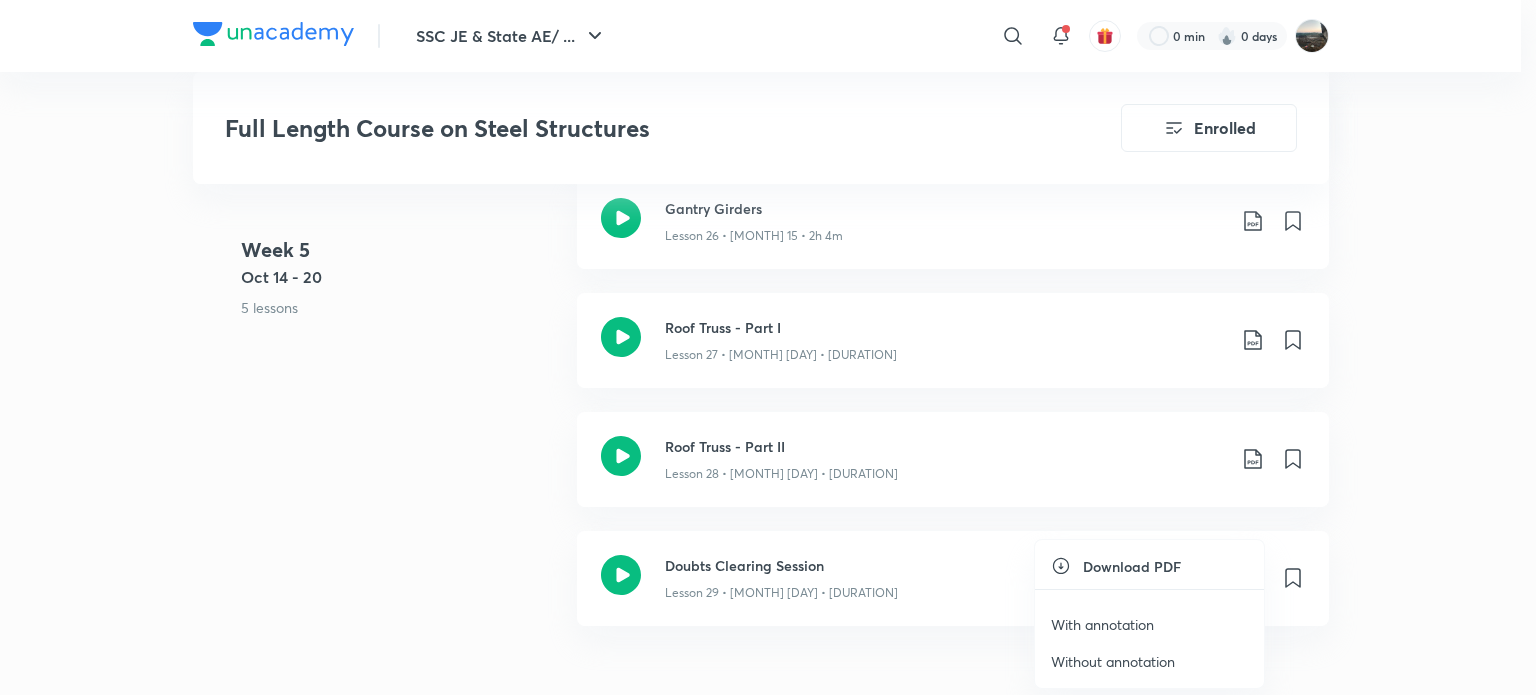 click on "With annotation" at bounding box center [1102, 624] 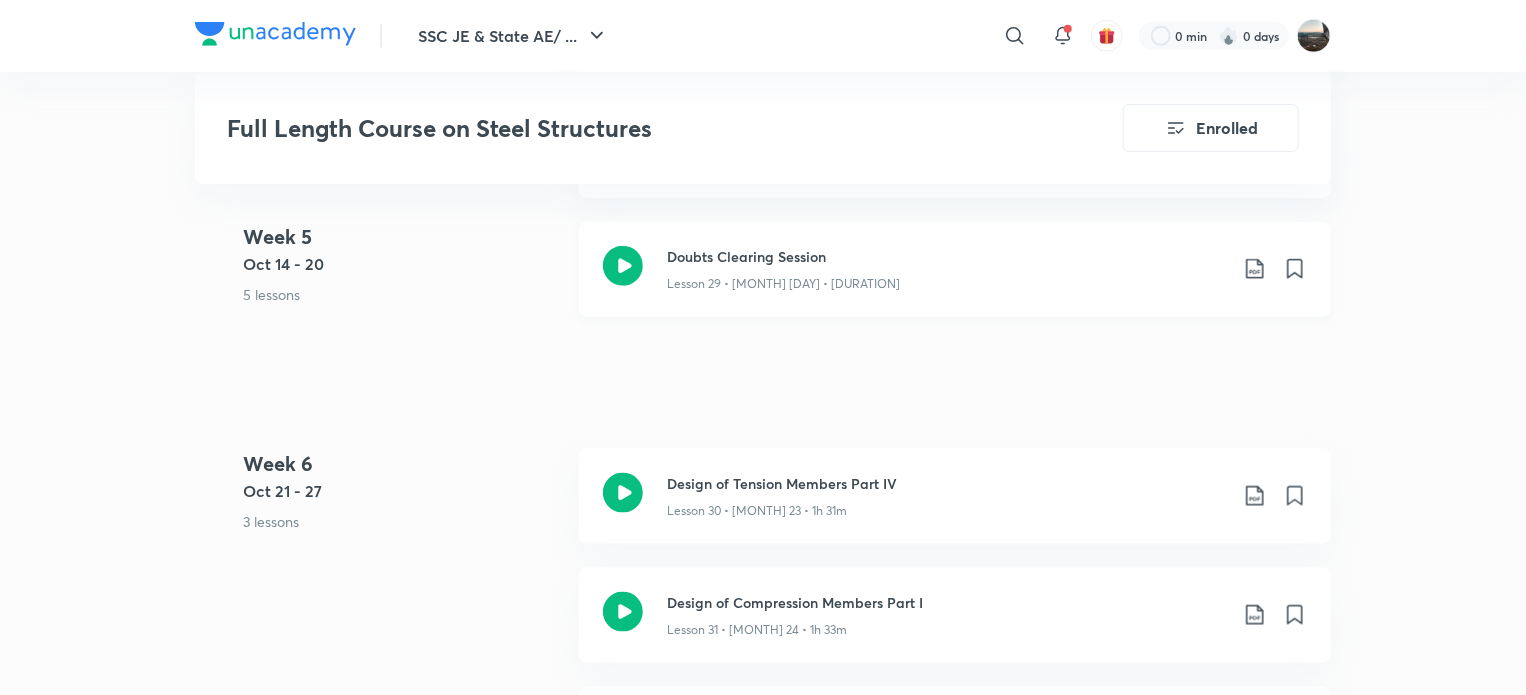 scroll, scrollTop: 4833, scrollLeft: 0, axis: vertical 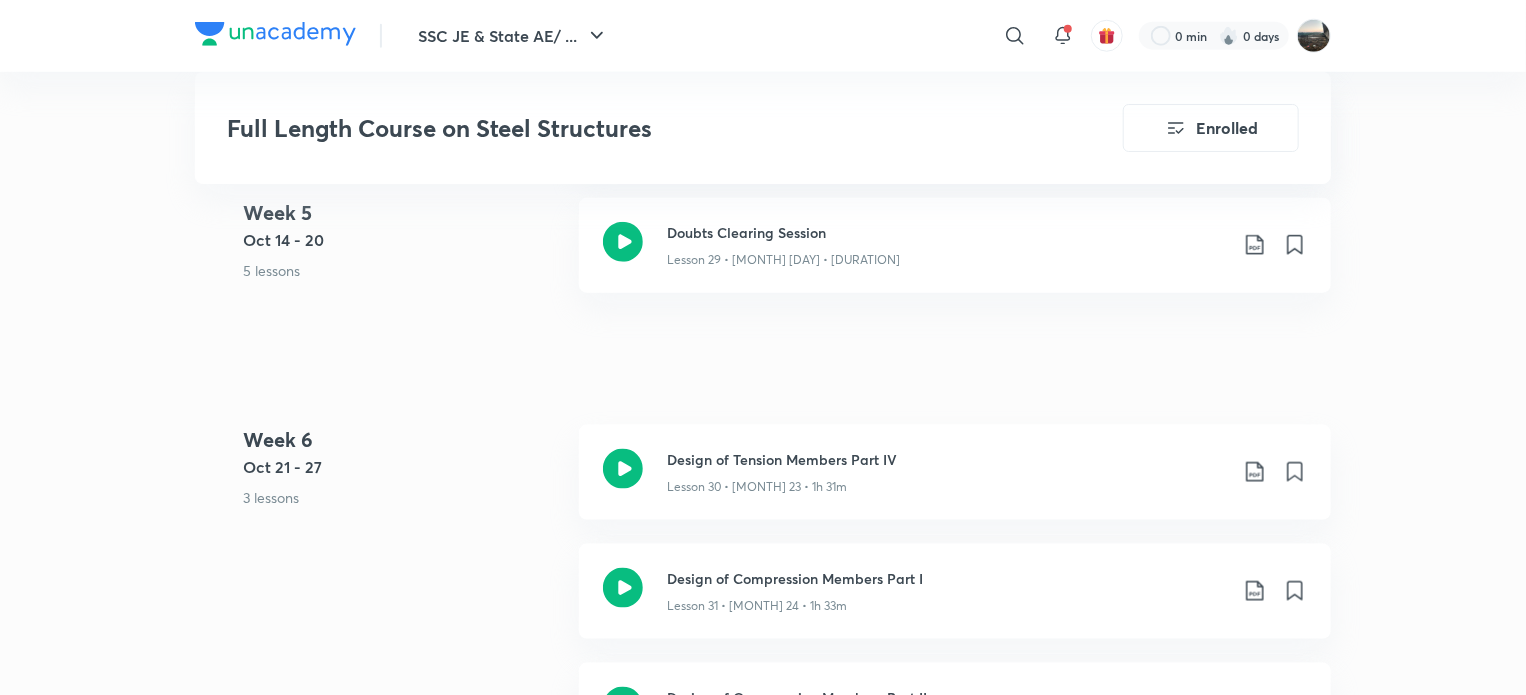 click on "SSC JE & State AE/ ... ​ 0 min 0 days Full Length Course on Steel Structures Enrolled GATE & ESE - Civil Plus Syllabus Civil Engineering English Full Length Course on Steel Structures [PERSON] K In this course, educator [PERSON] will teach Steel Structures in about sessions, each lasting 120 minutes. The course will cover all the topics starting from the basics and will be explained in a detaile... Read more Updates About Enrolled Learn everyday from planner Choose a preferred time & watch these classes right from your planner Add to Planner Week 1 [MONTH] 16 - 22 6 lessons • 1 quiz Introduction to Steel Structures & Design Lesson 1 • [MONTH] 16 • 2h Riveted Connections - Concentric Lesson 2 • [MONTH] 17 • 2h 5m Bolted Connections - Concentric Lesson 3 • [MONTH] 18 • 2h 4m Doubts Clearing Session Lesson 4 • [MONTH] 19 • 2h 3m Welded Connections - Part I Lesson 5 • [MONTH] 20 • 2h Welded Connections - Part II [MONTH] 22 Quiz - I [MONTH] 7" at bounding box center (763, 279) 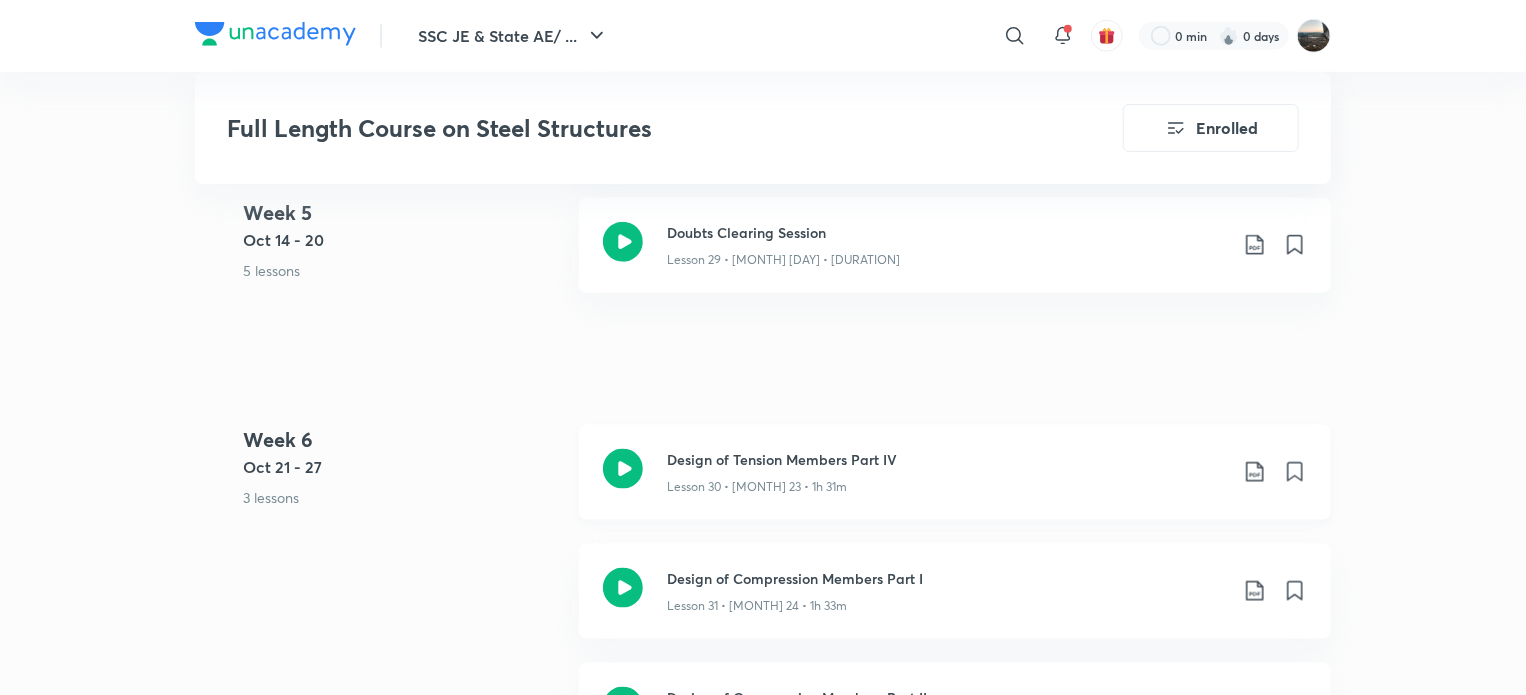 click 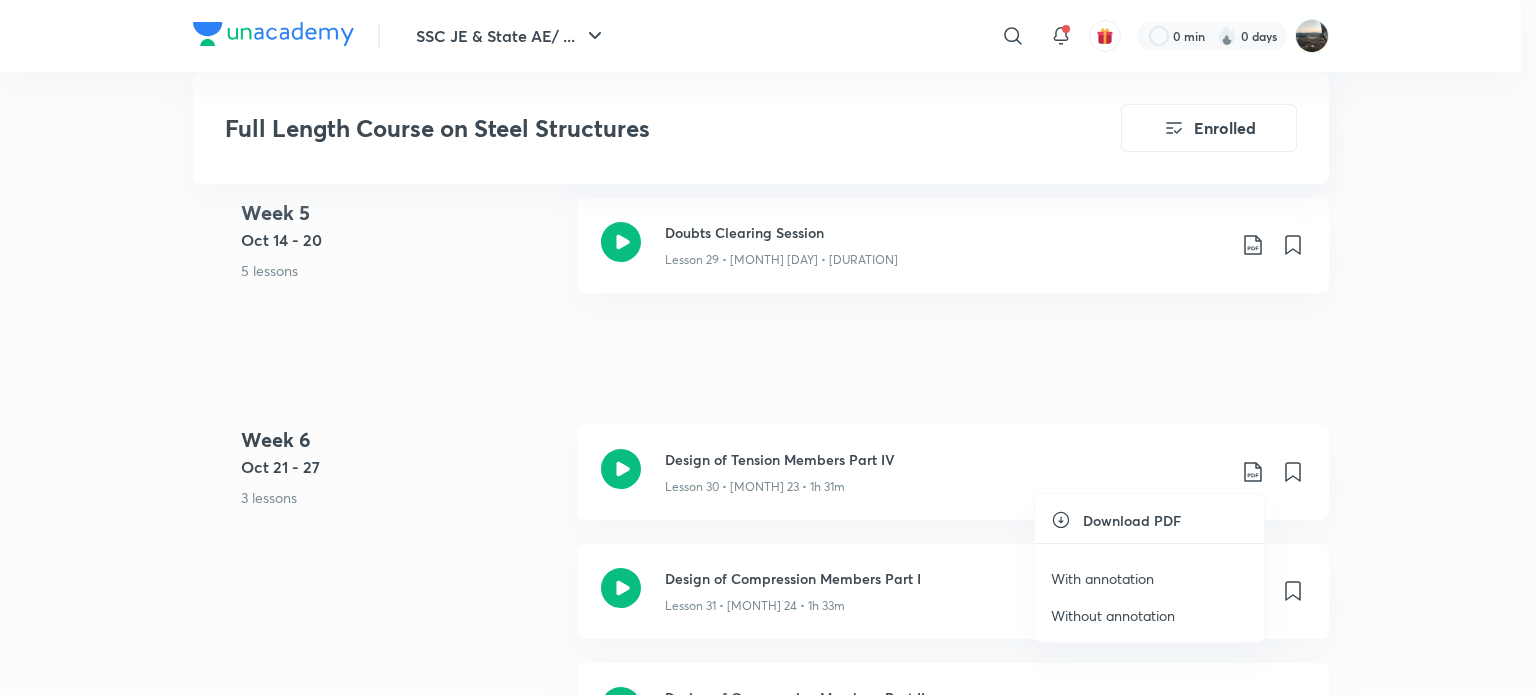 click on "With annotation" at bounding box center (1102, 578) 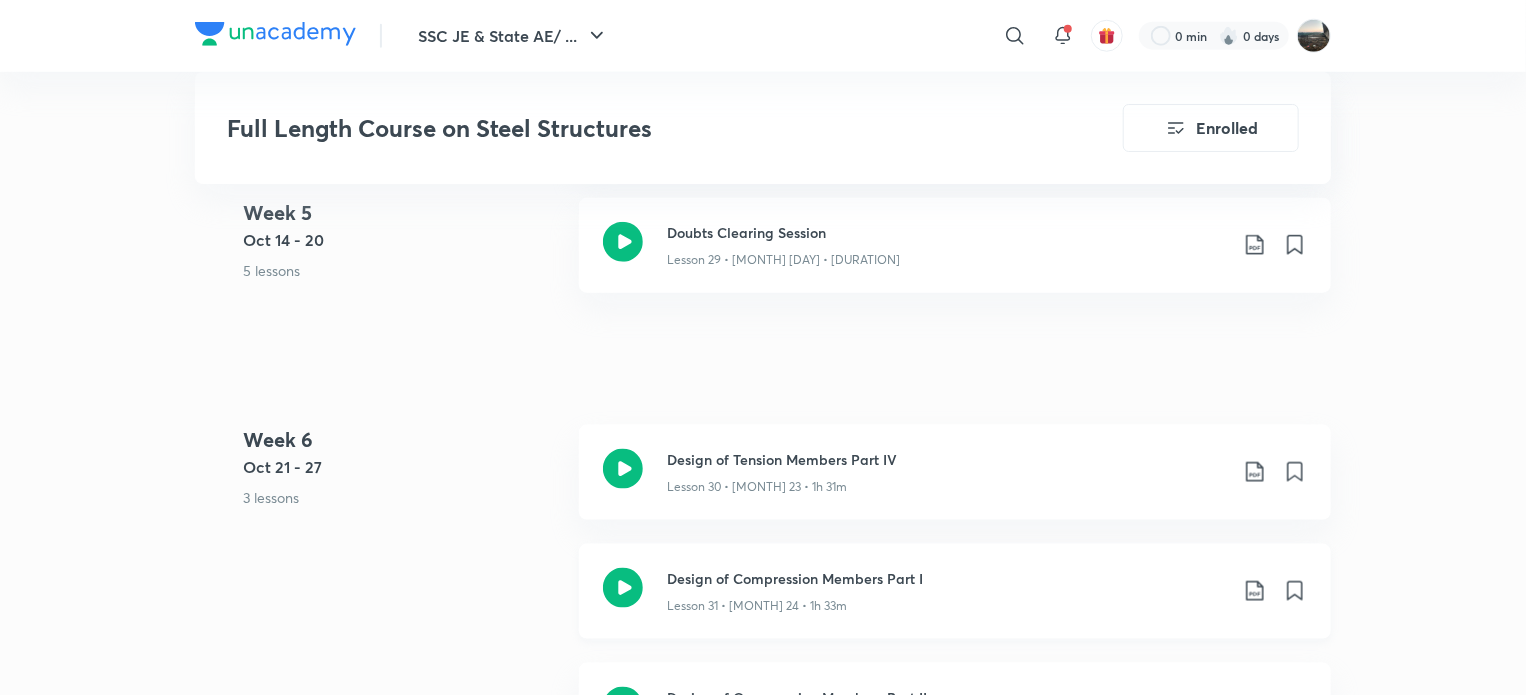 click 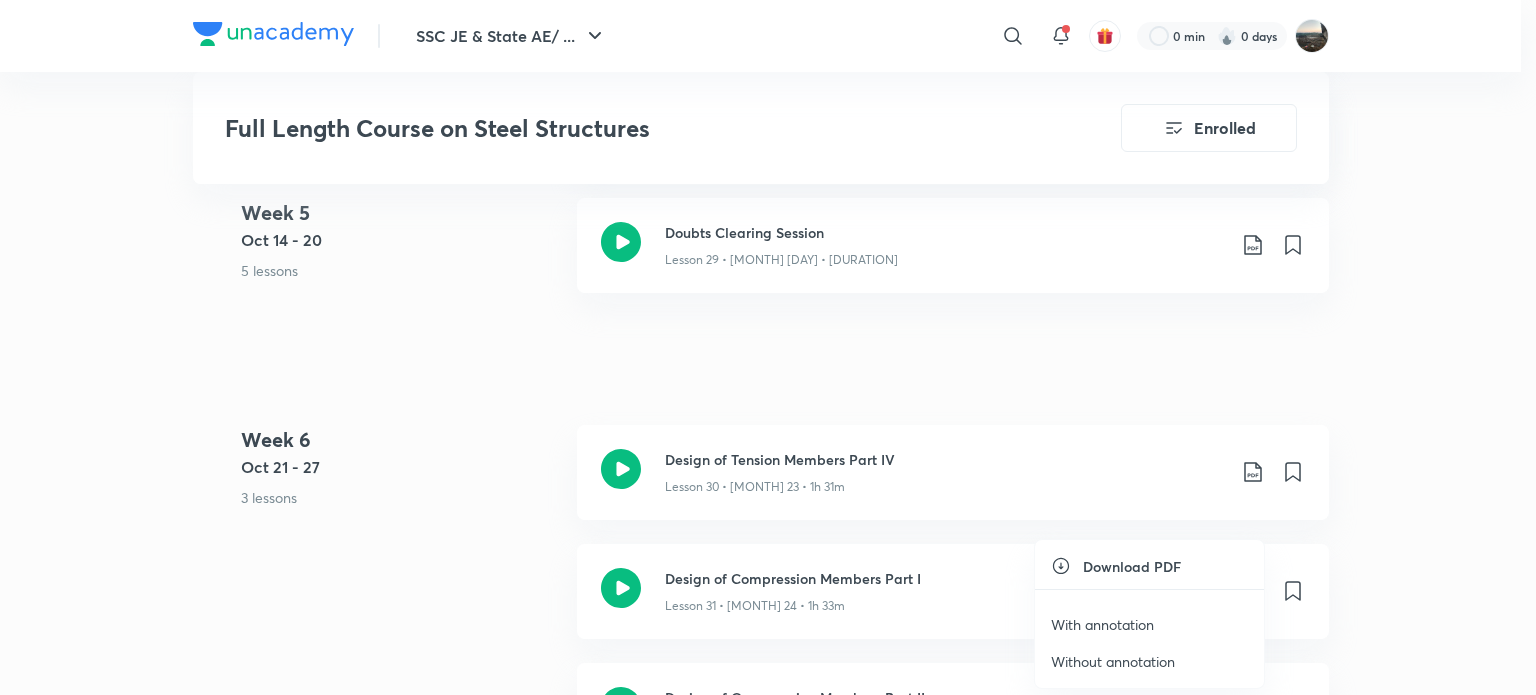 click on "With annotation" at bounding box center [1102, 624] 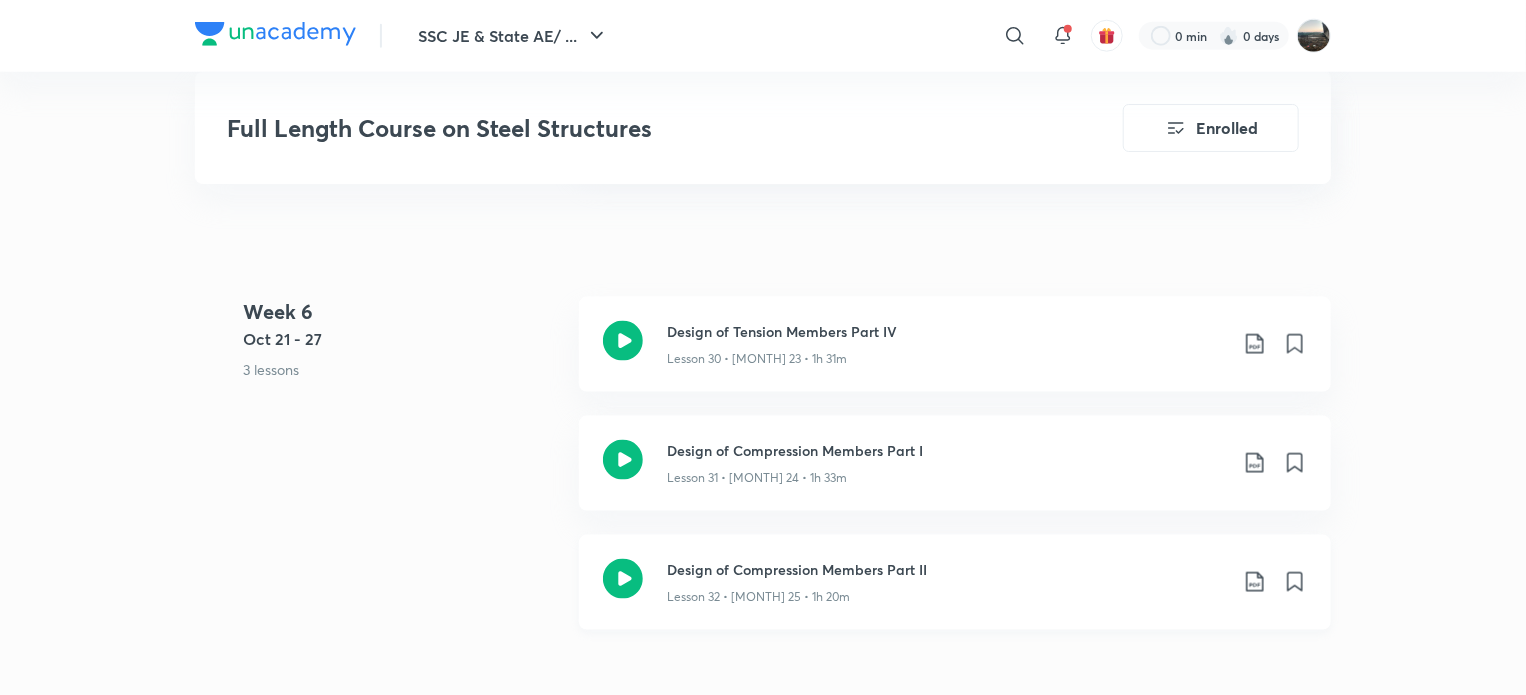 scroll, scrollTop: 5000, scrollLeft: 0, axis: vertical 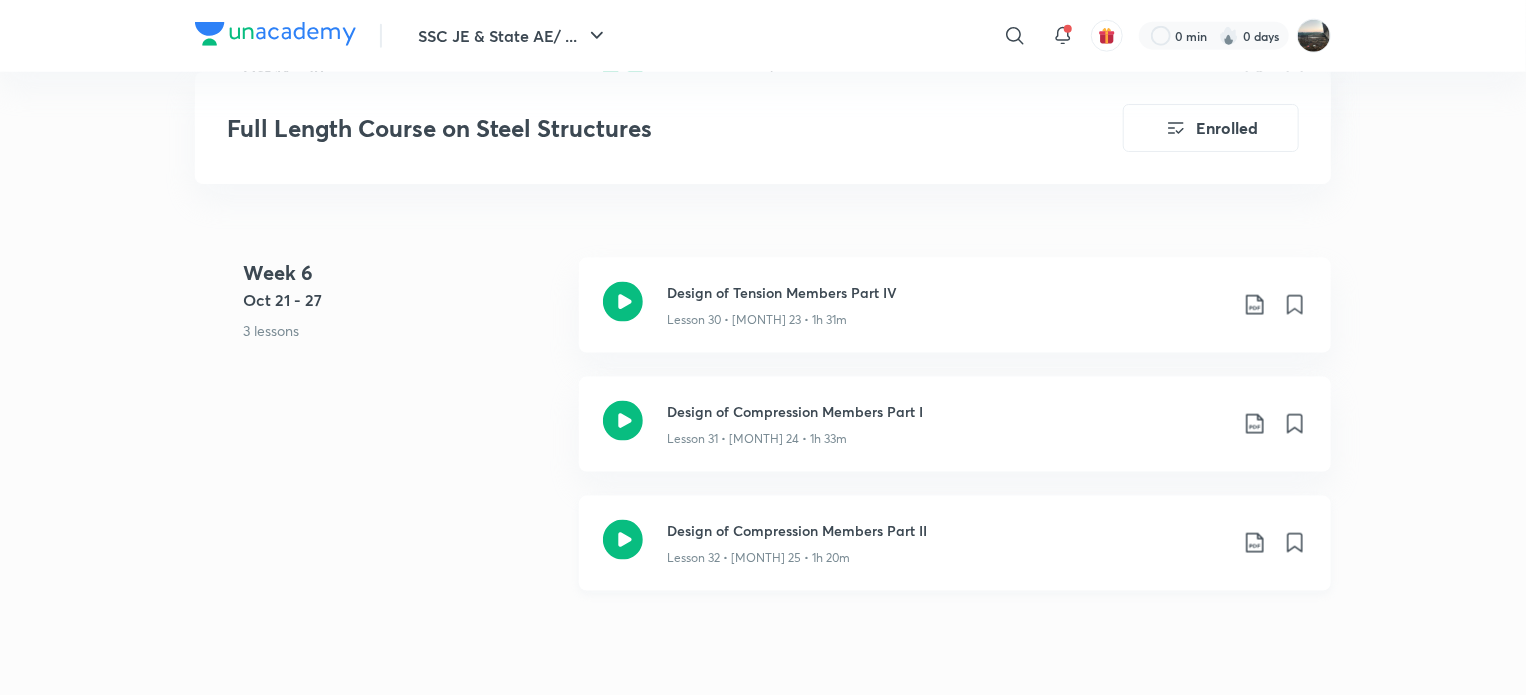 click 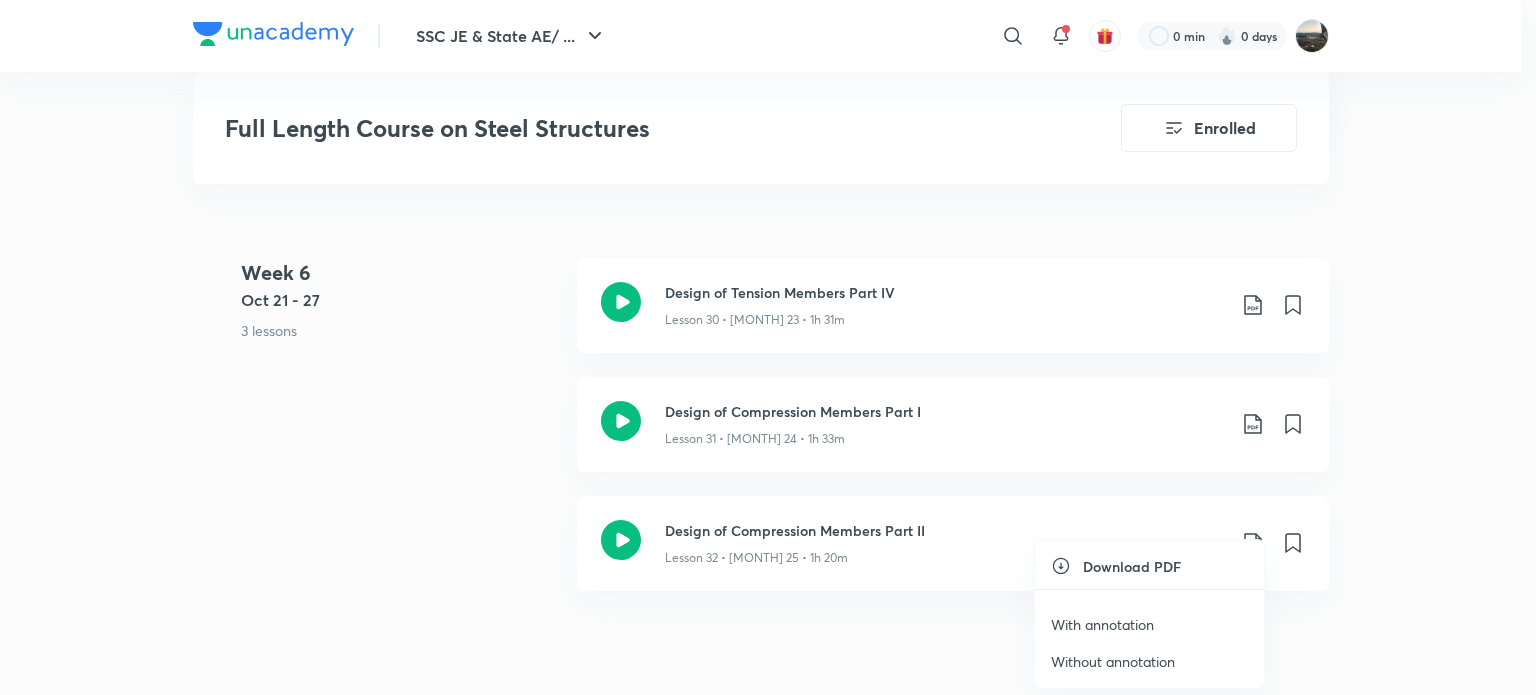 click on "With annotation" at bounding box center [1102, 624] 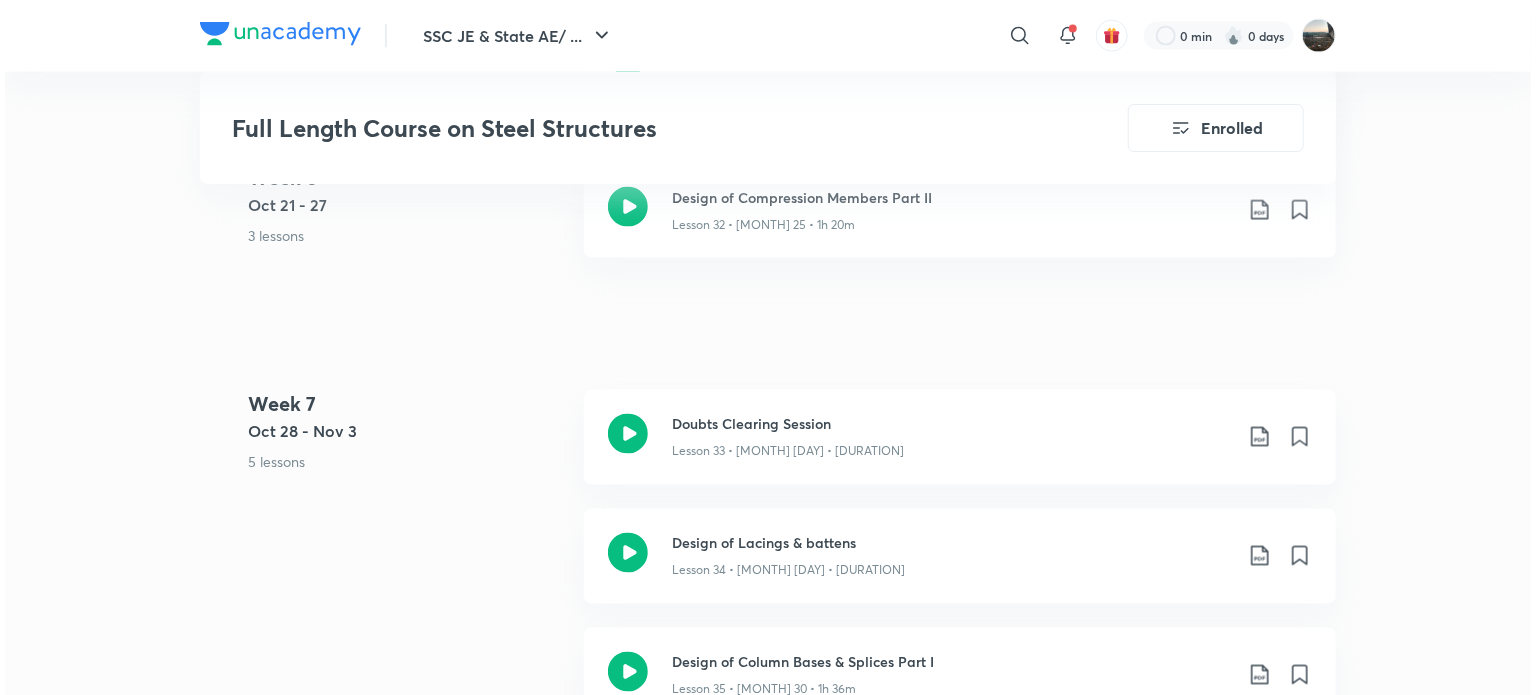 scroll, scrollTop: 5500, scrollLeft: 0, axis: vertical 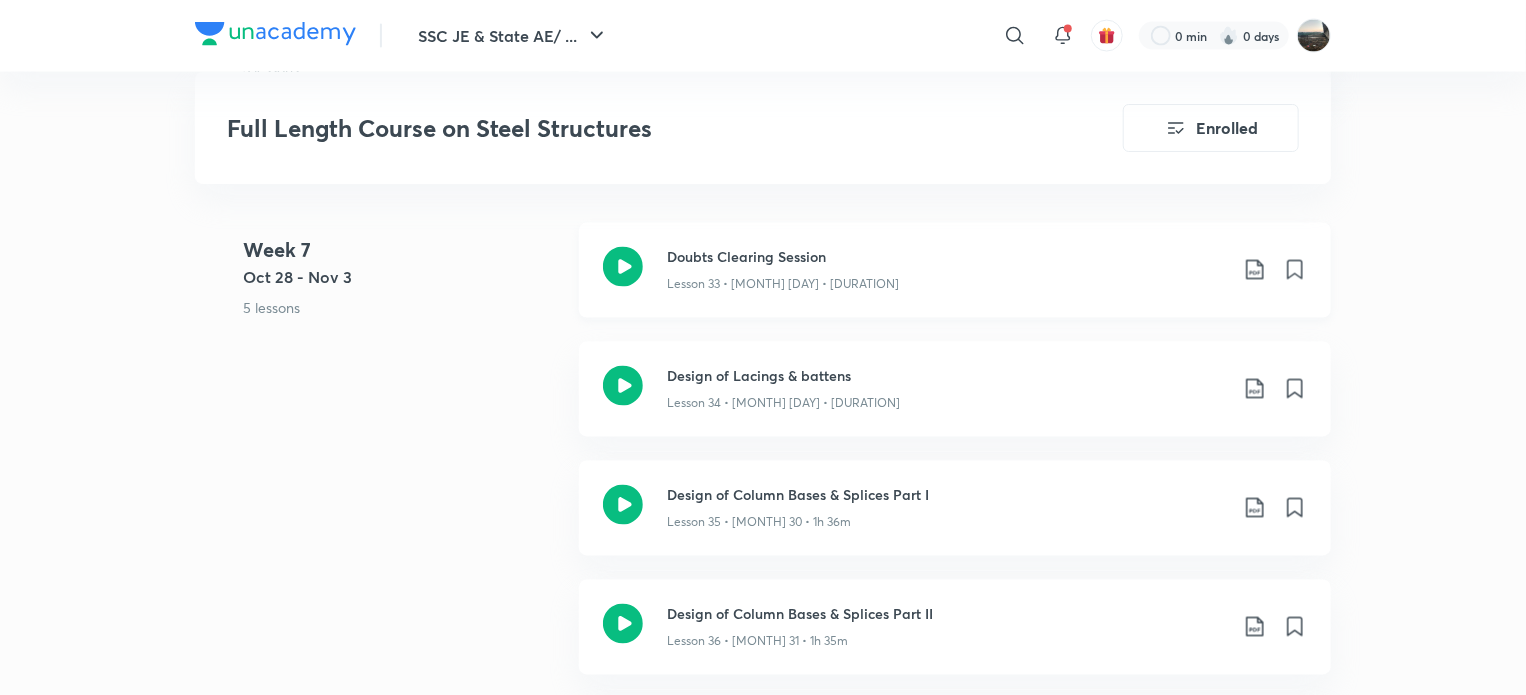 click 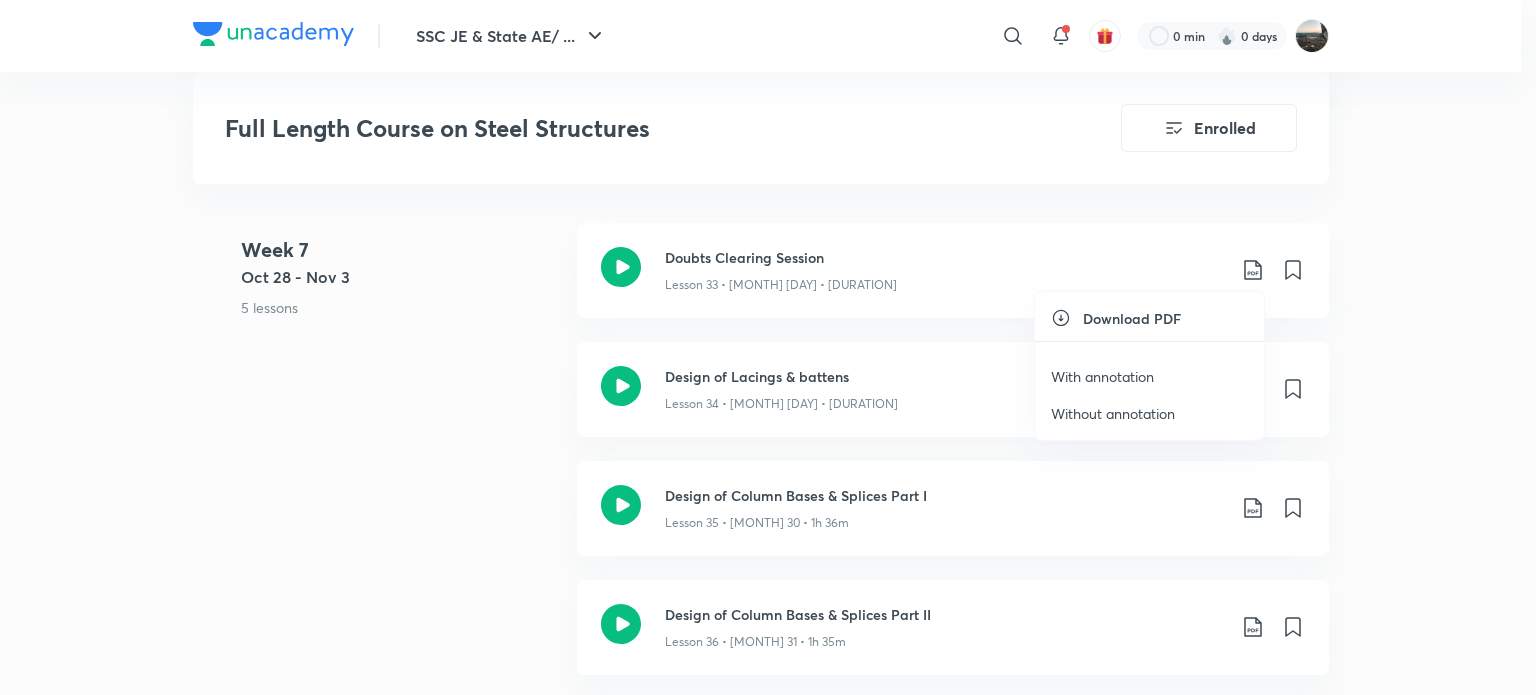click on "With annotation" at bounding box center (1102, 376) 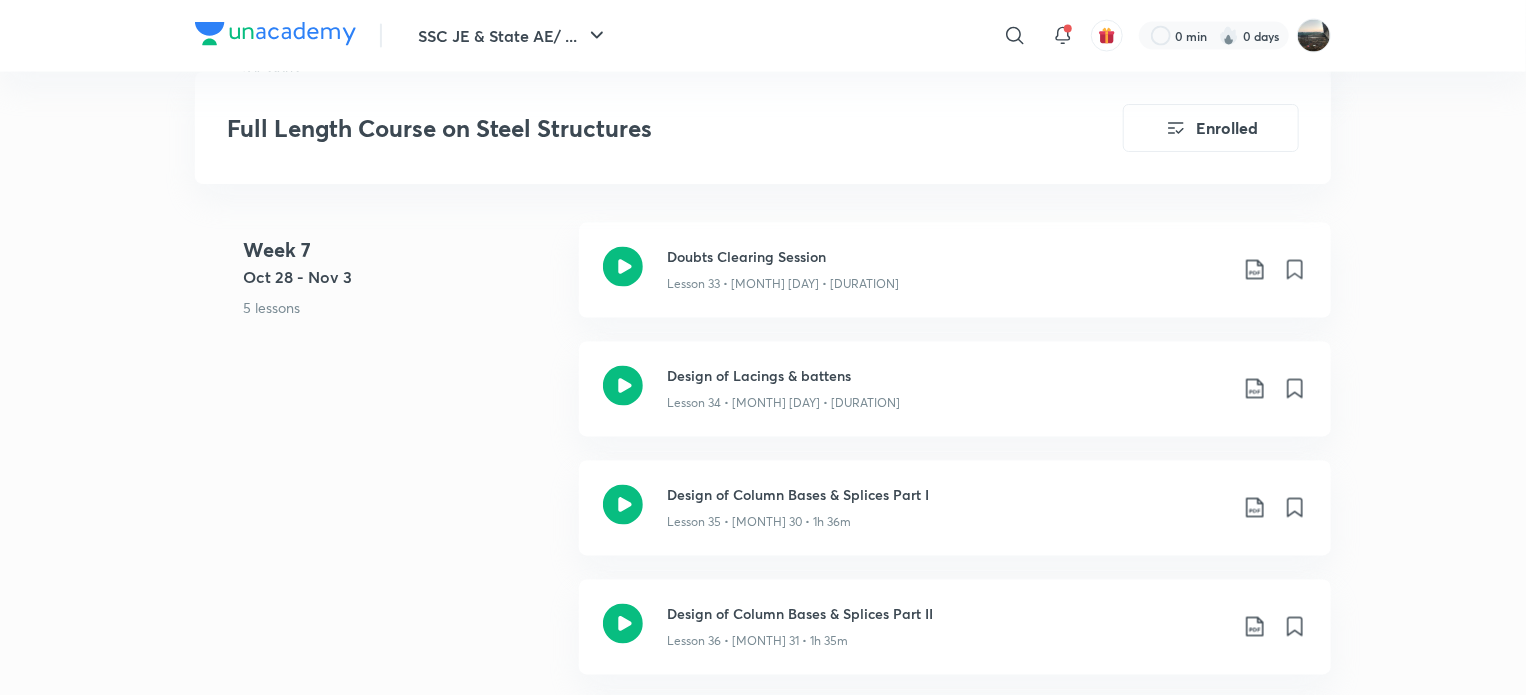 click on "SSC JE & State AE/ ... ​ 0 min 0 days Full Length Course on Steel Structures Enrolled GATE & ESE - Civil Plus Syllabus Civil Engineering English Full Length Course on Steel Structures [PERSON] K In this course, educator [PERSON] will teach Steel Structures in about sessions, each lasting 120 minutes. The course will cover all the topics starting from the basics and will be explained in a detaile... Read more Updates About Enrolled Learn everyday from planner Choose a preferred time & watch these classes right from your planner Add to Planner Week 1 [MONTH] 16 - 22 6 lessons • 1 quiz Introduction to Steel Structures & Design Lesson 1 • [MONTH] 16 • 2h Riveted Connections - Concentric Lesson 2 • [MONTH] 17 • 2h 5m Bolted Connections - Concentric Lesson 3 • [MONTH] 18 • 2h 4m Doubts Clearing Session Lesson 4 • [MONTH] 19 • 2h 3m Welded Connections - Part I Lesson 5 • [MONTH] 20 • 2h Welded Connections - Part II [MONTH] 22 Quiz - I [MONTH] 7" at bounding box center (763, -388) 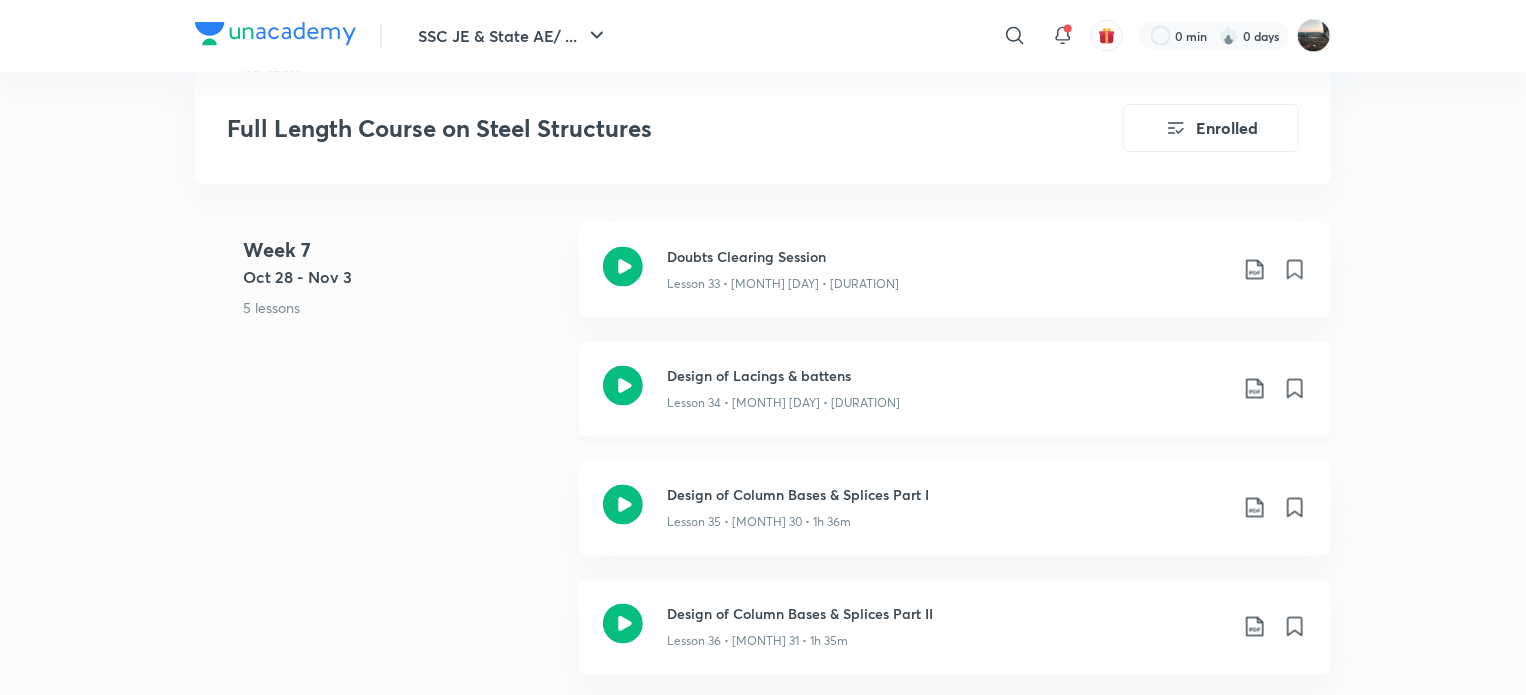 click 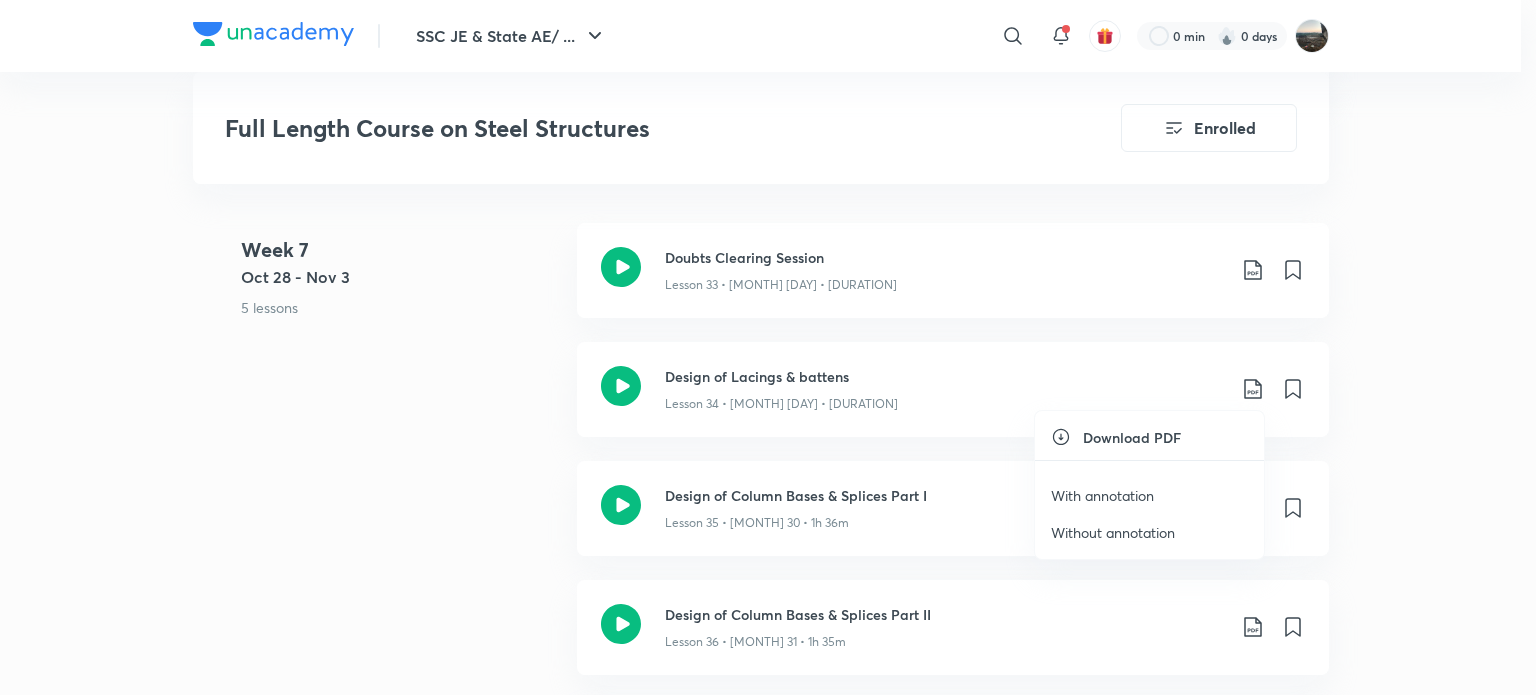 click on "With annotation" at bounding box center [1102, 495] 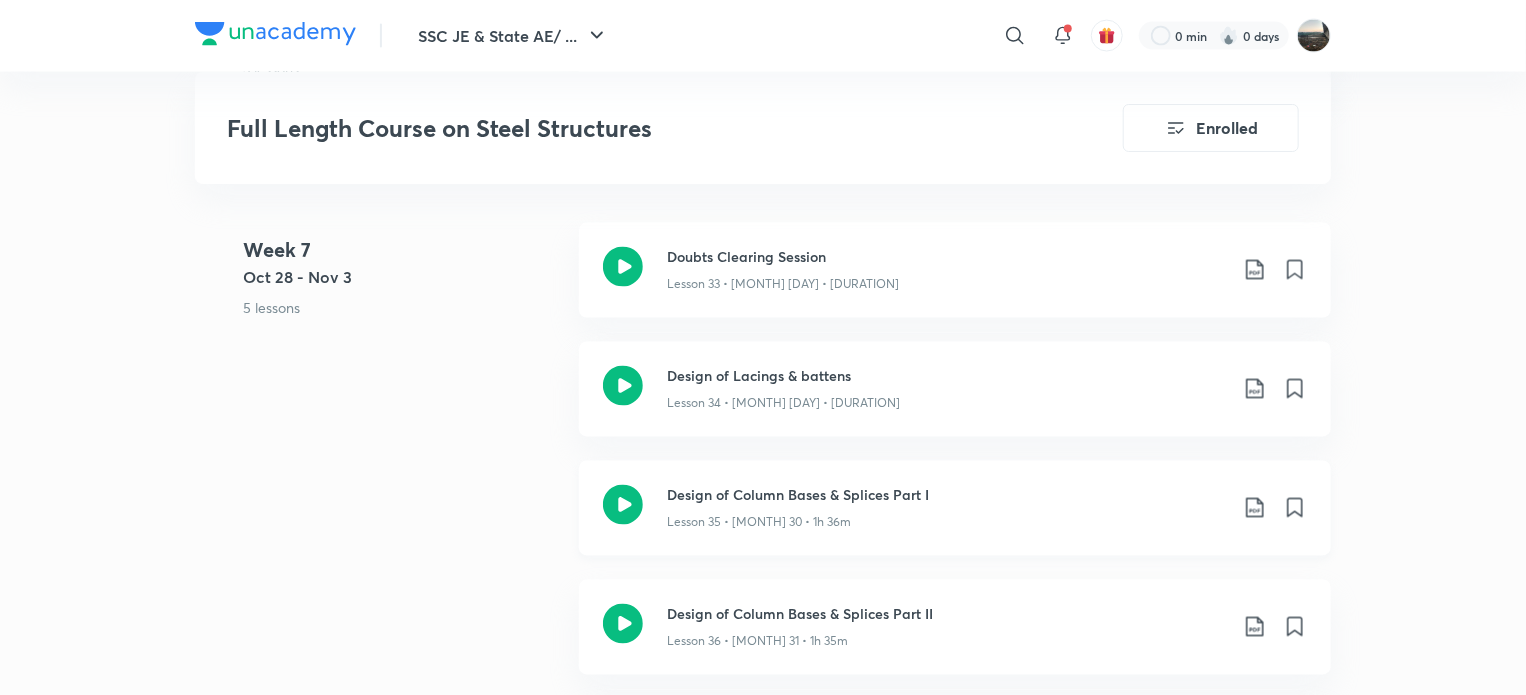 click 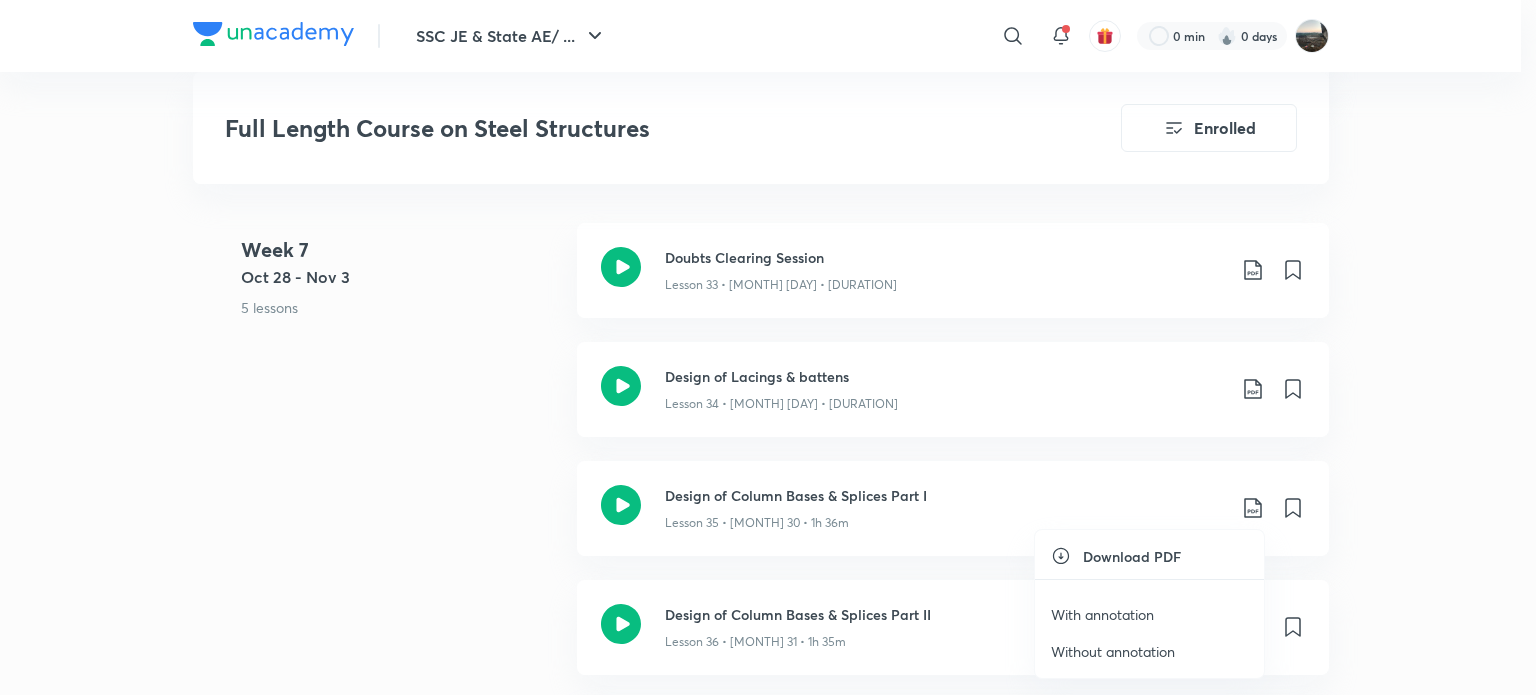 click on "With annotation" at bounding box center (1102, 614) 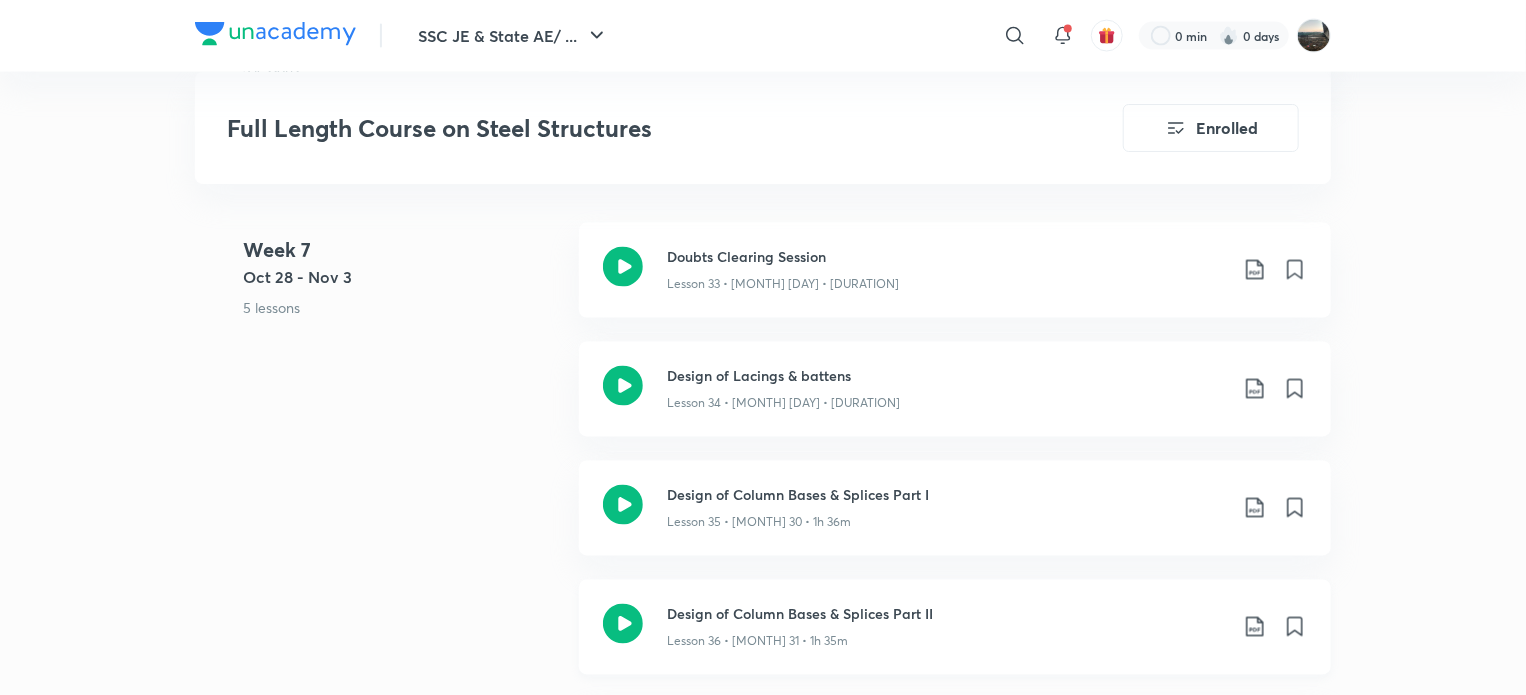 click 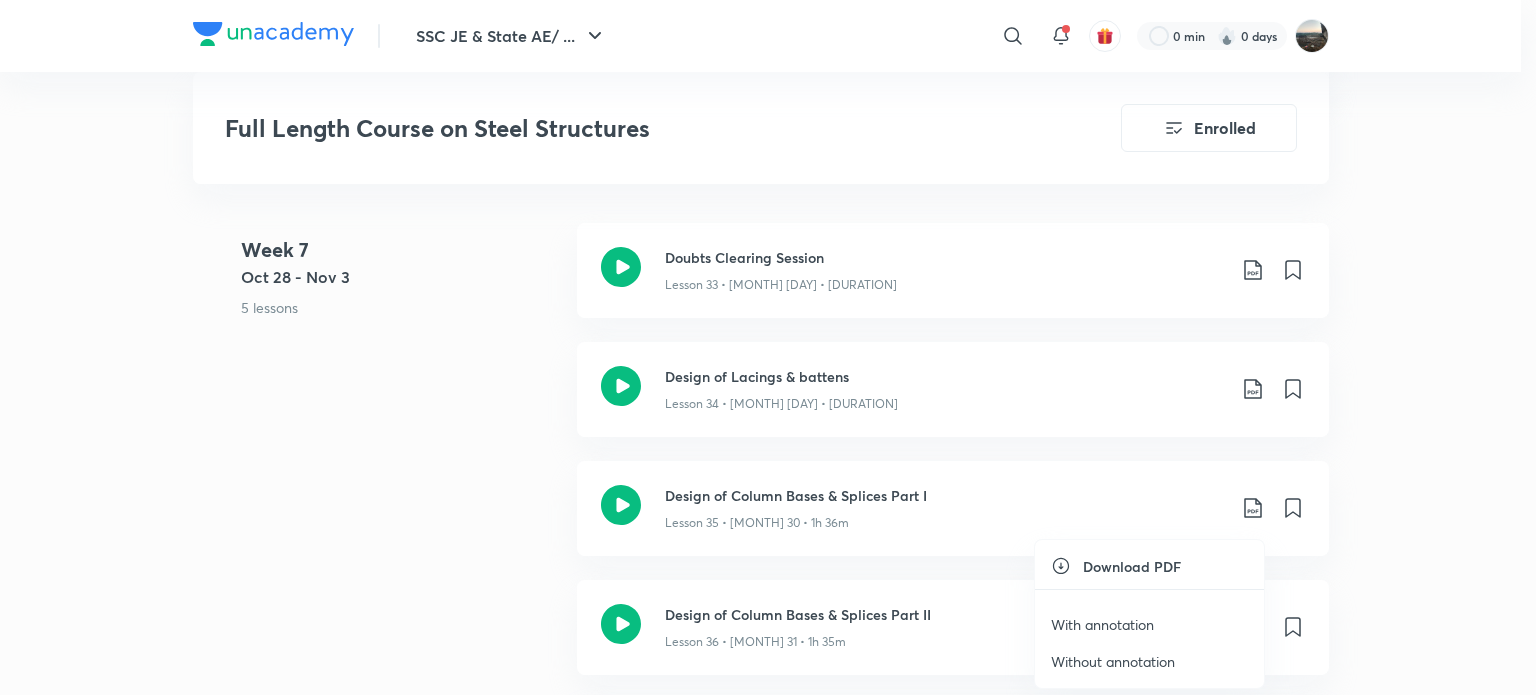 click on "With annotation" at bounding box center (1102, 624) 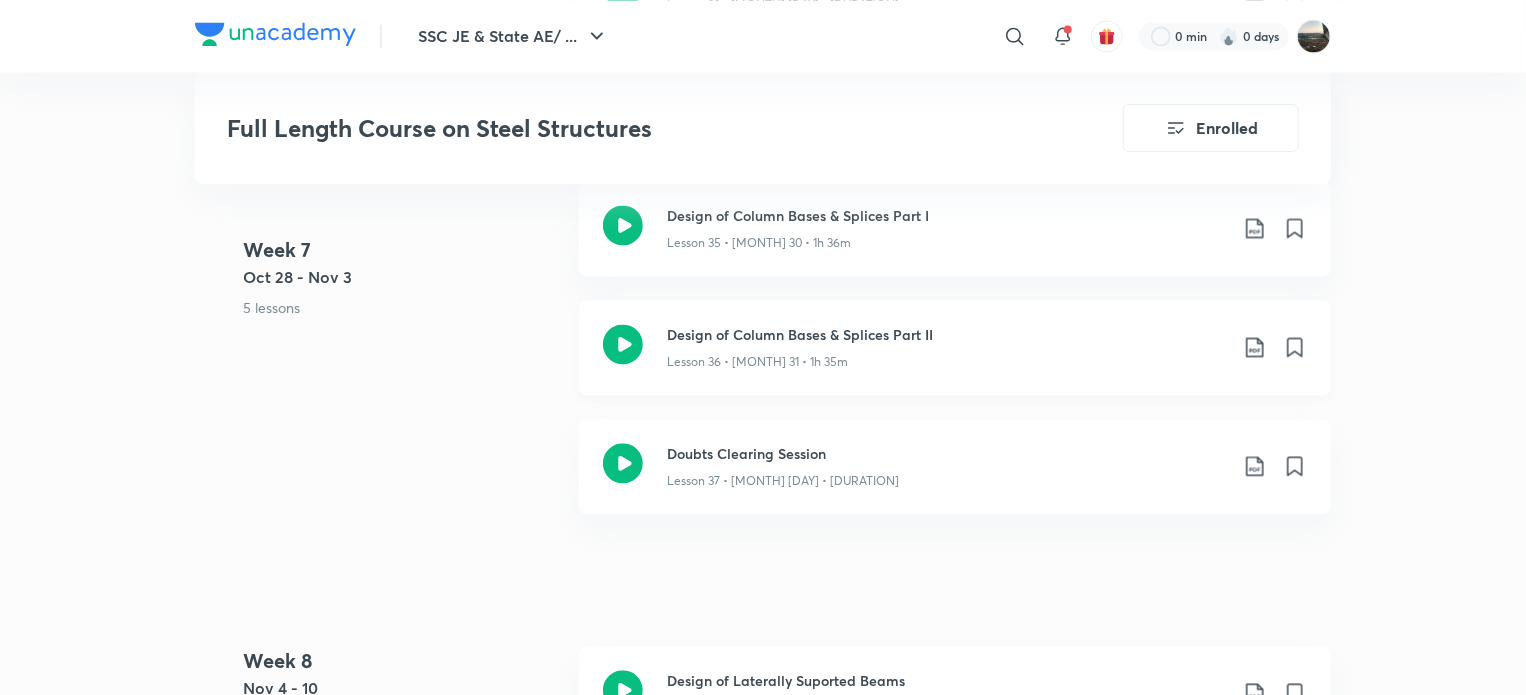 scroll, scrollTop: 5836, scrollLeft: 0, axis: vertical 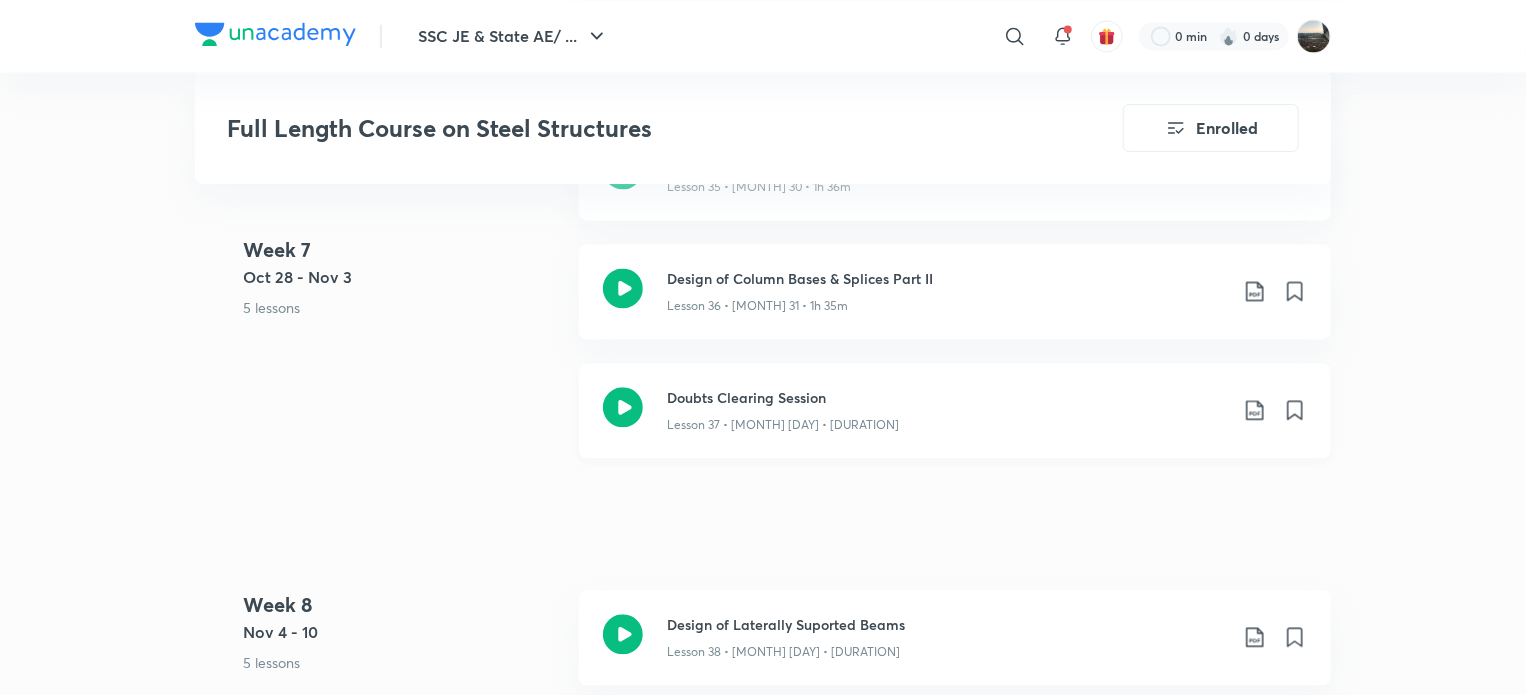 click 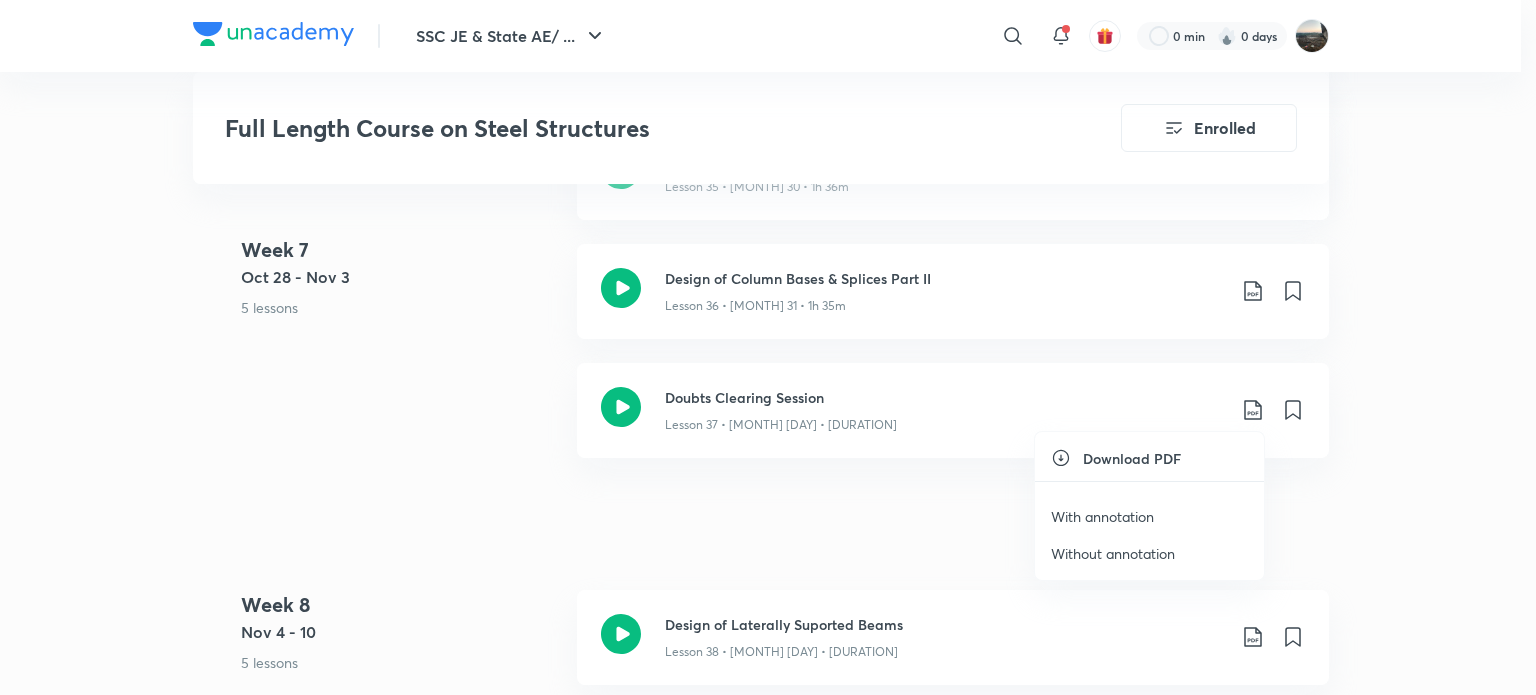 click on "With annotation" at bounding box center [1102, 516] 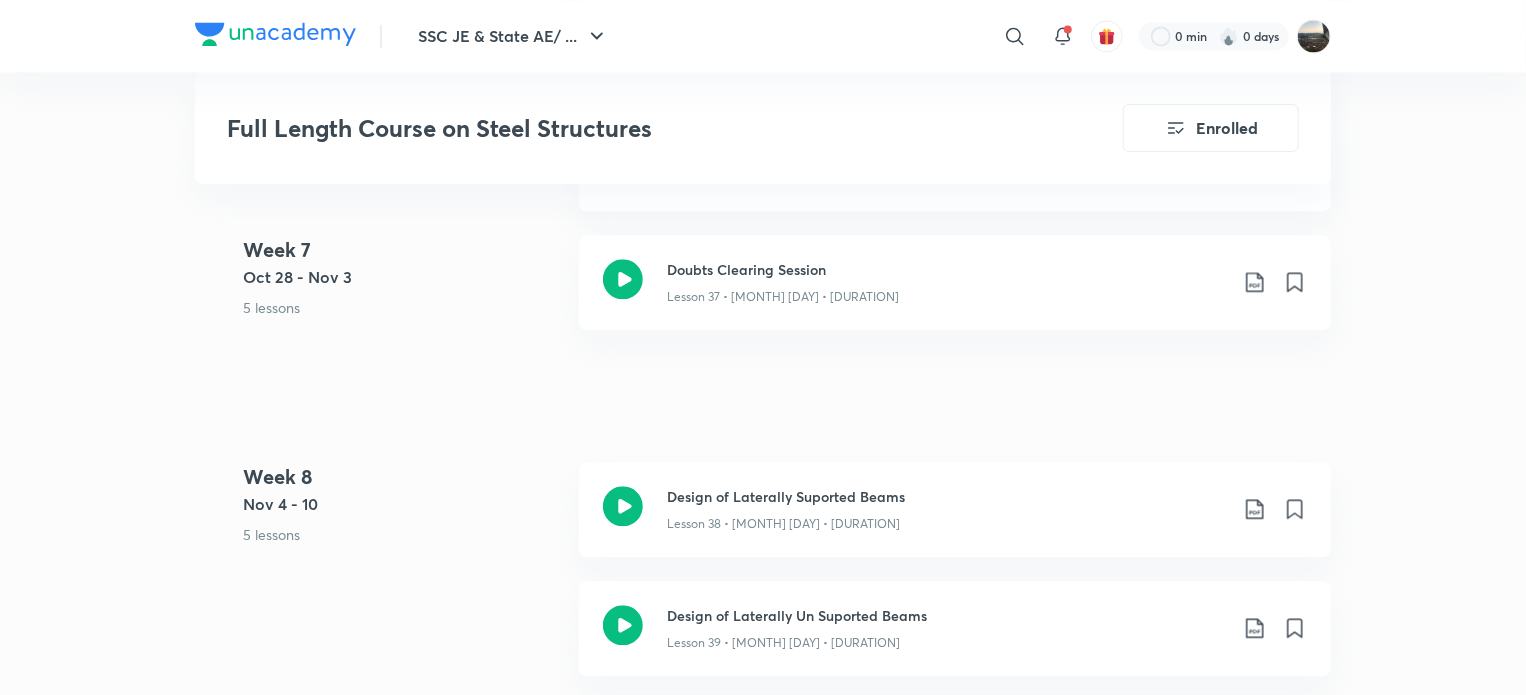 scroll, scrollTop: 6002, scrollLeft: 0, axis: vertical 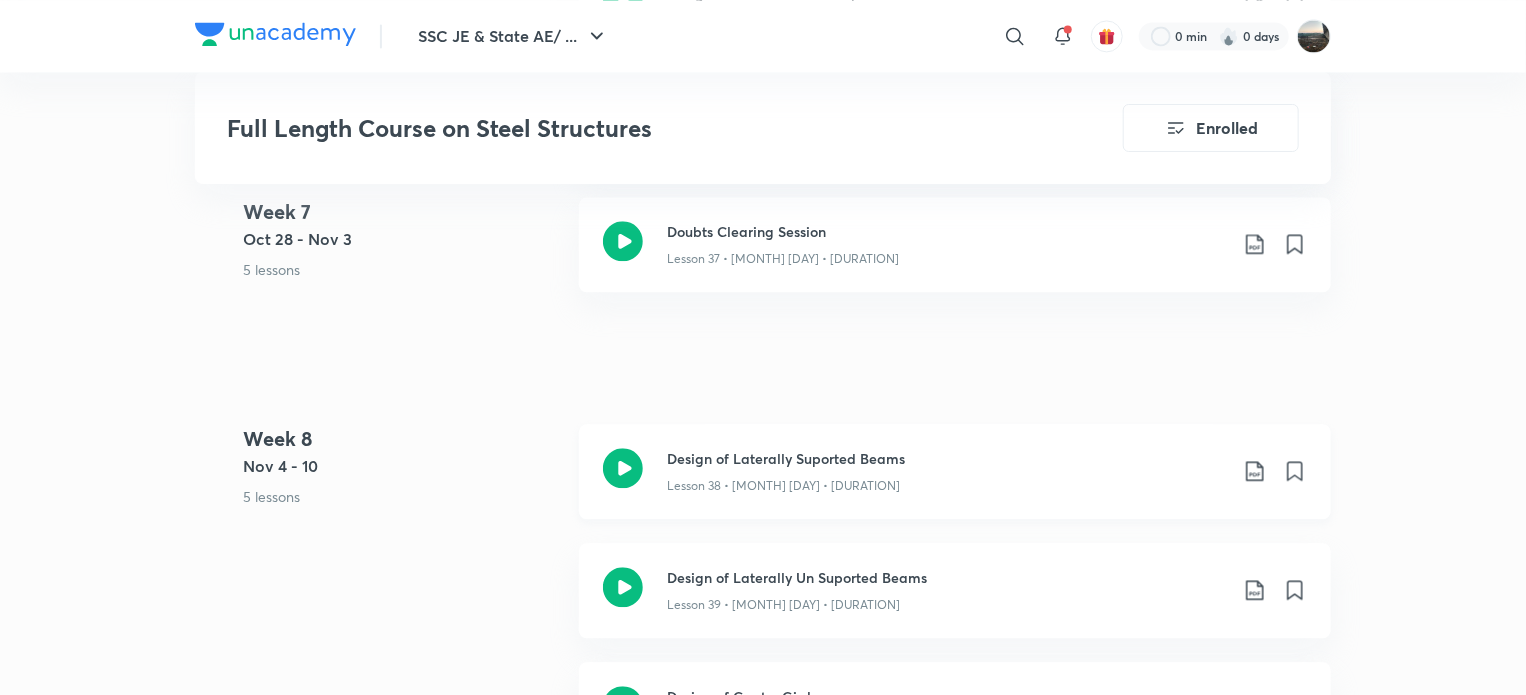 click 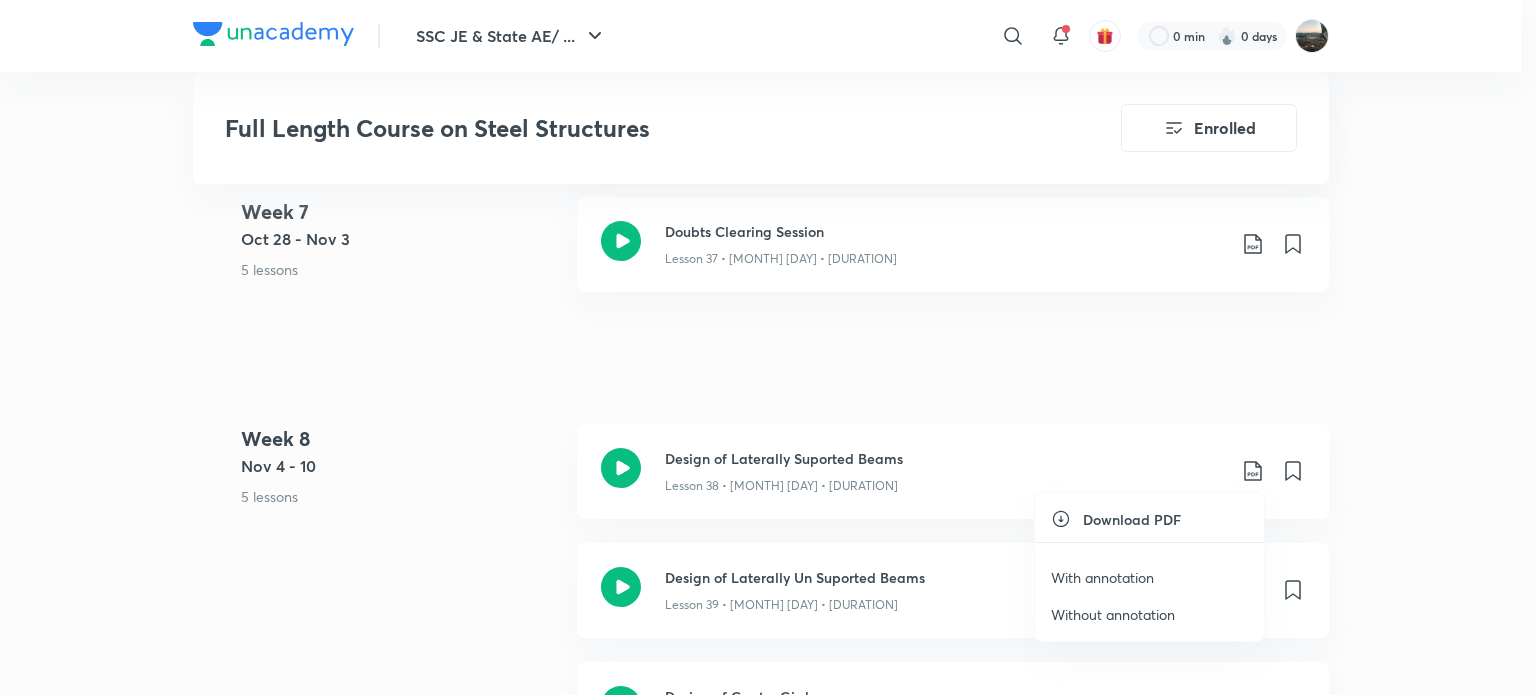 click on "With annotation" at bounding box center [1102, 577] 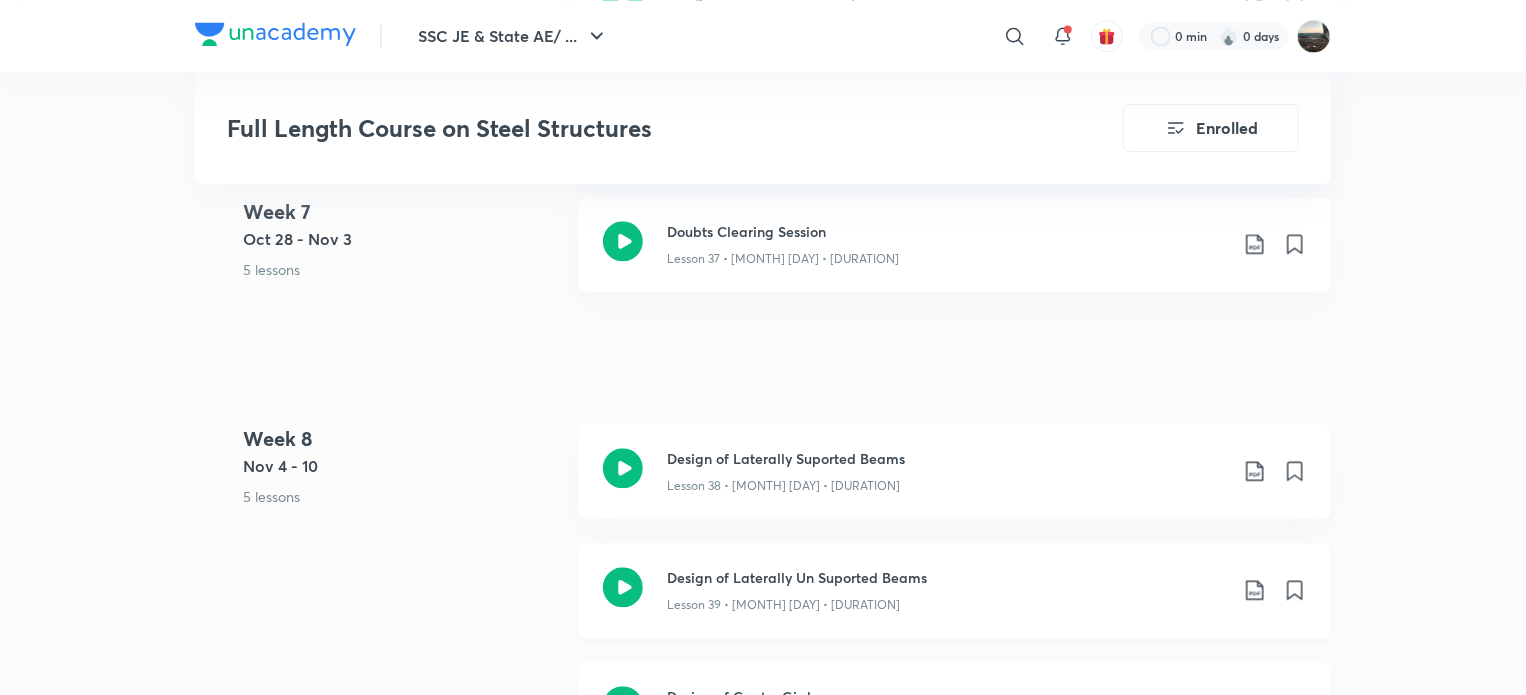 click 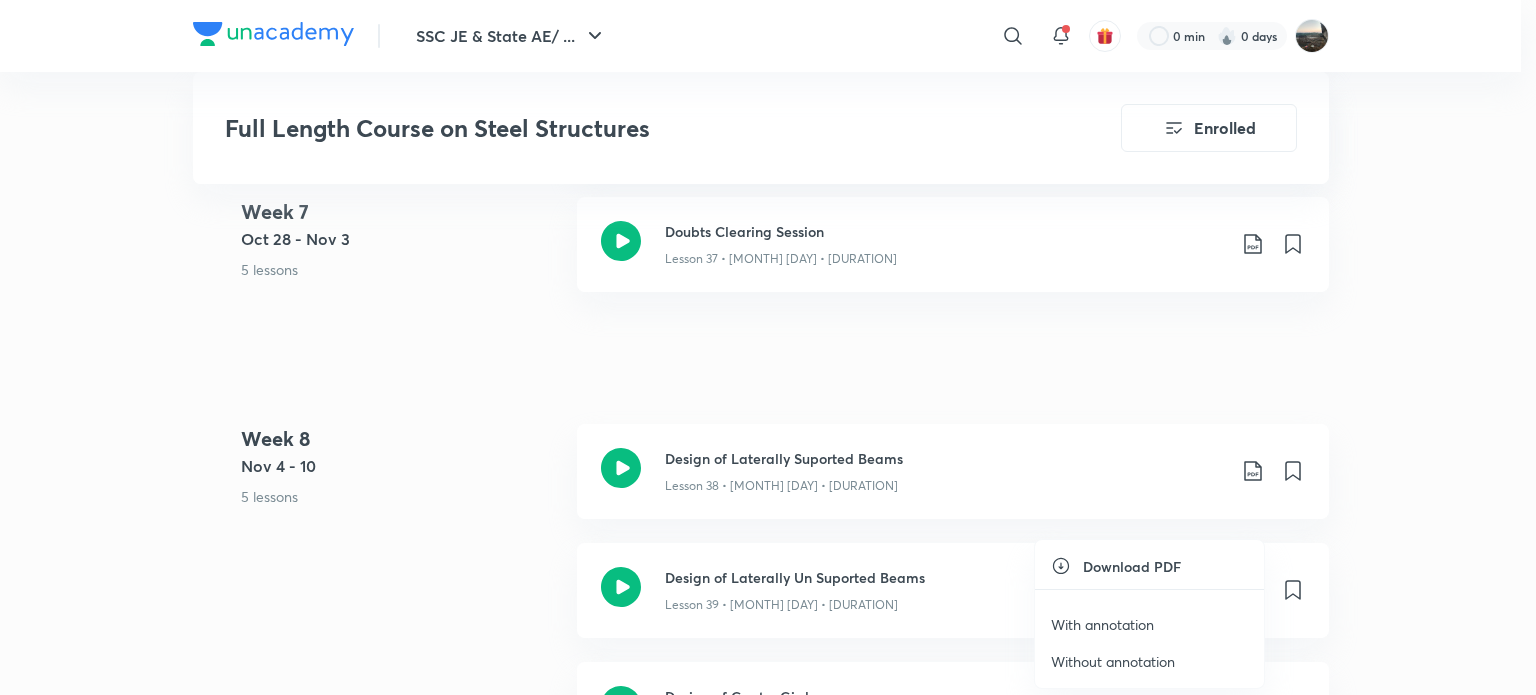 click on "With annotation" at bounding box center [1149, 624] 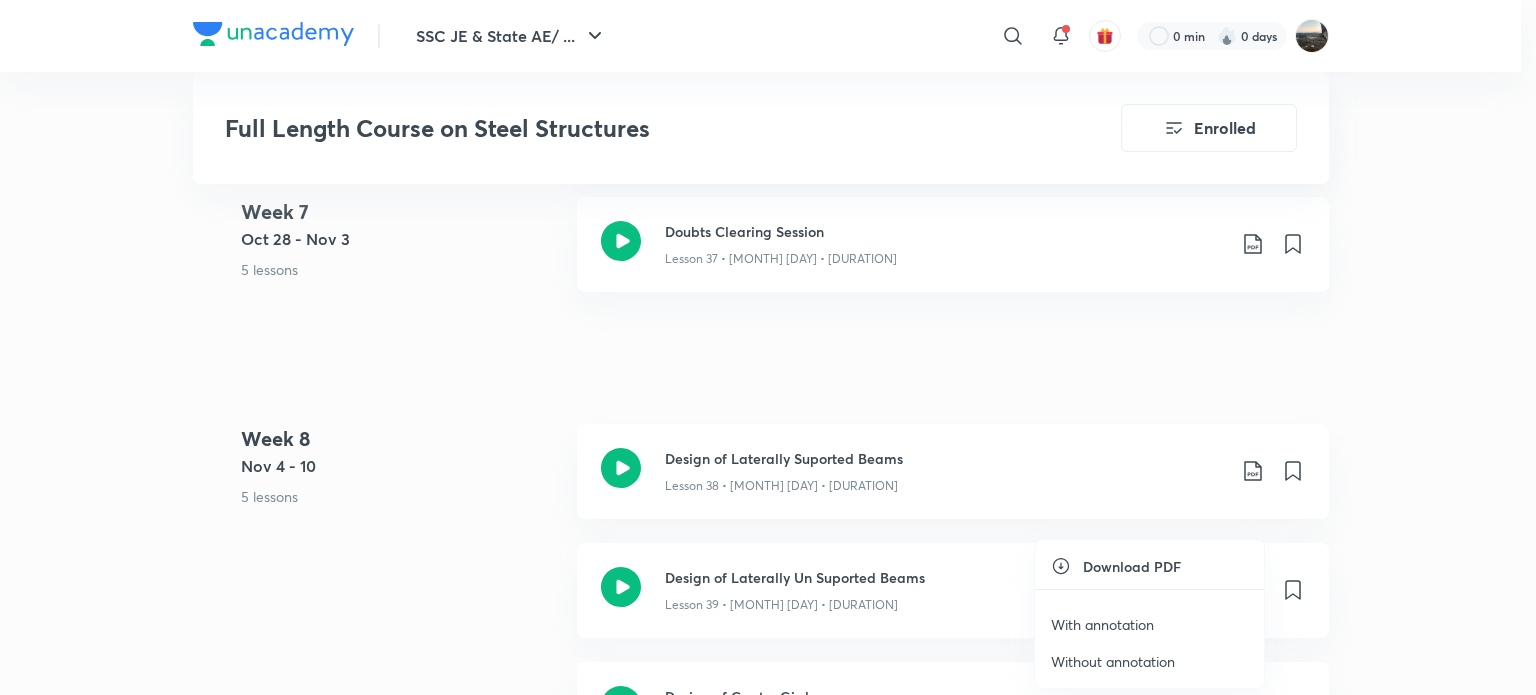 click on "With annotation" at bounding box center (1102, 624) 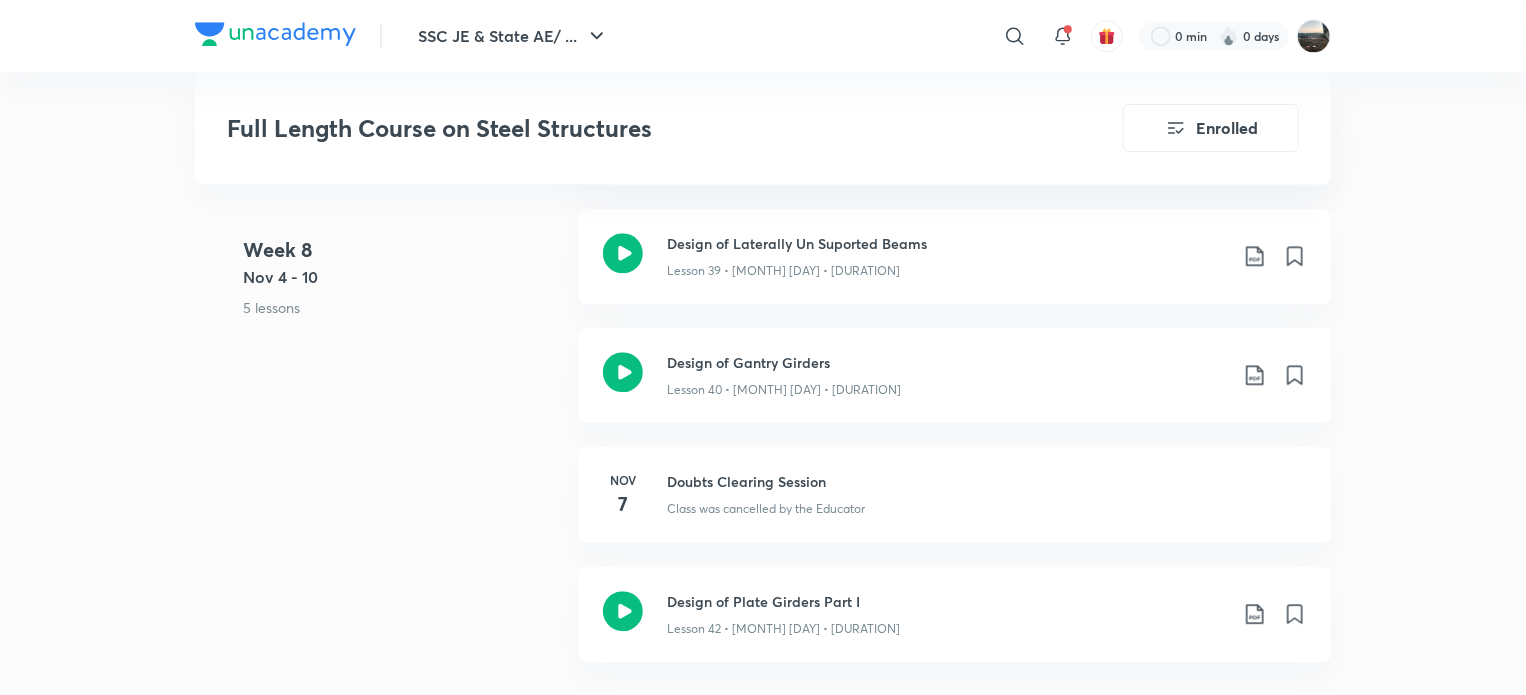 scroll, scrollTop: 6944, scrollLeft: 0, axis: vertical 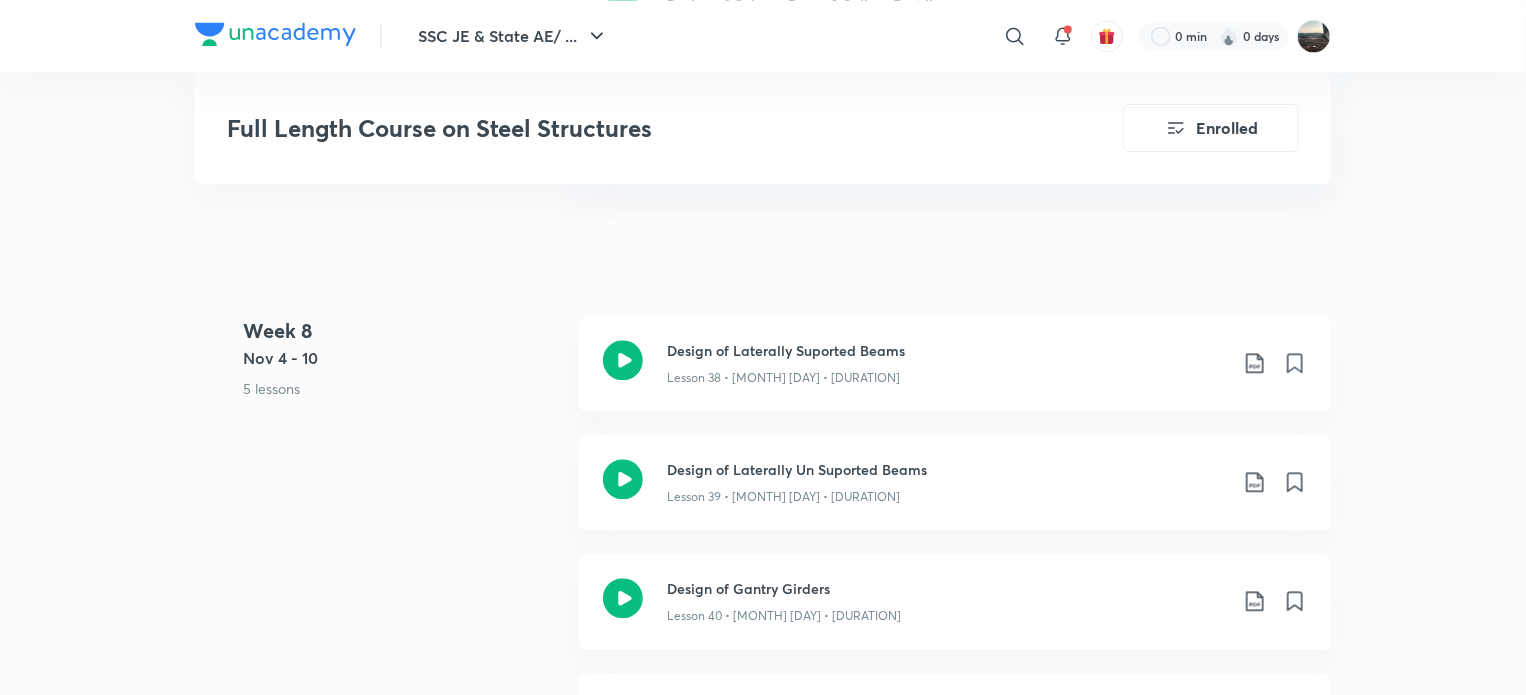 click on "SSC JE & State AE/ ... ​ 0 min 0 days Full Length Course on Steel Structures Enrolled GATE & ESE - Civil Plus Syllabus Civil Engineering English Full Length Course on Steel Structures [PERSON] K In this course, educator [PERSON] will teach Steel Structures in about sessions, each lasting 120 minutes. The course will cover all the topics starting from the basics and will be explained in a detaile... Read more Updates About Enrolled Learn everyday from planner Choose a preferred time & watch these classes right from your planner Add to Planner Week 1 [MONTH] 16 - 22 6 lessons • 1 quiz Introduction to Steel Structures & Design Lesson 1 • [MONTH] 16 • 2h Riveted Connections - Concentric Lesson 2 • [MONTH] 17 • 2h 5m Bolted Connections - Concentric Lesson 3 • [MONTH] 18 • 2h 4m Doubts Clearing Session Lesson 4 • [MONTH] 19 • 2h 3m Welded Connections - Part I Lesson 5 • [MONTH] 20 • 2h Welded Connections - Part II [MONTH] 22 Quiz - I [MONTH] 7" at bounding box center (763, -998) 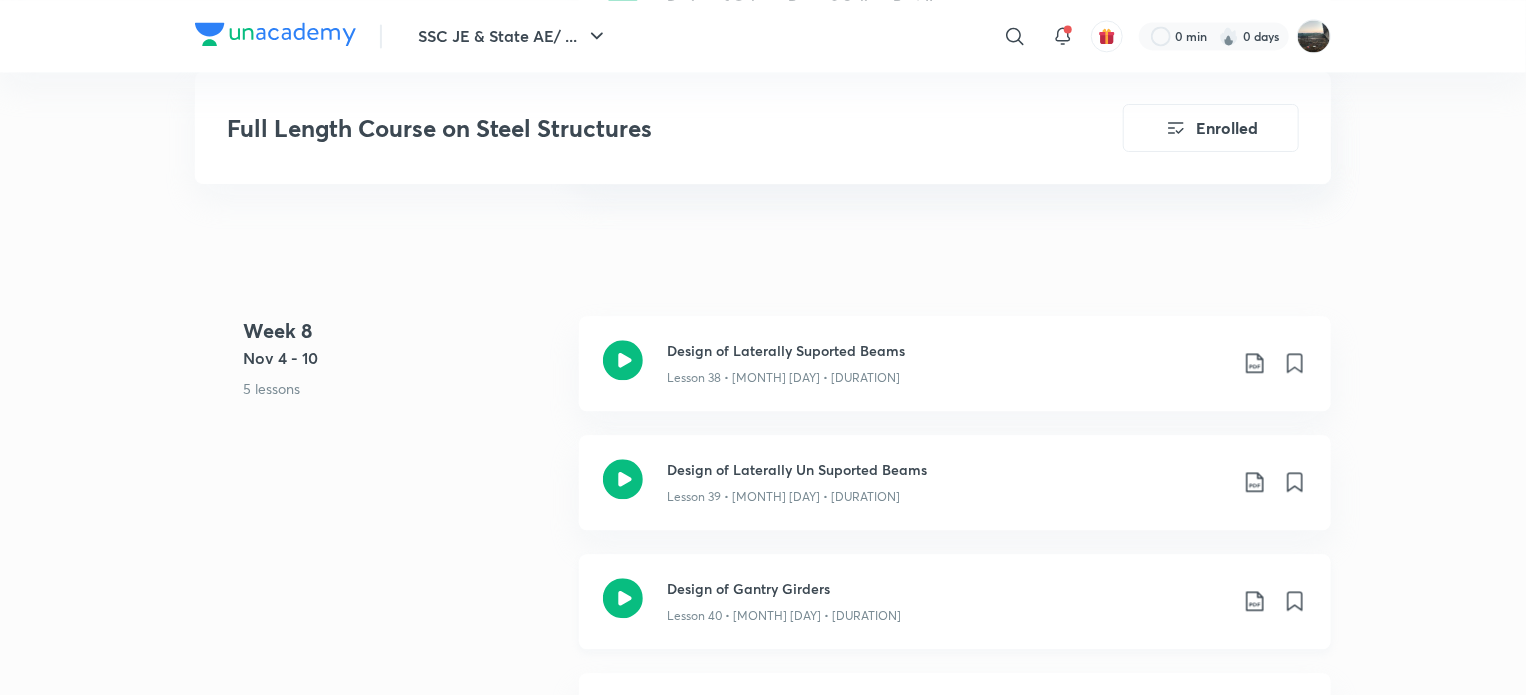 click 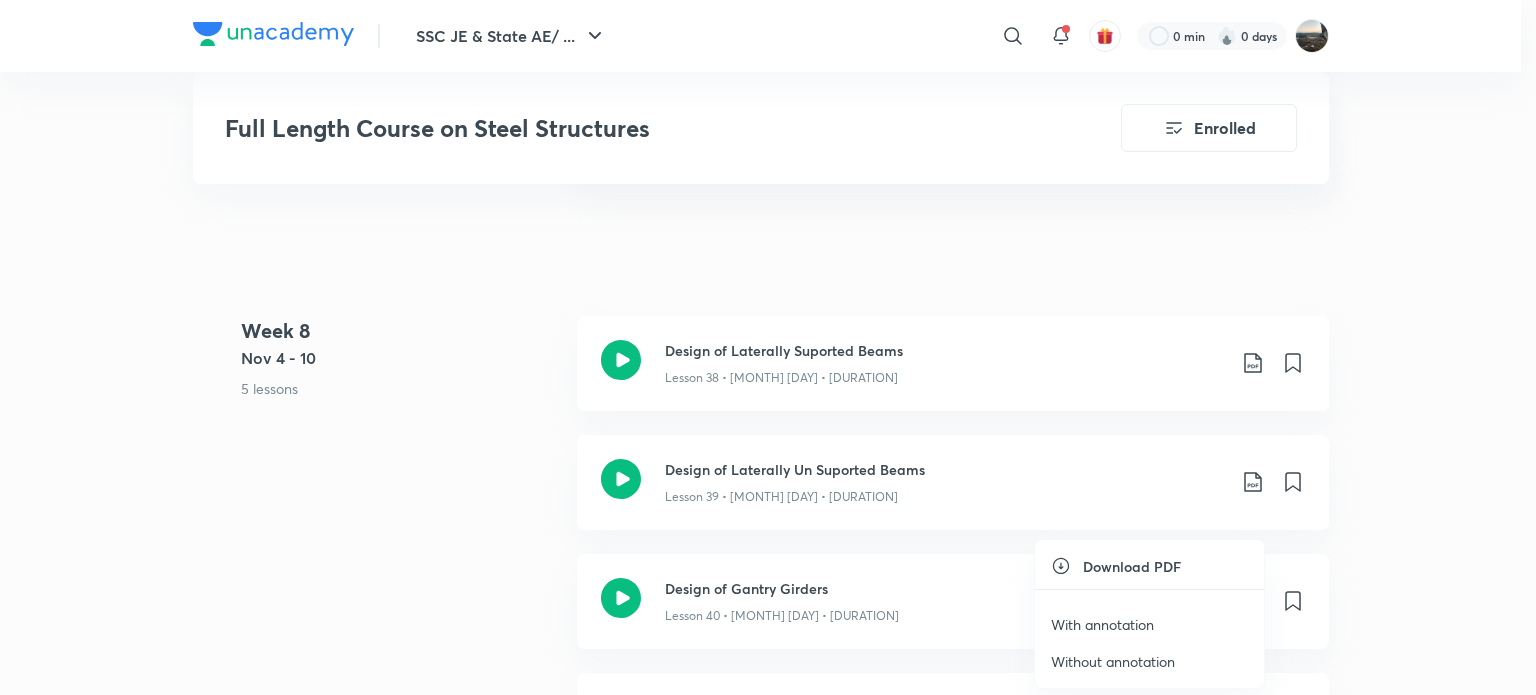 click on "With annotation" at bounding box center [1102, 624] 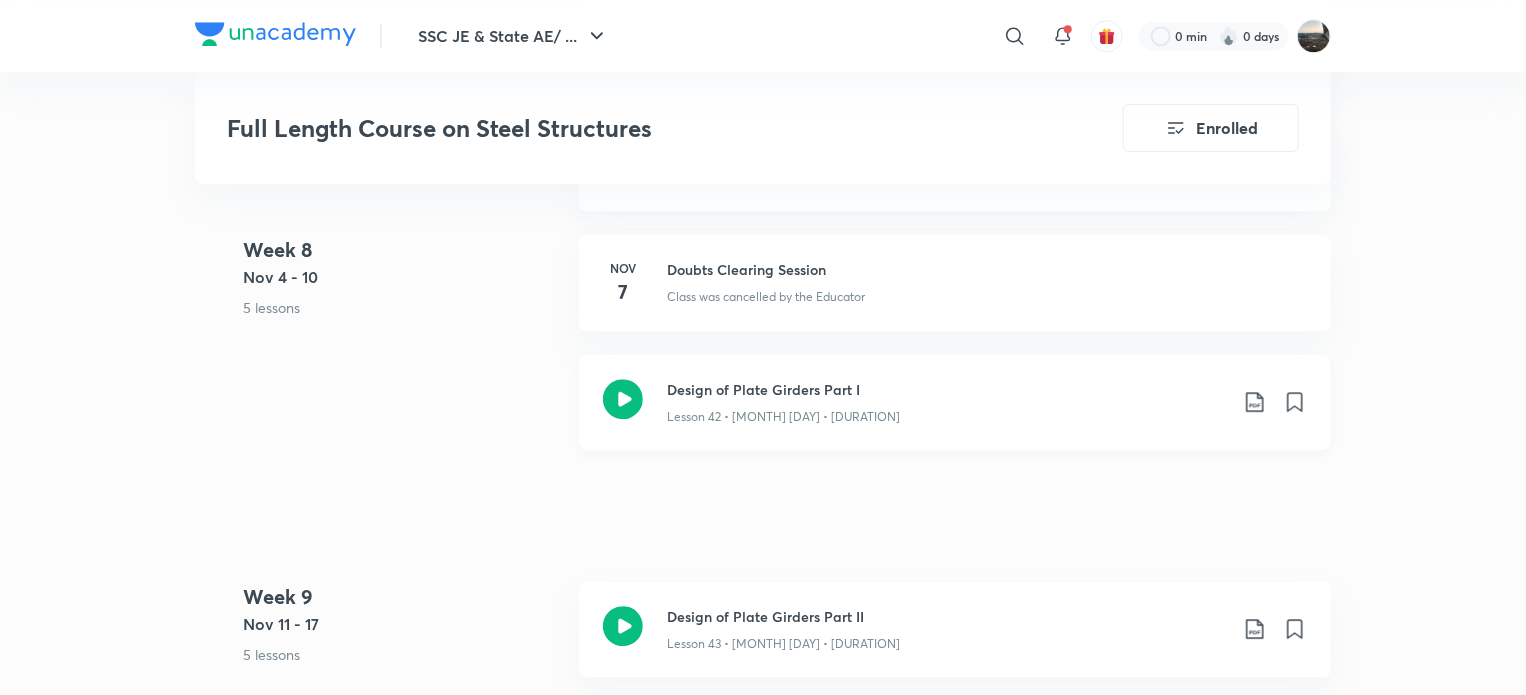 scroll, scrollTop: 6610, scrollLeft: 0, axis: vertical 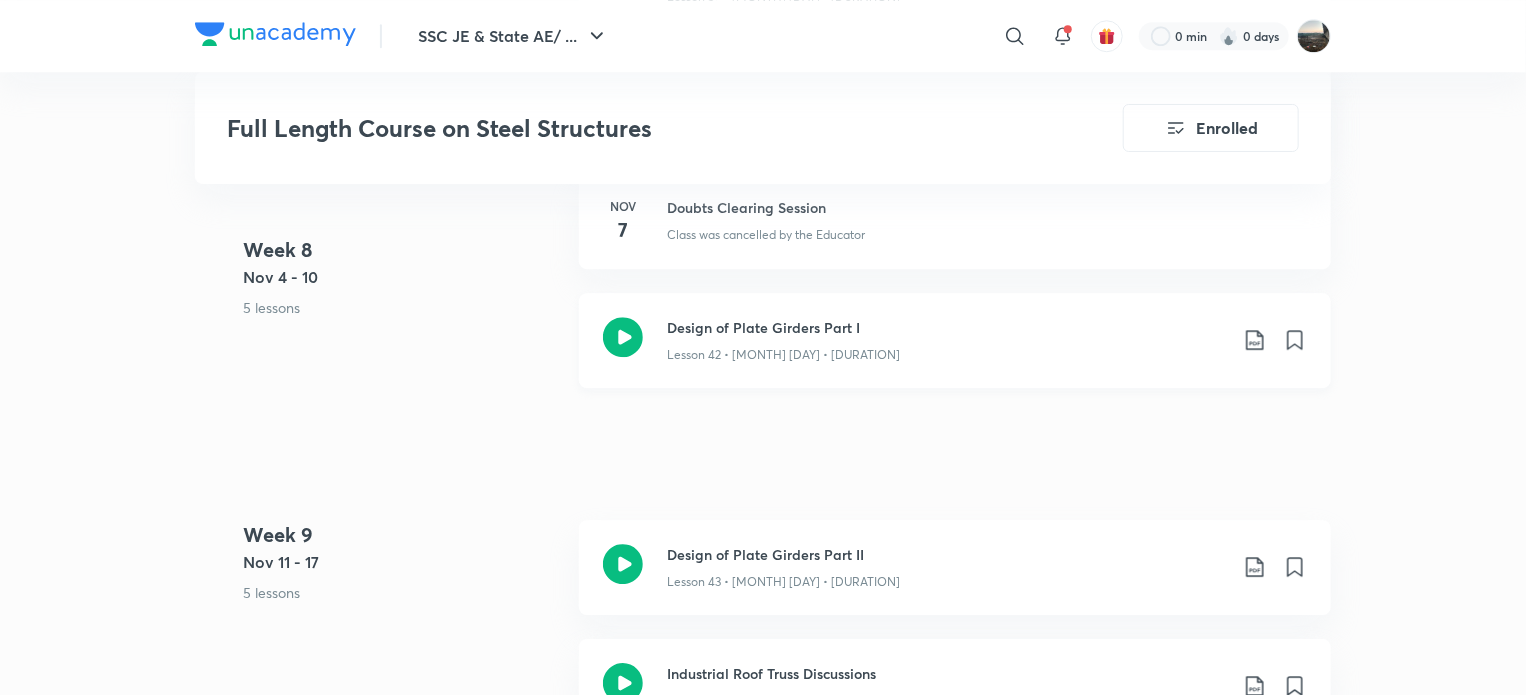 click 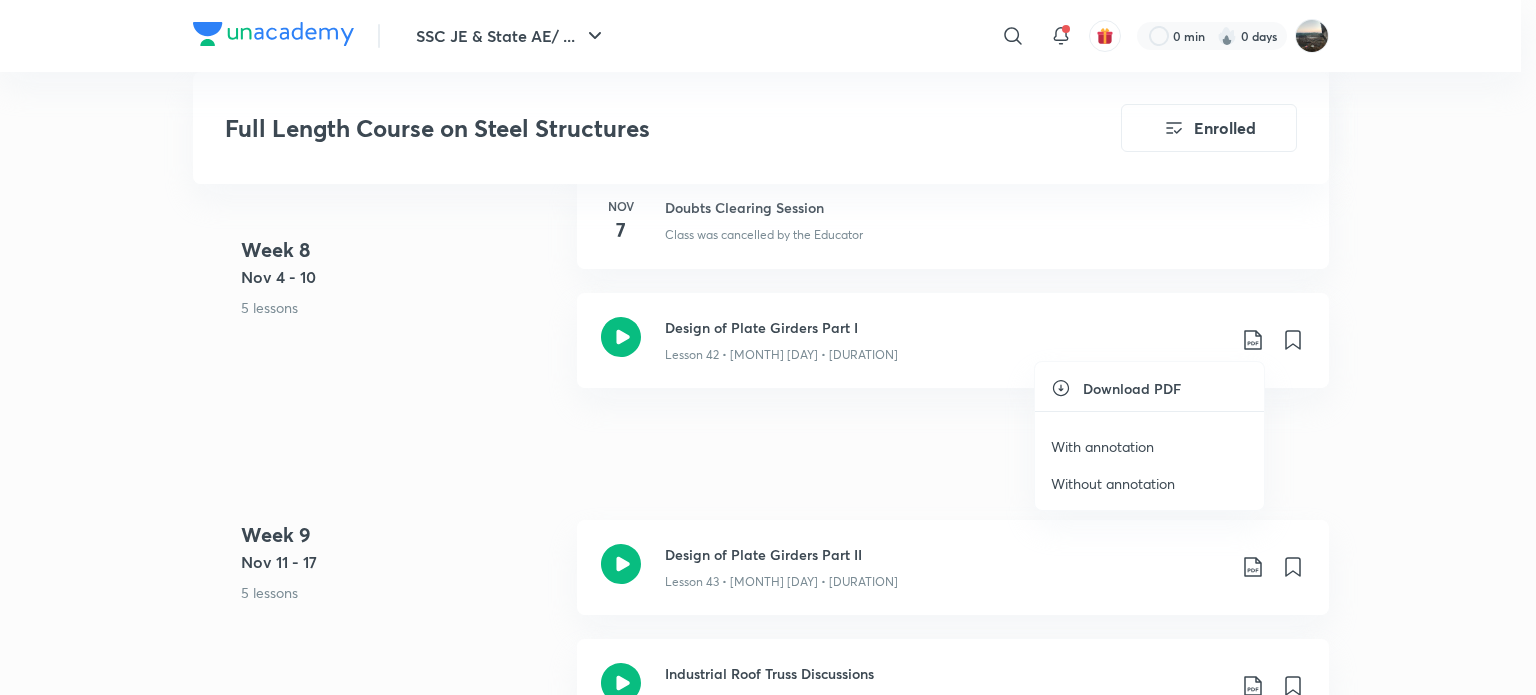 click on "With annotation" at bounding box center [1102, 446] 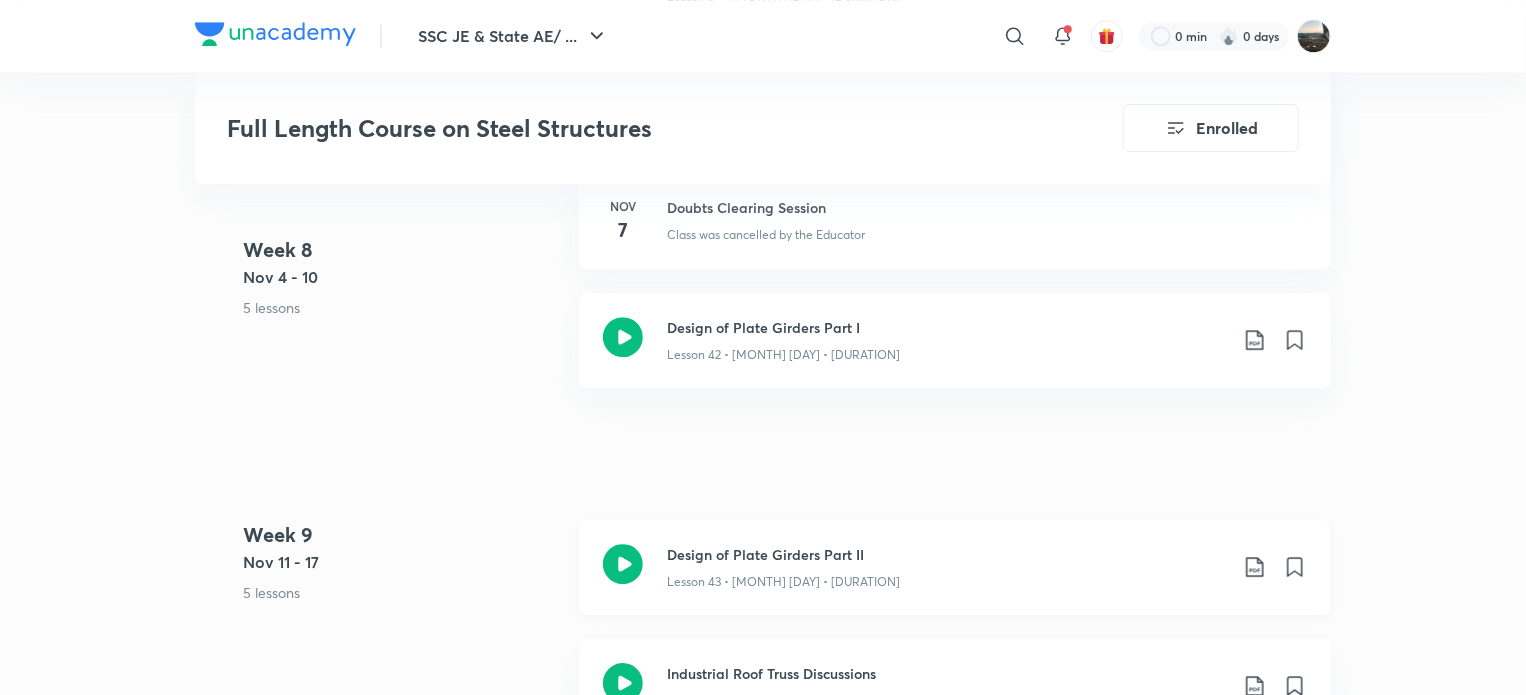 click 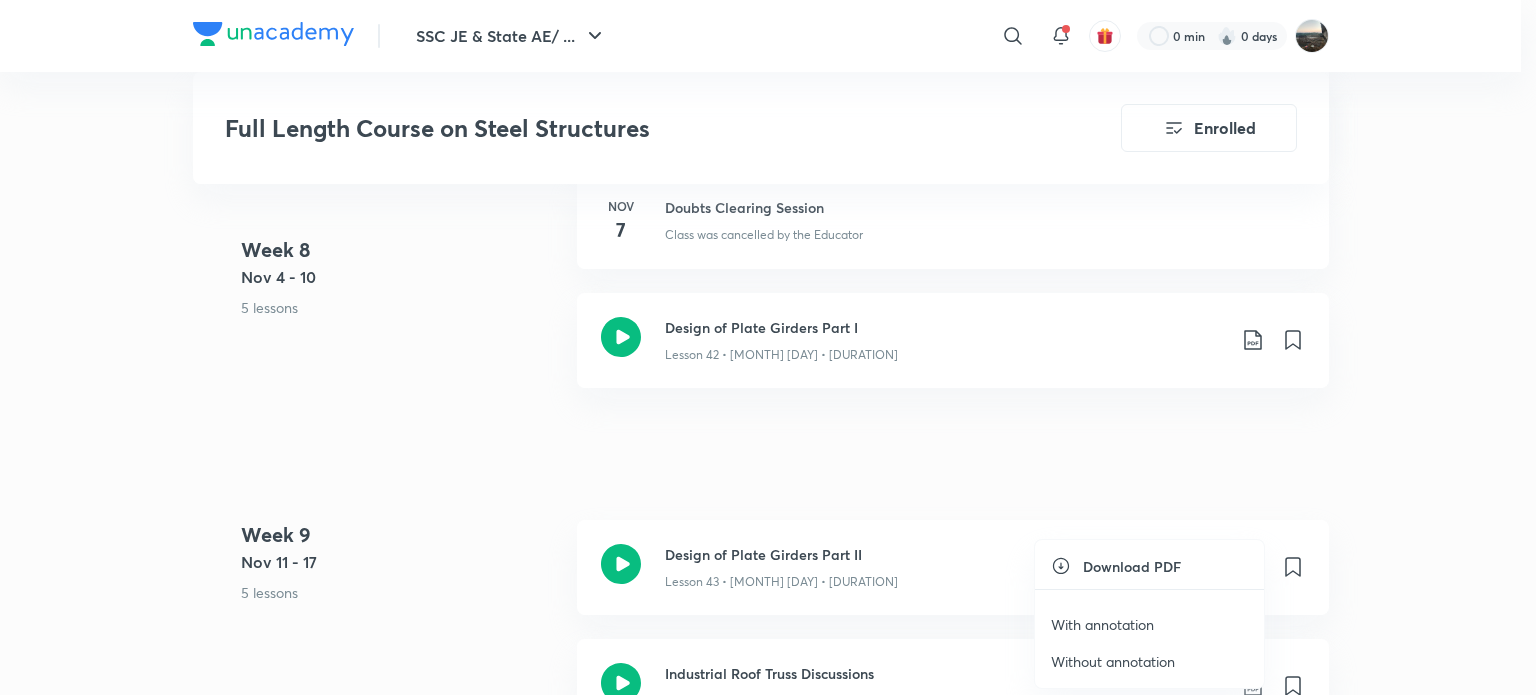 click on "With annotation" at bounding box center (1102, 624) 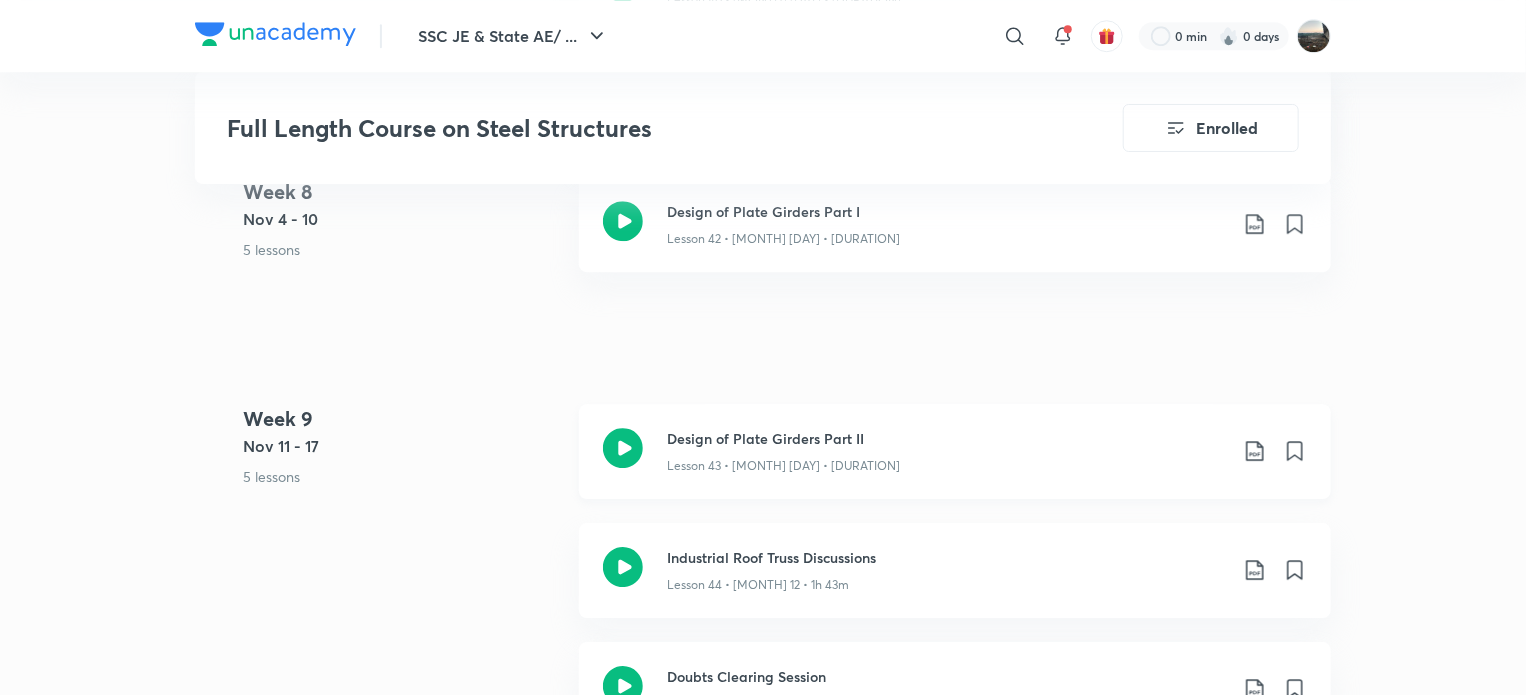 scroll, scrollTop: 6777, scrollLeft: 0, axis: vertical 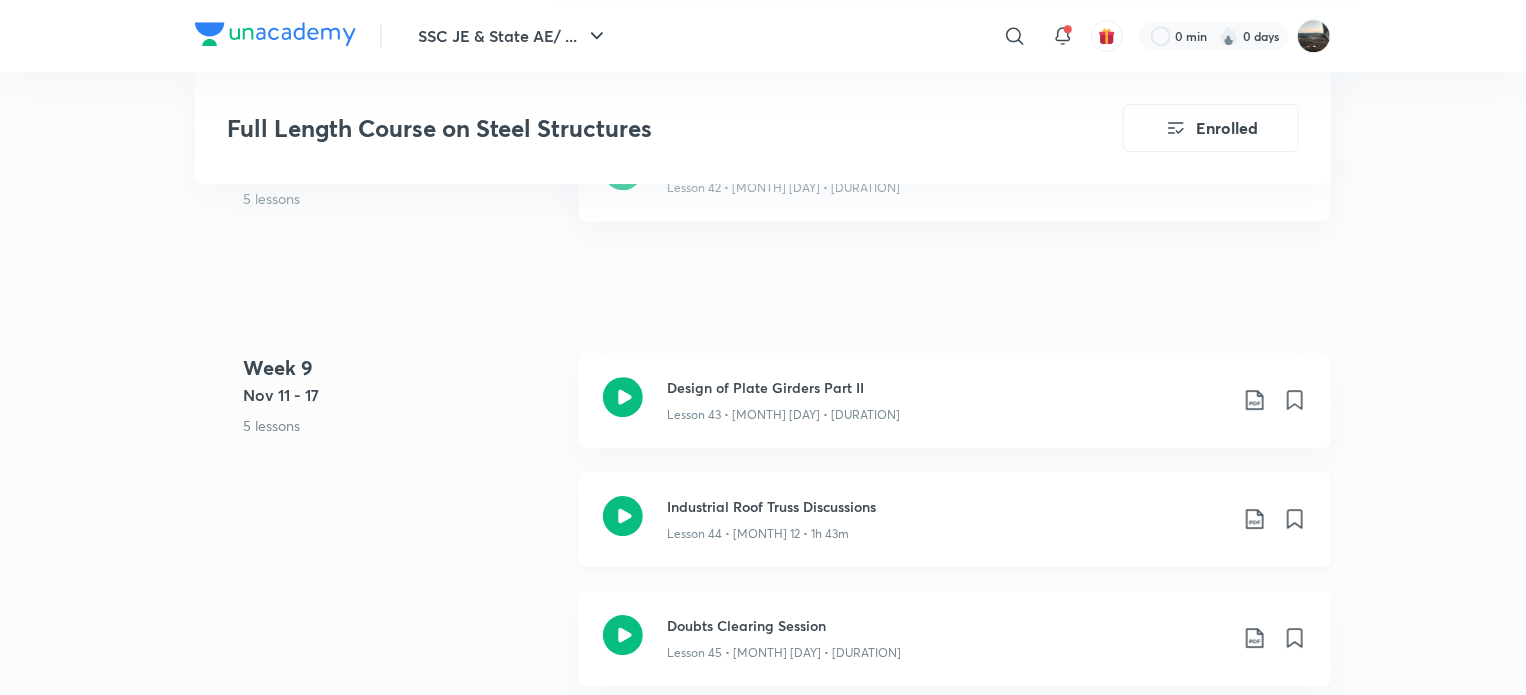 click 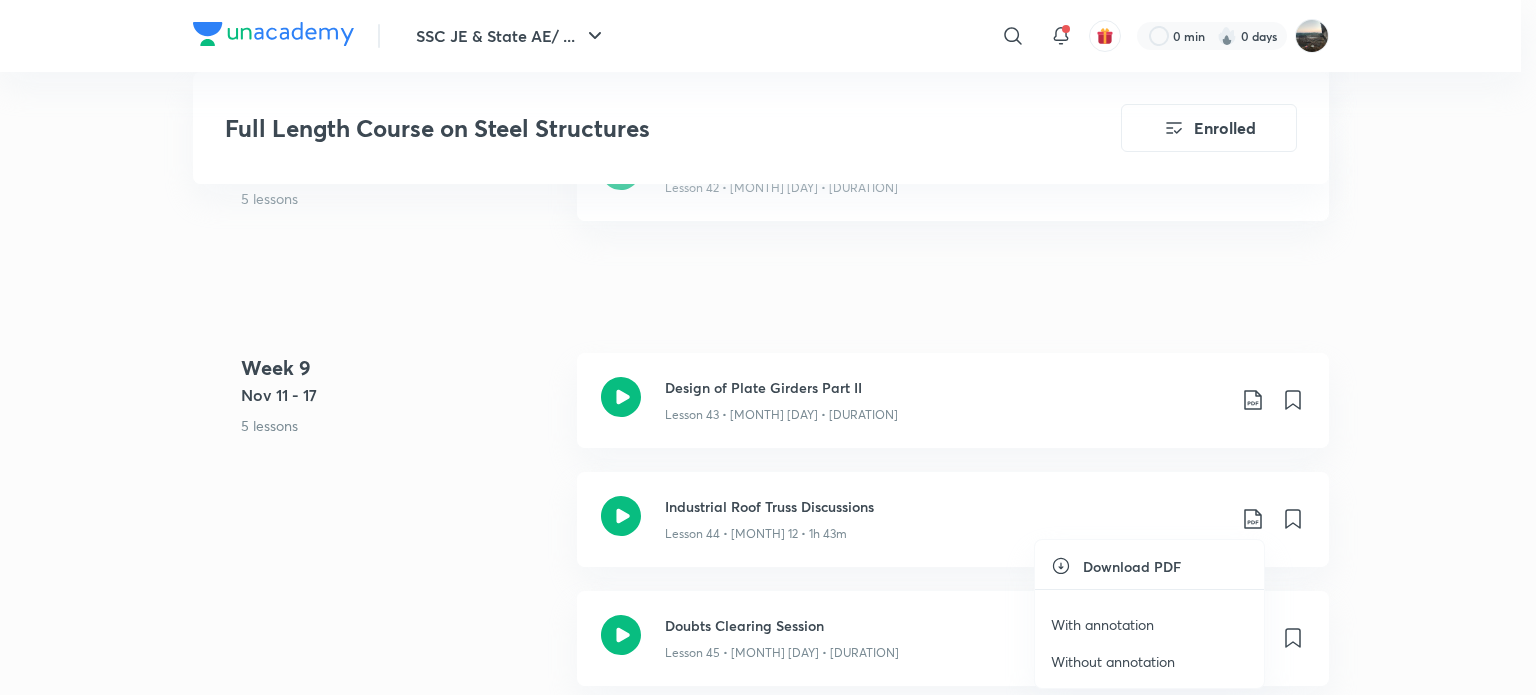 click on "With annotation" at bounding box center (1102, 624) 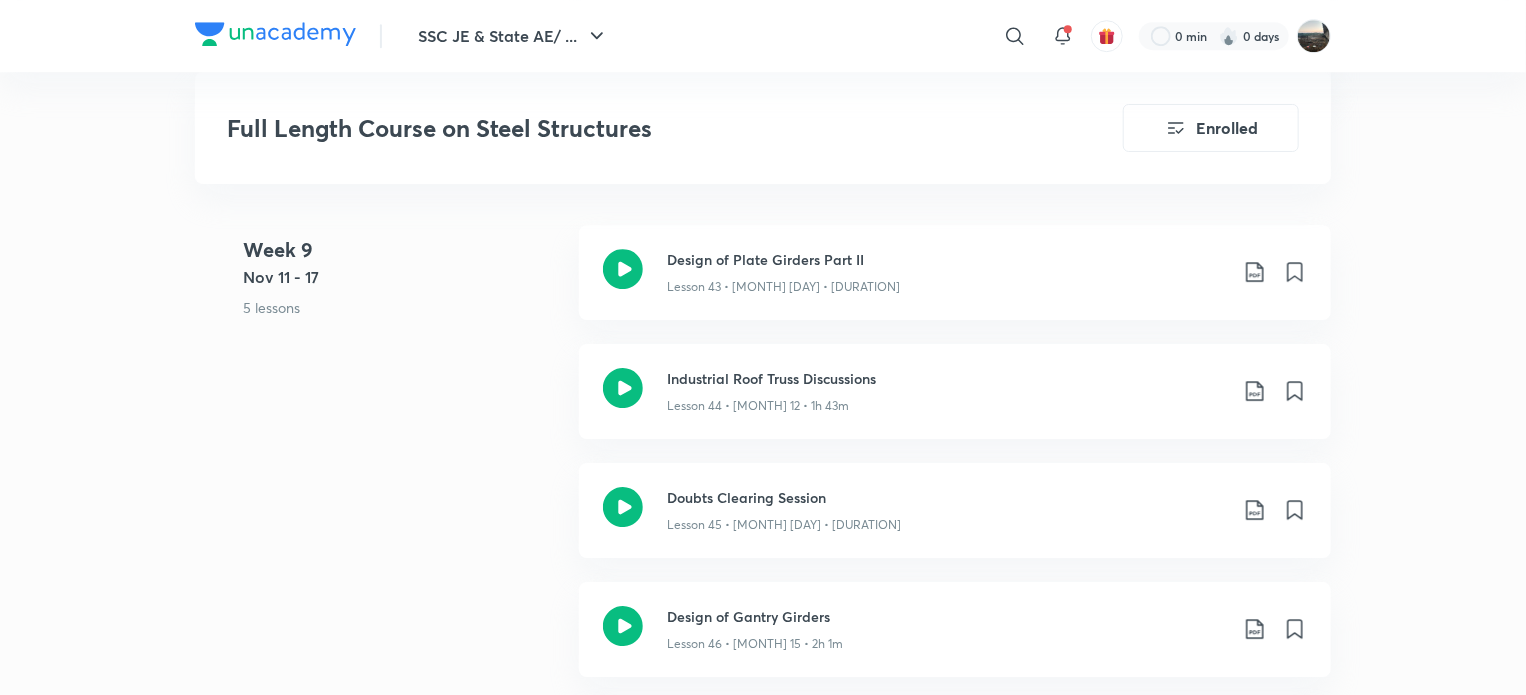 scroll, scrollTop: 7110, scrollLeft: 0, axis: vertical 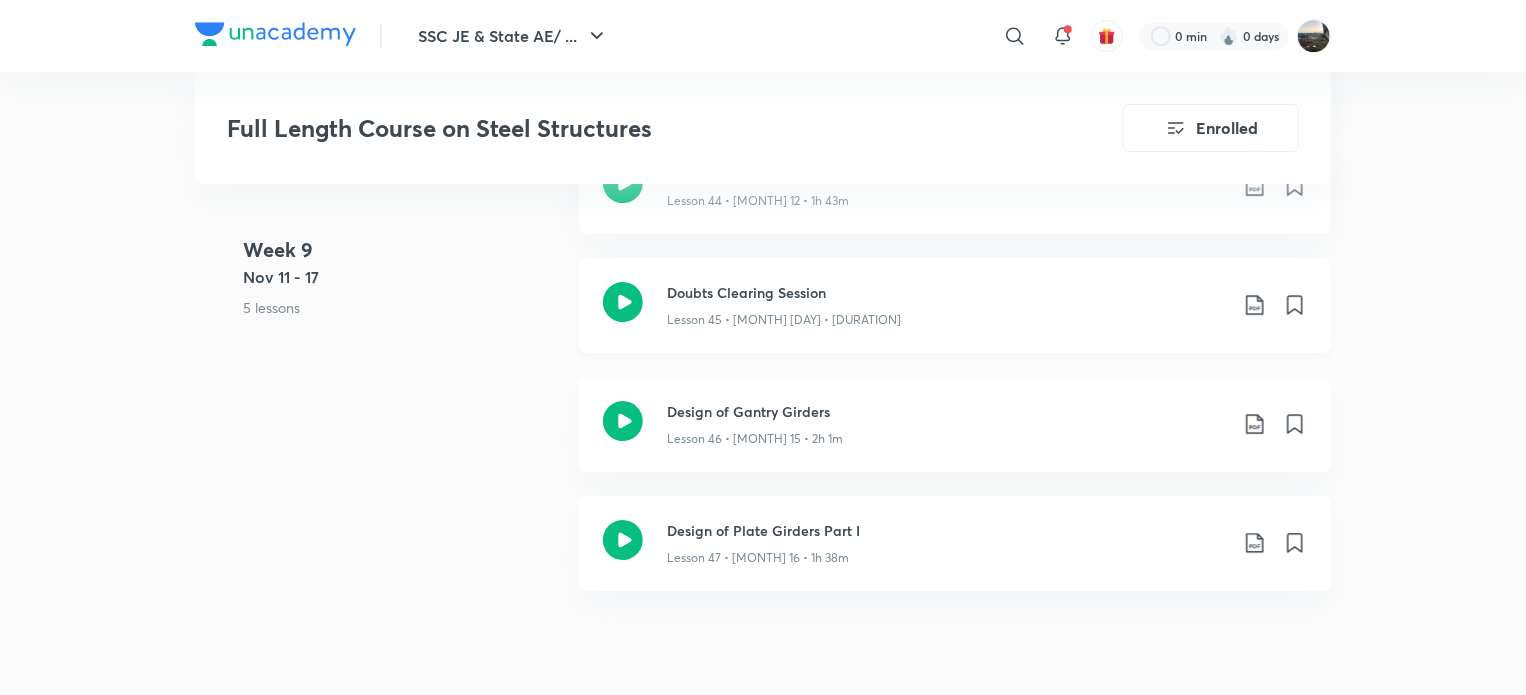 click 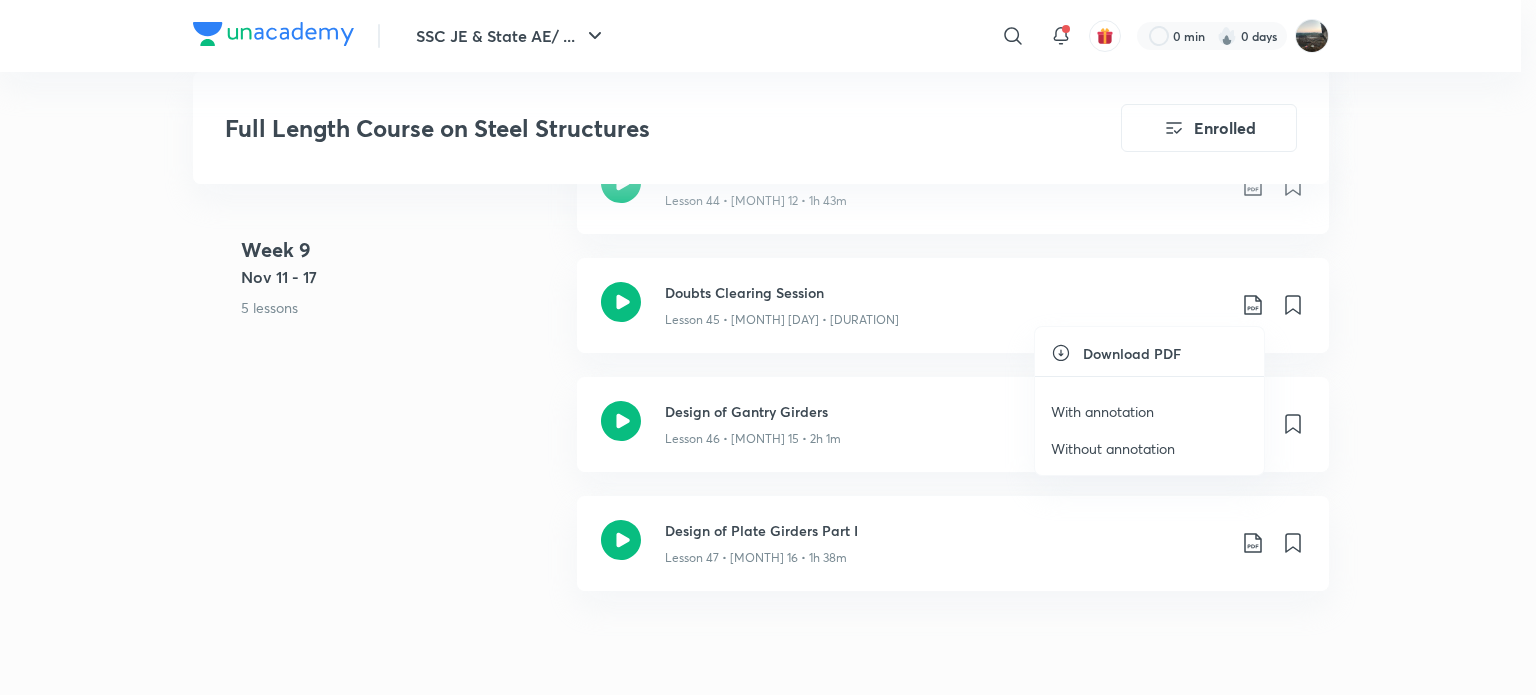 click on "With annotation" at bounding box center [1102, 411] 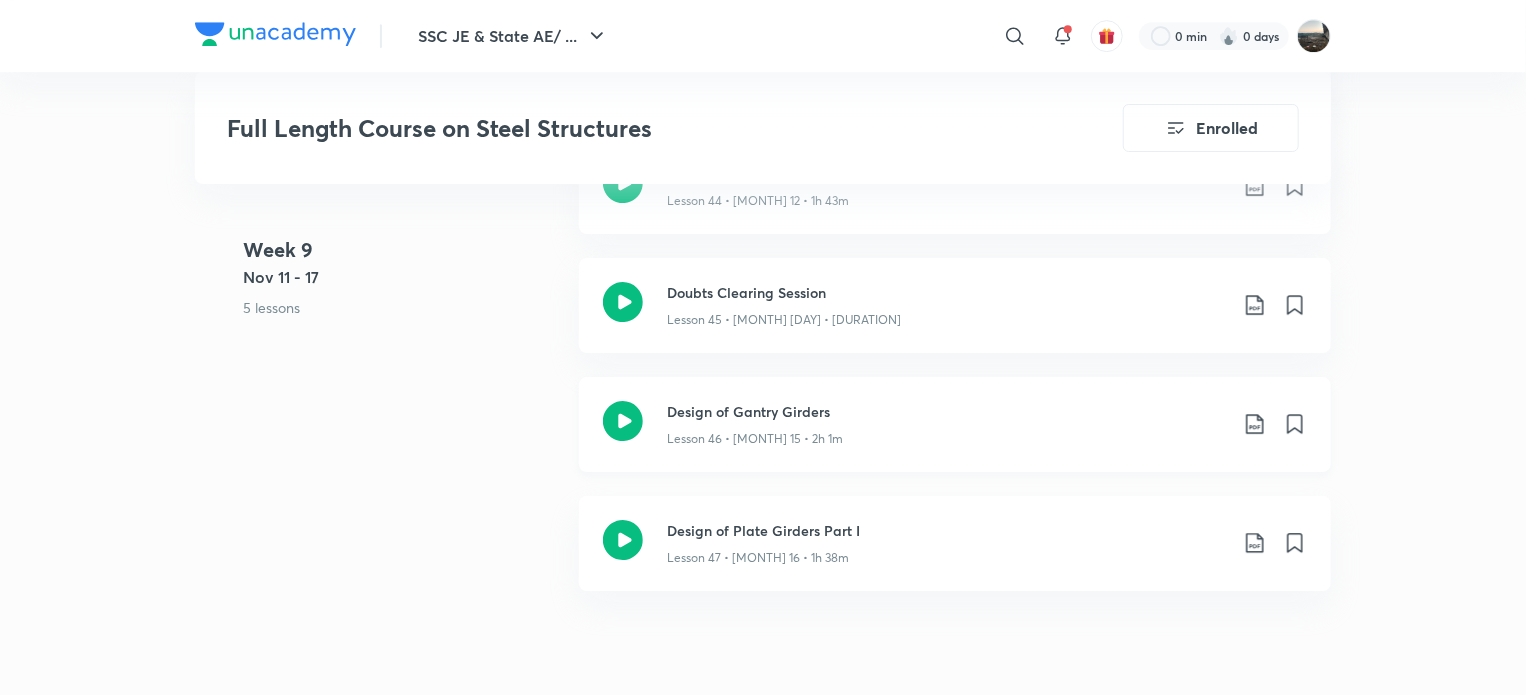 click 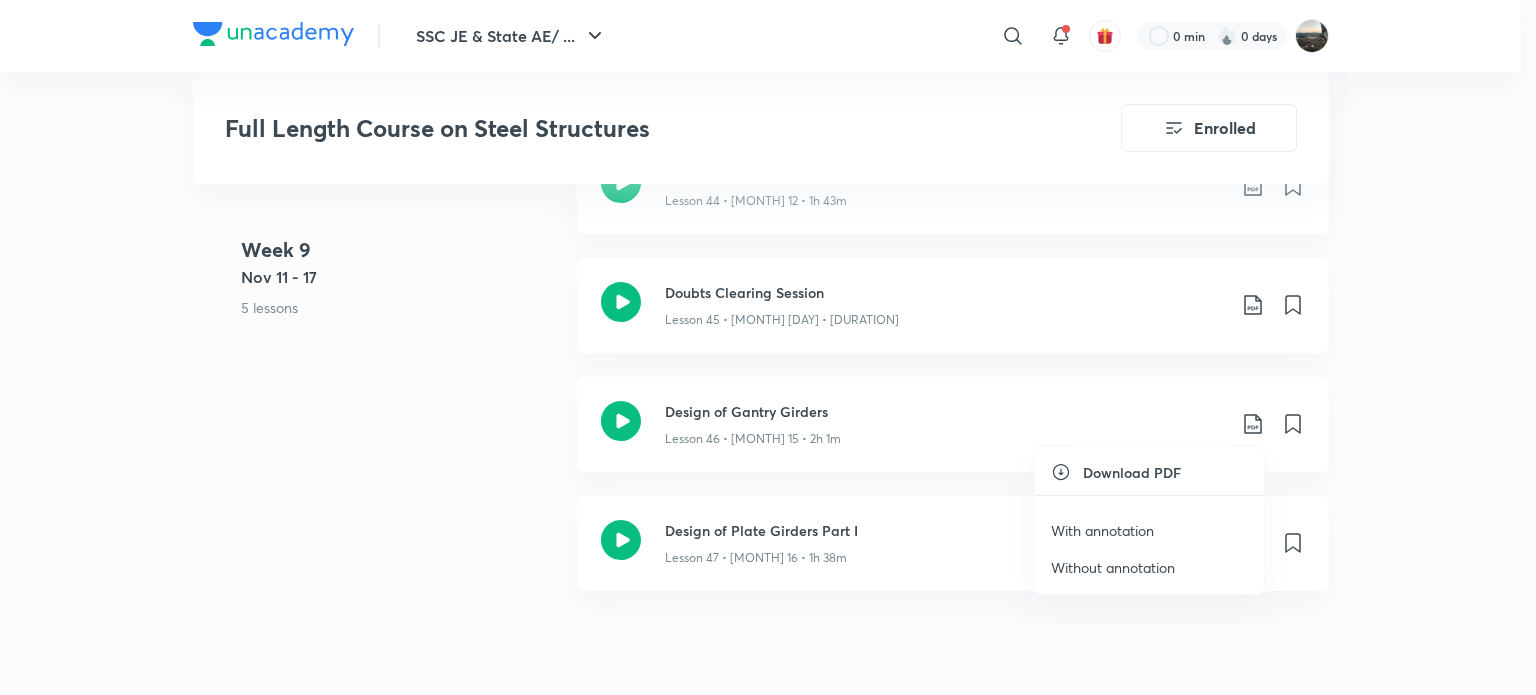 click on "With annotation" at bounding box center (1102, 530) 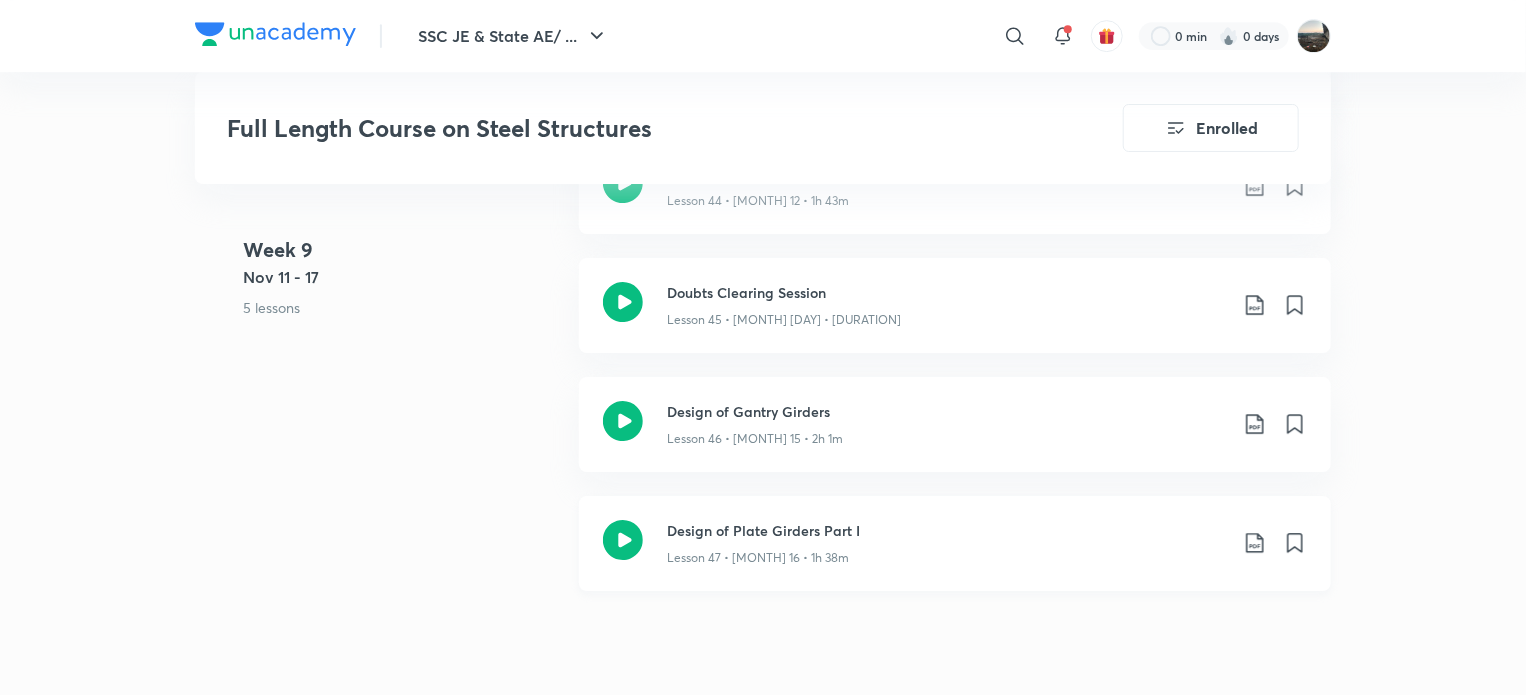 click 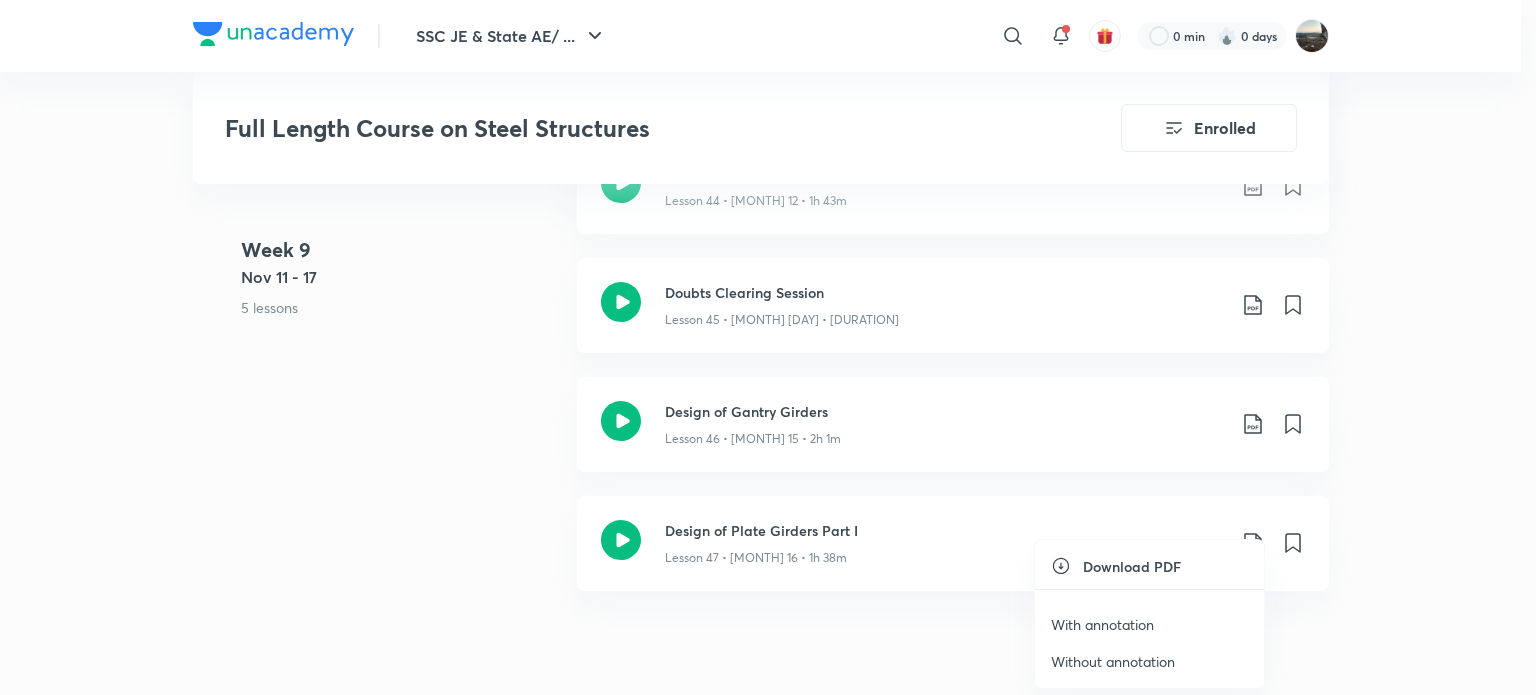 click on "With annotation" at bounding box center [1102, 624] 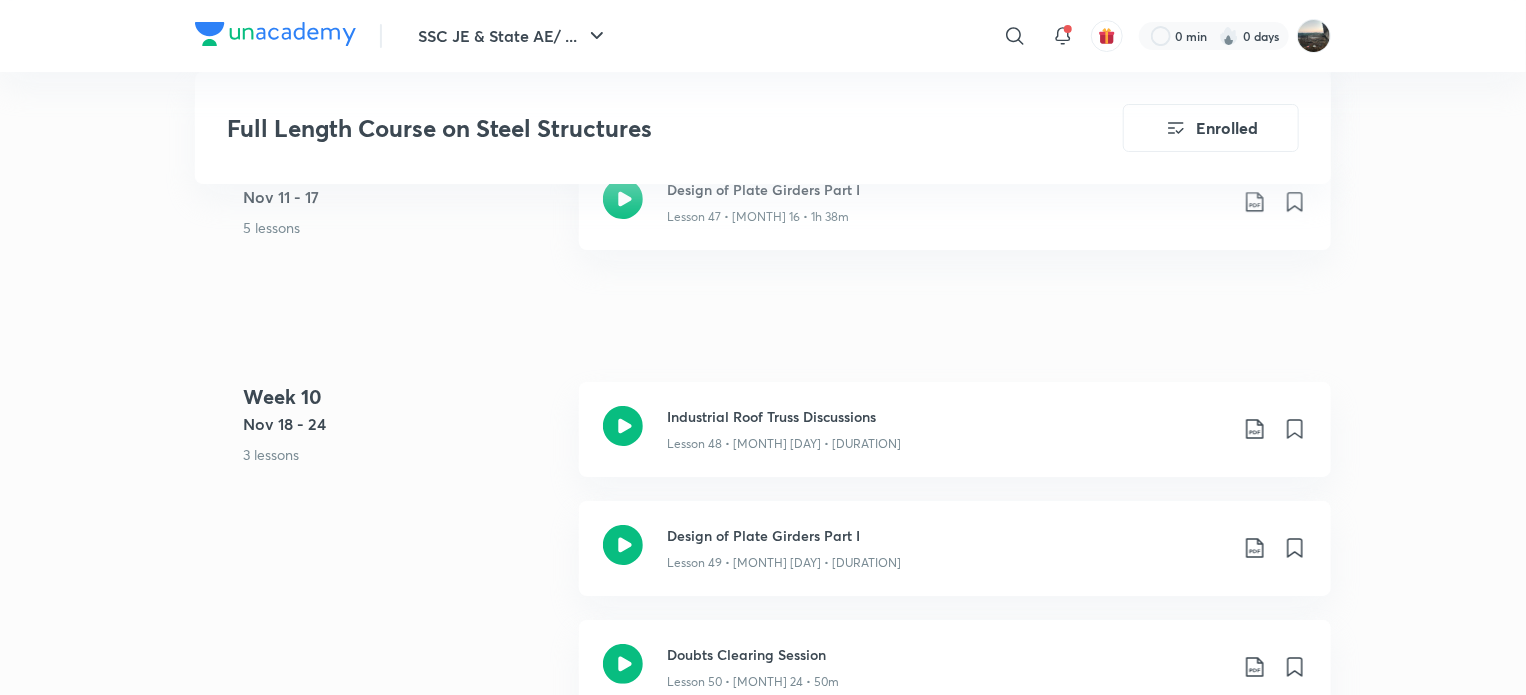 scroll, scrollTop: 7277, scrollLeft: 0, axis: vertical 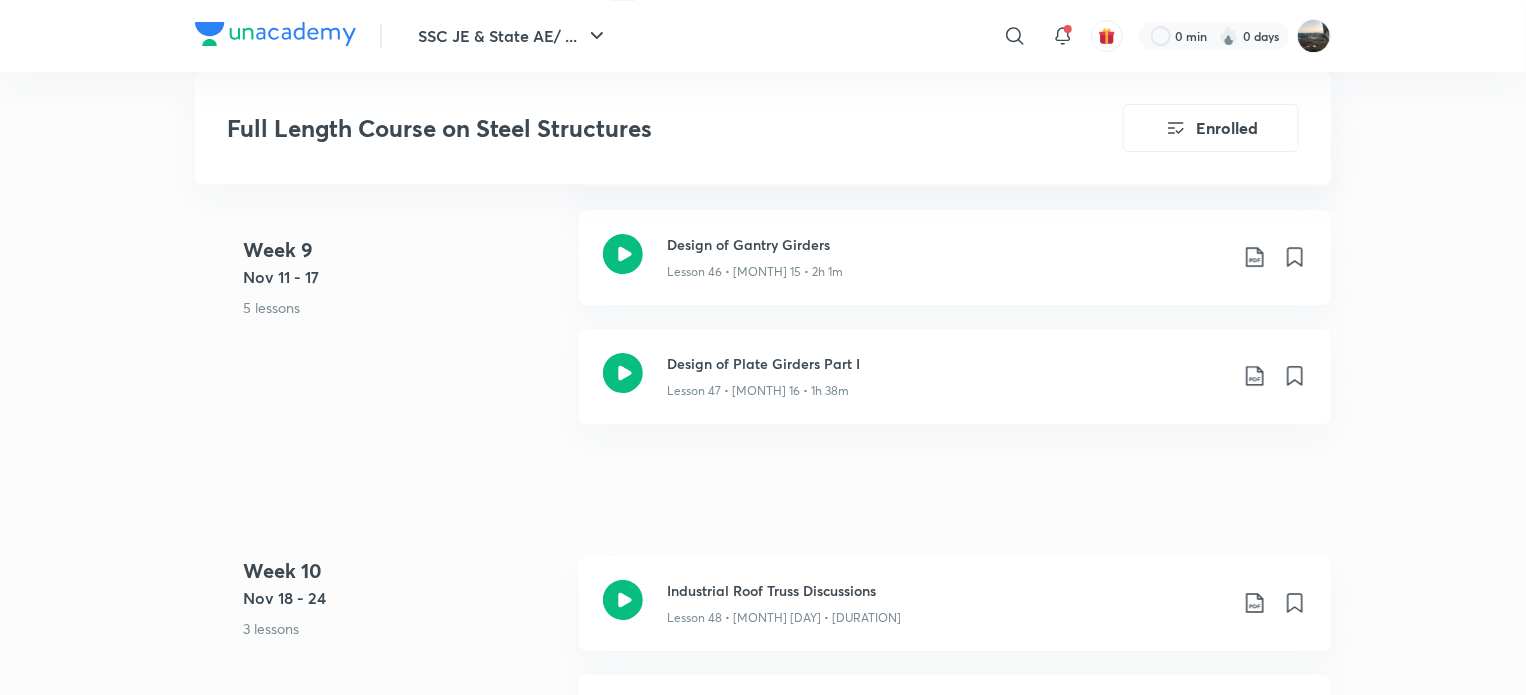 click on "SSC JE & State AE/ ... ​ 0 min 0 days Full Length Course on Steel Structures Enrolled GATE & ESE - Civil Plus Syllabus Civil Engineering English Full Length Course on Steel Structures [PERSON] K In this course, educator [PERSON] will teach Steel Structures in about sessions, each lasting 120 minutes. The course will cover all the topics starting from the basics and will be explained in a detaile... Read more Updates About Enrolled Learn everyday from planner Choose a preferred time & watch these classes right from your planner Add to Planner Week 1 [MONTH] 16 - 22 6 lessons • 1 quiz Introduction to Steel Structures & Design Lesson 1 • [MONTH] 16 • 2h Riveted Connections - Concentric Lesson 2 • [MONTH] 17 • 2h 5m Bolted Connections - Concentric Lesson 3 • [MONTH] 18 • 2h 4m Doubts Clearing Session Lesson 4 • [MONTH] 19 • 2h 3m Welded Connections - Part I Lesson 5 • [MONTH] 20 • 2h Welded Connections - Part II [MONTH] 22 Quiz - I [MONTH] 7" at bounding box center (763, -2165) 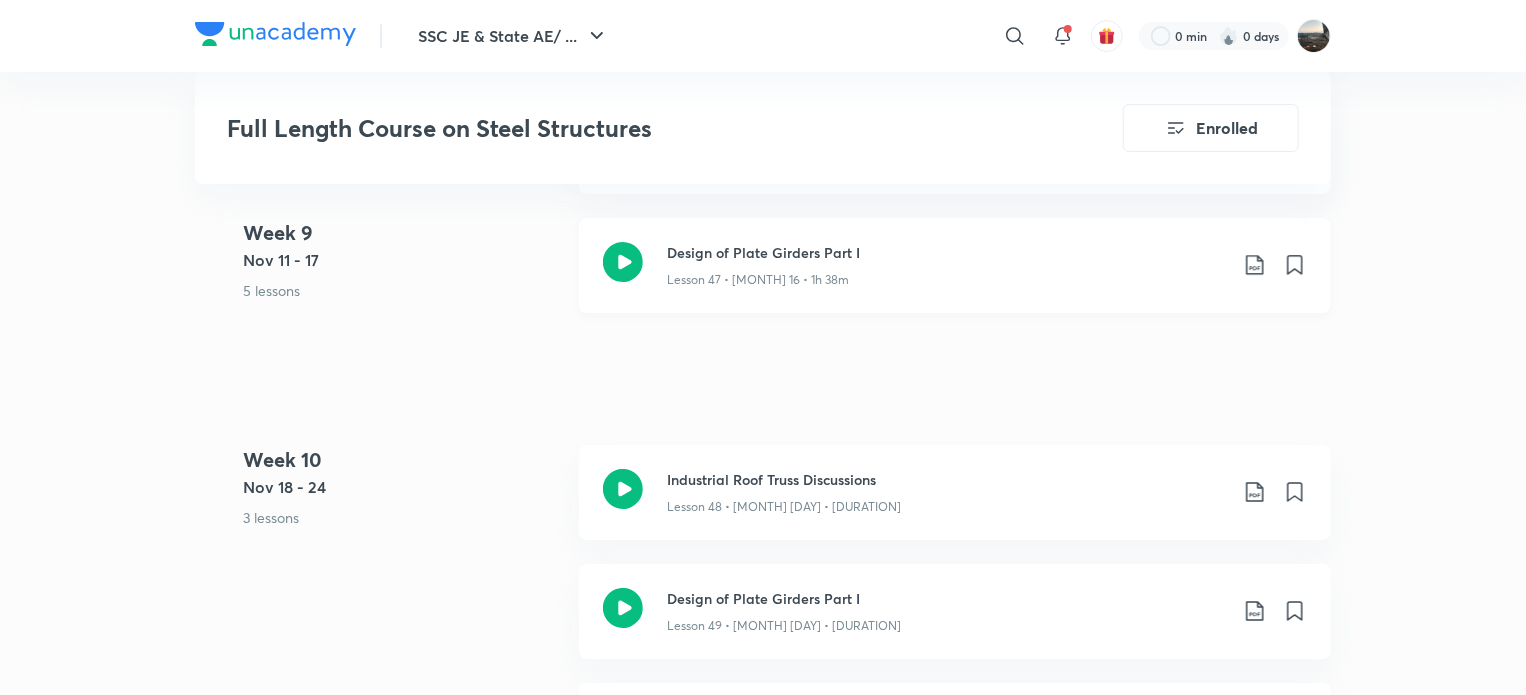 scroll, scrollTop: 7444, scrollLeft: 0, axis: vertical 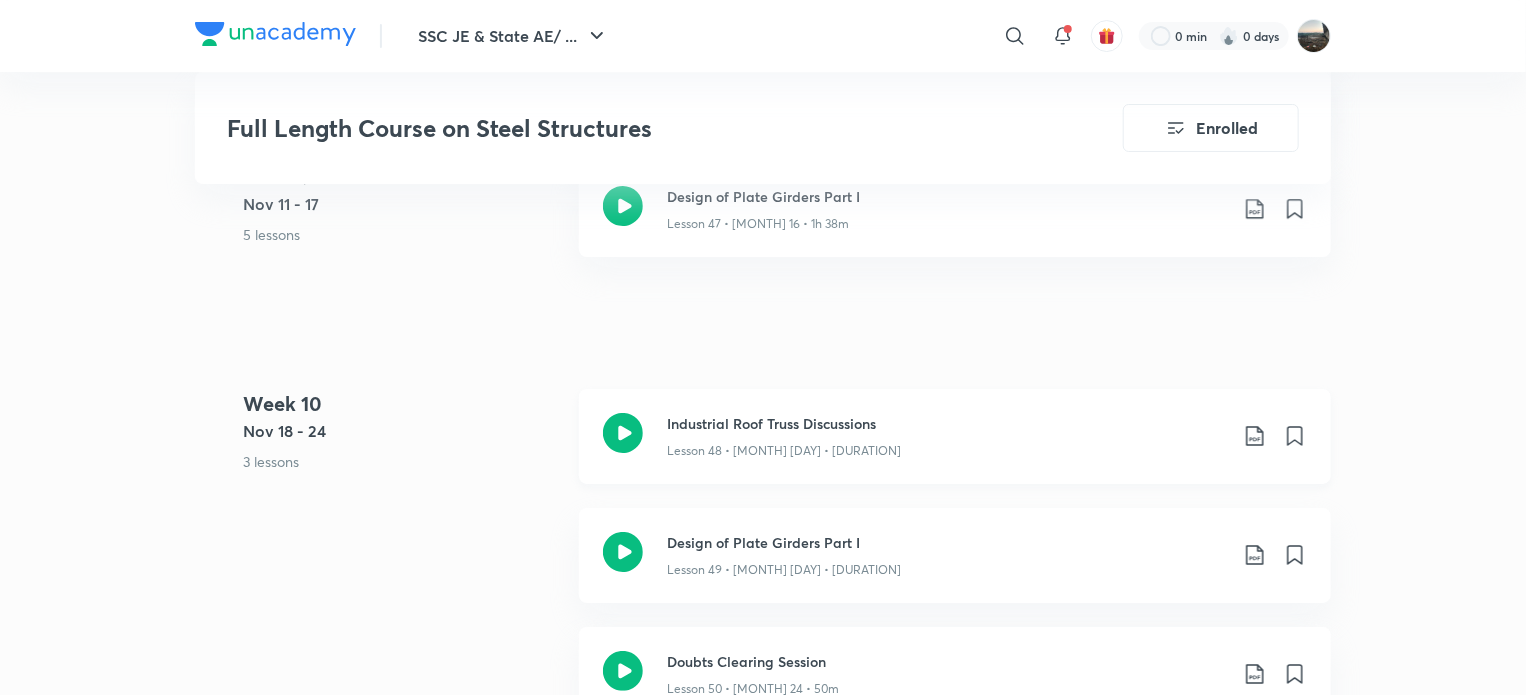 click 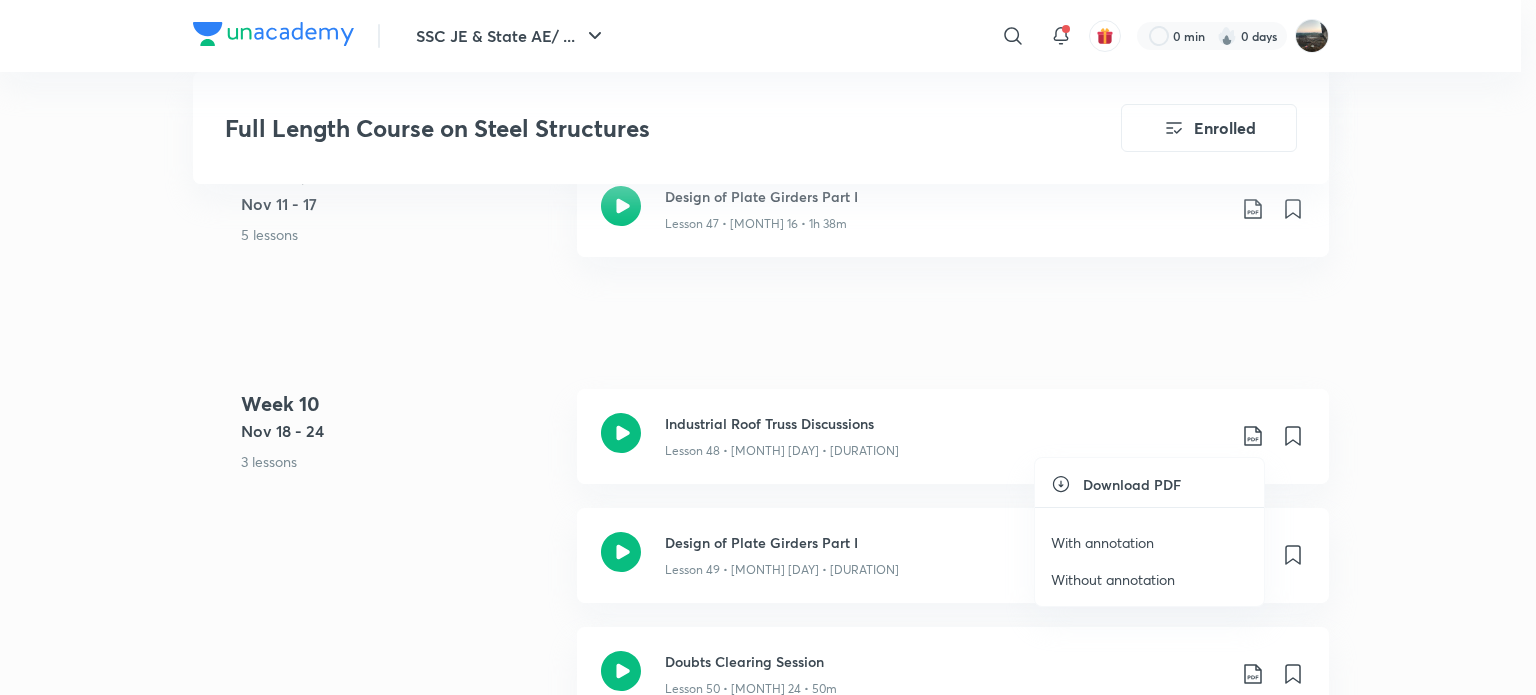 click on "With annotation" at bounding box center [1102, 542] 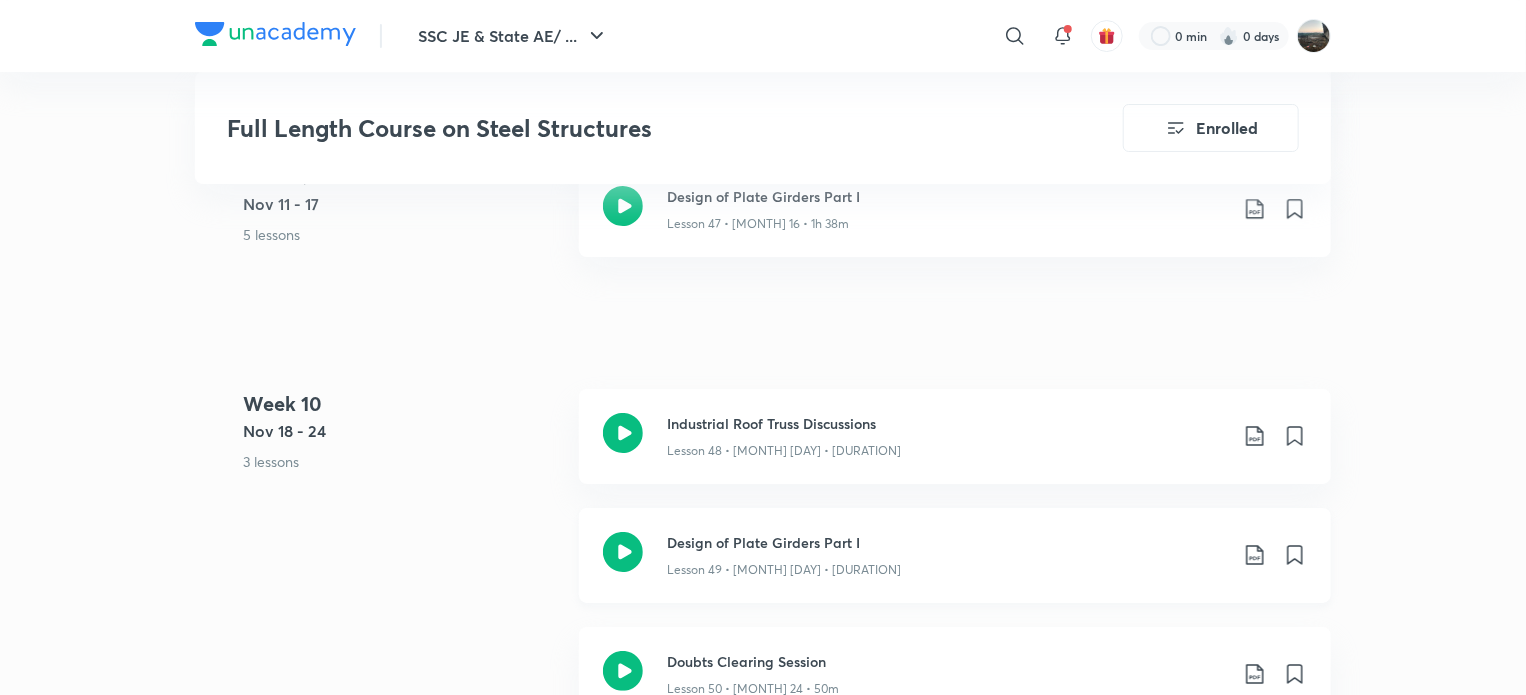 click 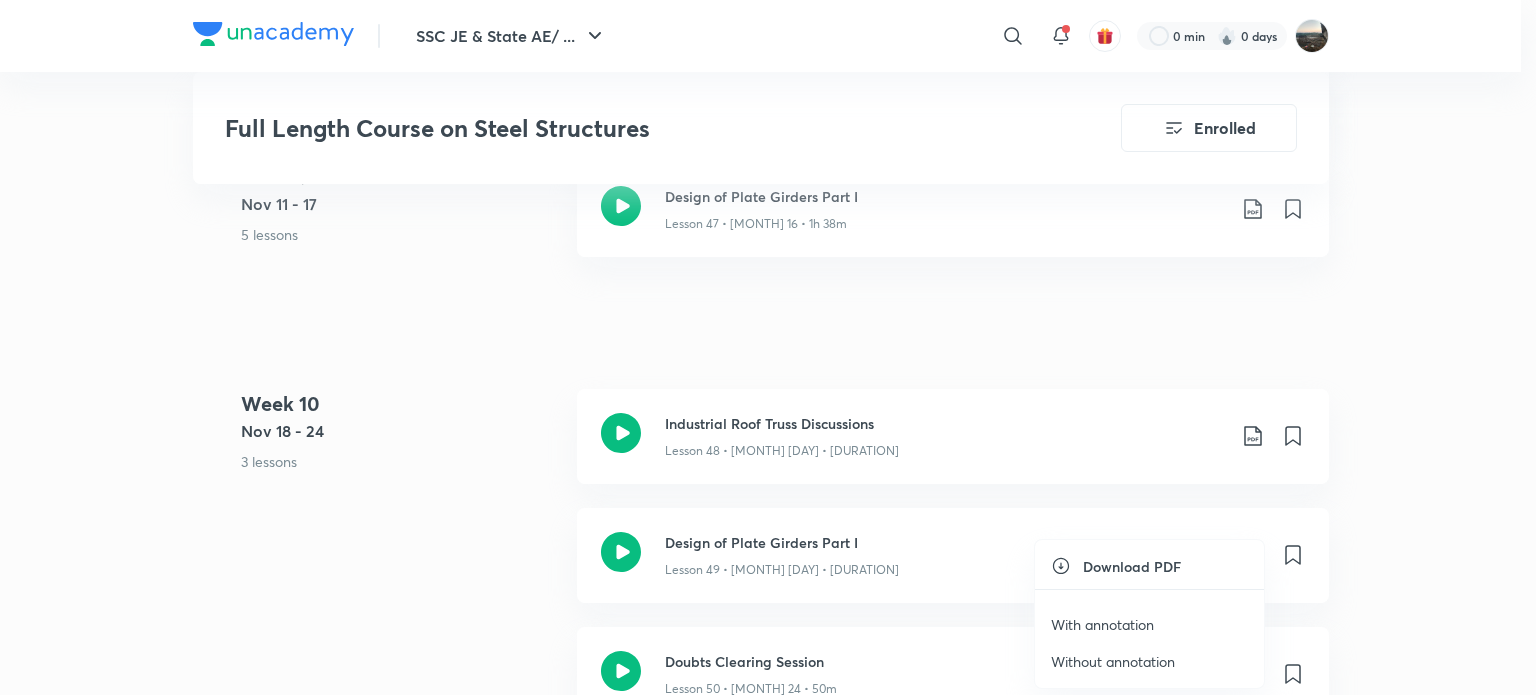 click on "With annotation" at bounding box center (1102, 624) 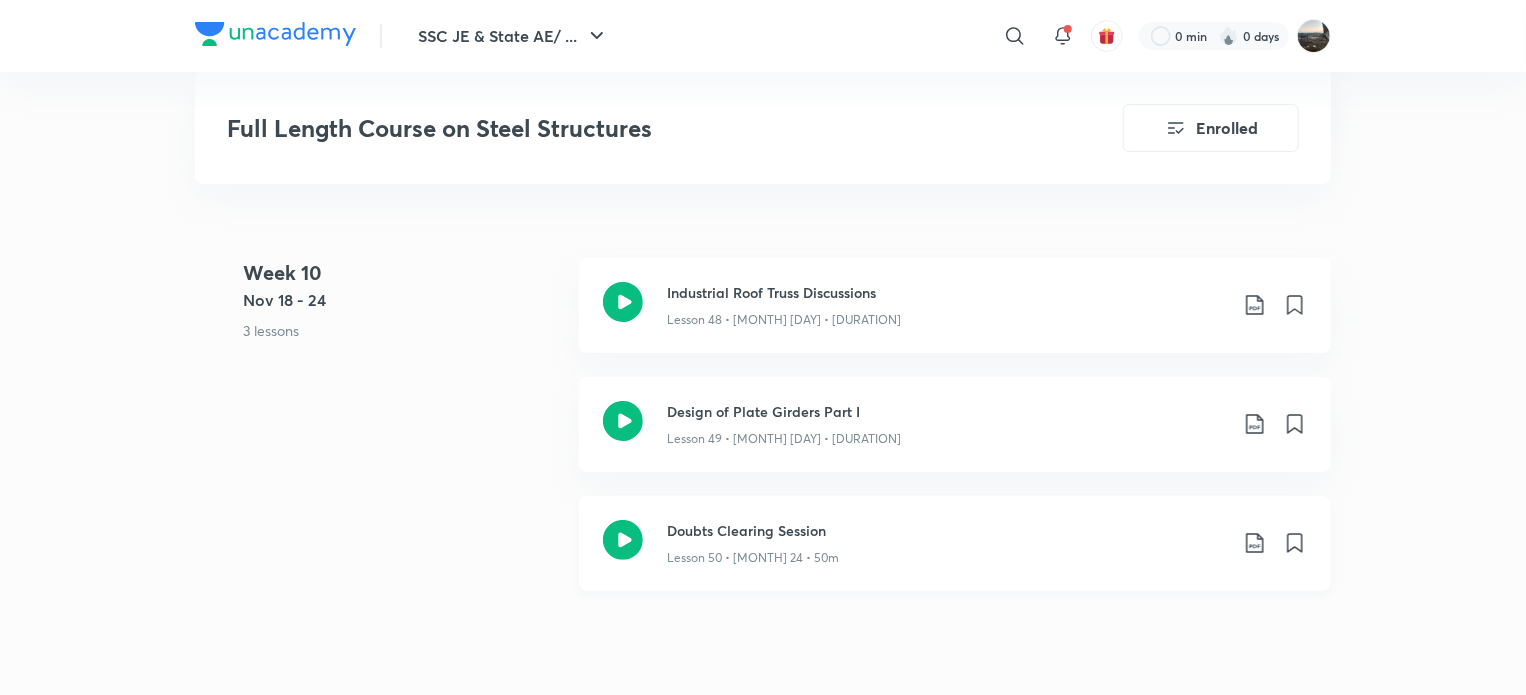 scroll, scrollTop: 7610, scrollLeft: 0, axis: vertical 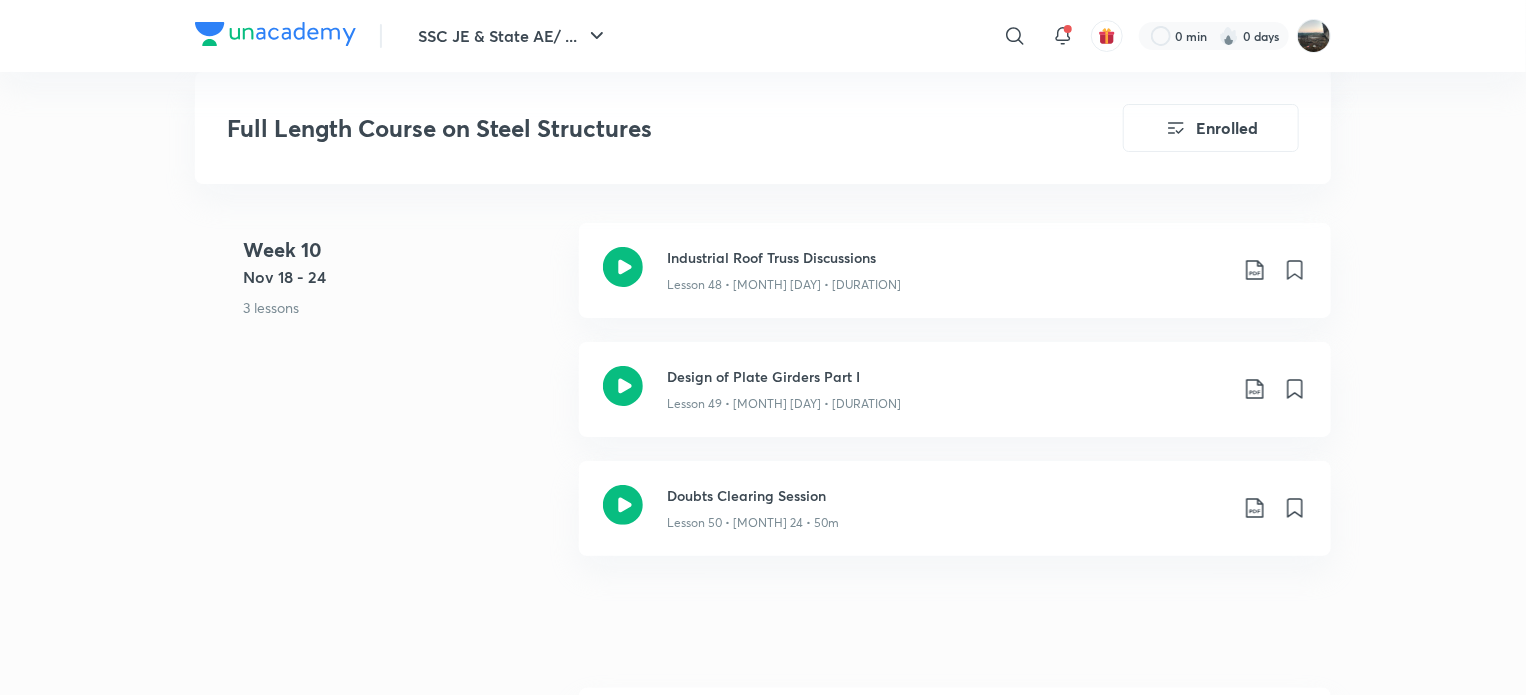 click on "SSC JE & State AE/ ... ​ 0 min 0 days Full Length Course on Steel Structures Enrolled GATE & ESE - Civil Plus Syllabus Civil Engineering English Full Length Course on Steel Structures [PERSON] K In this course, educator [PERSON] will teach Steel Structures in about sessions, each lasting 120 minutes. The course will cover all the topics starting from the basics and will be explained in a detaile... Read more Updates About Enrolled Learn everyday from planner Choose a preferred time & watch these classes right from your planner Add to Planner Week 1 [MONTH] 16 - 22 6 lessons • 1 quiz Introduction to Steel Structures & Design Lesson 1 • [MONTH] 16 • 2h Riveted Connections - Concentric Lesson 2 • [MONTH] 17 • 2h 5m Bolted Connections - Concentric Lesson 3 • [MONTH] 18 • 2h 4m Doubts Clearing Session Lesson 4 • [MONTH] 19 • 2h 3m Welded Connections - Part I Lesson 5 • [MONTH] 20 • 2h Welded Connections - Part II [MONTH] 22 Quiz - I [MONTH] 7" at bounding box center (763, -2498) 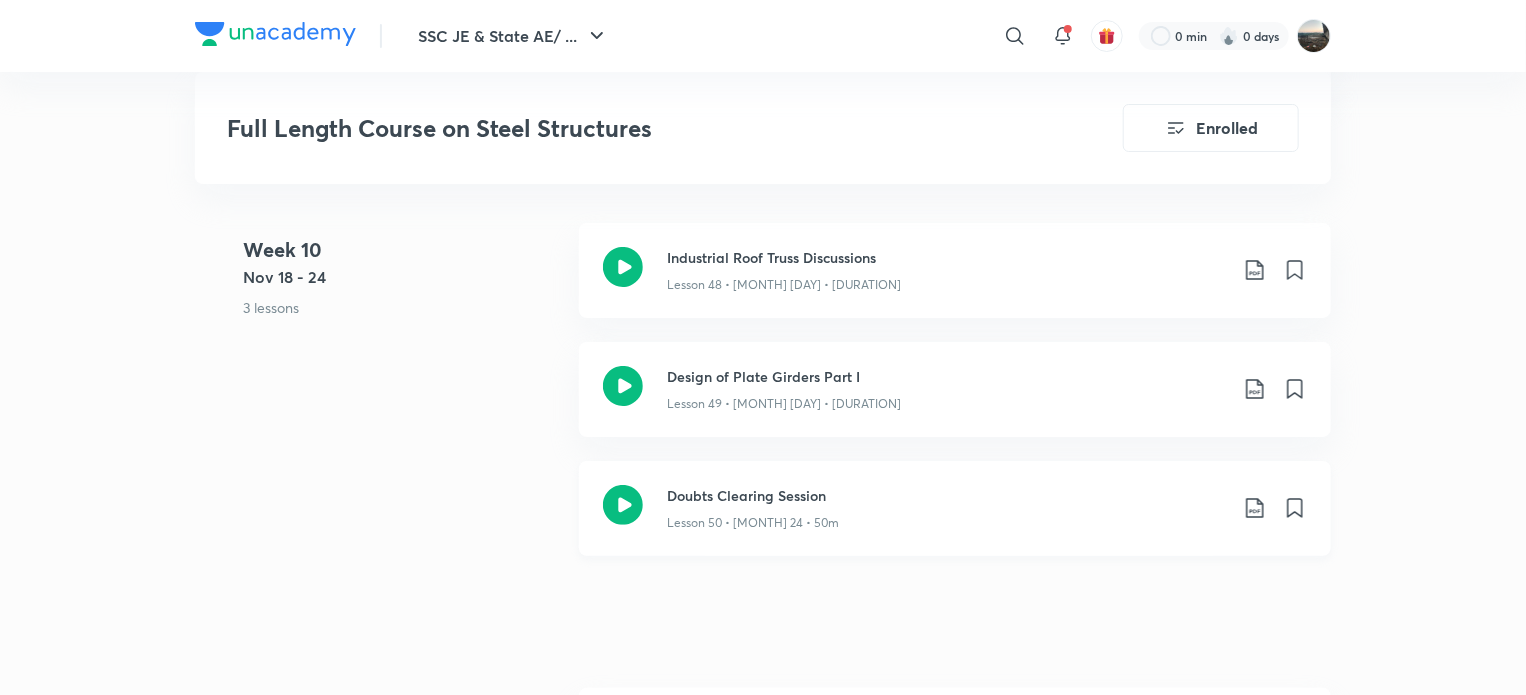 click 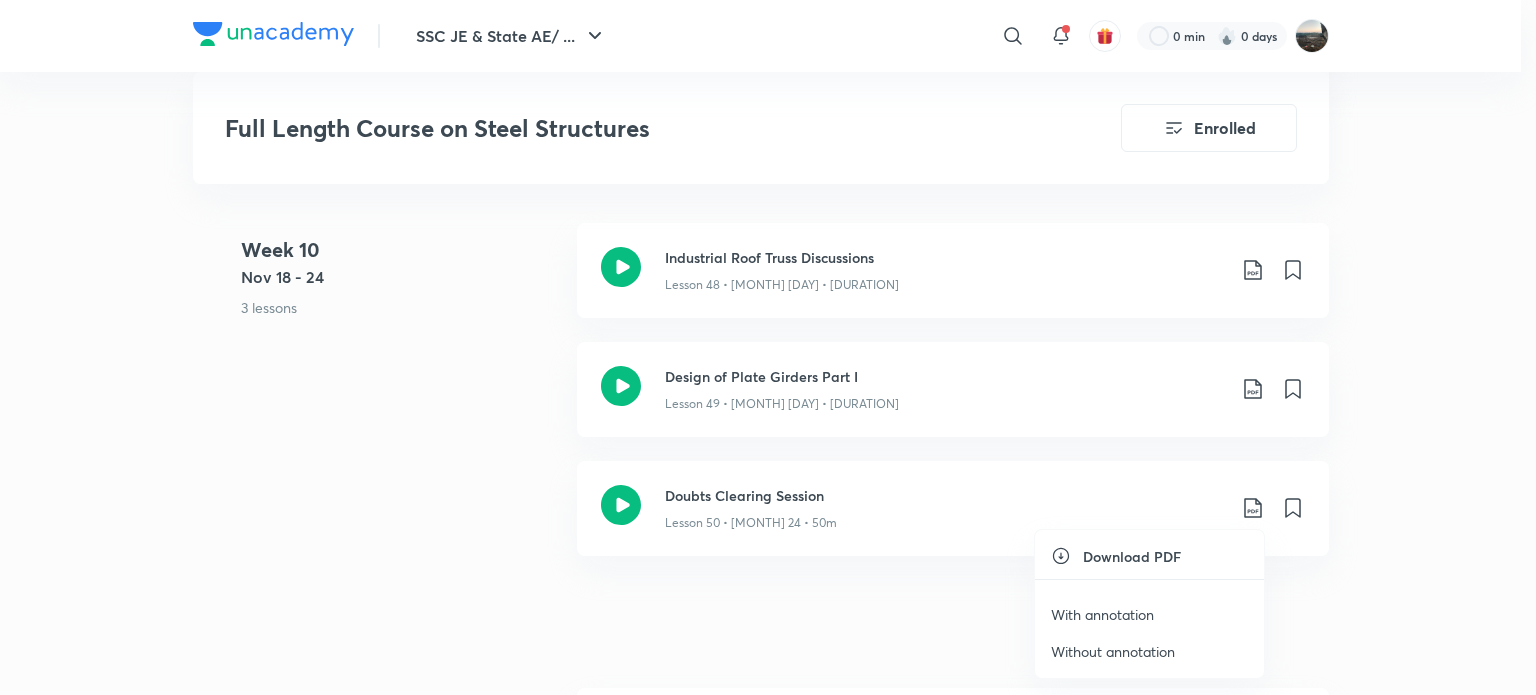 click on "With annotation" at bounding box center [1102, 614] 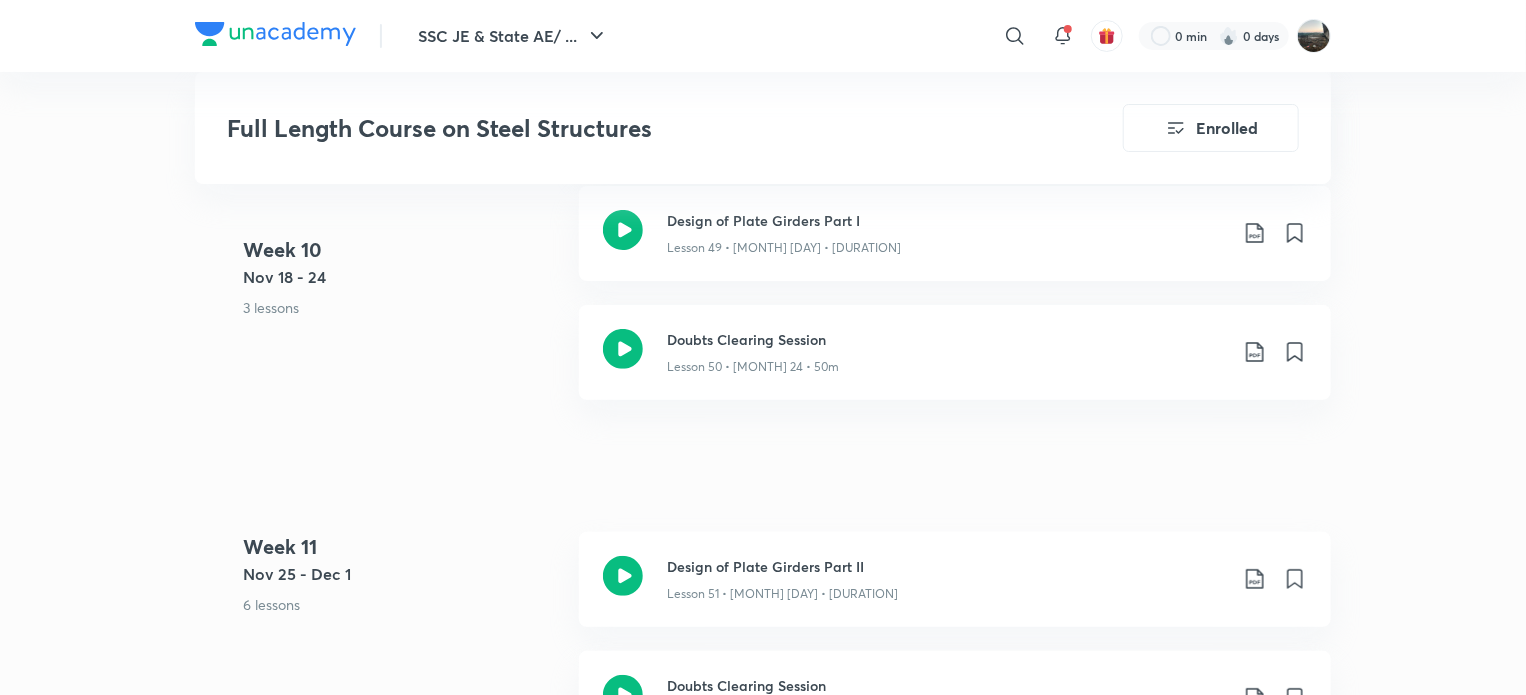 scroll, scrollTop: 7944, scrollLeft: 0, axis: vertical 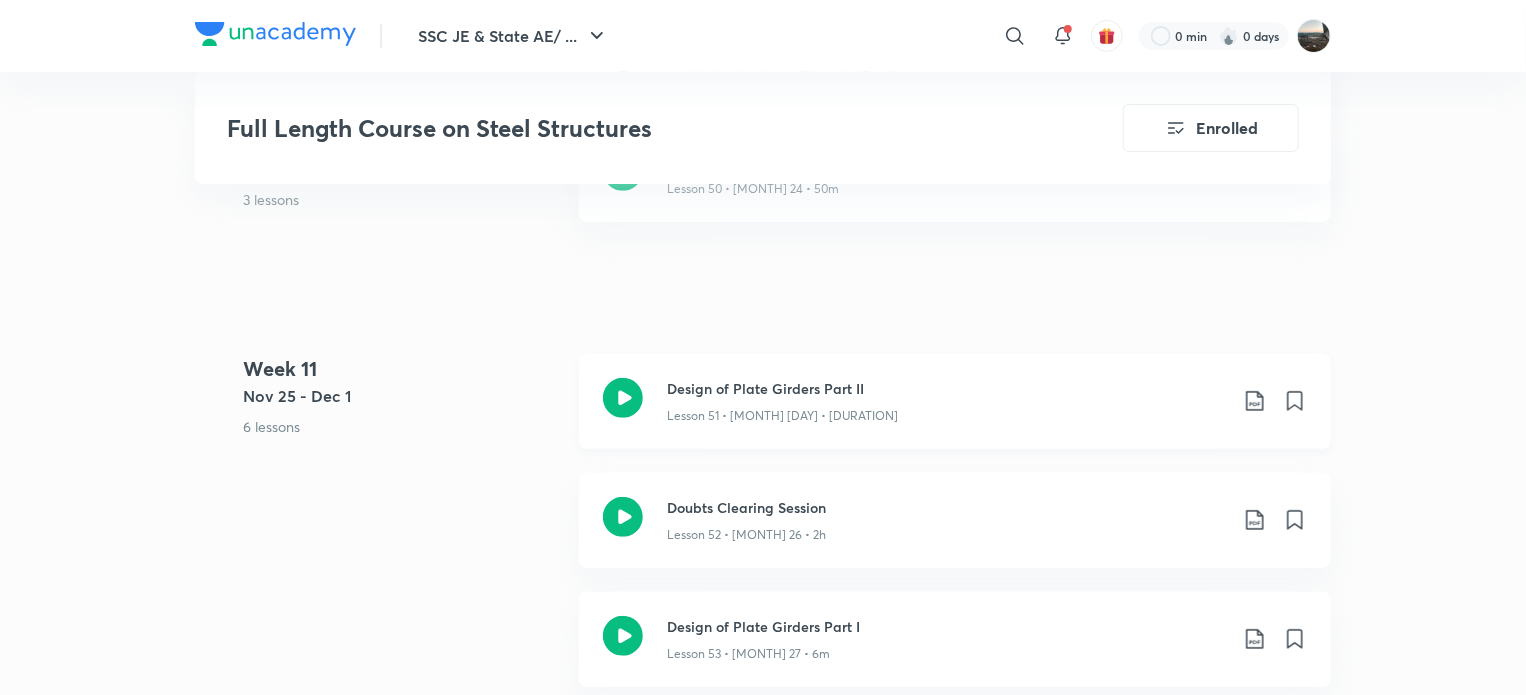 click 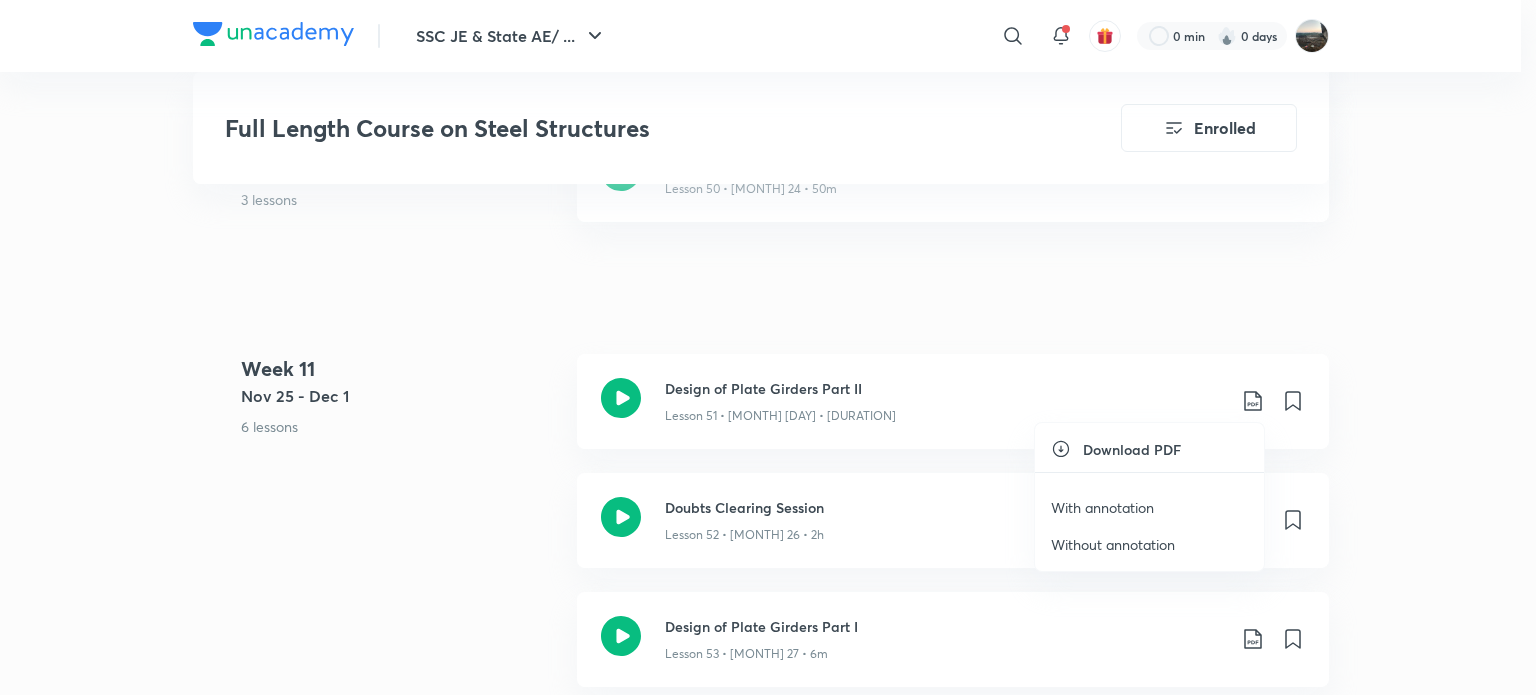 click on "With annotation" at bounding box center (1102, 507) 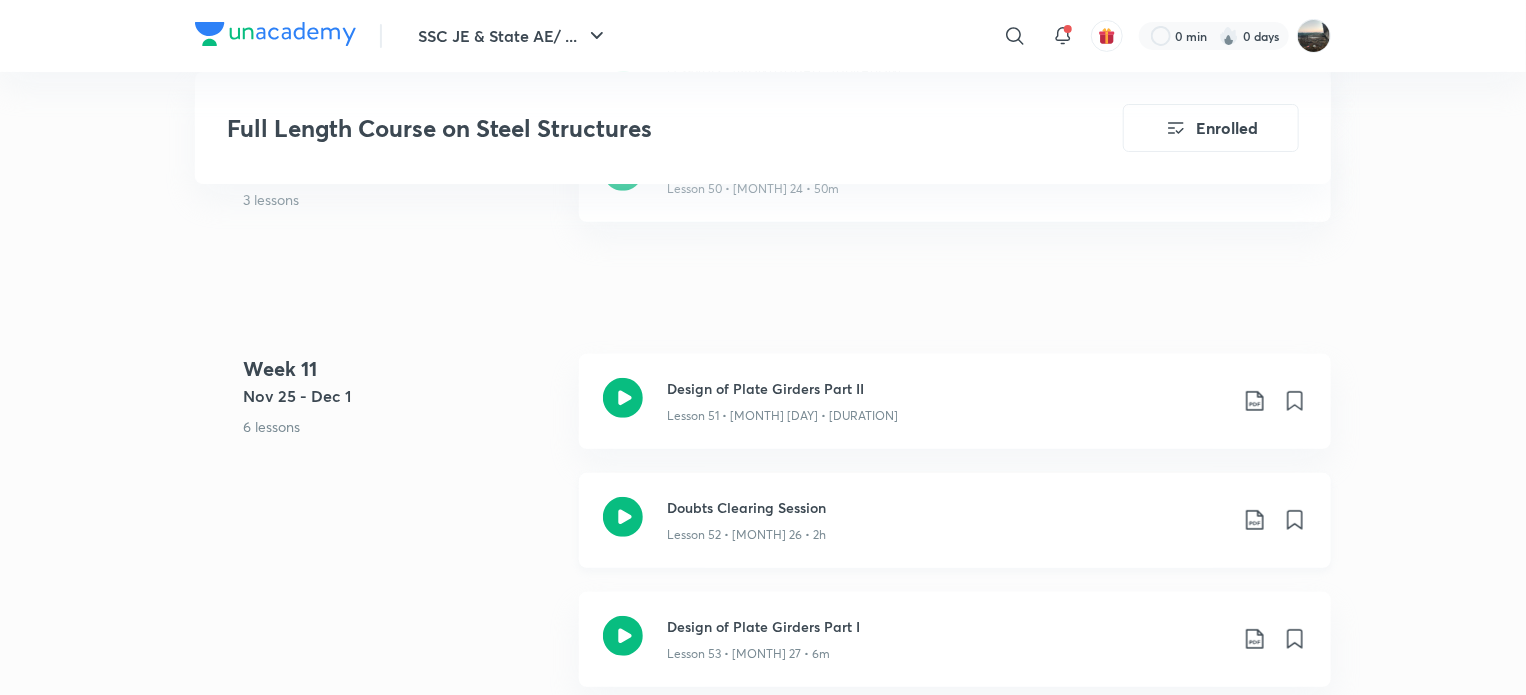 click 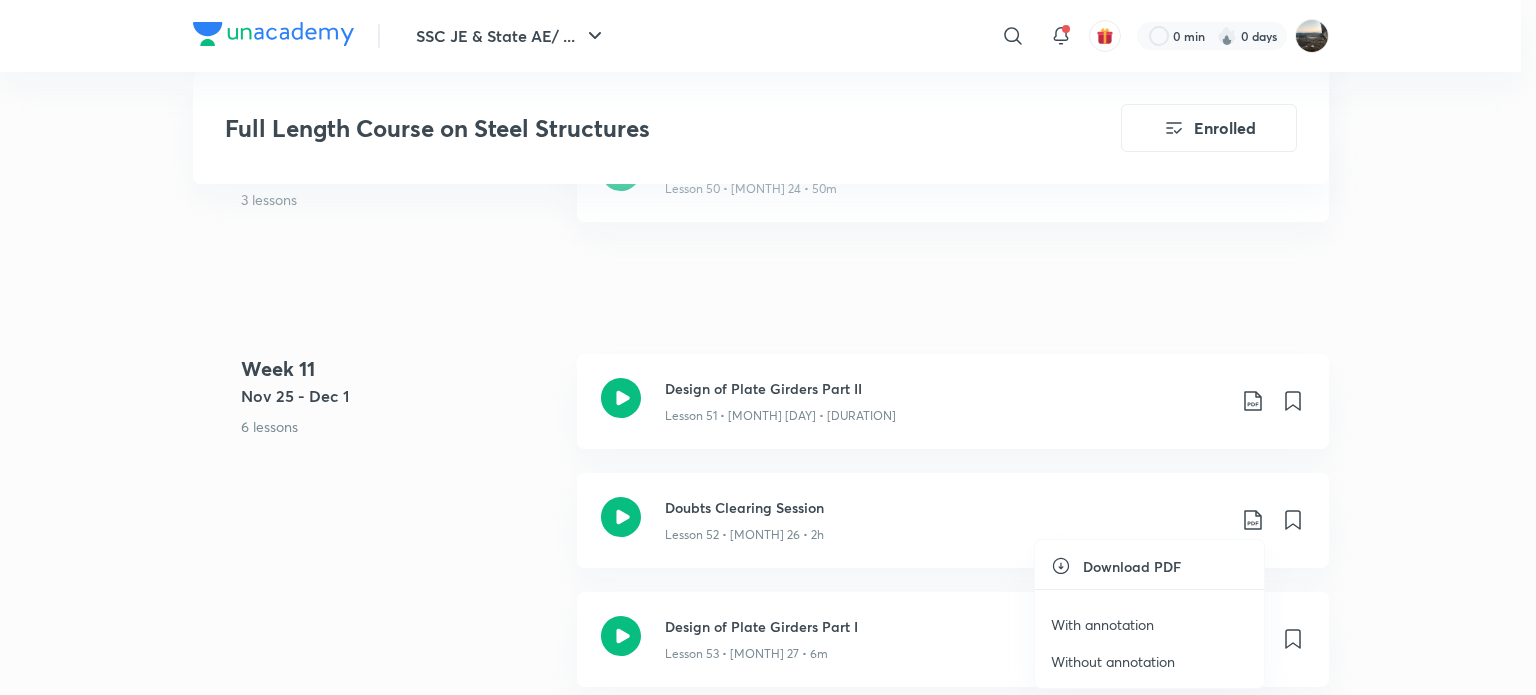click on "With annotation" at bounding box center (1102, 624) 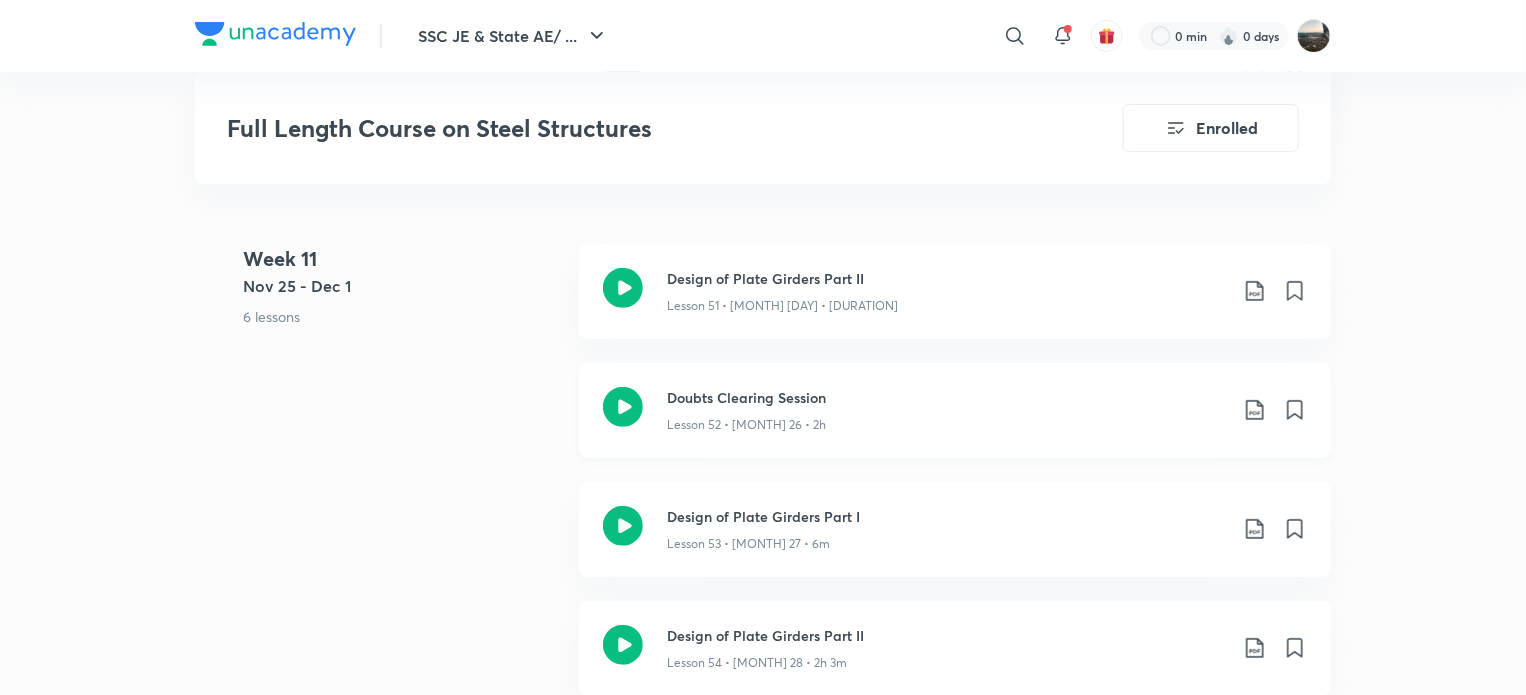 scroll, scrollTop: 8110, scrollLeft: 0, axis: vertical 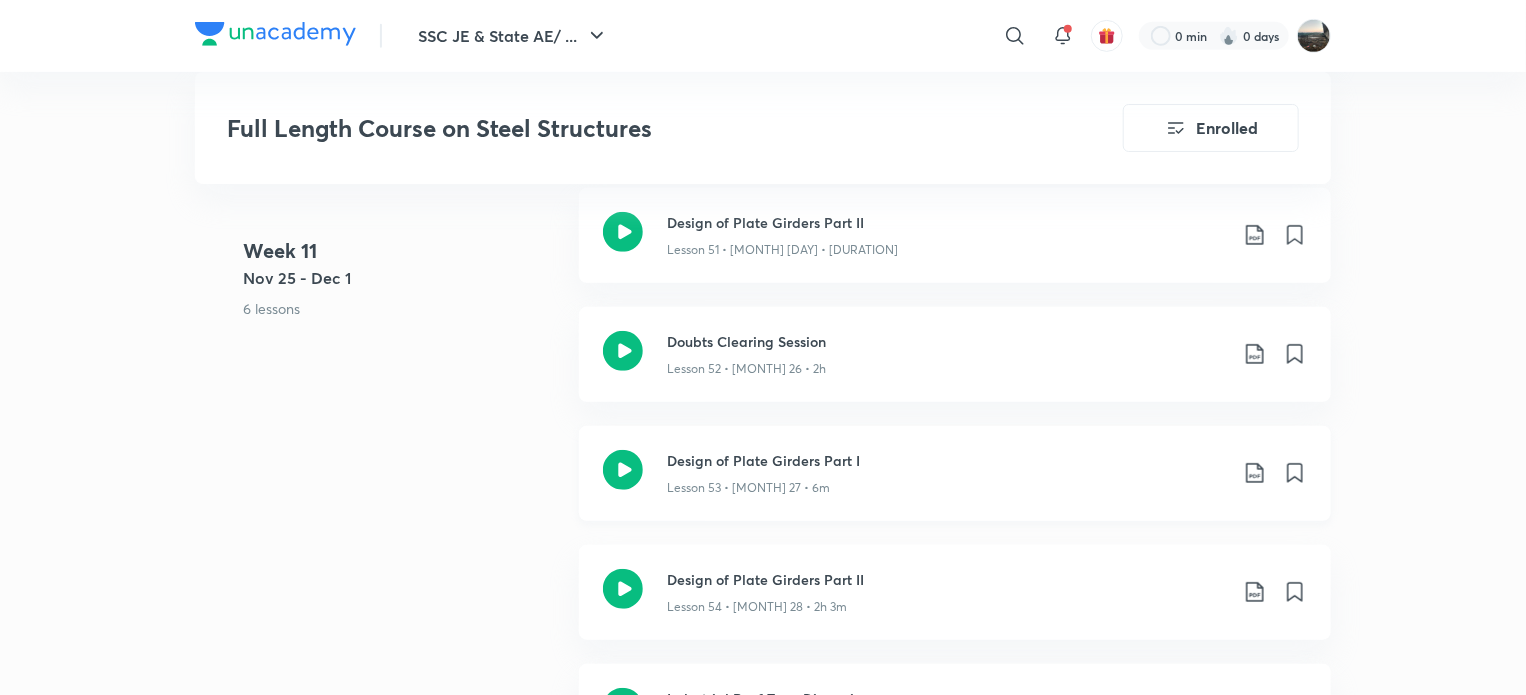 click 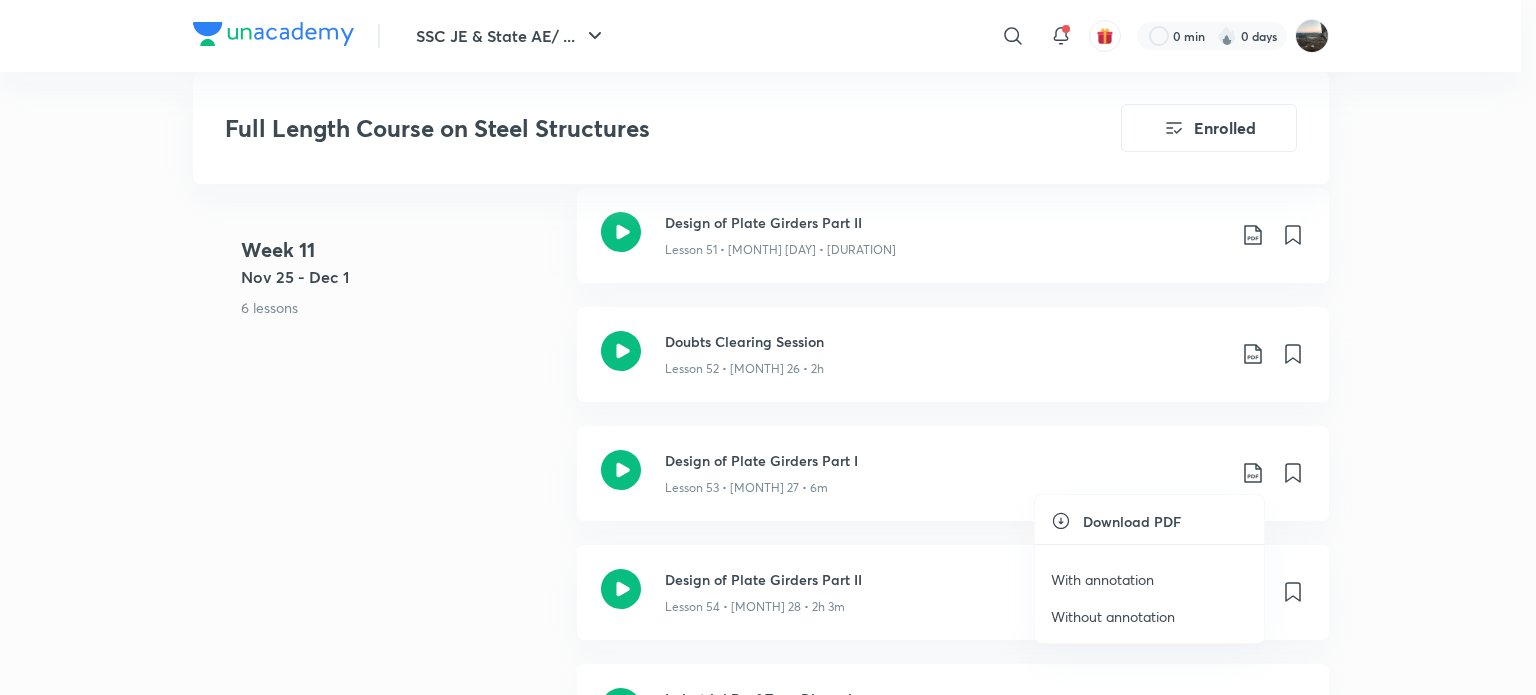 click on "With annotation" at bounding box center (1102, 579) 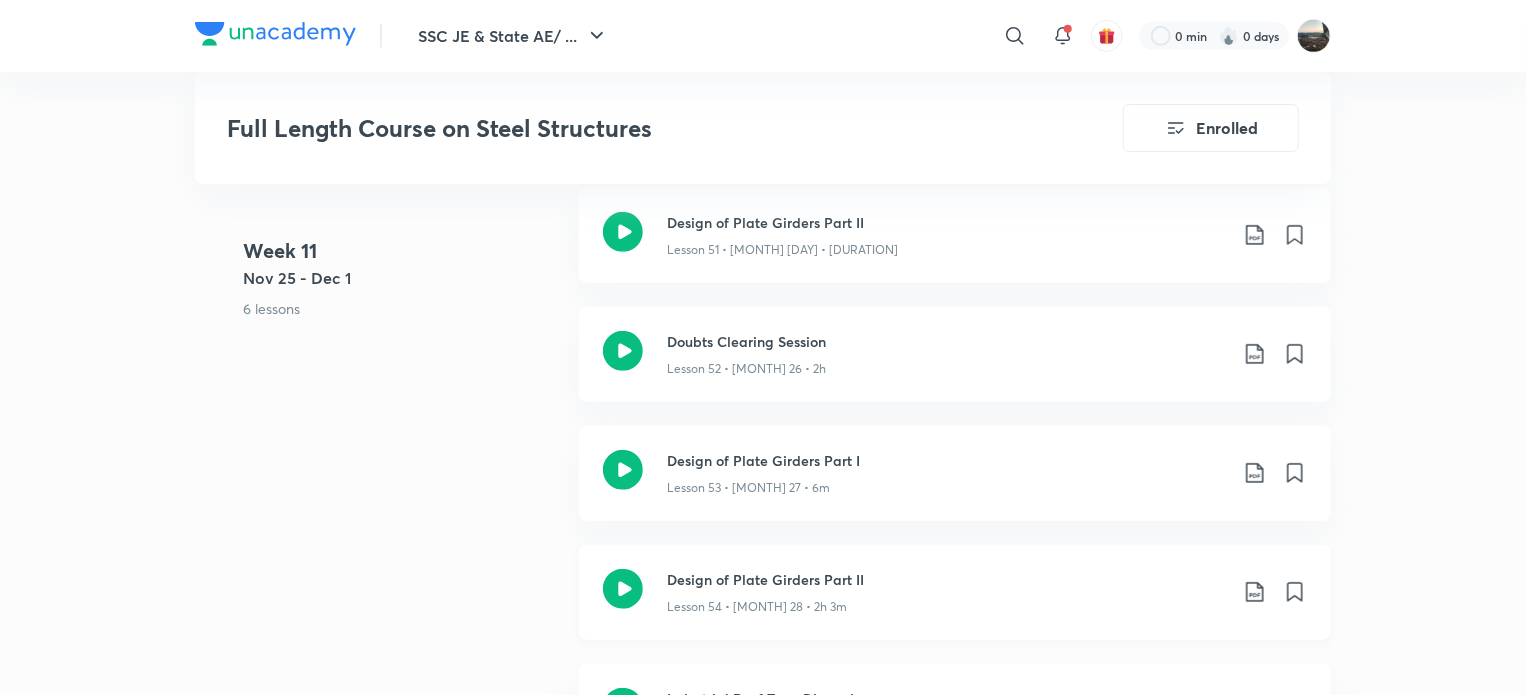 click 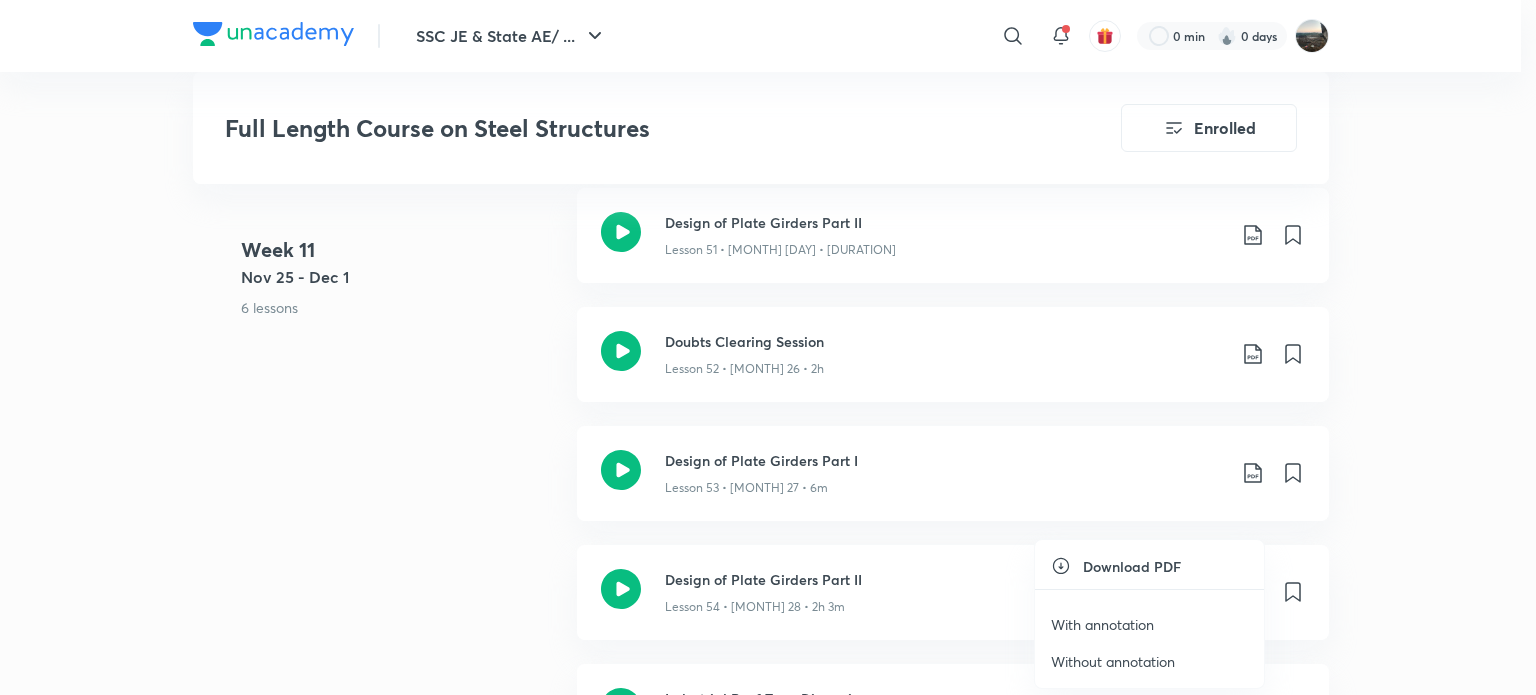 click on "With annotation" at bounding box center [1102, 624] 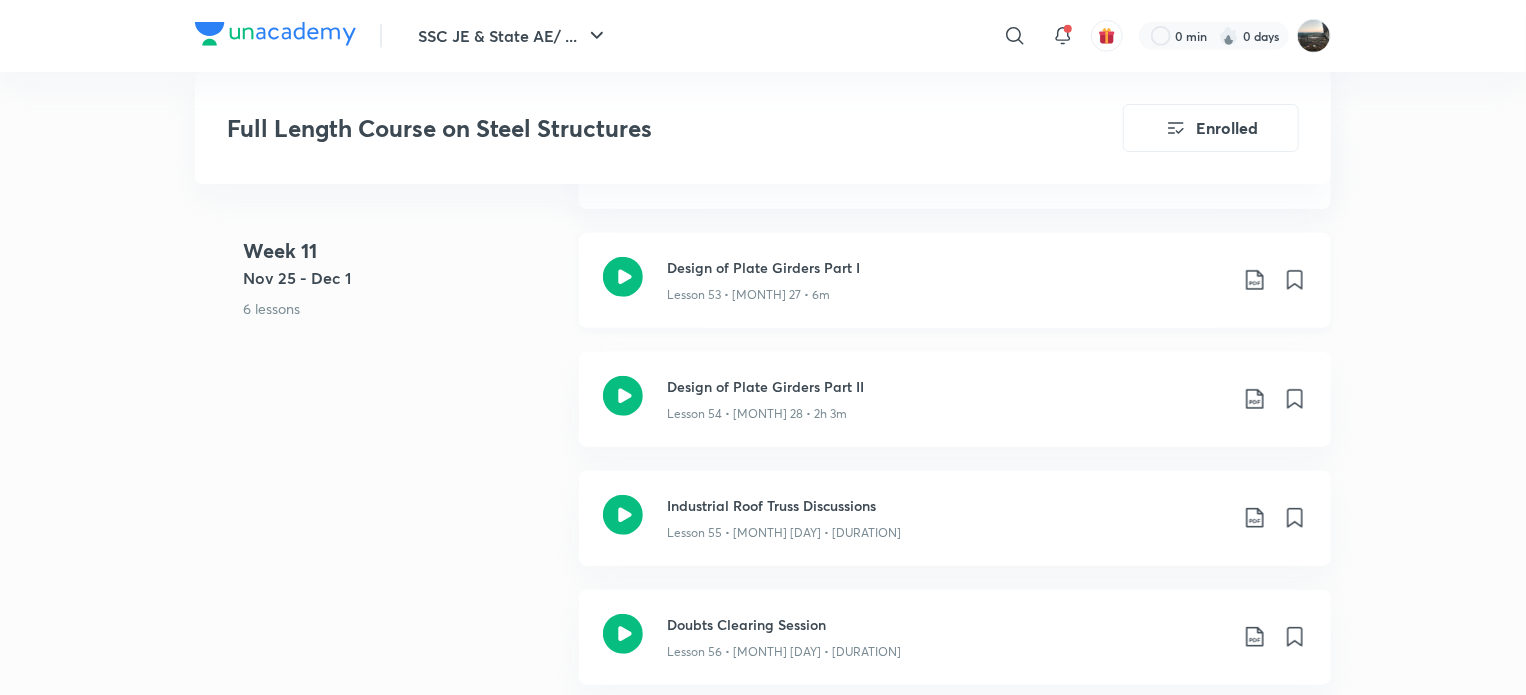 scroll, scrollTop: 8444, scrollLeft: 0, axis: vertical 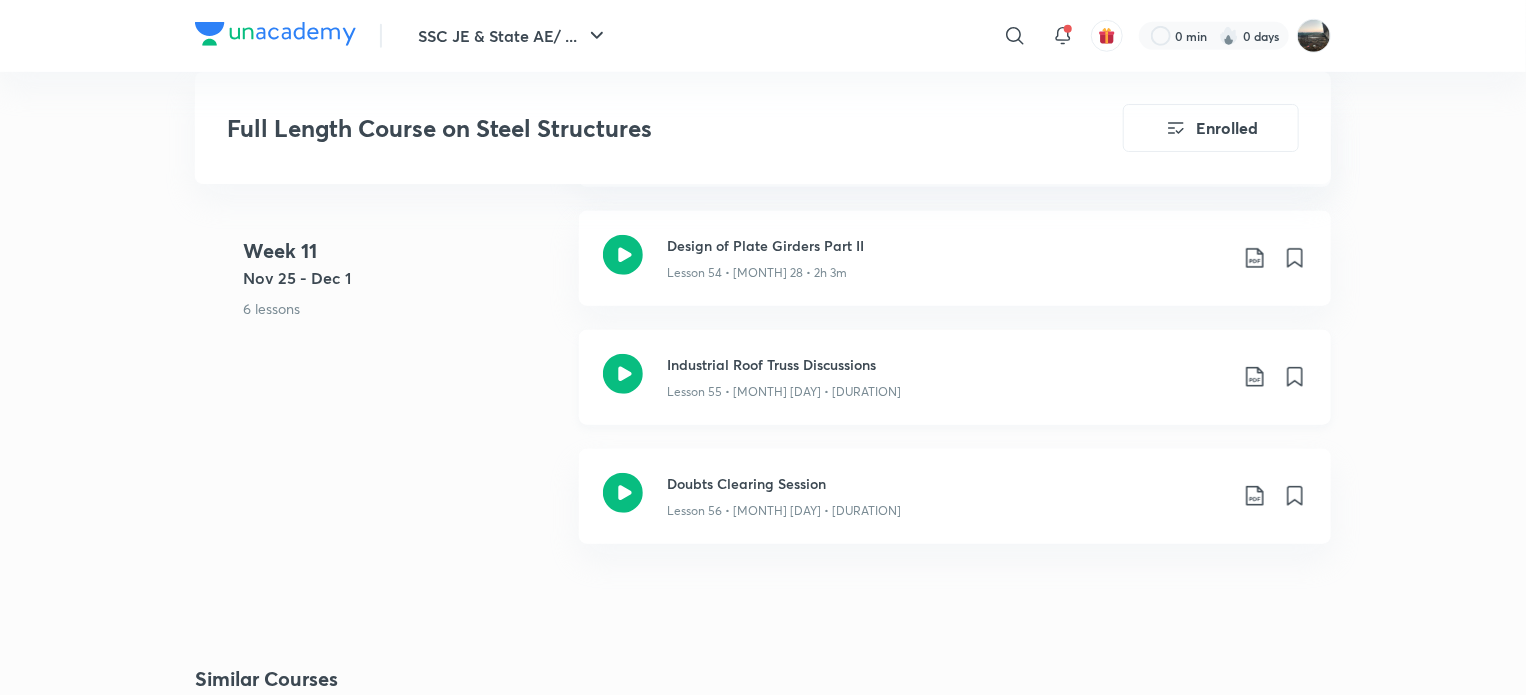 click 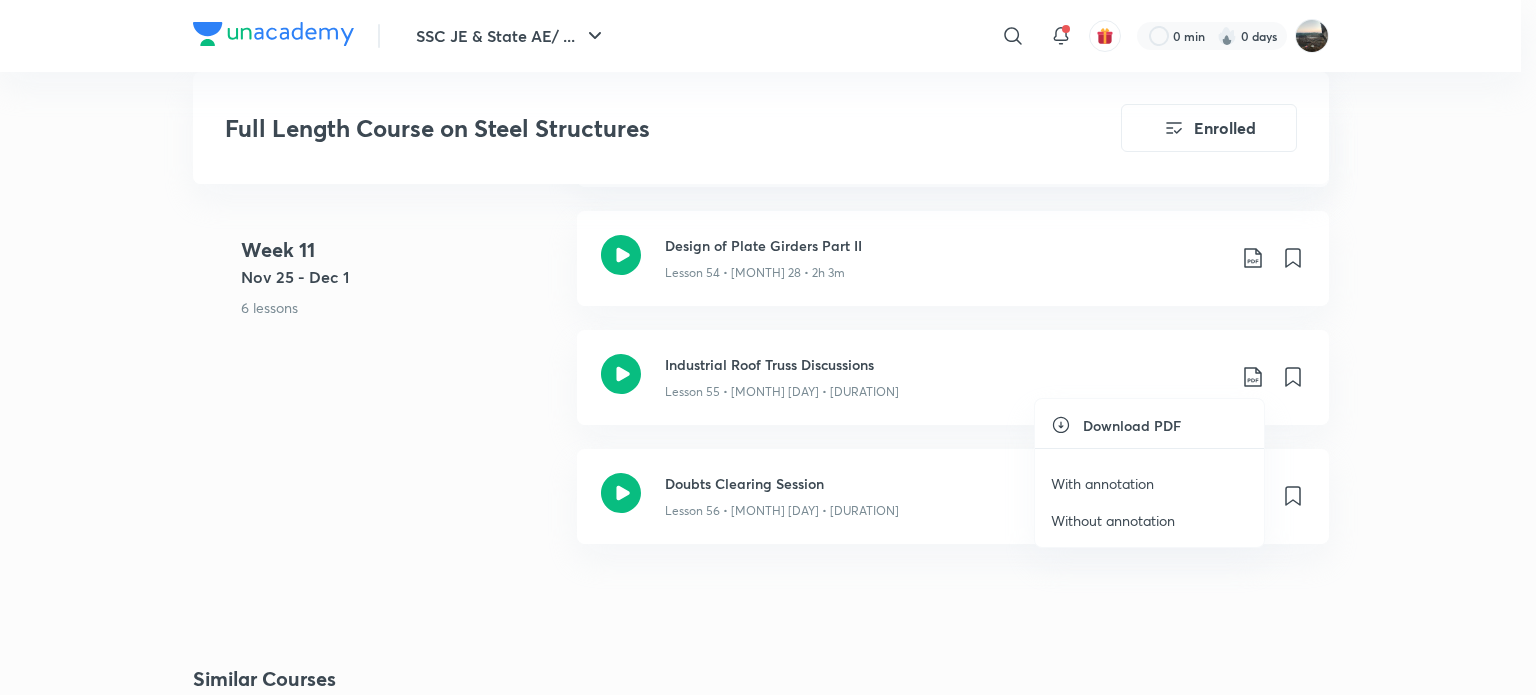 click on "With annotation" at bounding box center (1102, 483) 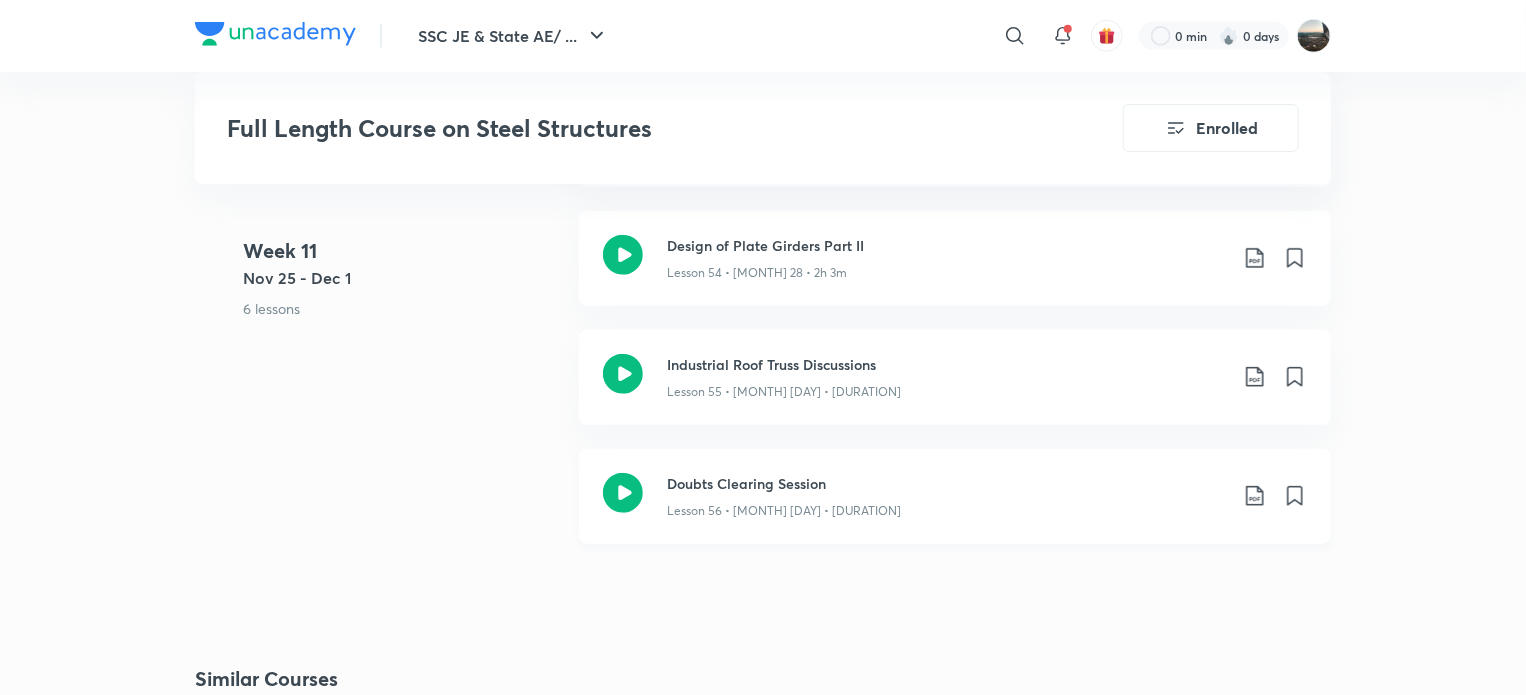 click 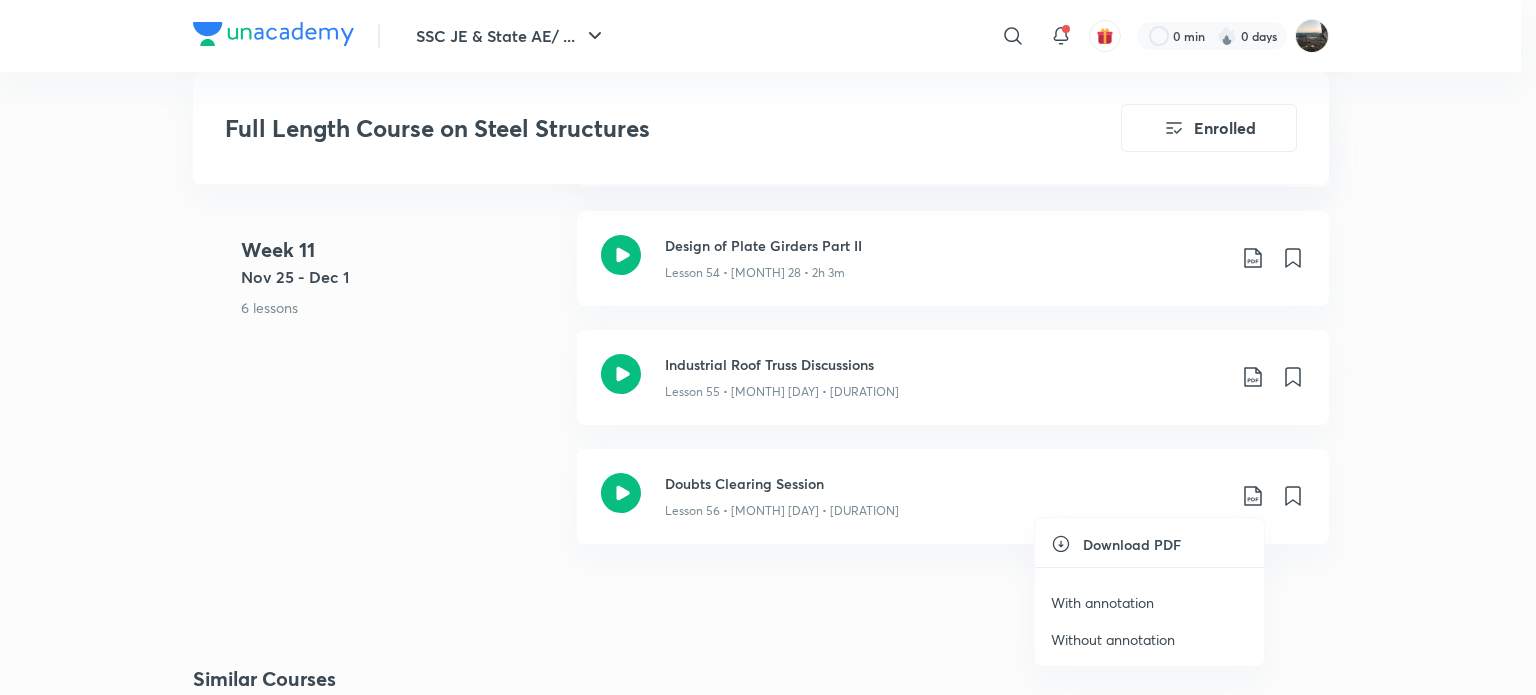 click on "With annotation" at bounding box center [1102, 602] 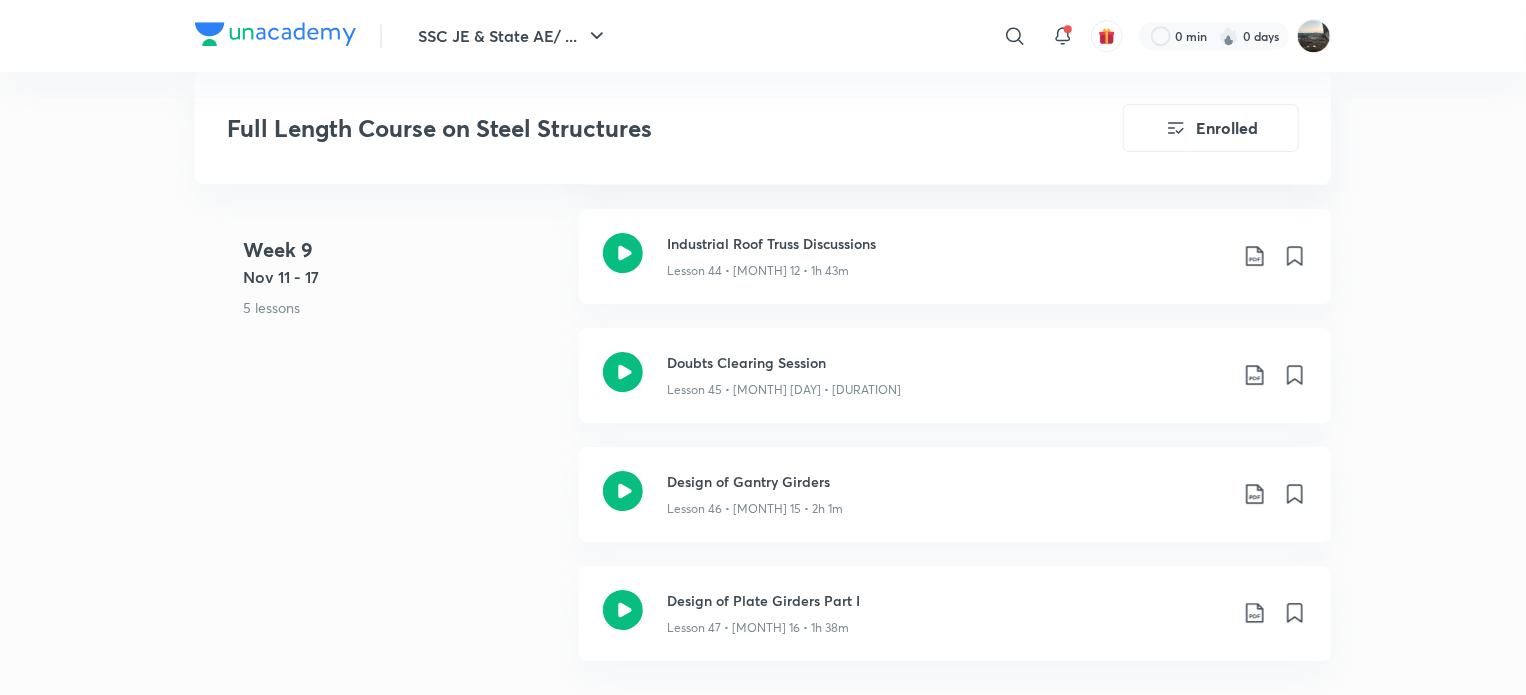 scroll, scrollTop: 6777, scrollLeft: 0, axis: vertical 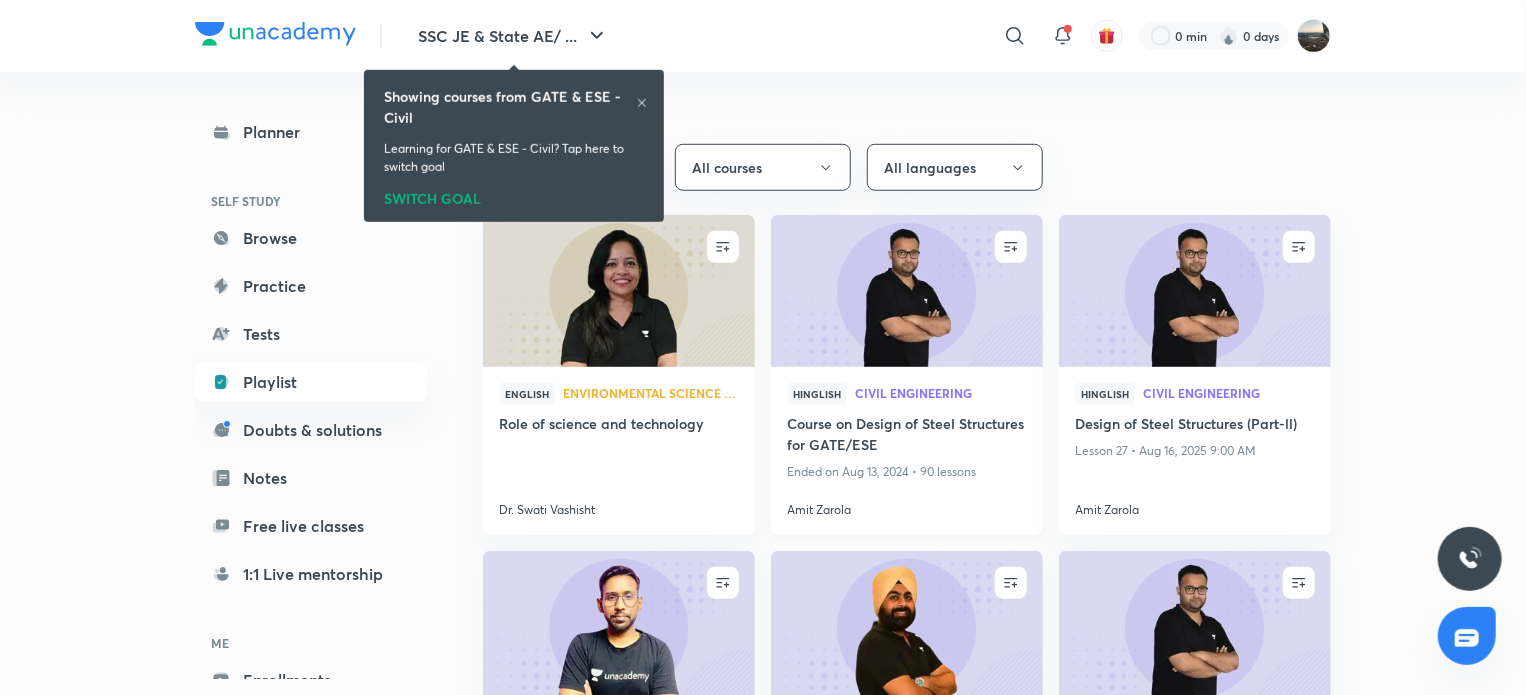 click on "Course on Design of Steel Structures for GATE/ESE" at bounding box center [907, 436] 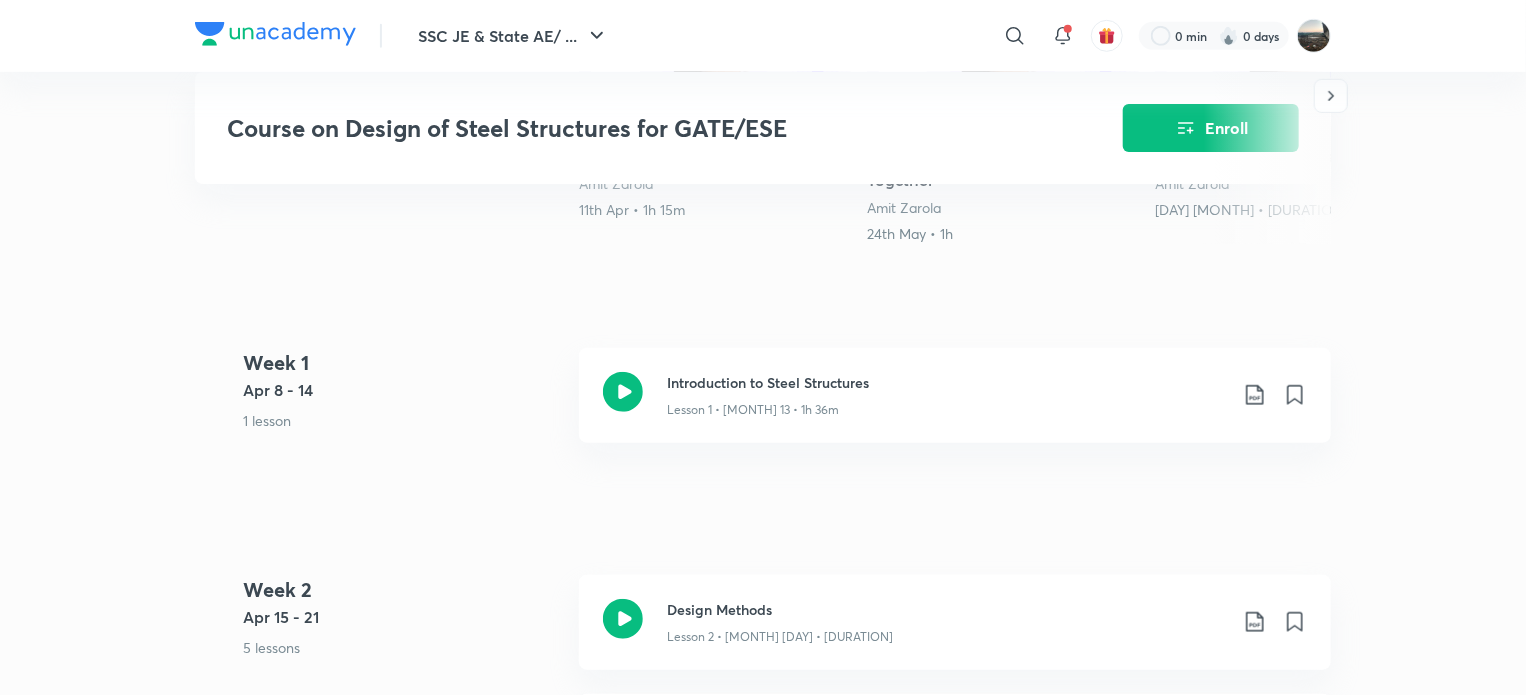 scroll, scrollTop: 667, scrollLeft: 0, axis: vertical 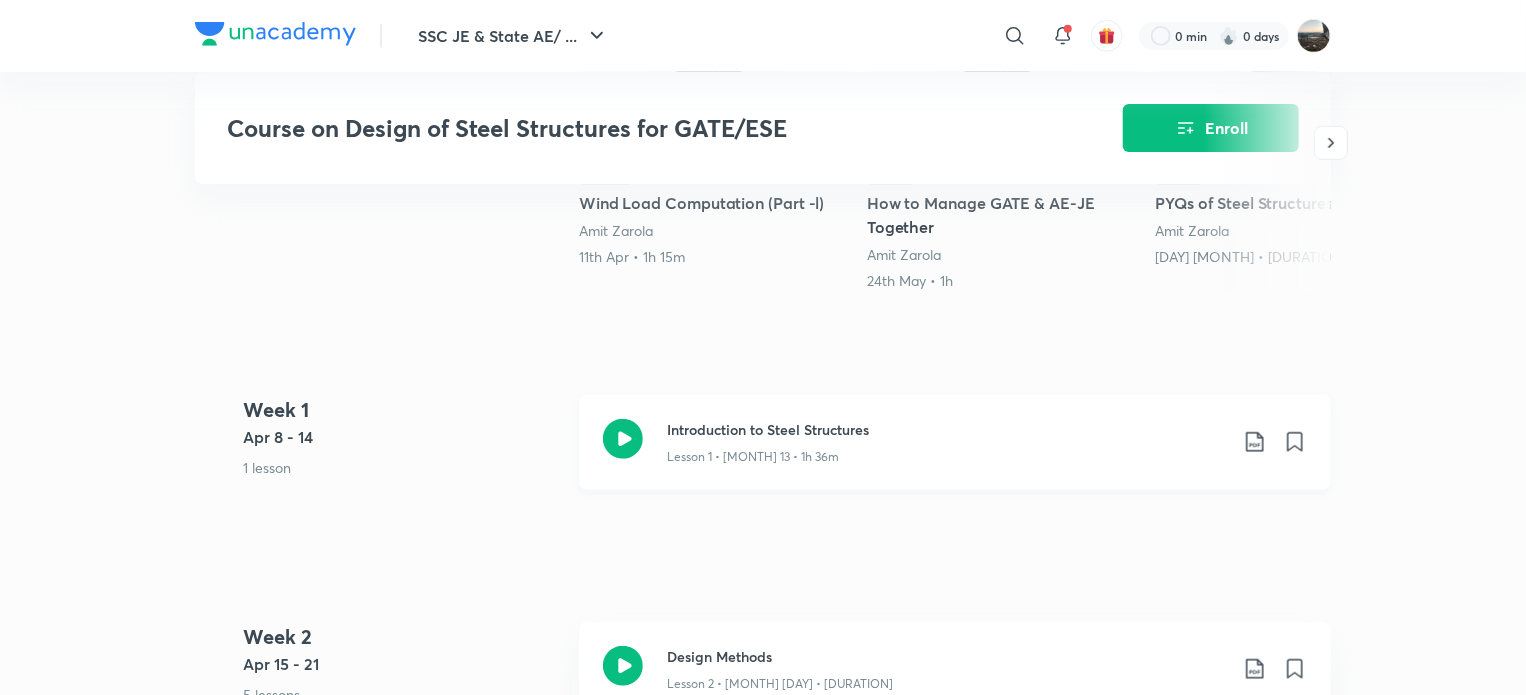 click 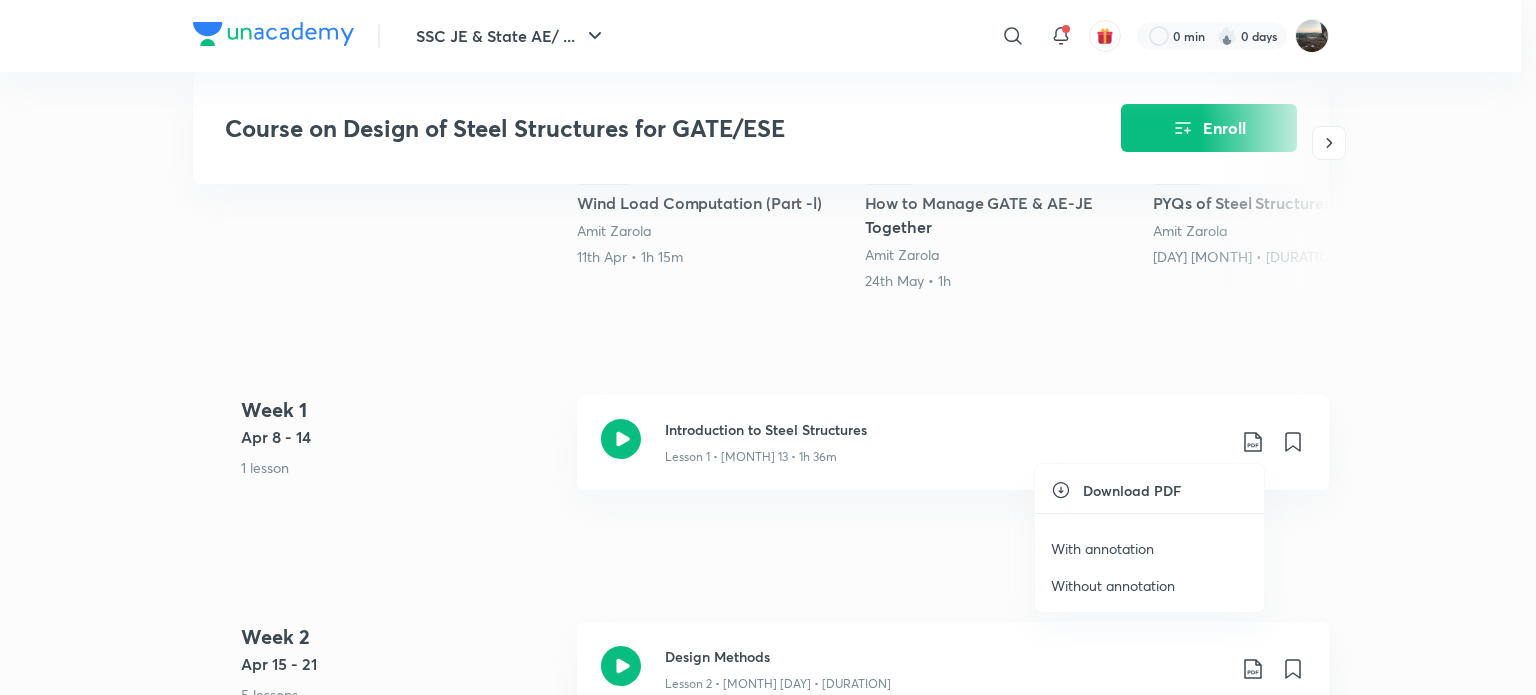 click on "With annotation" at bounding box center [1102, 548] 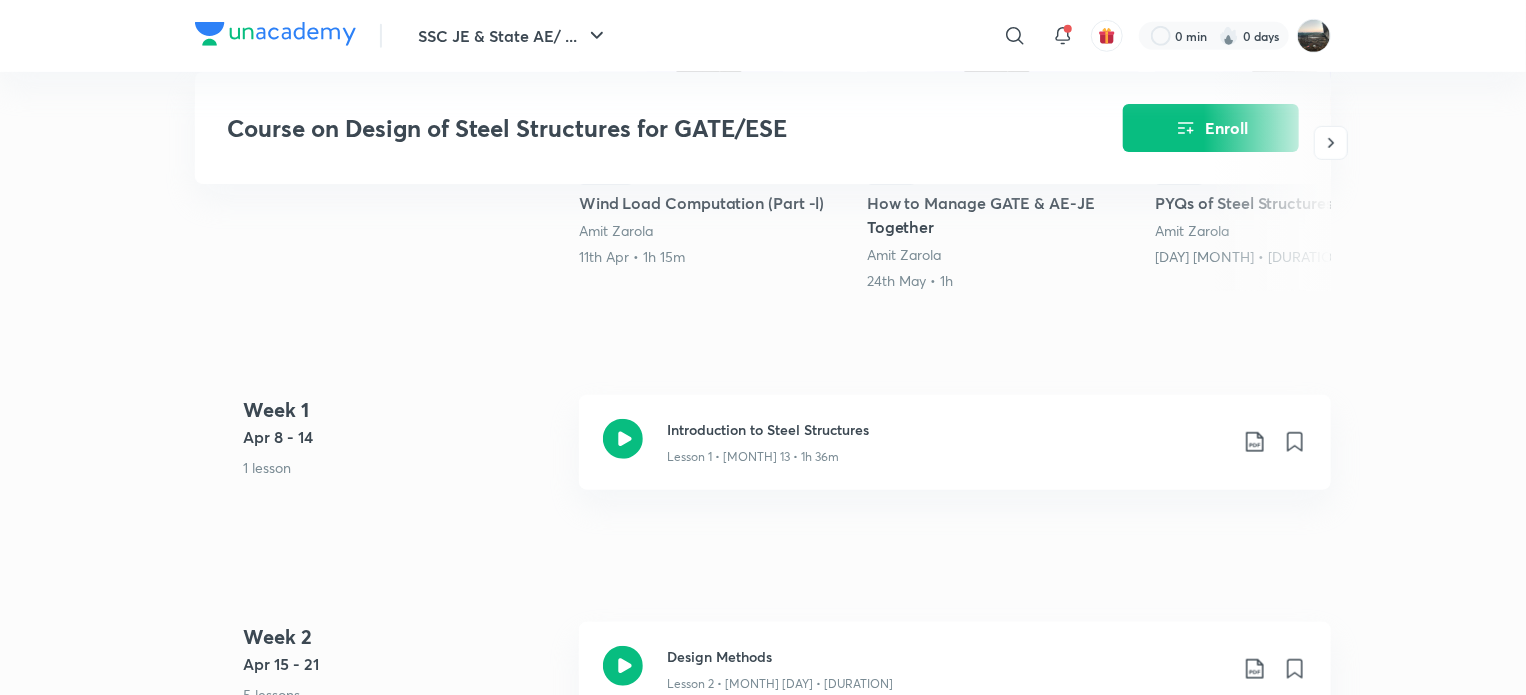 scroll, scrollTop: 1000, scrollLeft: 0, axis: vertical 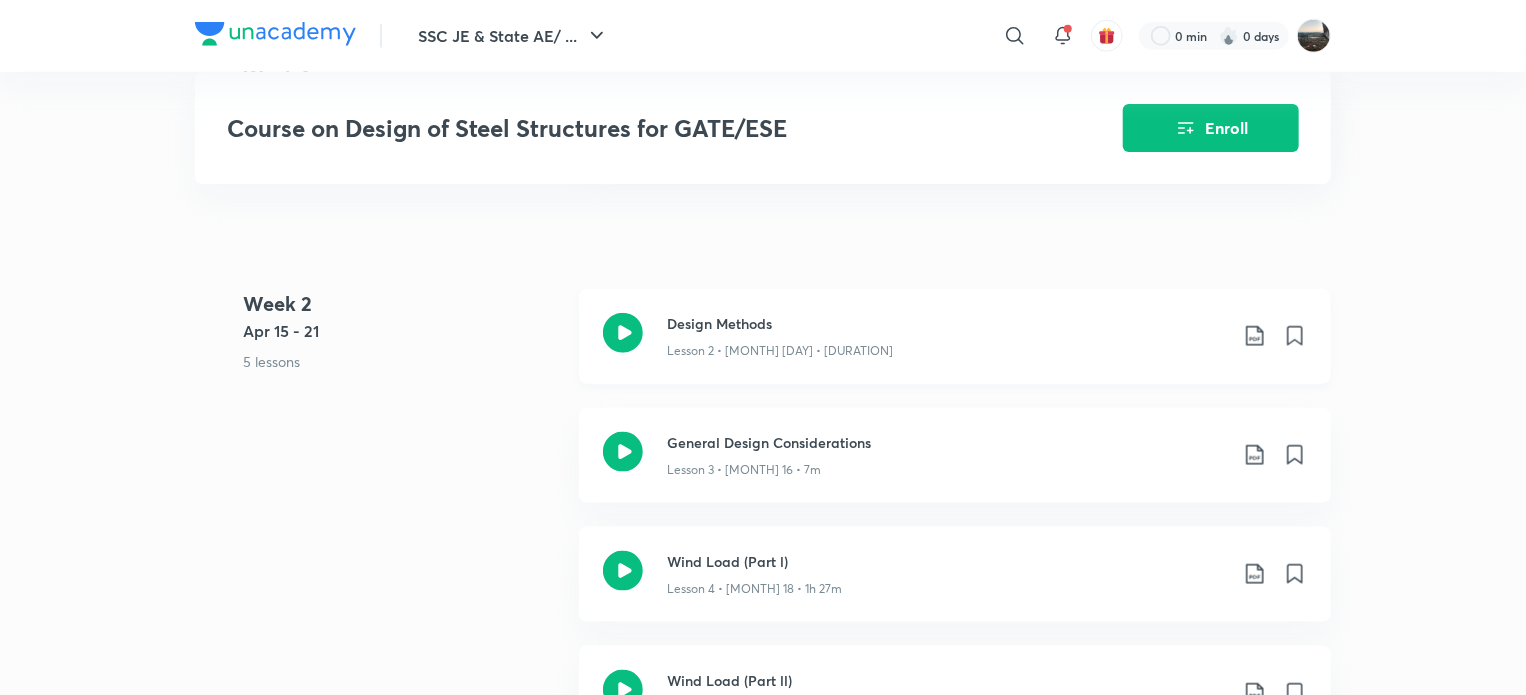 click 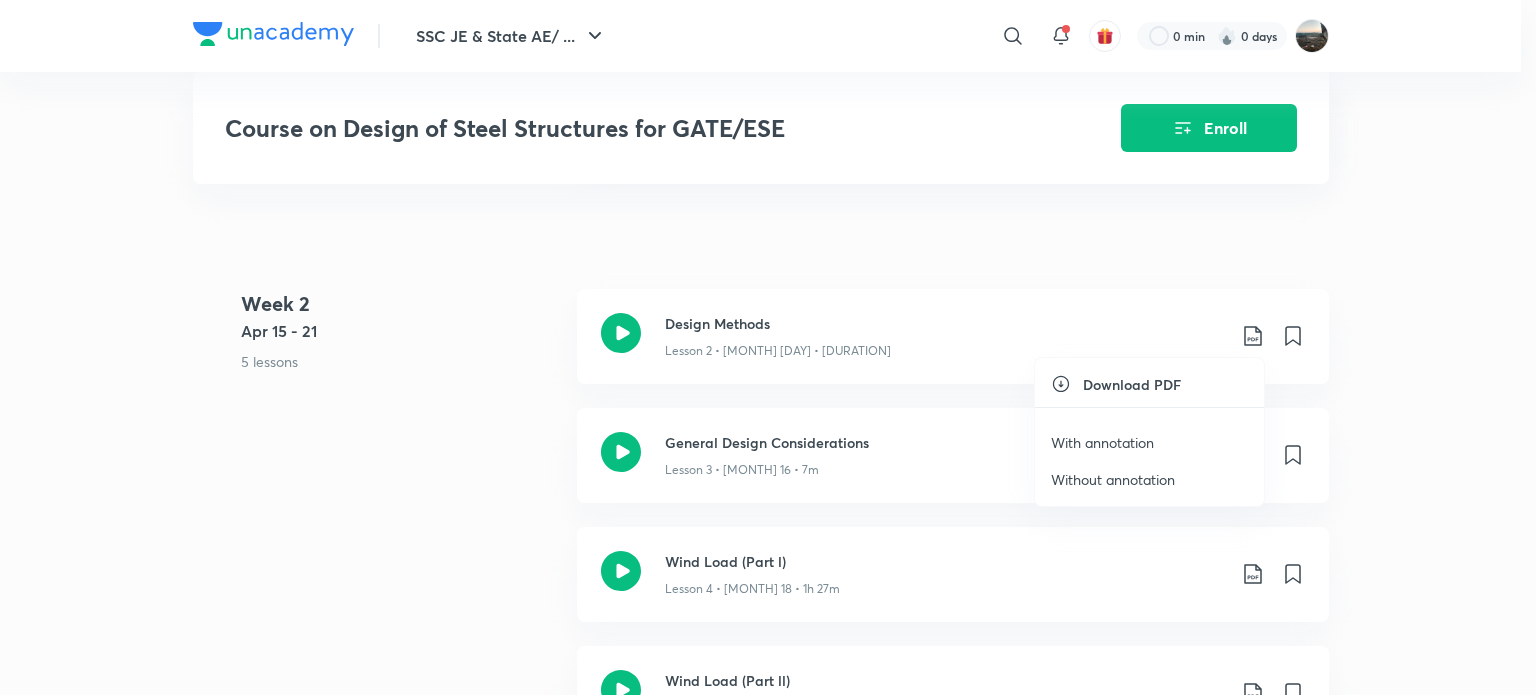 click on "With annotation" at bounding box center [1102, 442] 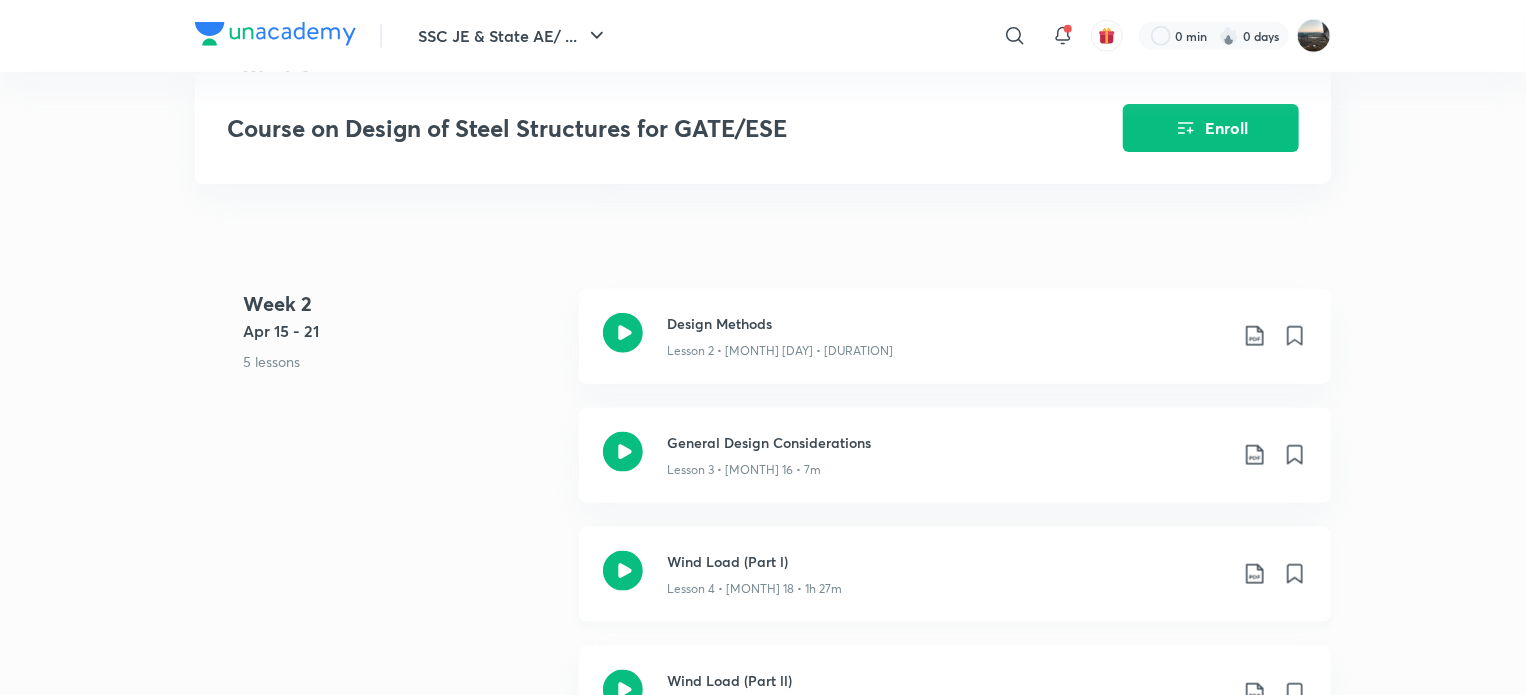 click 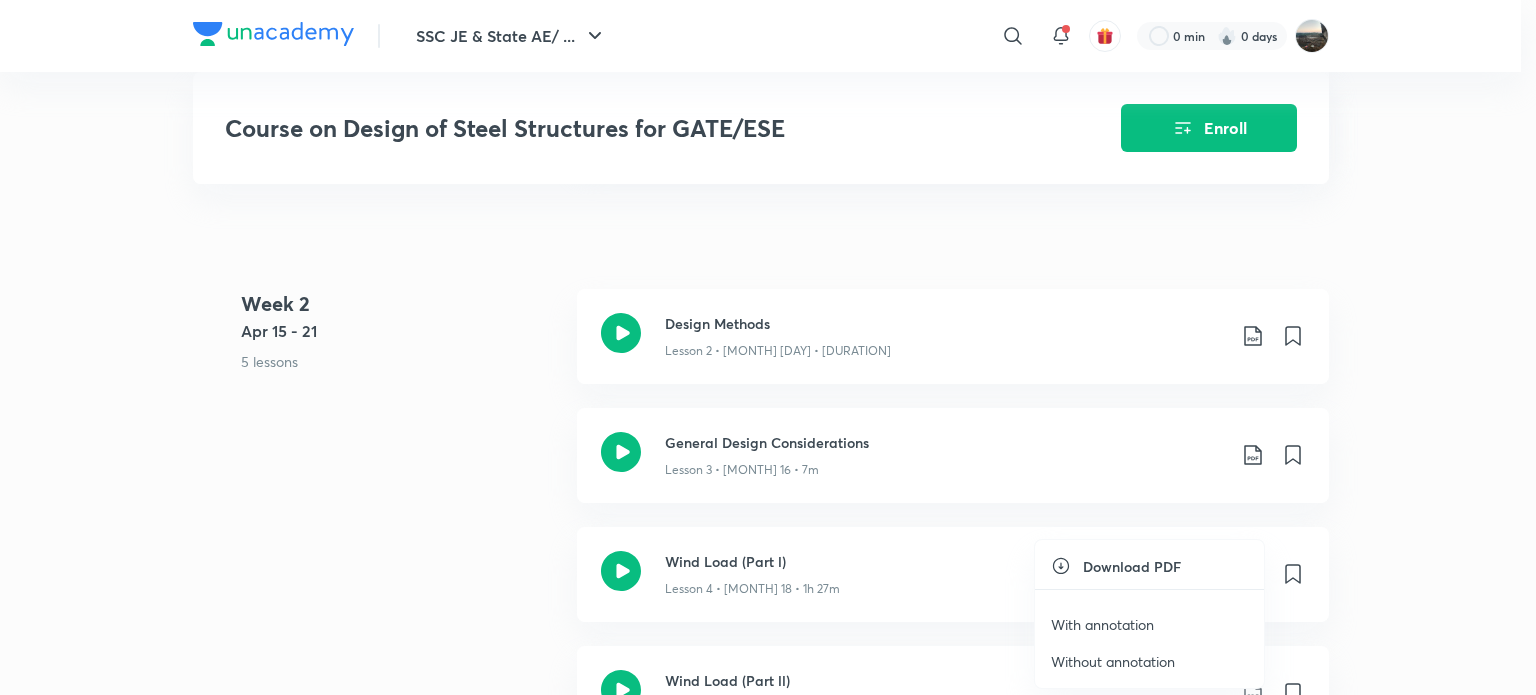 click on "With annotation" at bounding box center (1102, 624) 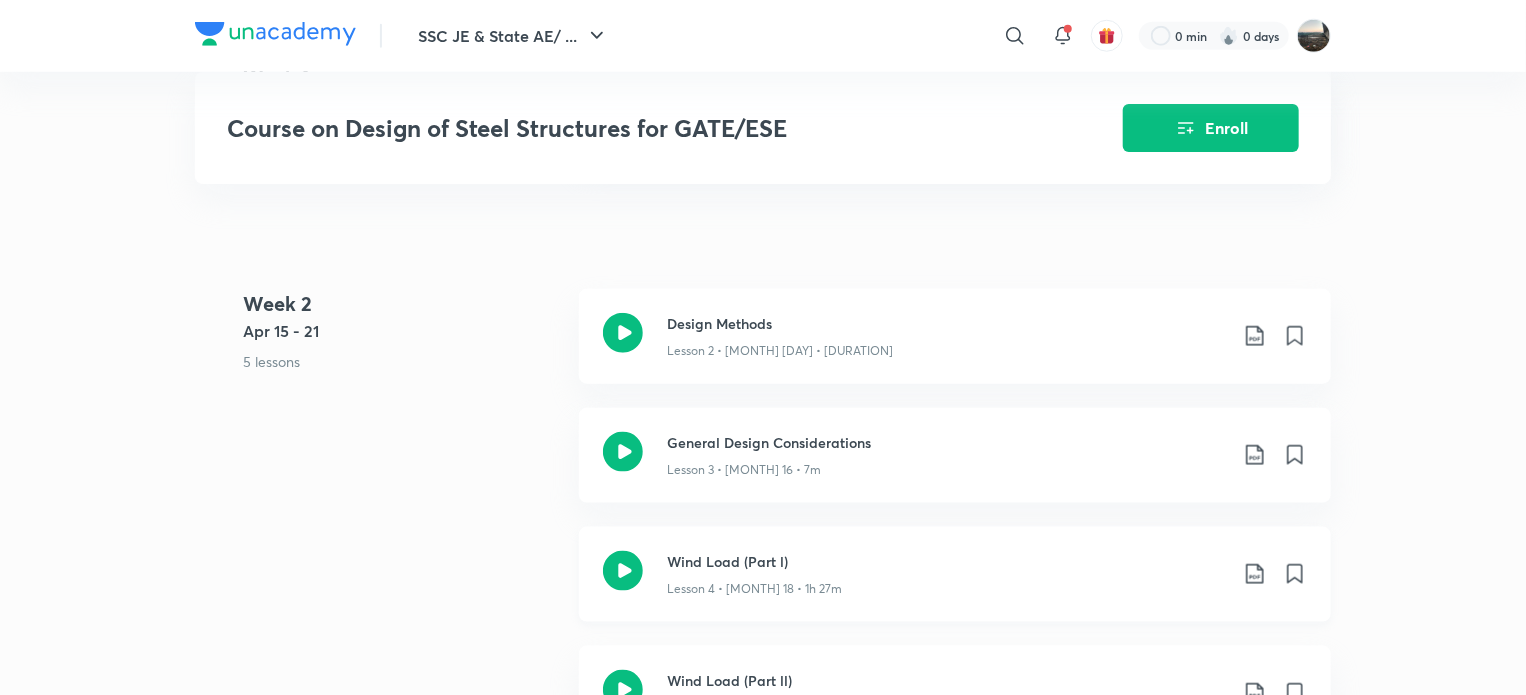 click 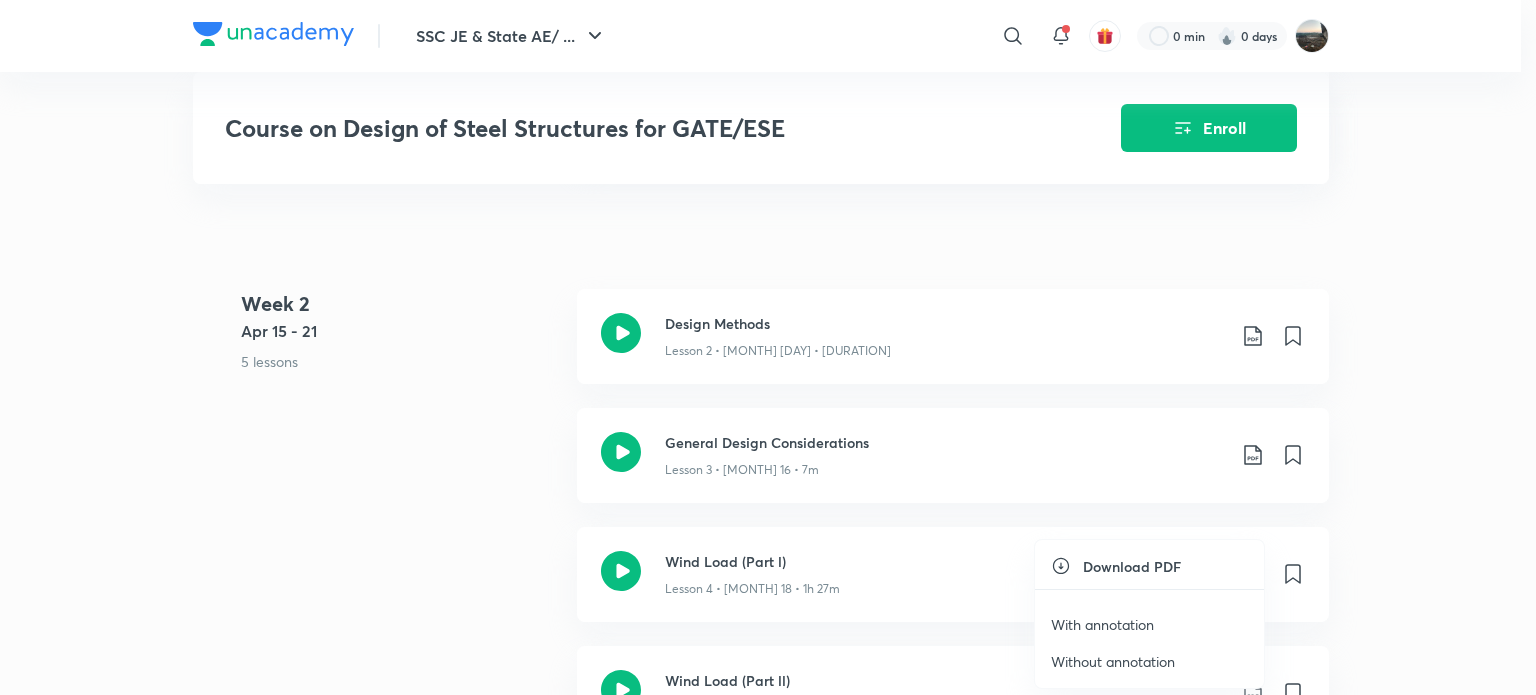 click at bounding box center [768, 347] 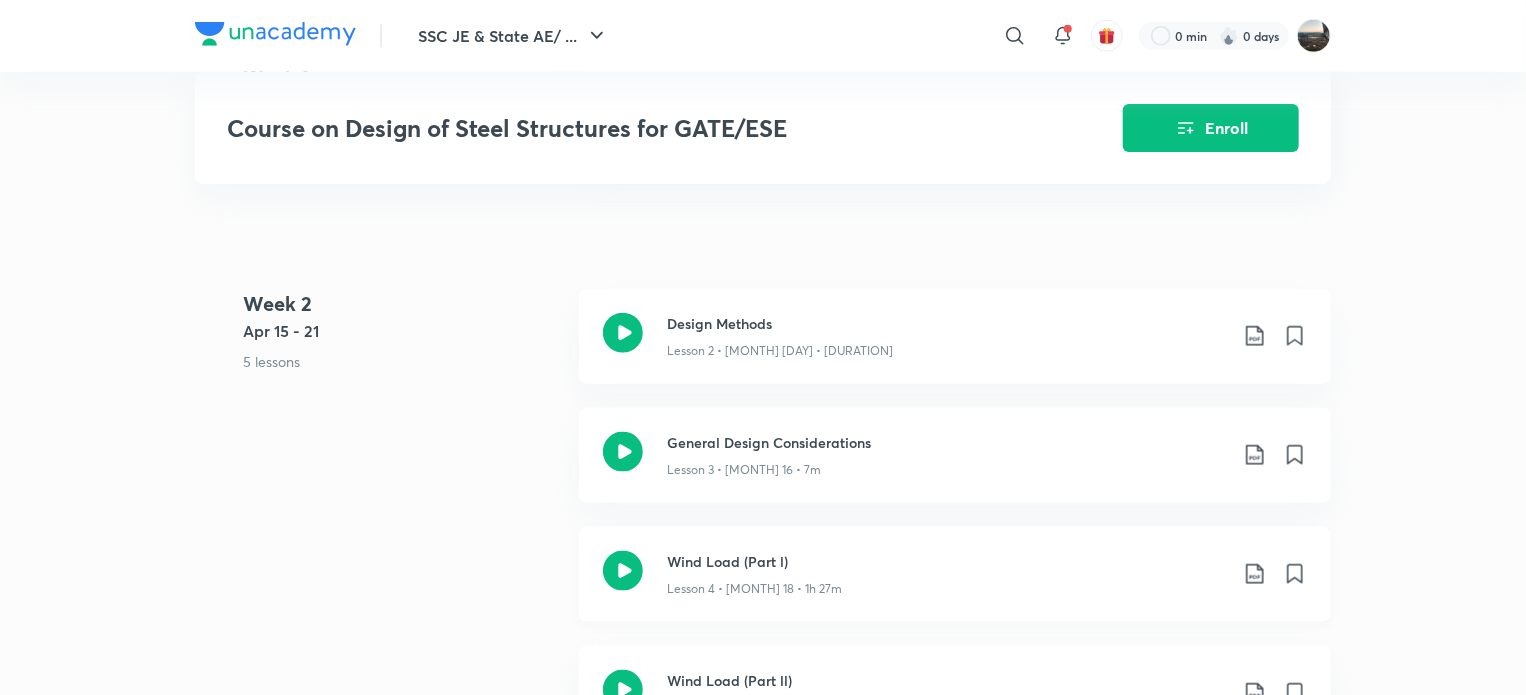 click 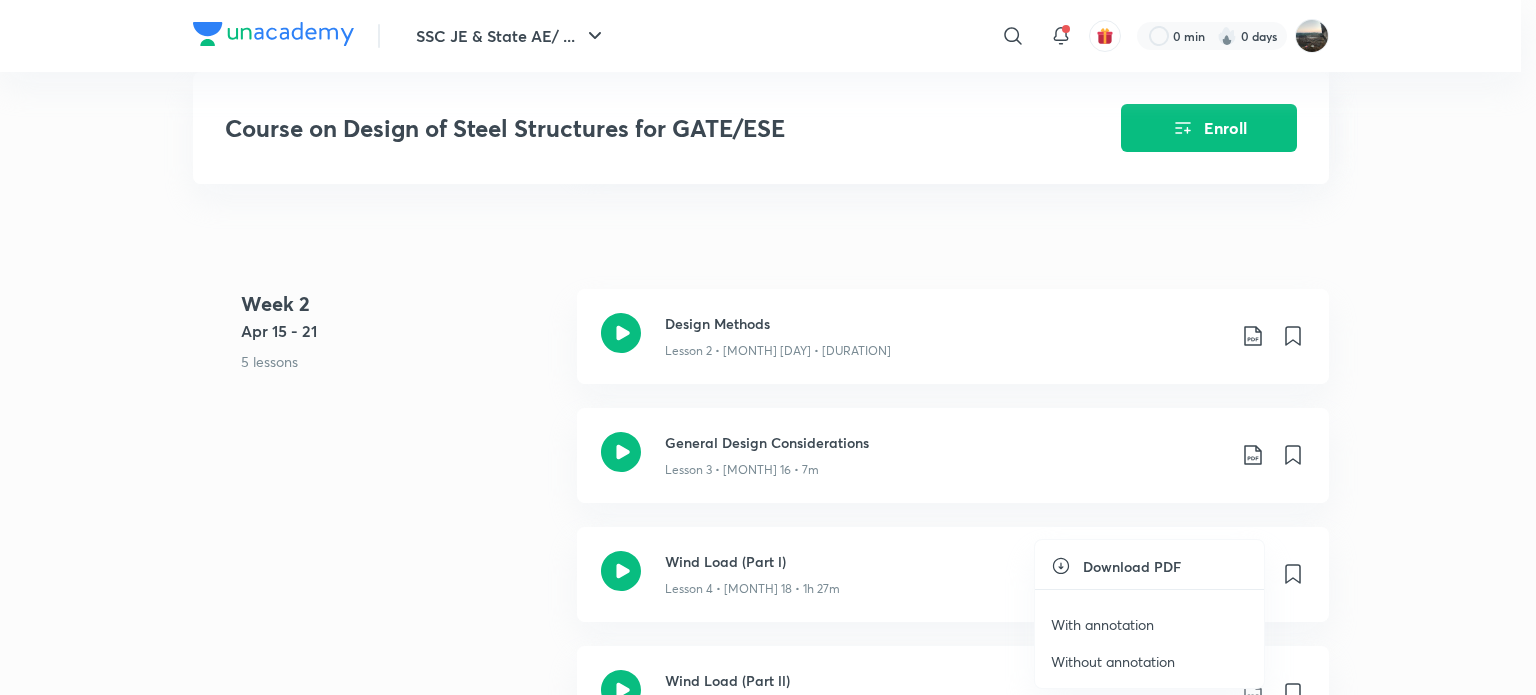 click on "With annotation" at bounding box center (1149, 624) 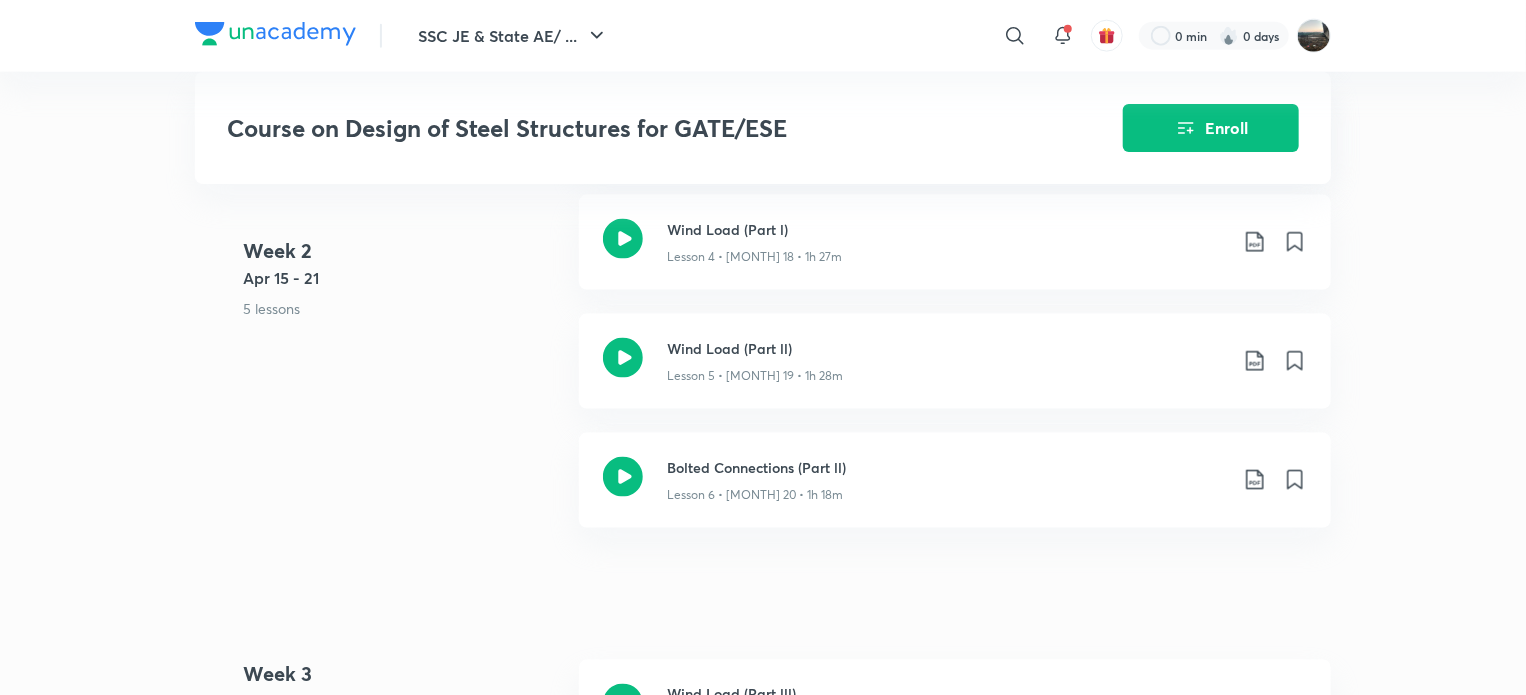 scroll, scrollTop: 1333, scrollLeft: 0, axis: vertical 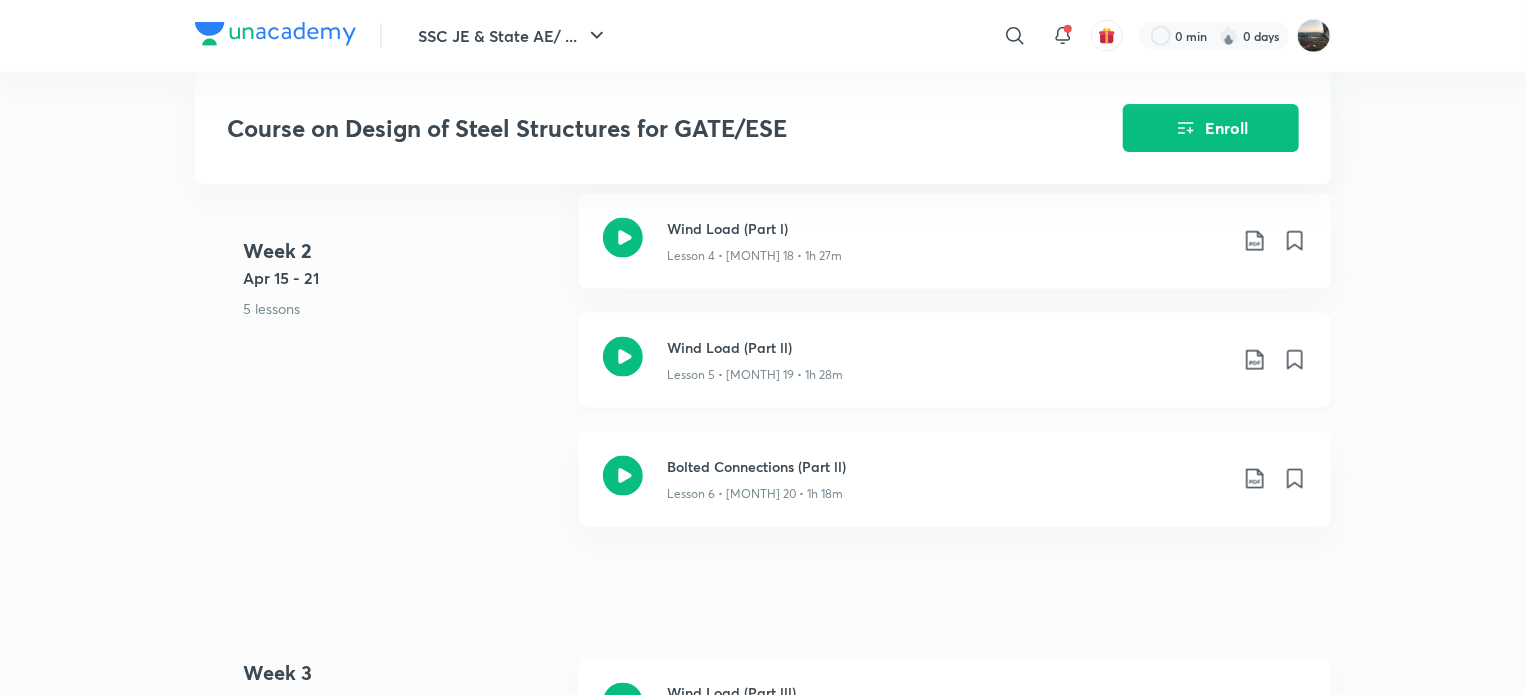 click 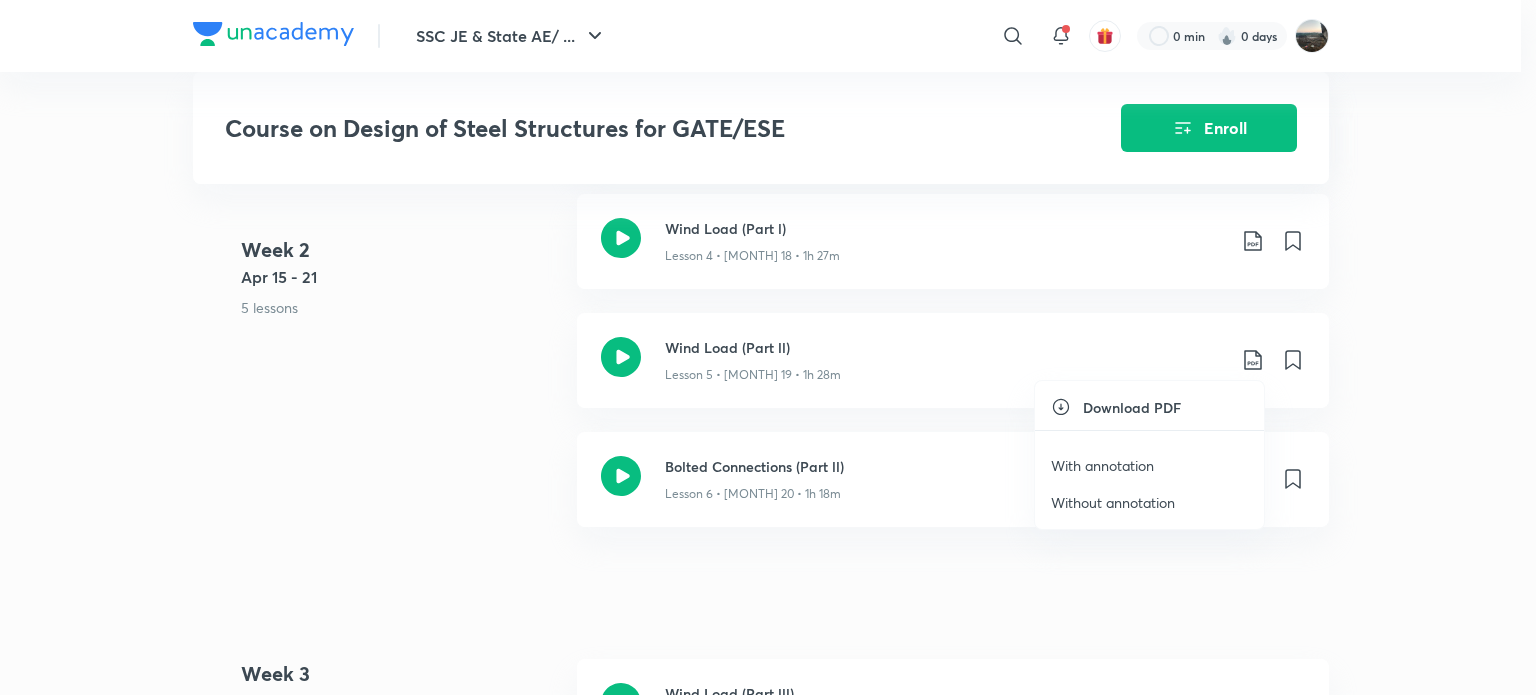 click on "With annotation" at bounding box center [1102, 465] 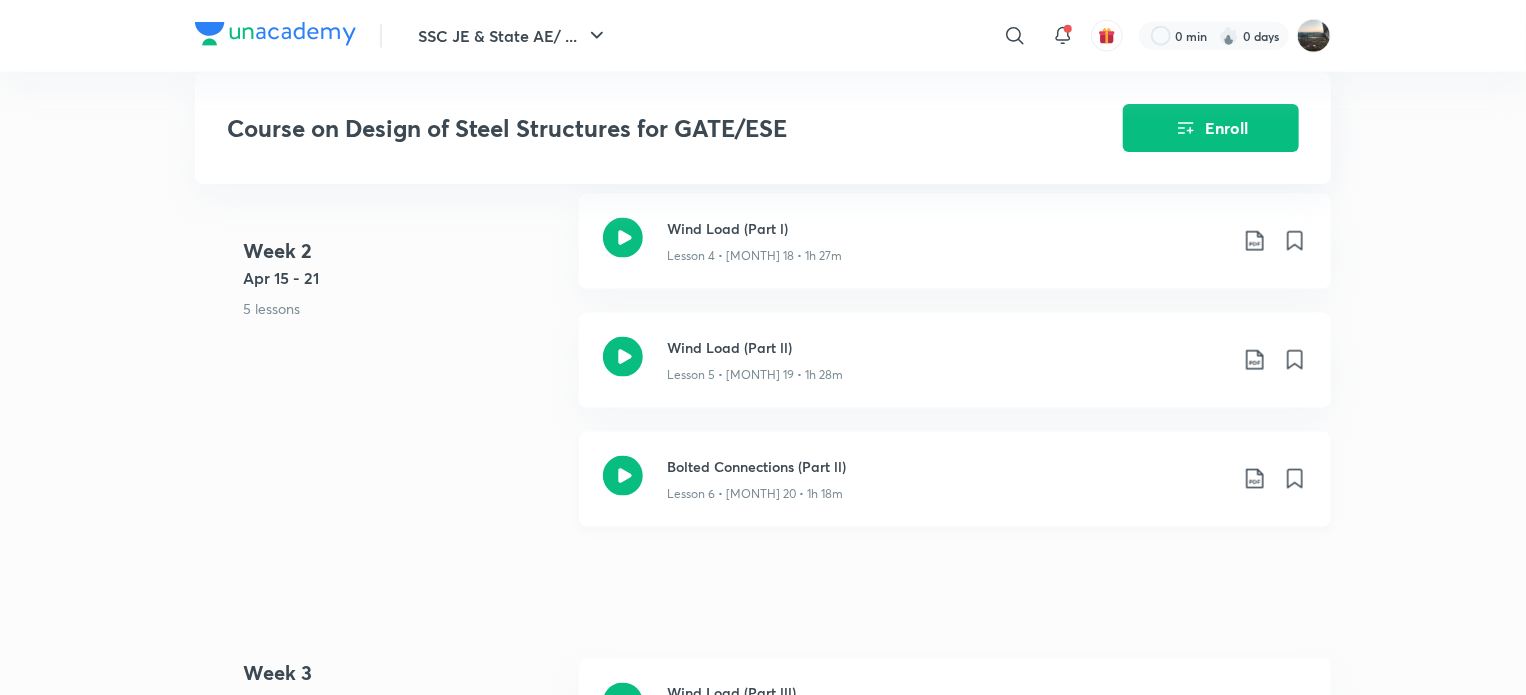 click 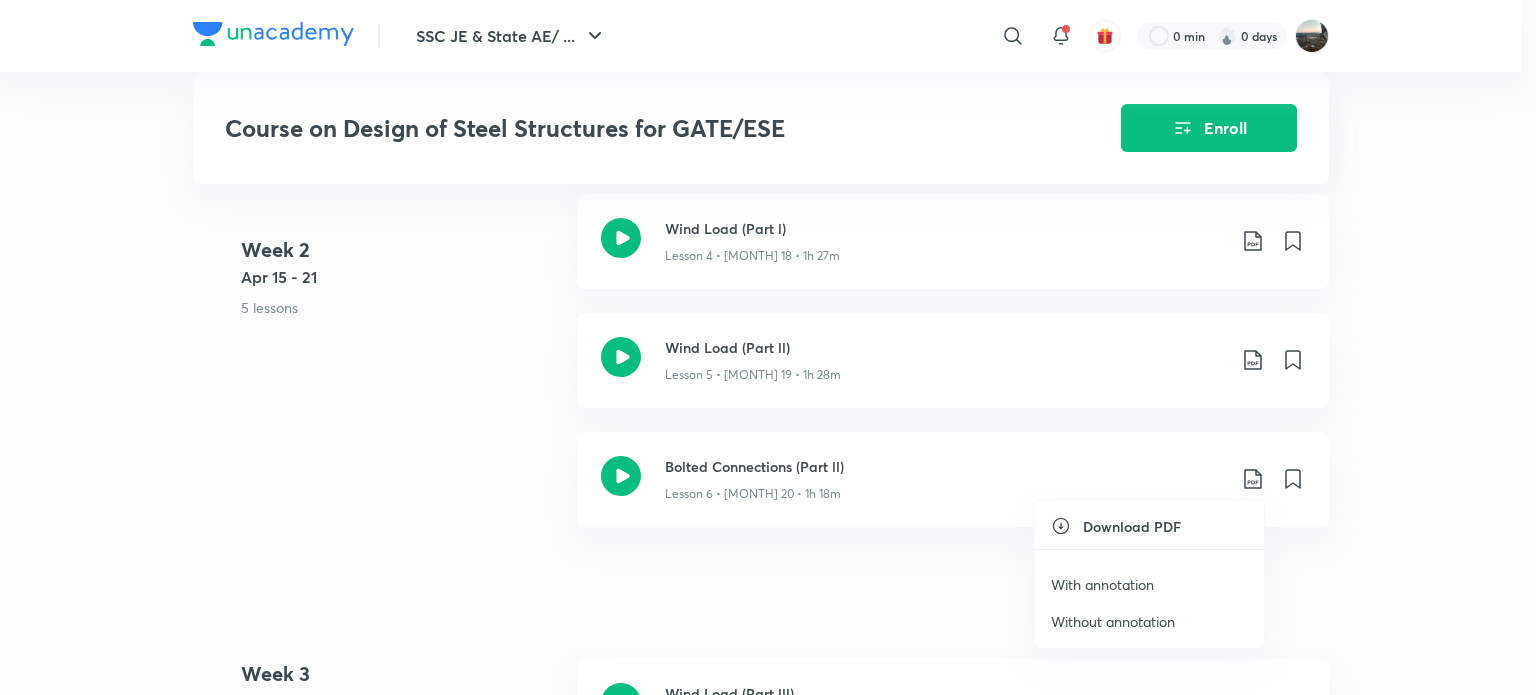 click on "With annotation" at bounding box center [1102, 584] 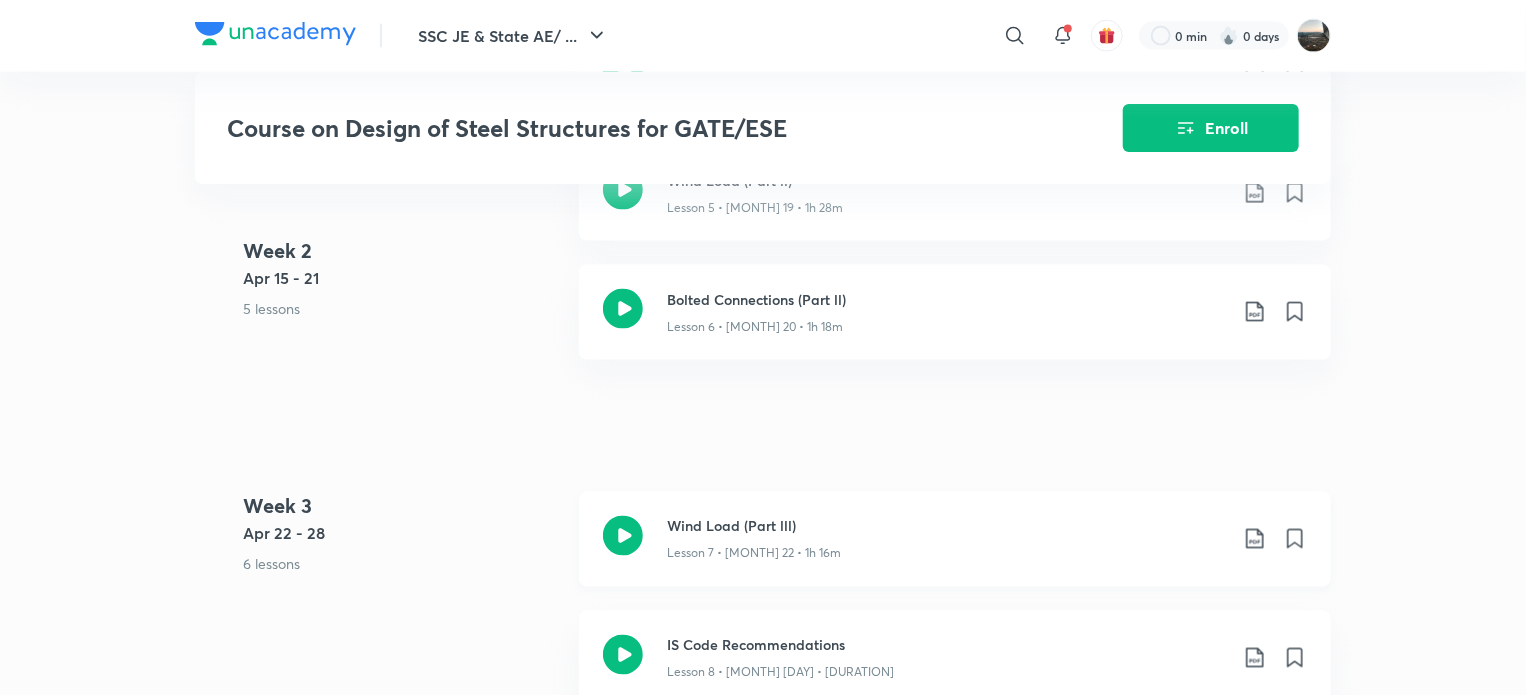 scroll, scrollTop: 1667, scrollLeft: 0, axis: vertical 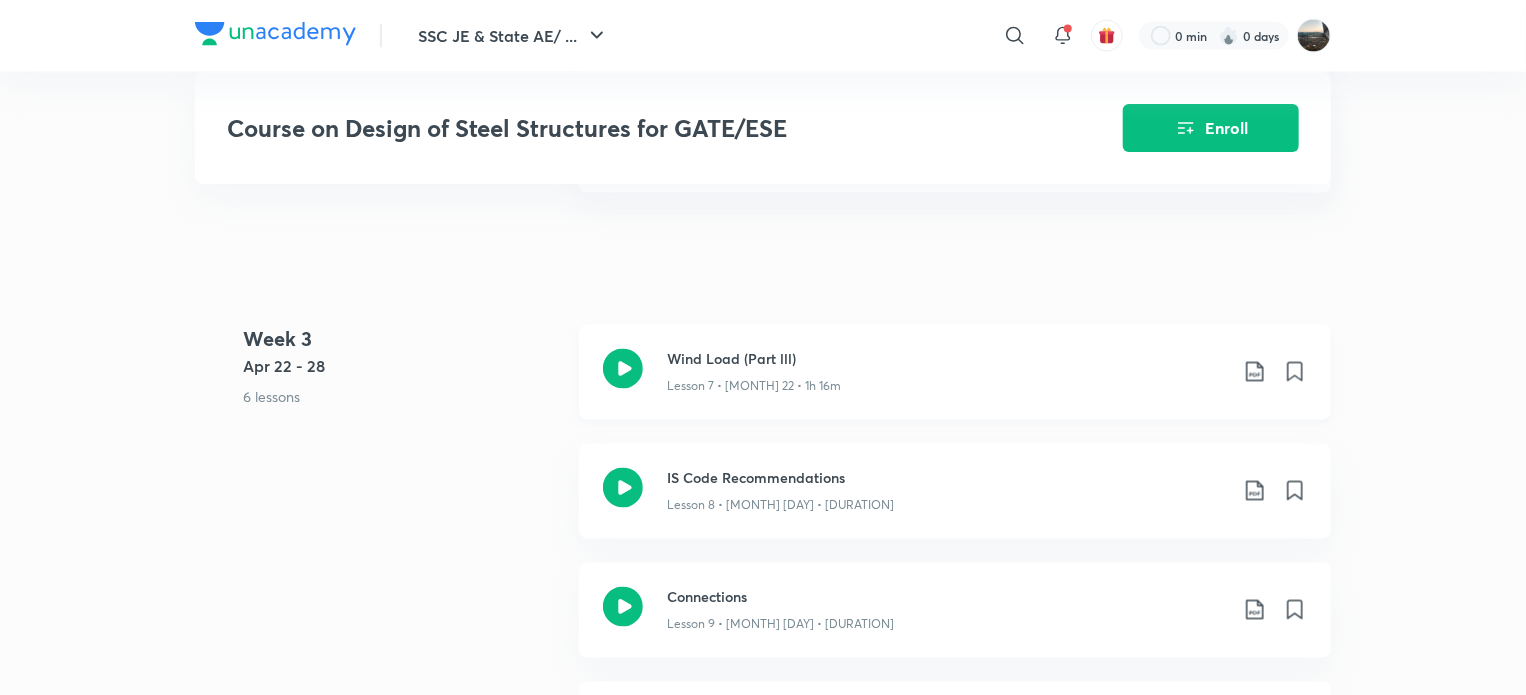 click 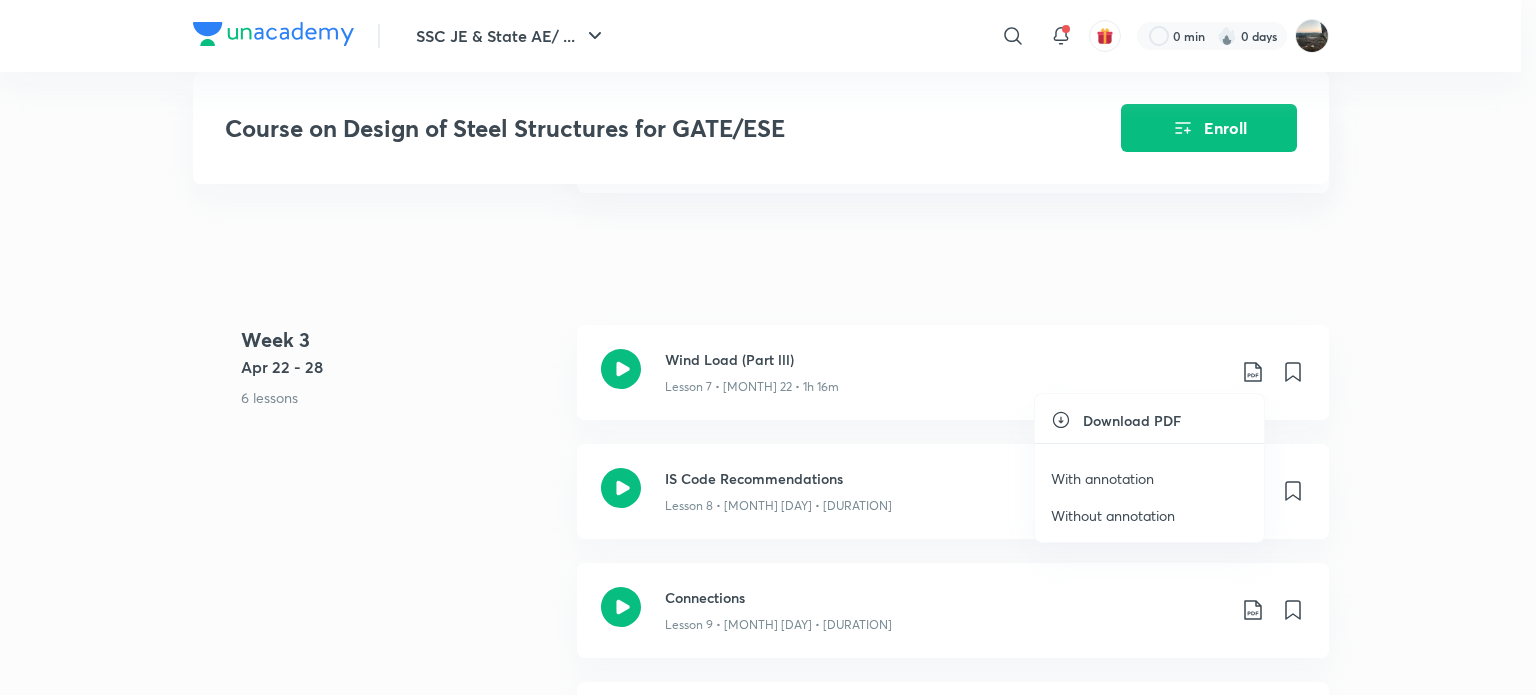 click on "With annotation" at bounding box center [1102, 478] 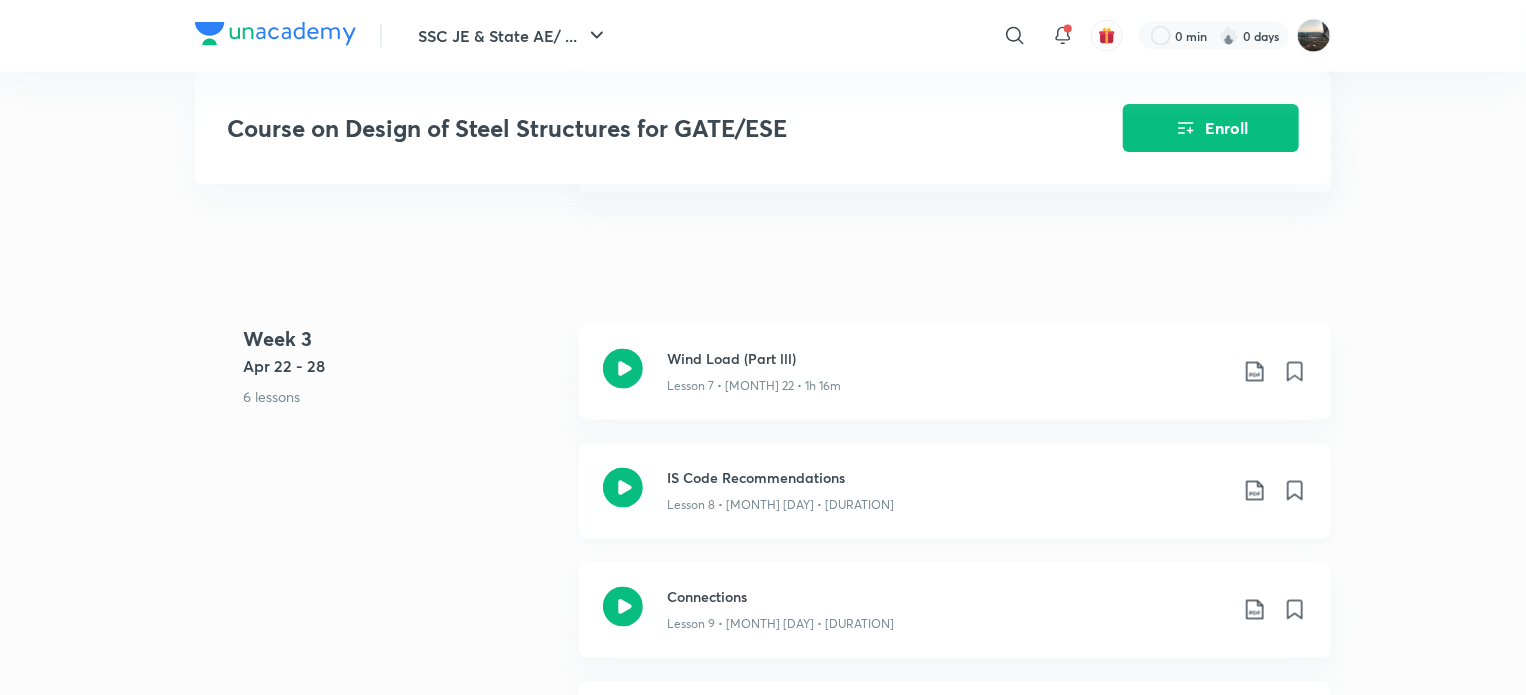 click 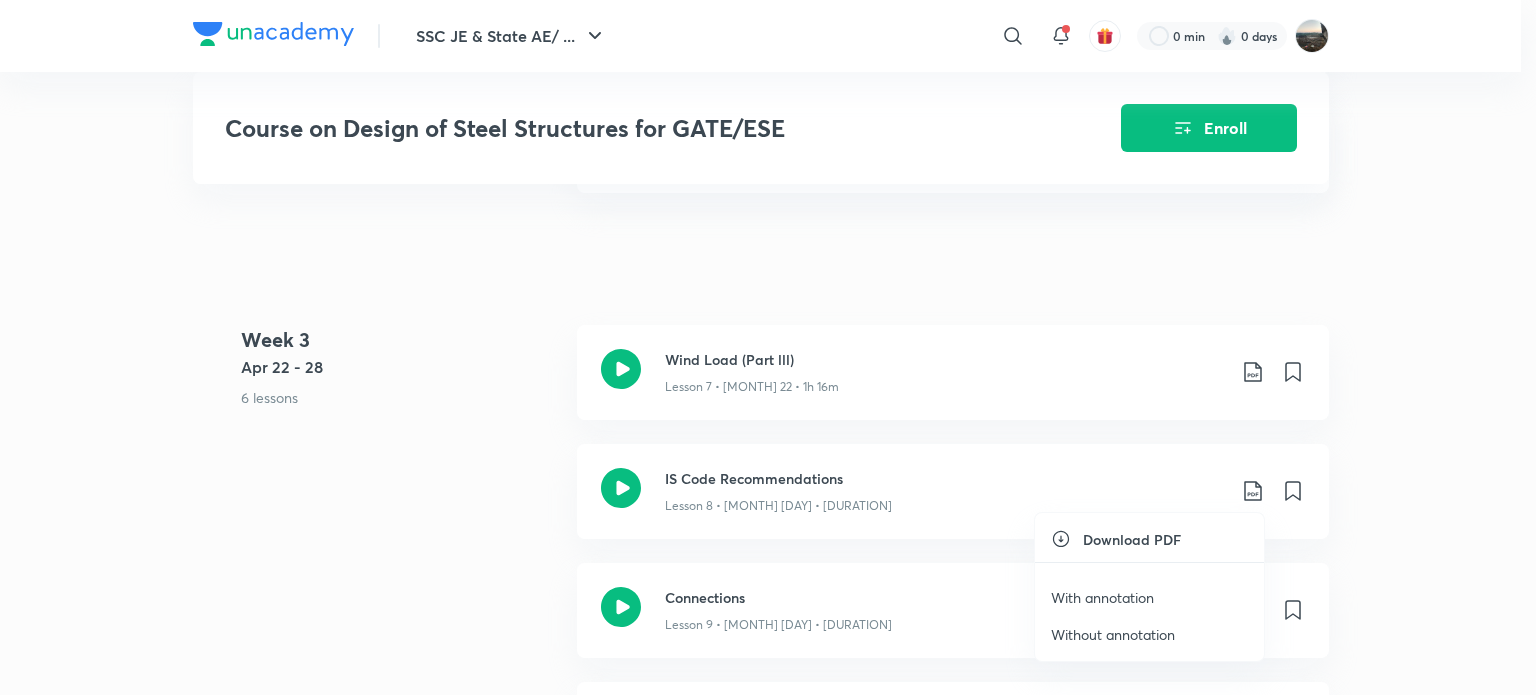 click on "With annotation" at bounding box center (1102, 597) 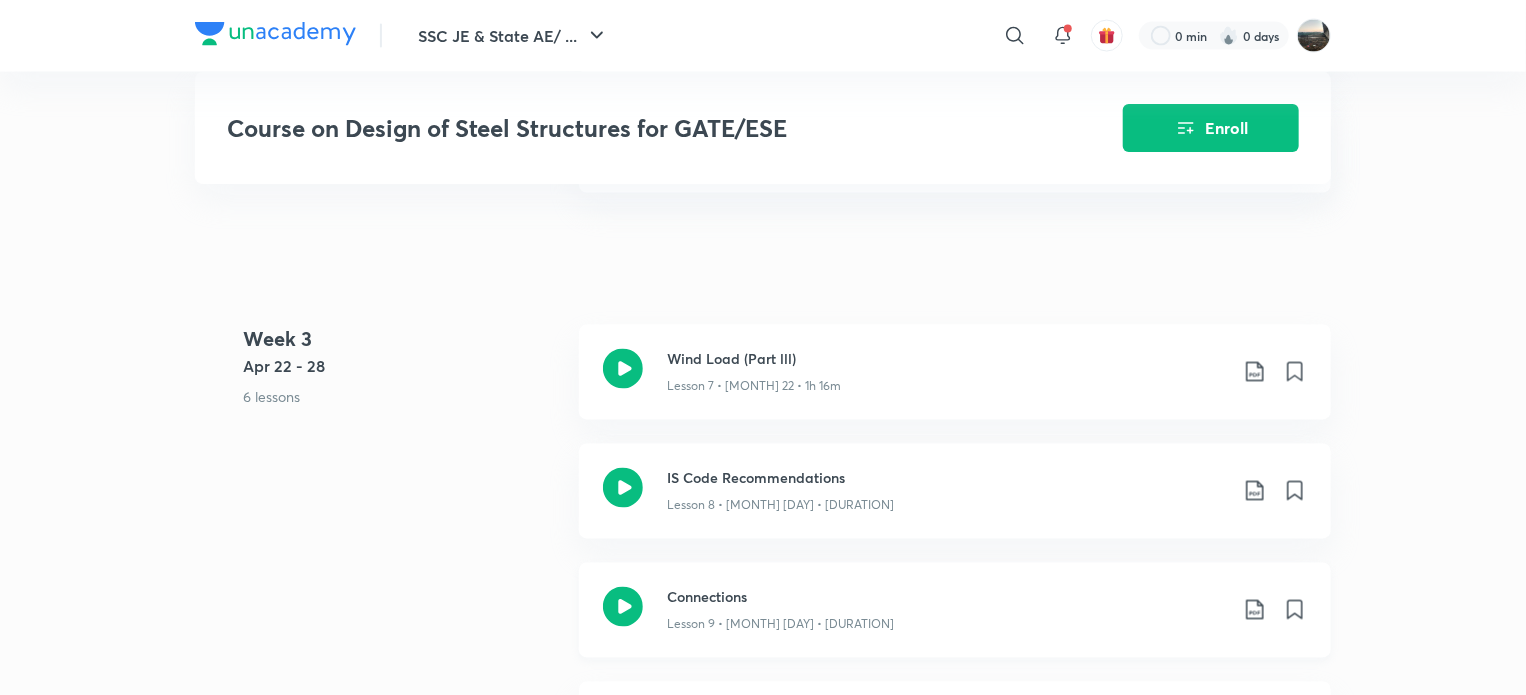 click 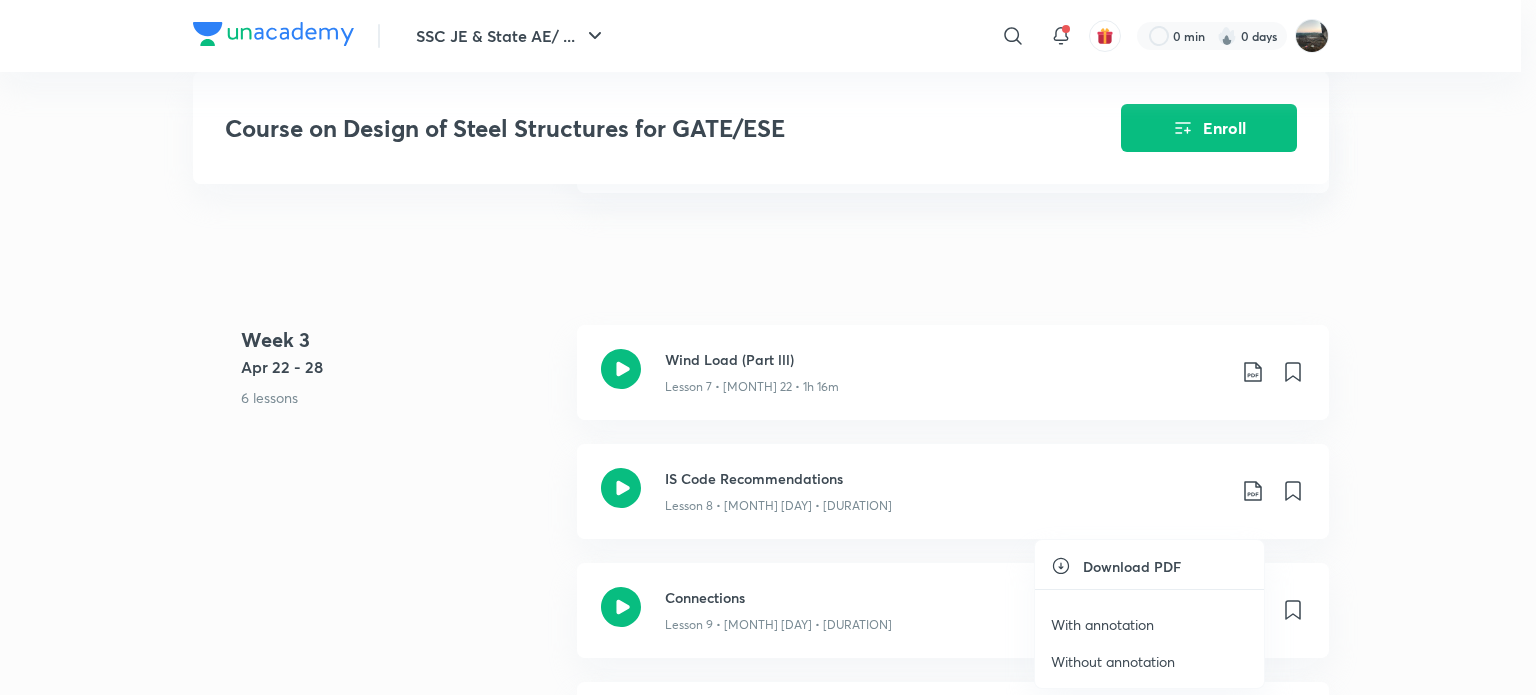 click on "With annotation" at bounding box center [1102, 624] 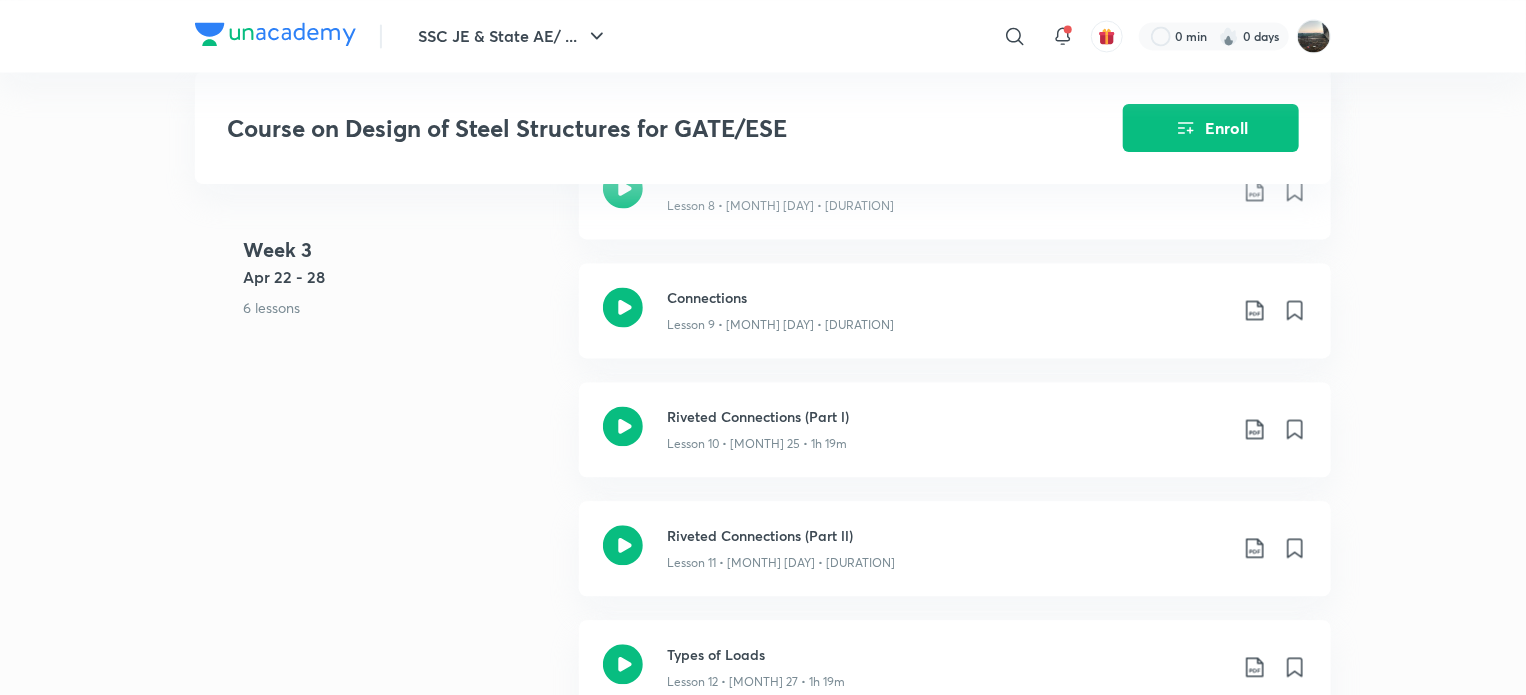 scroll, scrollTop: 2000, scrollLeft: 0, axis: vertical 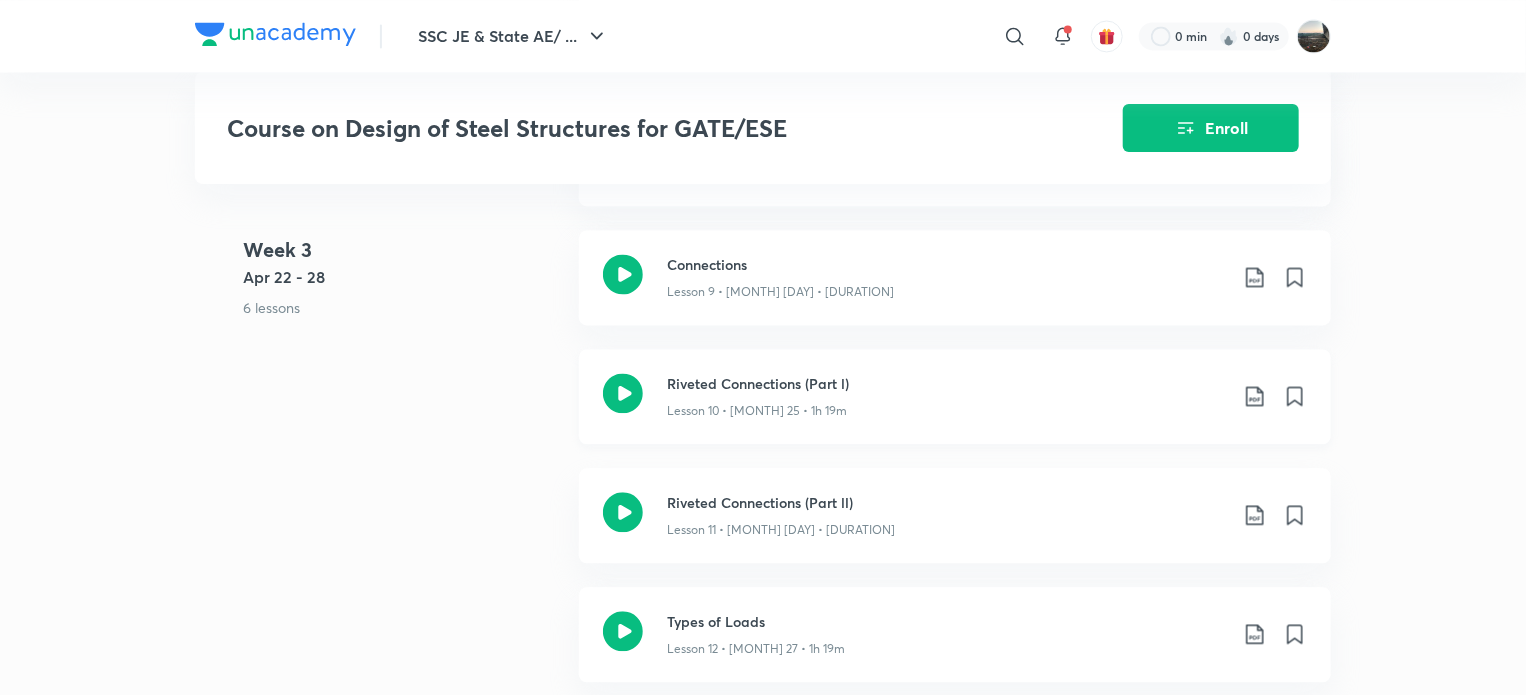 click 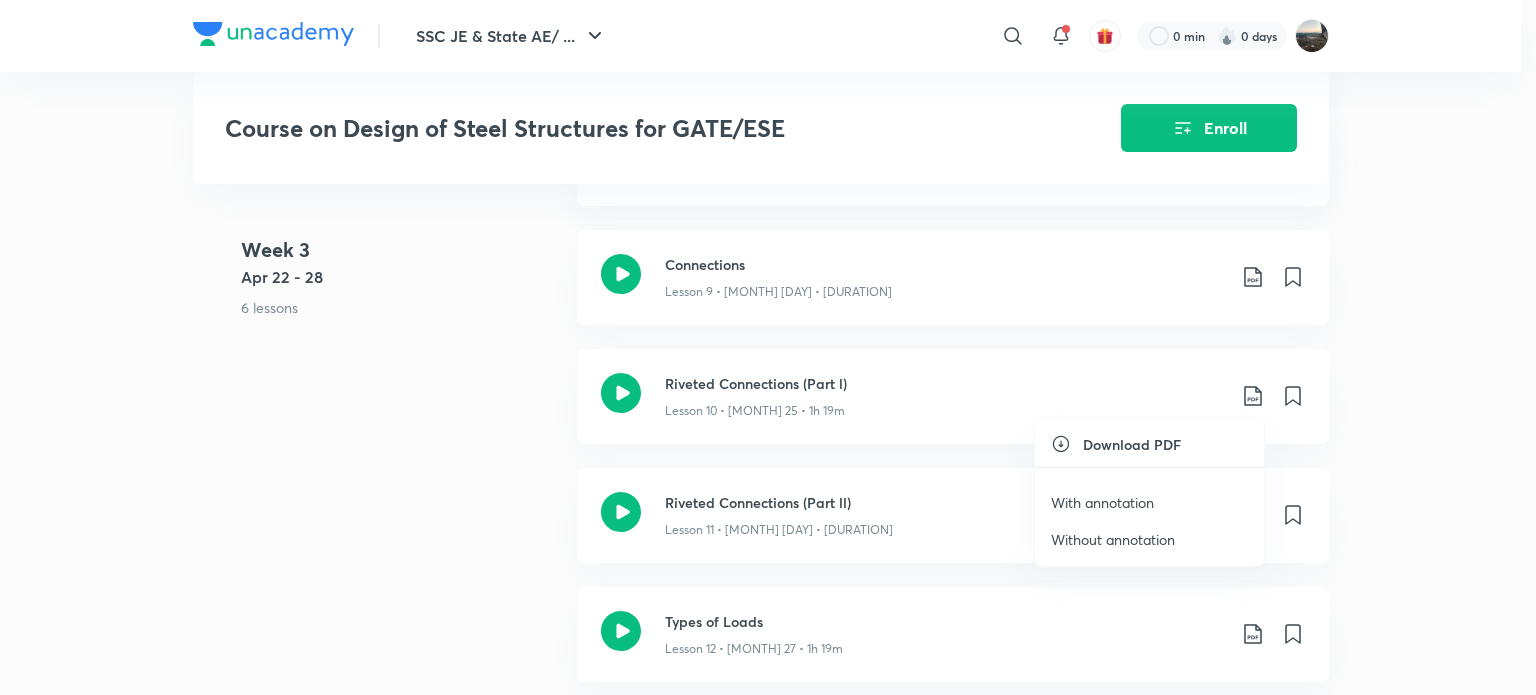 click on "With annotation" at bounding box center (1102, 502) 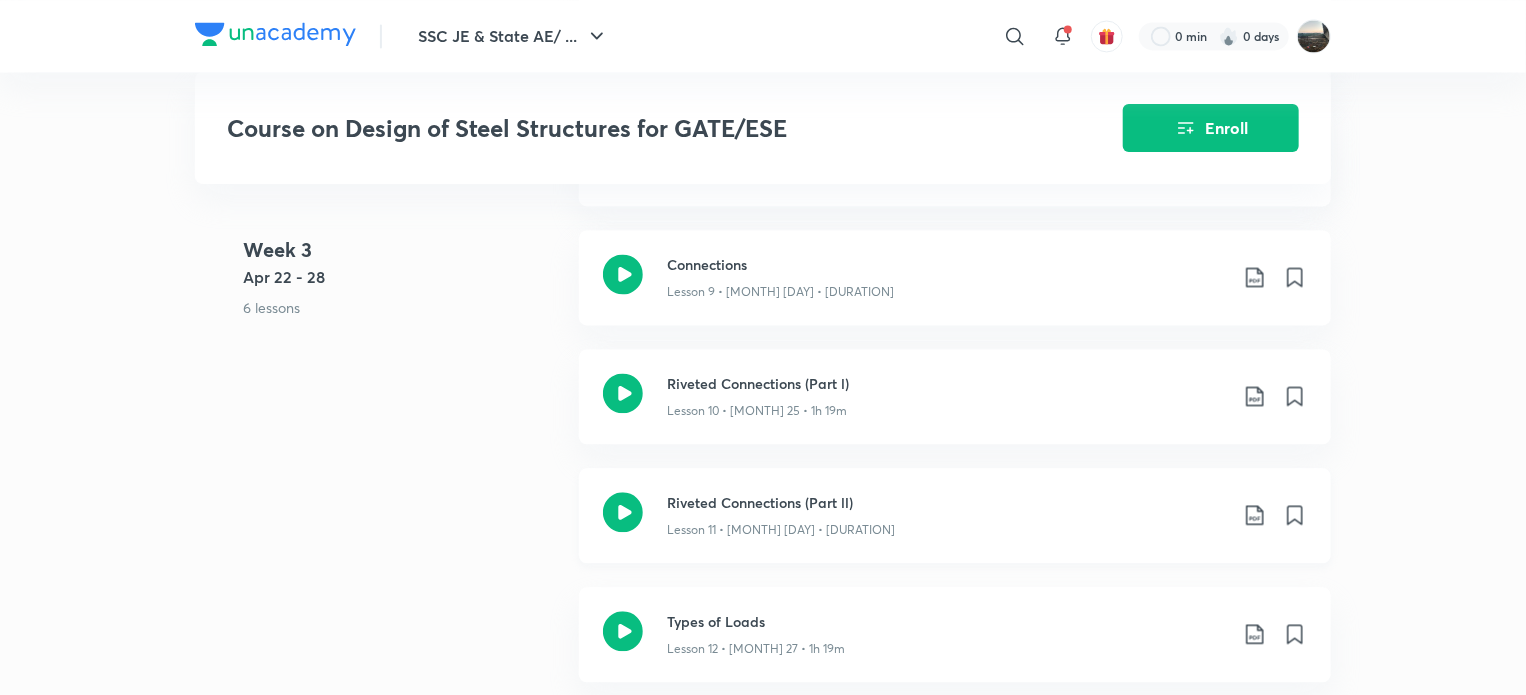 click 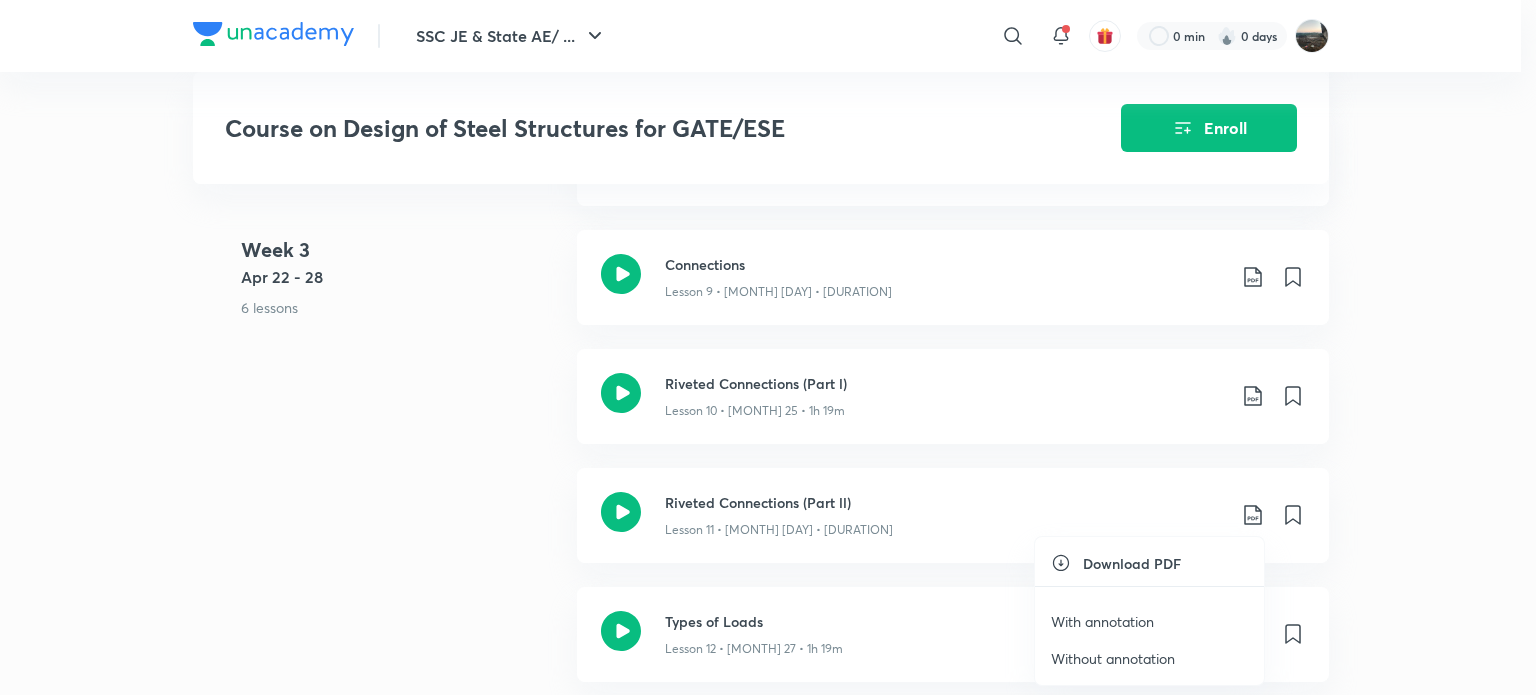click on "With annotation" at bounding box center (1102, 621) 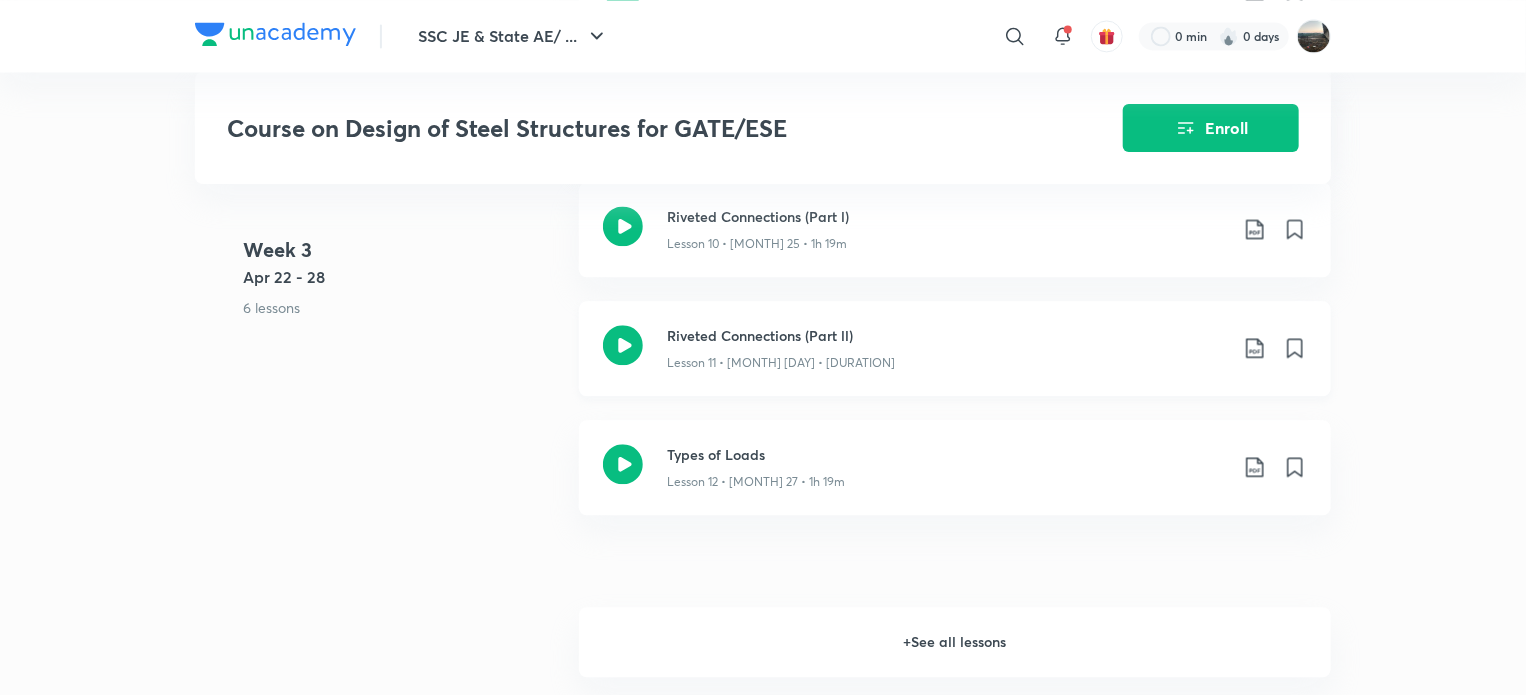 scroll, scrollTop: 2333, scrollLeft: 0, axis: vertical 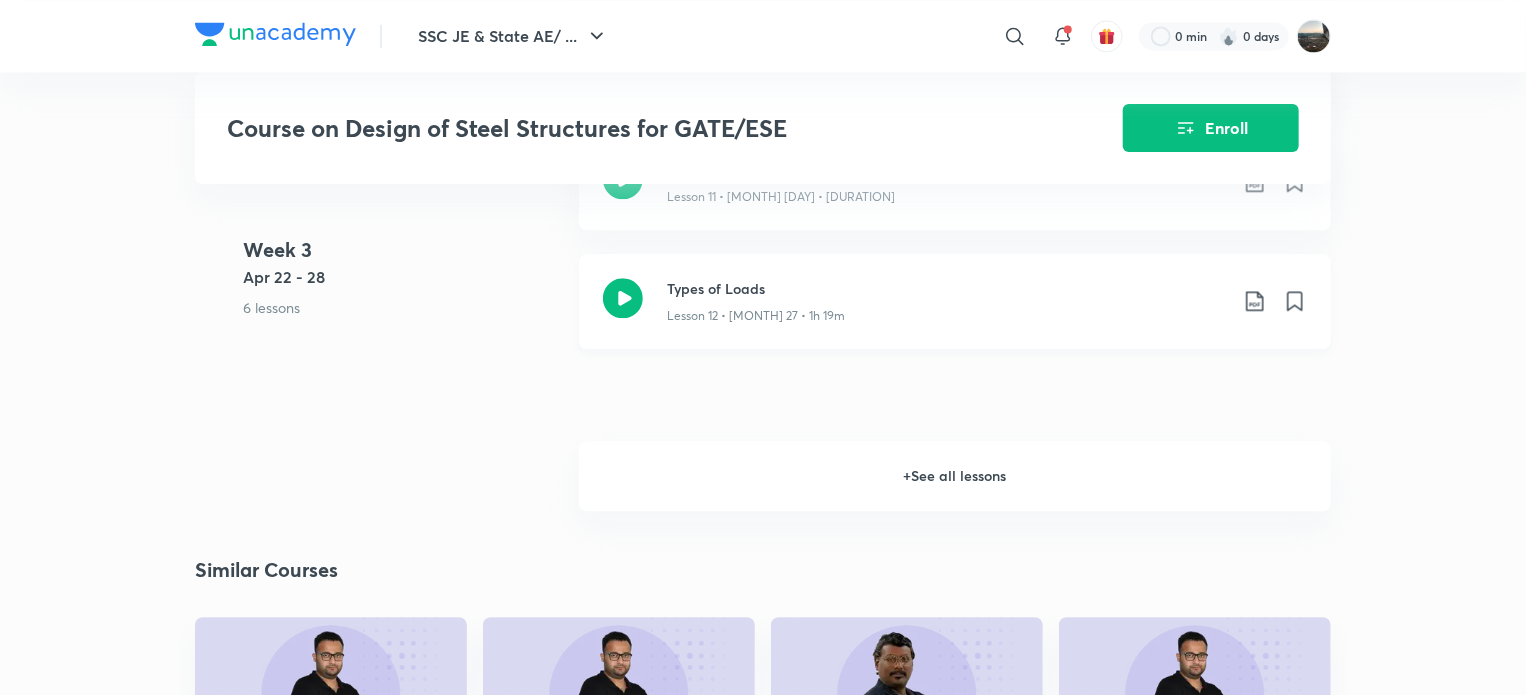 click 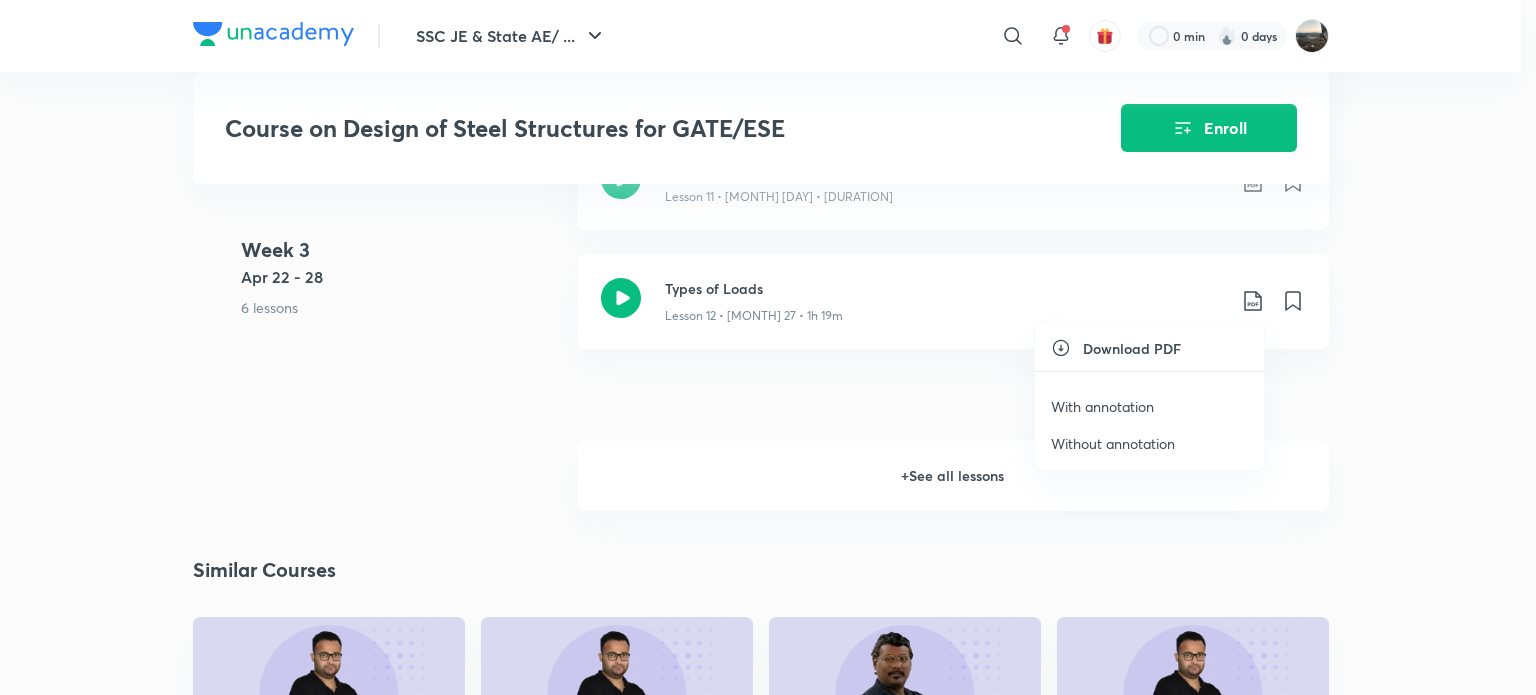 click on "With annotation" at bounding box center [1102, 406] 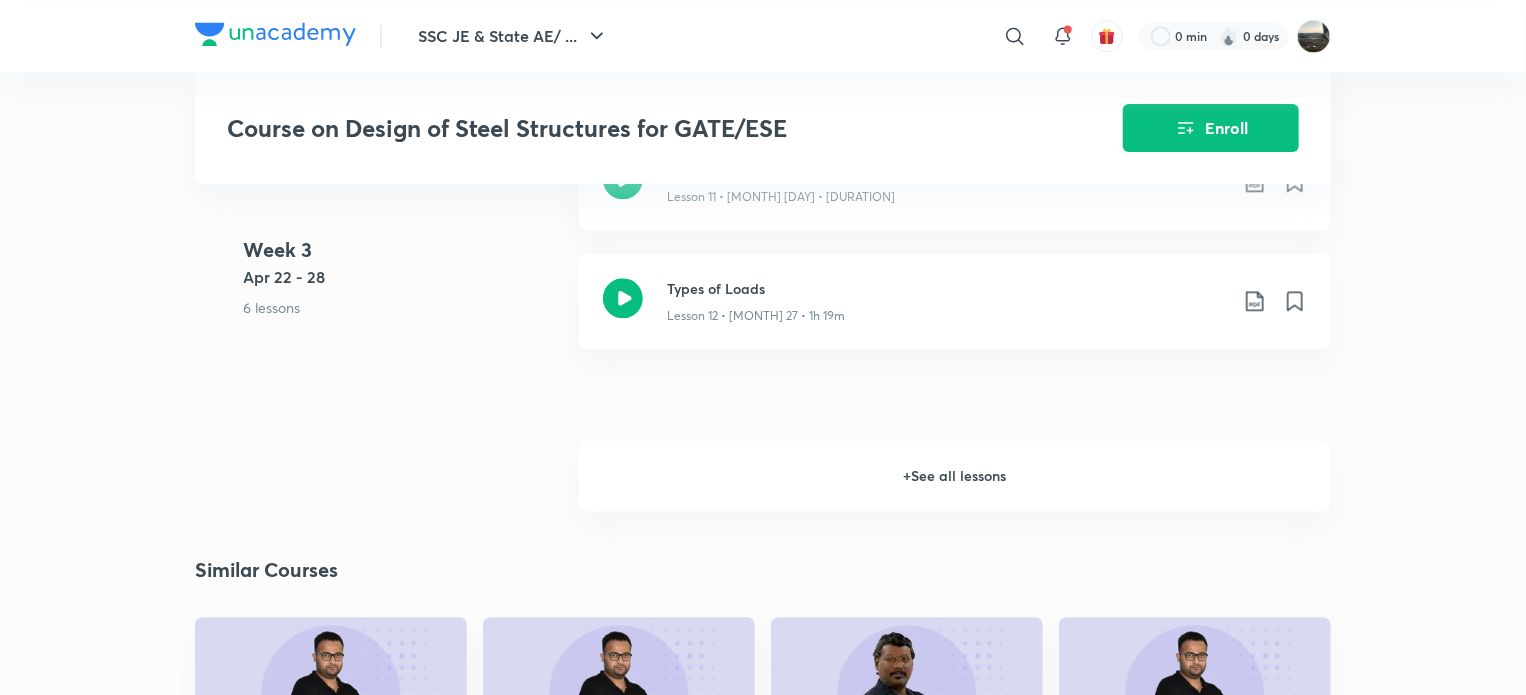 click on "+  See all lessons" at bounding box center [955, 476] 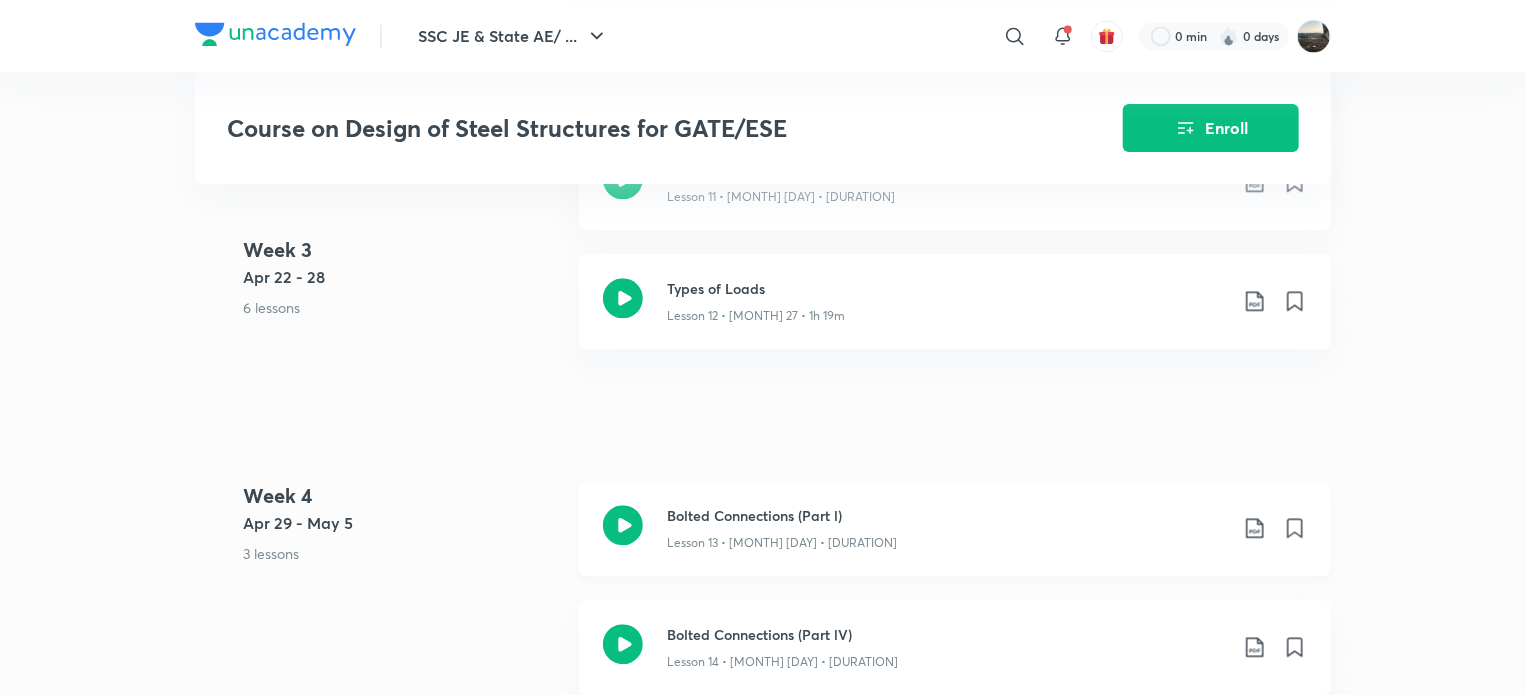 click 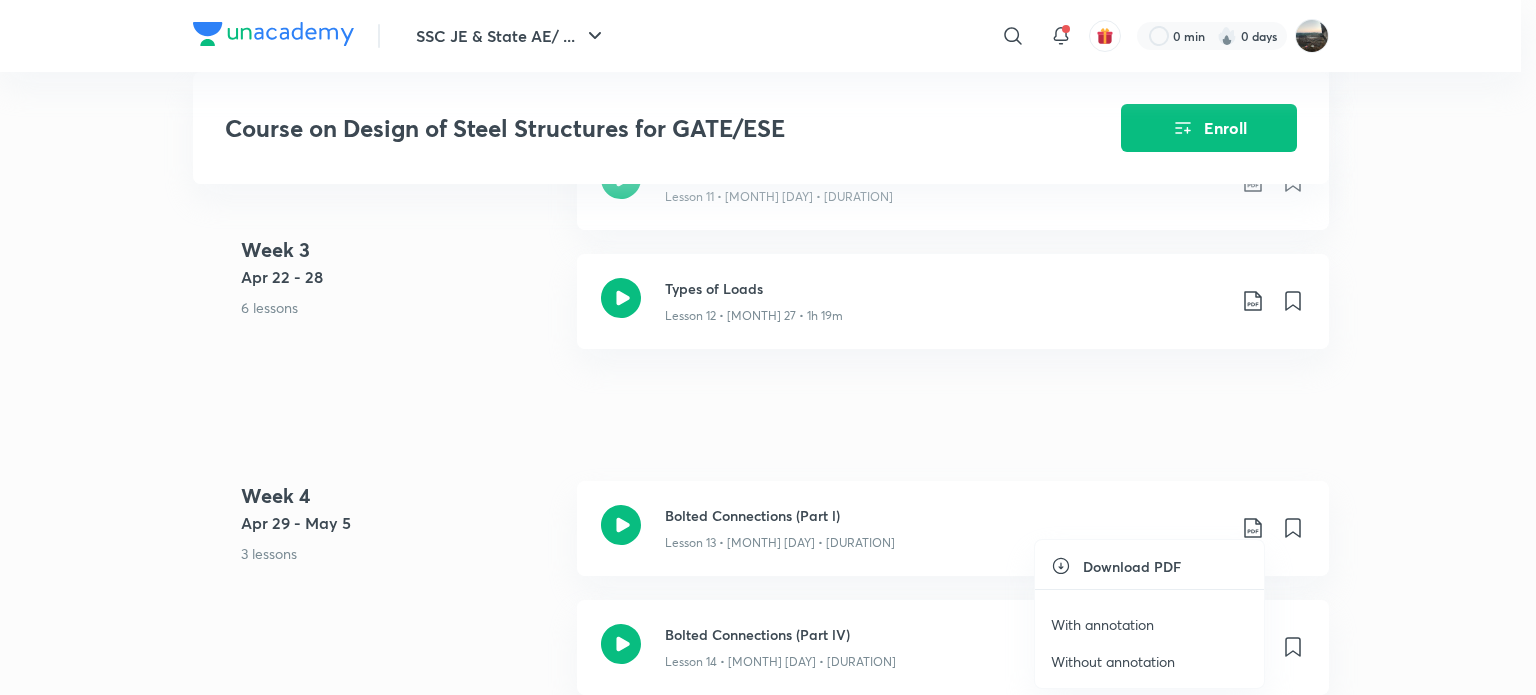 click on "With annotation" at bounding box center [1102, 624] 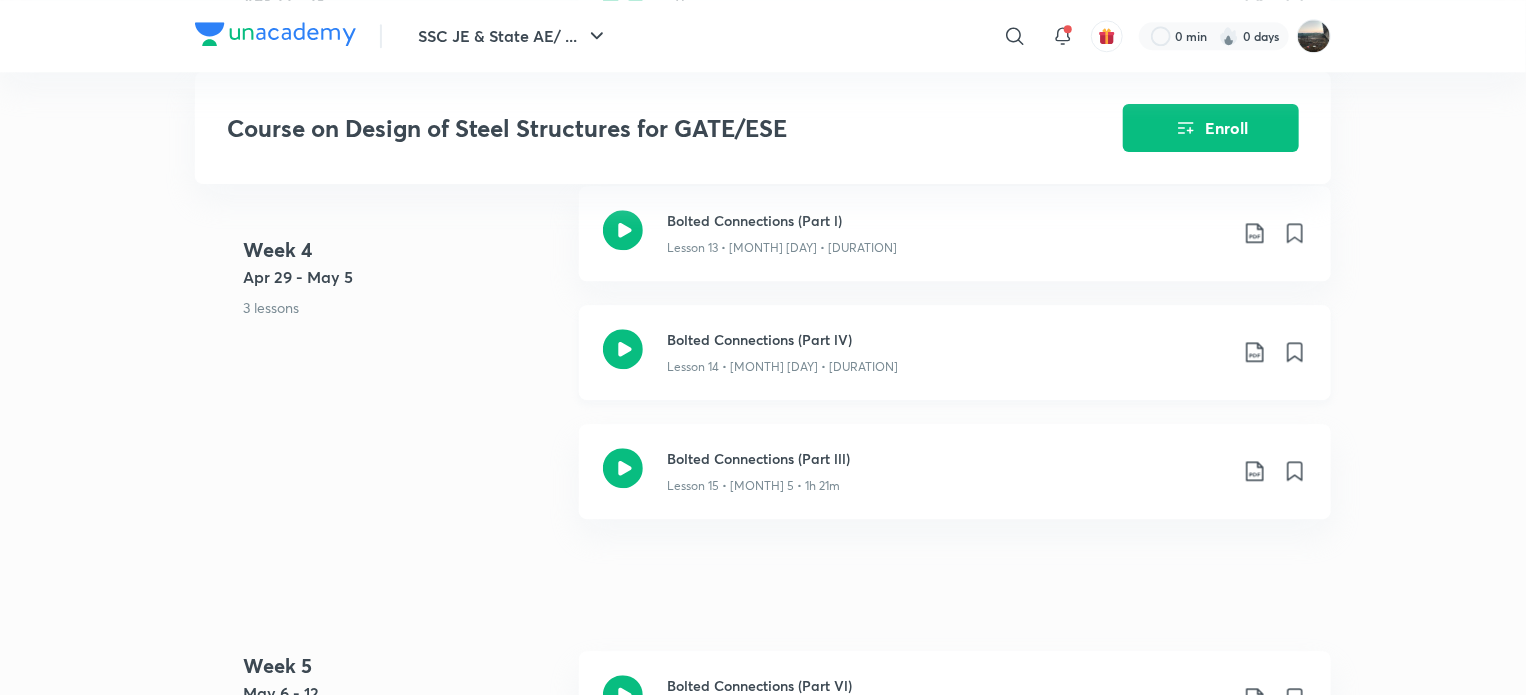 scroll, scrollTop: 2667, scrollLeft: 0, axis: vertical 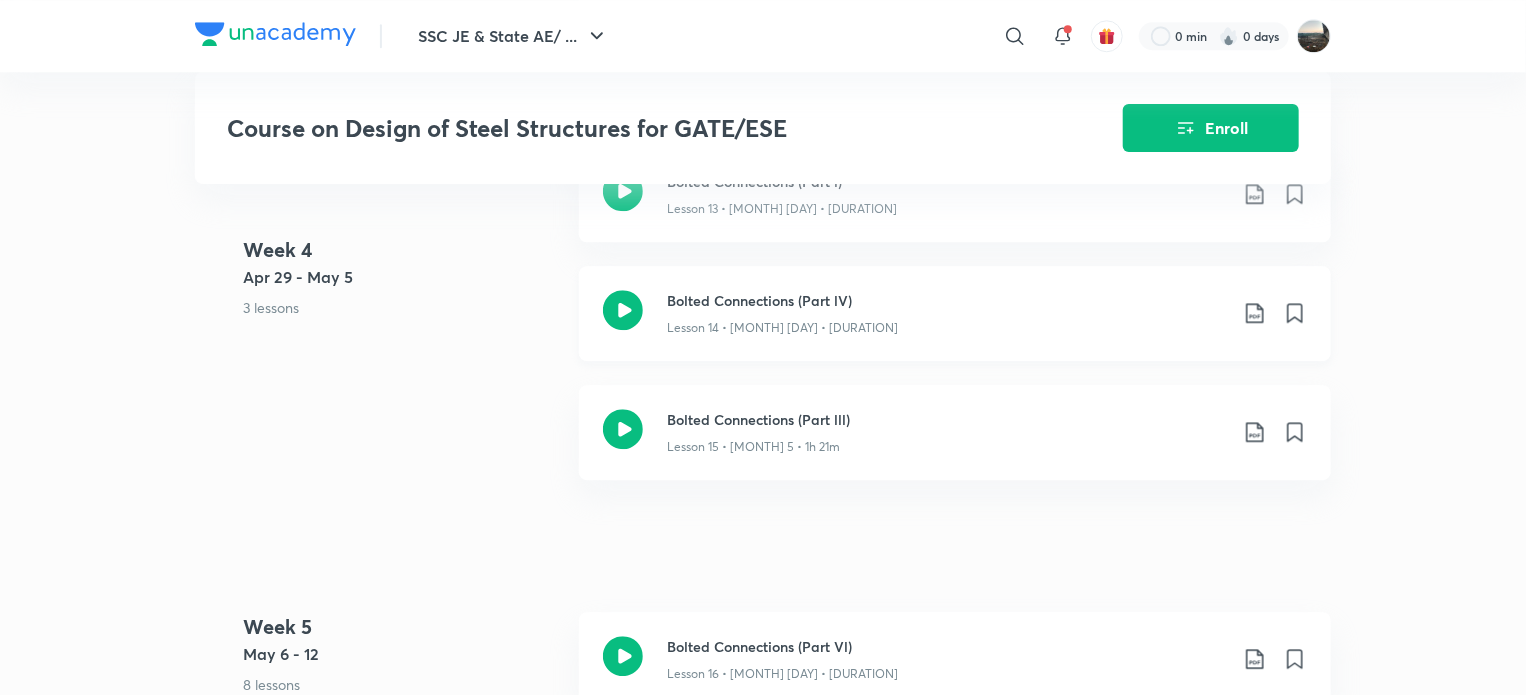click 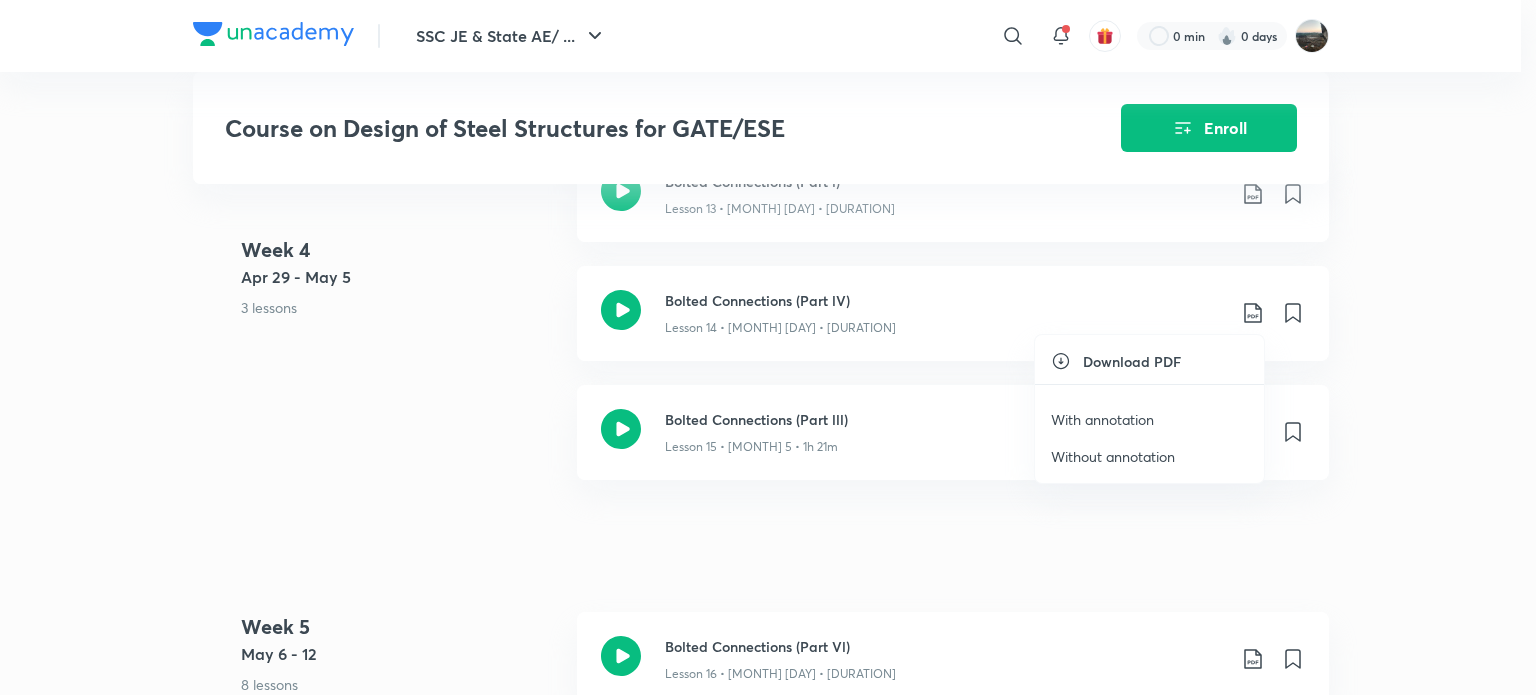 click on "With annotation" at bounding box center (1102, 419) 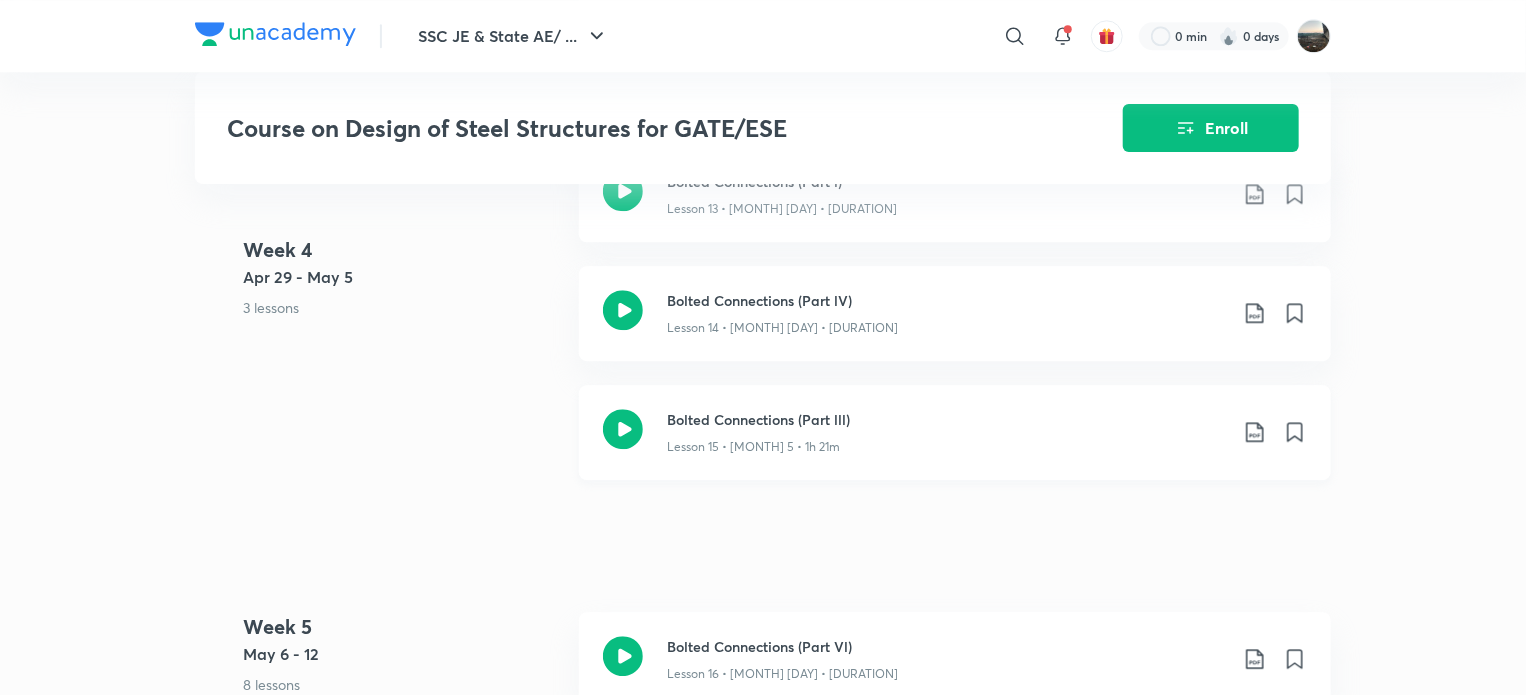 click 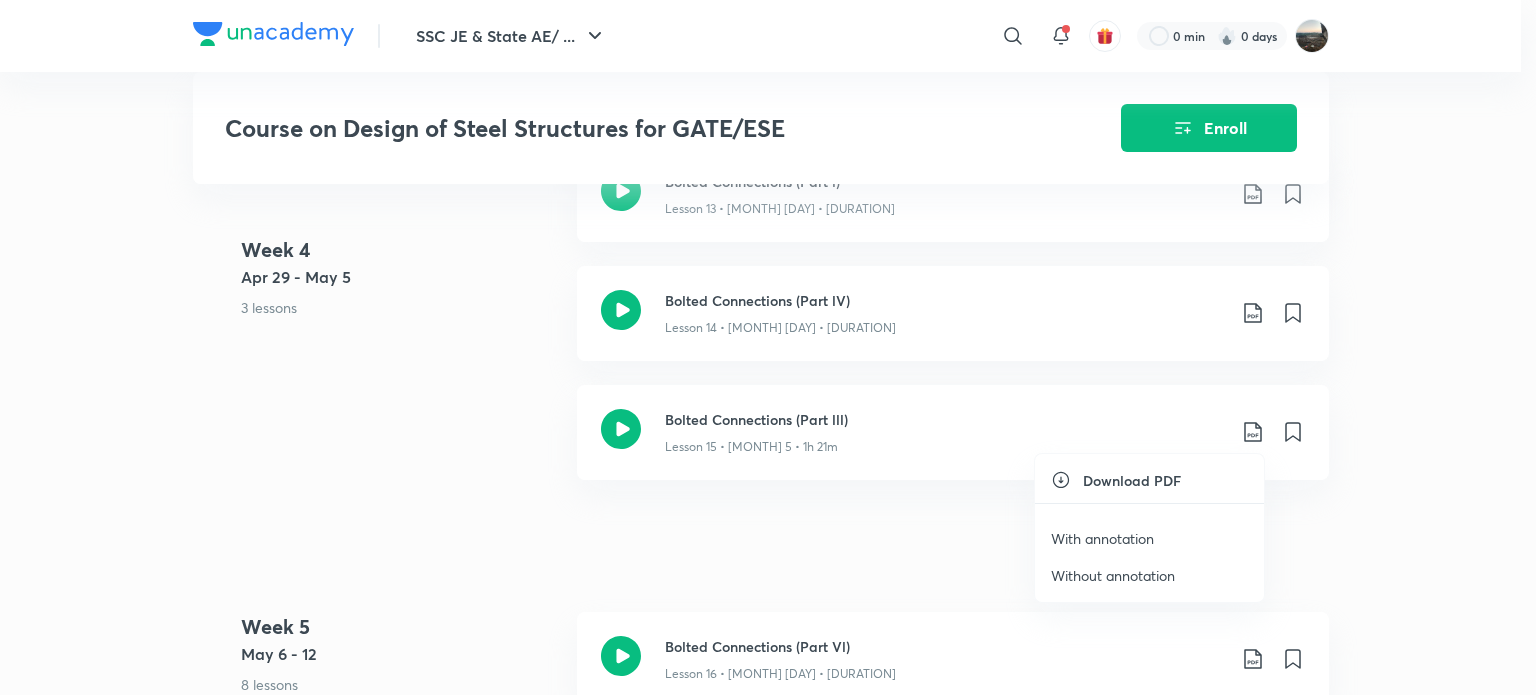 click on "With annotation" at bounding box center [1102, 538] 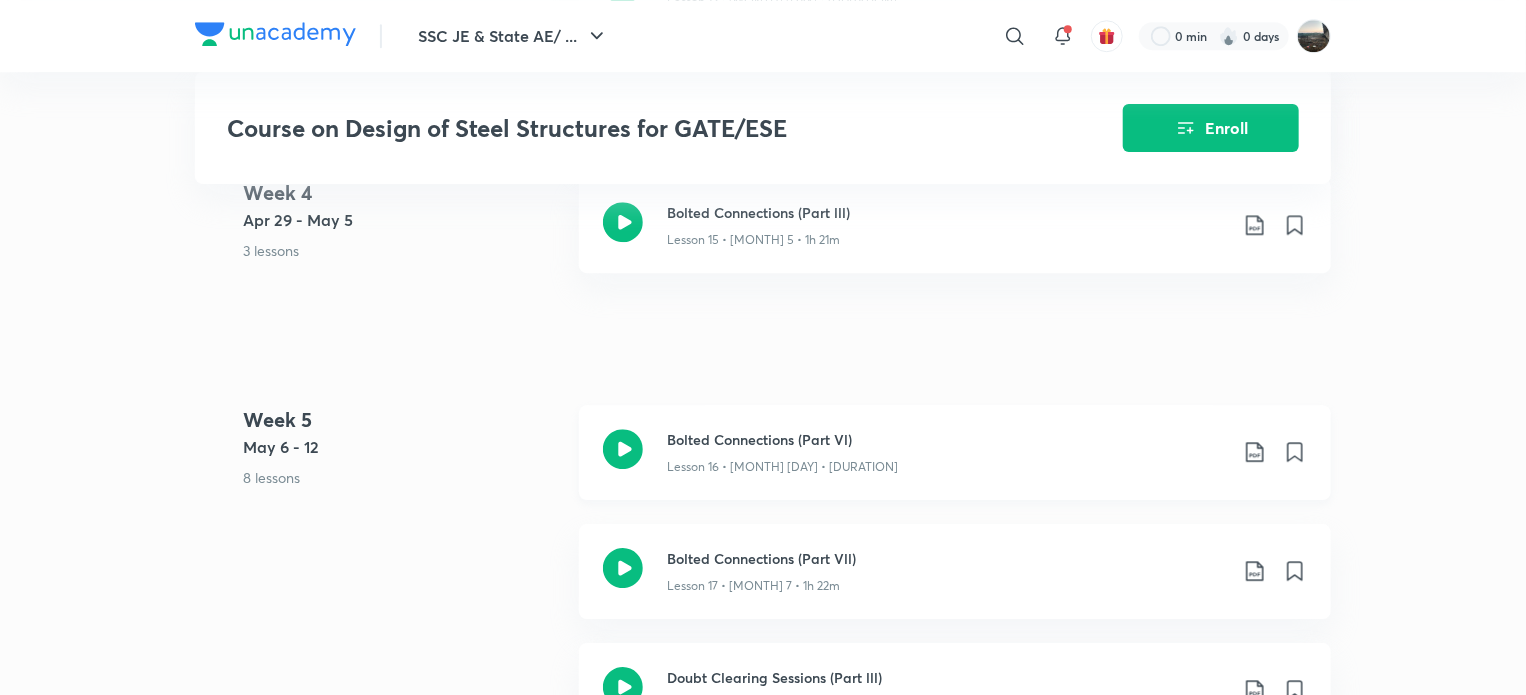 scroll, scrollTop: 3000, scrollLeft: 0, axis: vertical 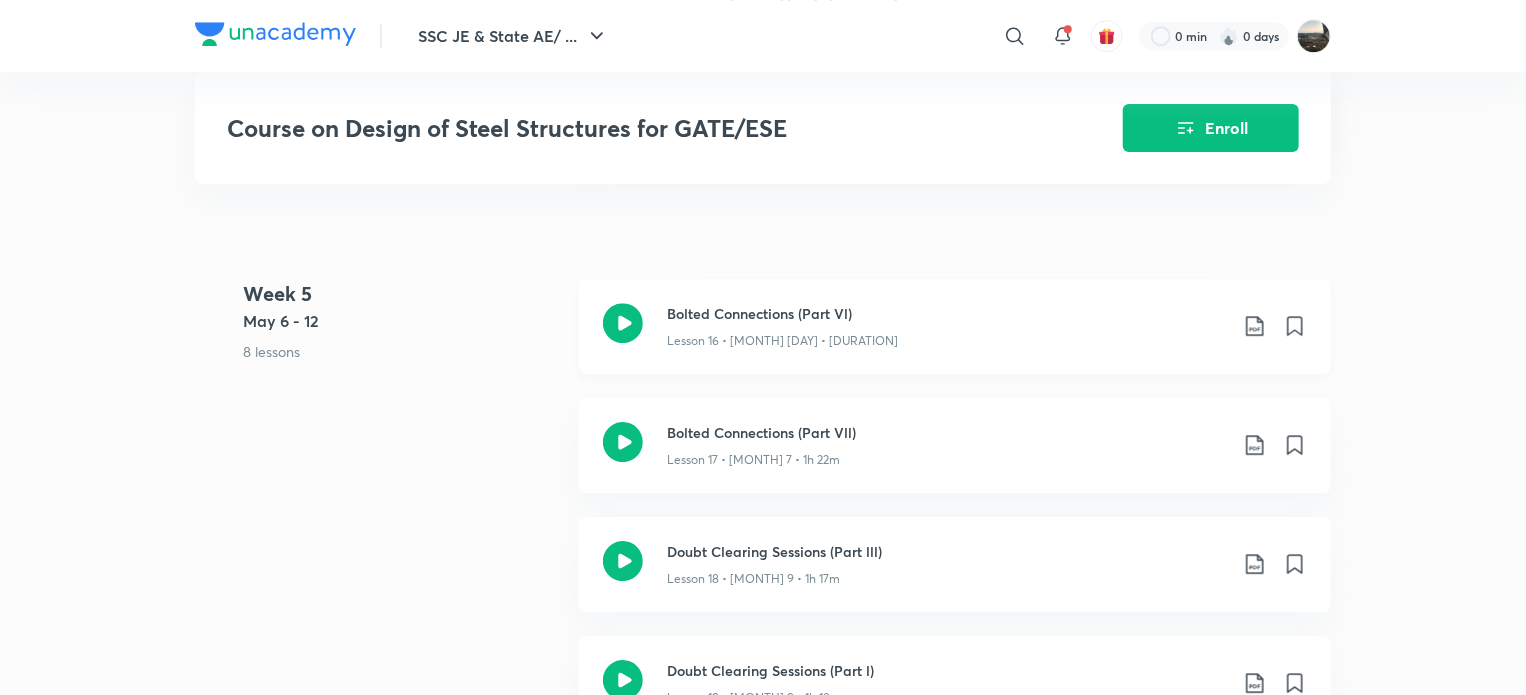 click 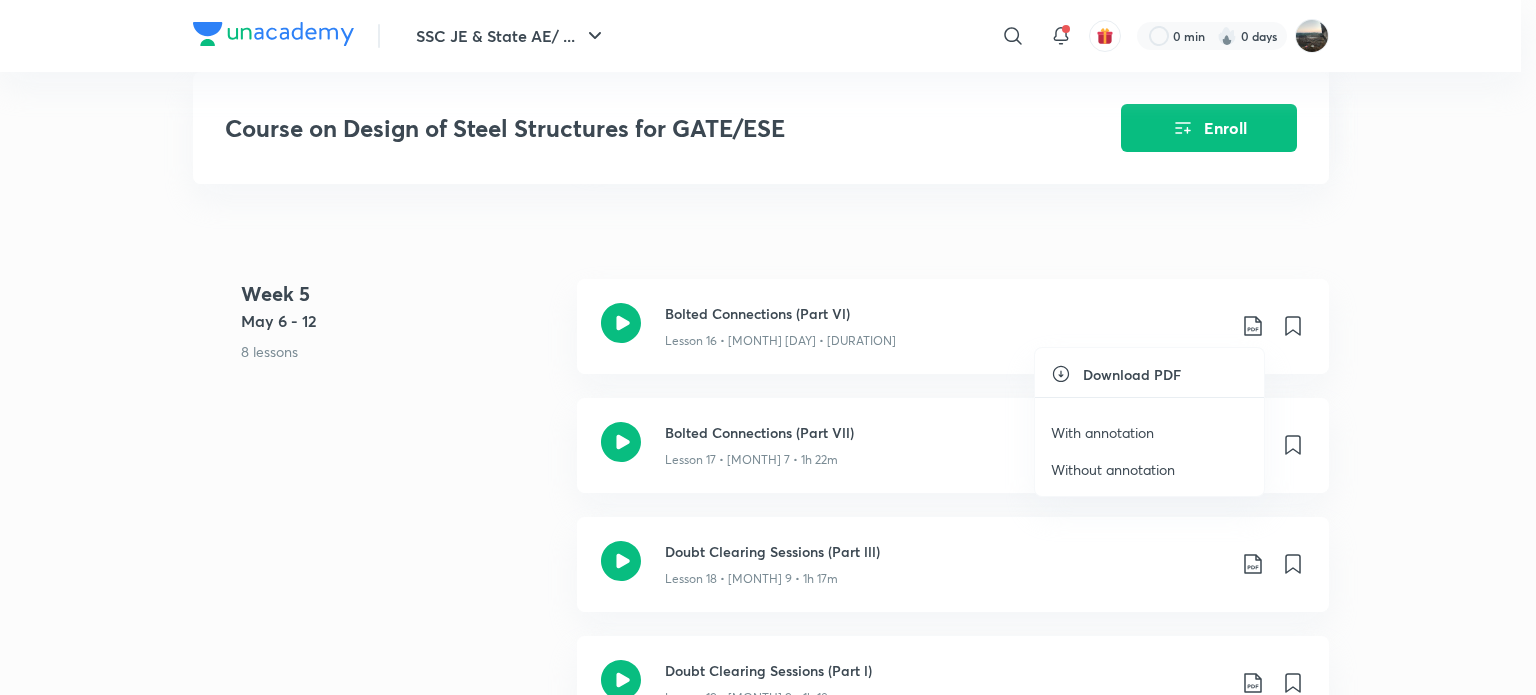 click on "With annotation" at bounding box center [1102, 432] 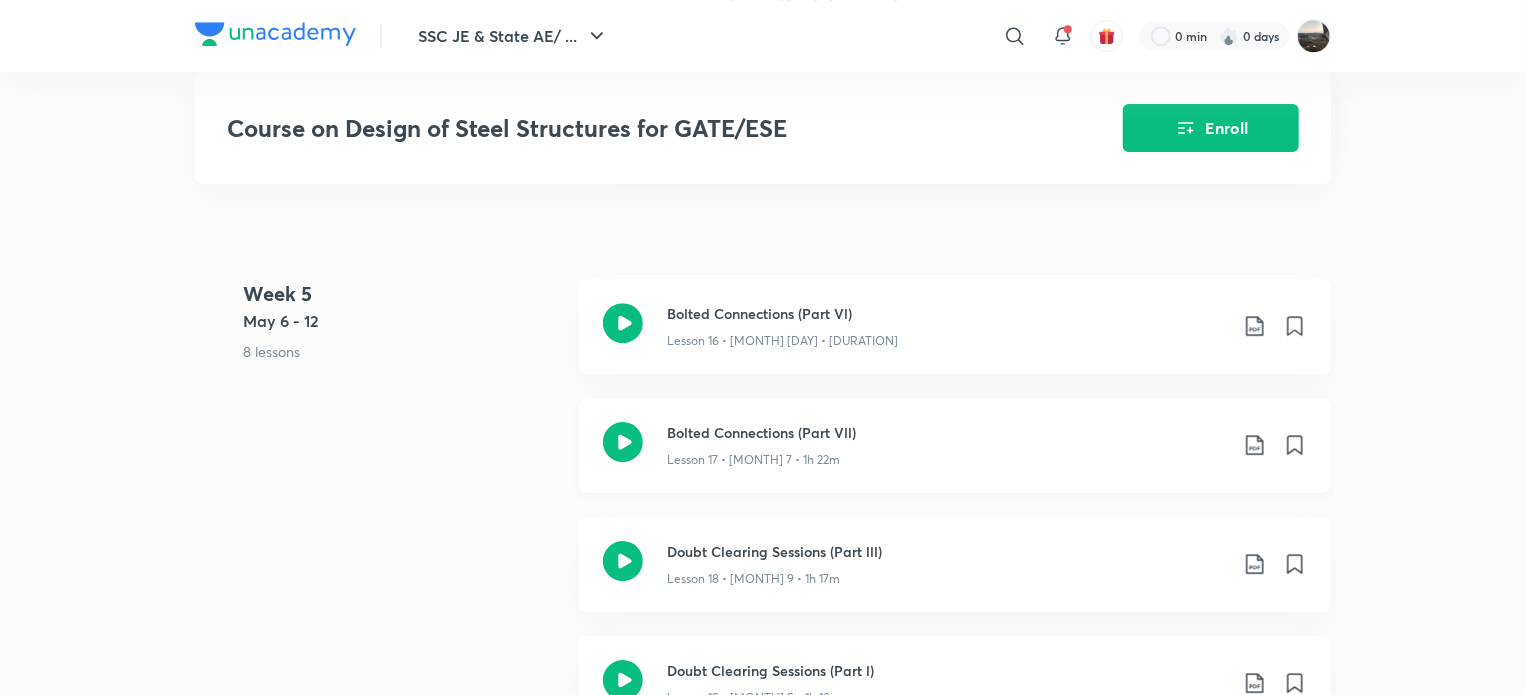 click 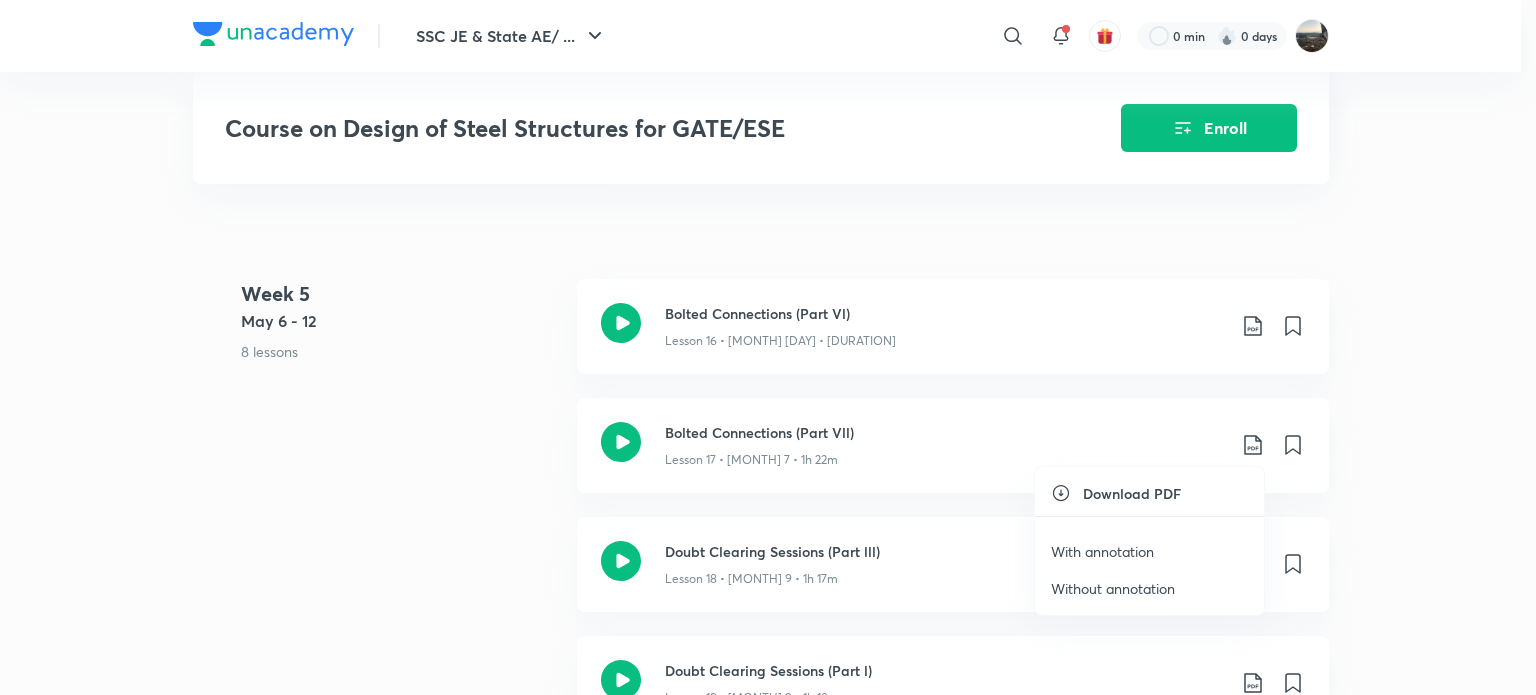 click on "With annotation" at bounding box center (1102, 551) 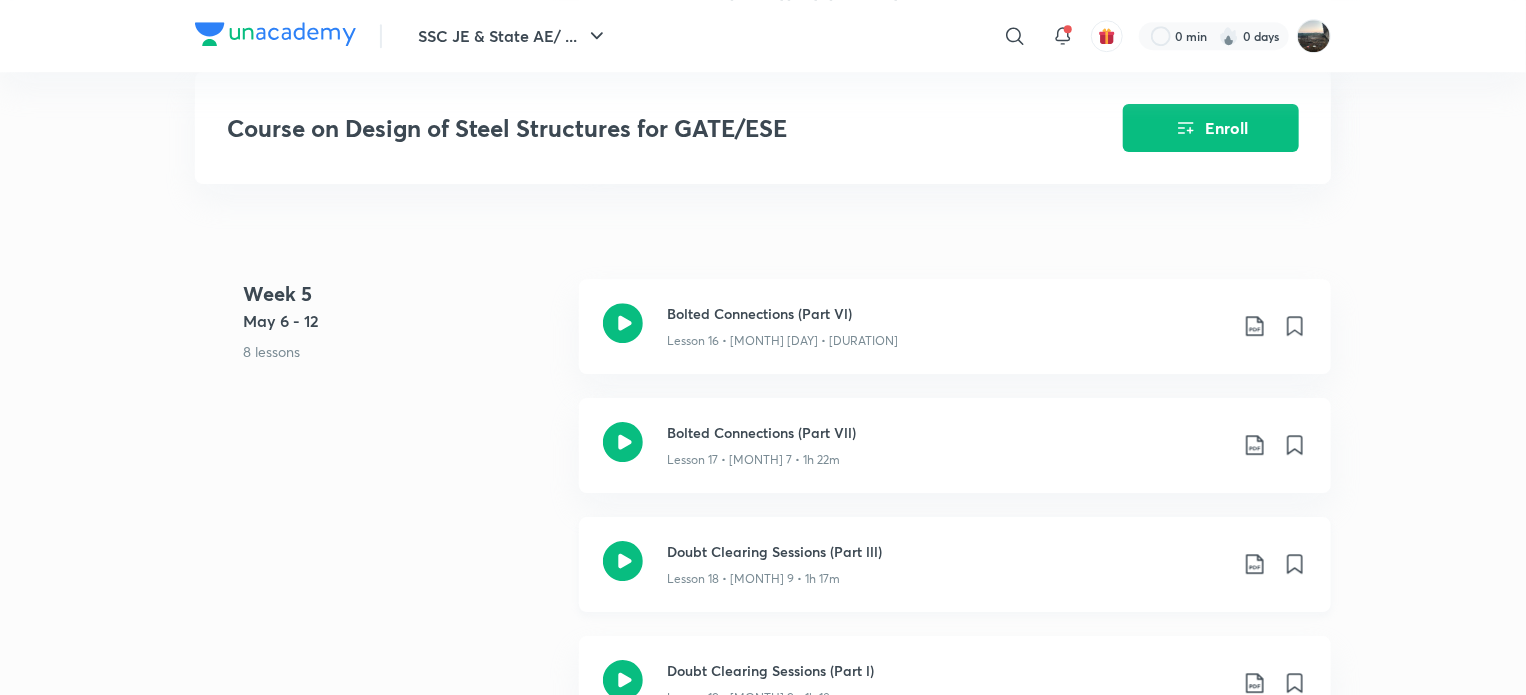click 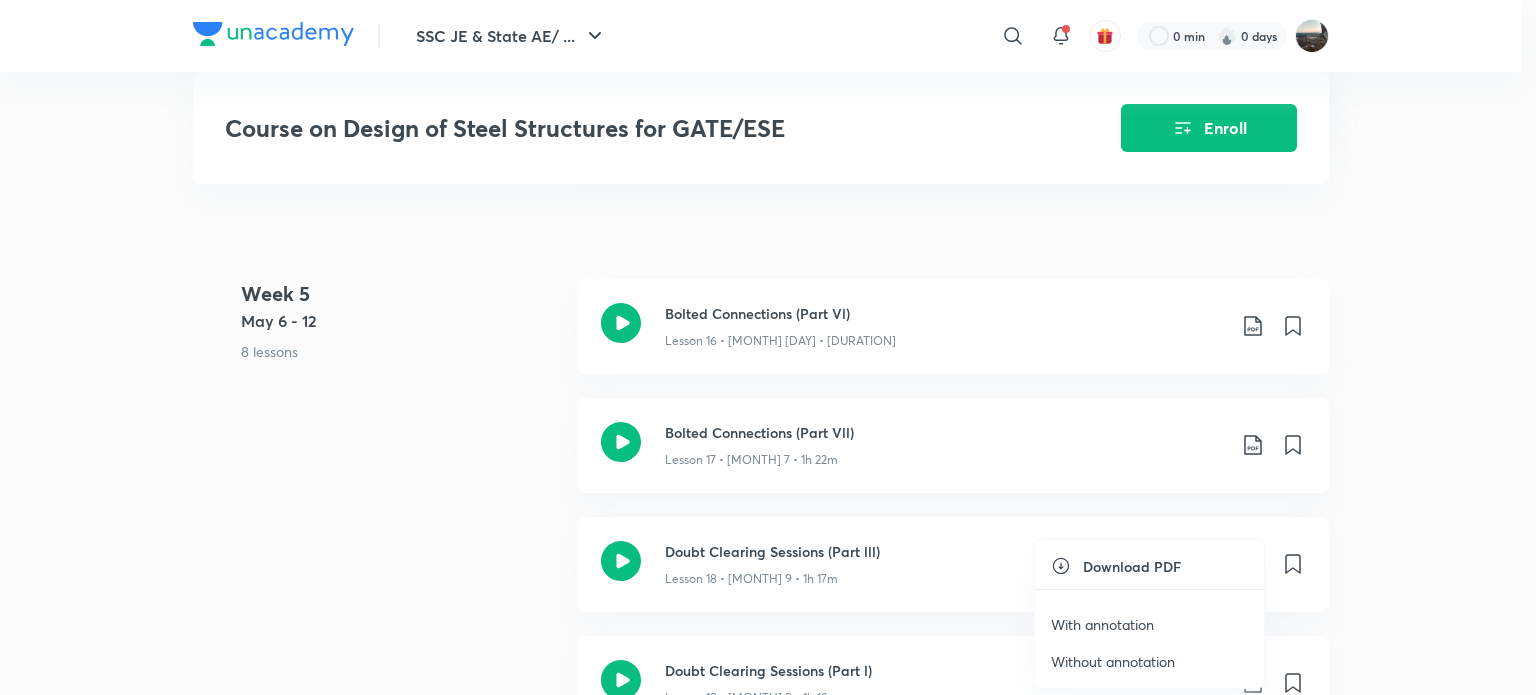 click on "With annotation" at bounding box center [1102, 624] 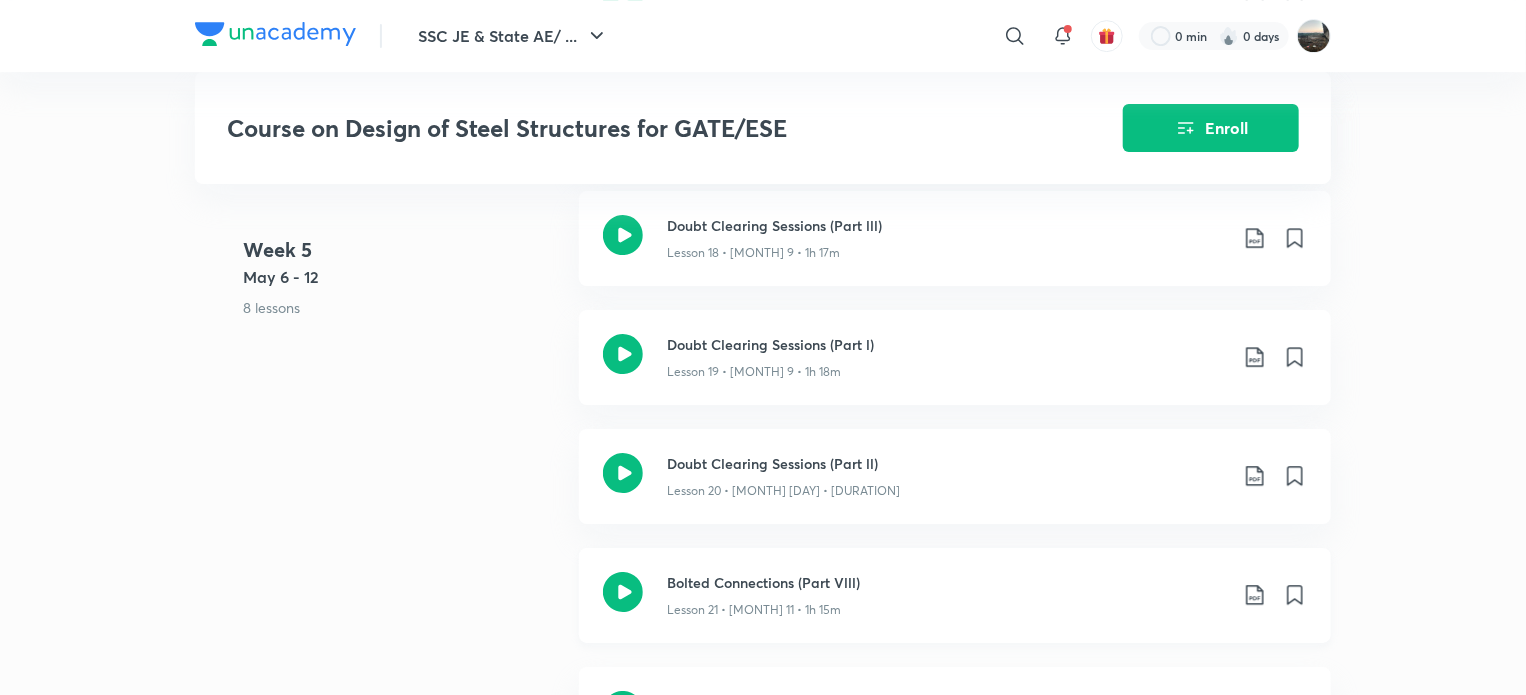 scroll, scrollTop: 3333, scrollLeft: 0, axis: vertical 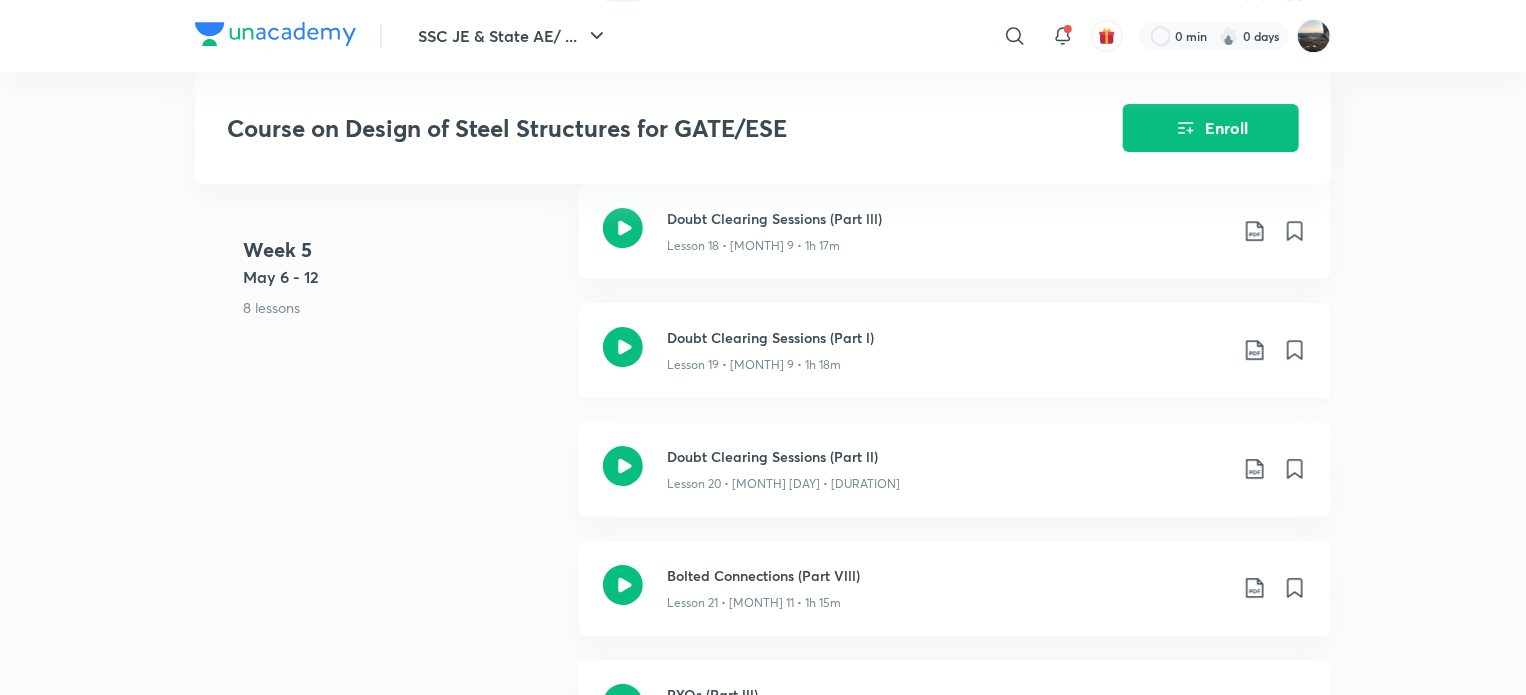 click 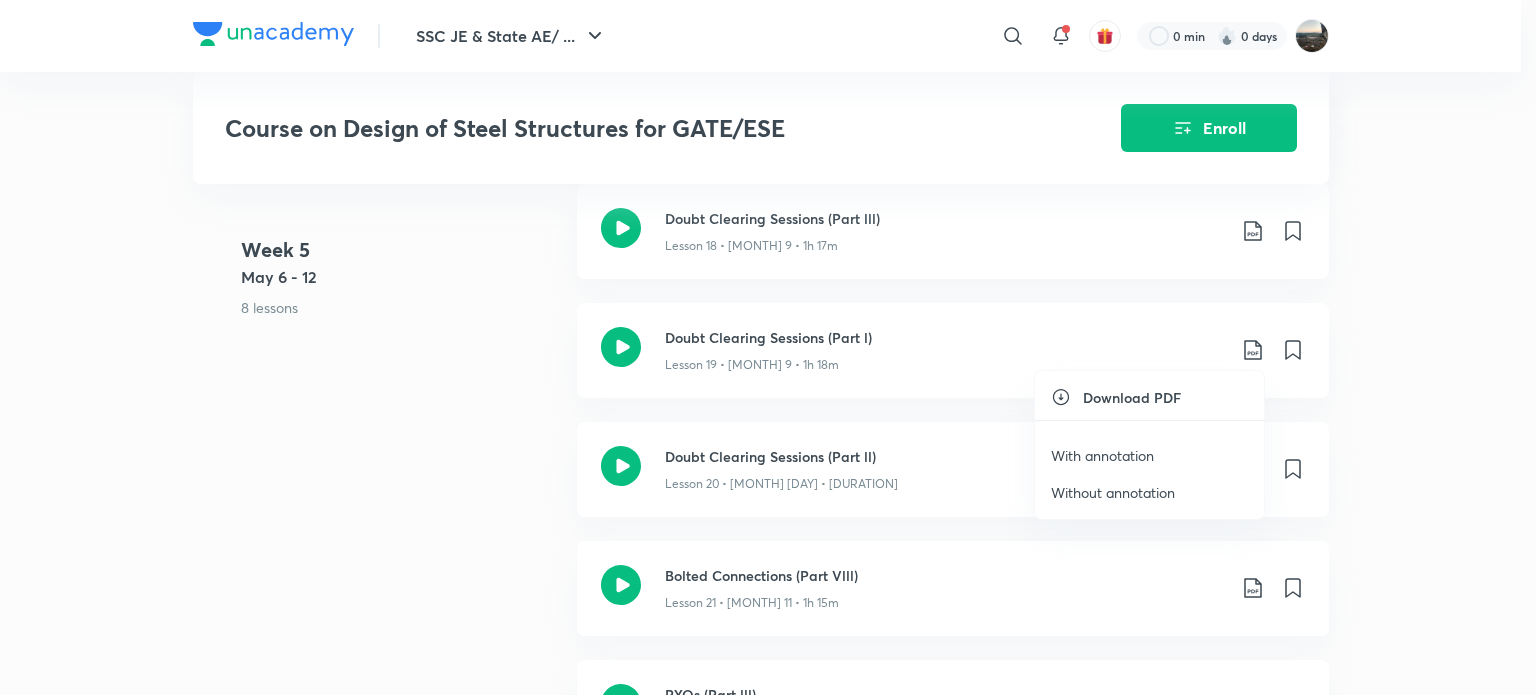click at bounding box center (768, 347) 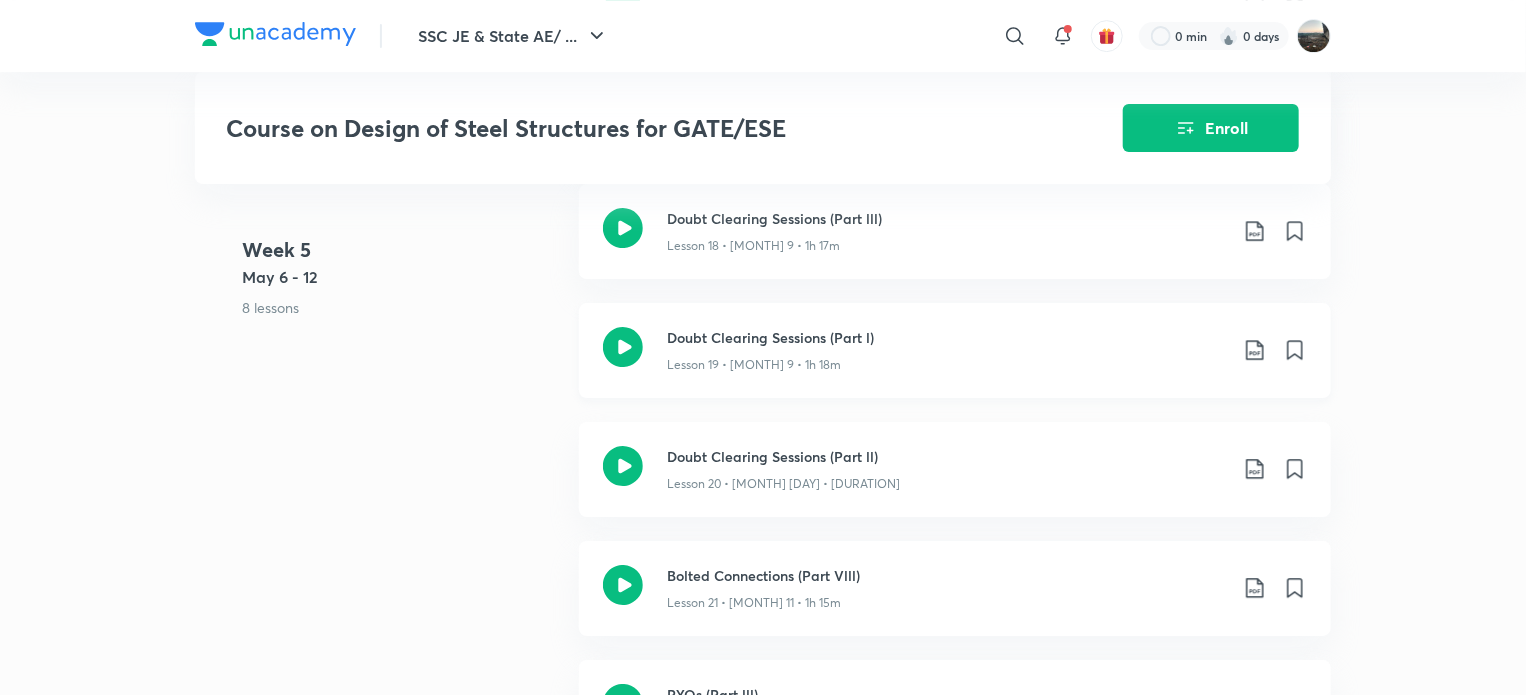 click 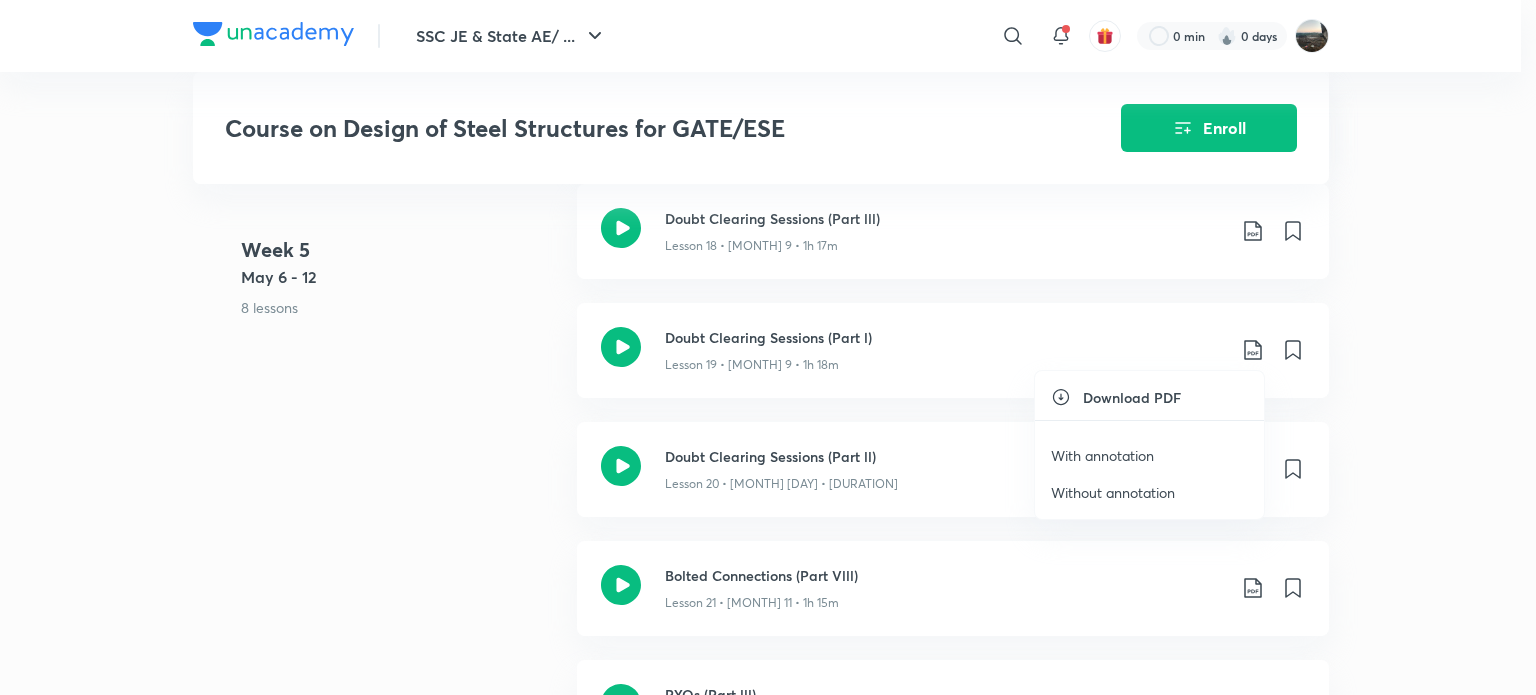 click on "With annotation" at bounding box center (1102, 455) 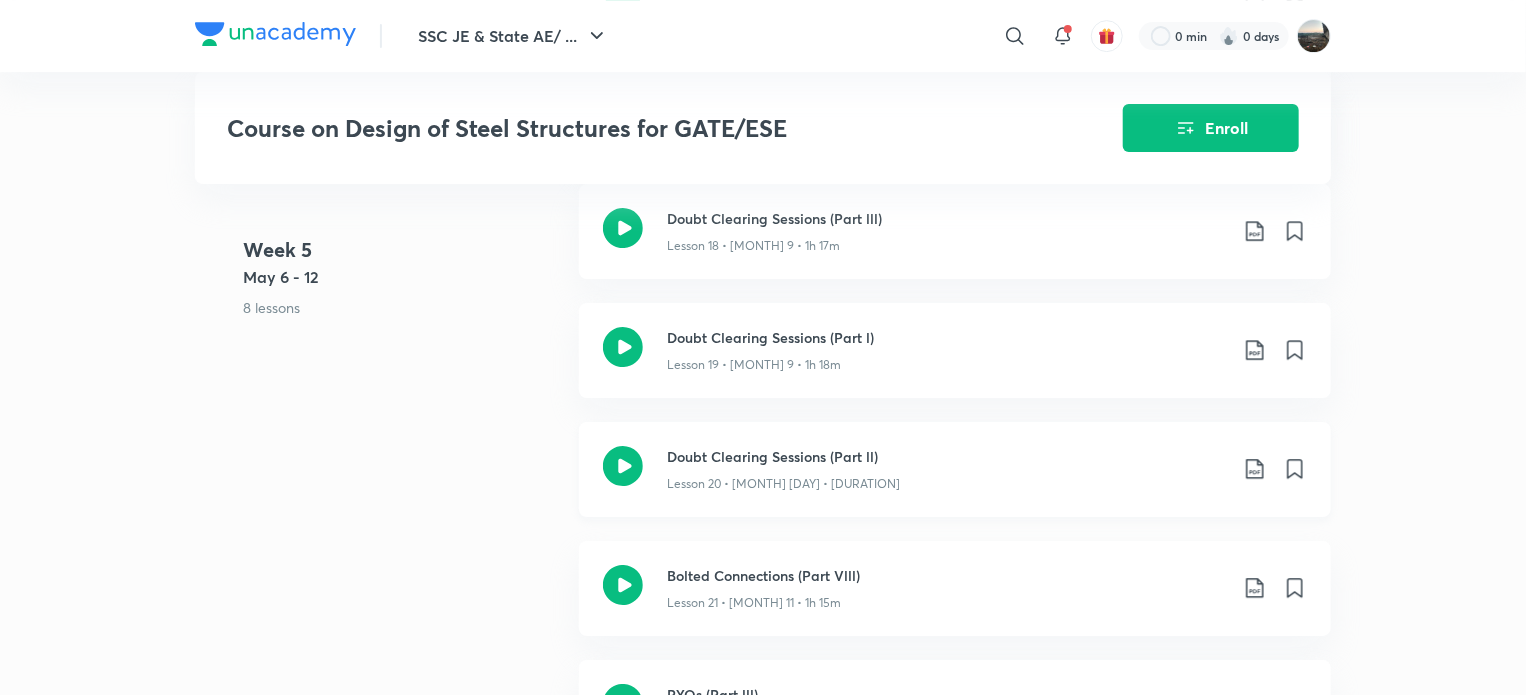 click 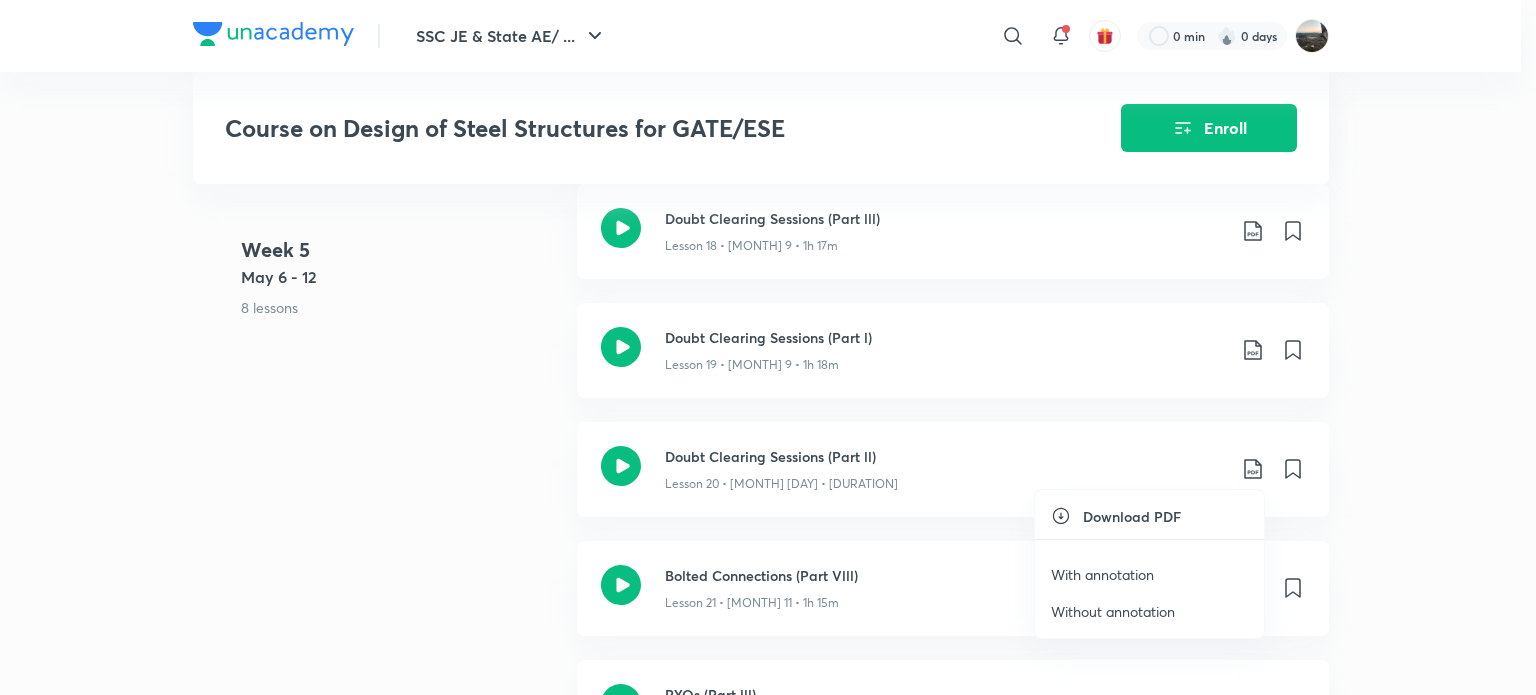click on "With annotation" at bounding box center [1102, 574] 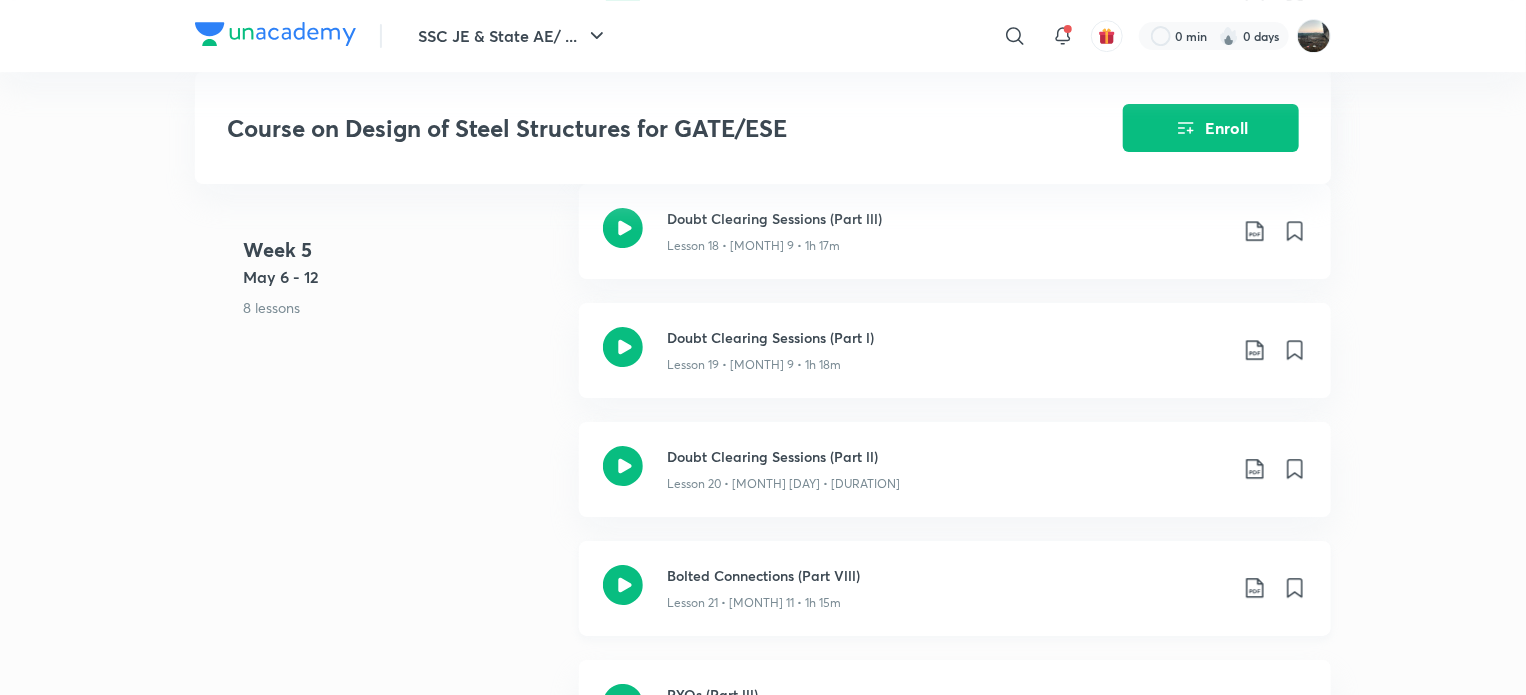 click 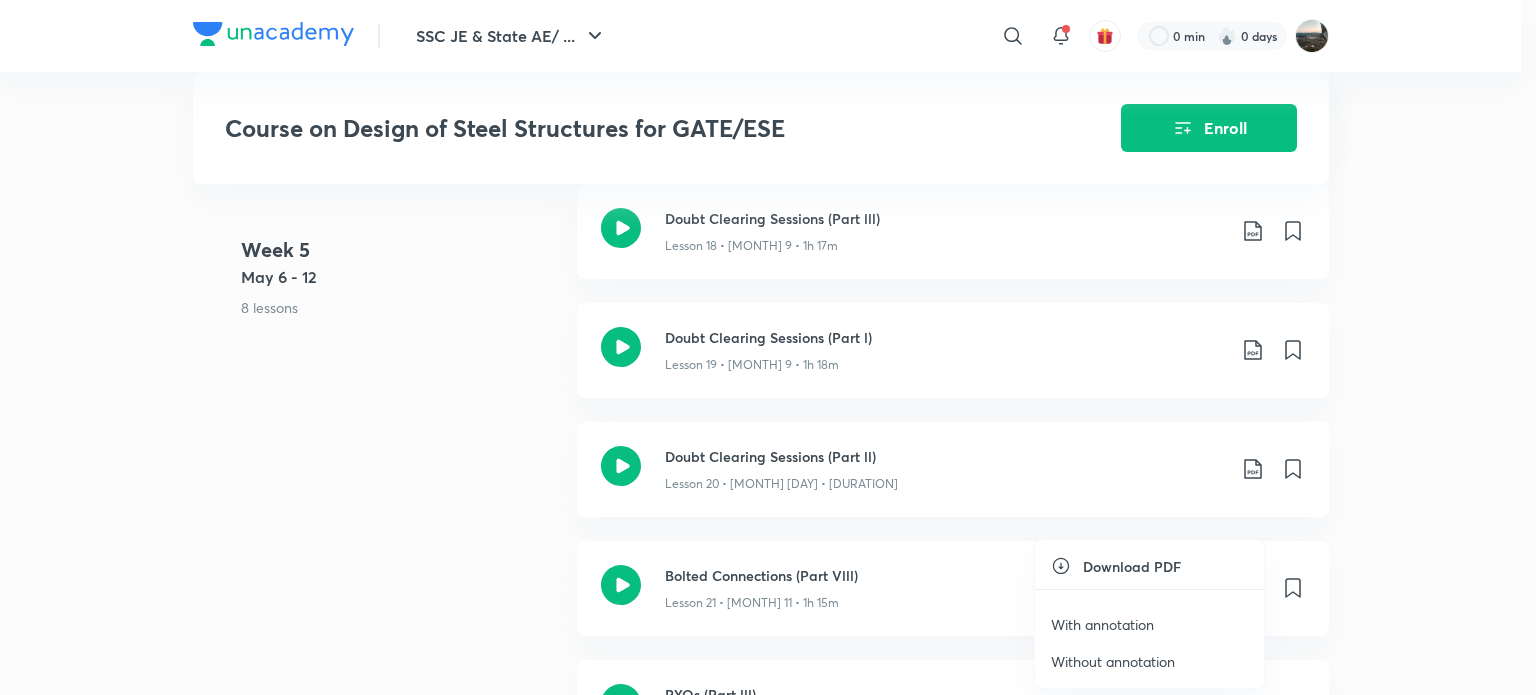 click on "With annotation" at bounding box center [1102, 624] 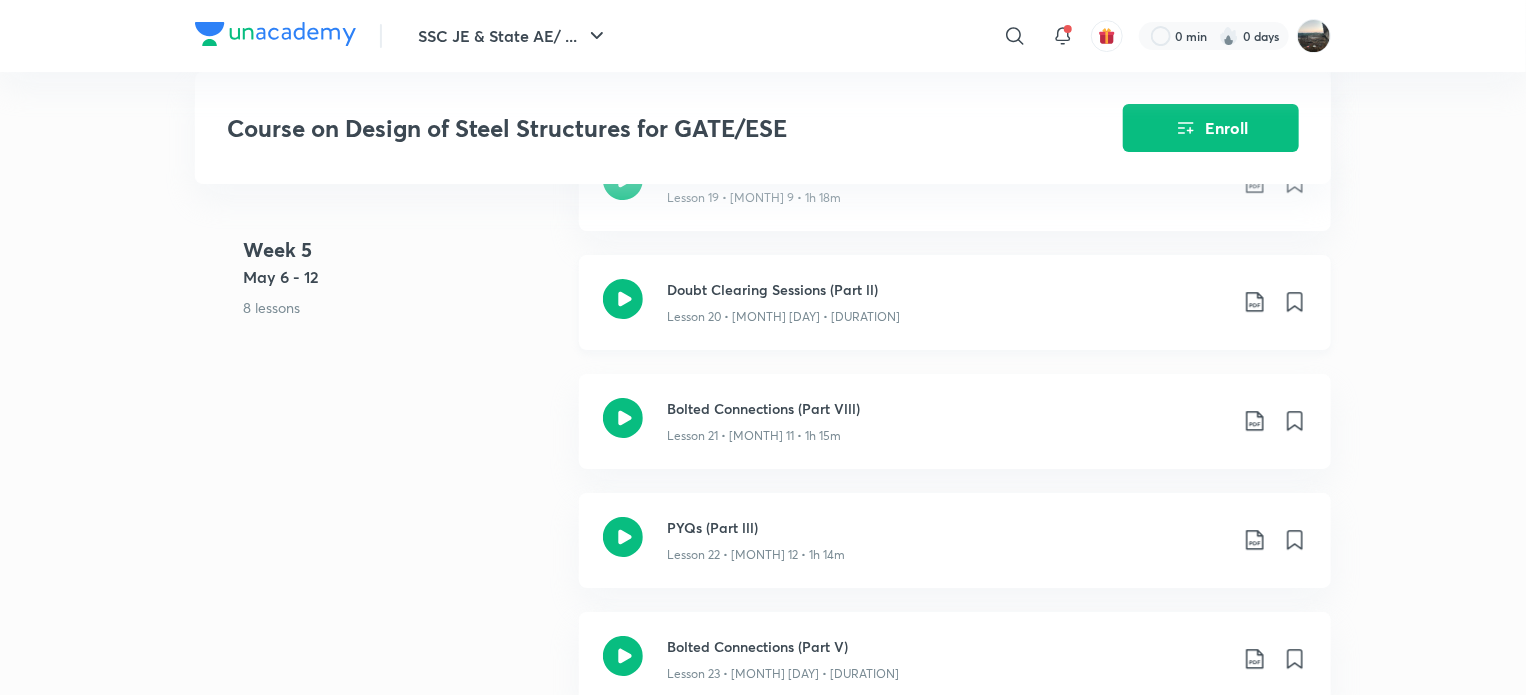 scroll, scrollTop: 3667, scrollLeft: 0, axis: vertical 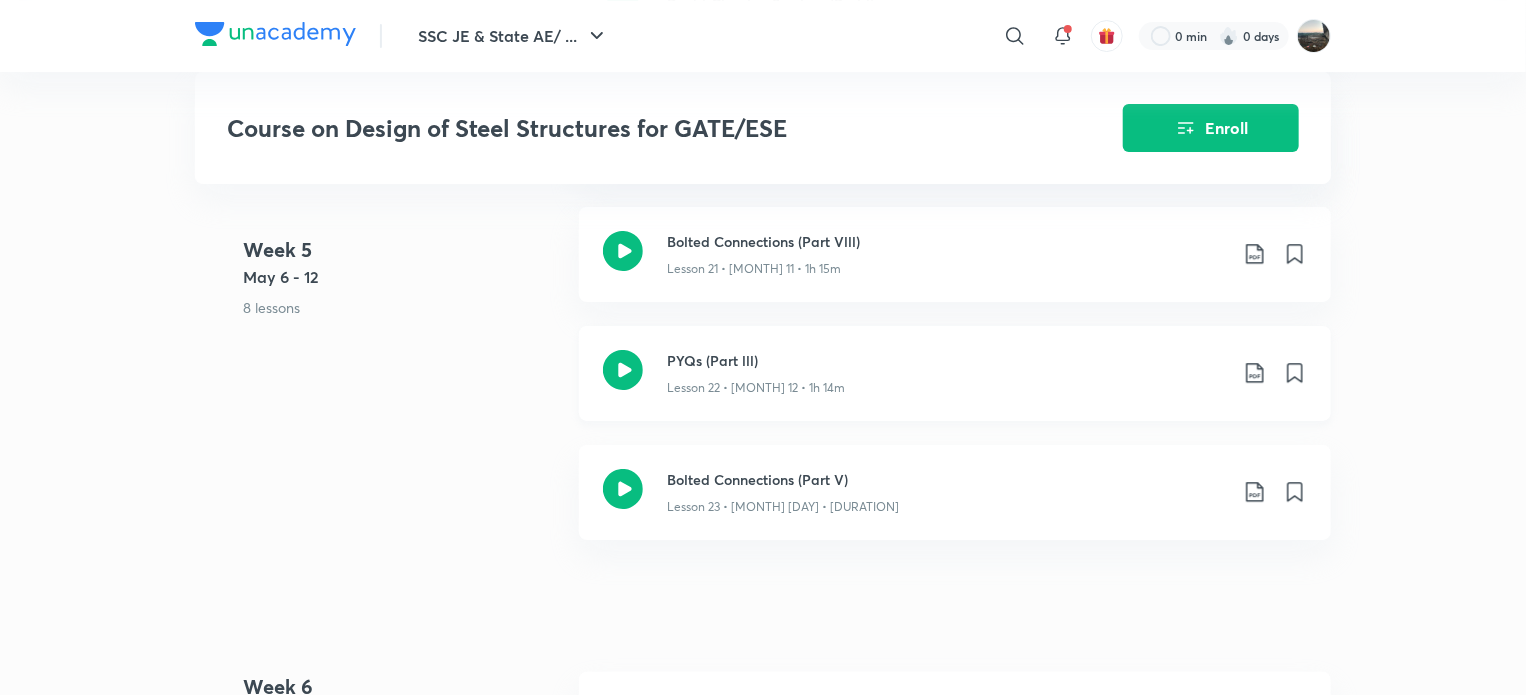click 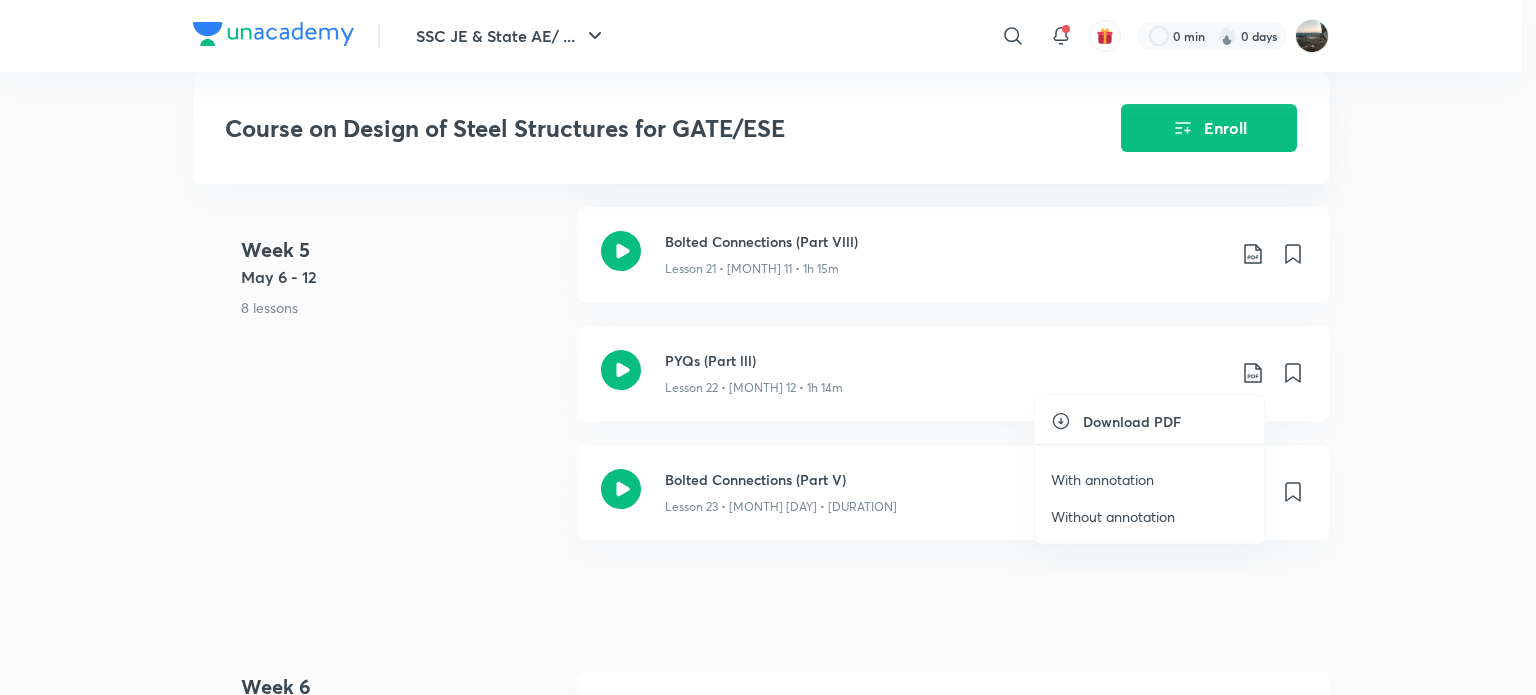 click on "With annotation" at bounding box center [1102, 479] 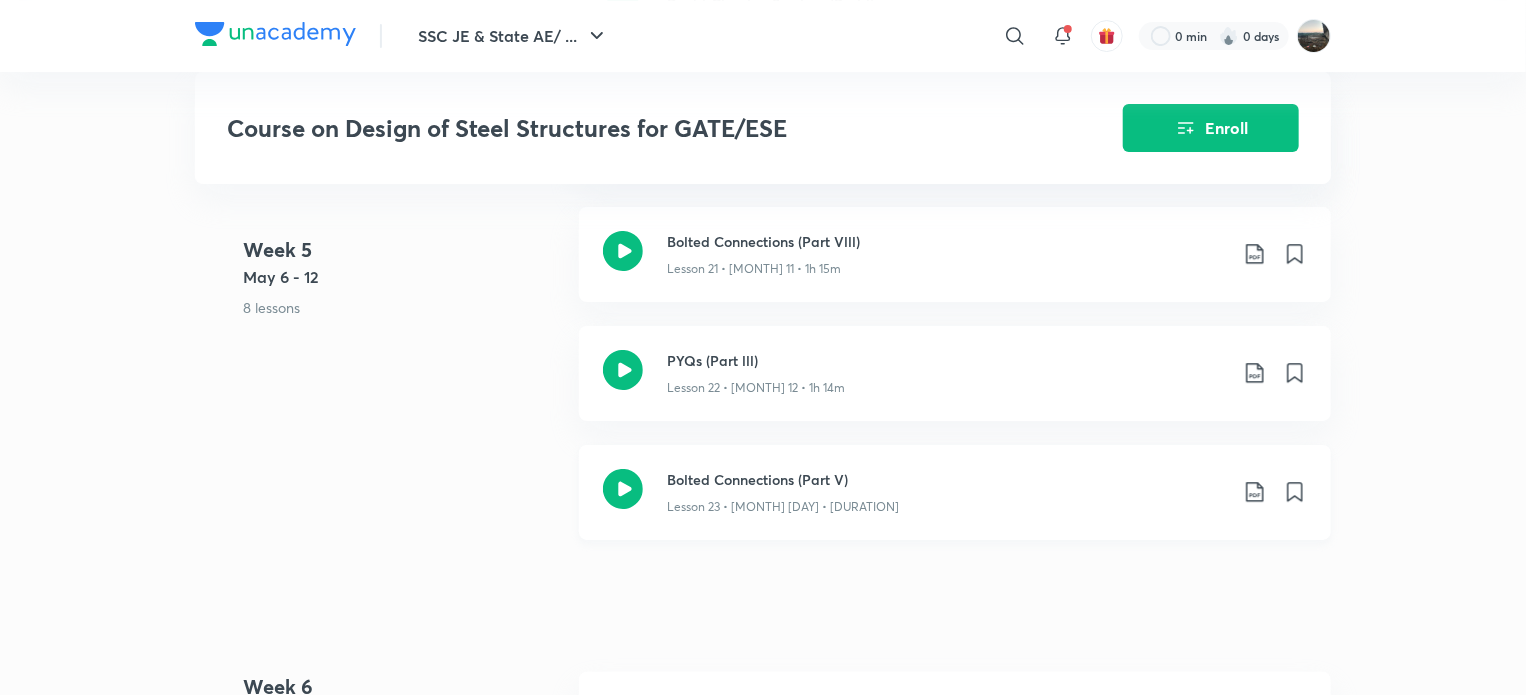 click 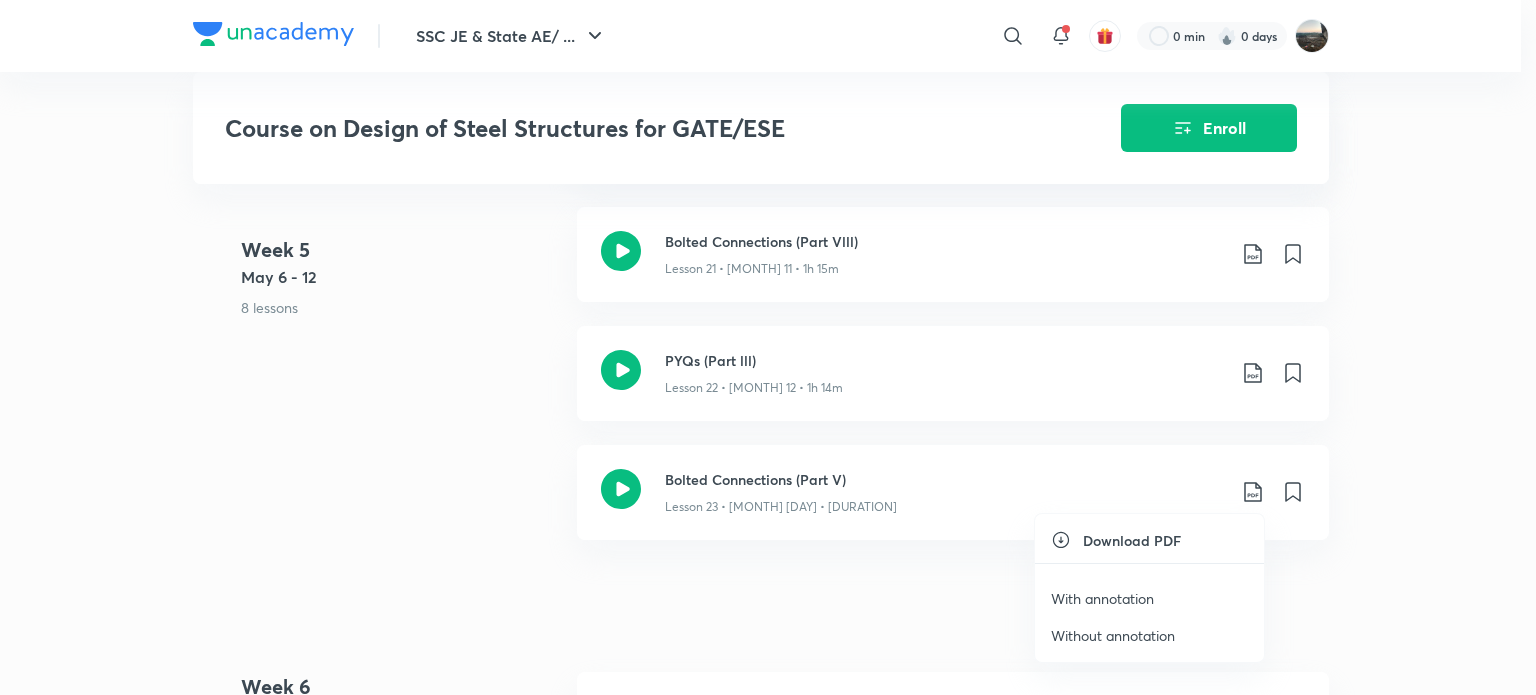 click on "With annotation" at bounding box center (1102, 598) 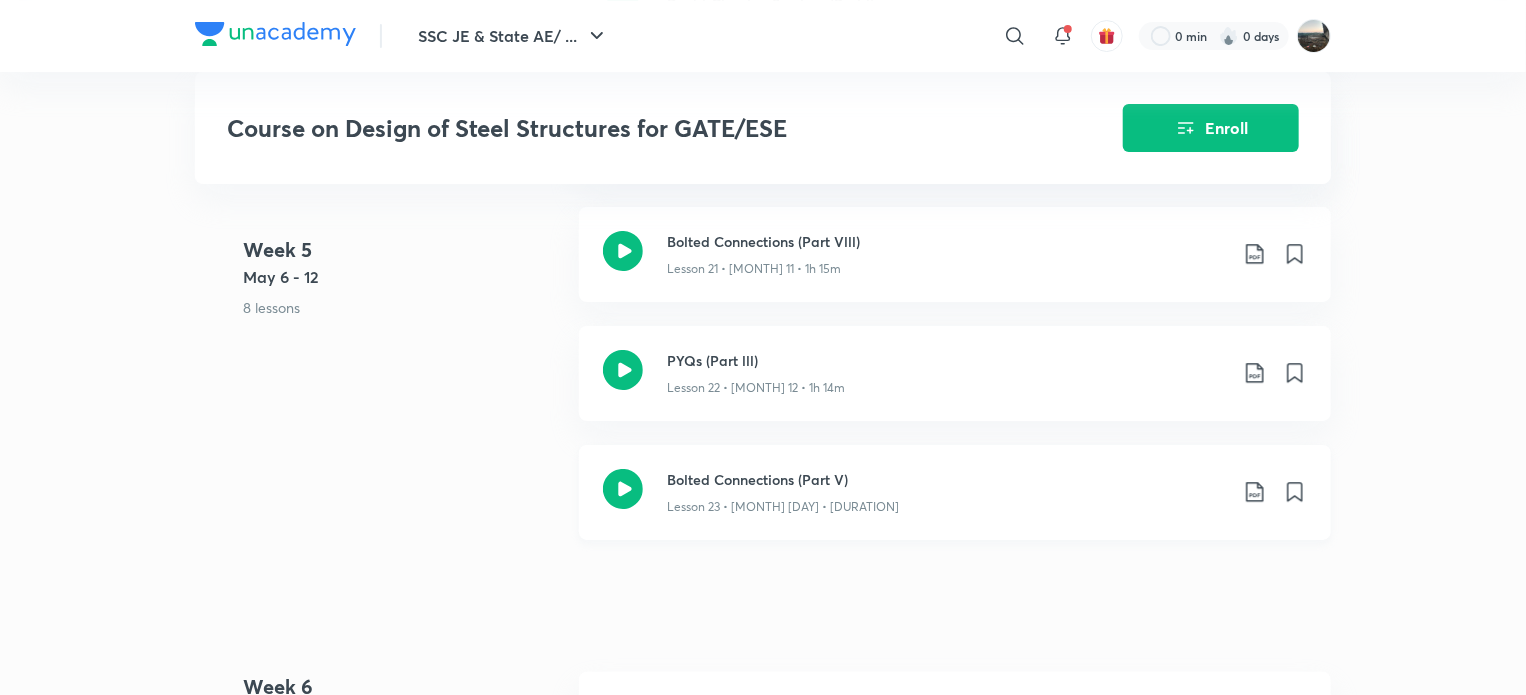 scroll, scrollTop: 4000, scrollLeft: 0, axis: vertical 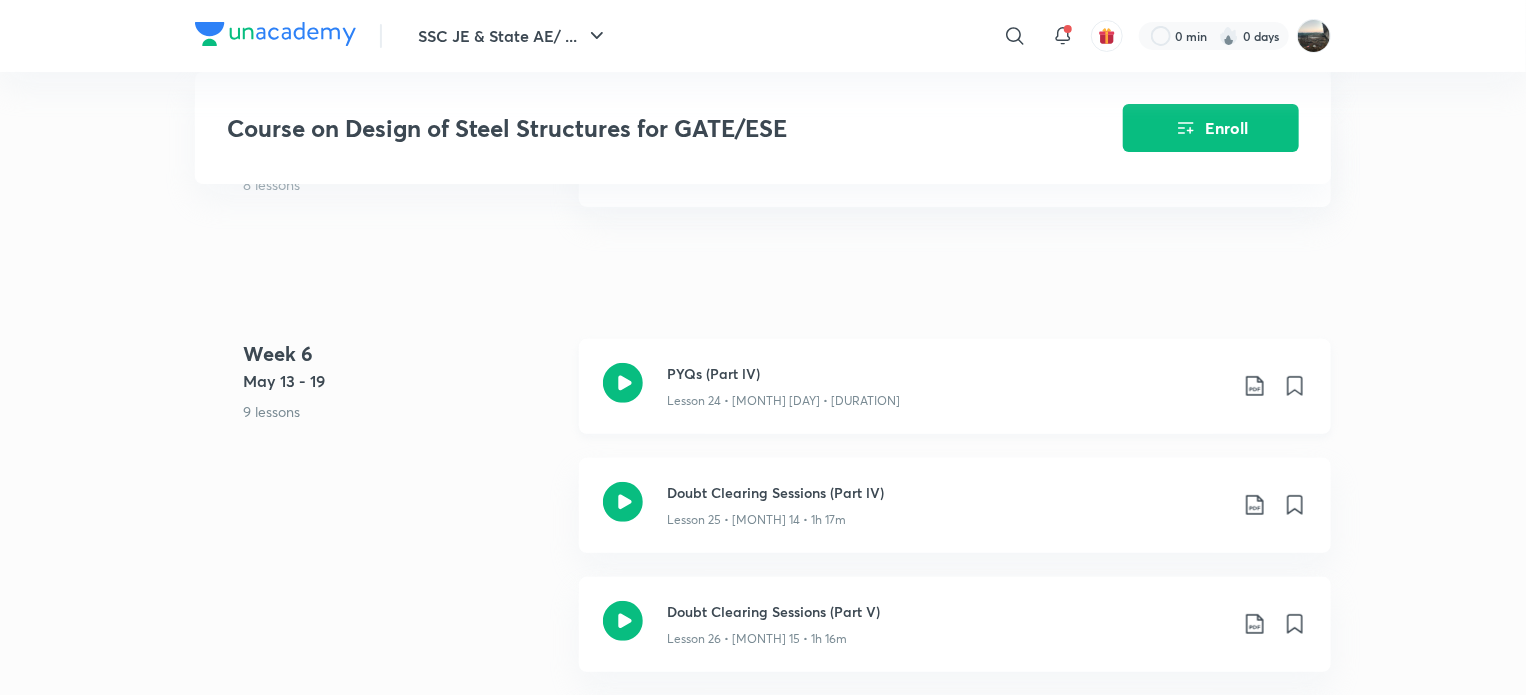 click 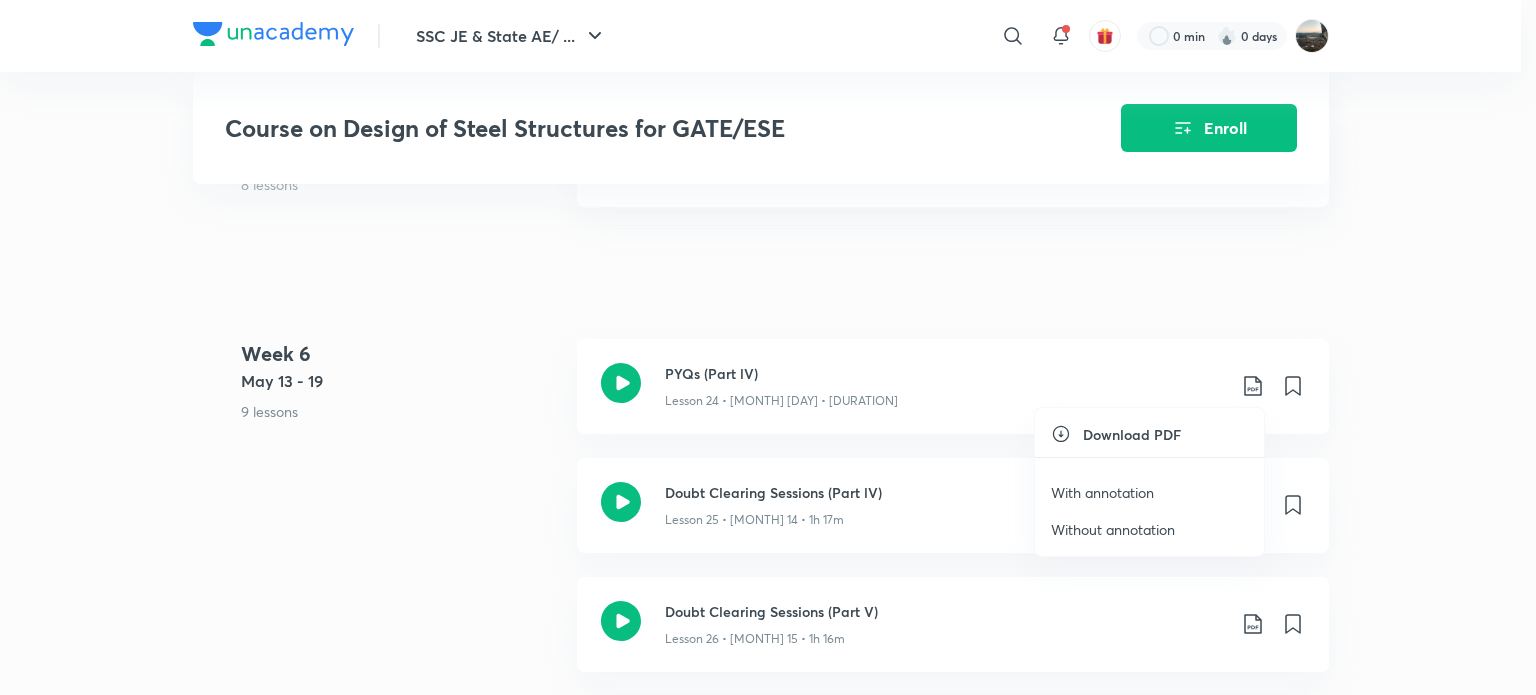 click on "With annotation" at bounding box center (1102, 492) 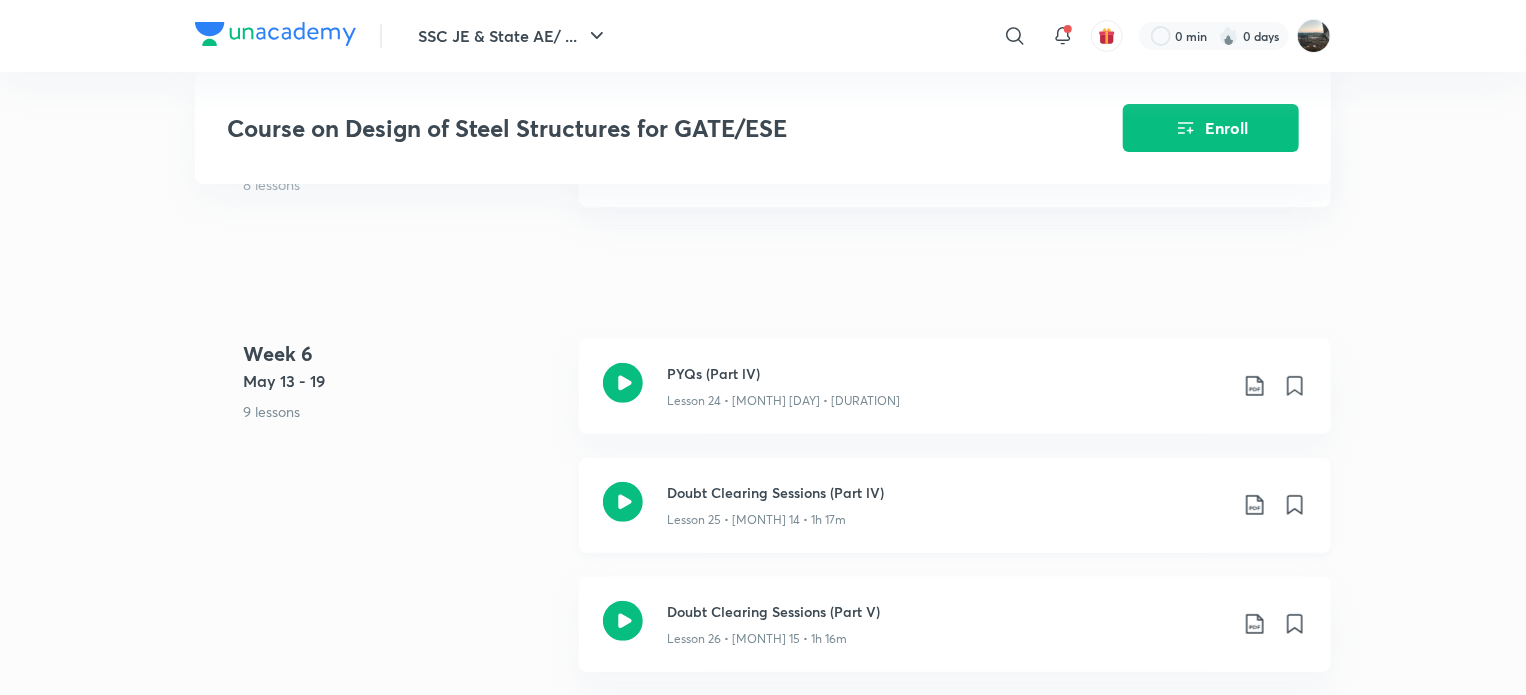 click 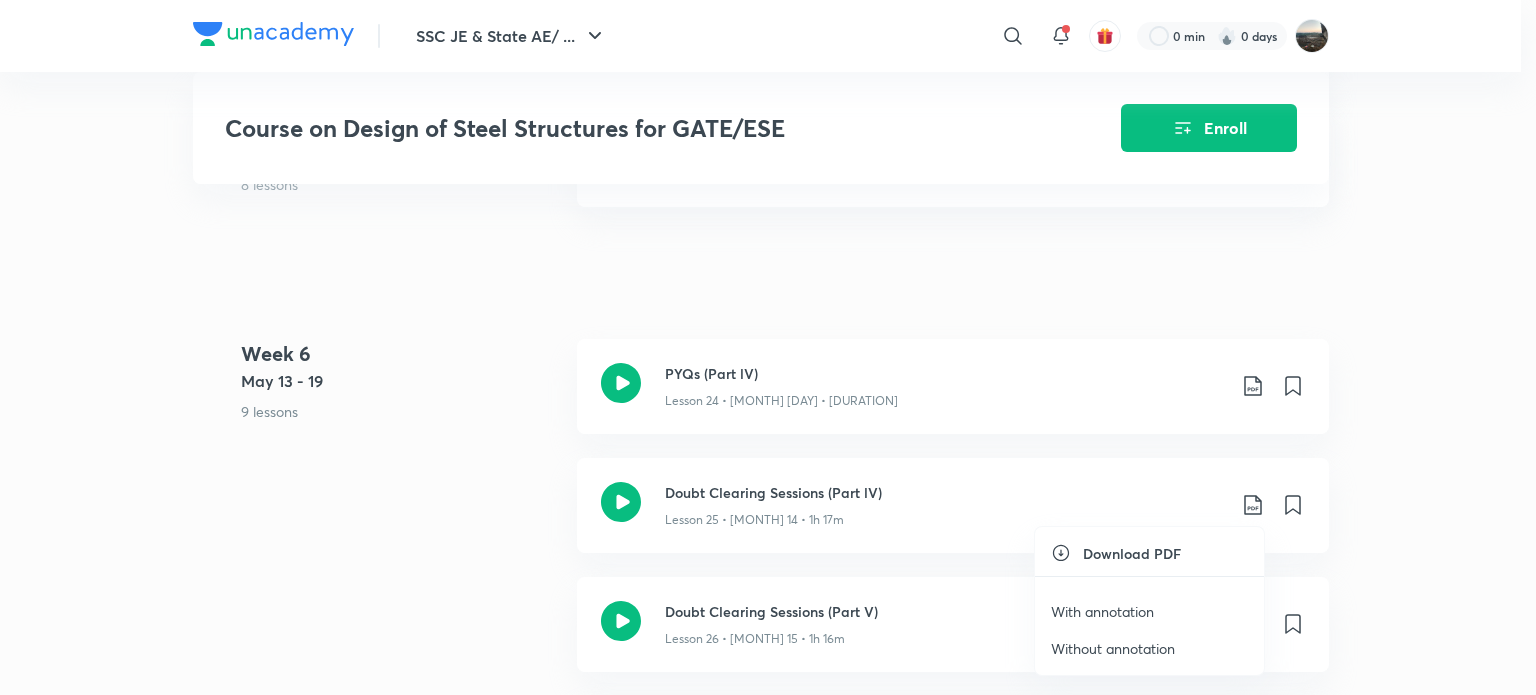 click on "With annotation" at bounding box center (1102, 611) 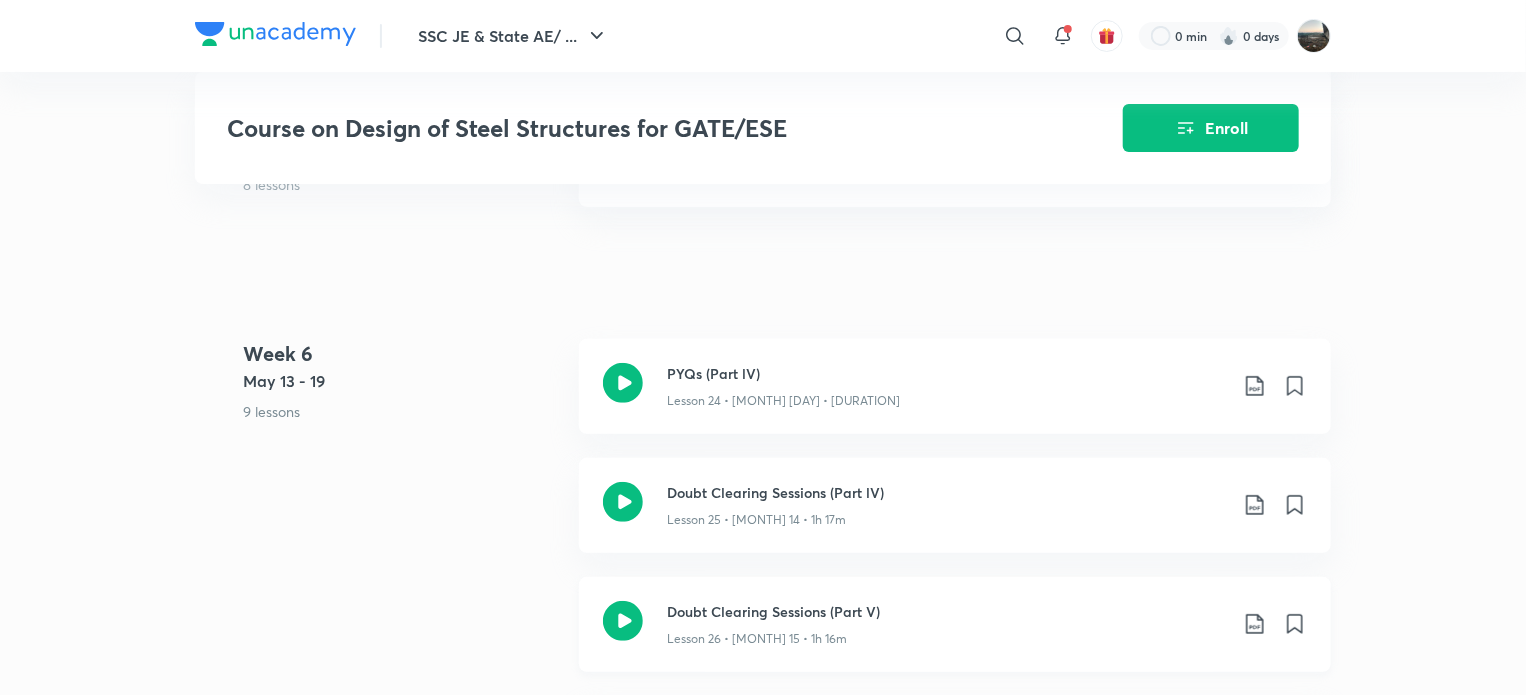 click 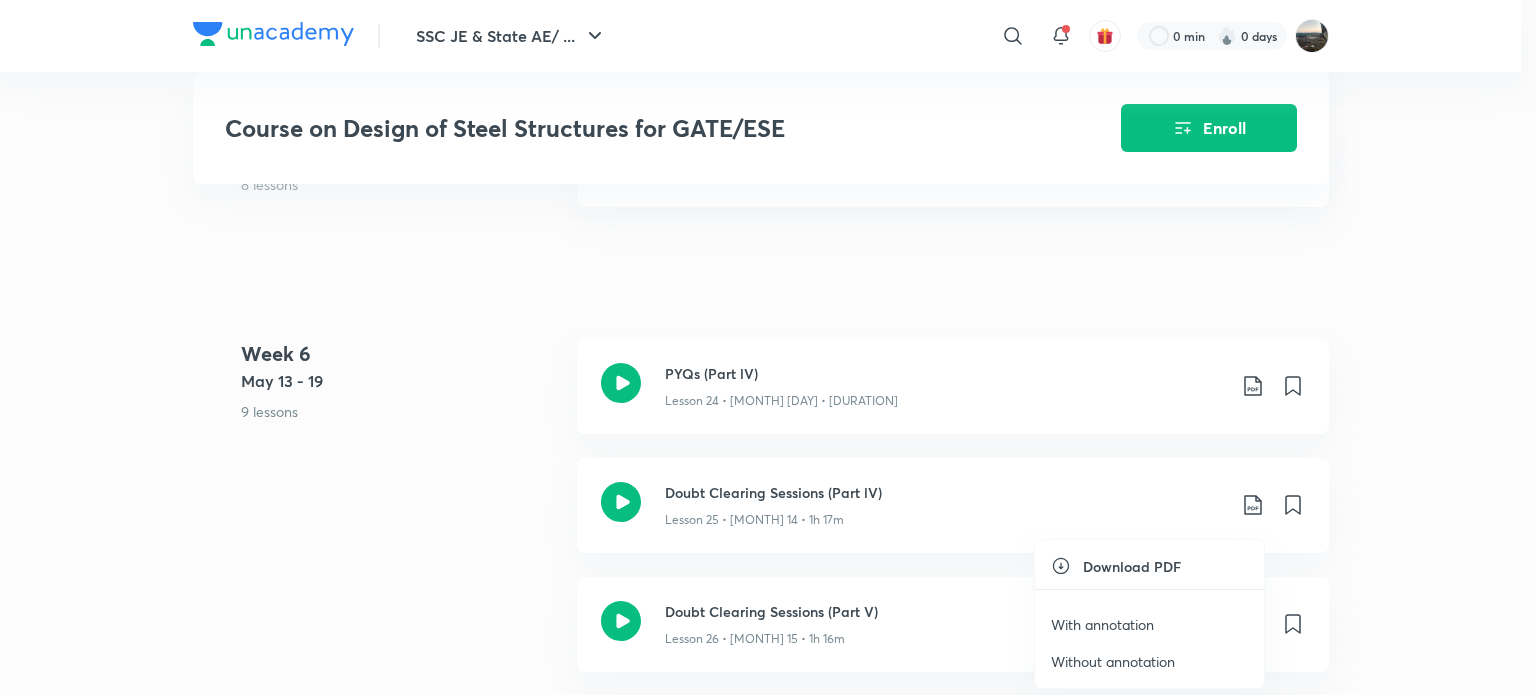 click on "With annotation" at bounding box center [1102, 624] 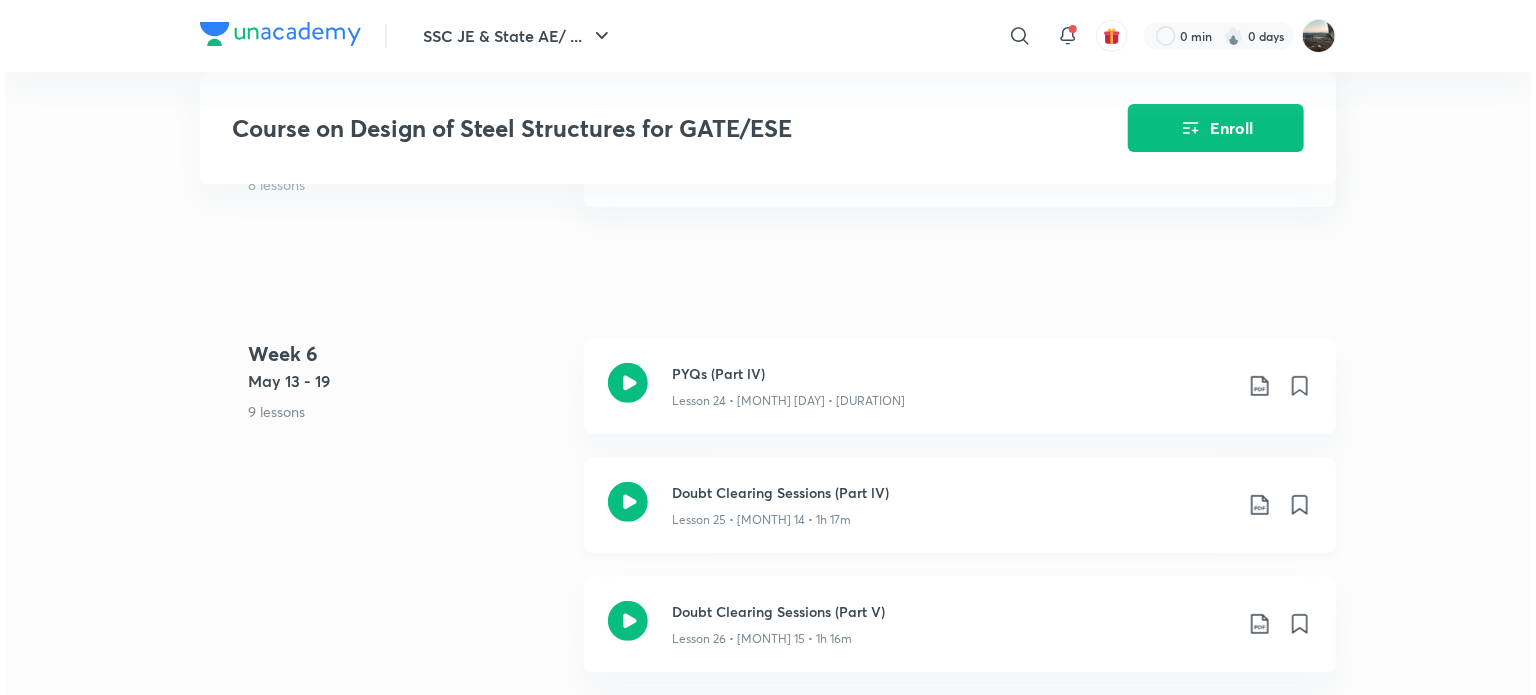 scroll, scrollTop: 4333, scrollLeft: 0, axis: vertical 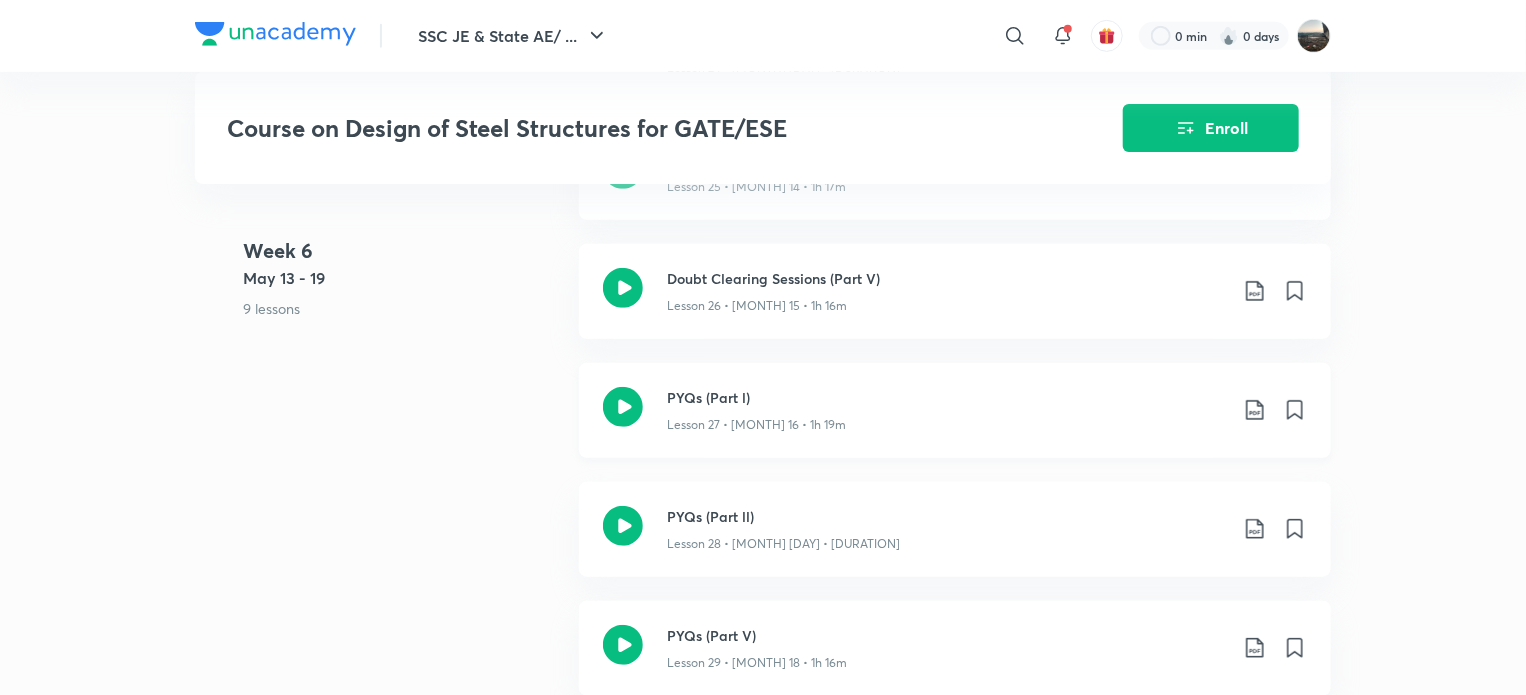 click 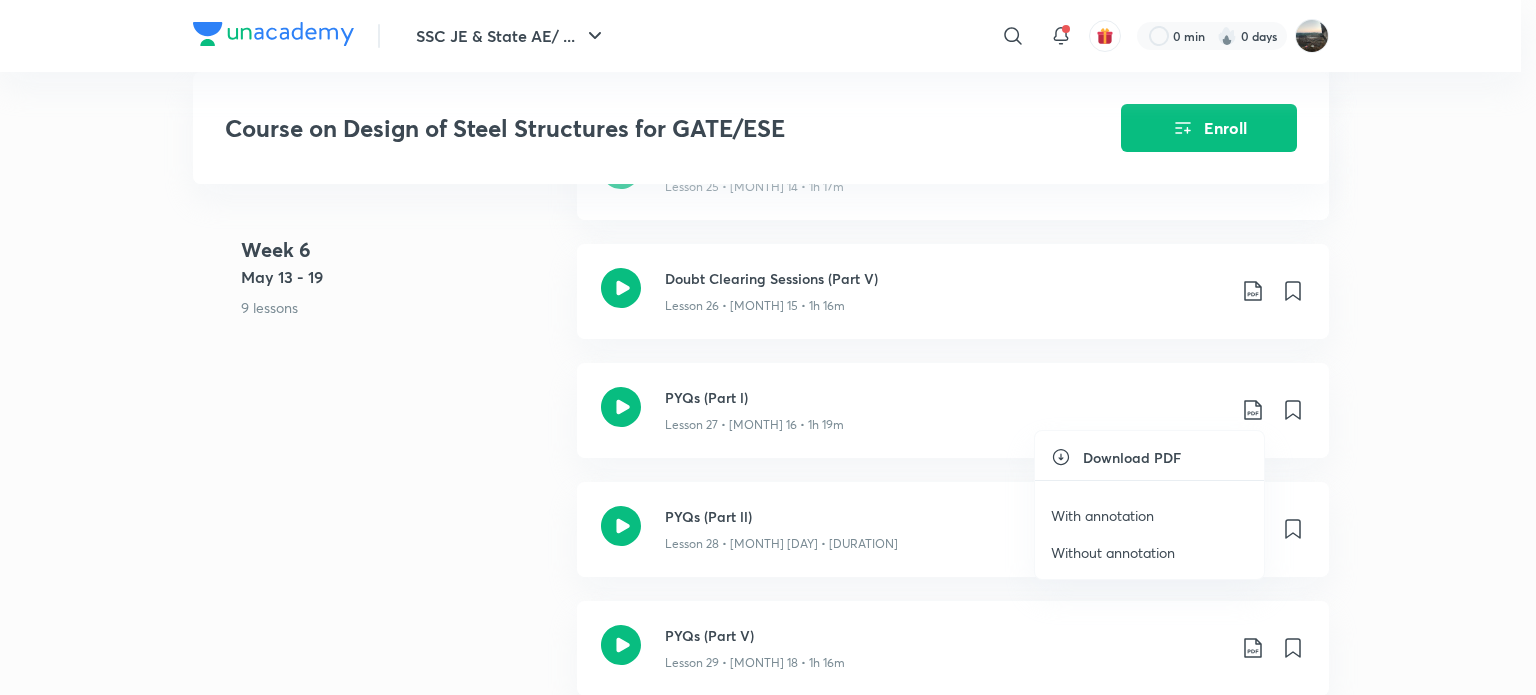 click on "With annotation" at bounding box center (1102, 515) 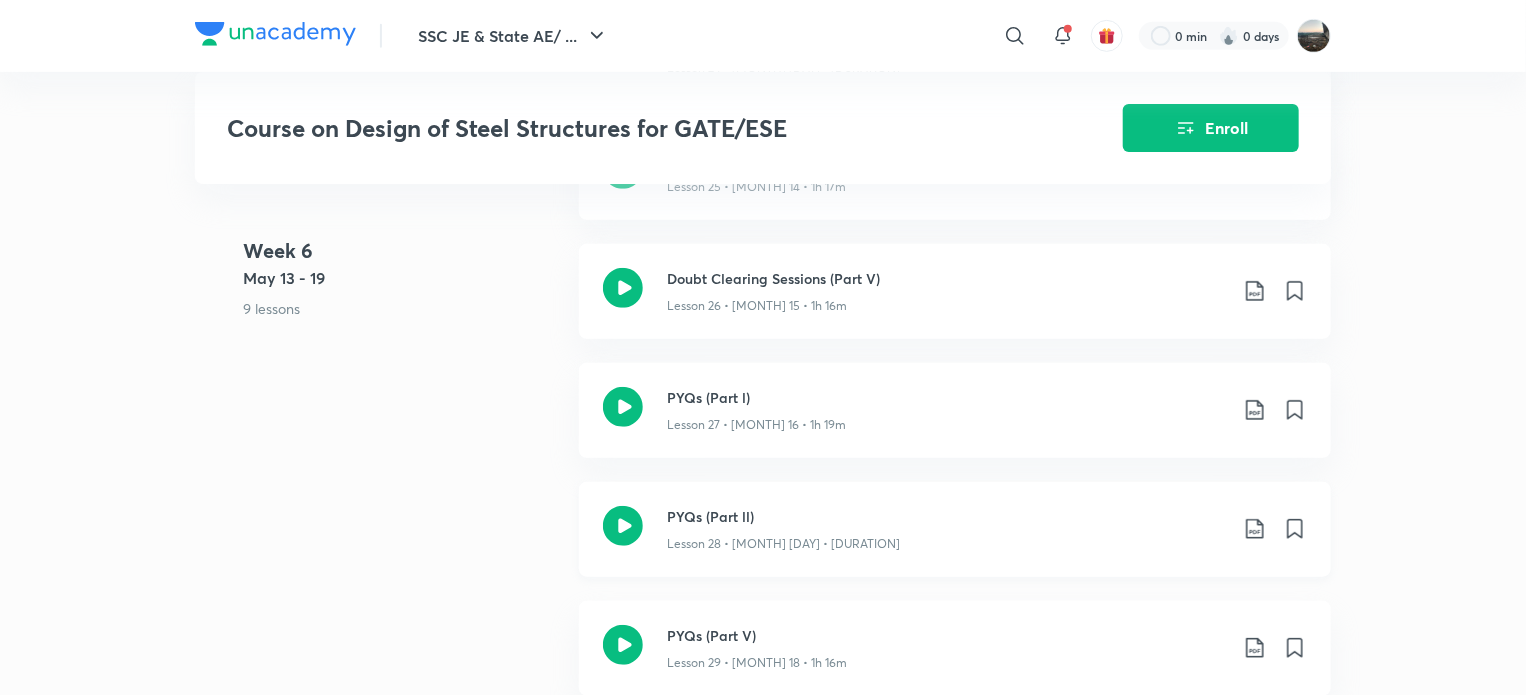 click 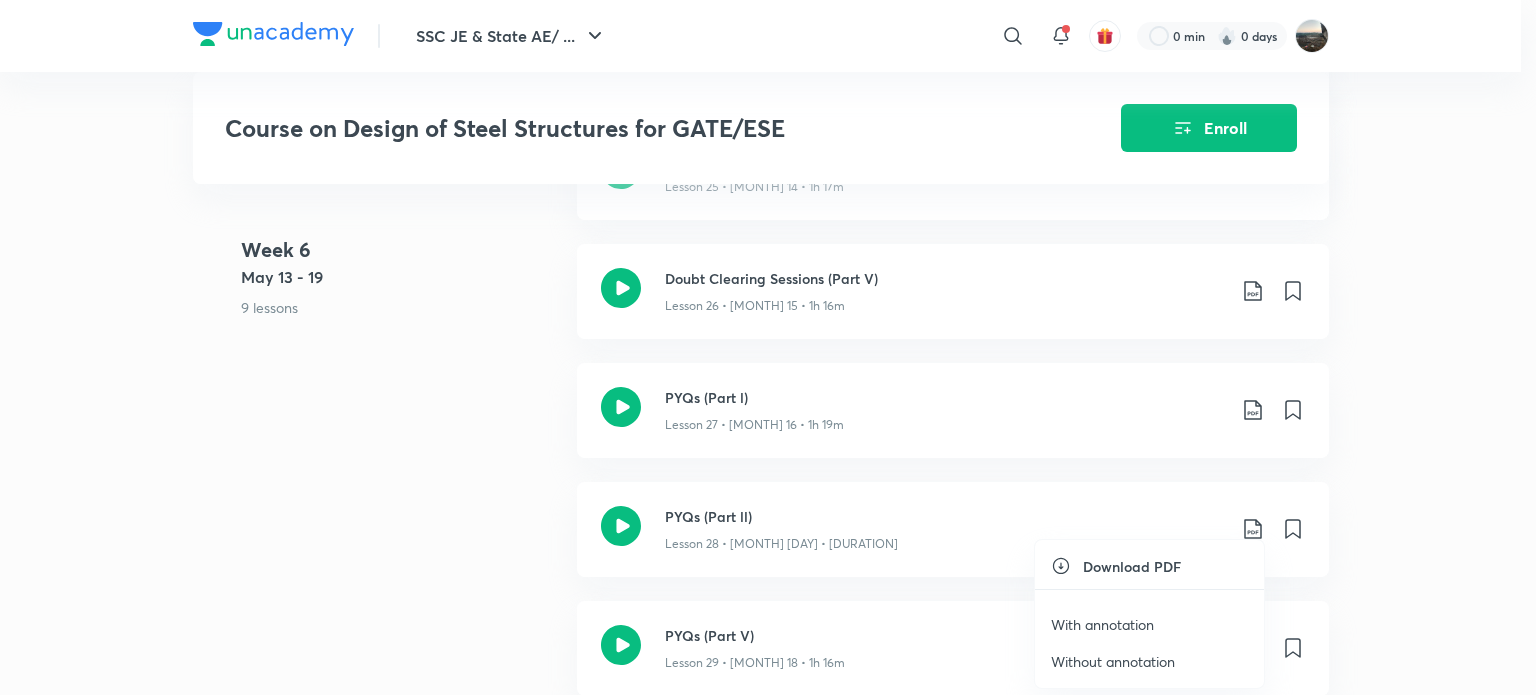 click on "With annotation" at bounding box center [1102, 624] 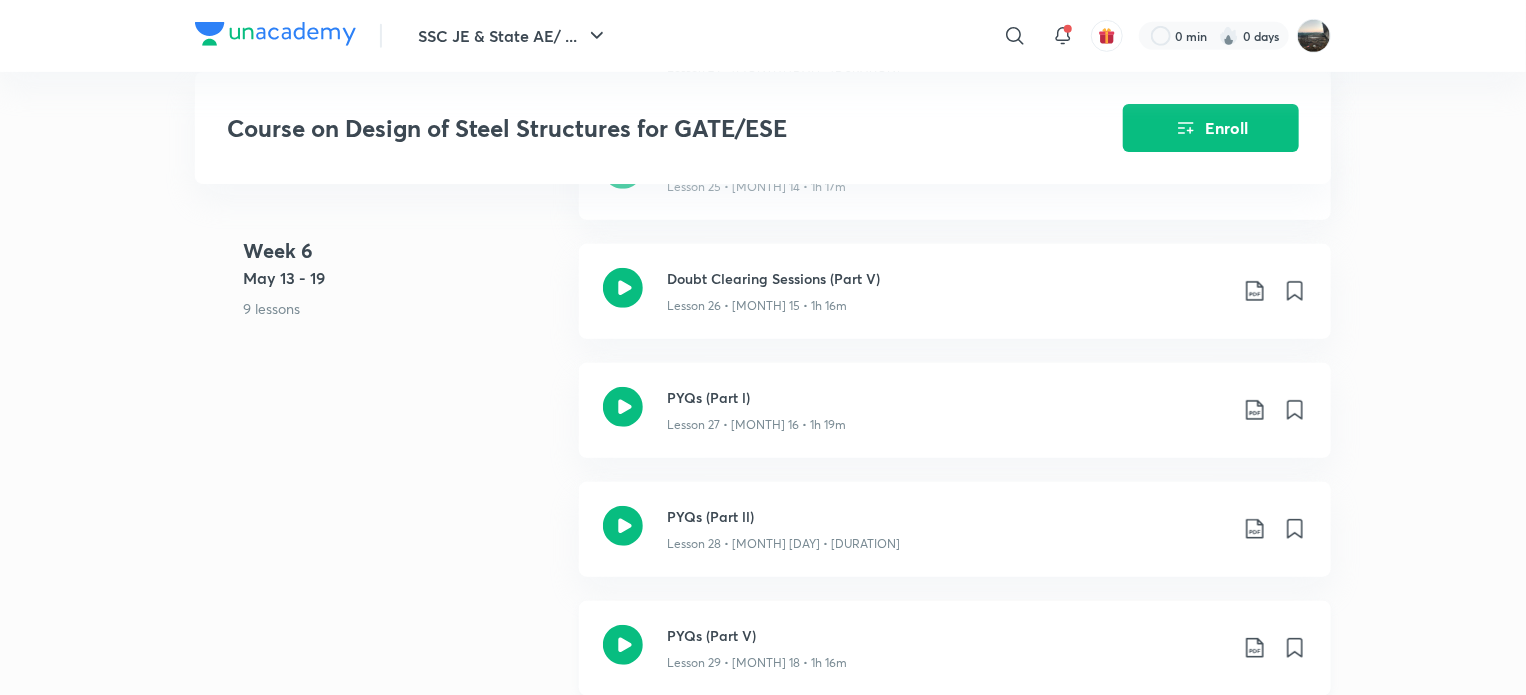 click 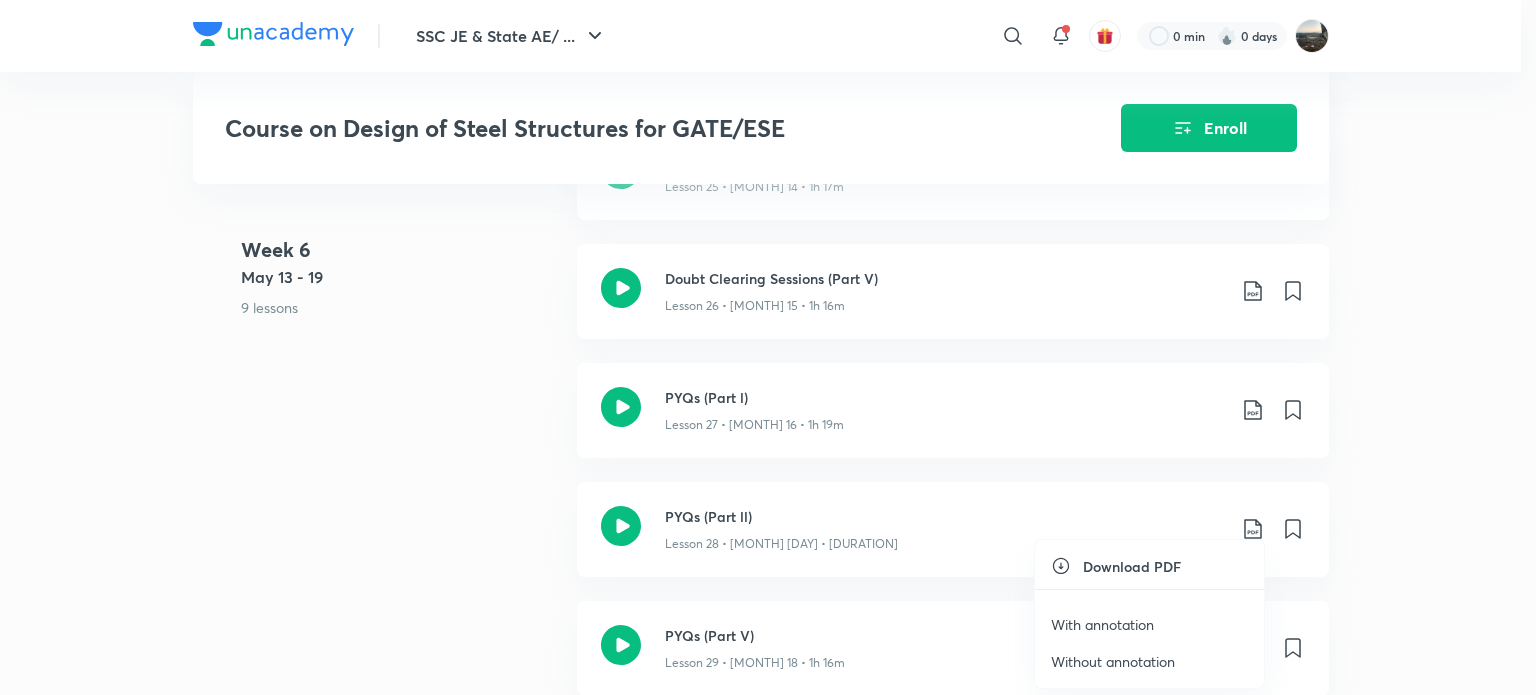 click on "With annotation" at bounding box center (1102, 624) 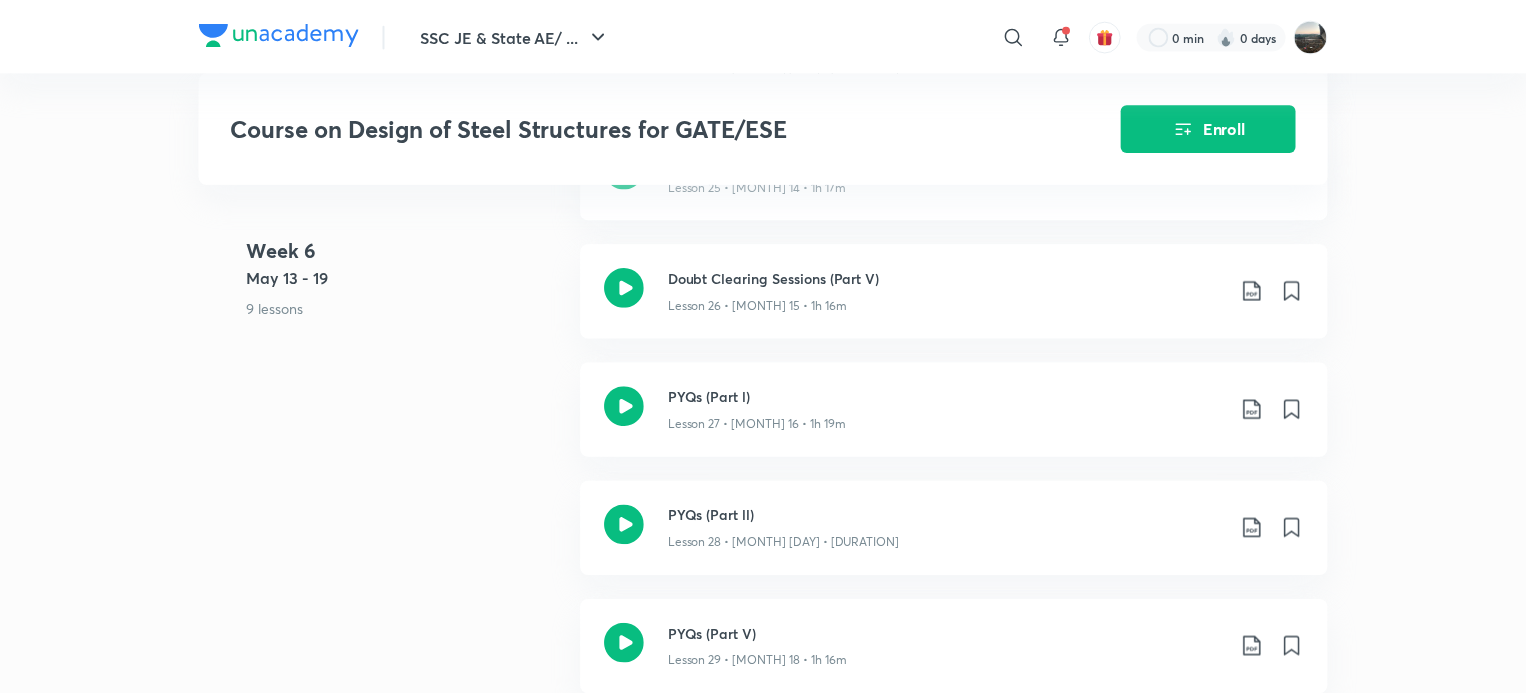 scroll, scrollTop: 4356, scrollLeft: 0, axis: vertical 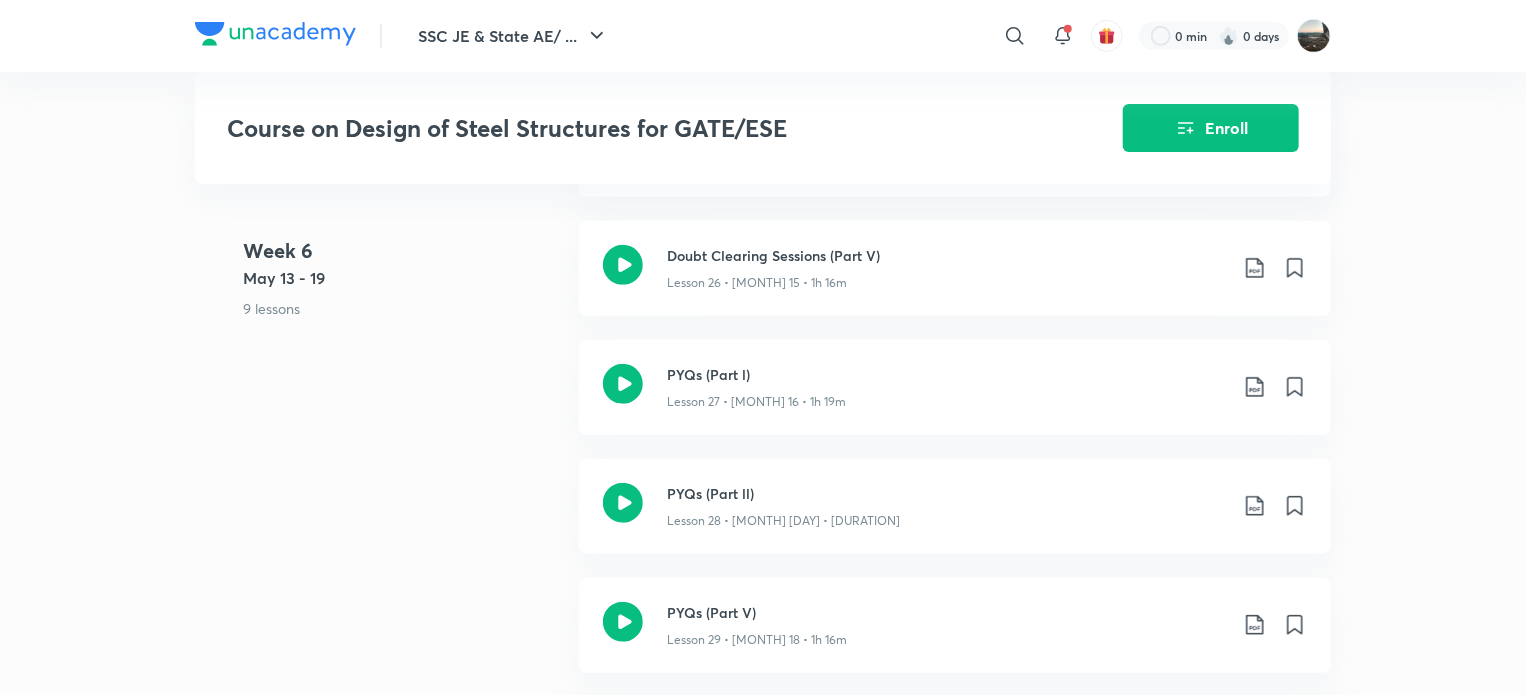 click on "SSC JE & State AE/ ... ​ 0 min 0 days Course on Design of Steel Structures for GATE/ESE Enroll GATE & ESE - Civil Plus Syllabus Civil Engineering Hinglish Course on Design of Steel Structures for GATE/ESE [PERSON] In this course, educator [PERSON] will cover the Course on Steel Structures in approximately 100 sessions with a session duration of 90 minutes each. All the topics will be covered from the basics and in a de... Read more Ended on [MONTH] 13 [MONTH] 13 - [MONTH] 13, 2024 90 lessons 0 practices 0 questions by educators Enroll Demo classes Watch free classes by the educators of this batch 548 Hinglish Civil Engineering Wind Load Computation (Part -l) [PERSON] 11th [MONTH] • 1h 15m 266 English Civil Engineering How to Manage GATE & AE-JE Together [PERSON] 24th [MONTH] • 1h 123 English Civil Engineering PYQs of Steel Structures [PERSON] 19th [MONTH] • 1h Week 1 [MONTH] 8 - 14 1 lesson Introduction to Steel Structures Lesson 1 • [MONTH] 13 • 1h 36m Week 2 [MONTH] 15 - 21 5 lessons Week 3" at bounding box center (763, 3054) 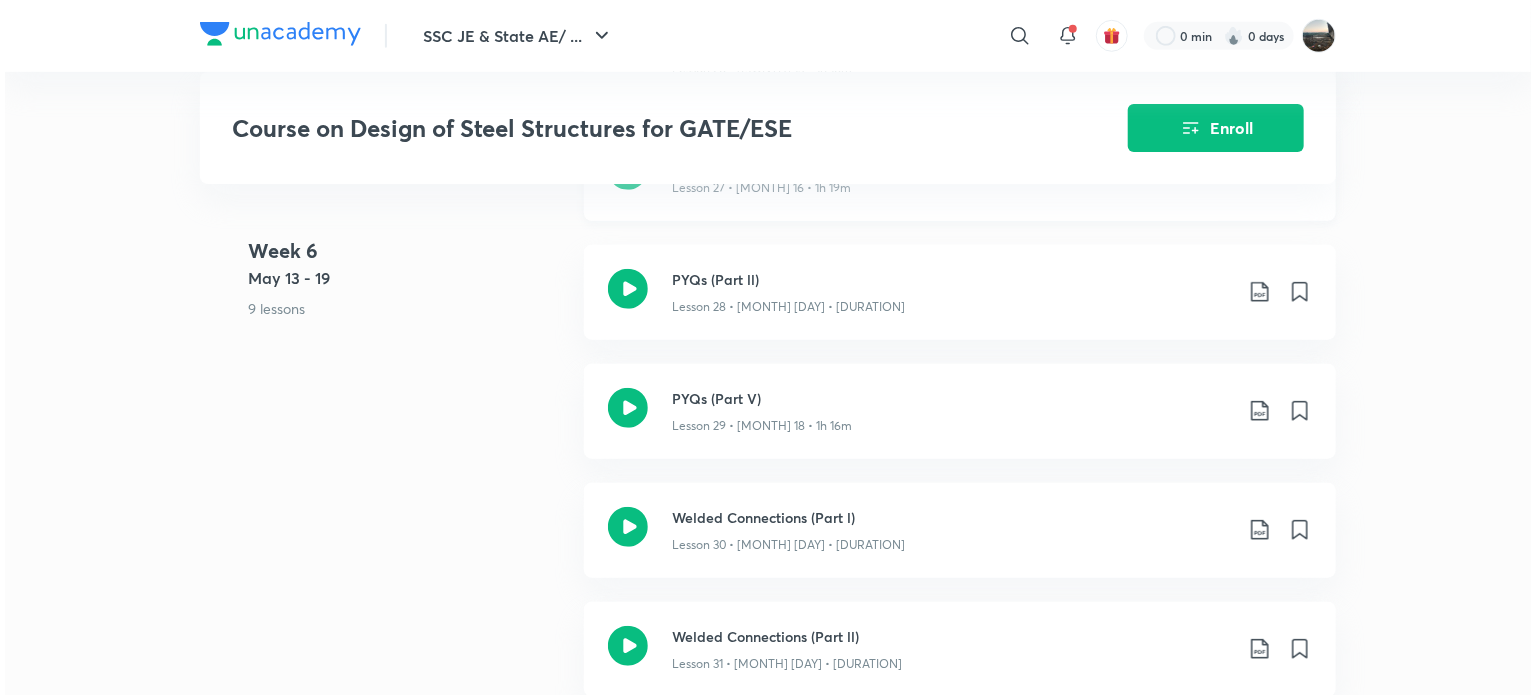 scroll, scrollTop: 4689, scrollLeft: 0, axis: vertical 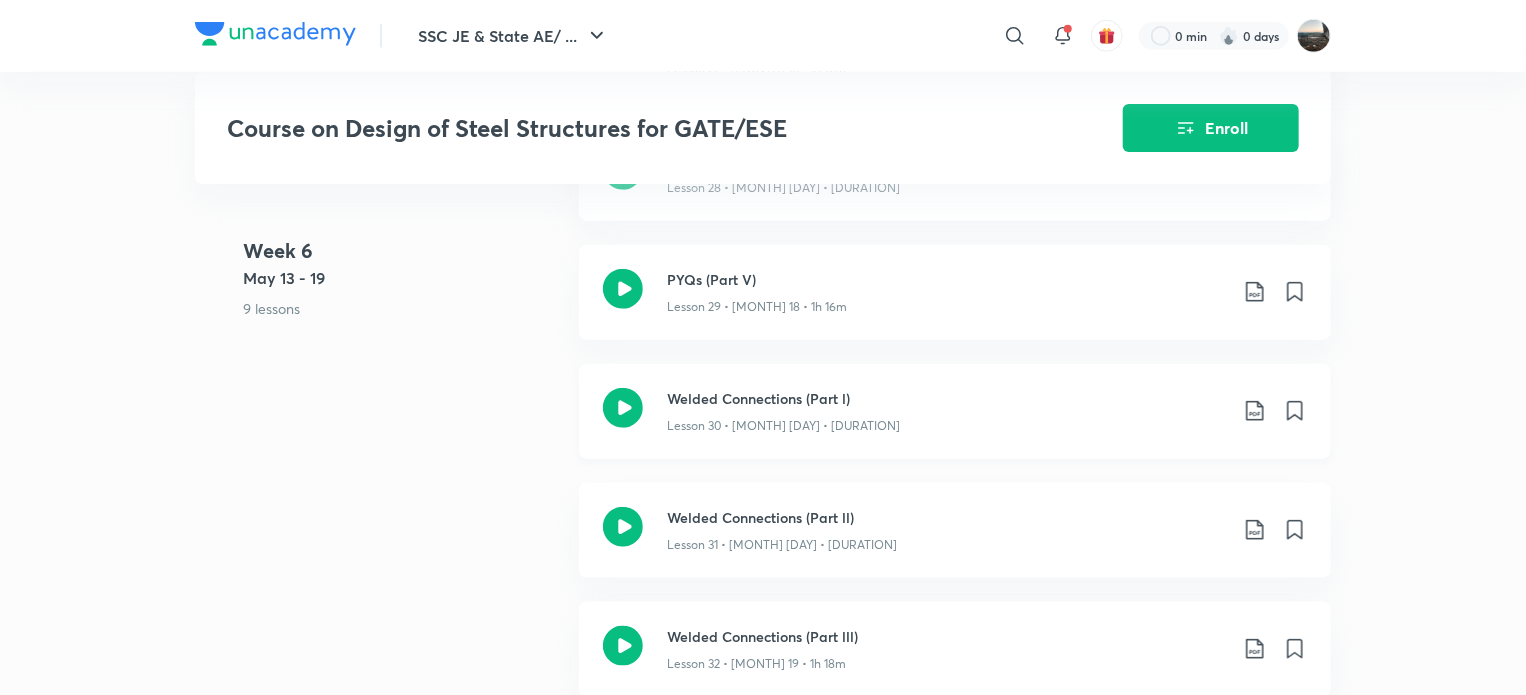 click 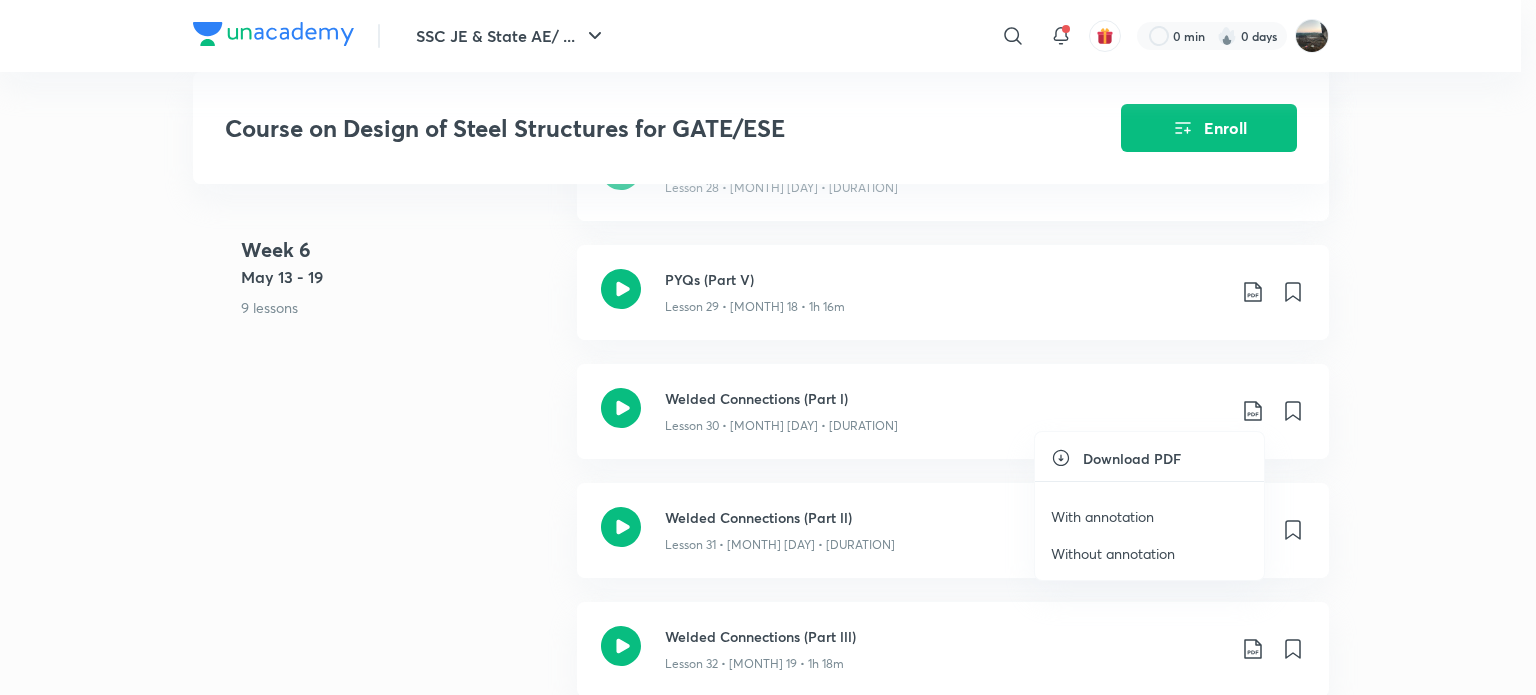 click on "With annotation" at bounding box center [1102, 516] 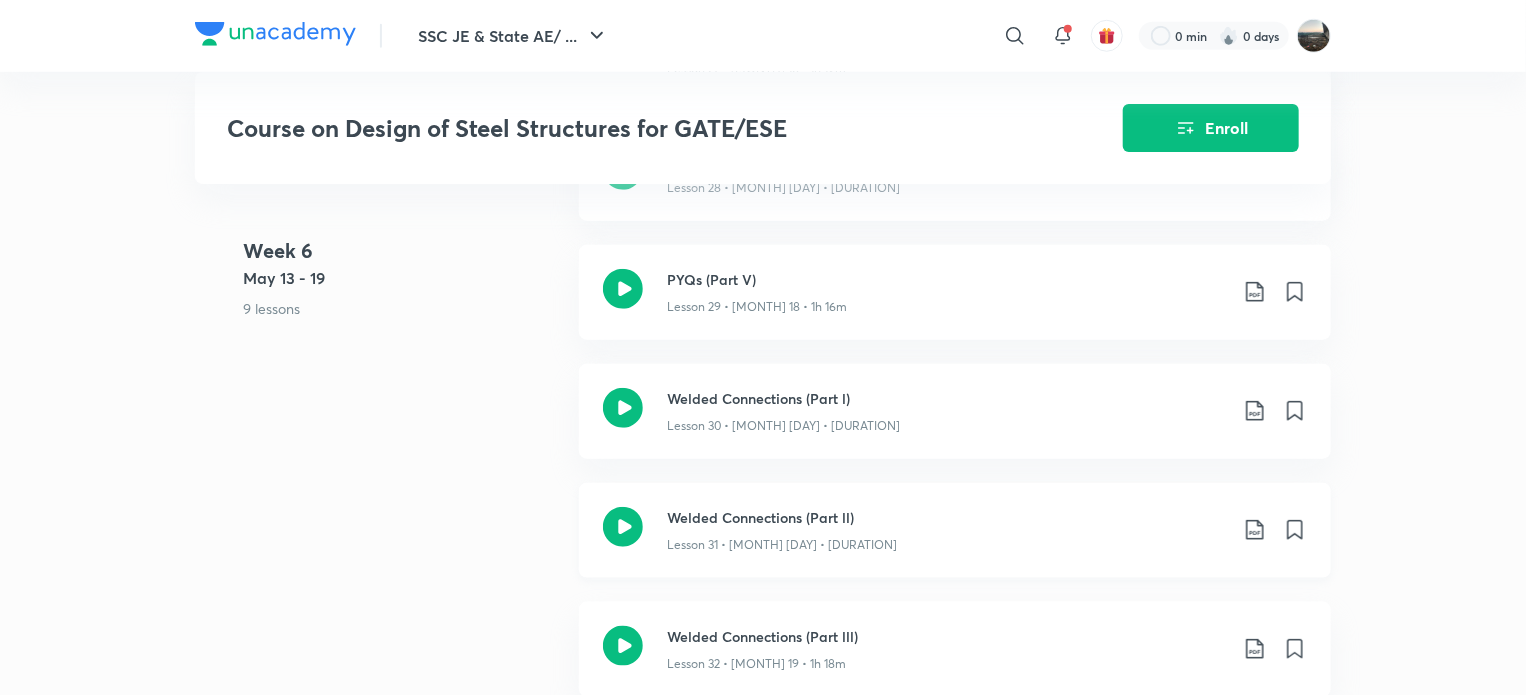 click 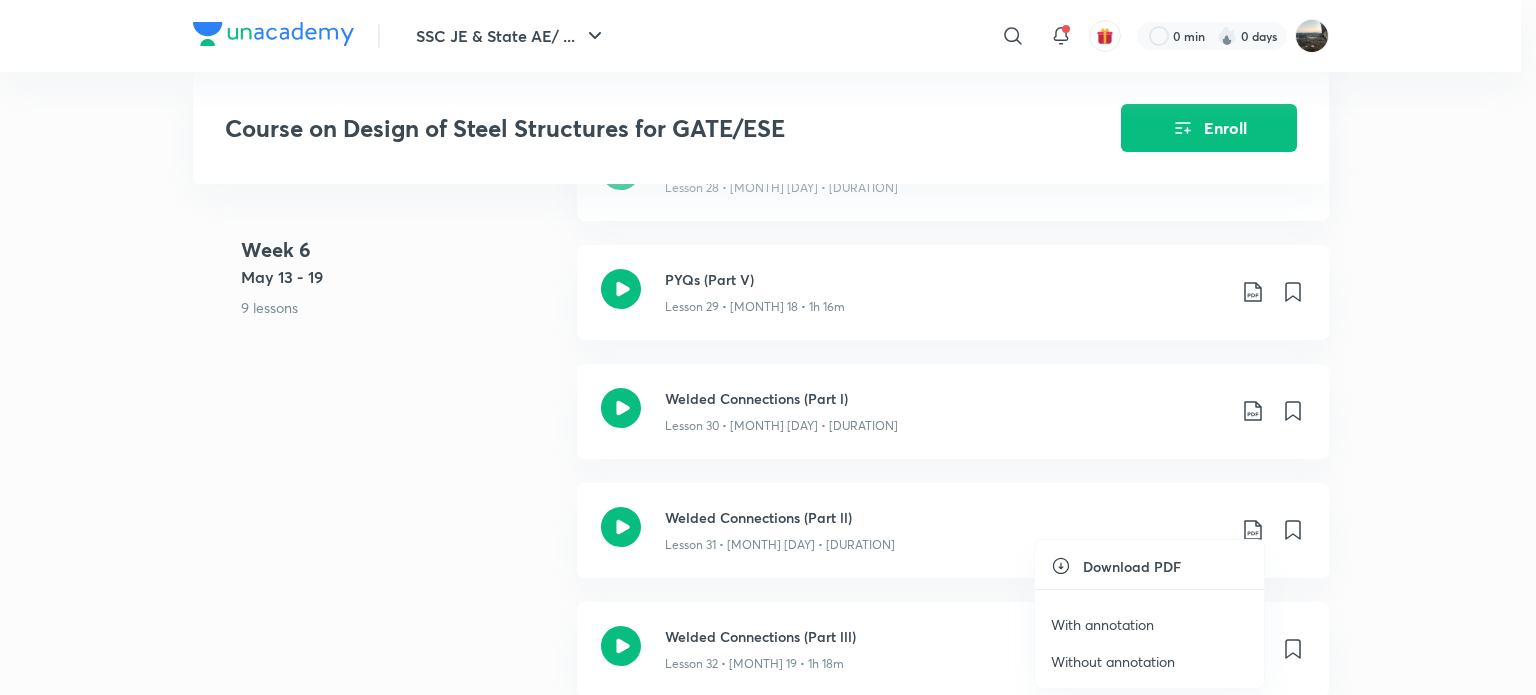 click on "With annotation" at bounding box center (1102, 624) 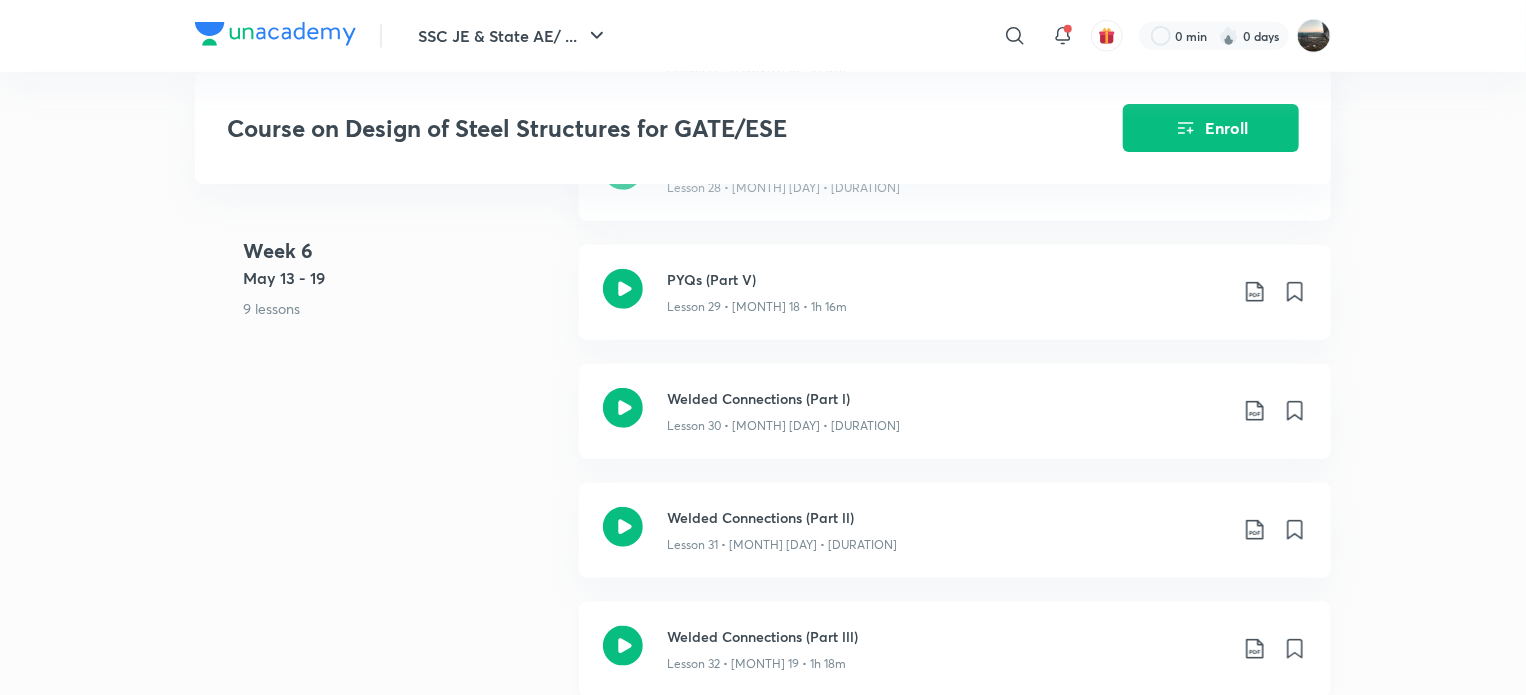click 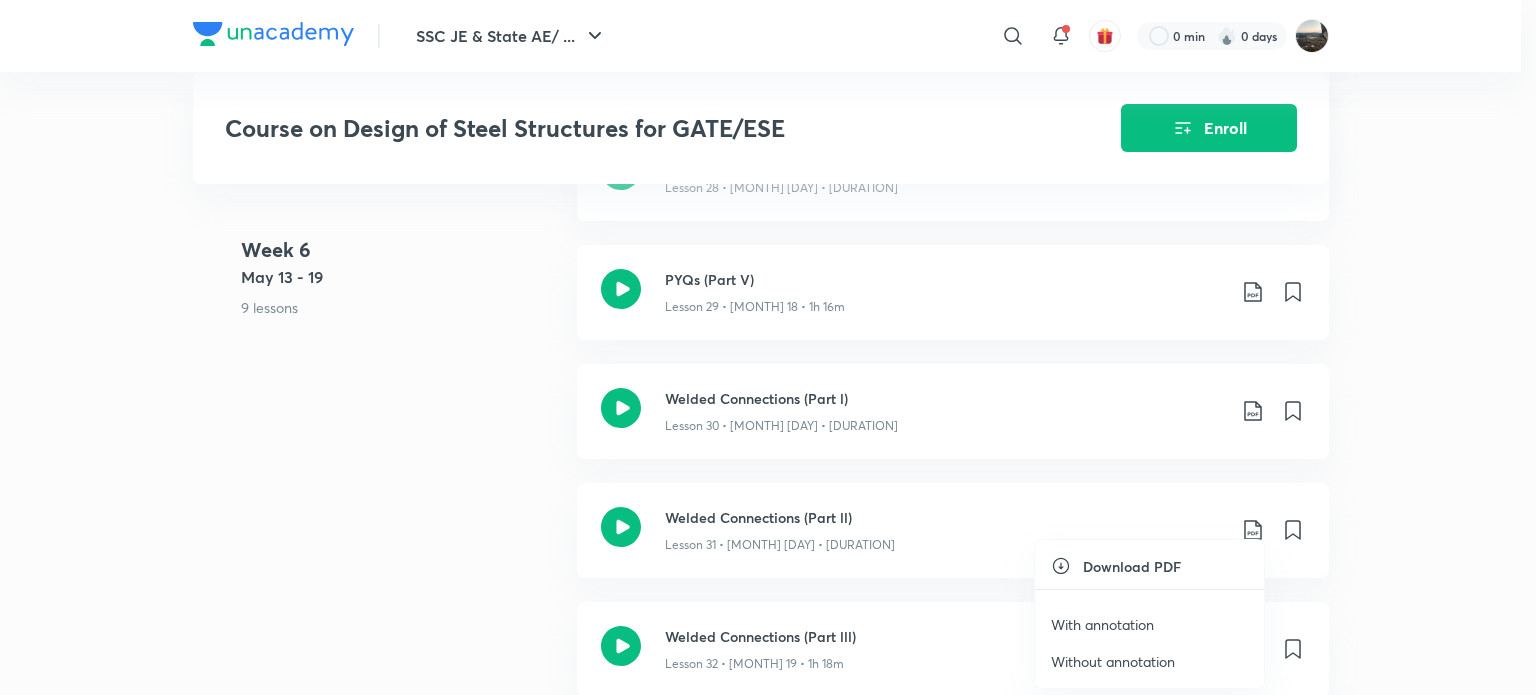click on "With annotation" at bounding box center [1102, 624] 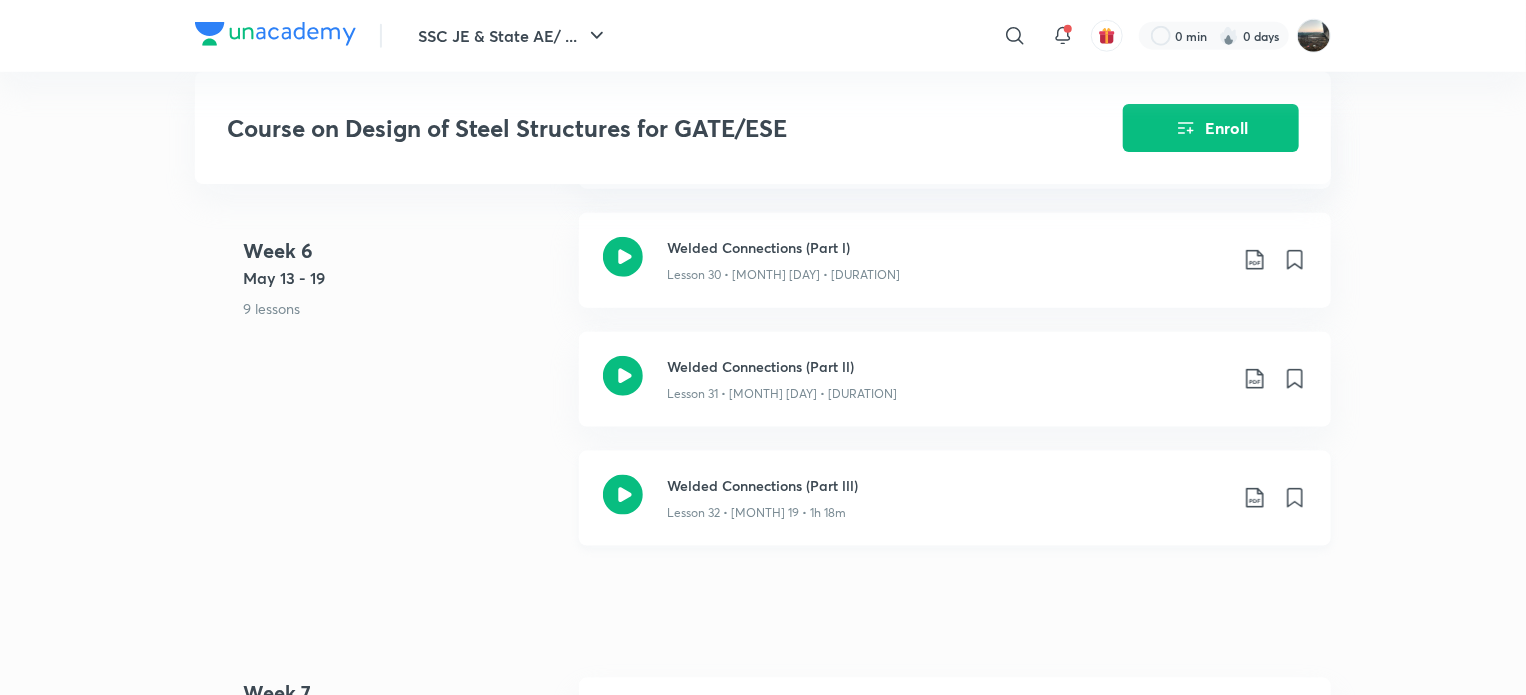 scroll, scrollTop: 5046, scrollLeft: 0, axis: vertical 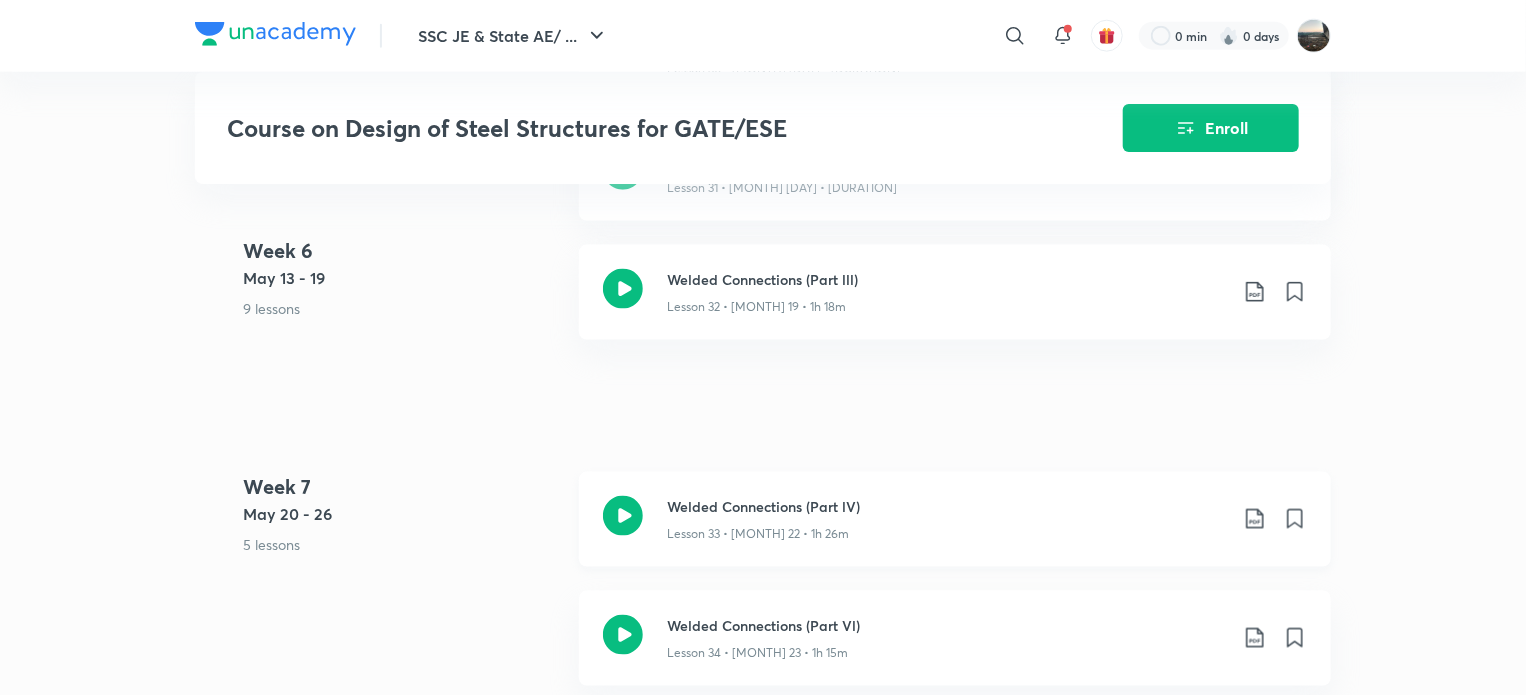 click 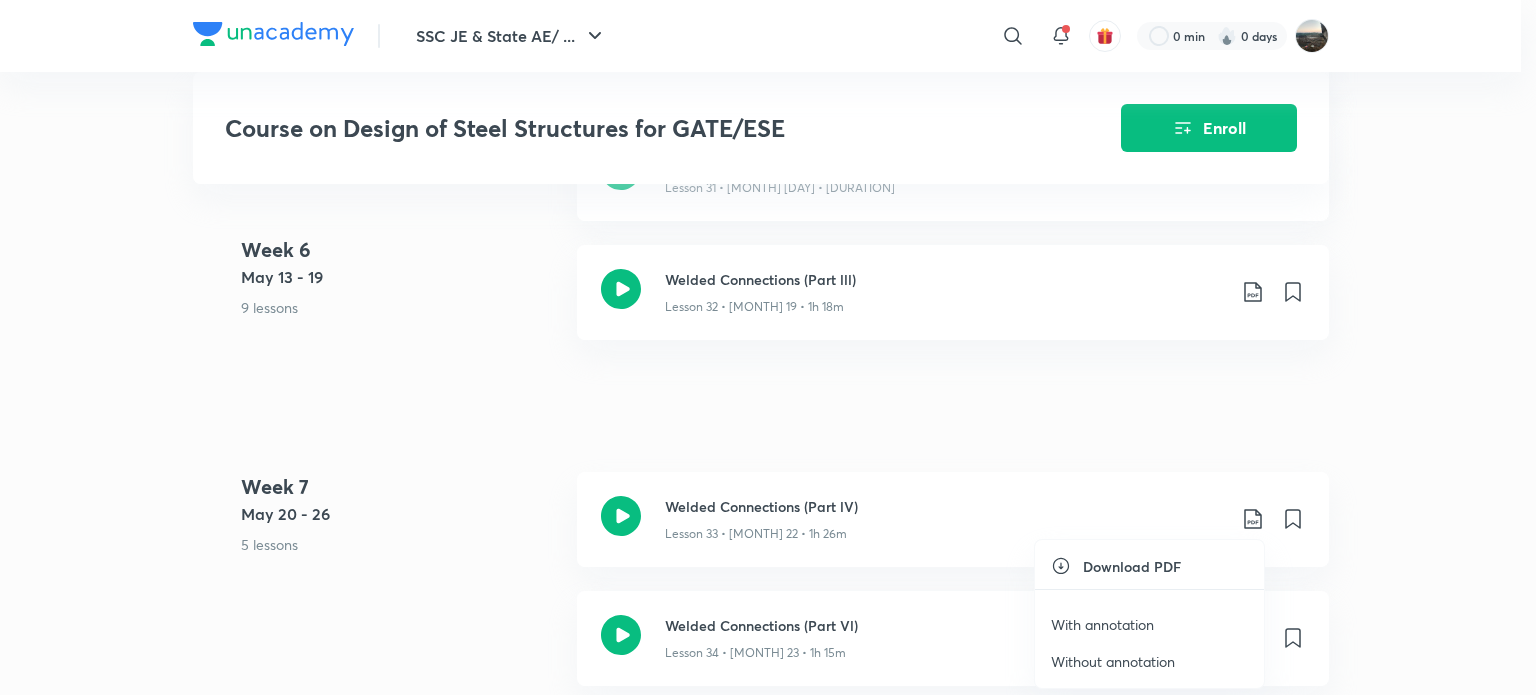 click on "With annotation" at bounding box center [1102, 624] 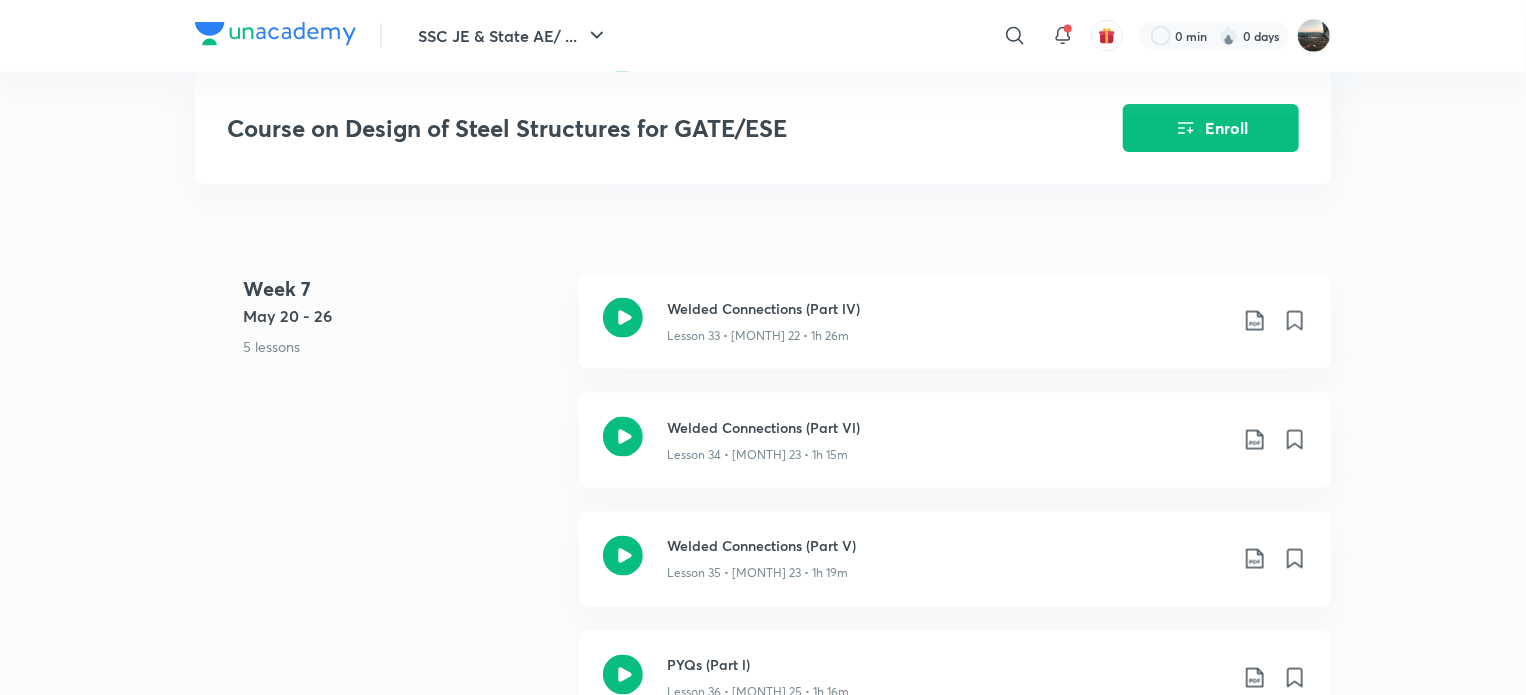 scroll, scrollTop: 5380, scrollLeft: 0, axis: vertical 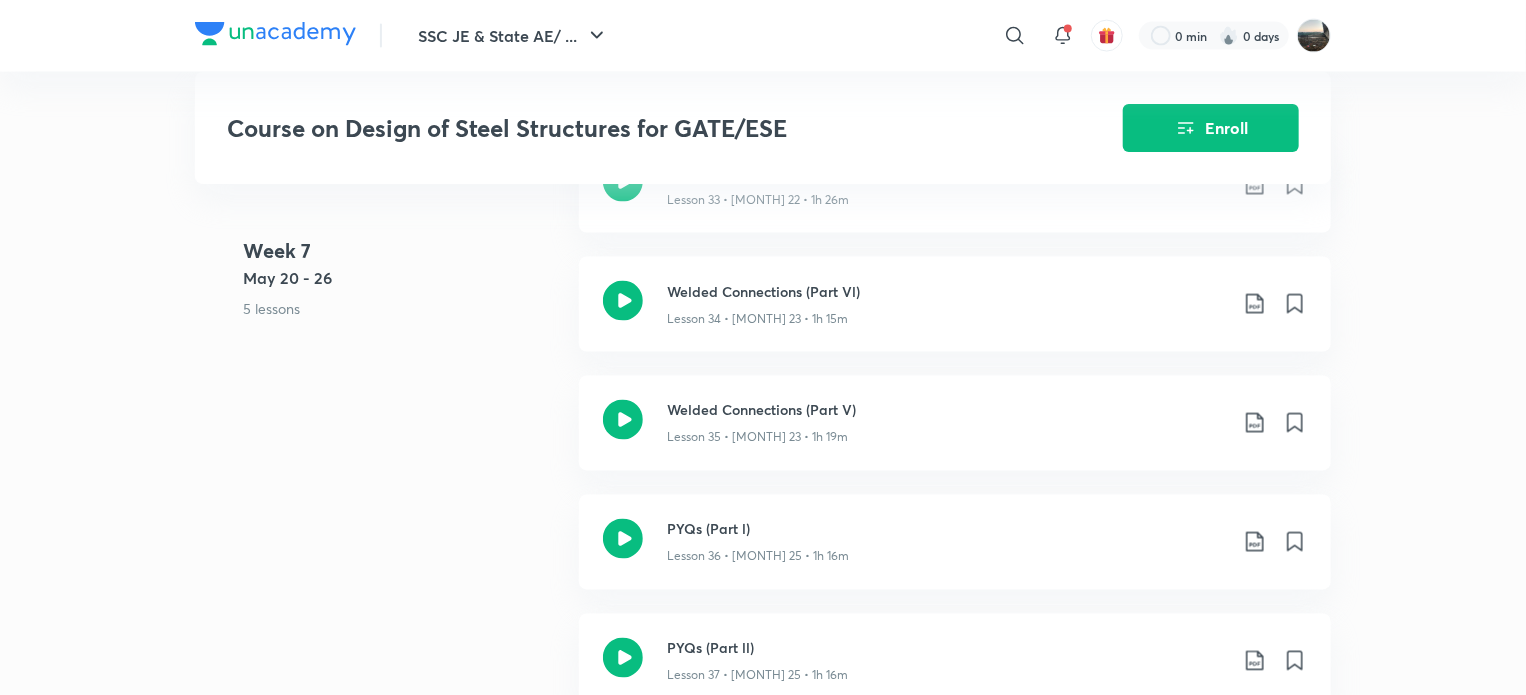 click on "SSC JE & State AE/ ... ​ 0 min 0 days Course on Design of Steel Structures for GATE/ESE Enroll GATE & ESE - Civil Plus Syllabus Civil Engineering Hinglish Course on Design of Steel Structures for GATE/ESE [PERSON] In this course, educator [PERSON] will cover the Course on Steel Structures in approximately 100 sessions with a session duration of 90 minutes each. All the topics will be covered from the basics and in a de... Read more Ended on [MONTH] 13 [MONTH] 13 - [MONTH] 13, 2024 90 lessons 0 practices 0 questions by educators Enroll Demo classes Watch free classes by the educators of this batch 548 Hinglish Civil Engineering Wind Load Computation (Part -l) [PERSON] 11th [MONTH] • 1h 15m 266 English Civil Engineering How to Manage GATE & AE-JE Together [PERSON] 24th [MONTH] • 1h 123 English Civil Engineering PYQs of Steel Structures [PERSON] 19th [MONTH] • 1h Week 1 [MONTH] 8 - 14 1 lesson Introduction to Steel Structures Lesson 1 • [MONTH] 13 • 1h 36m Week 2 [MONTH] 15 - 21 5 lessons Week 3" at bounding box center (763, 2030) 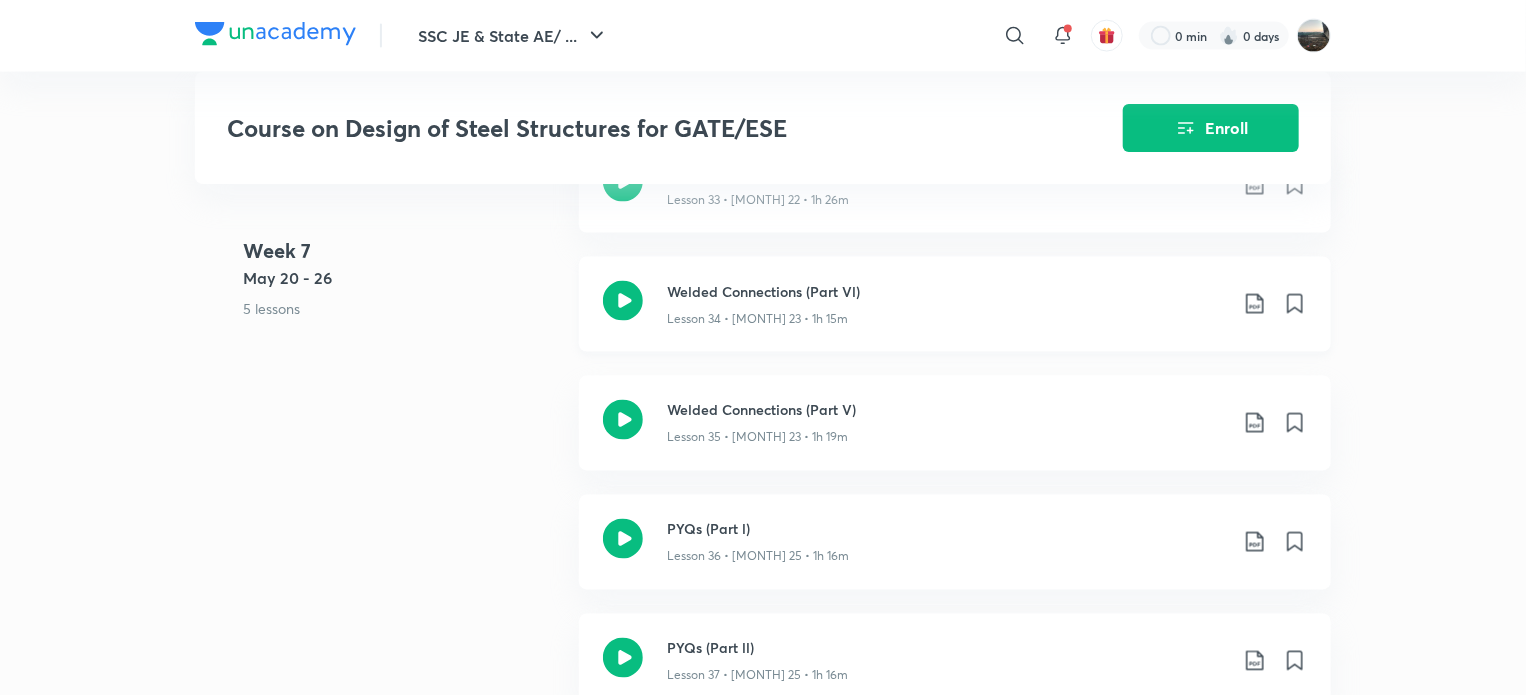 click 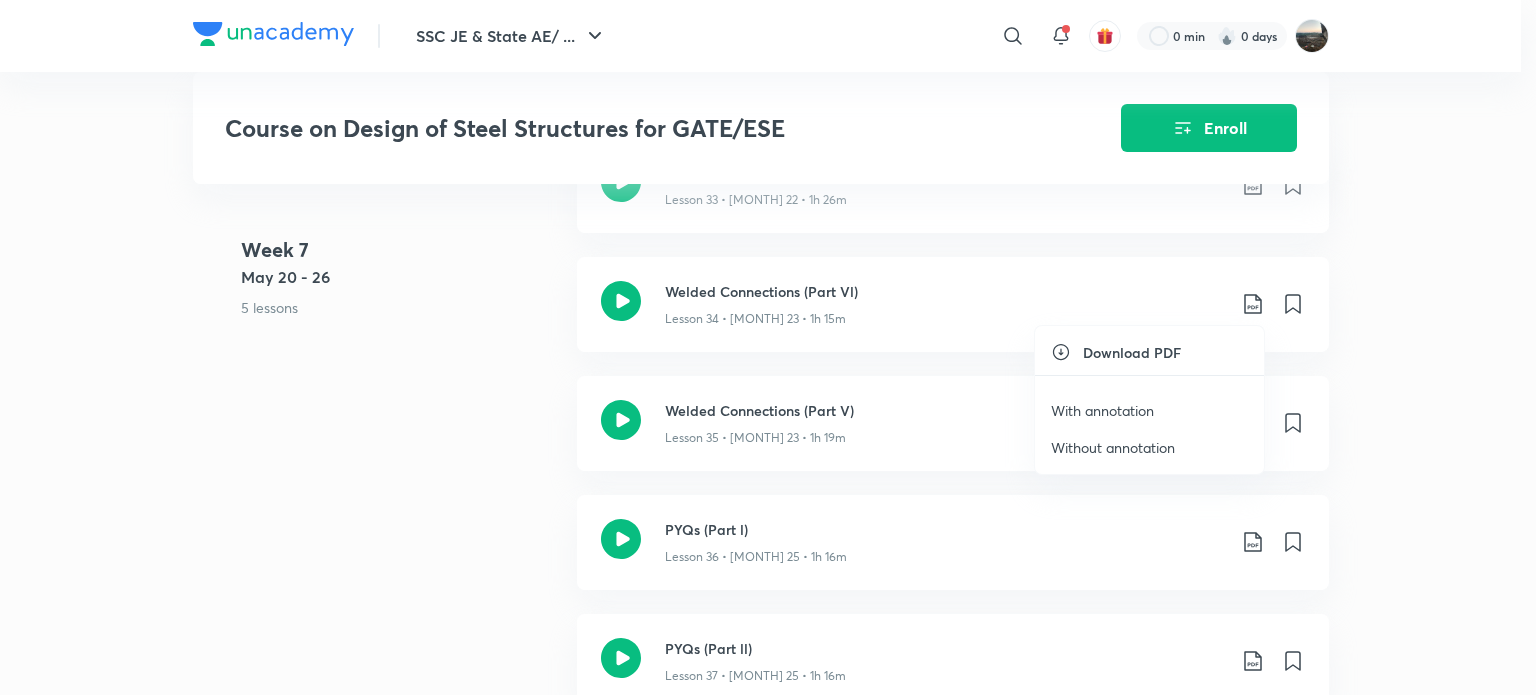 click on "With annotation" at bounding box center [1149, 410] 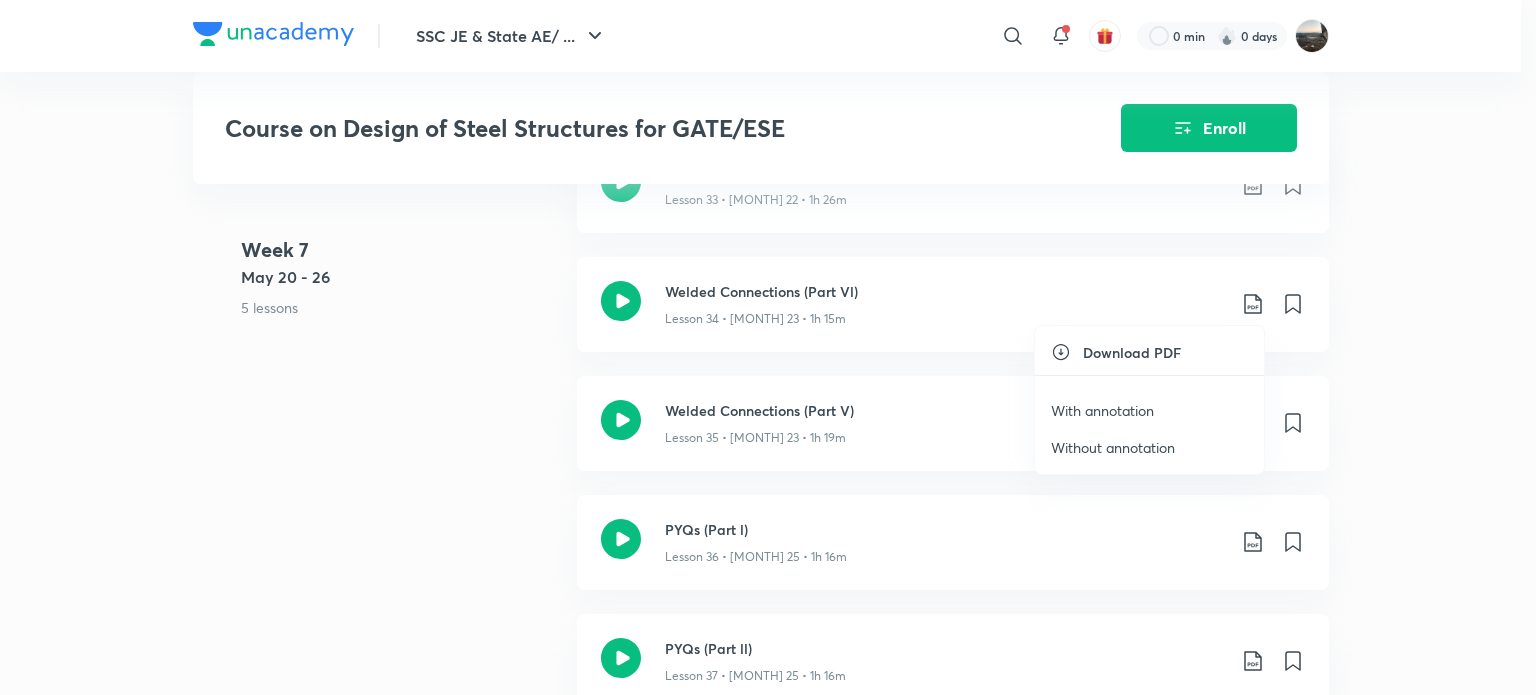 click on "With annotation" at bounding box center (1102, 410) 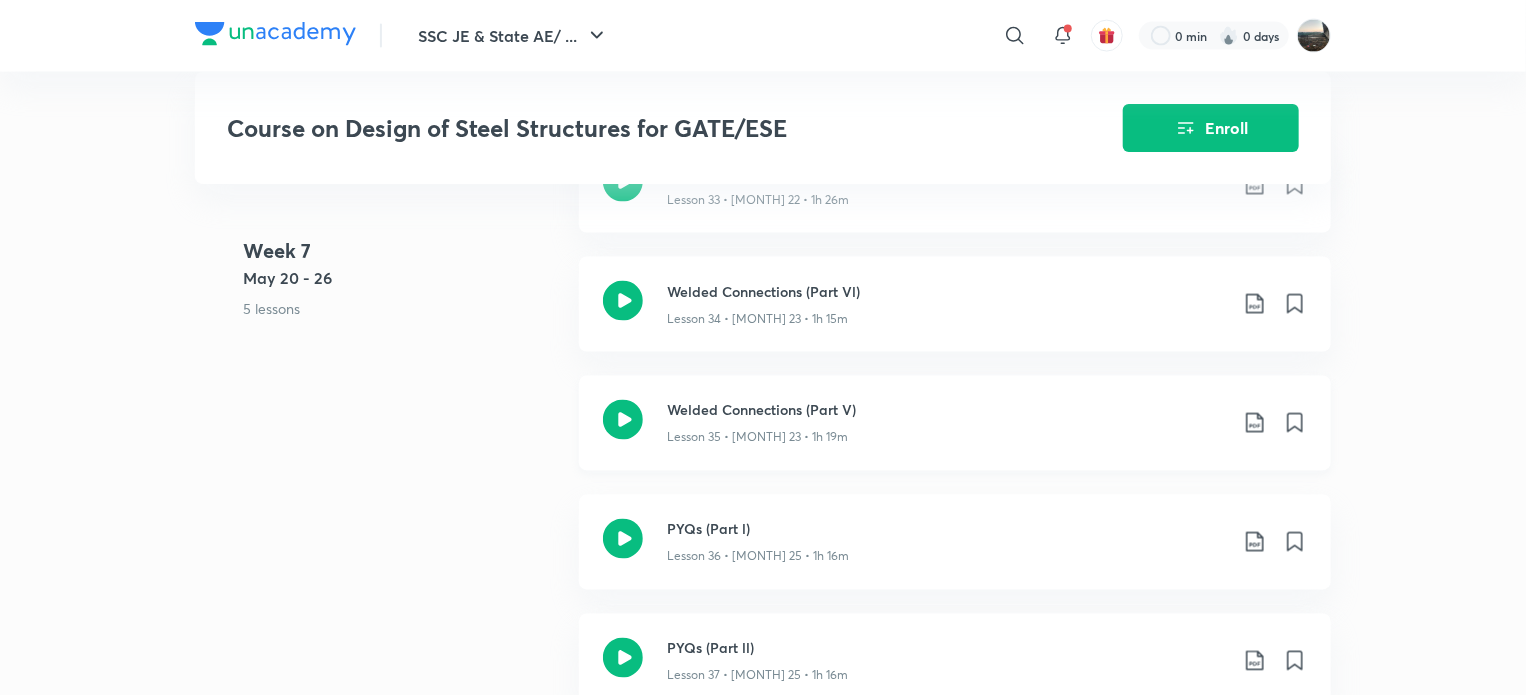 click 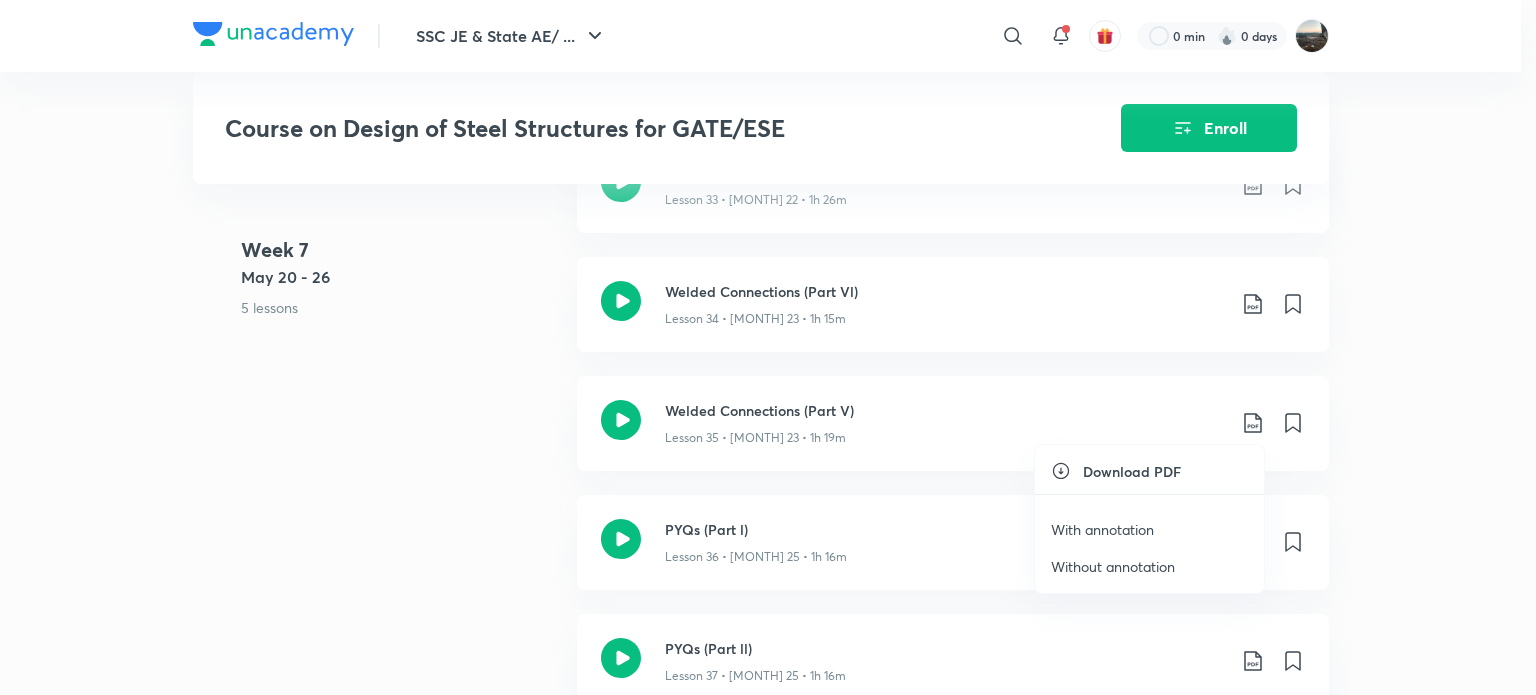 click on "With annotation" at bounding box center (1102, 529) 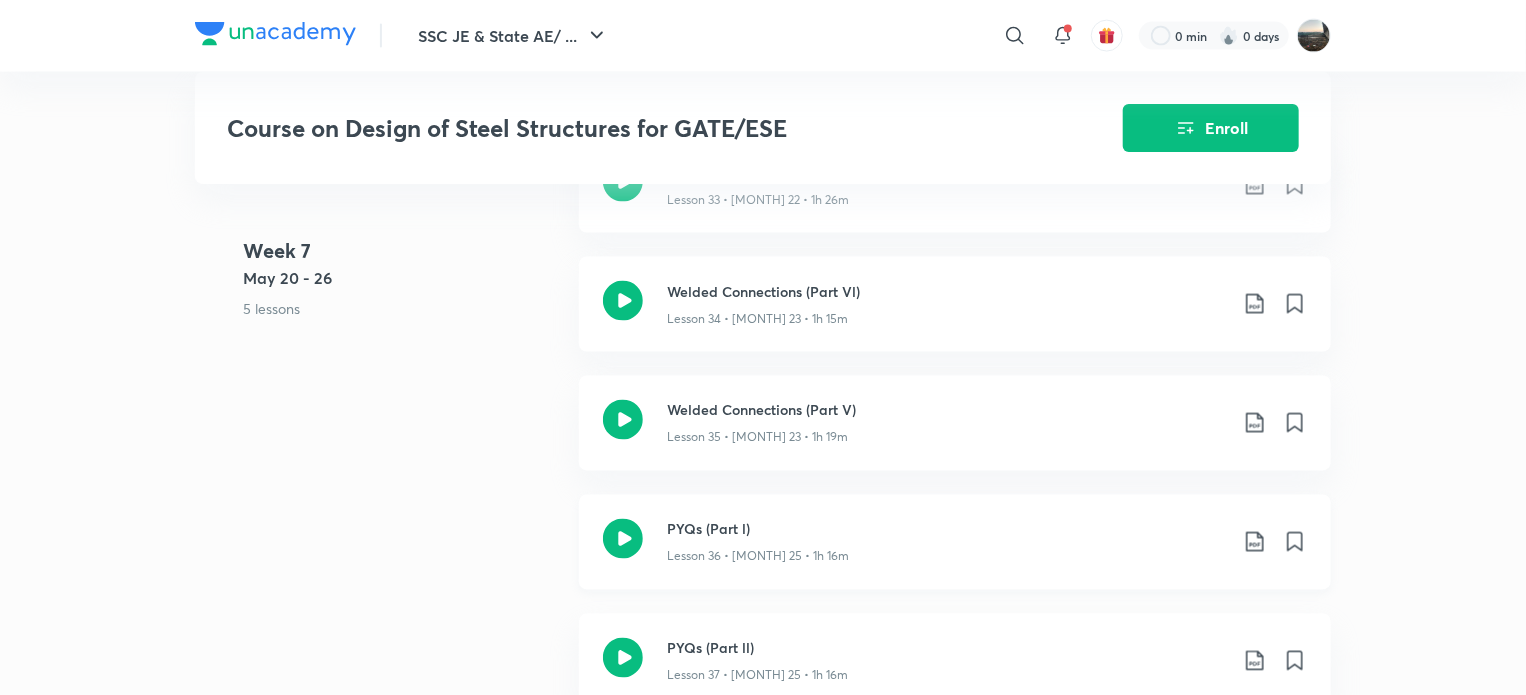 click 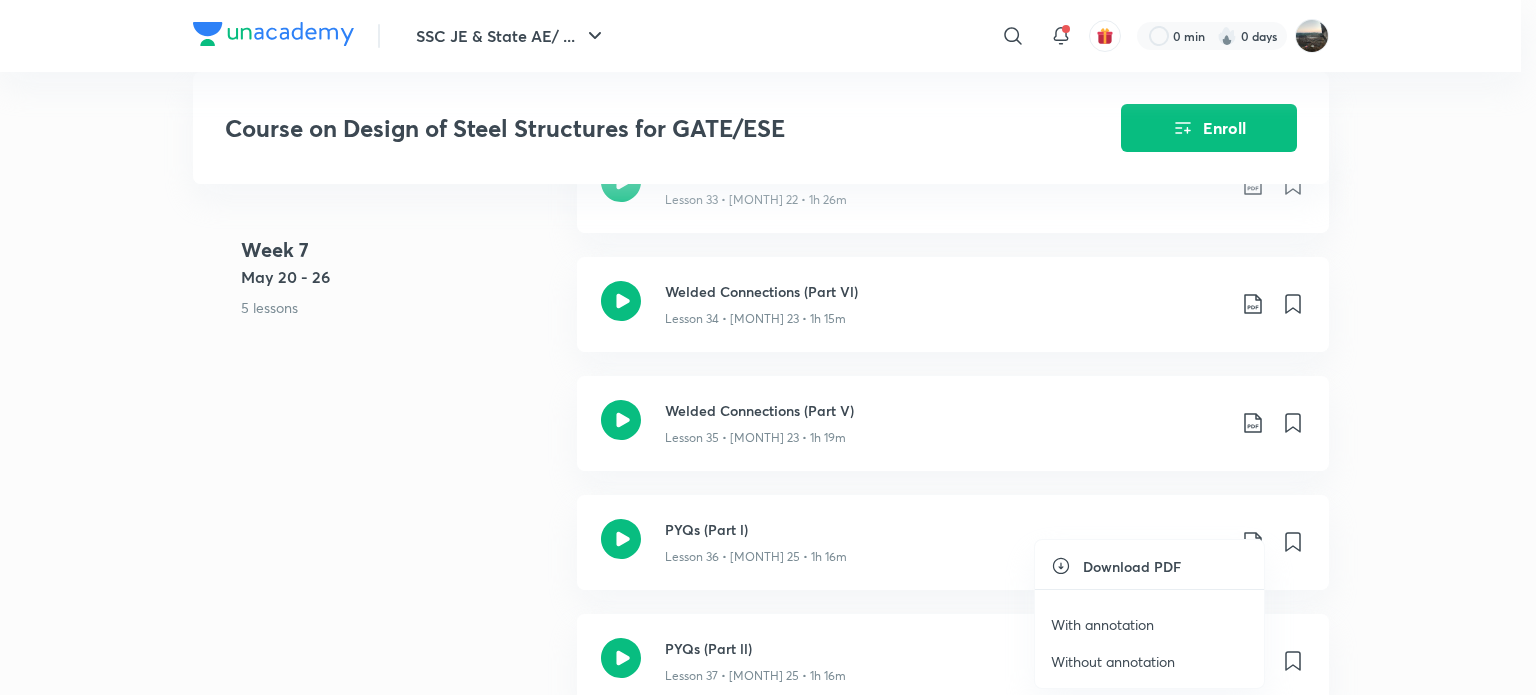 click on "With annotation" at bounding box center [1102, 624] 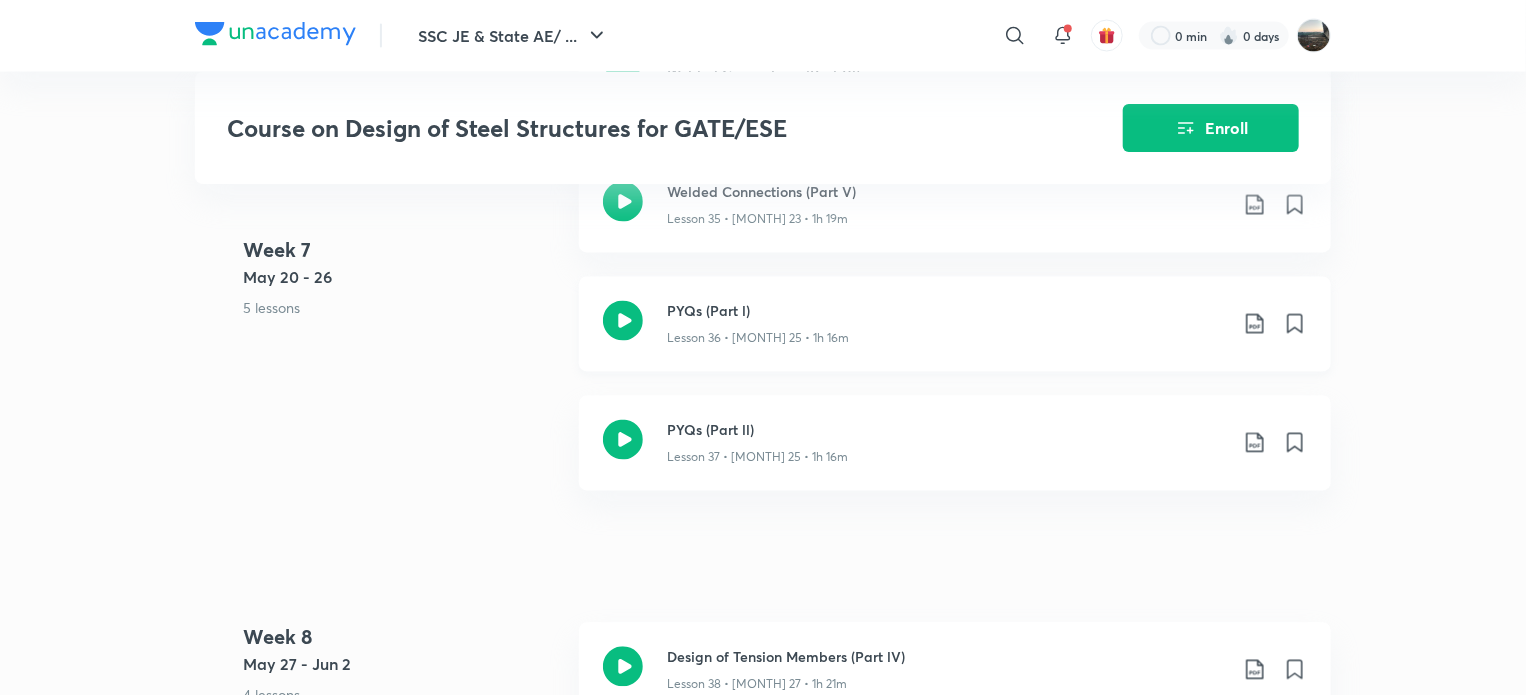 scroll, scrollTop: 5713, scrollLeft: 0, axis: vertical 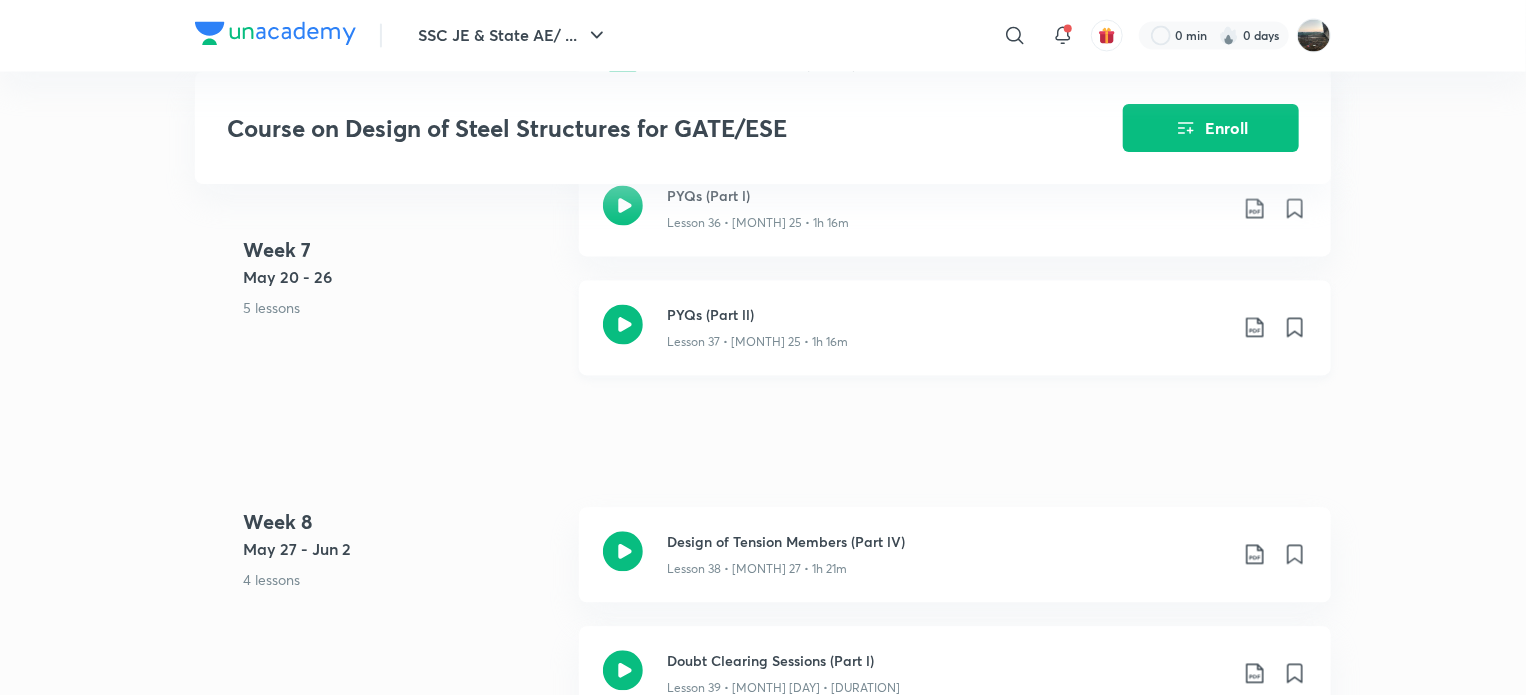 click 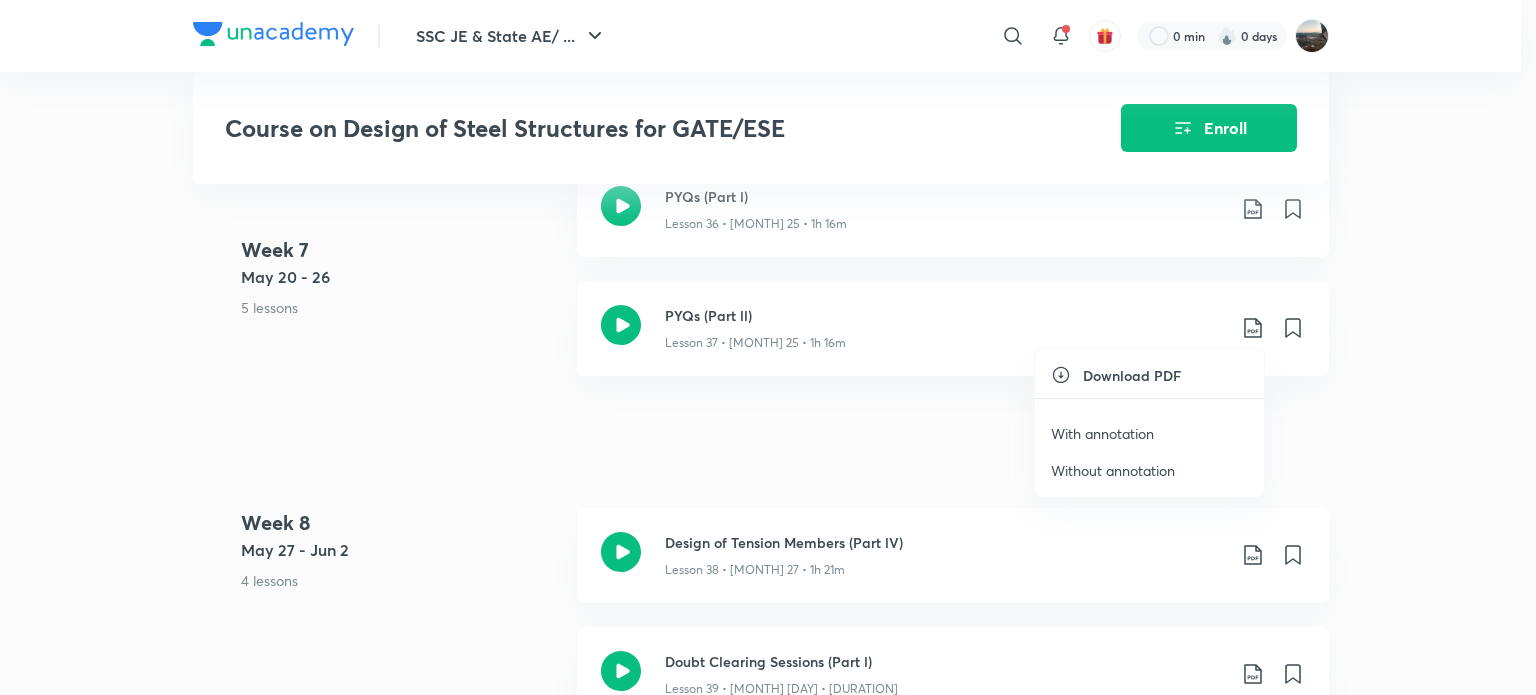 click on "With annotation" at bounding box center (1102, 433) 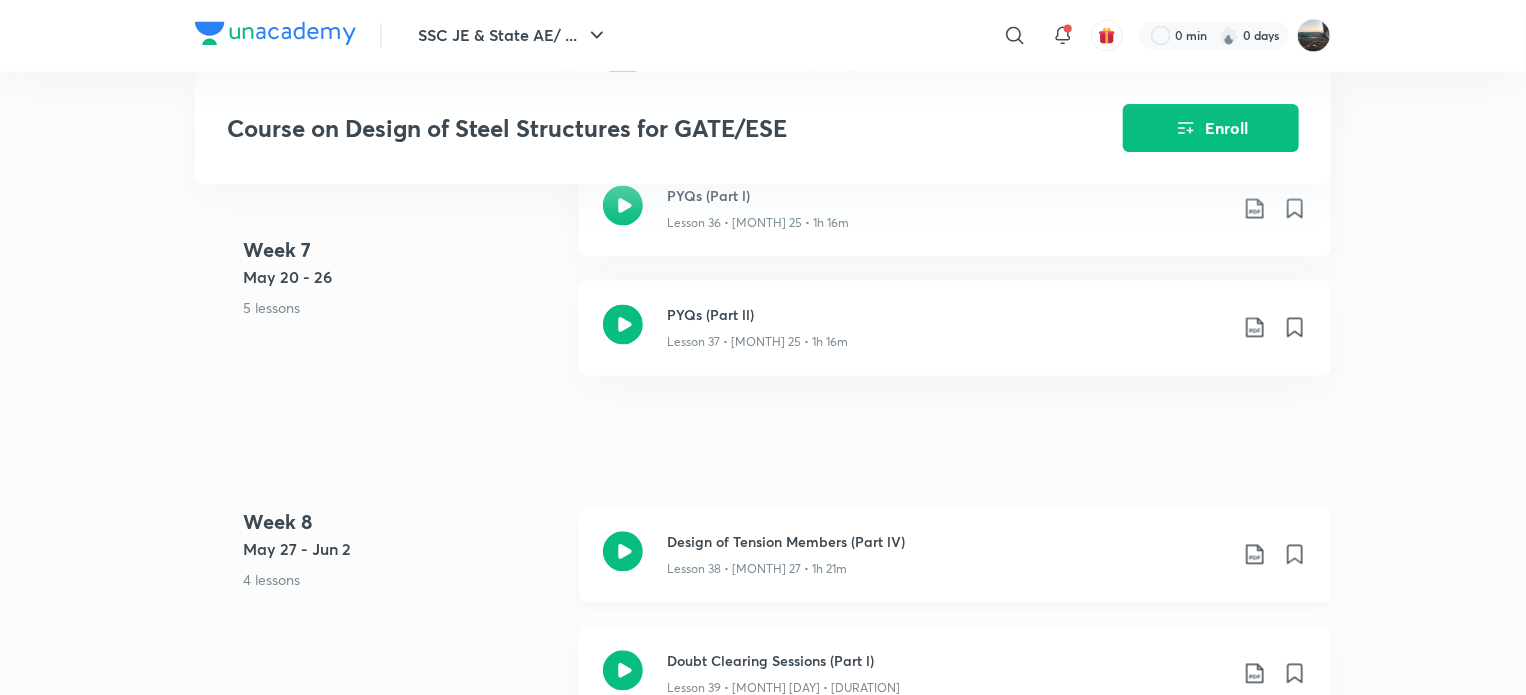 click 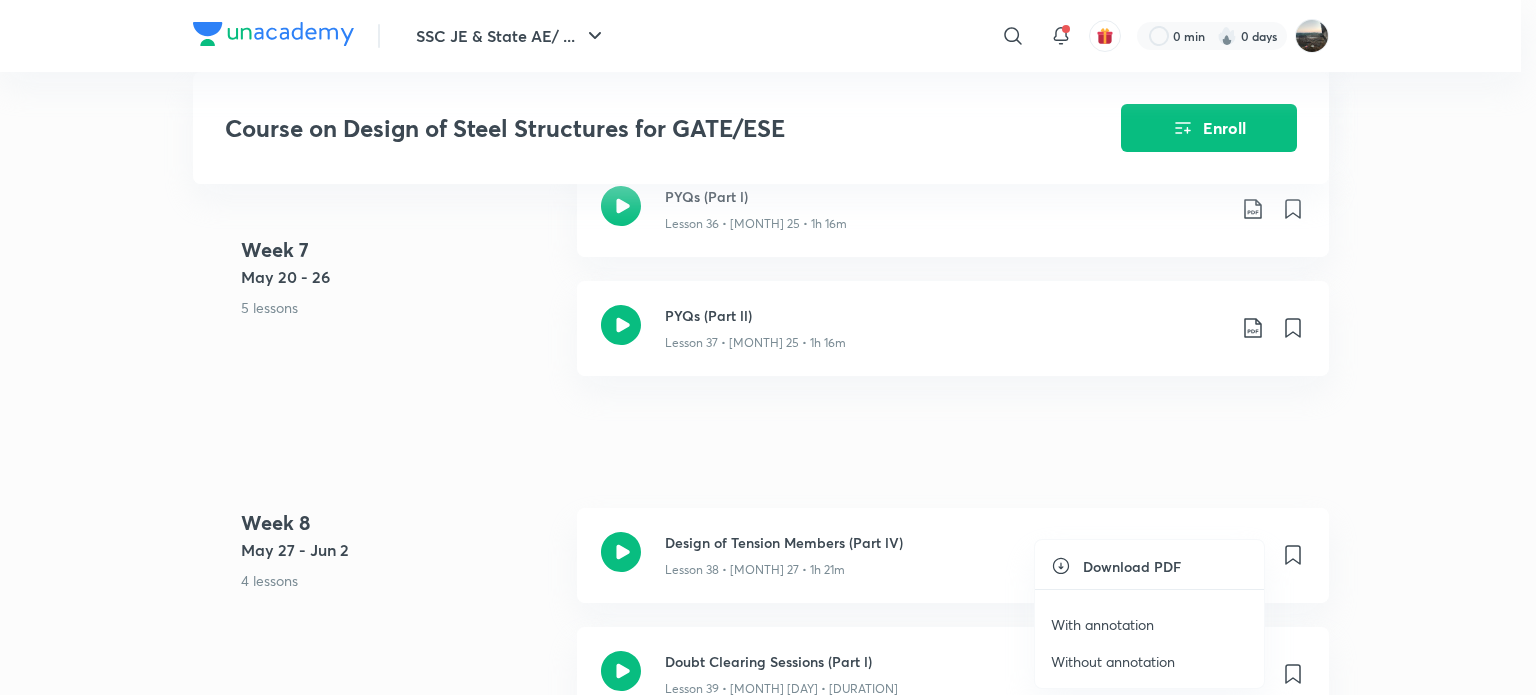 click on "With annotation" at bounding box center [1102, 624] 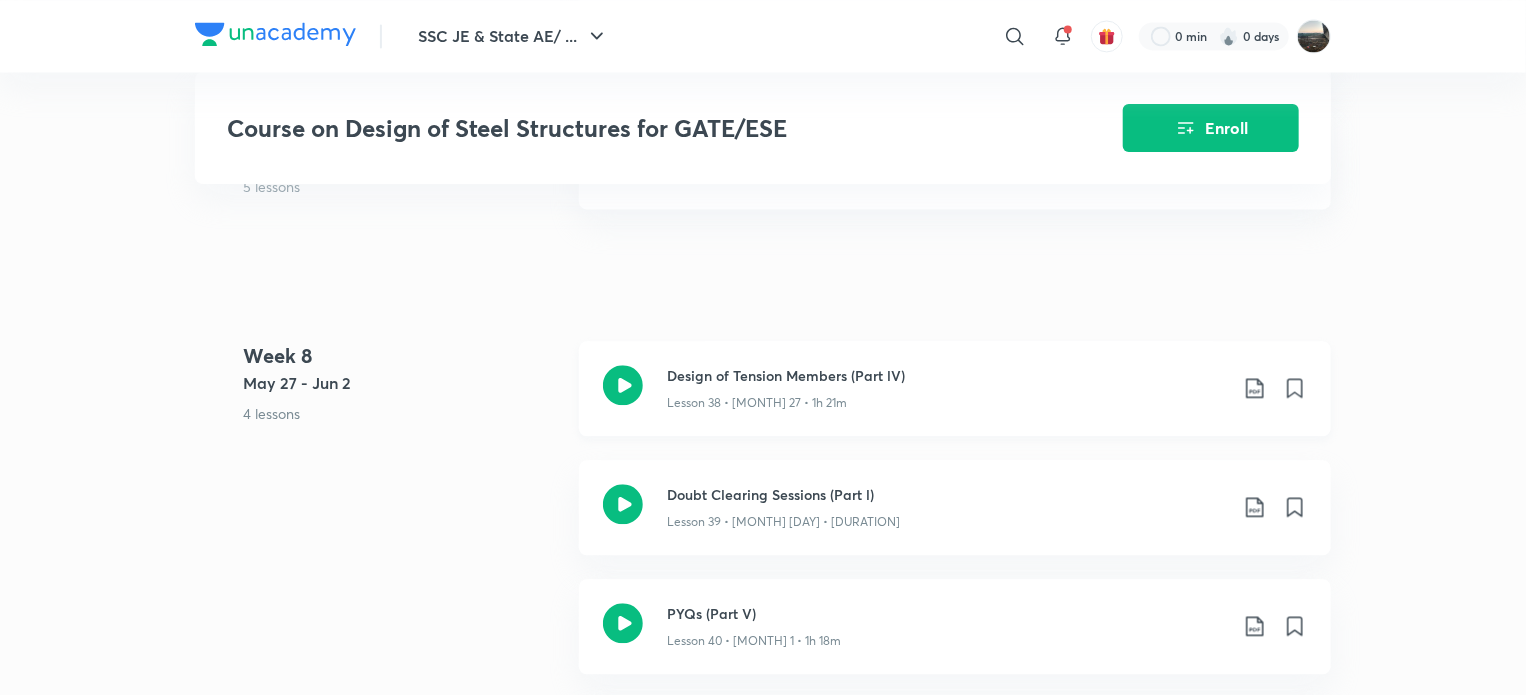 scroll, scrollTop: 6046, scrollLeft: 0, axis: vertical 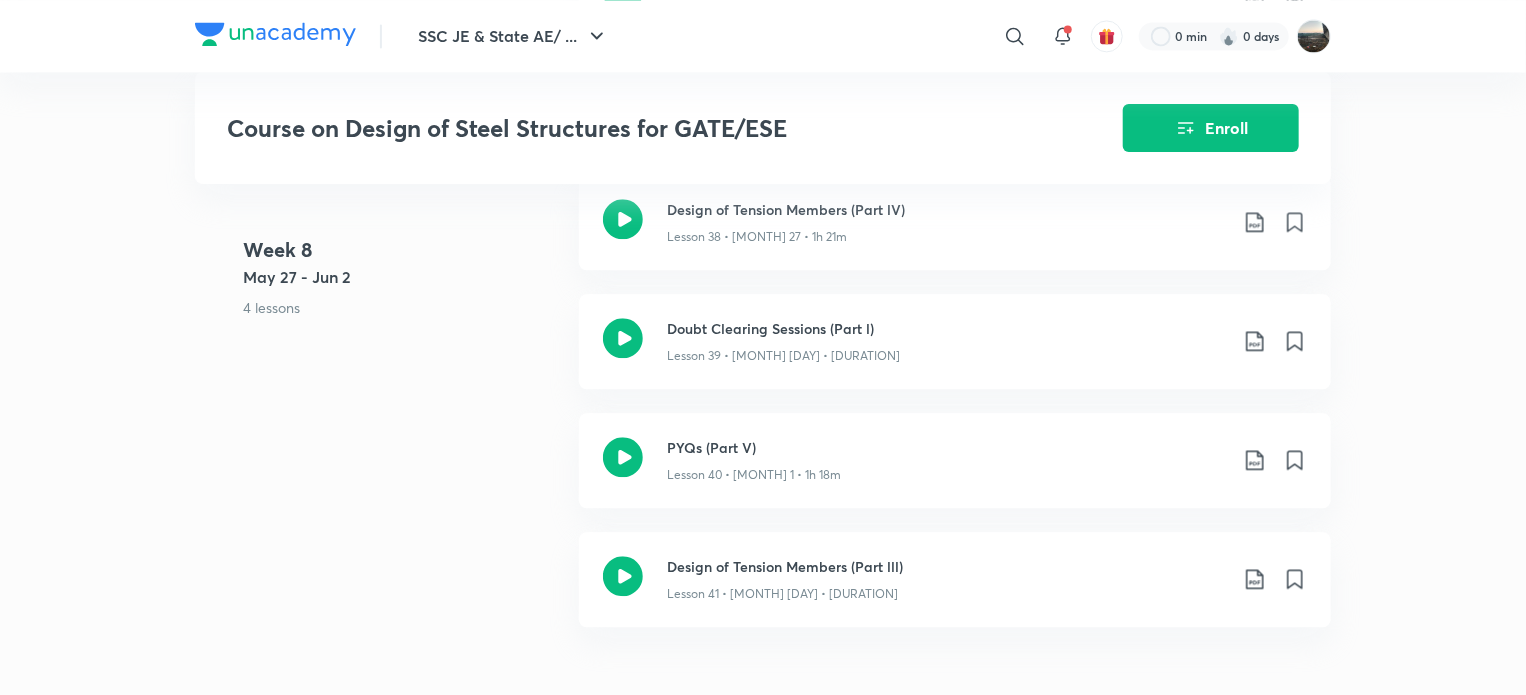 click on "SSC JE & State AE/ ... ​ 0 min 0 days Course on Design of Steel Structures for GATE/ESE Enroll GATE & ESE - Civil Plus Syllabus Civil Engineering Hinglish Course on Design of Steel Structures for GATE/ESE [PERSON] In this course, educator [PERSON] will cover the Course on Steel Structures in approximately 100 sessions with a session duration of 90 minutes each. All the topics will be covered from the basics and in a de... Read more Ended on [MONTH] 13 [MONTH] 13 - [MONTH] 13, 2024 90 lessons 0 practices 0 questions by educators Enroll Demo classes Watch free classes by the educators of this batch 548 Hinglish Civil Engineering Wind Load Computation (Part -l) [PERSON] 11th [MONTH] • 1h 15m 266 English Civil Engineering How to Manage GATE & AE-JE Together [PERSON] 24th [MONTH] • 1h 123 English Civil Engineering PYQs of Steel Structures [PERSON] 19th [MONTH] • 1h Week 1 [MONTH] 8 - 14 1 lesson Introduction to Steel Structures Lesson 1 • [MONTH] 13 • 1h 36m Week 2 [MONTH] 15 - 21 5 lessons Week 3" at bounding box center [763, 1364] 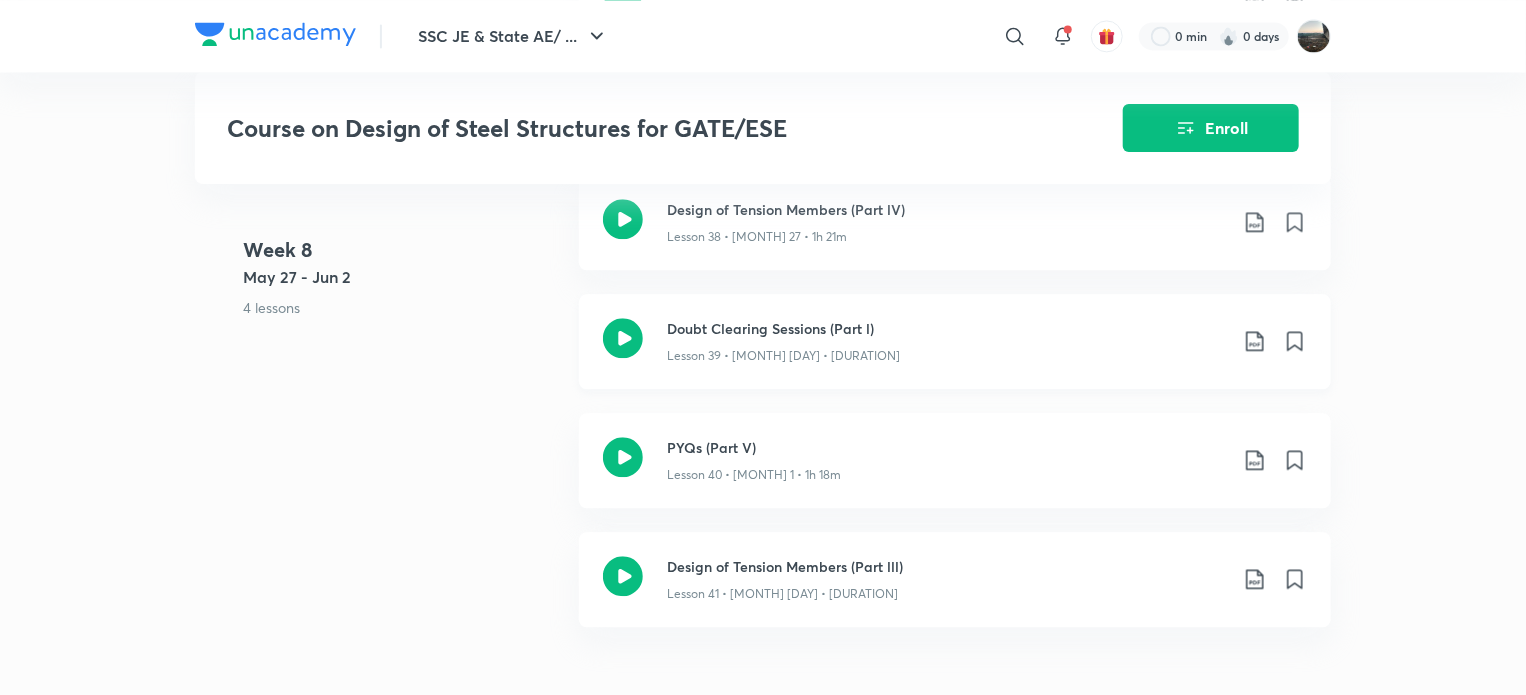 click 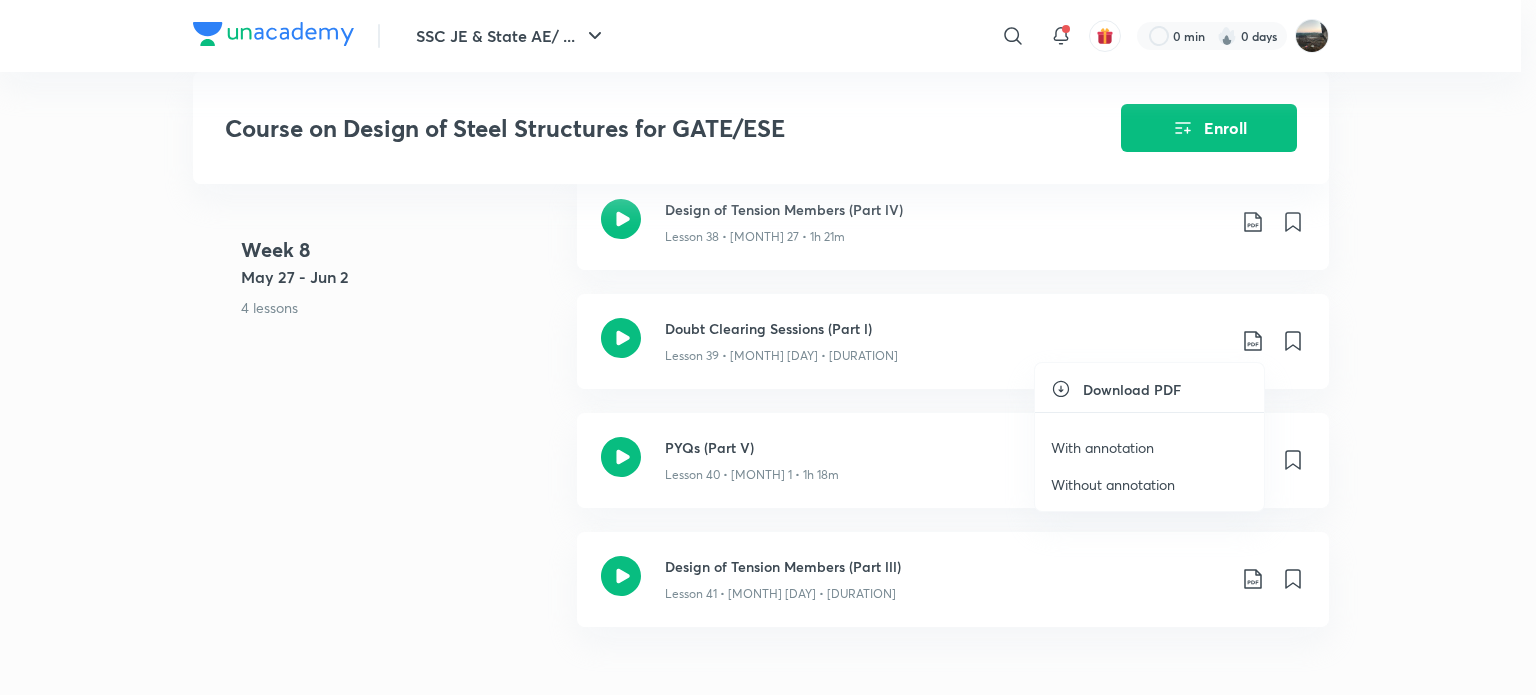 click on "With annotation" at bounding box center (1102, 447) 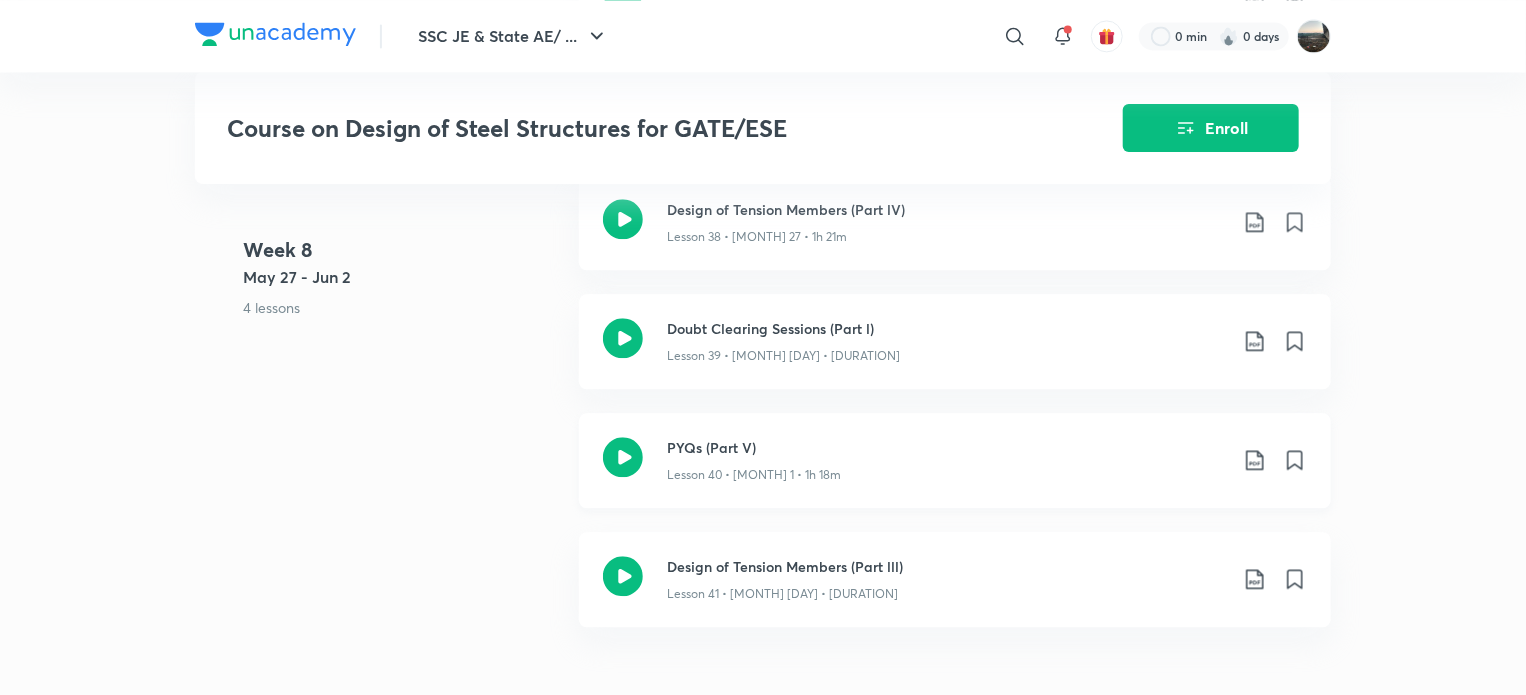 click 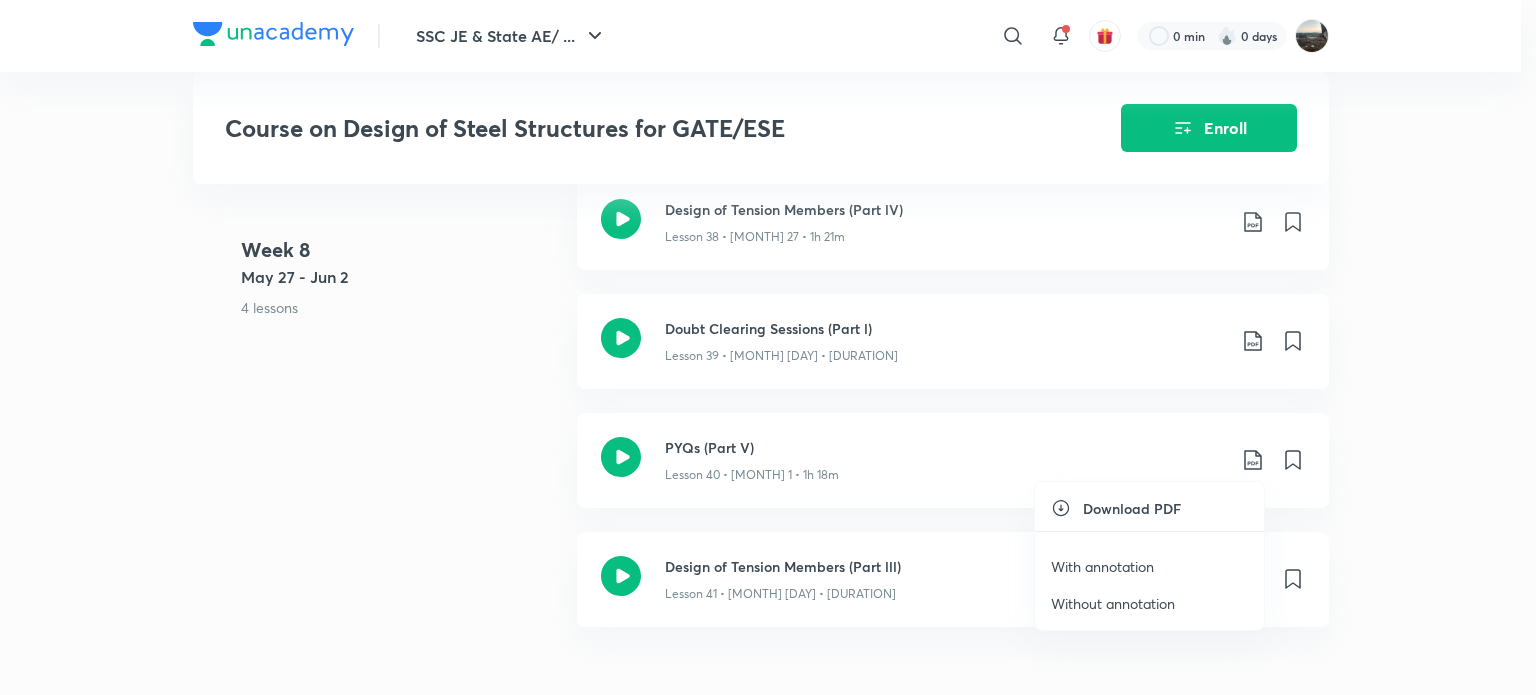 click on "With annotation" at bounding box center [1102, 566] 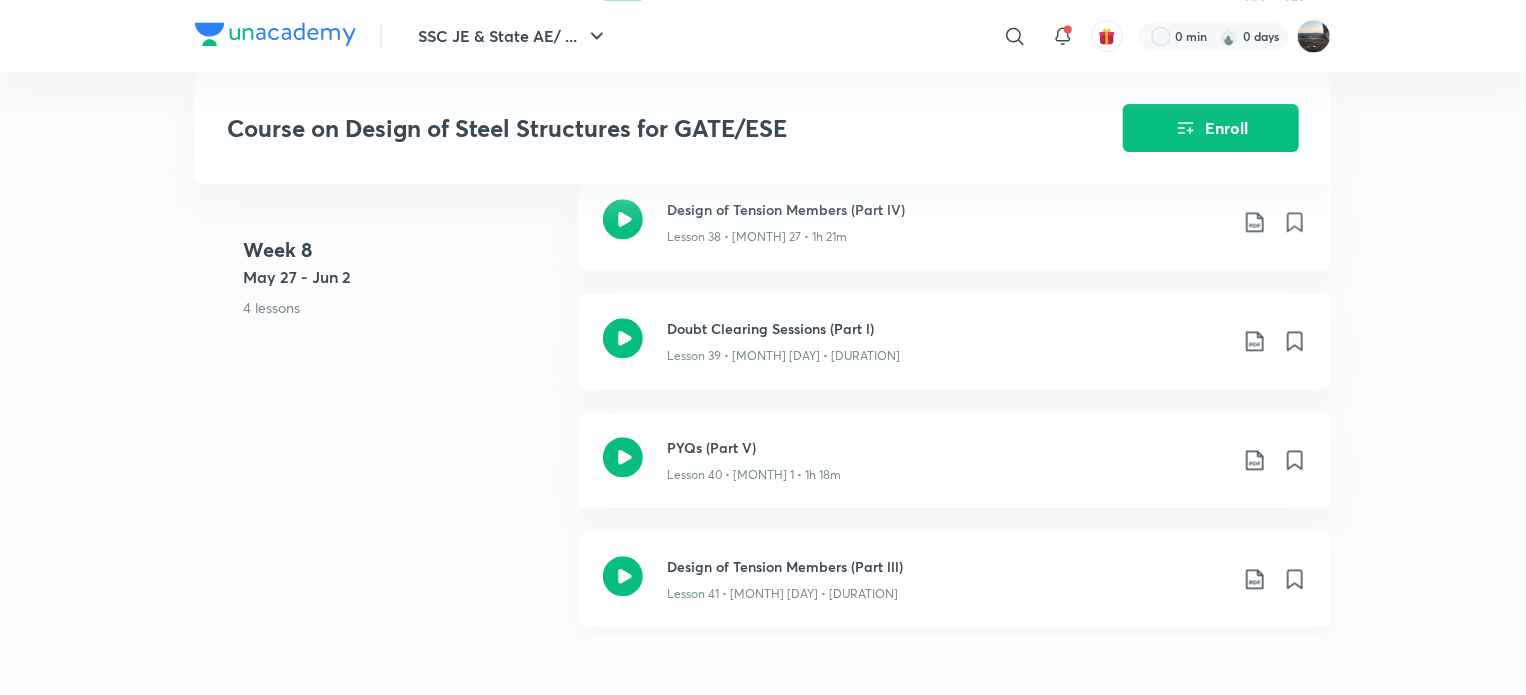 click 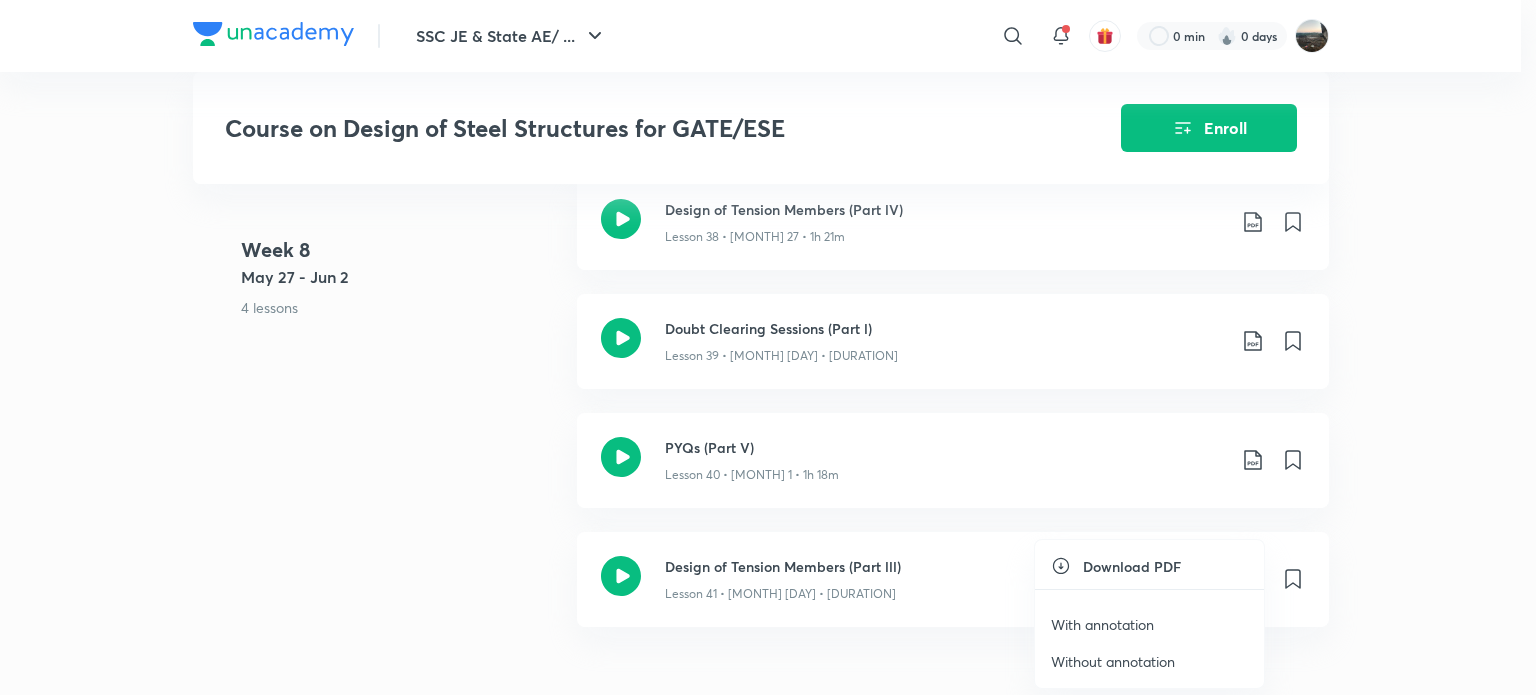 click on "With annotation" at bounding box center (1102, 624) 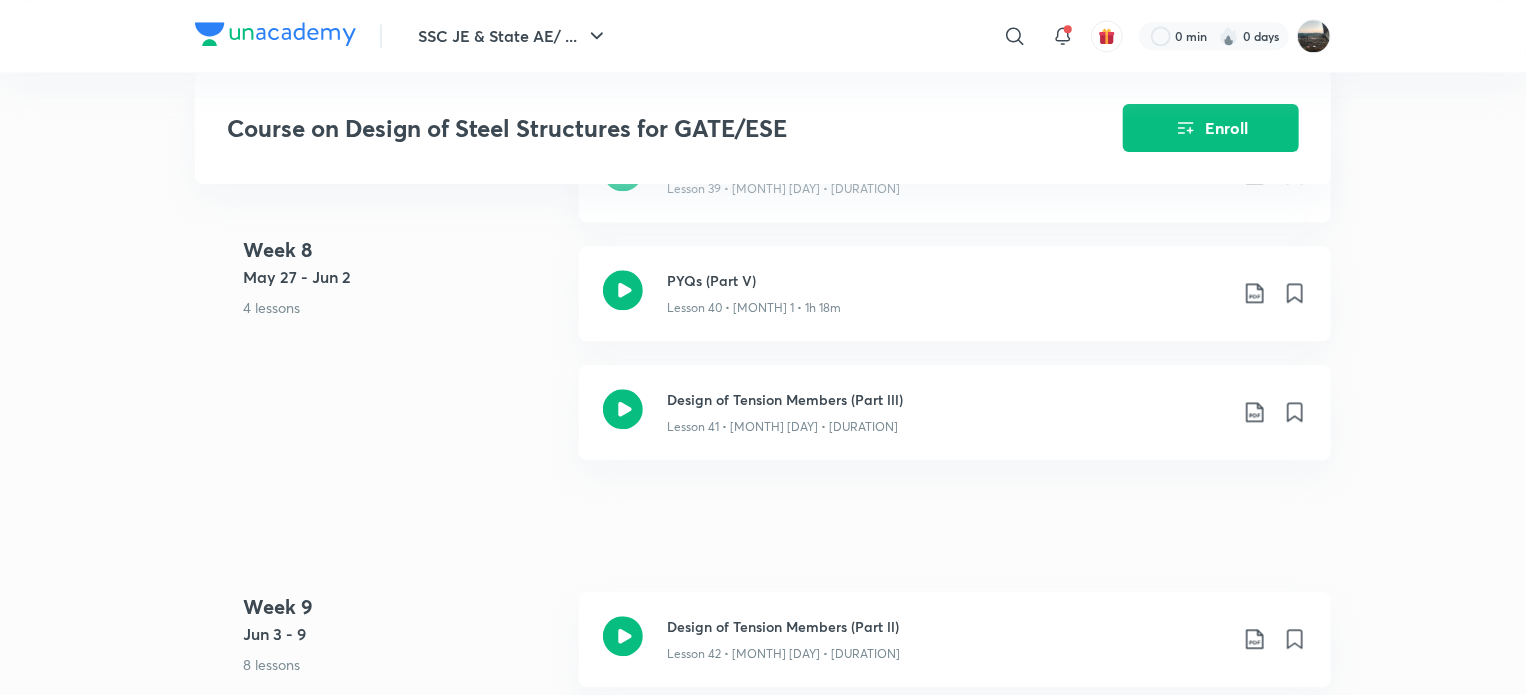 scroll, scrollTop: 6380, scrollLeft: 0, axis: vertical 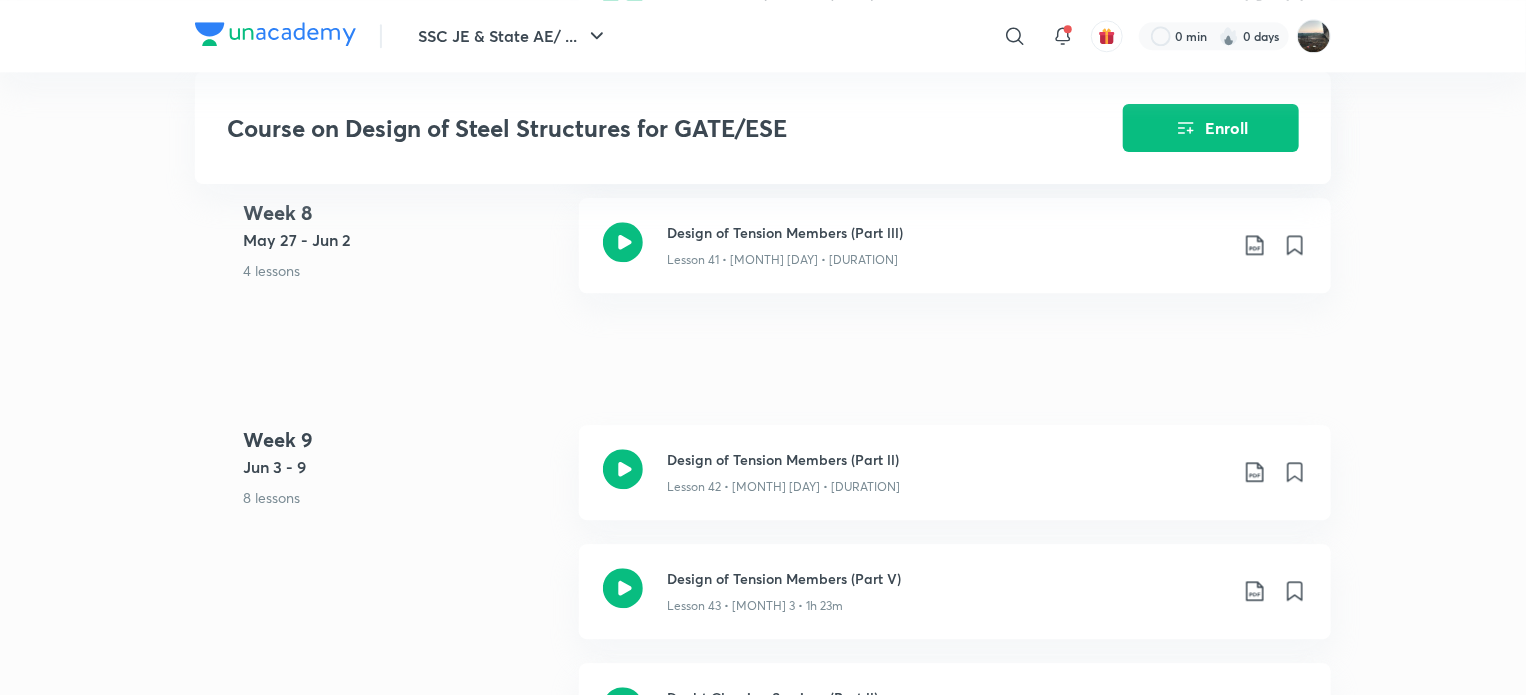 click on "SSC JE & State AE/ ... ​ 0 min 0 days Course on Design of Steel Structures for GATE/ESE Enroll GATE & ESE - Civil Plus Syllabus Civil Engineering Hinglish Course on Design of Steel Structures for GATE/ESE [PERSON] In this course, educator [PERSON] will cover the Course on Steel Structures in approximately 100 sessions with a session duration of 90 minutes each. All the topics will be covered from the basics and in a de... Read more Ended on [MONTH] 13 [MONTH] 13 - [MONTH] 13, 2024 90 lessons 0 practices 0 questions by educators Enroll Demo classes Watch free classes by the educators of this batch 548 Hinglish Civil Engineering Wind Load Computation (Part -l) [PERSON] 11th [MONTH] • 1h 15m 266 English Civil Engineering How to Manage GATE & AE-JE Together [PERSON] 24th [MONTH] • 1h 123 English Civil Engineering PYQs of Steel Structures [PERSON] 19th [MONTH] • 1h Week 1 [MONTH] 8 - 14 1 lesson Introduction to Steel Structures Lesson 1 • [MONTH] 13 • 1h 36m Week 2 [MONTH] 15 - 21 5 lessons Week 3" at bounding box center [763, 1030] 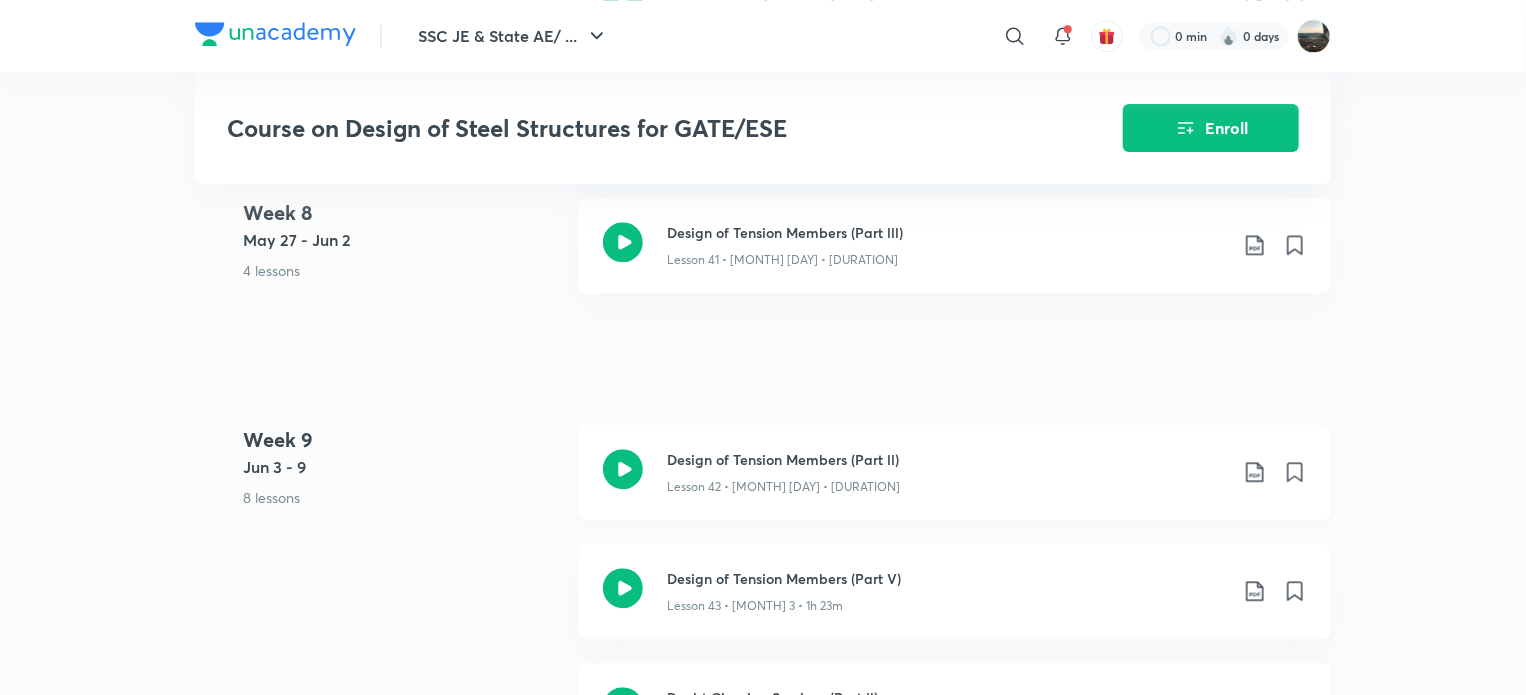 click 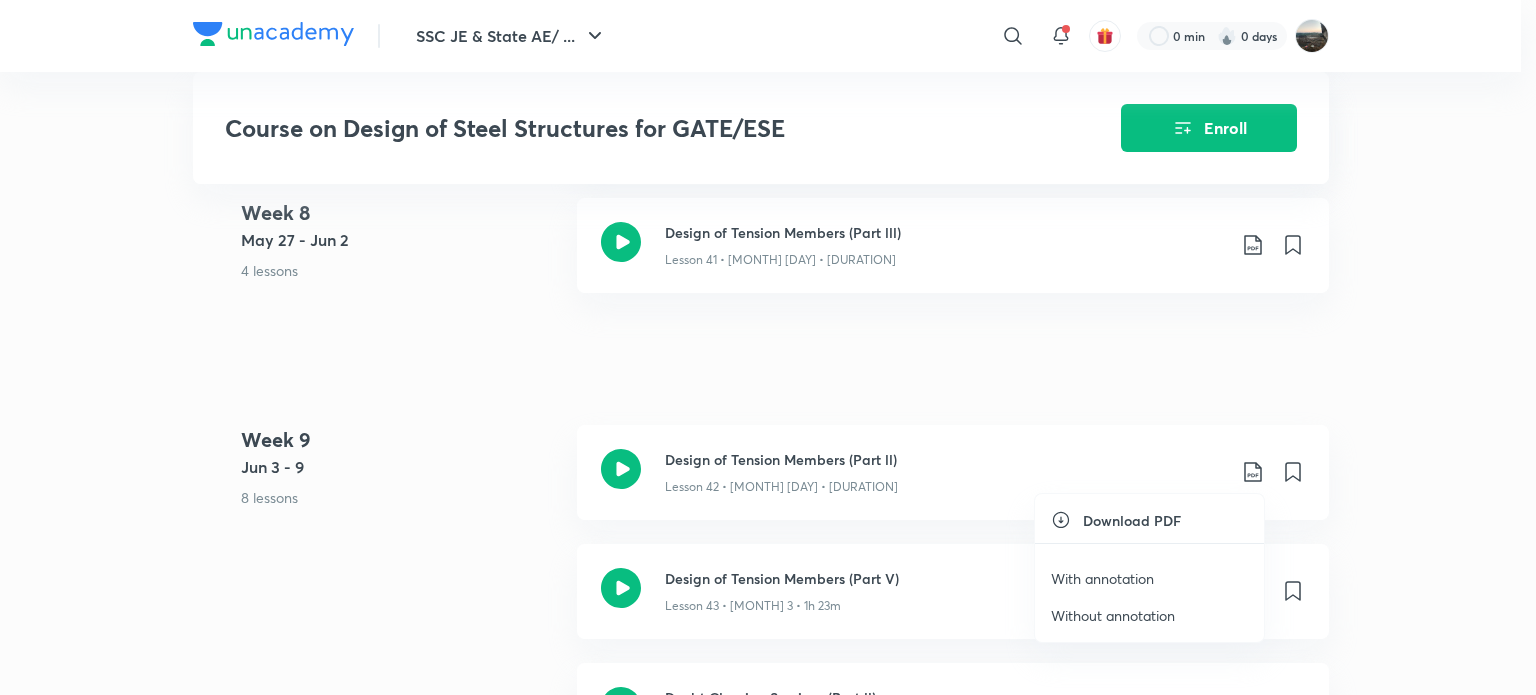 click on "With annotation" at bounding box center [1102, 578] 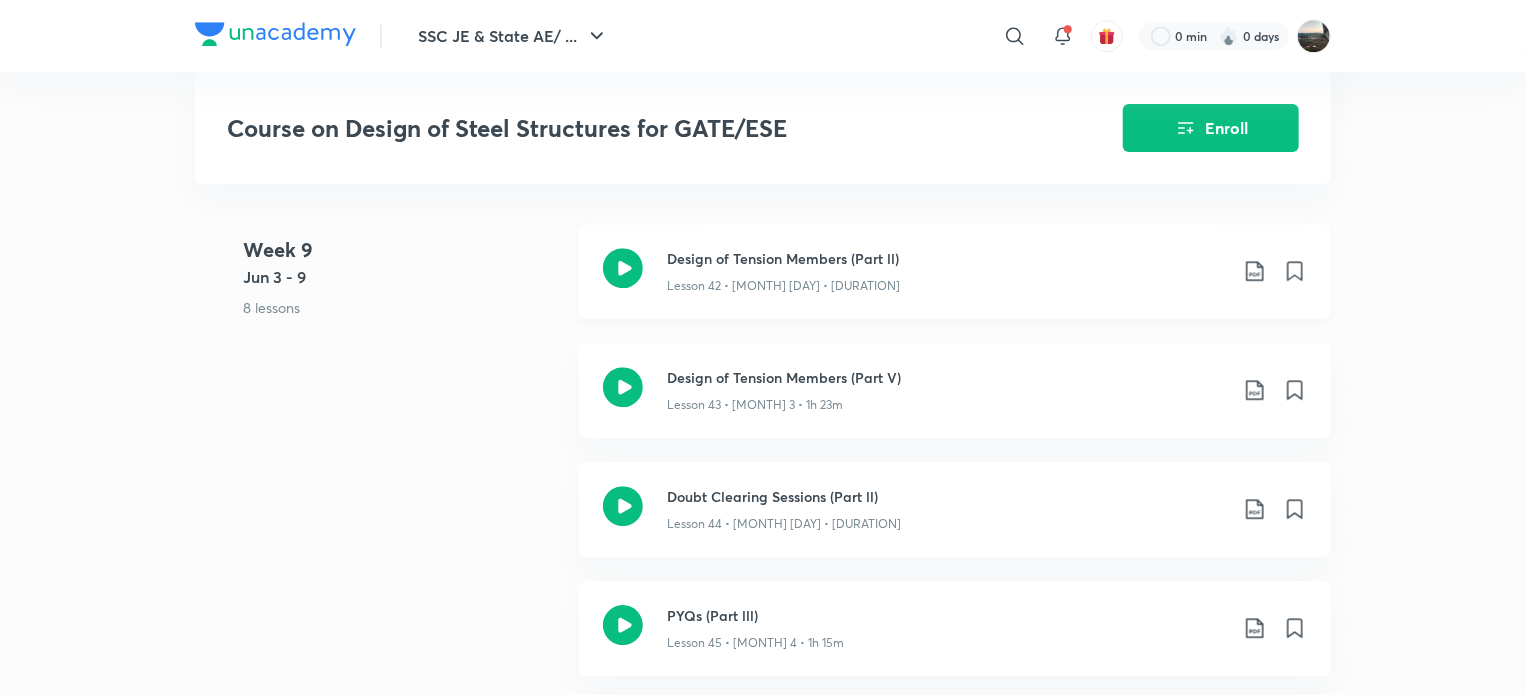 scroll, scrollTop: 6713, scrollLeft: 0, axis: vertical 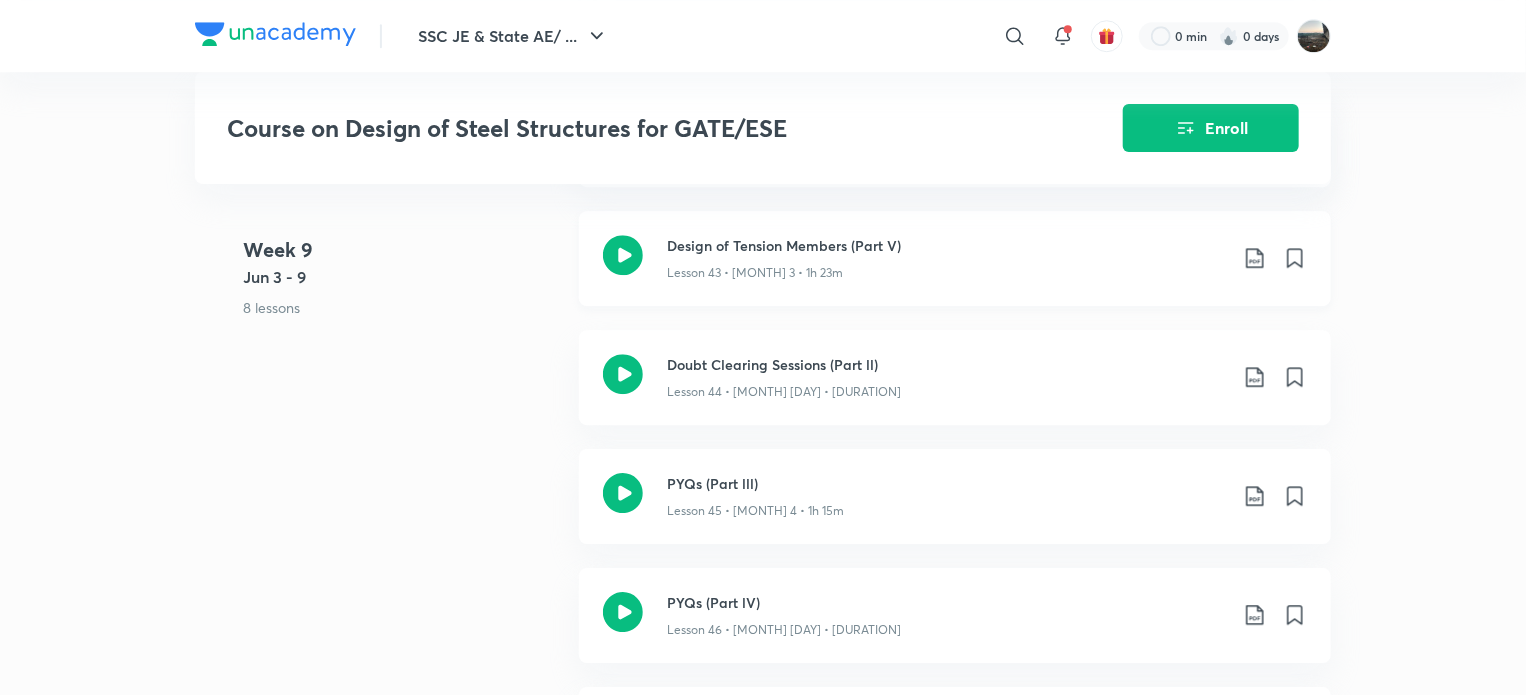 click 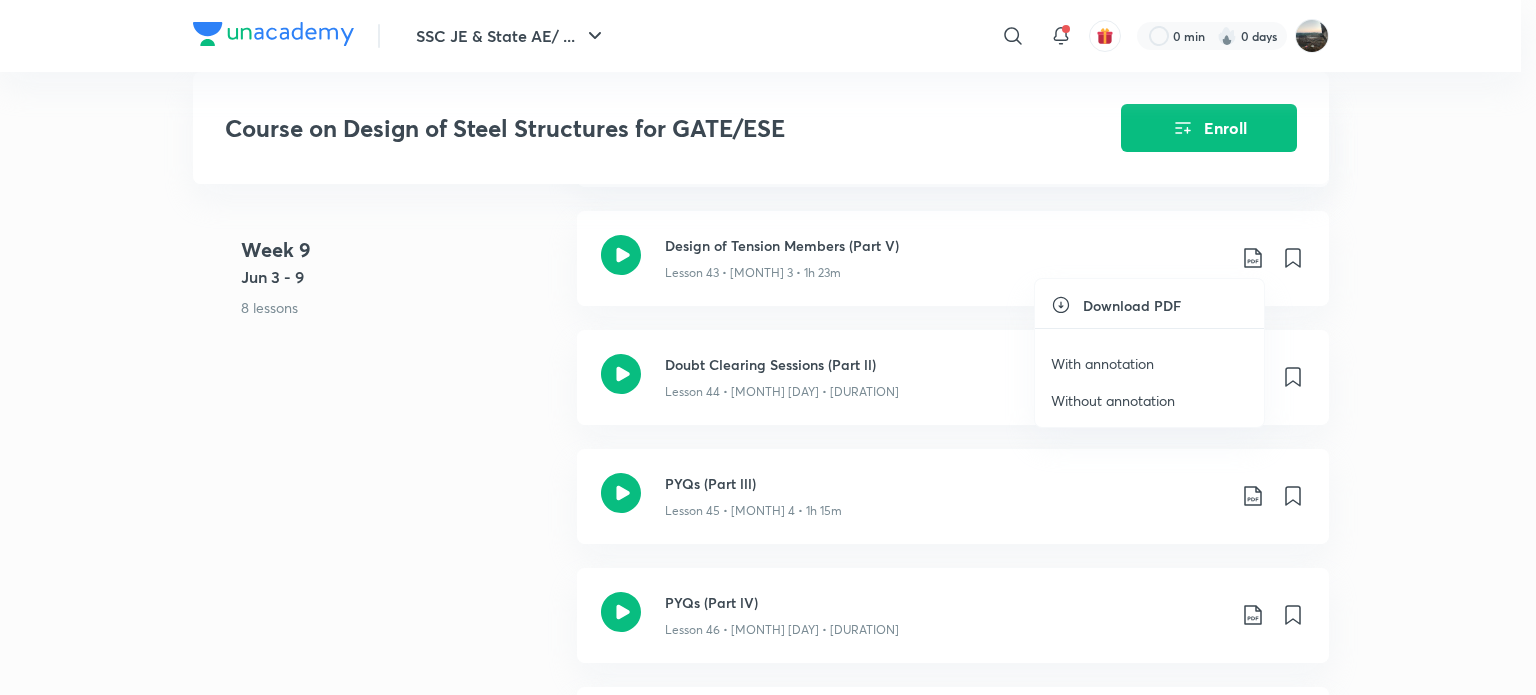 click on "With annotation" at bounding box center (1102, 363) 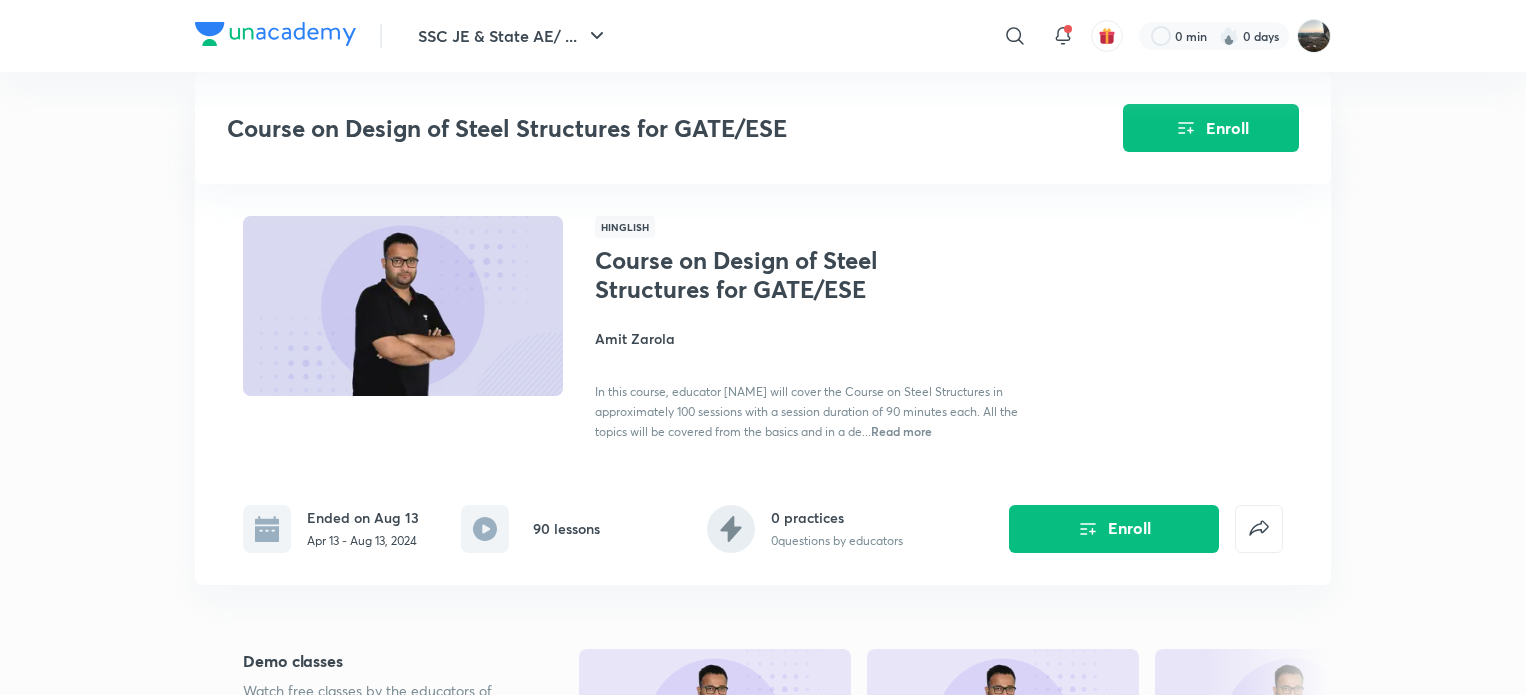 scroll, scrollTop: 6713, scrollLeft: 0, axis: vertical 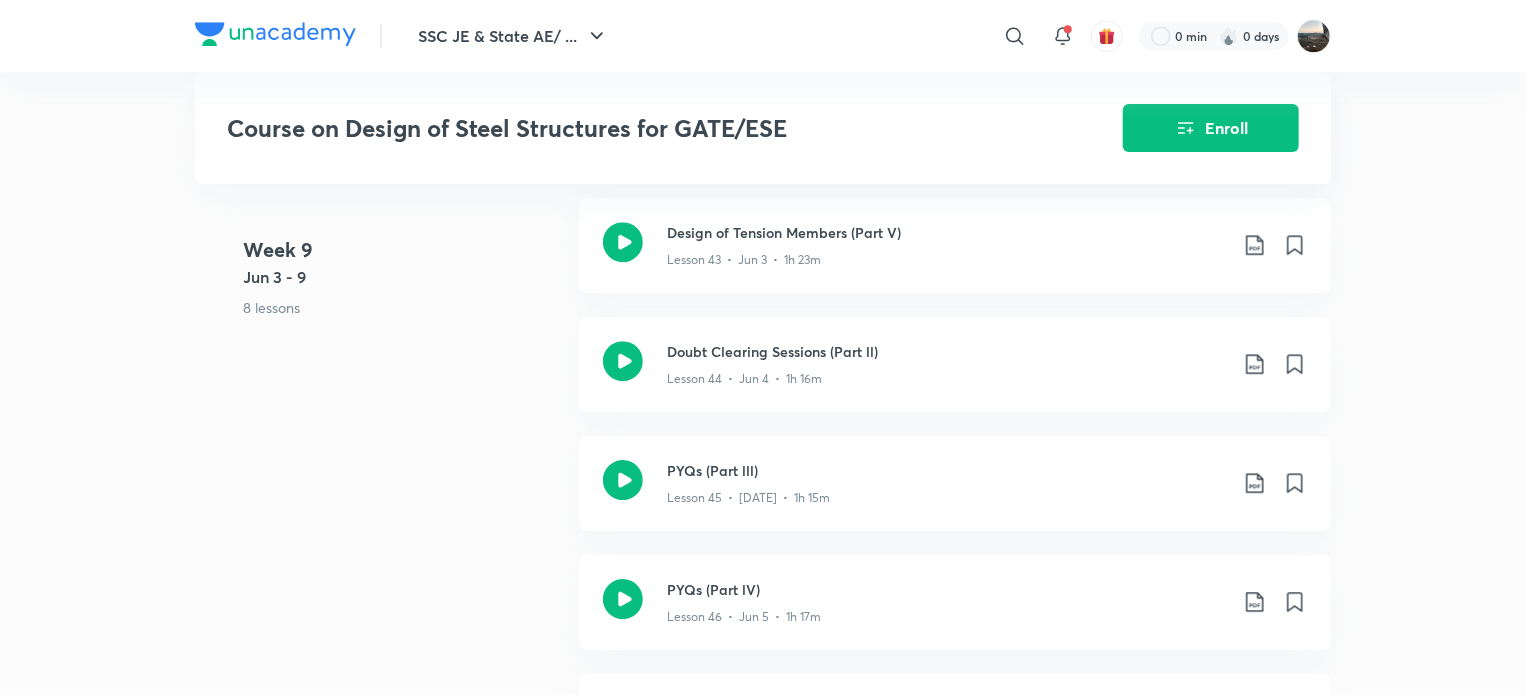click on "SSC JE & State AE/ ... ​ 0 min 0 days Course on Design of Steel Structures for GATE/ESE Enroll GATE & ESE - Civil Plus Syllabus Civil Engineering Hinglish Course on Design of Steel Structures for GATE/ESE [PERSON] In this course, educator [PERSON] will cover the Course on Steel Structures in approximately 100 sessions with a session duration of 90 minutes each. All the topics will be covered from the basics and in a de... Read more Ended on [MONTH] 13 [MONTH] 13 - [MONTH] 13, 2024 90 lessons 0 practices 0 questions by educators Enroll Demo classes Watch free classes by the educators of this batch 548 Hinglish Civil Engineering Wind Load Computation (Part -l) [PERSON] 11th [MONTH] • 1h 15m 266 English Civil Engineering How to Manage GATE & AE-JE Together [PERSON] 24th [MONTH] • 1h 123 English Civil Engineering PYQs of Steel Structures [PERSON] 19th [MONTH] • 1h Week 1 [MONTH] 8 - 14 1 lesson Introduction to Steel Structures Lesson 1 • [MONTH] 13 • 1h 36m Week 2 [MONTH] 15 - 21 5 lessons Week 3" at bounding box center [763, 690] 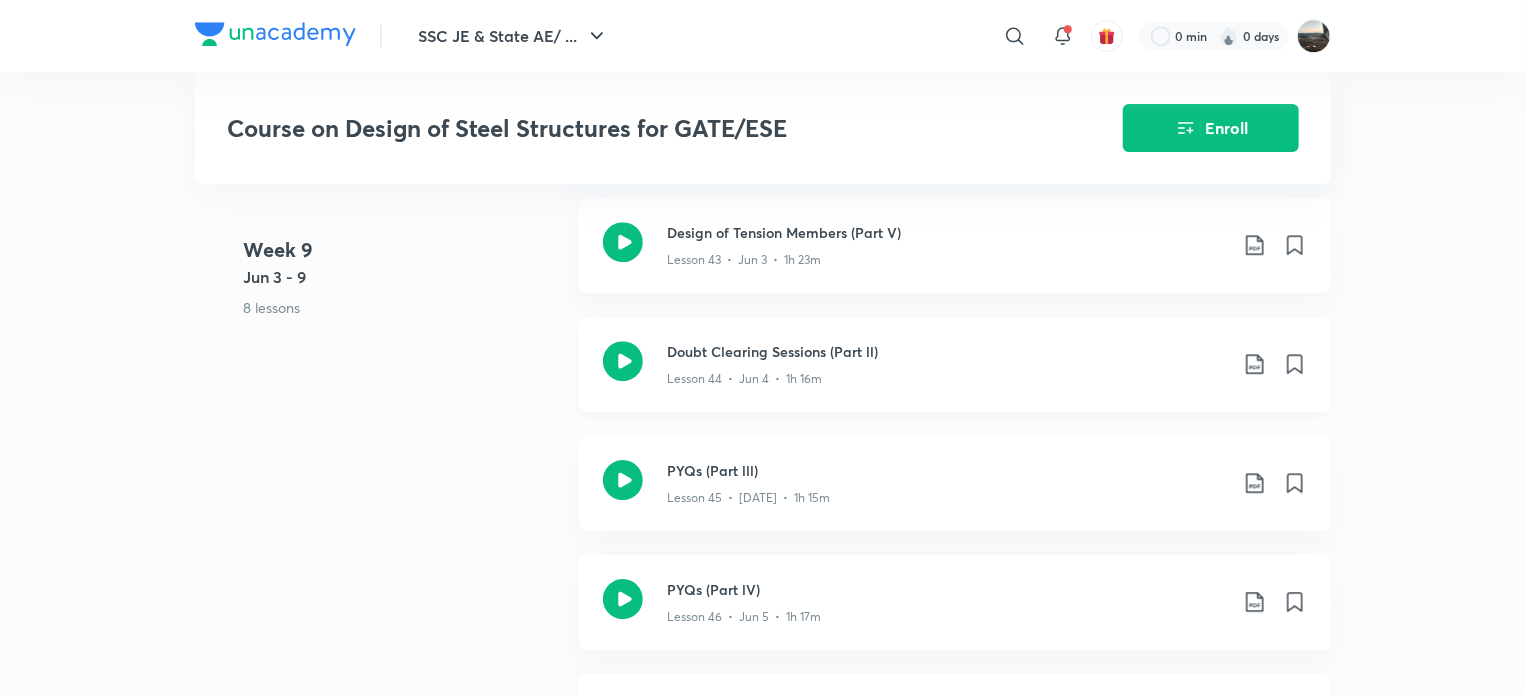 click 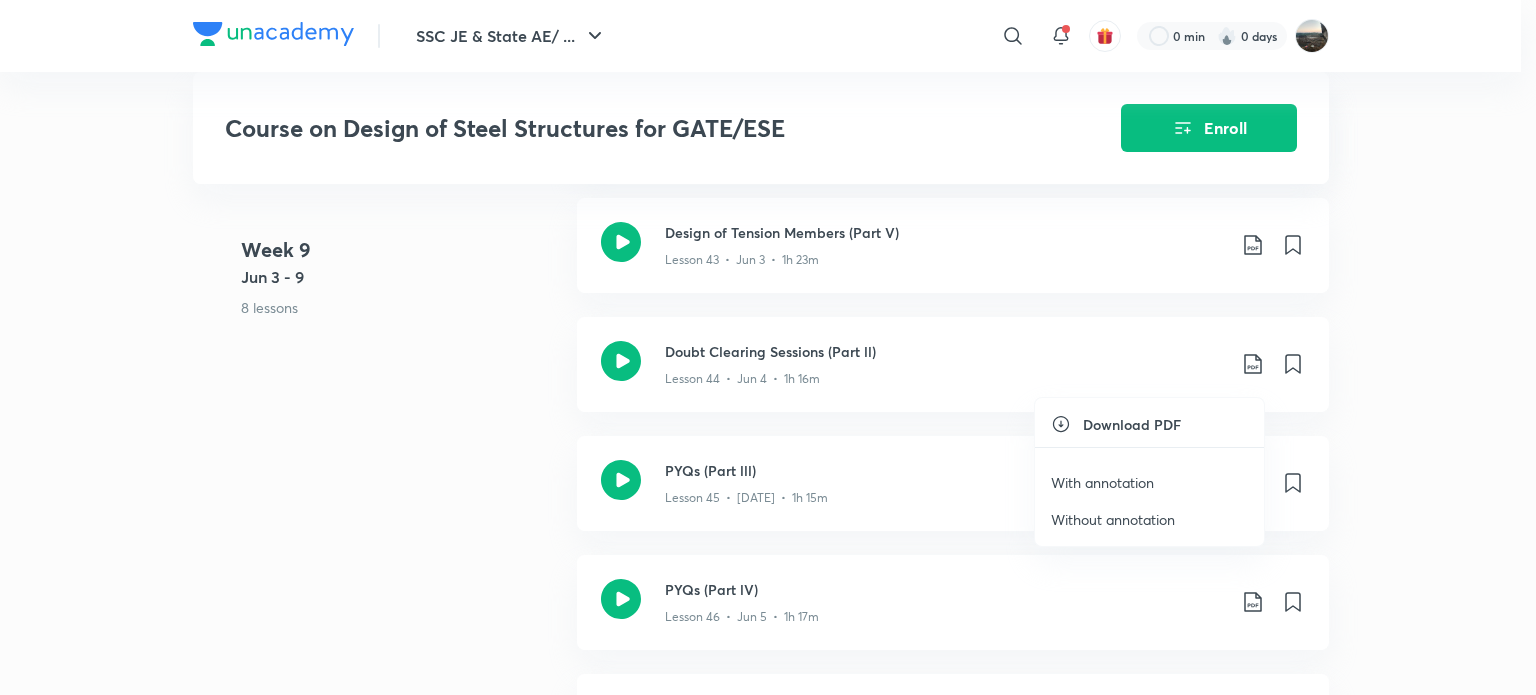 click on "With annotation" at bounding box center (1102, 482) 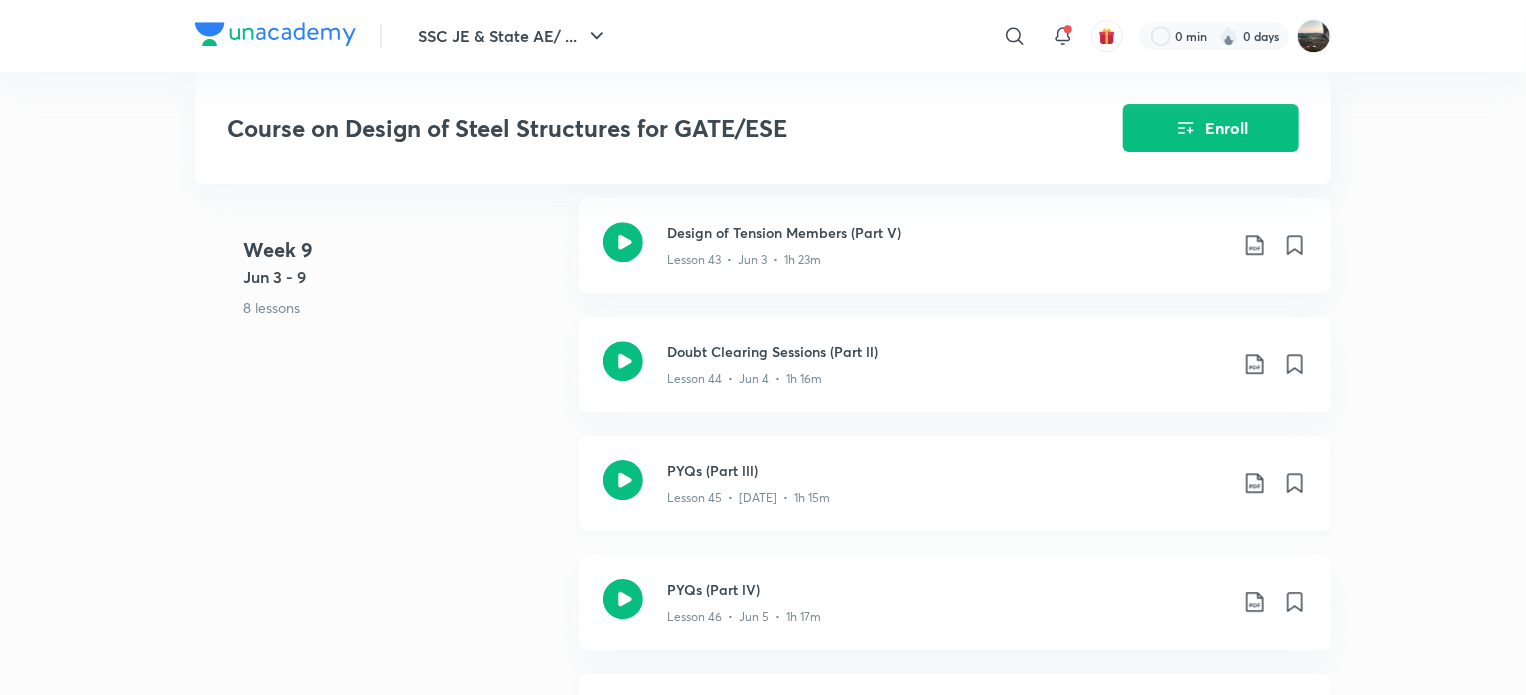 click 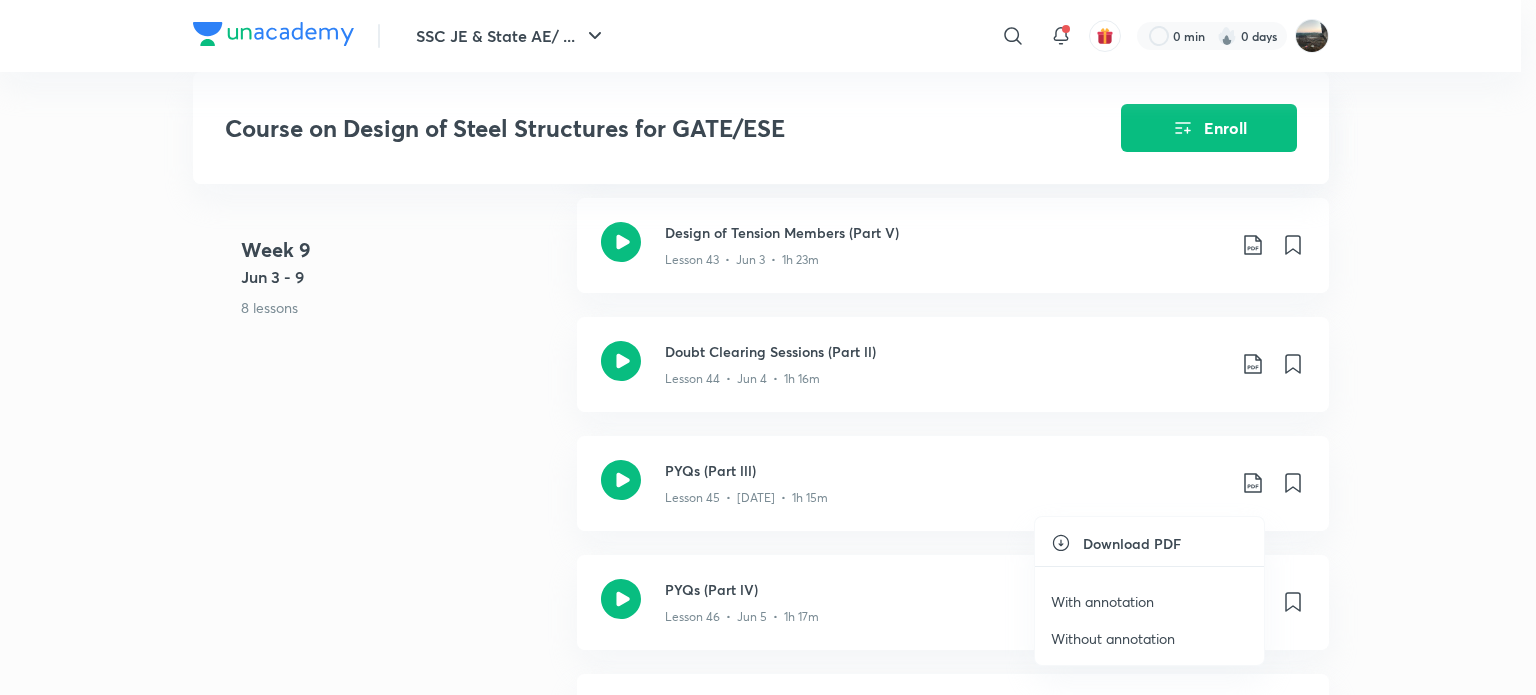 click on "With annotation" at bounding box center (1102, 601) 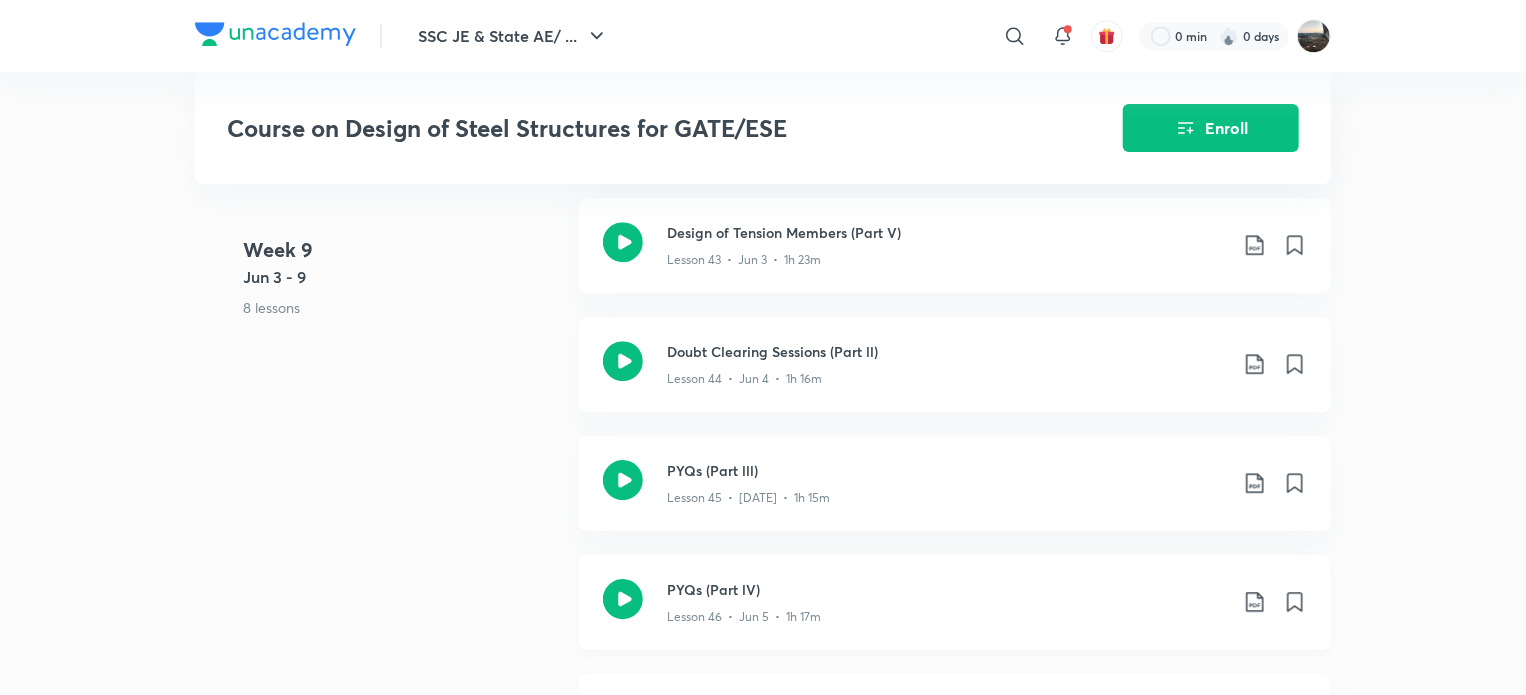 click 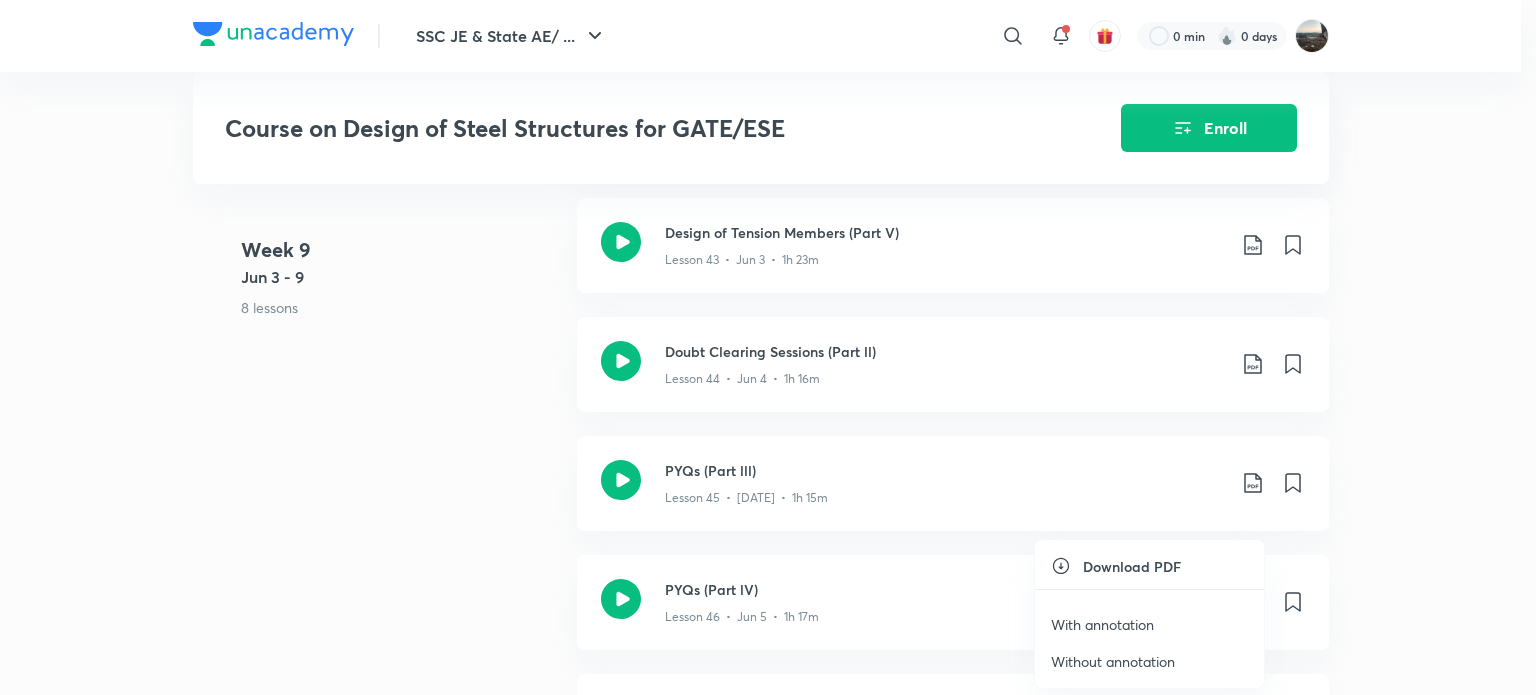 click on "With annotation" at bounding box center (1102, 624) 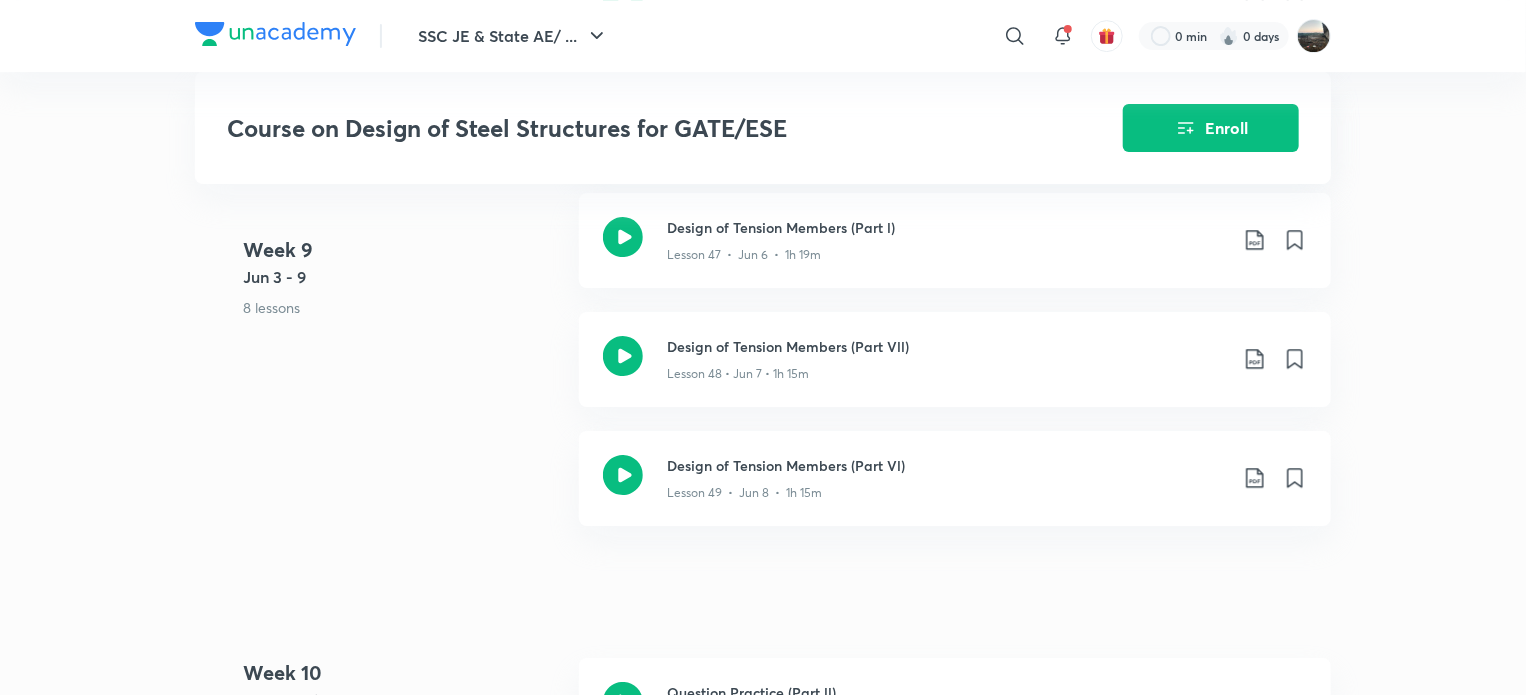 scroll, scrollTop: 7213, scrollLeft: 0, axis: vertical 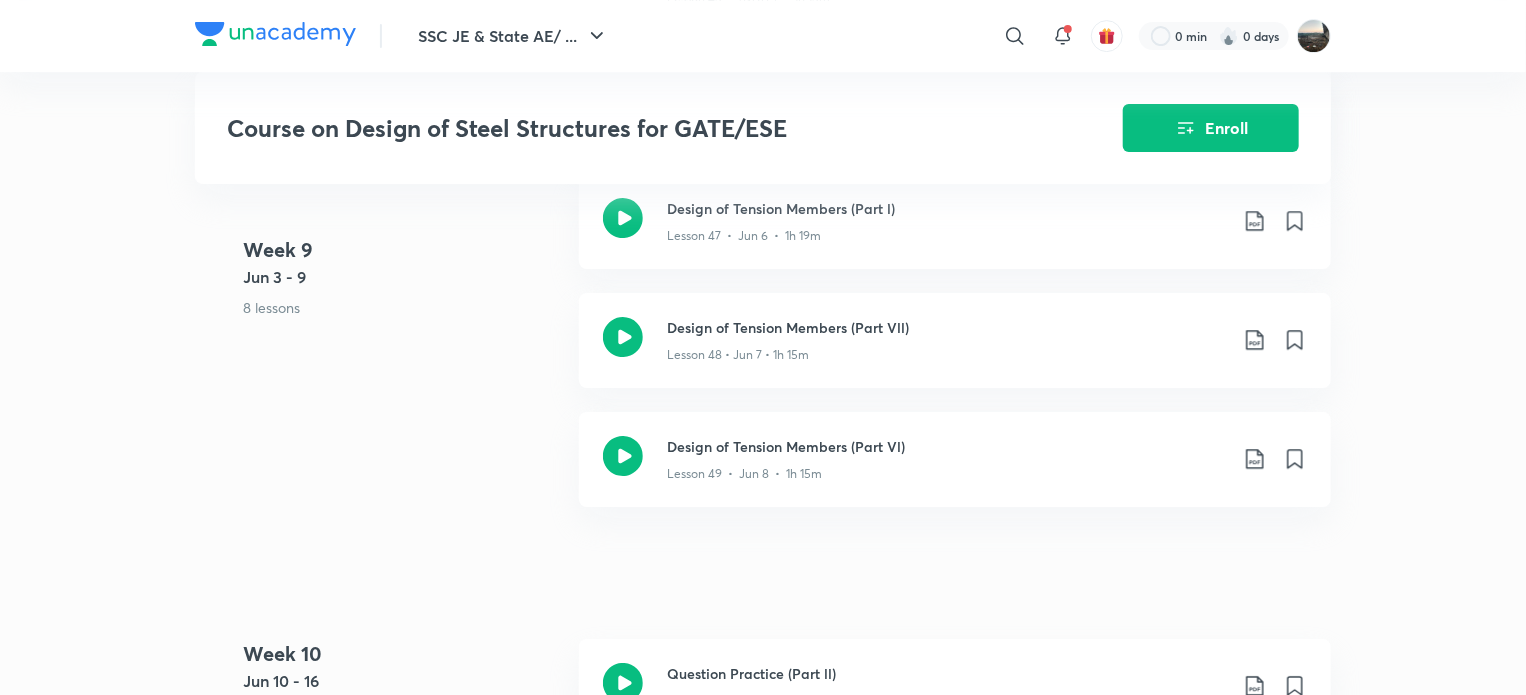 click on "SSC JE & State AE/ ... ​ 0 min 0 days Course on Design of Steel Structures for GATE/ESE Enroll GATE & ESE - Civil Plus Syllabus Civil Engineering Hinglish Course on Design of Steel Structures for GATE/ESE [PERSON] In this course, educator [PERSON] will cover the Course on Steel Structures in approximately 100 sessions with a session duration of 90 minutes each. All the topics will be covered from the basics and in a de... Read more Ended on [MONTH] 13 [MONTH] 13 - [MONTH] 13, 2024 90 lessons 0 practices 0 questions by educators Enroll Demo classes Watch free classes by the educators of this batch 548 Hinglish Civil Engineering Wind Load Computation (Part -l) [PERSON] 11th [MONTH] • 1h 15m 266 English Civil Engineering How to Manage GATE & AE-JE Together [PERSON] 24th [MONTH] • 1h 123 English Civil Engineering PYQs of Steel Structures [PERSON] 19th [MONTH] • 1h Week 1 [MONTH] 8 - 14 1 lesson Introduction to Steel Structures Lesson 1 • [MONTH] 13 • 1h 36m Week 2 [MONTH] 15 - 21 5 lessons Week 3" at bounding box center (763, 190) 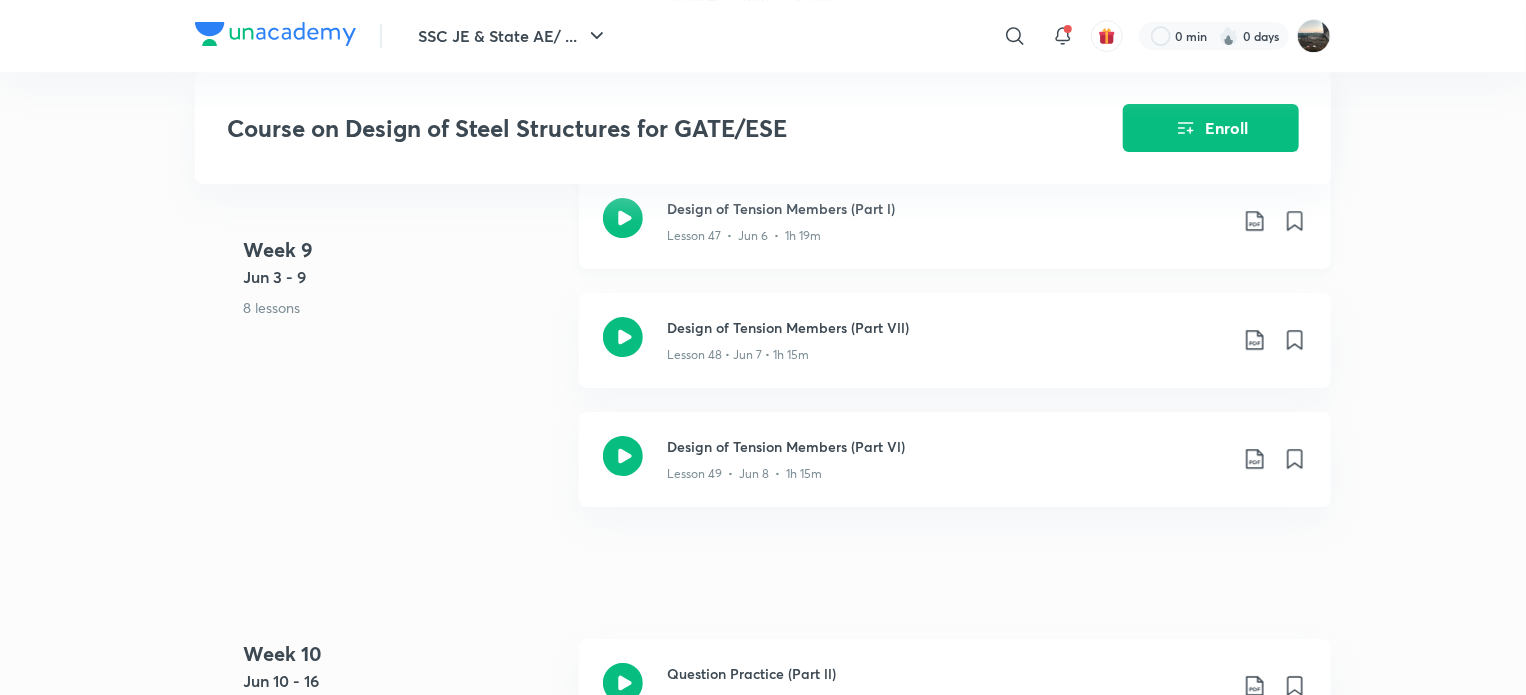 click 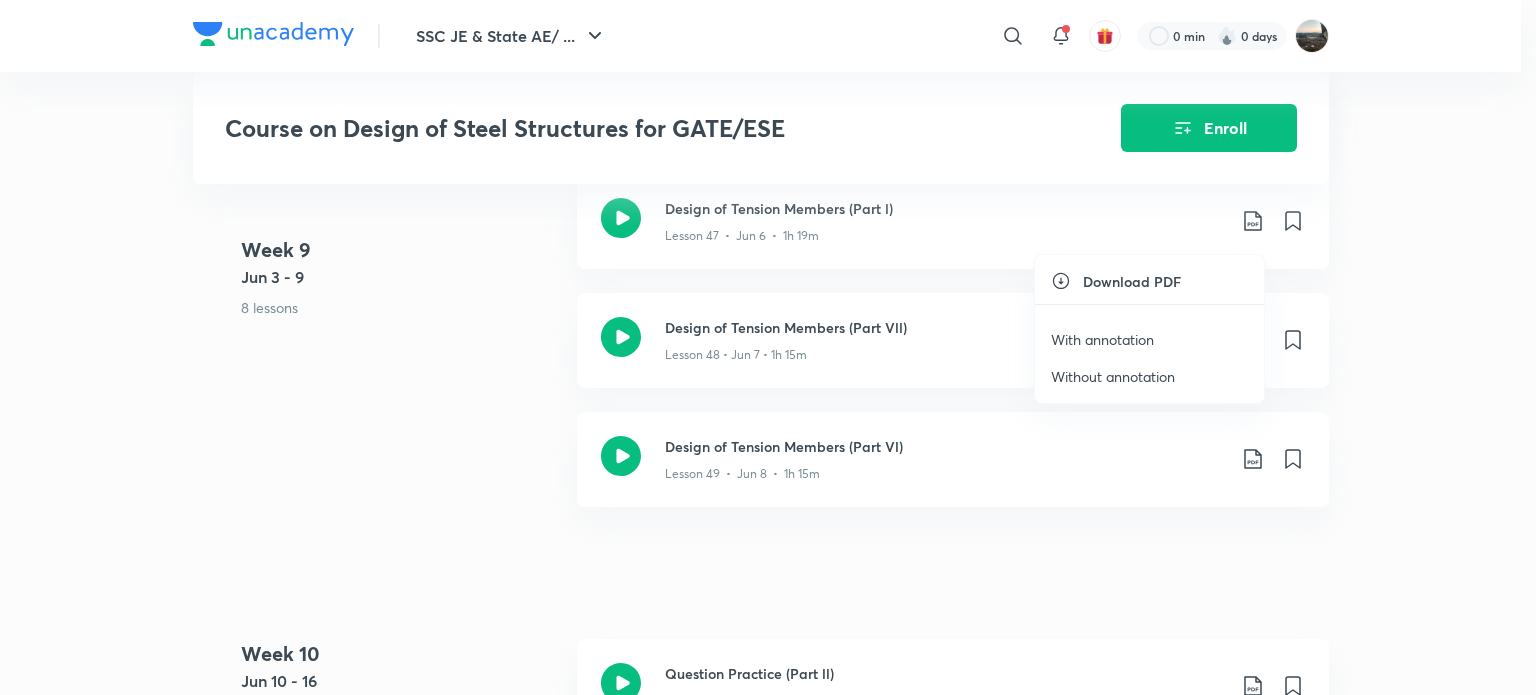 click on "With annotation" at bounding box center (1102, 339) 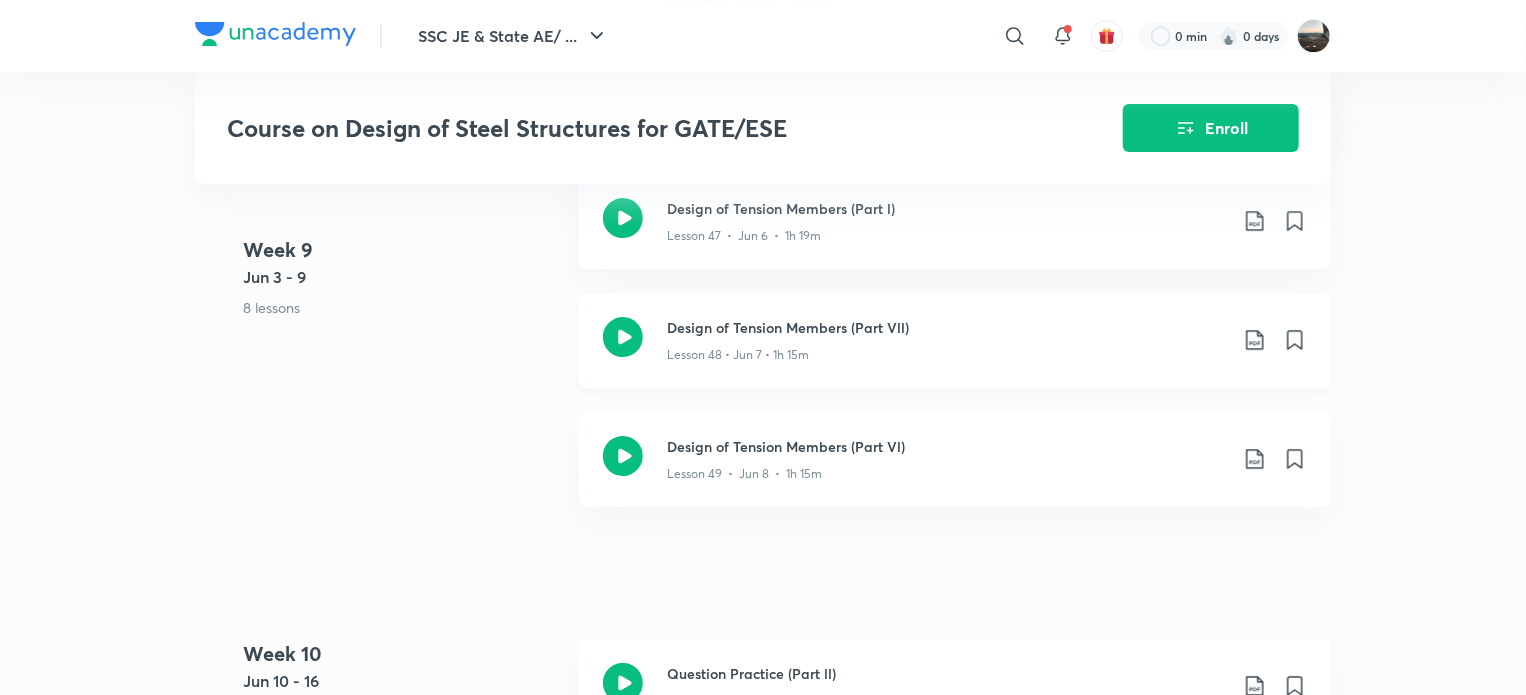 click 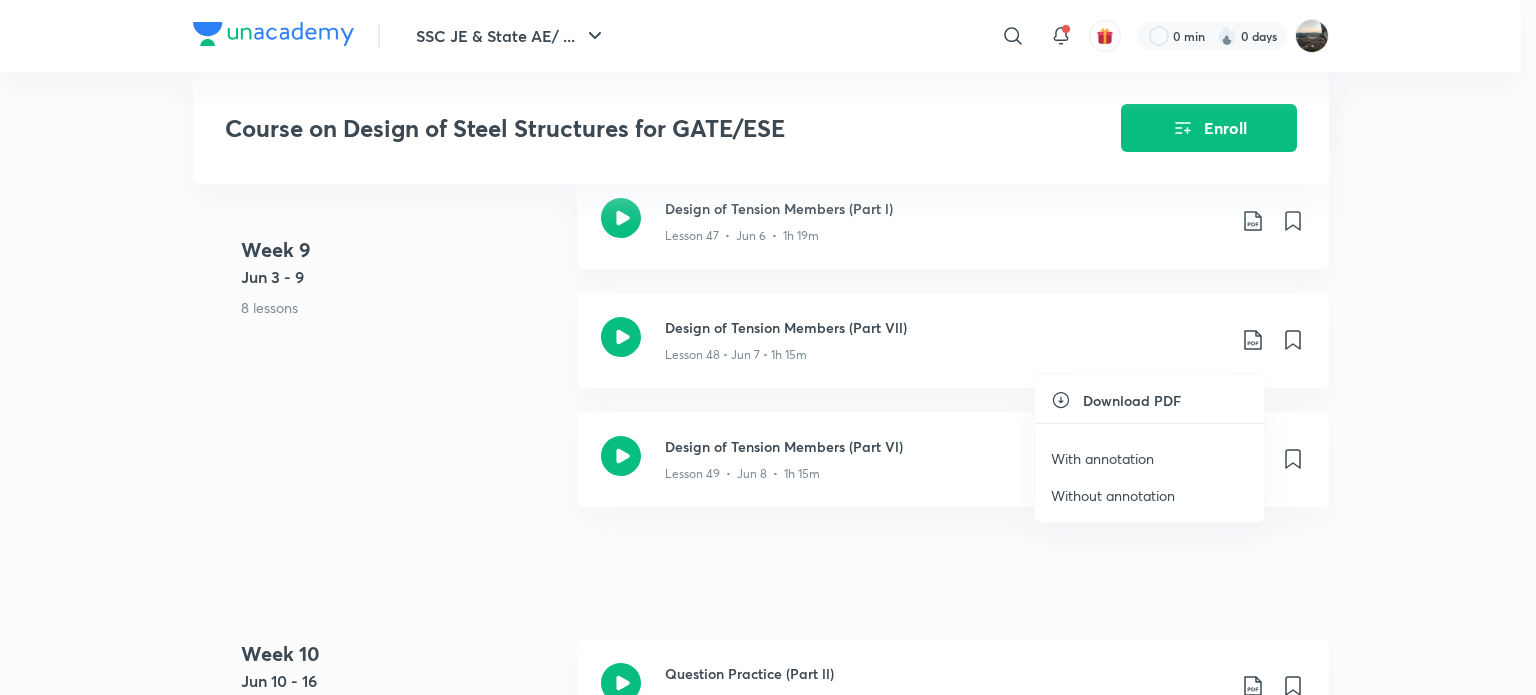 click on "With annotation" at bounding box center [1102, 458] 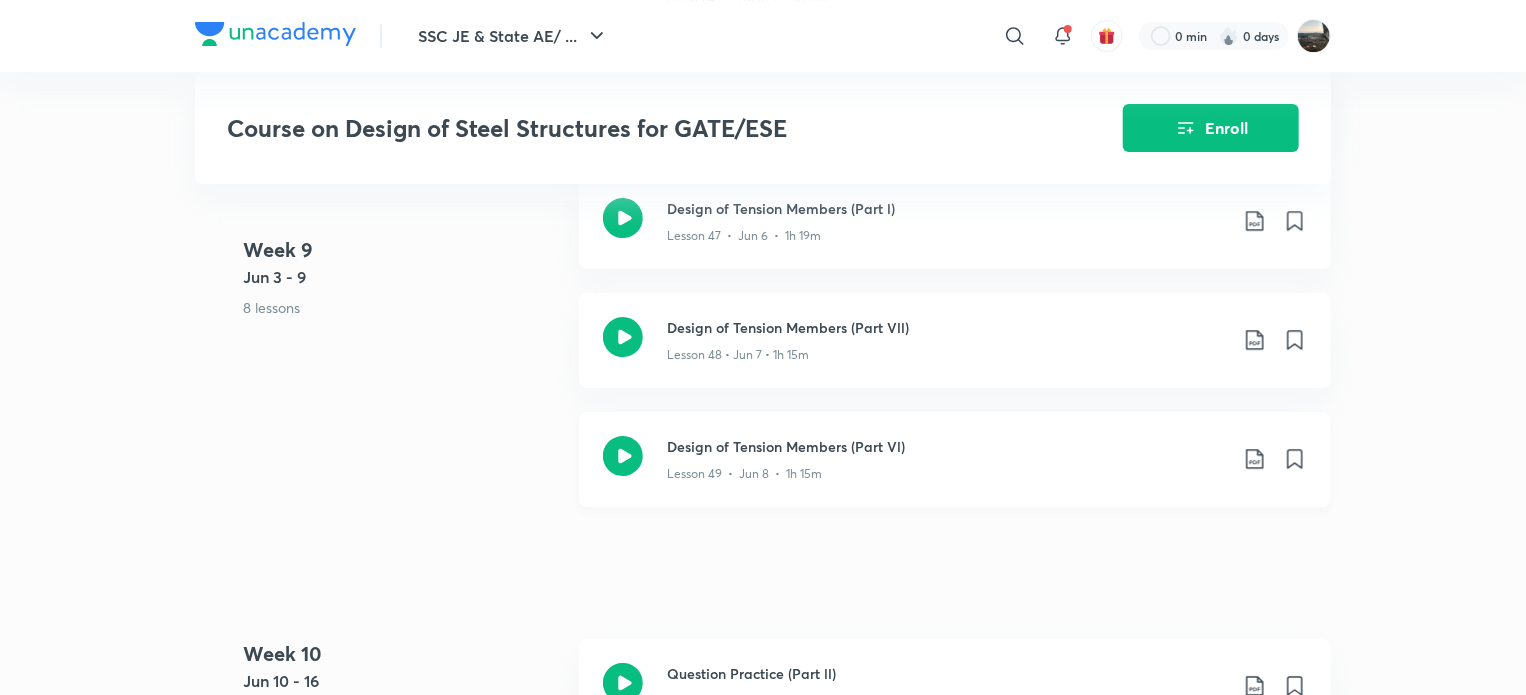 click 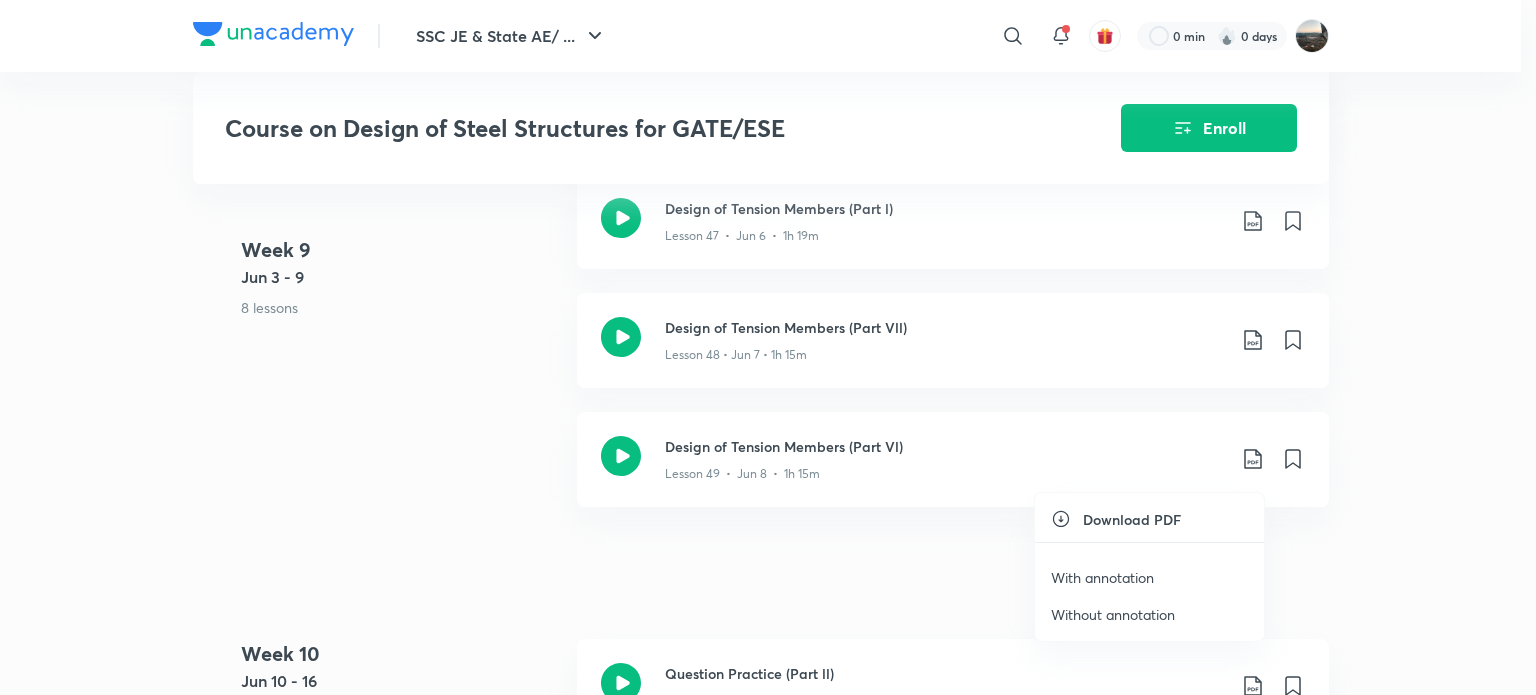 click on "With annotation" at bounding box center (1102, 577) 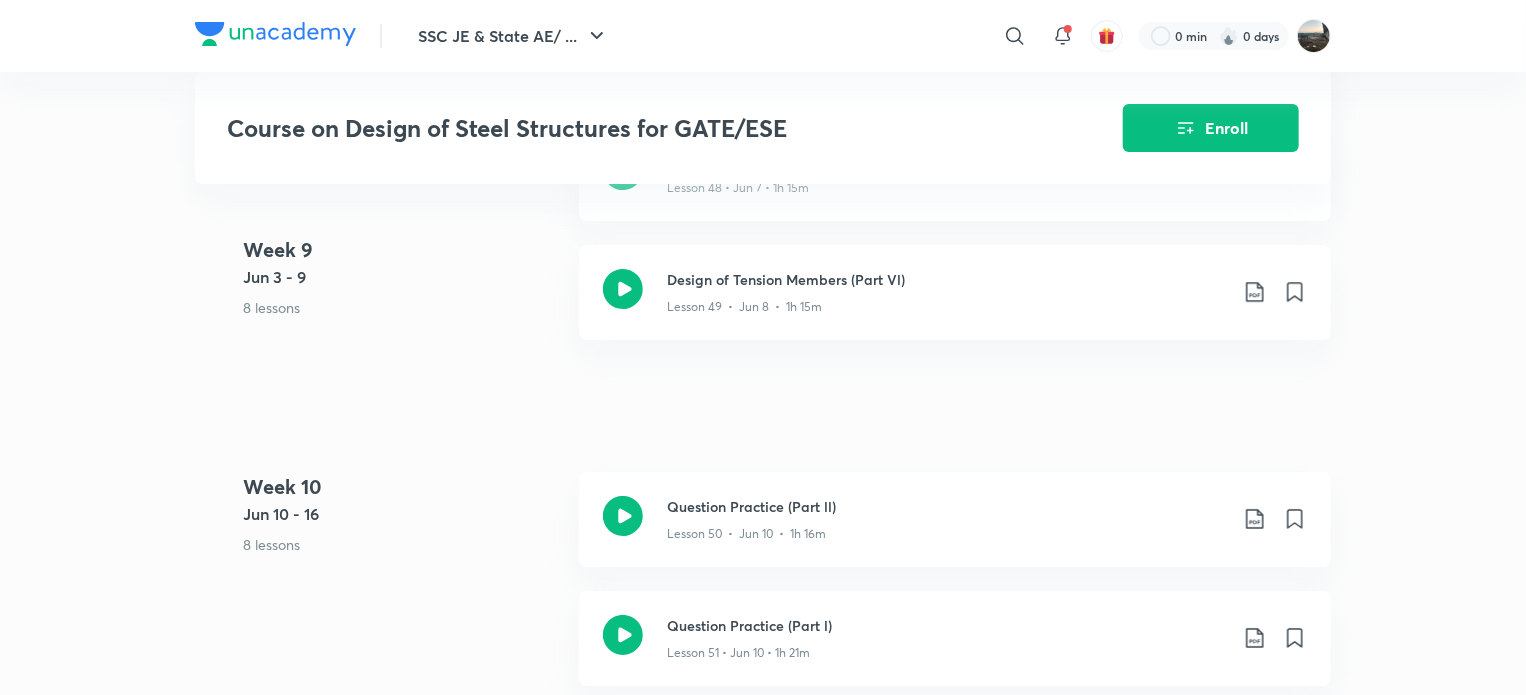 scroll, scrollTop: 7546, scrollLeft: 0, axis: vertical 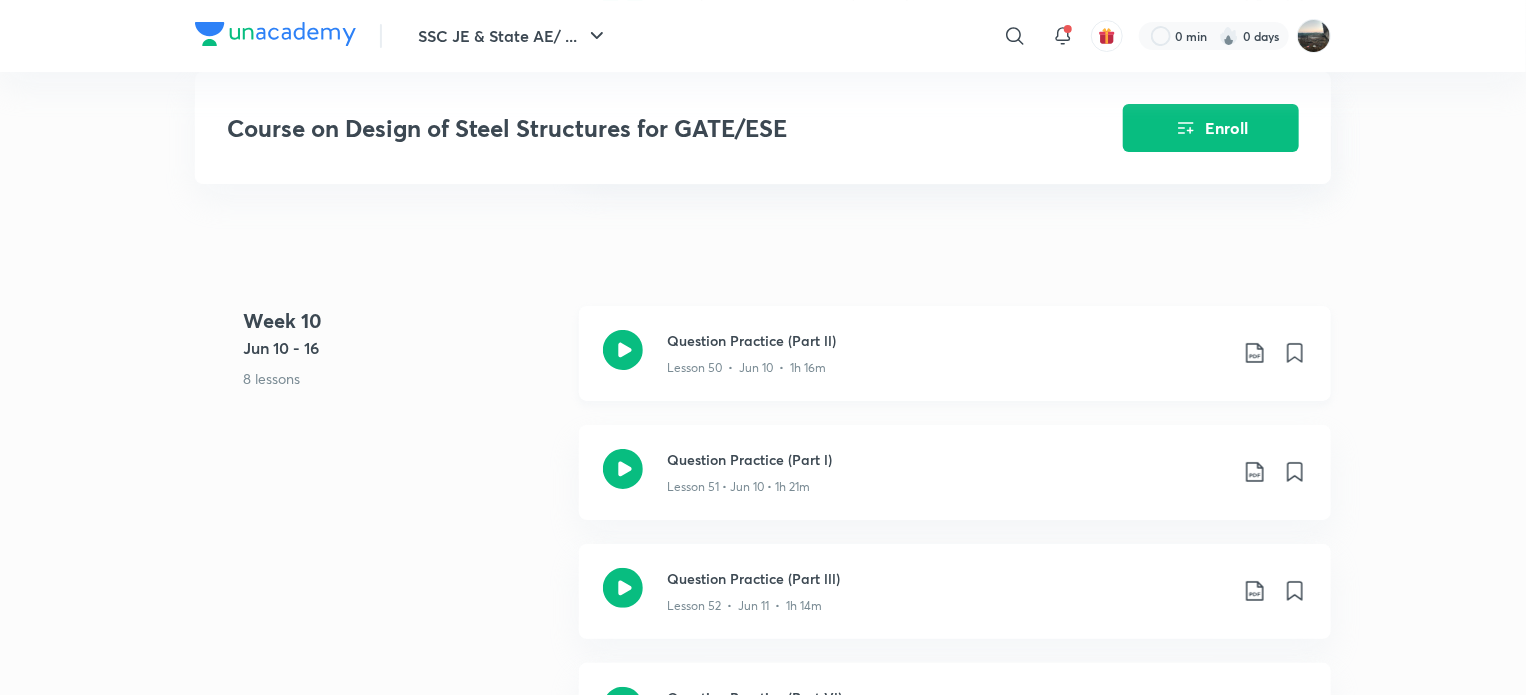 click 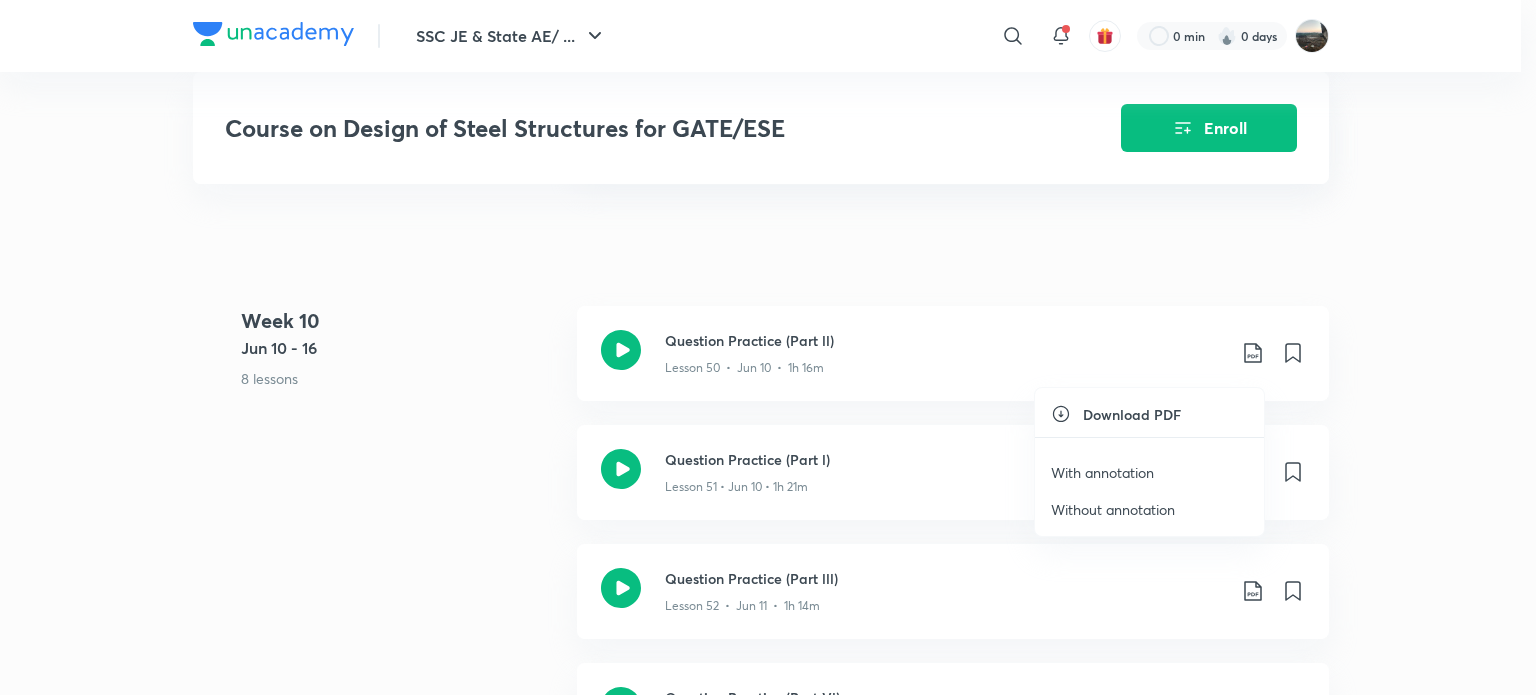 click on "With annotation" at bounding box center (1102, 472) 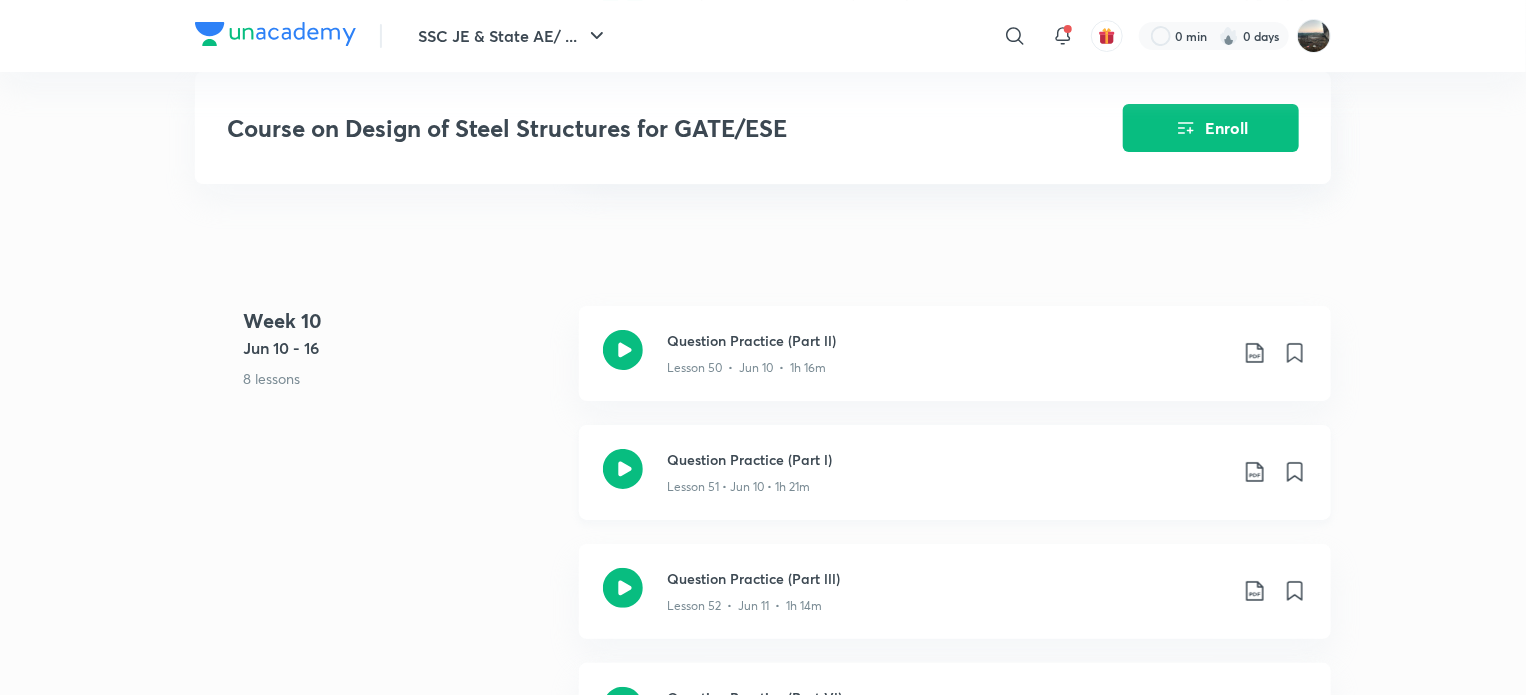 click 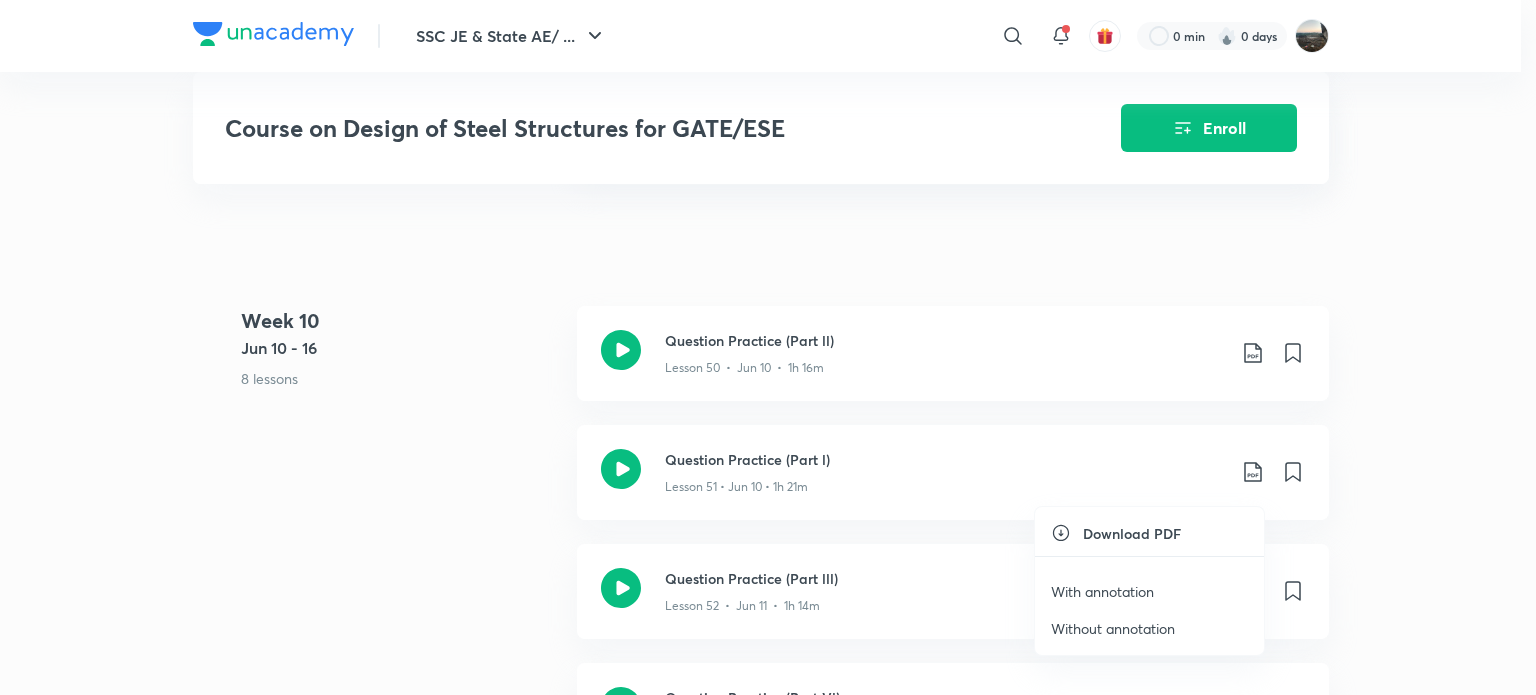 click on "With annotation" at bounding box center (1102, 591) 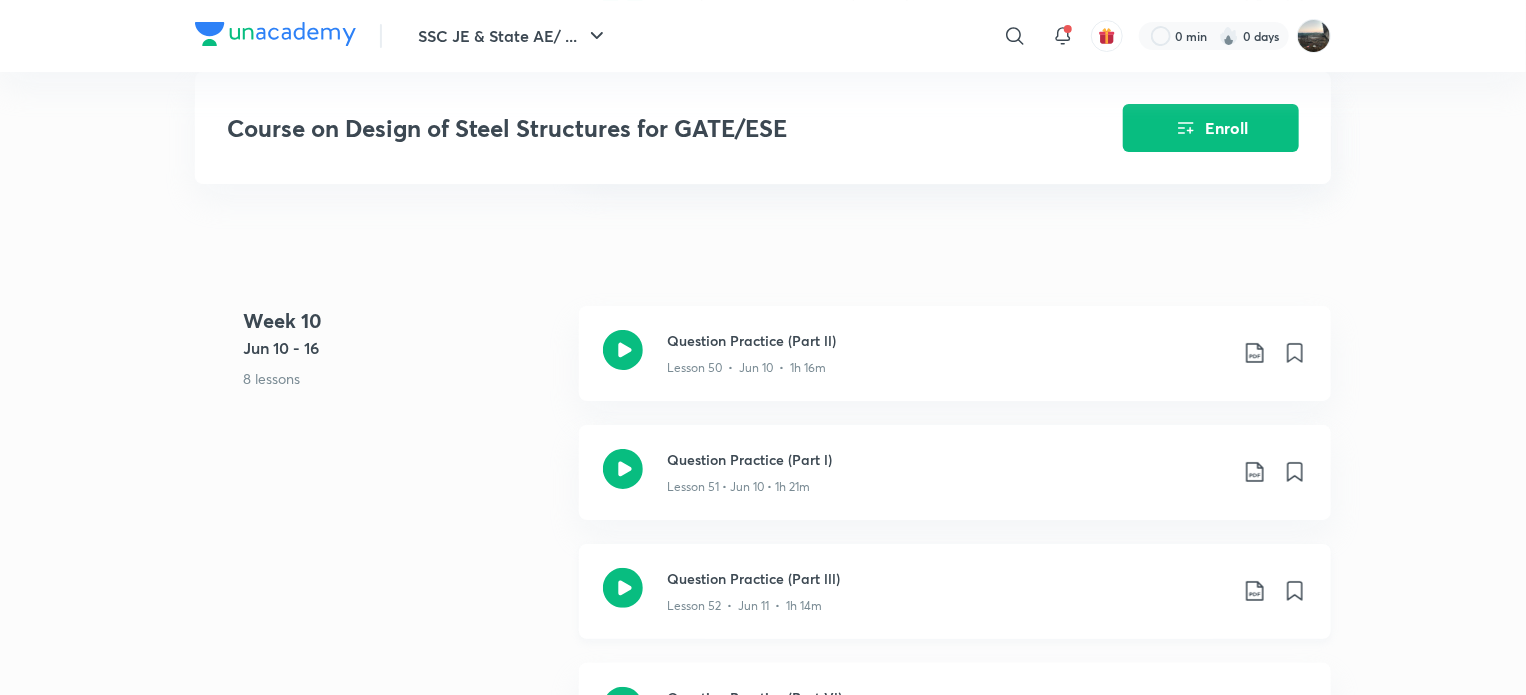 click 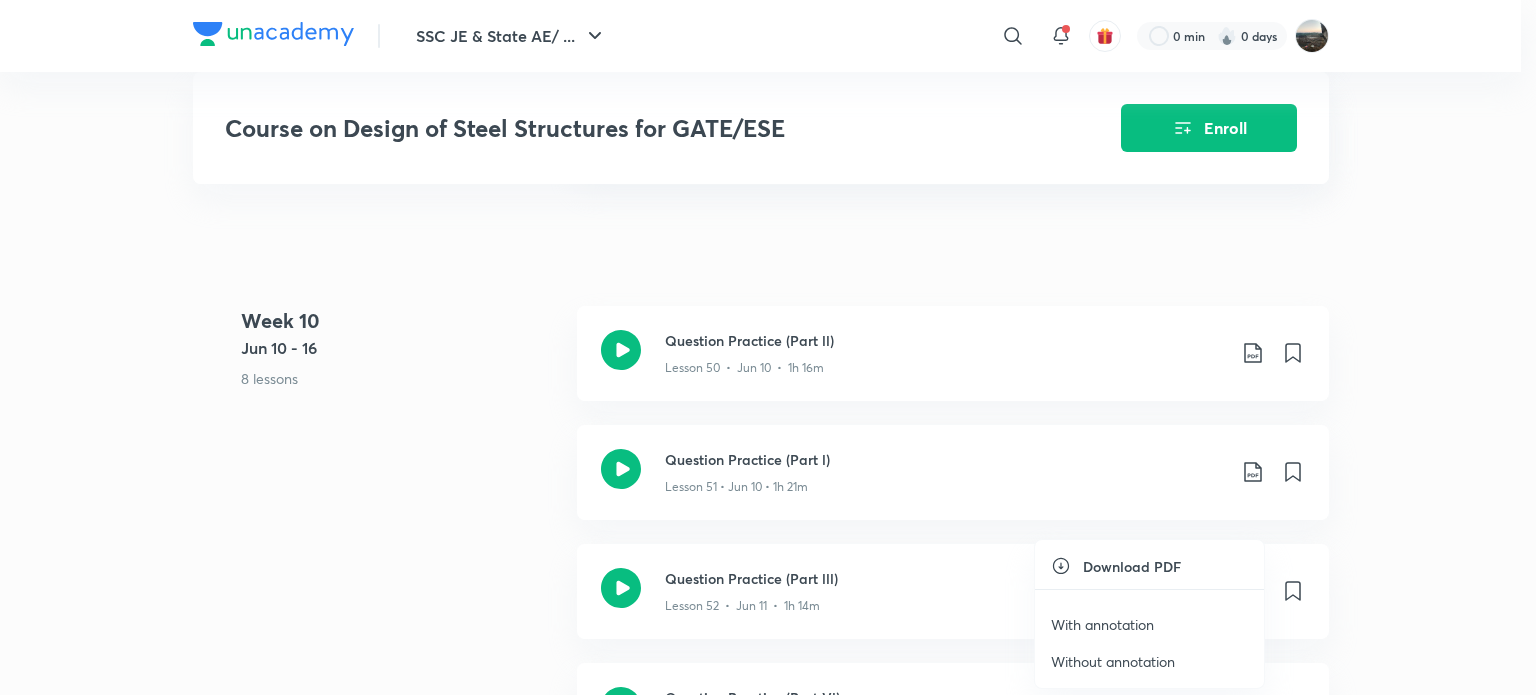 click on "With annotation" at bounding box center [1102, 624] 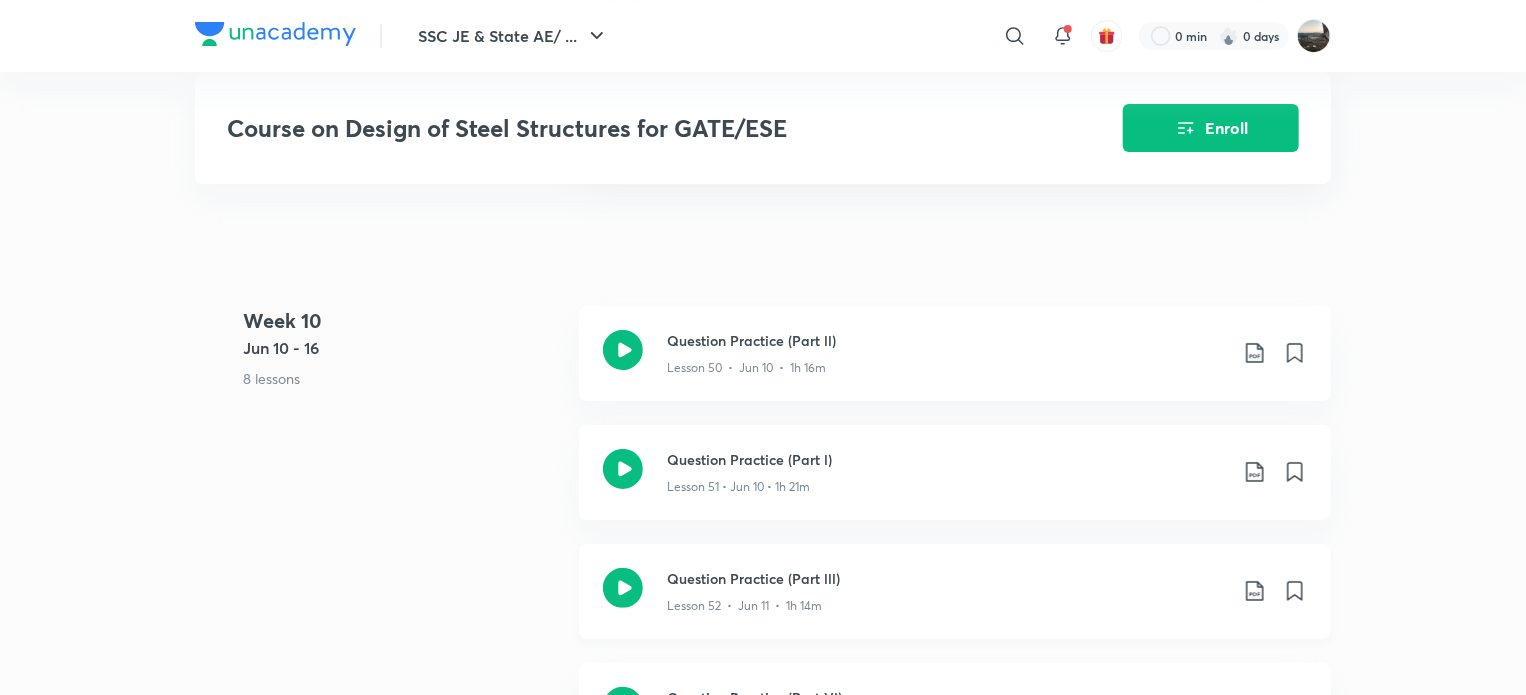 scroll, scrollTop: 7713, scrollLeft: 0, axis: vertical 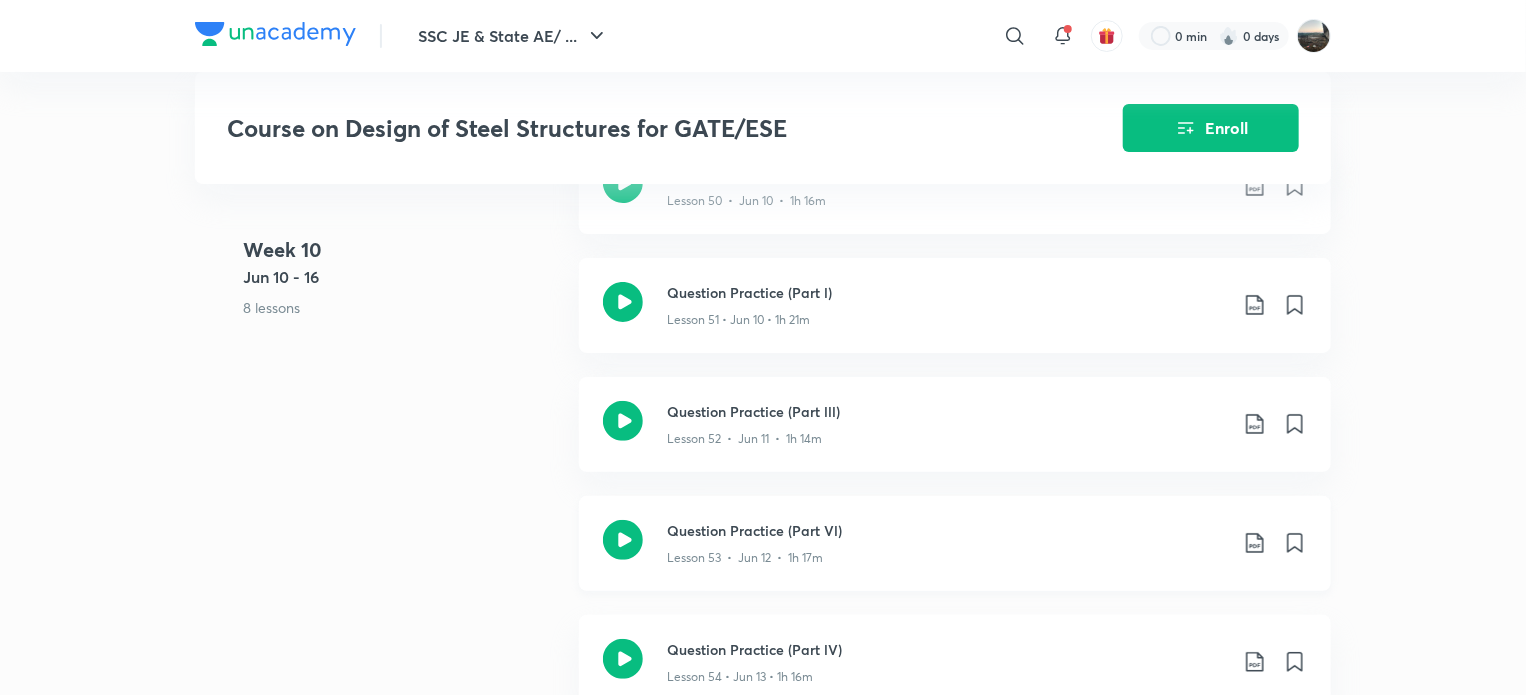 click 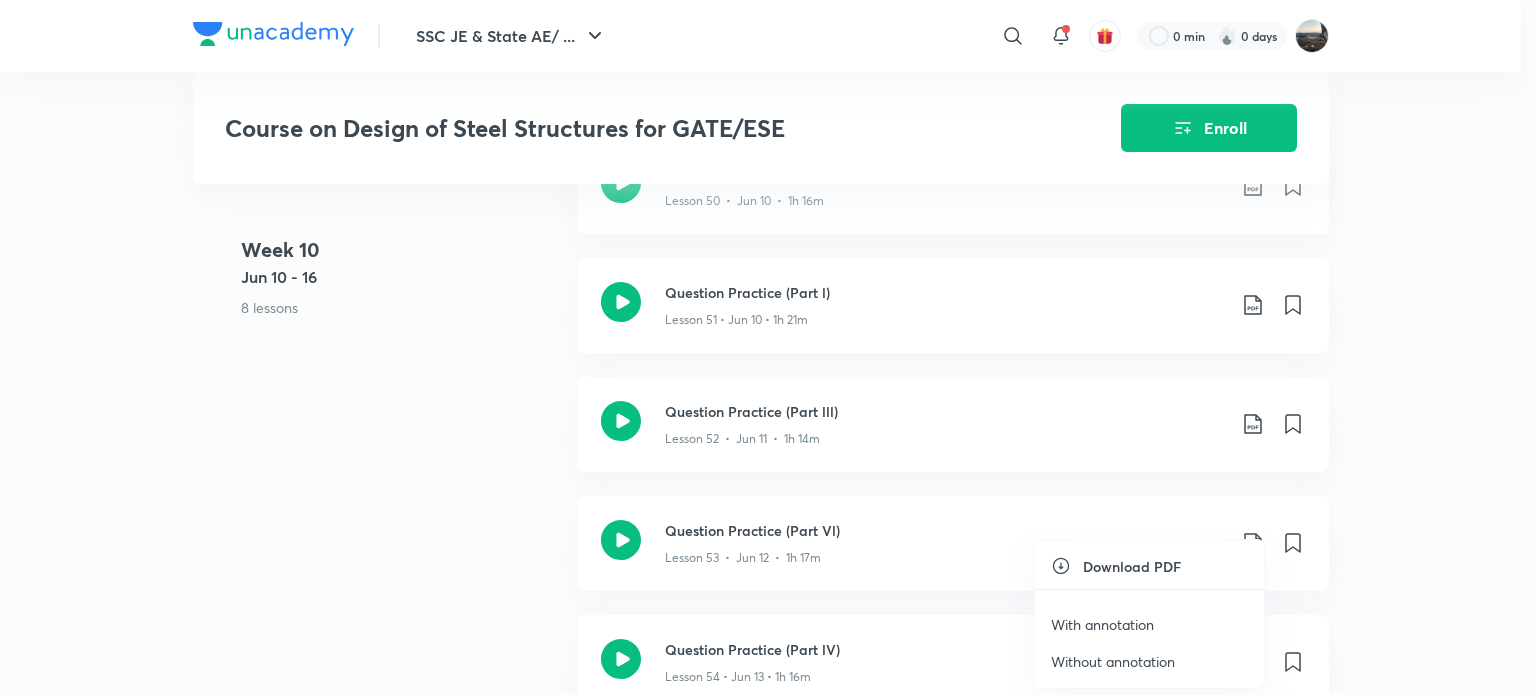 click on "With annotation" at bounding box center [1102, 624] 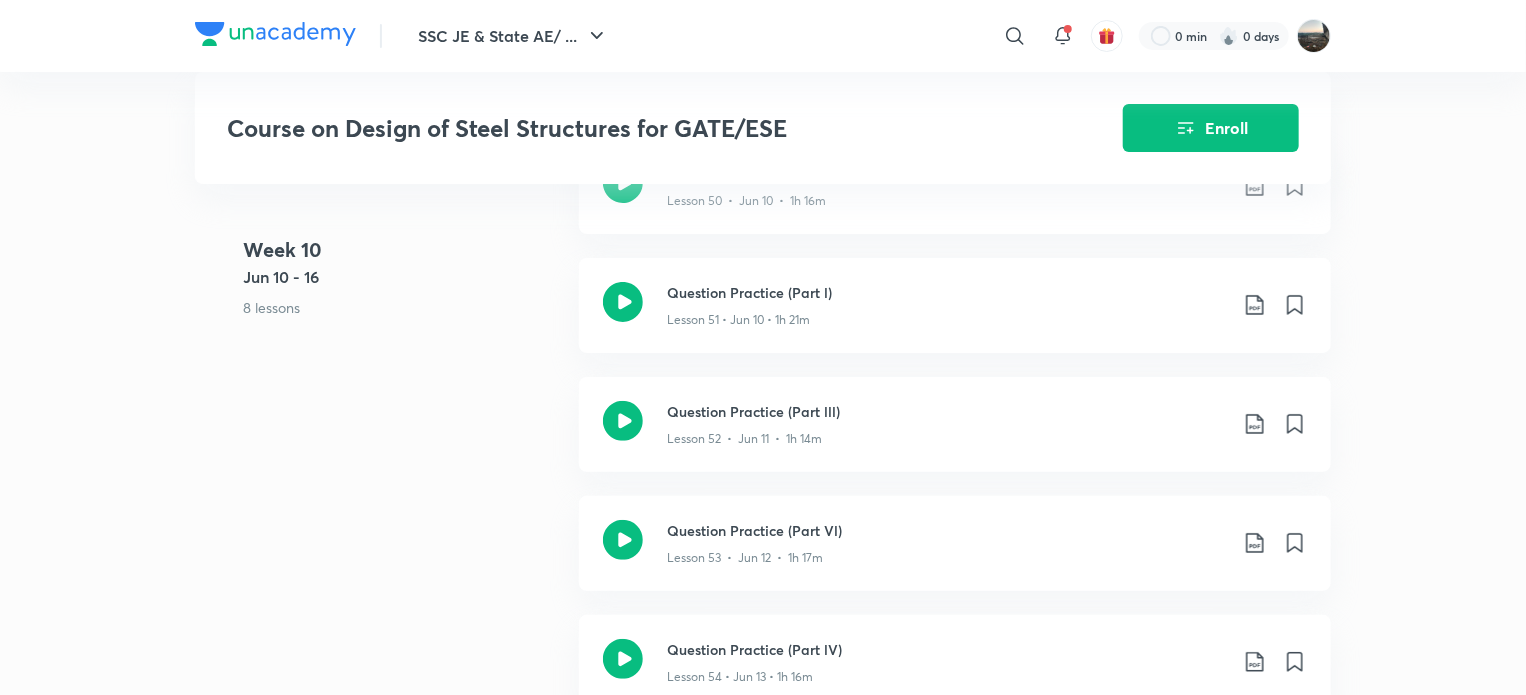 scroll, scrollTop: 8046, scrollLeft: 0, axis: vertical 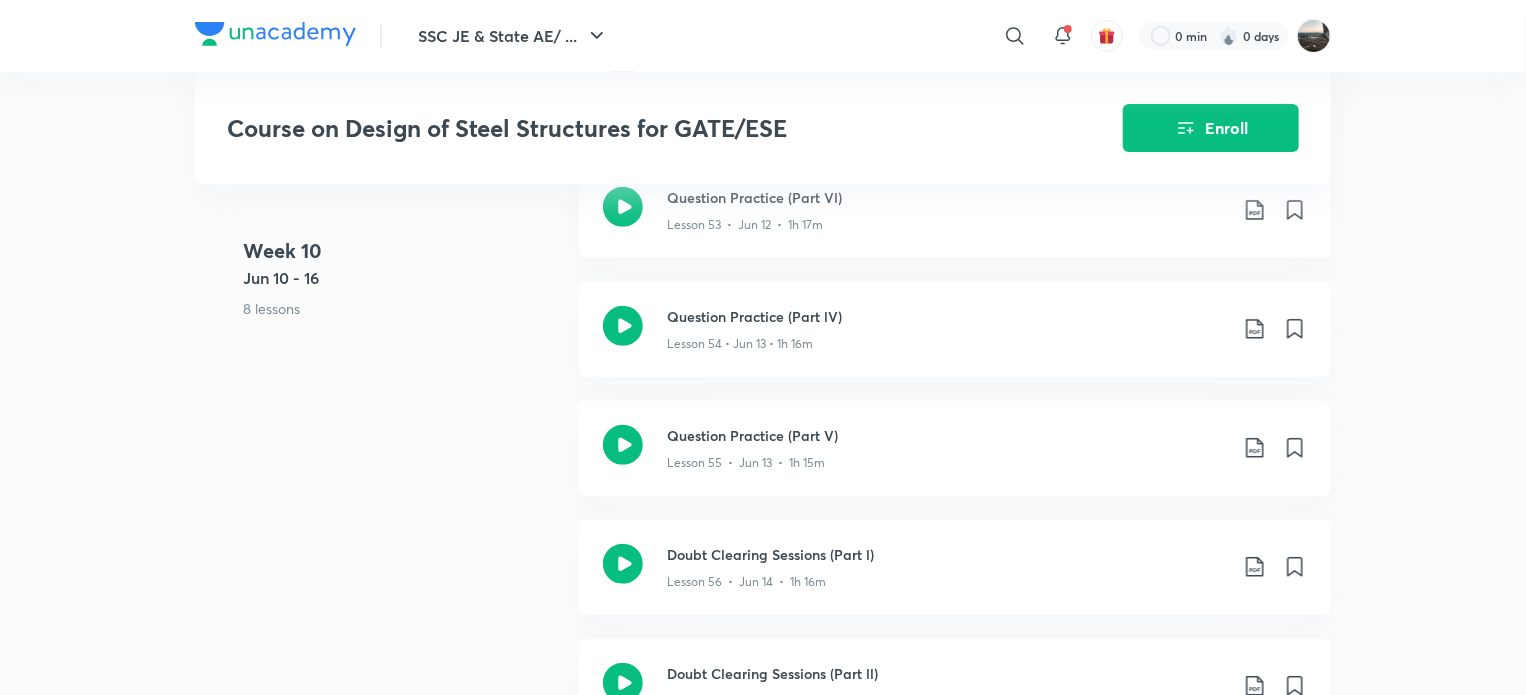 click on "SSC JE & State AE/ ... ​ 0 min 0 days Course on Design of Steel Structures for GATE/ESE Enroll GATE & ESE - Civil Plus Syllabus Civil Engineering Hinglish Course on Design of Steel Structures for GATE/ESE [PERSON] In this course, educator [PERSON] will cover the Course on Steel Structures in approximately 100 sessions with a session duration of 90 minutes each. All the topics will be covered from the basics and in a de... Read more Ended on [MONTH] 13 [MONTH] 13 - [MONTH] 13, 2024 90 lessons 0 practices 0 questions by educators Enroll Demo classes Watch free classes by the educators of this batch 548 Hinglish Civil Engineering Wind Load Computation (Part -l) [PERSON] 11th [MONTH] • 1h 15m 266 English Civil Engineering How to Manage GATE & AE-JE Together [PERSON] 24th [MONTH] • 1h 123 English Civil Engineering PYQs of Steel Structures [PERSON] 19th [MONTH] • 1h Week 1 [MONTH] 8 - 14 1 lesson Introduction to Steel Structures Lesson 1 • [MONTH] 13 • 1h 36m Week 2 [MONTH] 15 - 21 5 lessons Week 3" at bounding box center (763, -643) 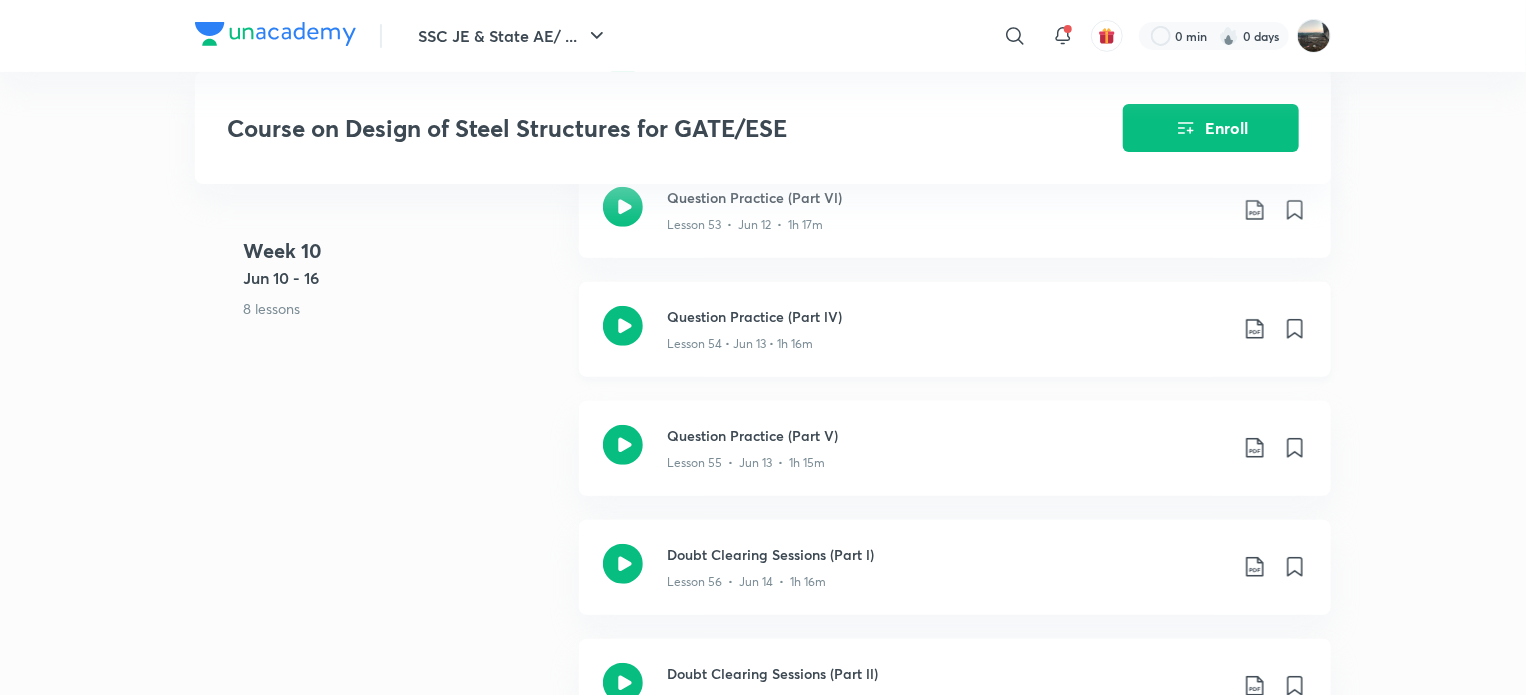 click 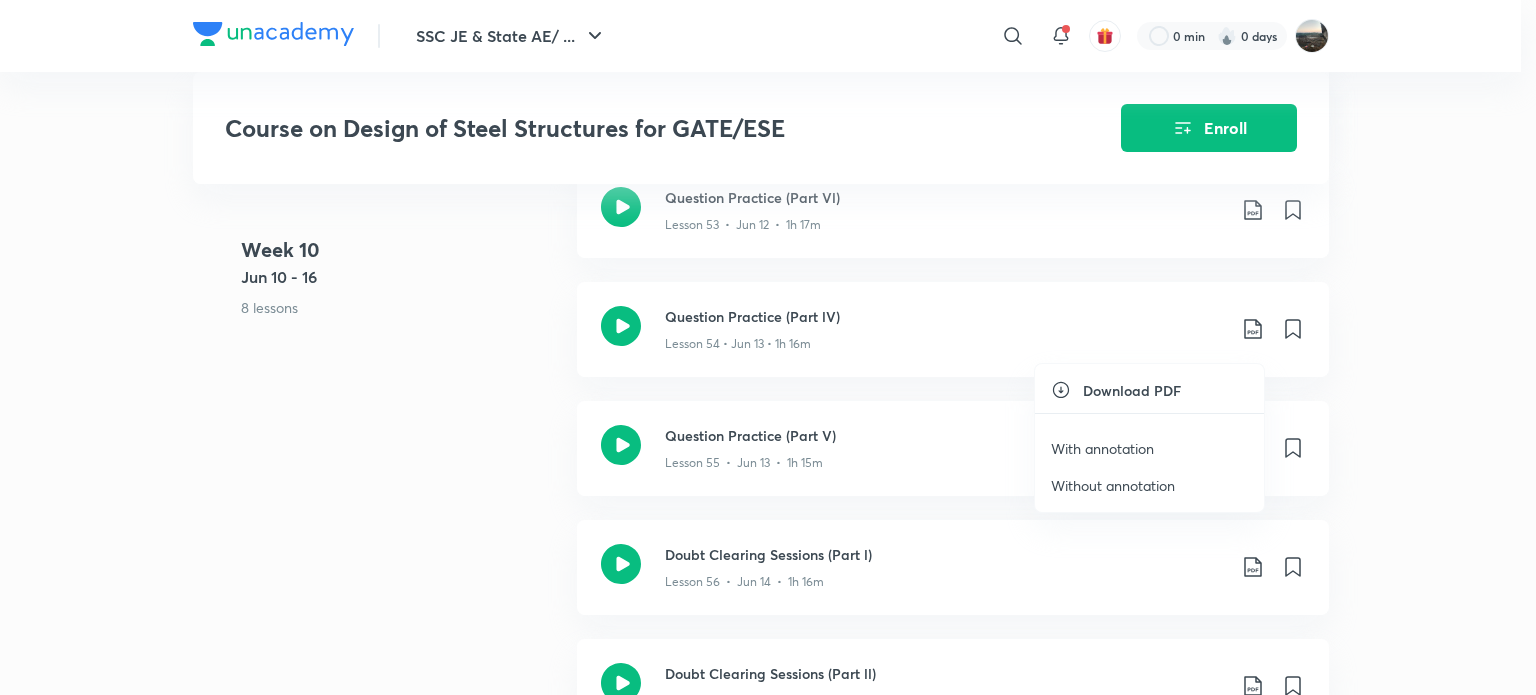 click on "With annotation" at bounding box center (1102, 448) 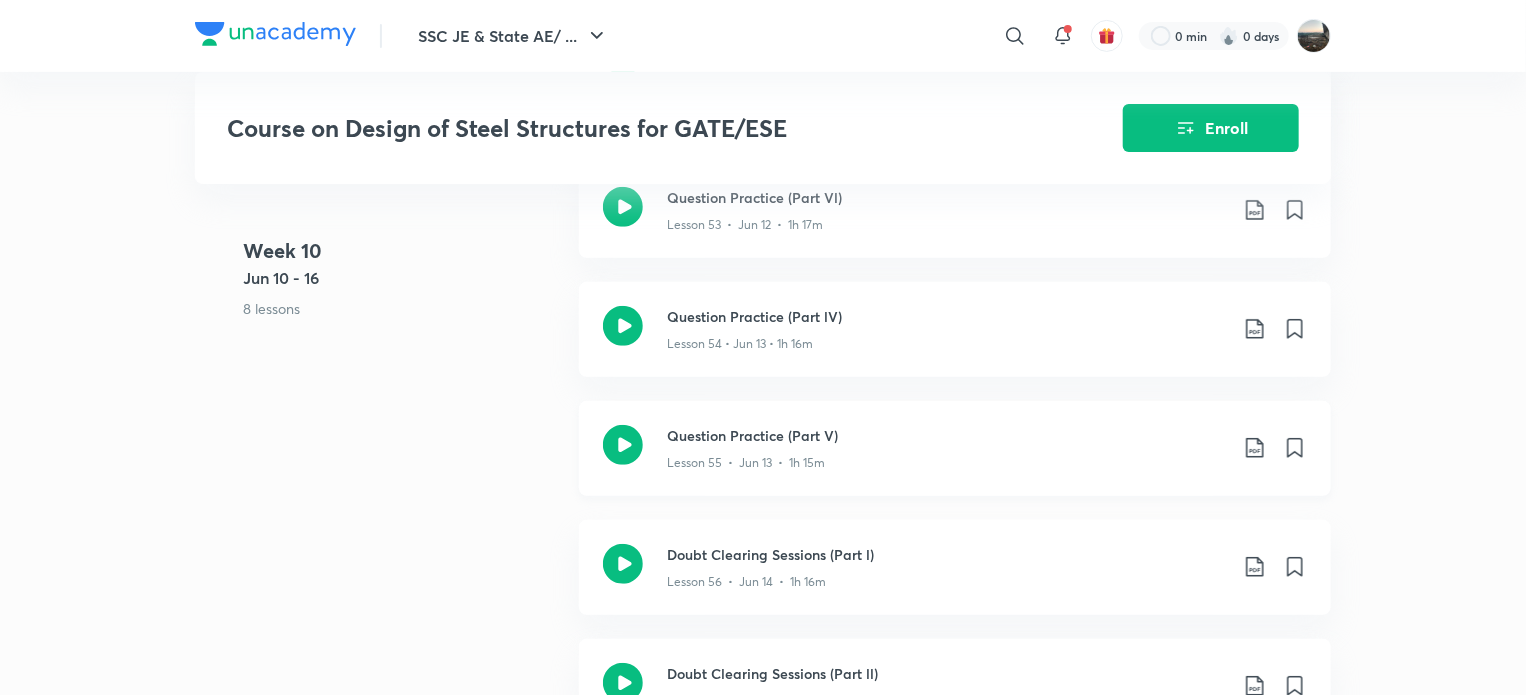 click 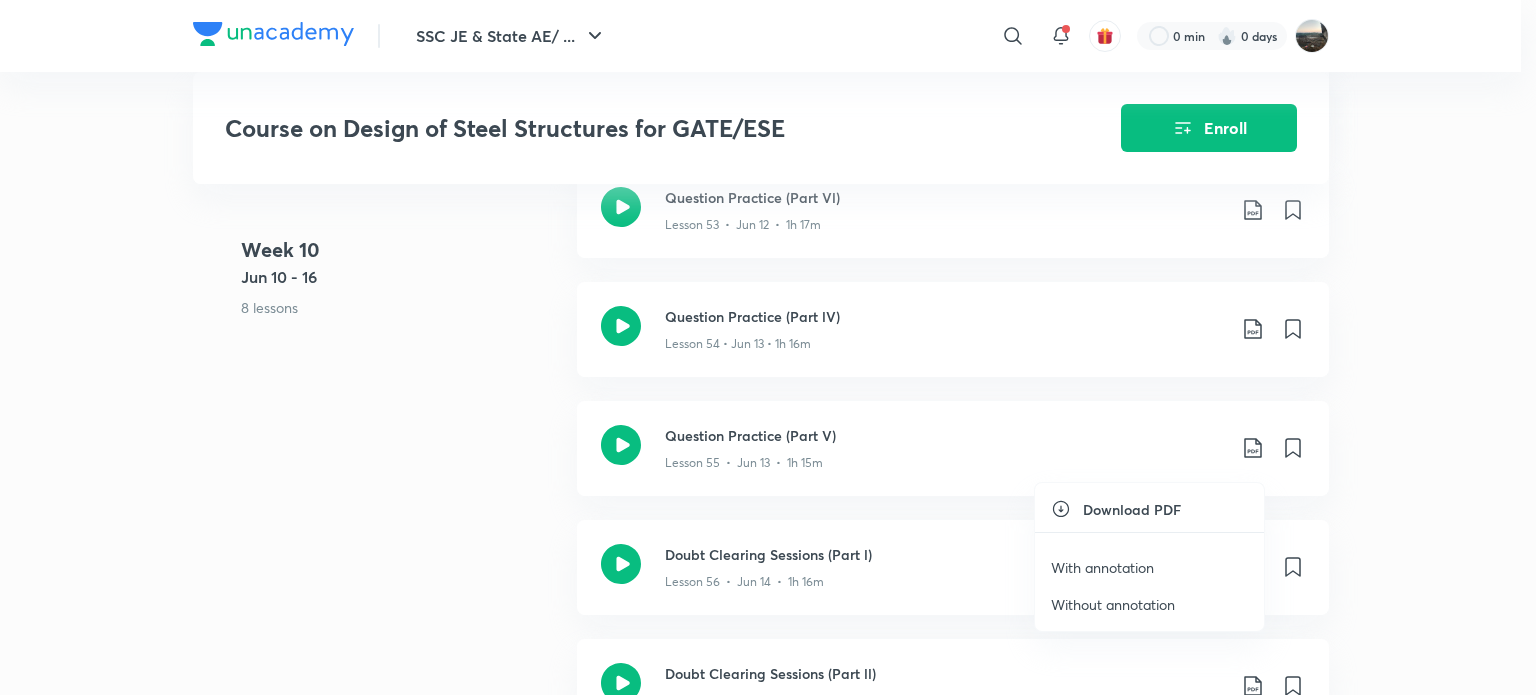 click on "With annotation" at bounding box center [1102, 567] 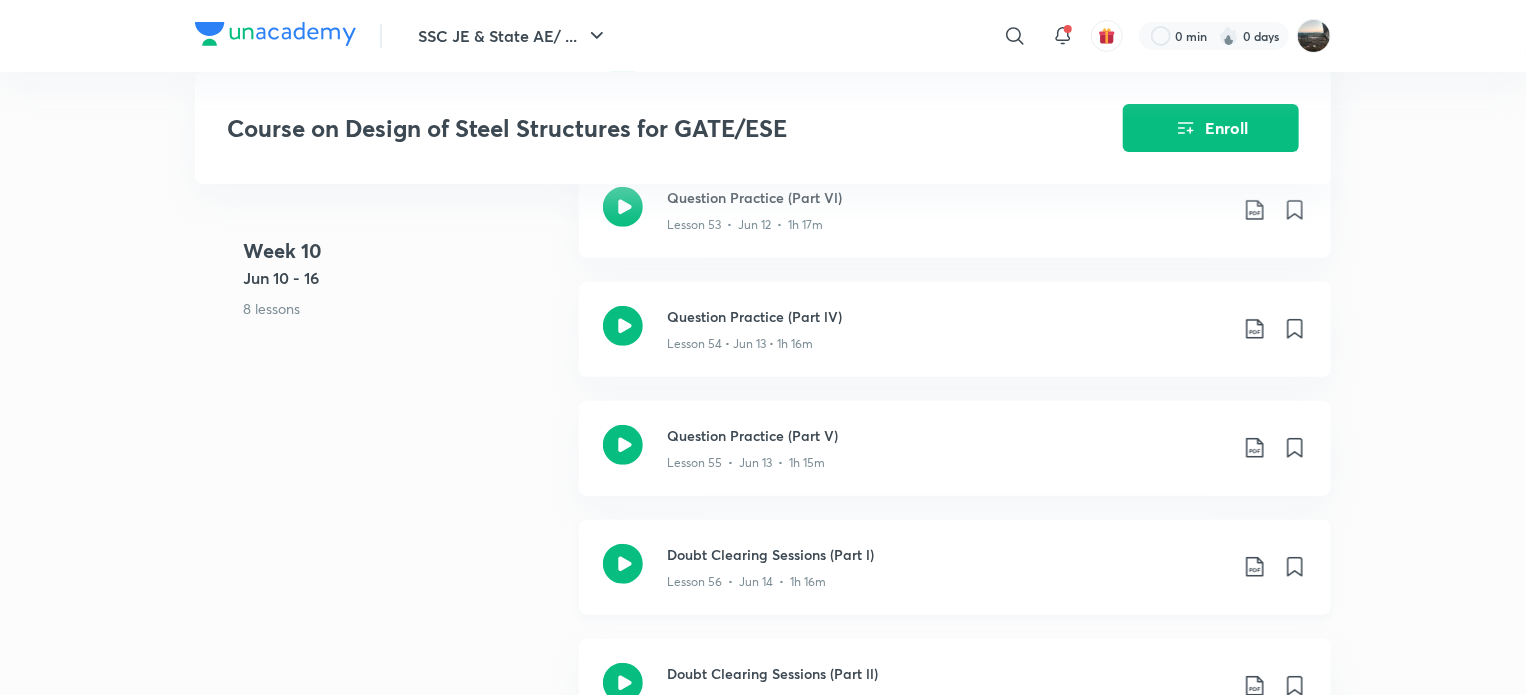 click 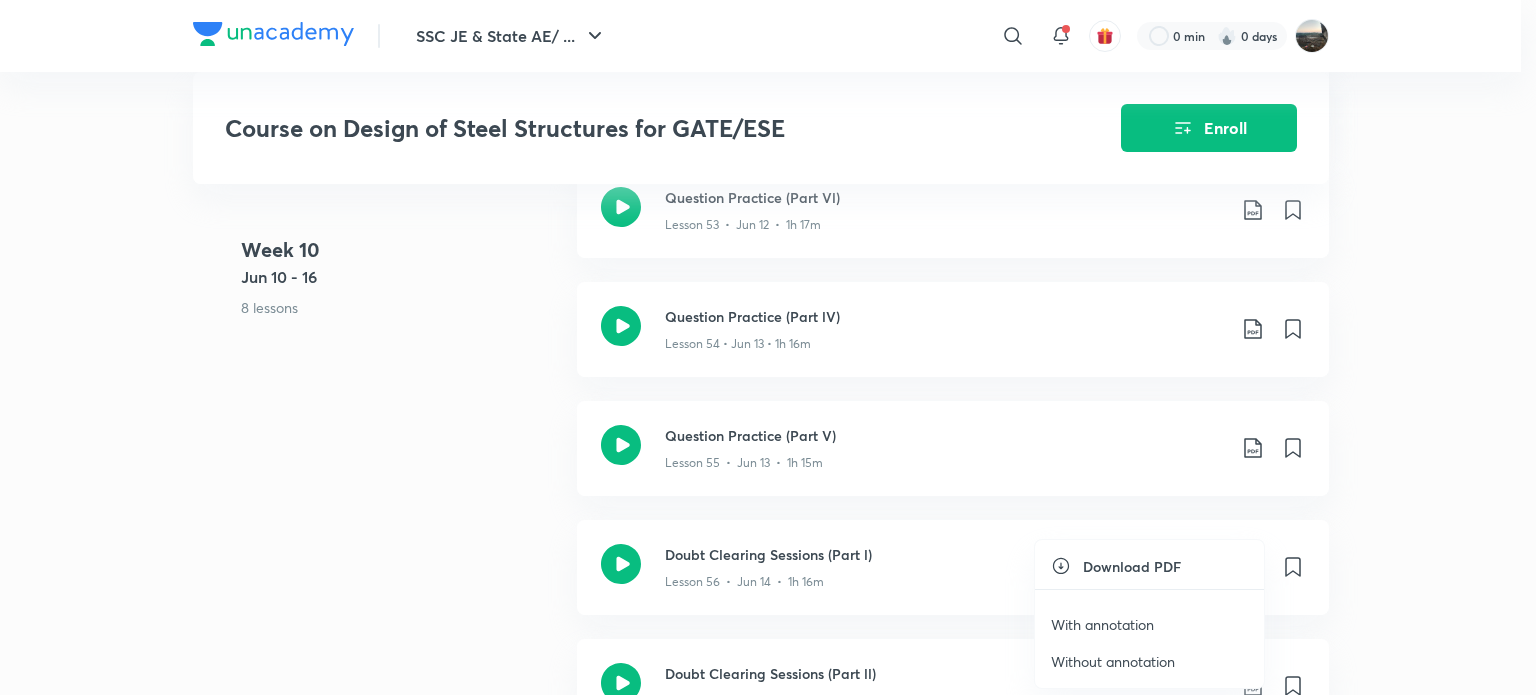 click on "With annotation" at bounding box center [1102, 624] 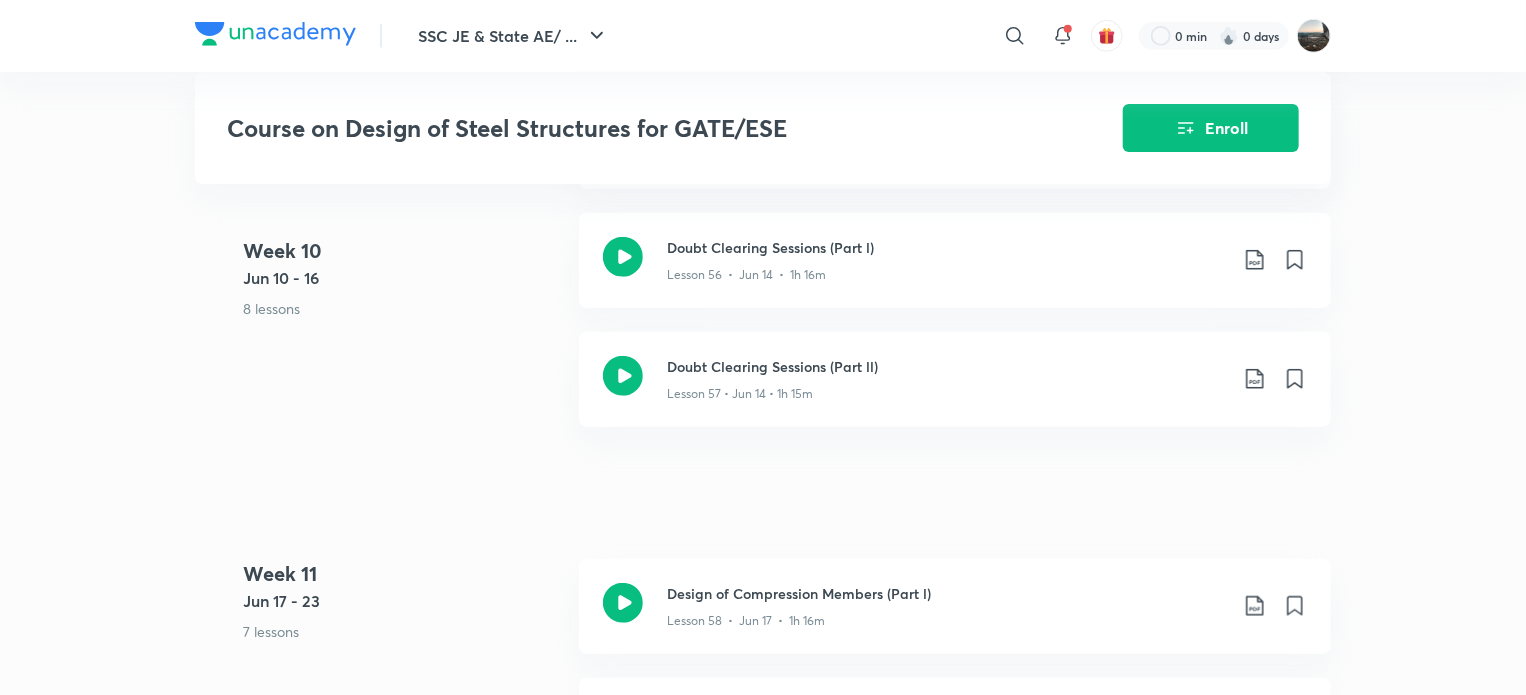 scroll, scrollTop: 8380, scrollLeft: 0, axis: vertical 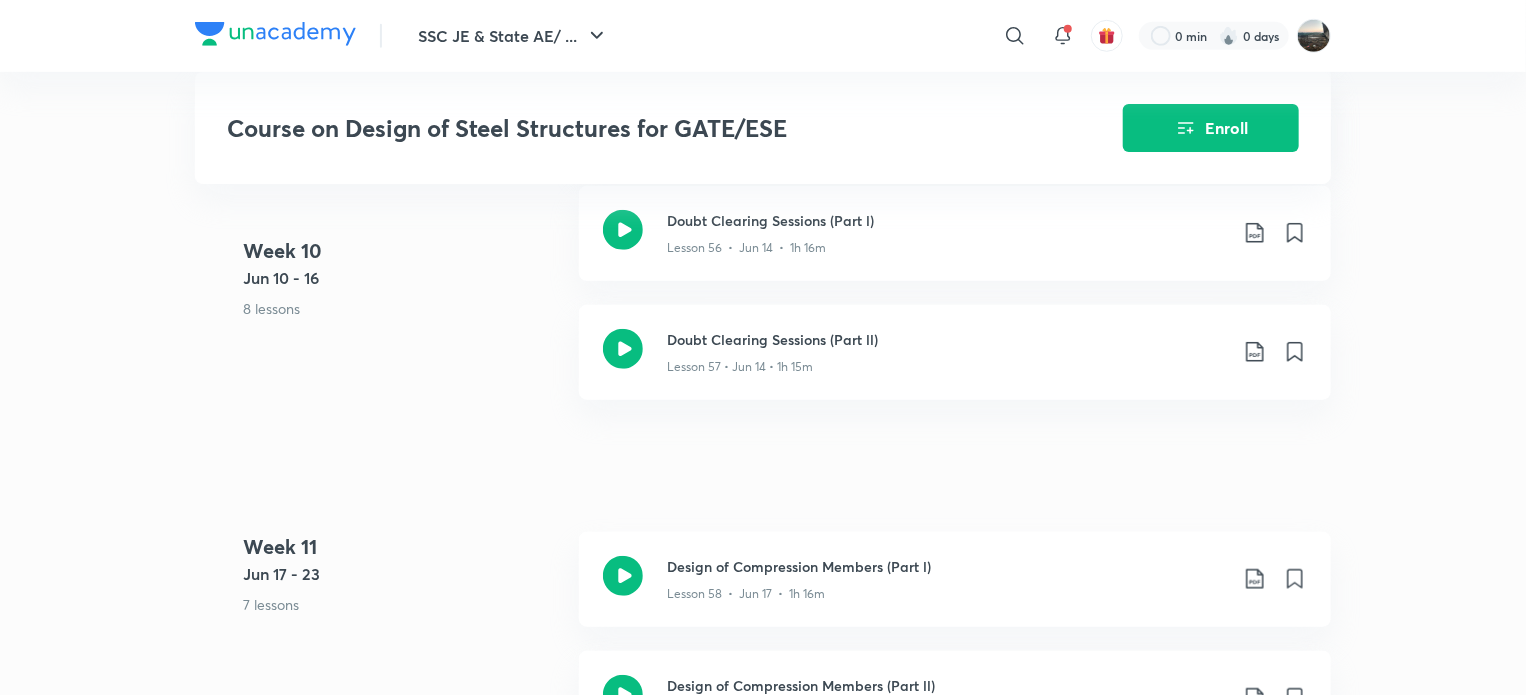 click on "SSC JE & State AE/ ... ​ 0 min 0 days Course on Design of Steel Structures for GATE/ESE Enroll GATE & ESE - Civil Plus Syllabus Civil Engineering Hinglish Course on Design of Steel Structures for GATE/ESE [PERSON] In this course, educator [PERSON] will cover the Course on Steel Structures in approximately 100 sessions with a session duration of 90 minutes each. All the topics will be covered from the basics and in a de... Read more Ended on [MONTH] 13 [MONTH] 13 - [MONTH] 13, 2024 90 lessons 0 practices 0 questions by educators Enroll Demo classes Watch free classes by the educators of this batch 548 Hinglish Civil Engineering Wind Load Computation (Part -l) [PERSON] 11th [MONTH] • 1h 15m 266 English Civil Engineering How to Manage GATE & AE-JE Together [PERSON] 24th [MONTH] • 1h 123 English Civil Engineering PYQs of Steel Structures [PERSON] 19th [MONTH] • 1h Week 1 [MONTH] 8 - 14 1 lesson Introduction to Steel Structures Lesson 1 • [MONTH] 13 • 1h 36m Week 2 [MONTH] 15 - 21 5 lessons Week 3" at bounding box center (763, -977) 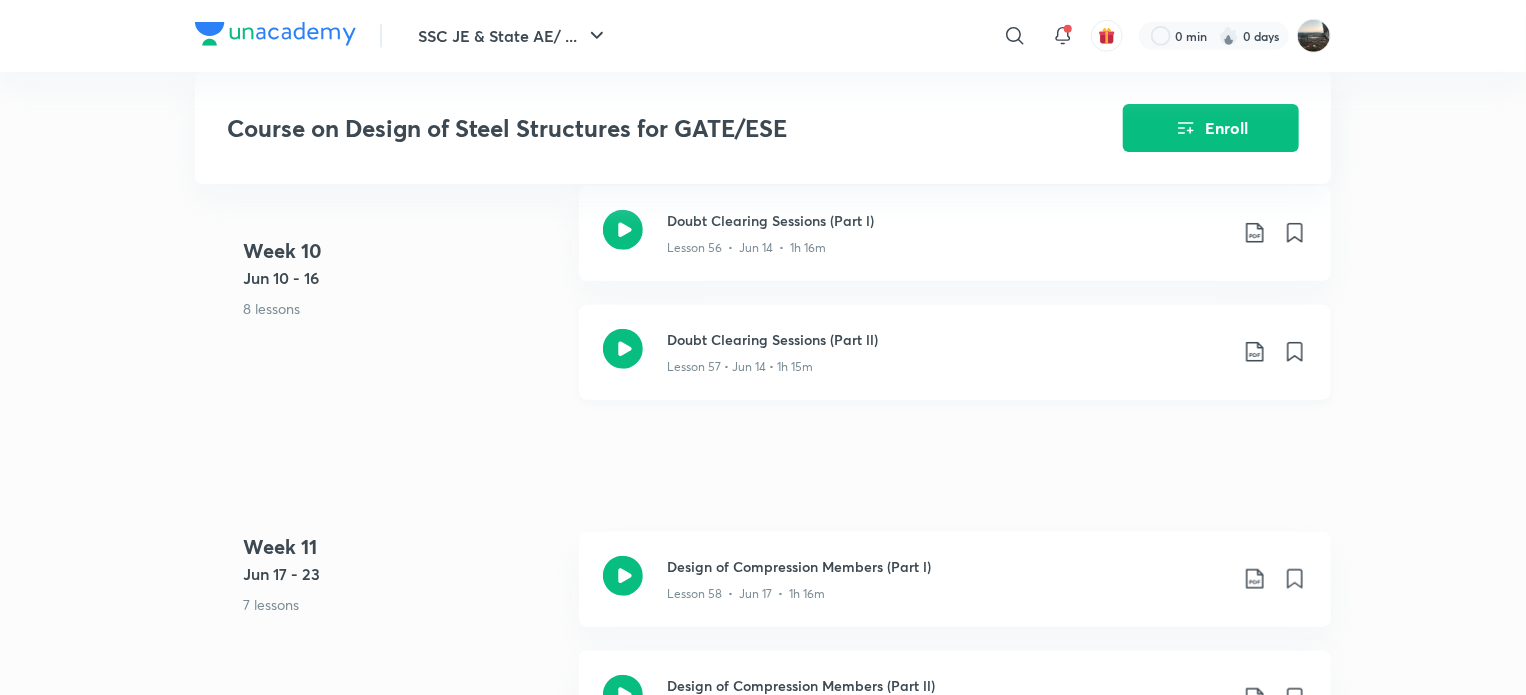 click 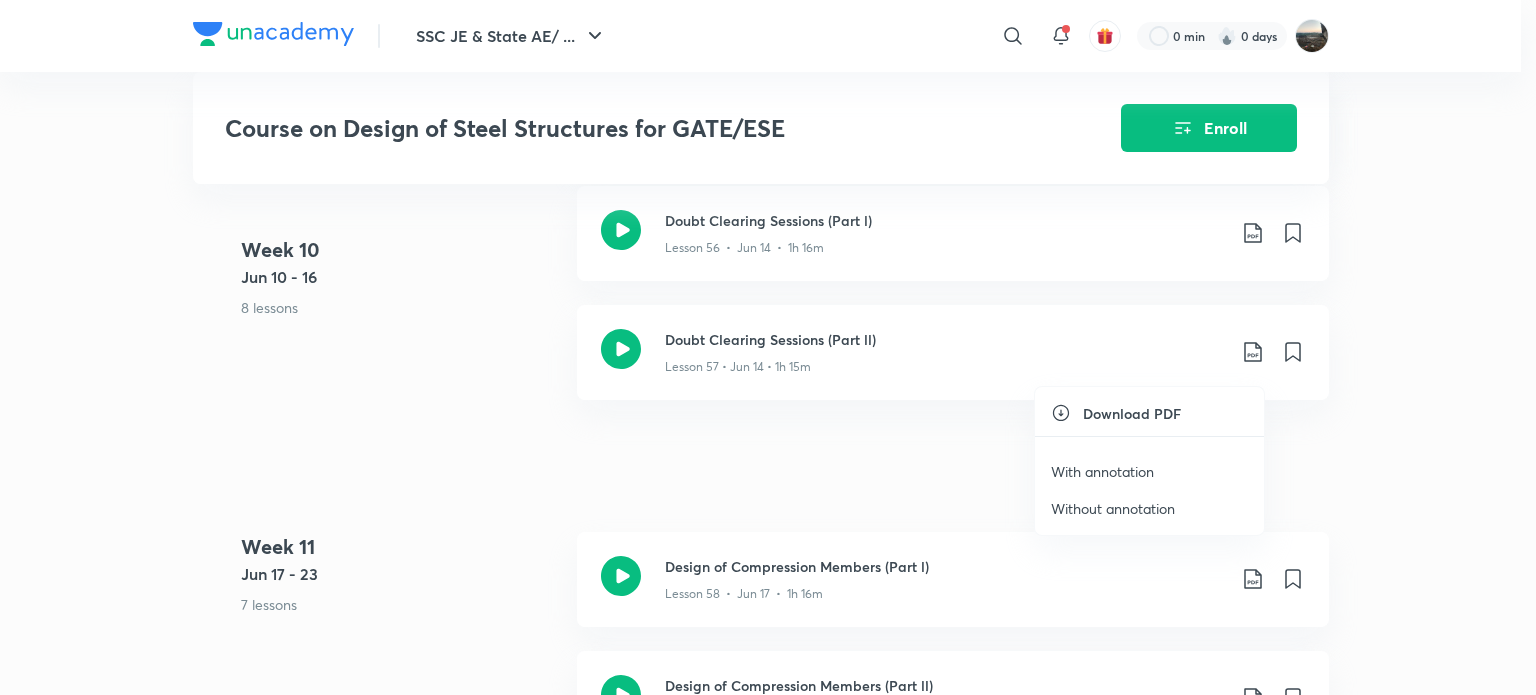 click on "With annotation" at bounding box center (1102, 471) 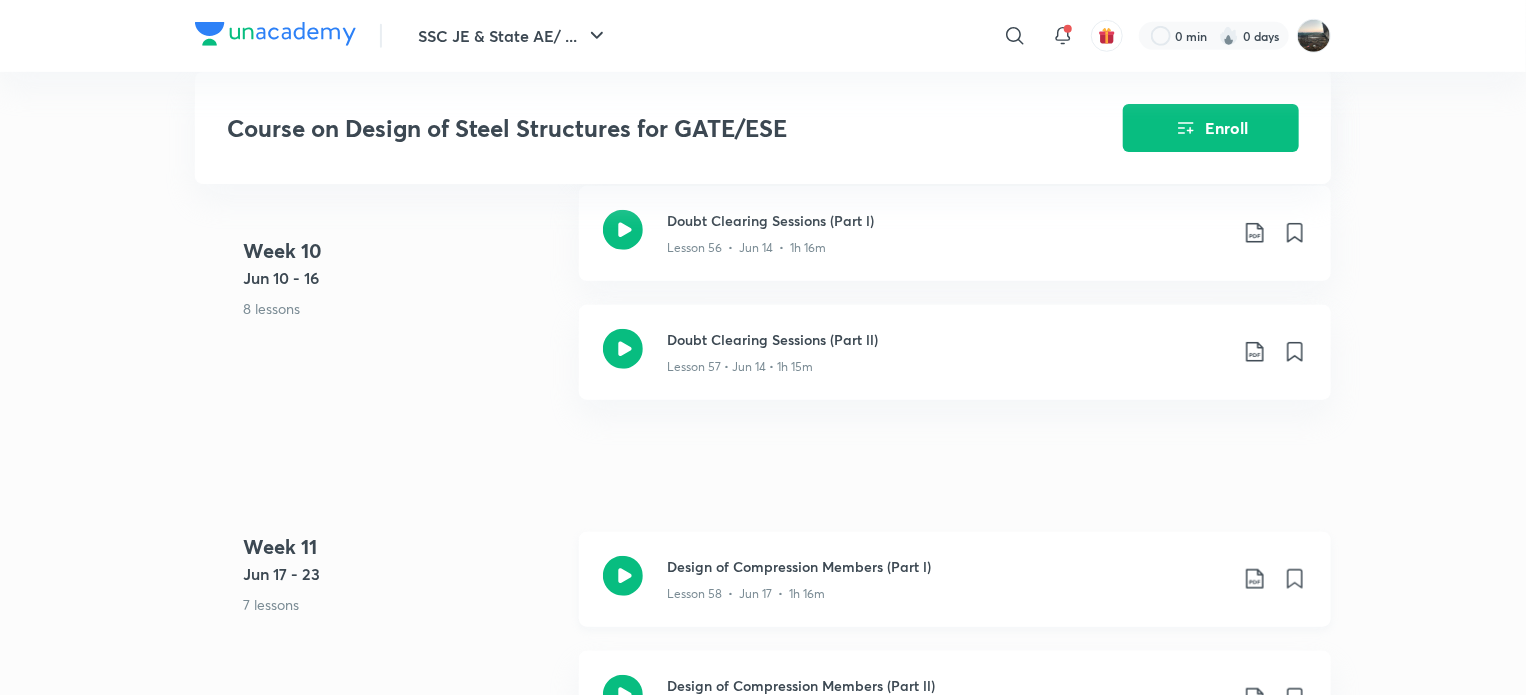 click 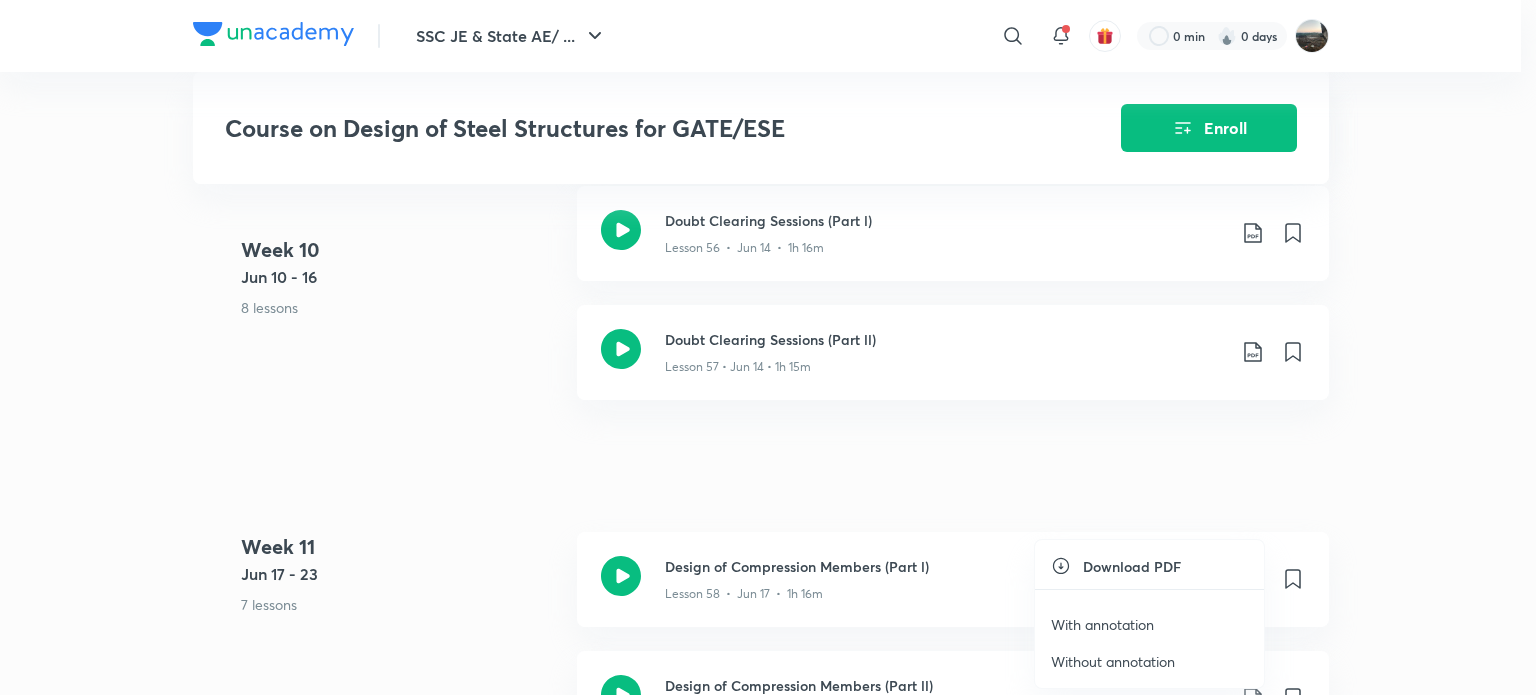 click on "With annotation" at bounding box center [1102, 624] 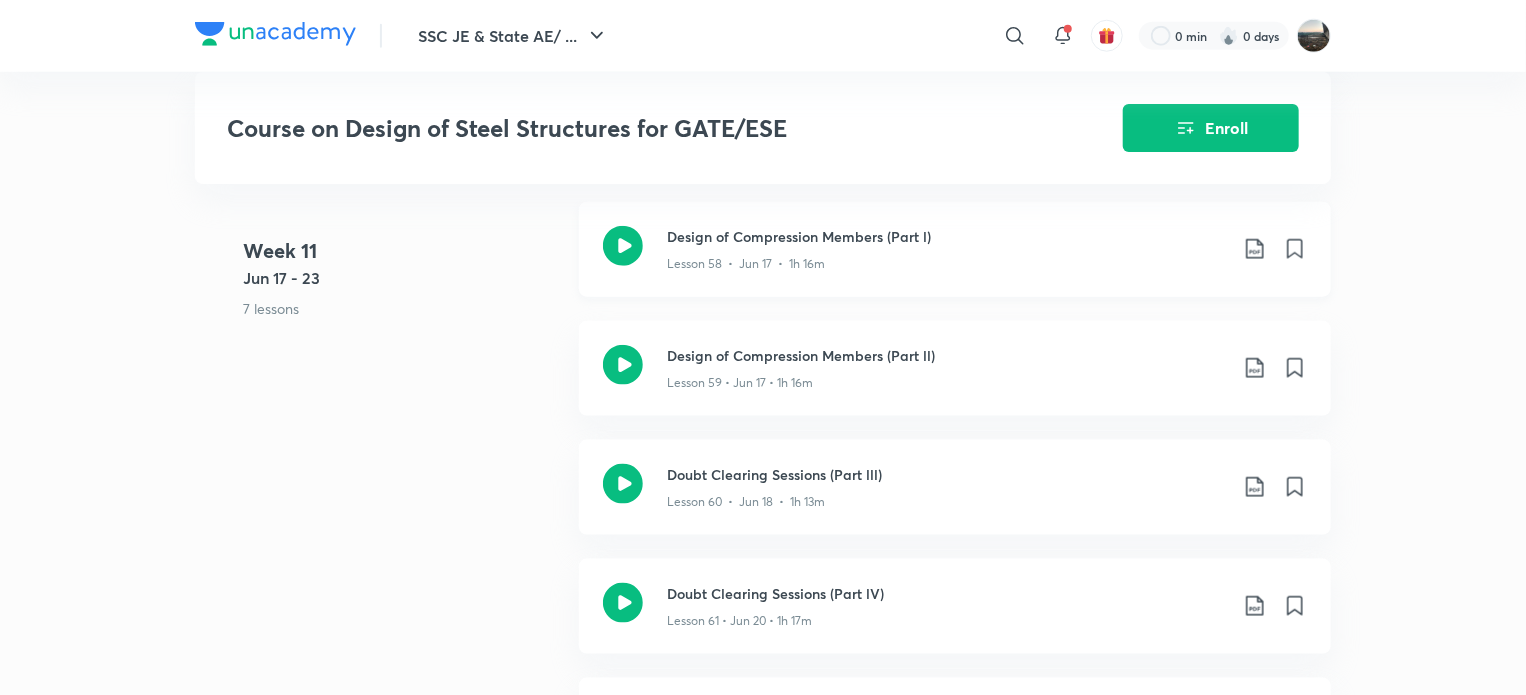 scroll, scrollTop: 8713, scrollLeft: 0, axis: vertical 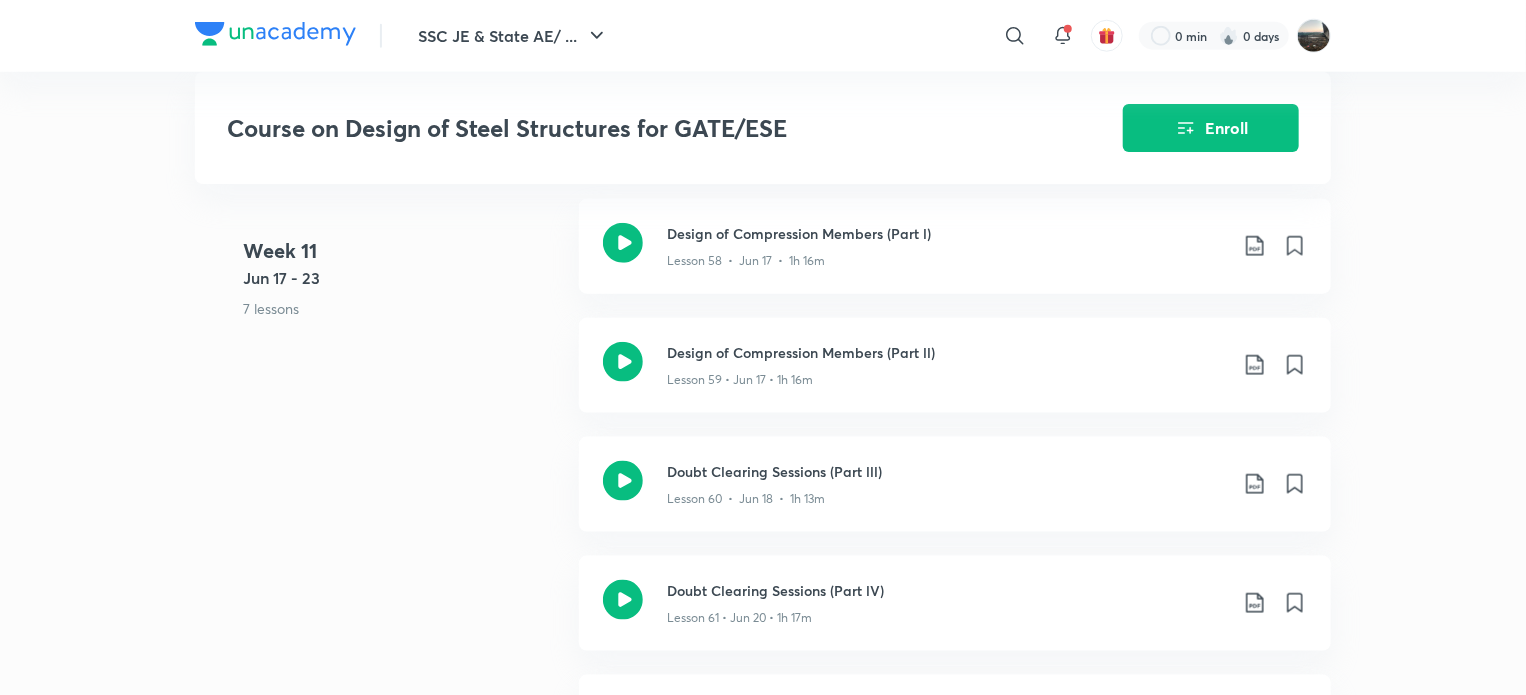 click on "SSC JE & State AE/ ... ​ 0 min 0 days Course on Design of Steel Structures for GATE/ESE Enroll GATE & ESE - Civil Plus Syllabus Civil Engineering Hinglish Course on Design of Steel Structures for GATE/ESE [PERSON] In this course, educator [PERSON] will cover the Course on Steel Structures in approximately 100 sessions with a session duration of 90 minutes each. All the topics will be covered from the basics and in a de... Read more Ended on [MONTH] 13 [MONTH] 13 - [MONTH] 13, 2024 90 lessons 0 practices 0 questions by educators Enroll Demo classes Watch free classes by the educators of this batch 548 Hinglish Civil Engineering Wind Load Computation (Part -l) [PERSON] 11th [MONTH] • 1h 15m 266 English Civil Engineering How to Manage GATE & AE-JE Together [PERSON] 24th [MONTH] • 1h 123 English Civil Engineering PYQs of Steel Structures [PERSON] 19th [MONTH] • 1h Week 1 [MONTH] 8 - 14 1 lesson Introduction to Steel Structures Lesson 1 • [MONTH] 13 • 1h 36m Week 2 [MONTH] 15 - 21 5 lessons Week 3" at bounding box center [763, -1310] 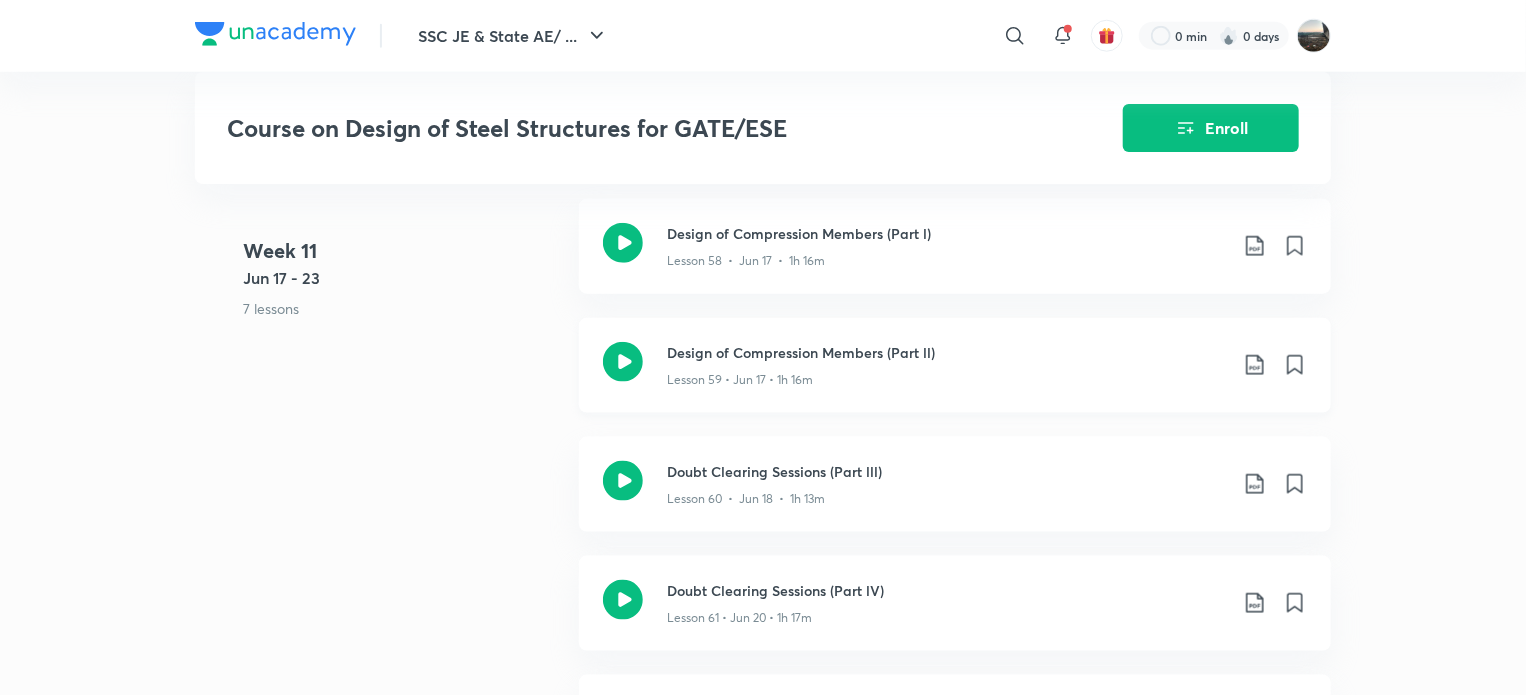 click 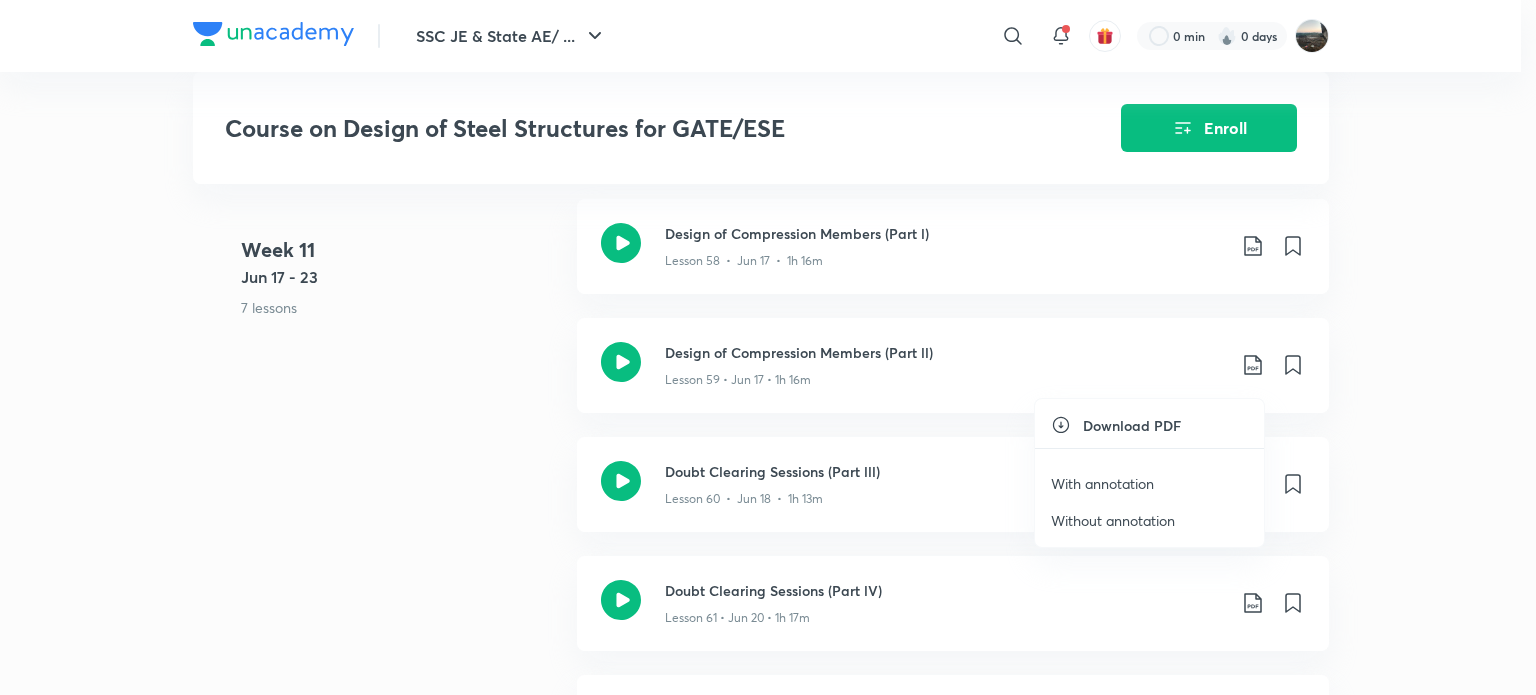 click on "With annotation" at bounding box center (1102, 483) 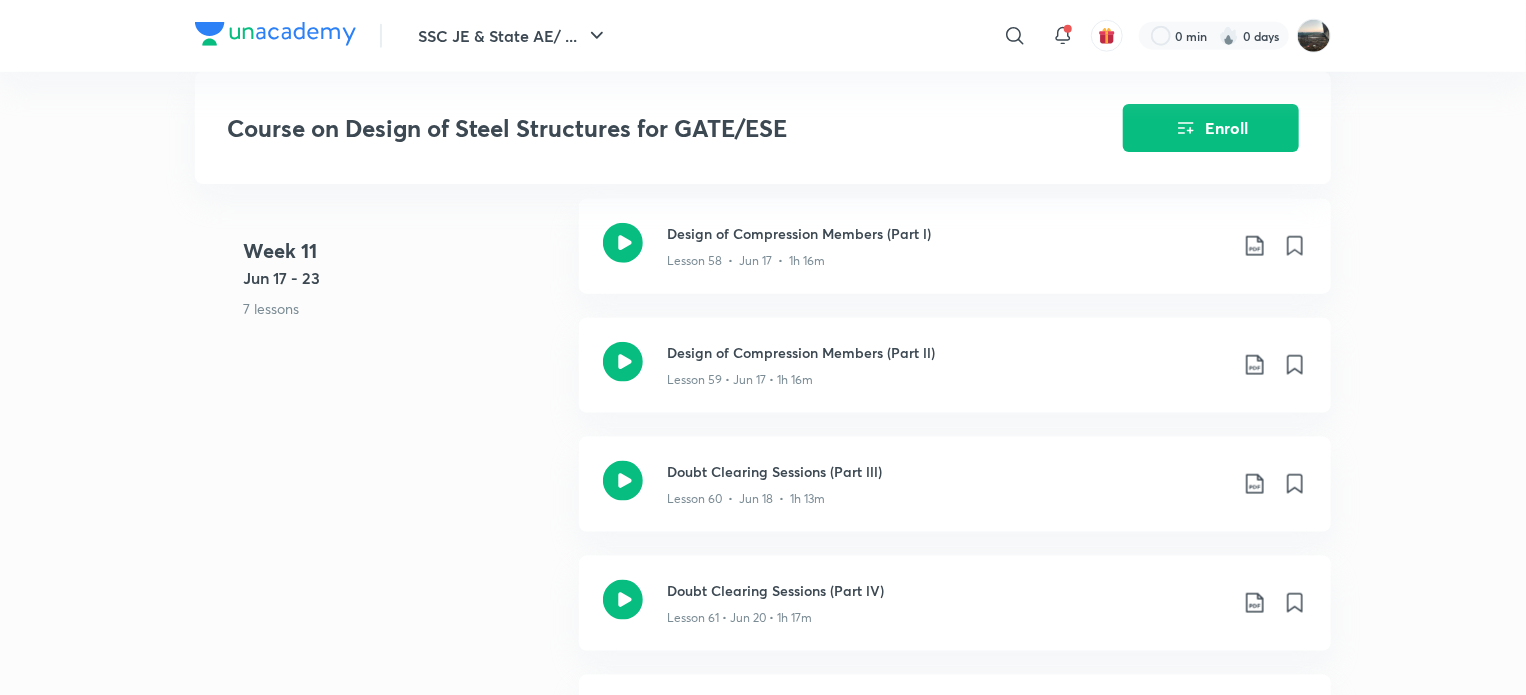 click on "SSC JE & State AE/ ... ​ 0 min 0 days Course on Design of Steel Structures for GATE/ESE Enroll GATE & ESE - Civil Plus Syllabus Civil Engineering Hinglish Course on Design of Steel Structures for GATE/ESE [PERSON] In this course, educator [PERSON] will cover the Course on Steel Structures in approximately 100 sessions with a session duration of 90 minutes each. All the topics will be covered from the basics and in a de... Read more Ended on [MONTH] 13 [MONTH] 13 - [MONTH] 13, 2024 90 lessons 0 practices 0 questions by educators Enroll Demo classes Watch free classes by the educators of this batch 548 Hinglish Civil Engineering Wind Load Computation (Part -l) [PERSON] 11th [MONTH] • 1h 15m 266 English Civil Engineering How to Manage GATE & AE-JE Together [PERSON] 24th [MONTH] • 1h 123 English Civil Engineering PYQs of Steel Structures [PERSON] 19th [MONTH] • 1h Week 1 [MONTH] 8 - 14 1 lesson Introduction to Steel Structures Lesson 1 • [MONTH] 13 • 1h 36m Week 2 [MONTH] 15 - 21 5 lessons Week 3" at bounding box center [763, -1310] 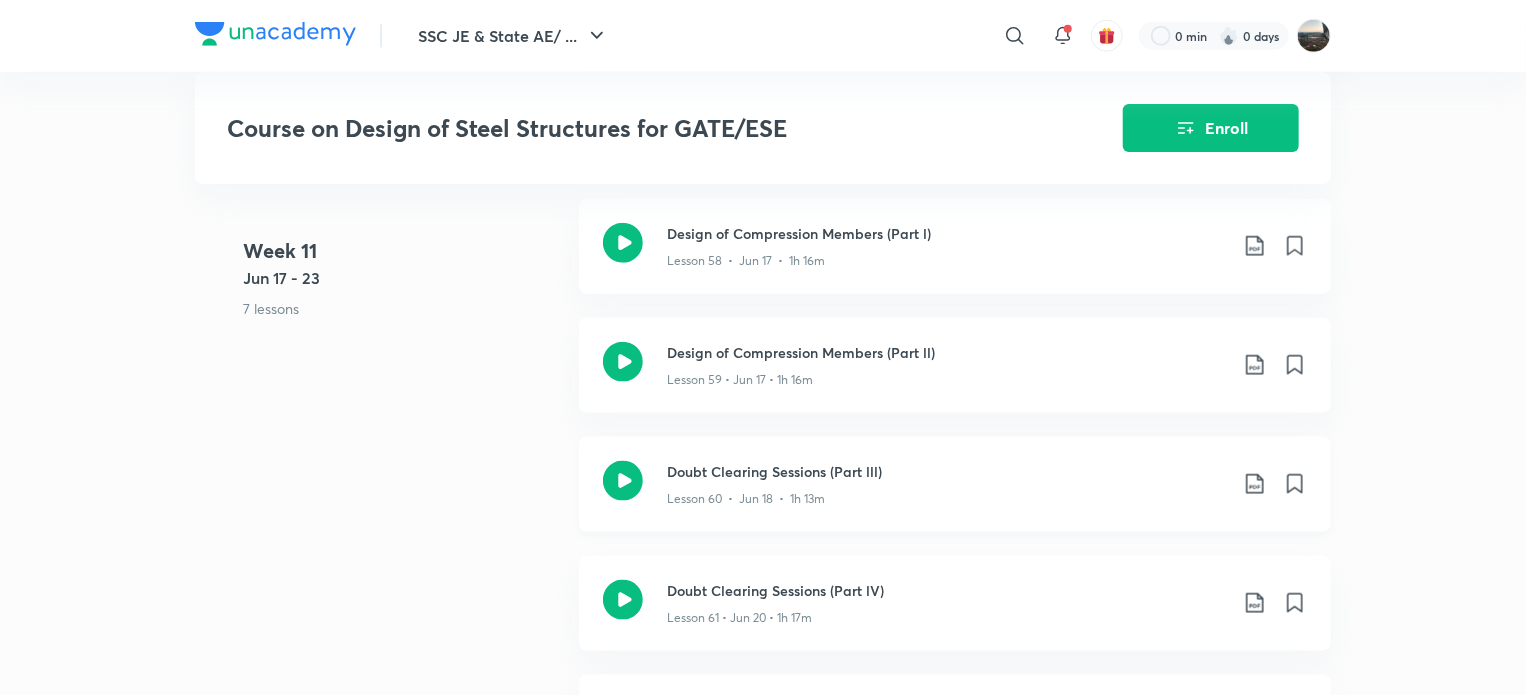 click 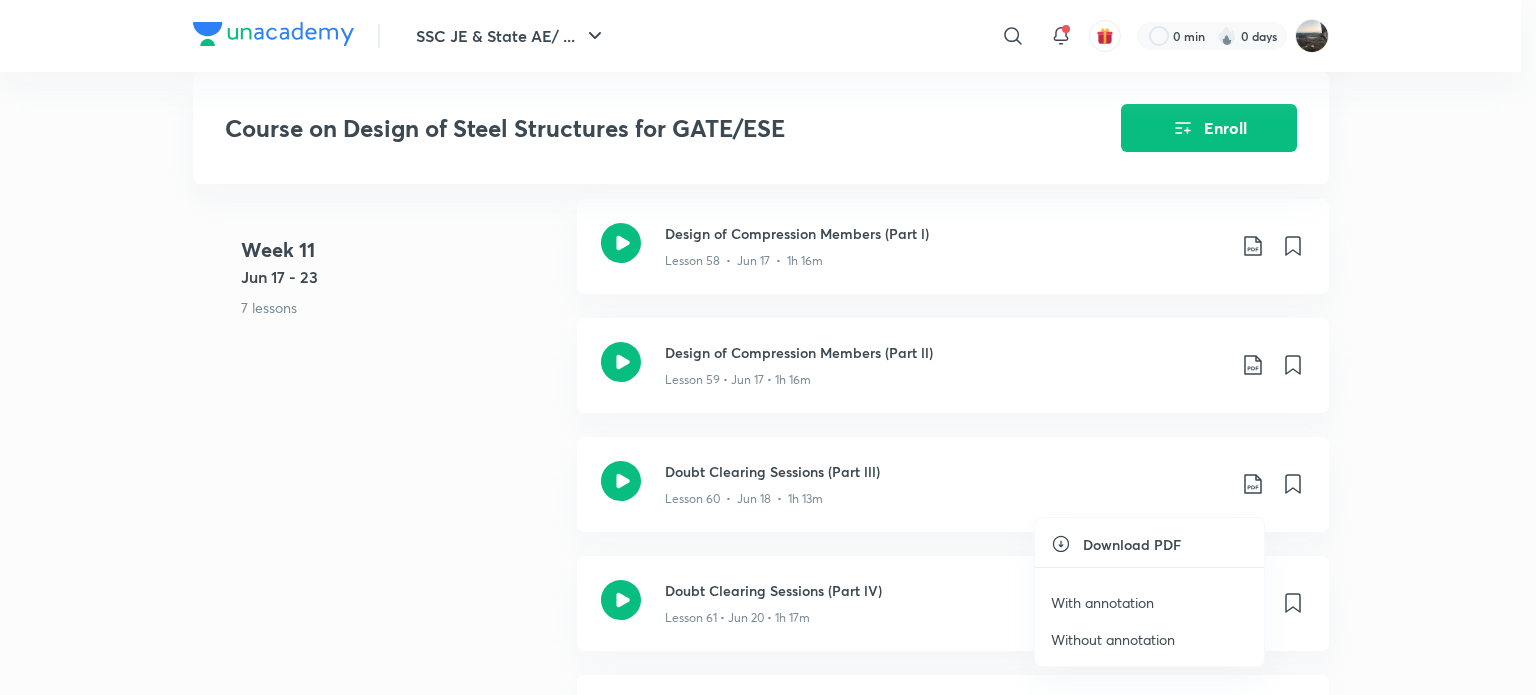 click on "With annotation" at bounding box center [1102, 602] 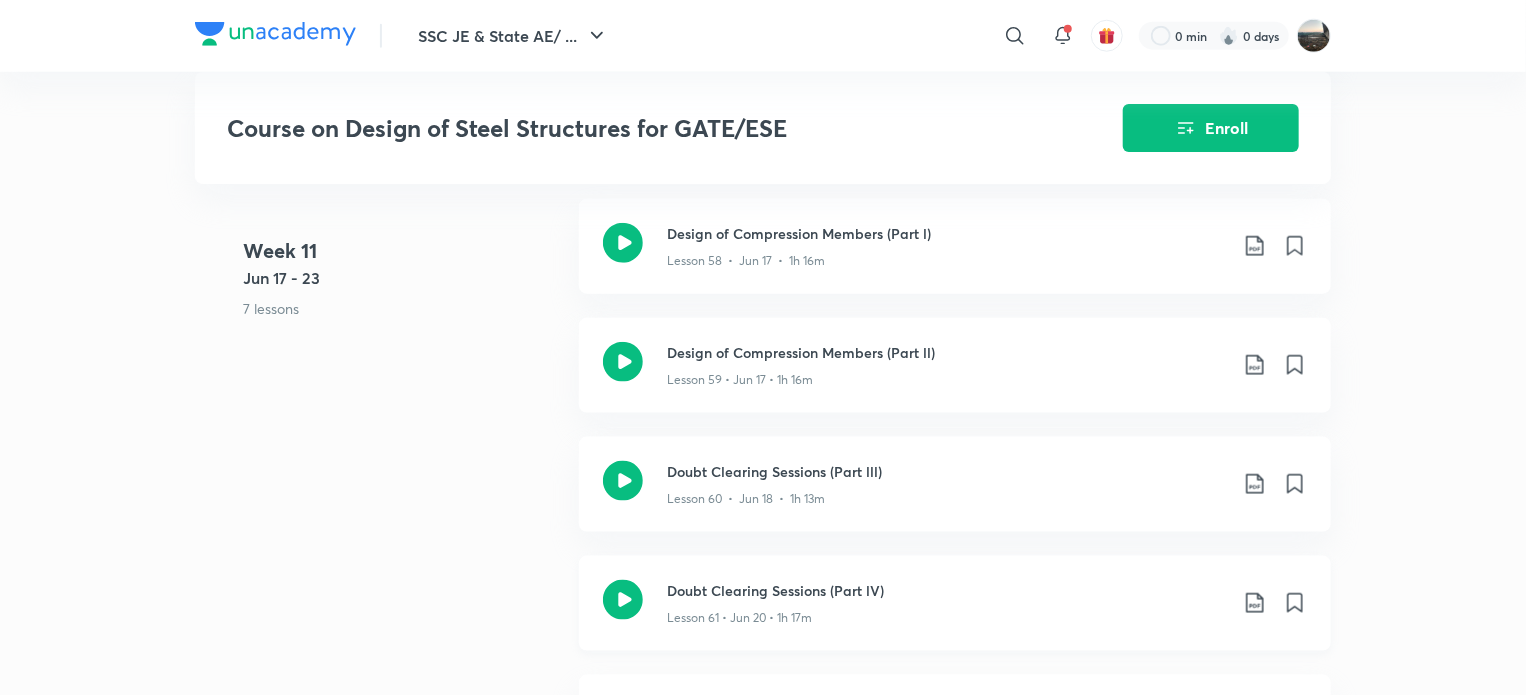 click 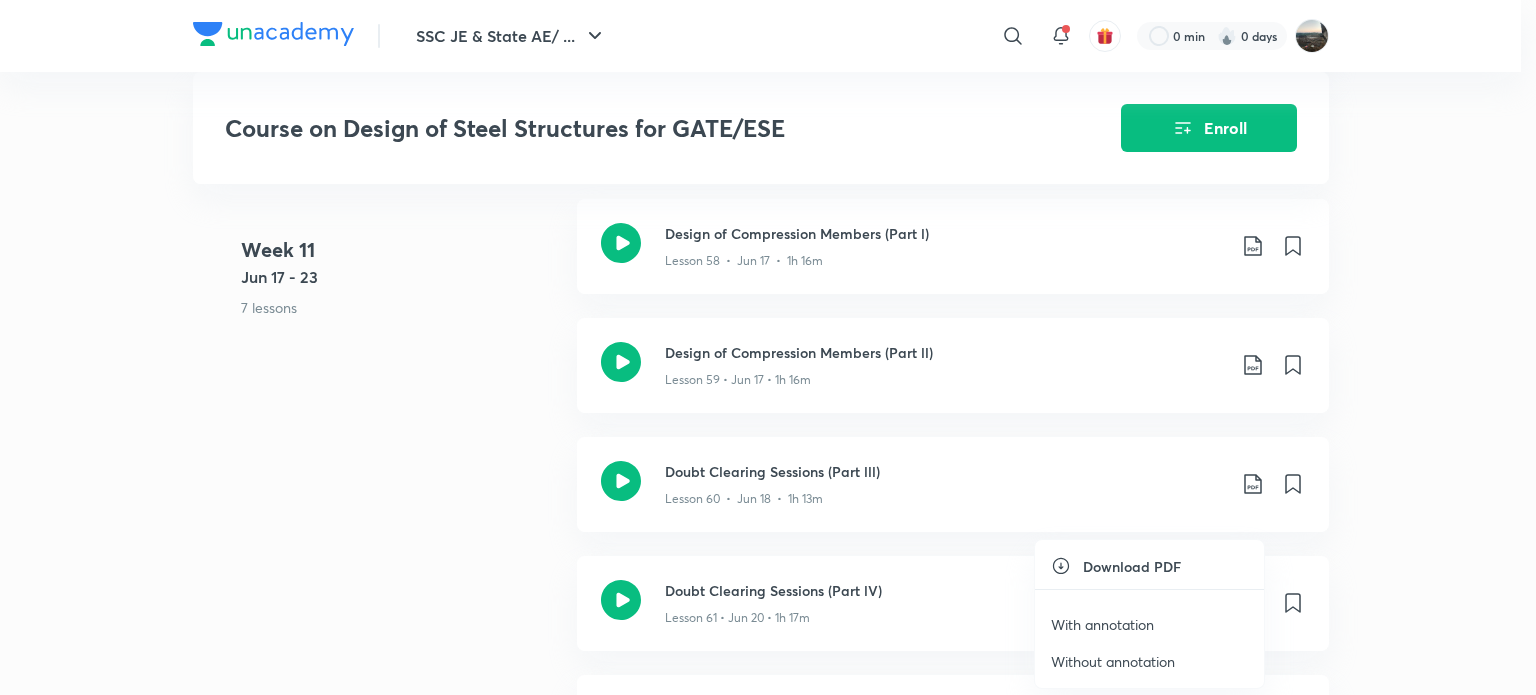 click on "With annotation" at bounding box center (1102, 624) 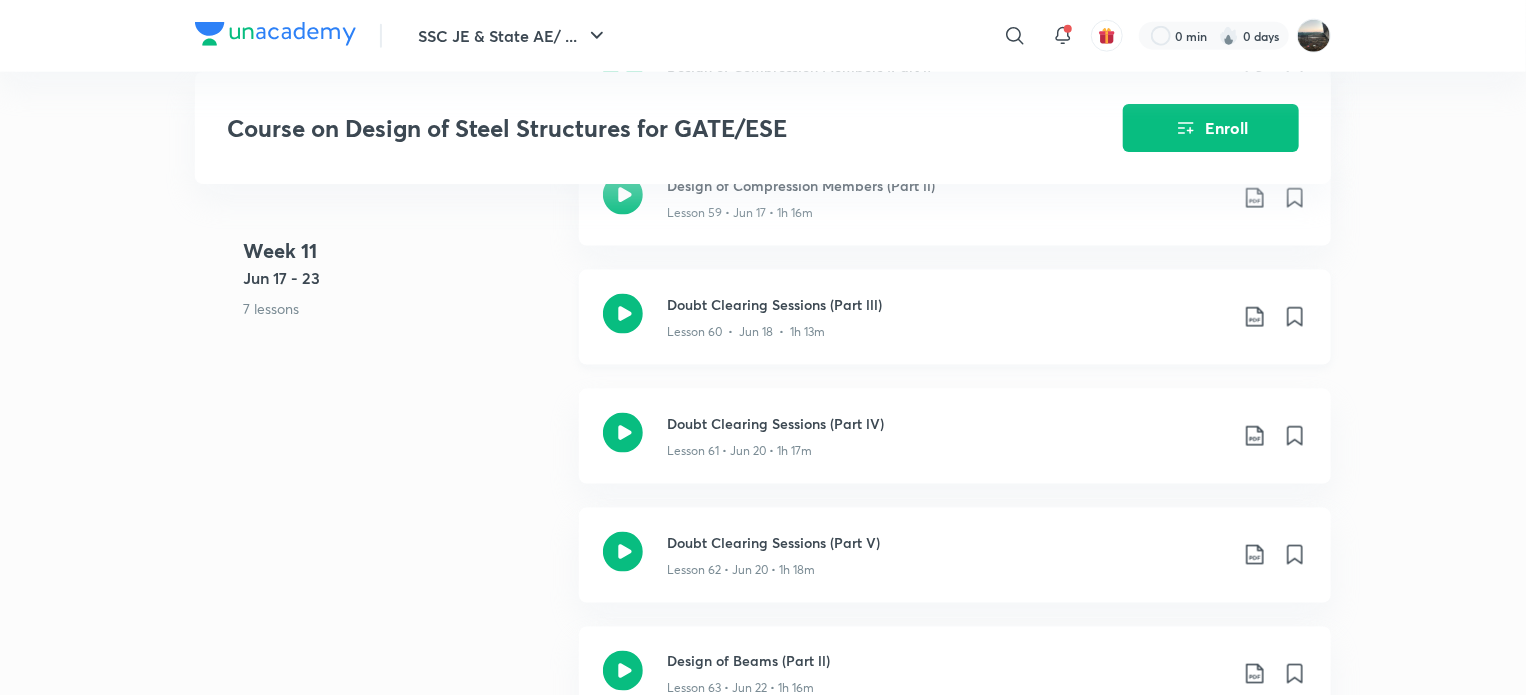 scroll, scrollTop: 9046, scrollLeft: 0, axis: vertical 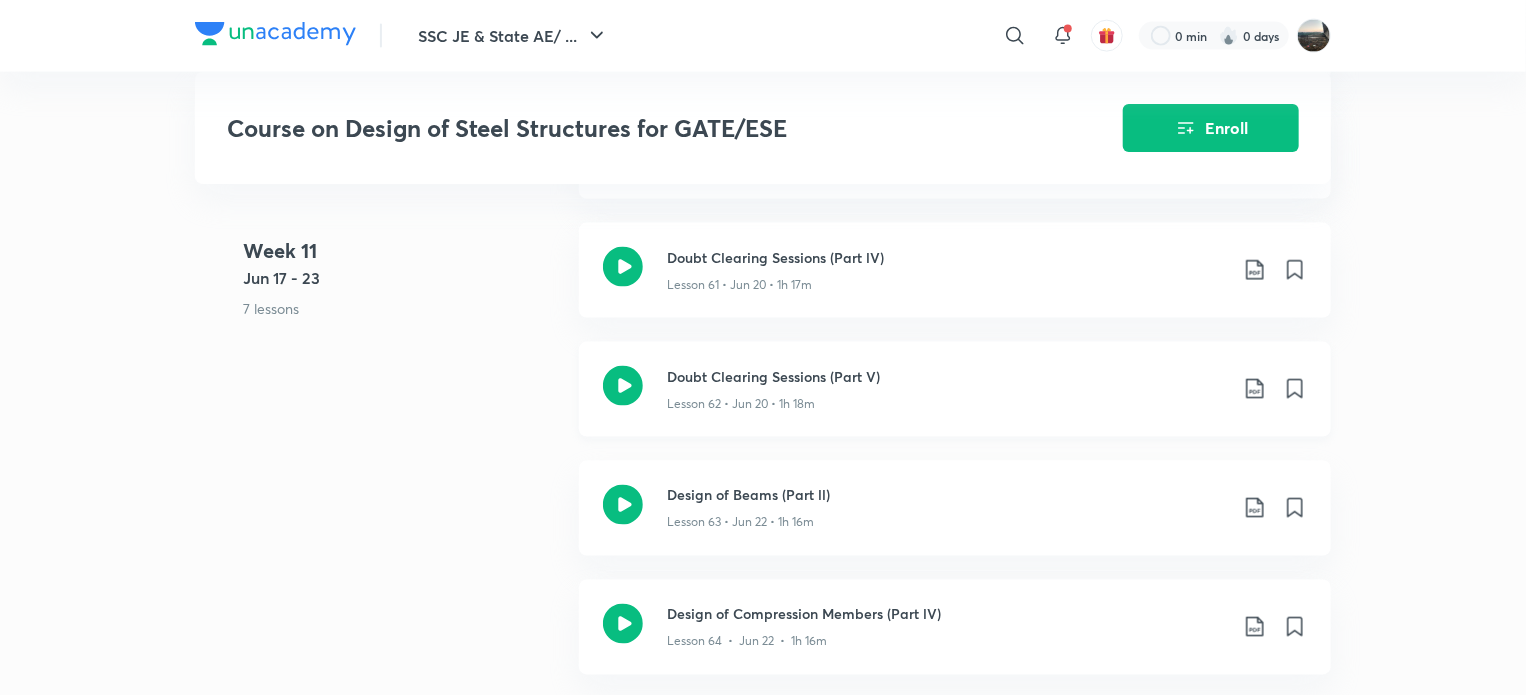 click 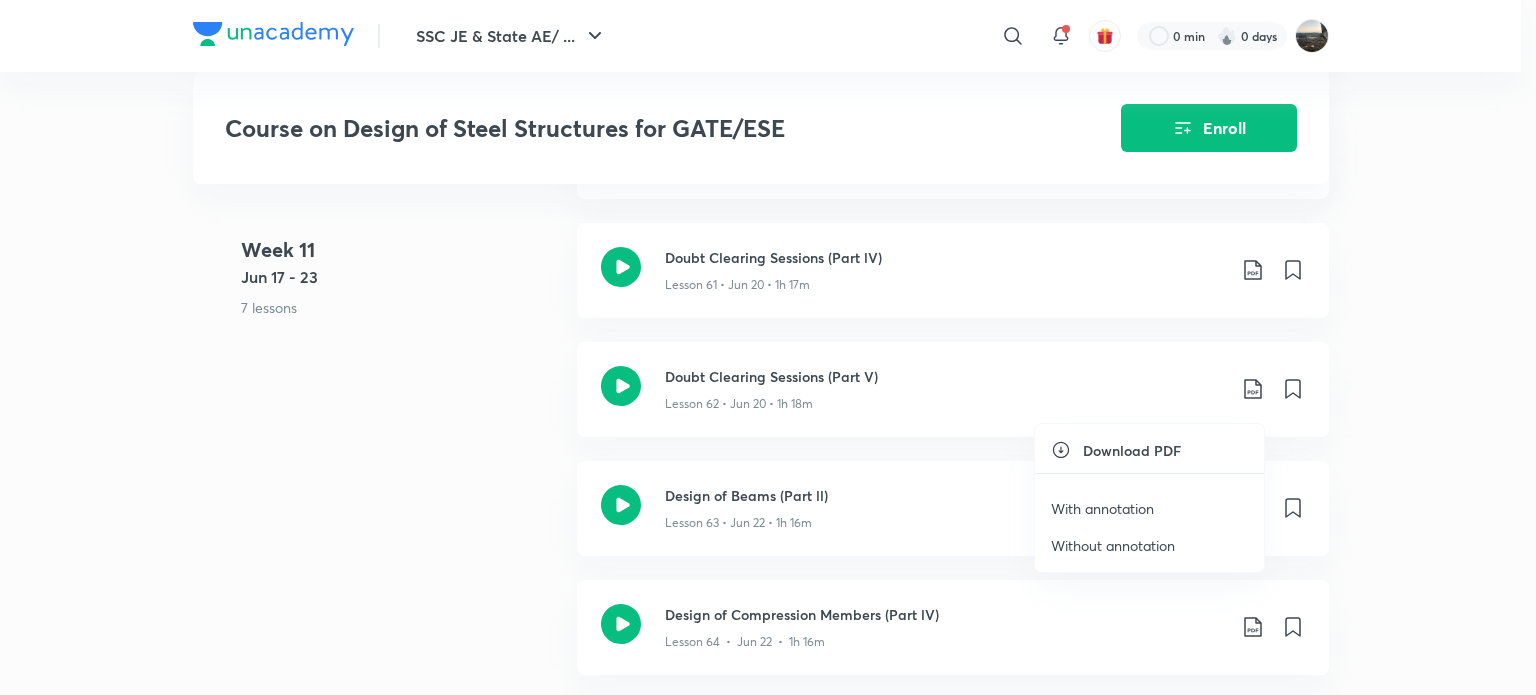 click on "With annotation" at bounding box center [1102, 508] 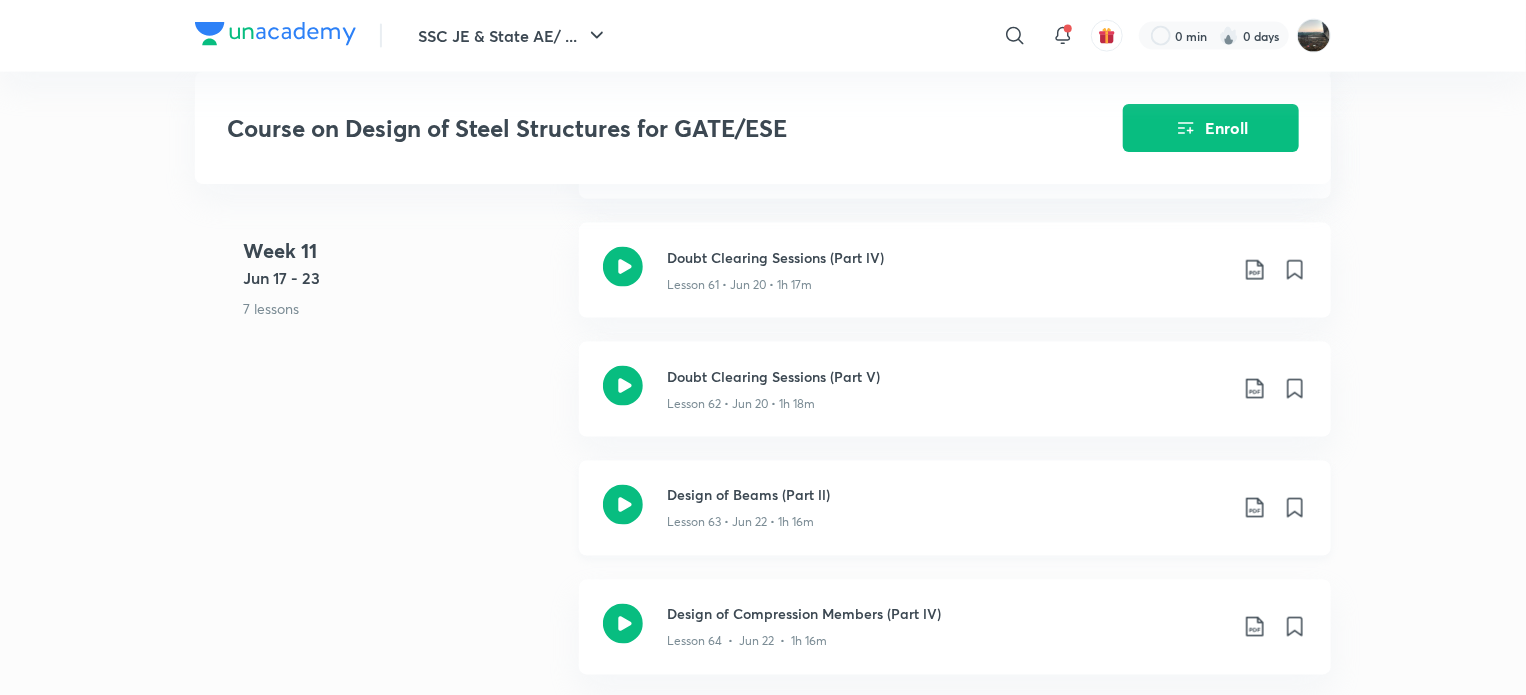 click on "Design of Beams (Part ll) Lesson 63  •  Jun 22  •  1h 16m" at bounding box center [987, 508] 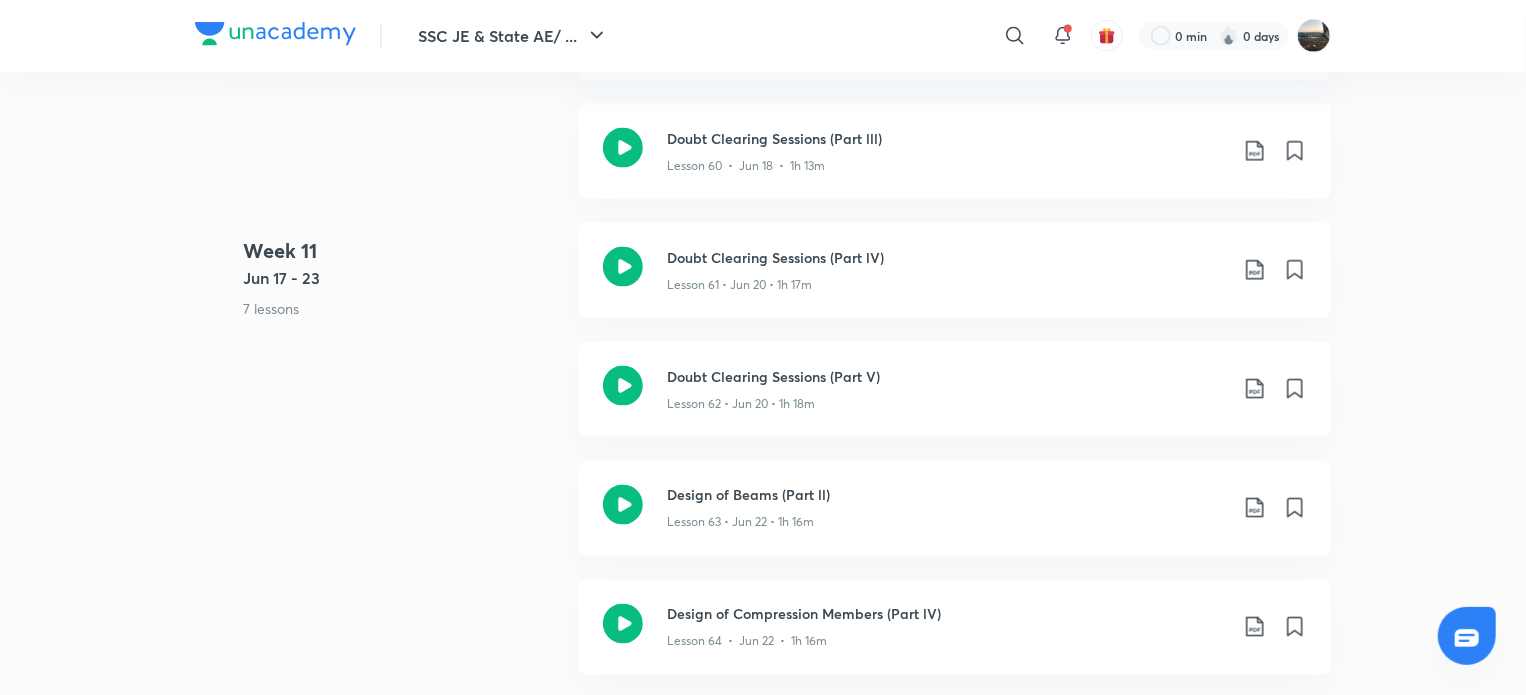 scroll, scrollTop: 0, scrollLeft: 0, axis: both 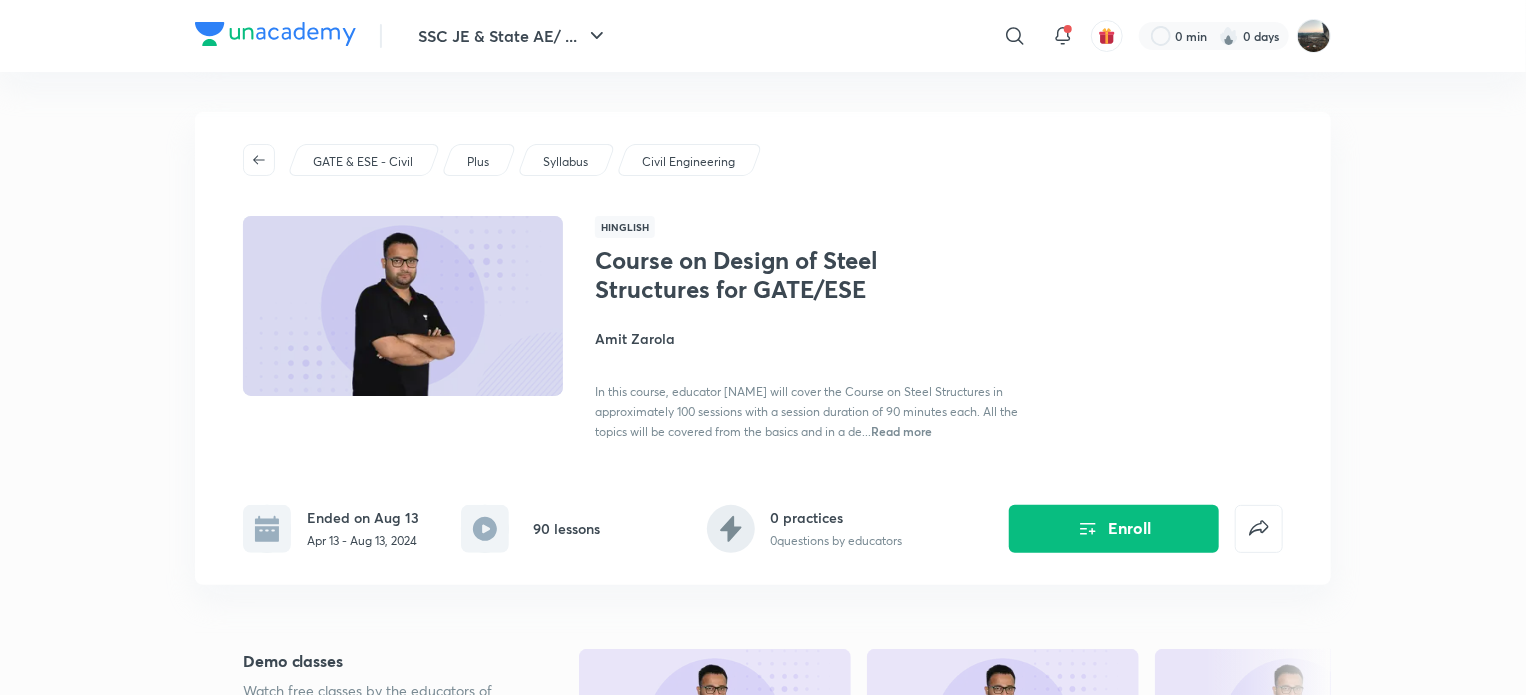 click on "SSC JE & State AE/ ... ​ 0 min 0 days Course on Design of Steel Structures for GATE/ESE Enroll GATE & ESE - Civil Plus Syllabus Civil Engineering Hinglish Course on Design of Steel Structures for GATE/ESE [PERSON] In this course, educator [PERSON] will cover the Course on Steel Structures in approximately 100 sessions with a session duration of 90 minutes each. All the topics will be covered from the basics and in a de... Read more Ended on [MONTH] 13 [MONTH] 13 - [MONTH] 13, 2024 90 lessons 0 practices 0 questions by educators Enroll Demo classes Watch free classes by the educators of this batch 548 Hinglish Civil Engineering Wind Load Computation (Part -l) [PERSON] 11th [MONTH] • 1h 15m 266 English Civil Engineering How to Manage GATE & AE-JE Together [PERSON] 24th [MONTH] • 1h 123 English Civil Engineering PYQs of Steel Structures [PERSON] 19th [MONTH] • 1h Week 1 [MONTH] 8 - 14 1 lesson Introduction to Steel Structures Lesson 1 • [MONTH] 13 • 1h 36m Week 2 [MONTH] 15 - 21 5 lessons Week 3" at bounding box center (763, 7403) 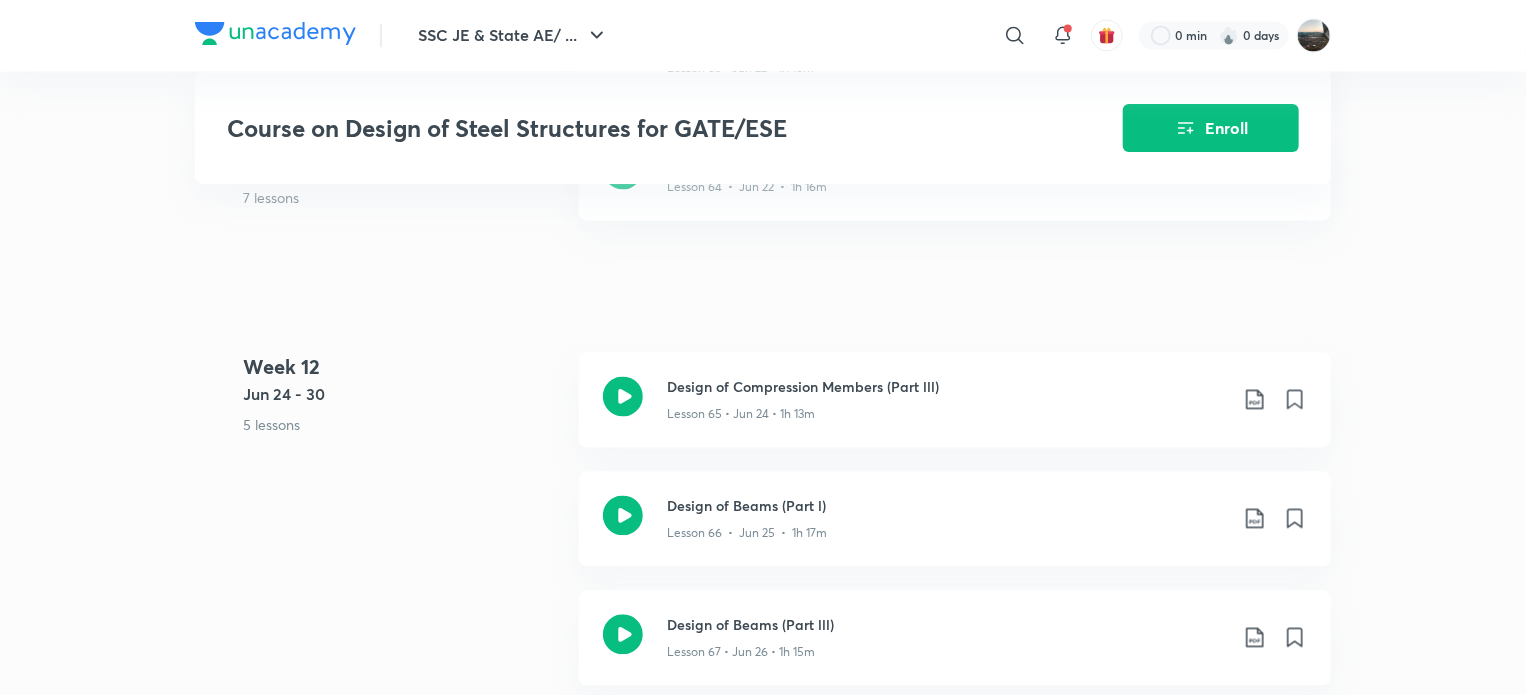 scroll, scrollTop: 9167, scrollLeft: 0, axis: vertical 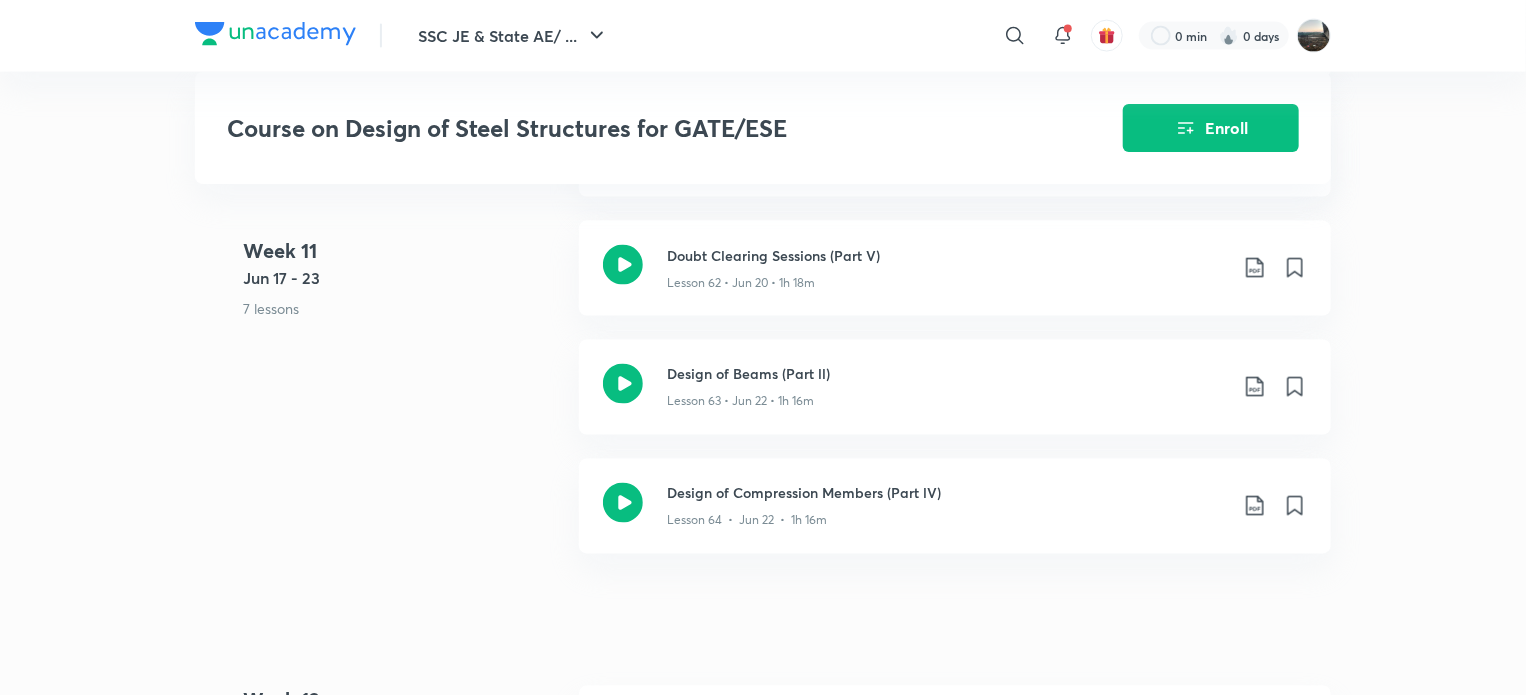 click on "SSC JE & State AE/ ... ​ 0 min 0 days Course on Design of Steel Structures for GATE/ESE Enroll GATE & ESE - Civil Plus Syllabus Civil Engineering Hinglish Course on Design of Steel Structures for GATE/ESE [PERSON] In this course, educator [PERSON] will cover the Course on Steel Structures in approximately 100 sessions with a session duration of 90 minutes each. All the topics will be covered from the basics and in a de... Read more Ended on [MONTH] 13 [MONTH] 13 - [MONTH] 13, 2024 90 lessons 0 practices 0 questions by educators Enroll Demo classes Watch free classes by the educators of this batch 548 Hinglish Civil Engineering Wind Load Computation (Part -l) [PERSON] 11th [MONTH] • 1h 15m 266 English Civil Engineering How to Manage GATE & AE-JE Together [PERSON] 24th [MONTH] • 1h 123 English Civil Engineering PYQs of Steel Structures [PERSON] 19th [MONTH] • 1h Week 1 [MONTH] 8 - 14 1 lesson Introduction to Steel Structures Lesson 1 • [MONTH] 13 • 1h 36m Week 2 [MONTH] 15 - 21 5 lessons Week 3" at bounding box center (763, -1764) 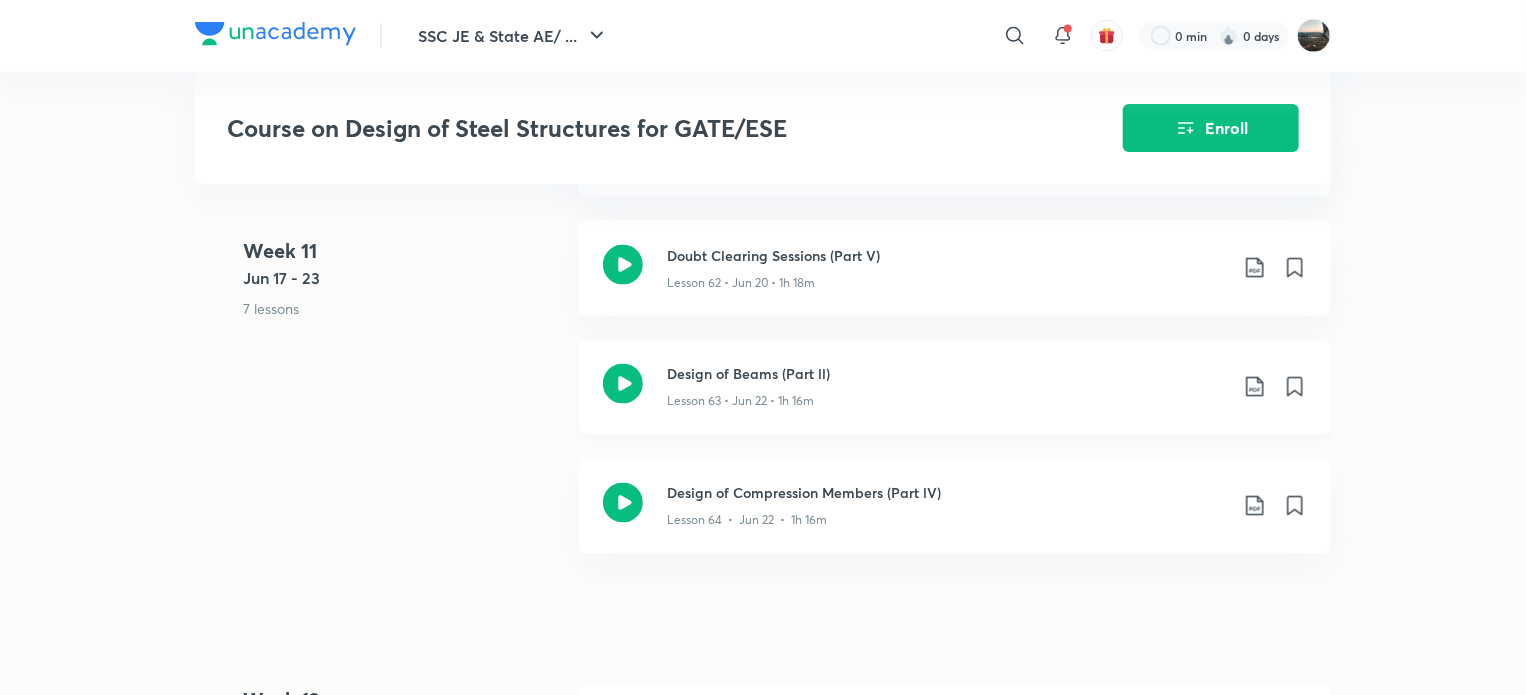 click 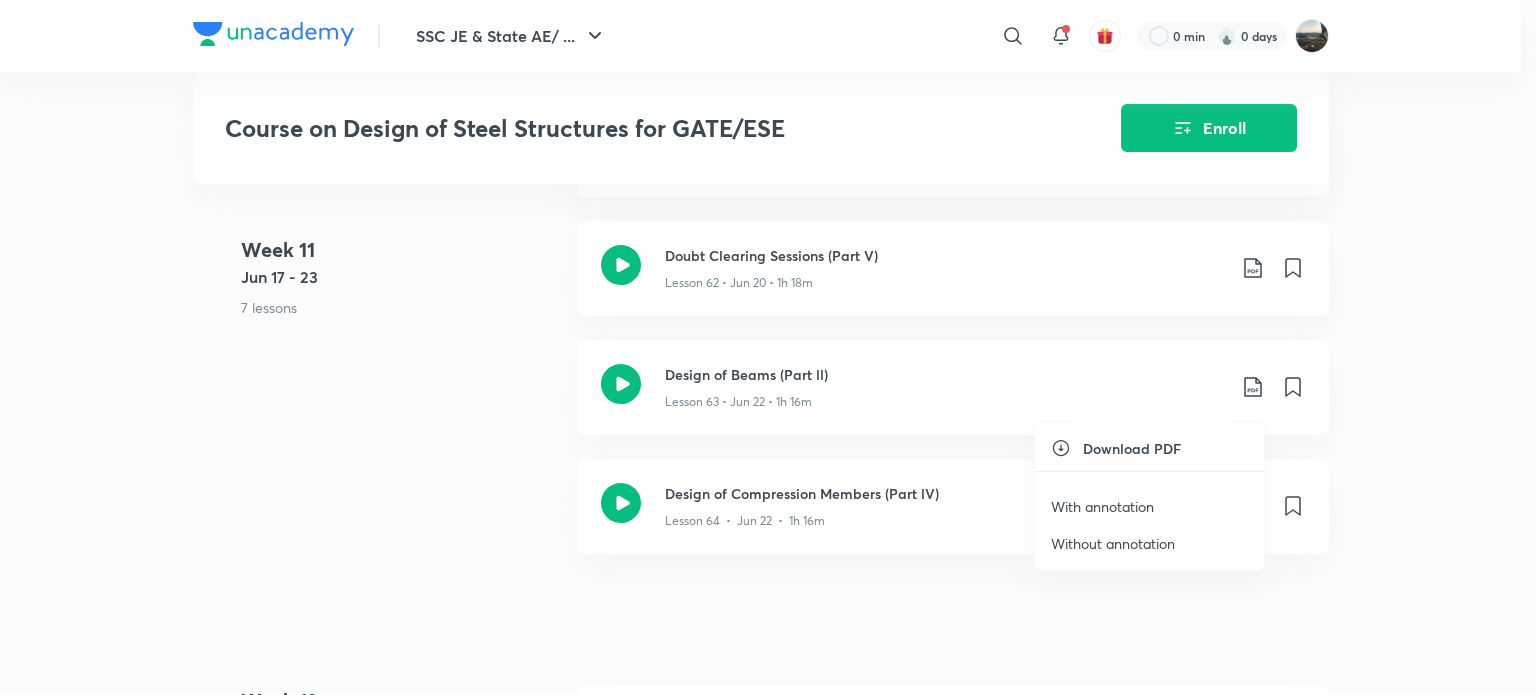 click on "With annotation" at bounding box center [1102, 506] 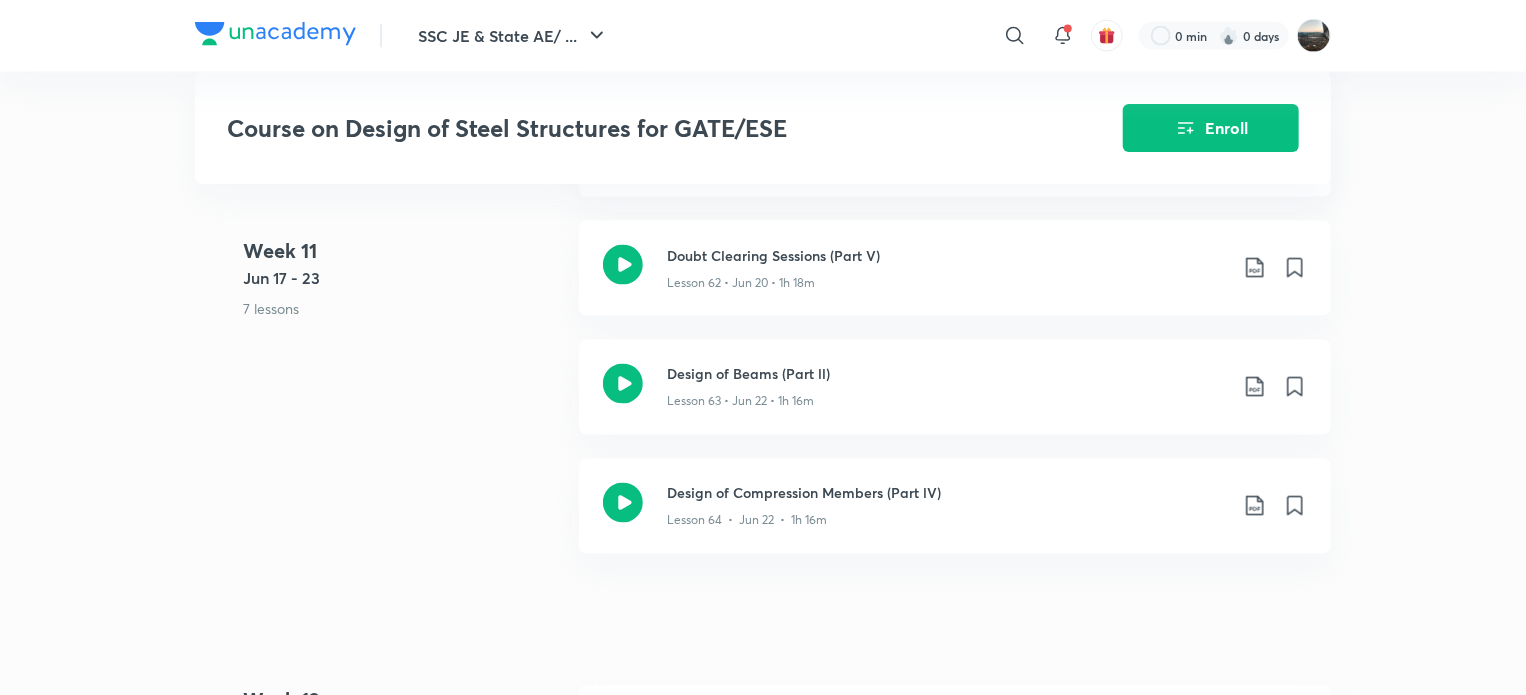 click on "SSC JE & State AE/ ... ​ 0 min 0 days Course on Design of Steel Structures for GATE/ESE Enroll GATE & ESE - Civil Plus Syllabus Civil Engineering Hinglish Course on Design of Steel Structures for GATE/ESE [PERSON] In this course, educator [PERSON] will cover the Course on Steel Structures in approximately 100 sessions with a session duration of 90 minutes each. All the topics will be covered from the basics and in a de... Read more Ended on [MONTH] 13 [MONTH] 13 - [MONTH] 13, 2024 90 lessons 0 practices 0 questions by educators Enroll Demo classes Watch free classes by the educators of this batch 548 Hinglish Civil Engineering Wind Load Computation (Part -l) [PERSON] 11th [MONTH] • 1h 15m 266 English Civil Engineering How to Manage GATE & AE-JE Together [PERSON] 24th [MONTH] • 1h 123 English Civil Engineering PYQs of Steel Structures [PERSON] 19th [MONTH] • 1h Week 1 [MONTH] 8 - 14 1 lesson Introduction to Steel Structures Lesson 1 • [MONTH] 13 • 1h 36m Week 2 [MONTH] 15 - 21 5 lessons Week 3" at bounding box center (763, -1764) 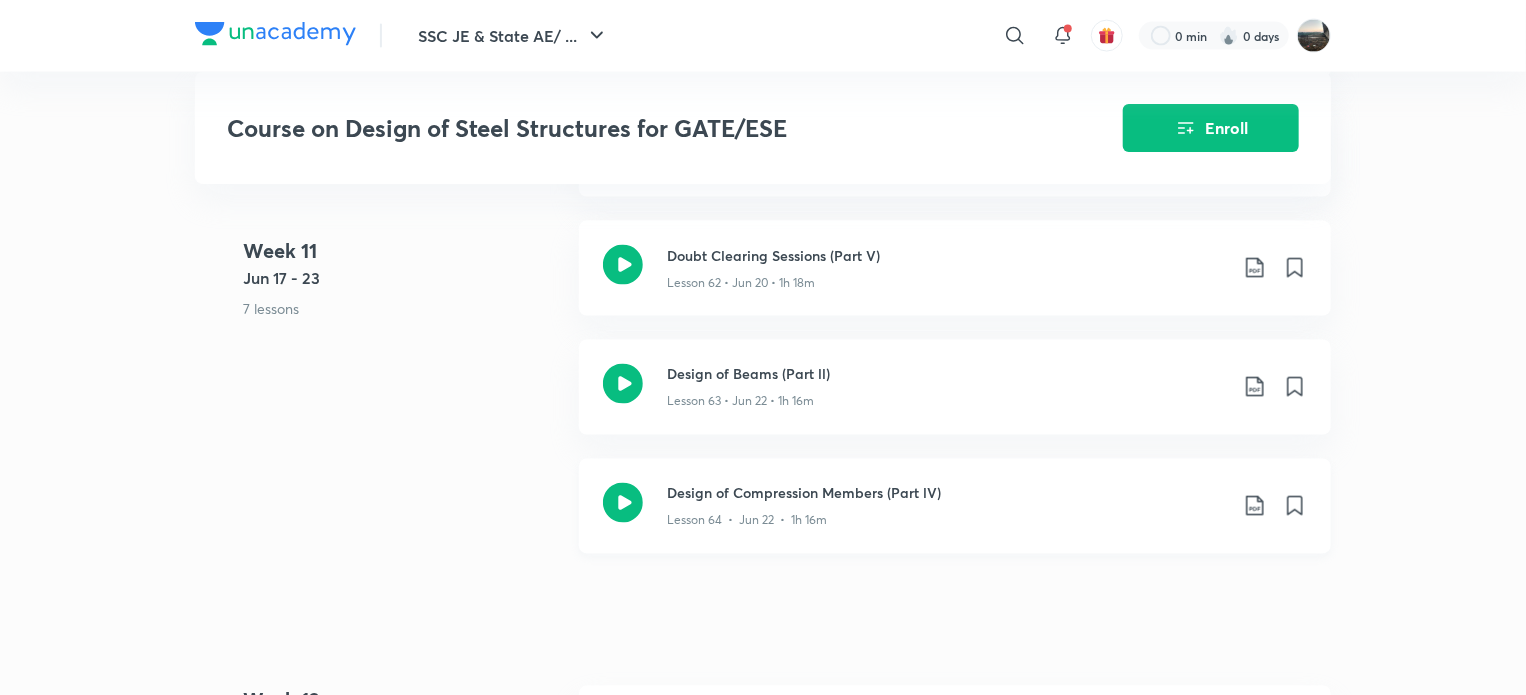 click 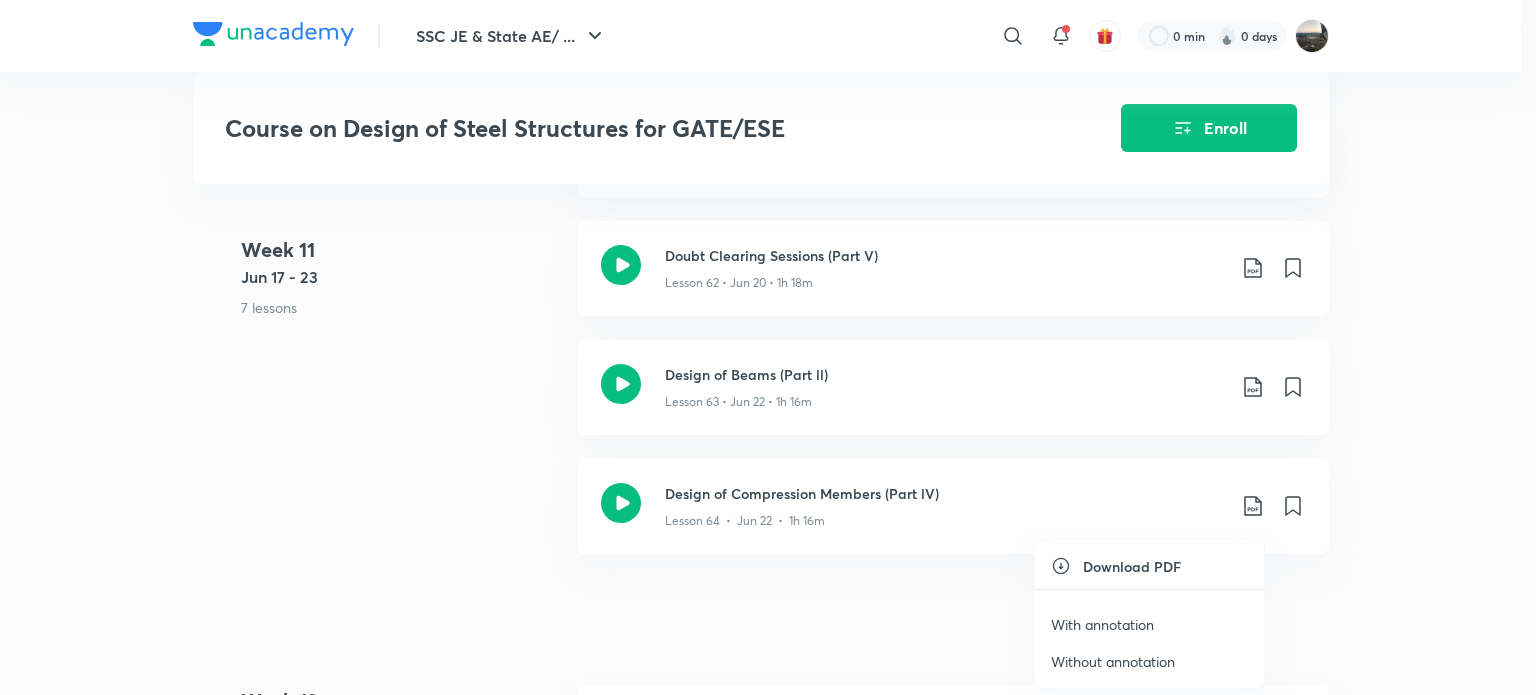 click on "With annotation" at bounding box center [1102, 624] 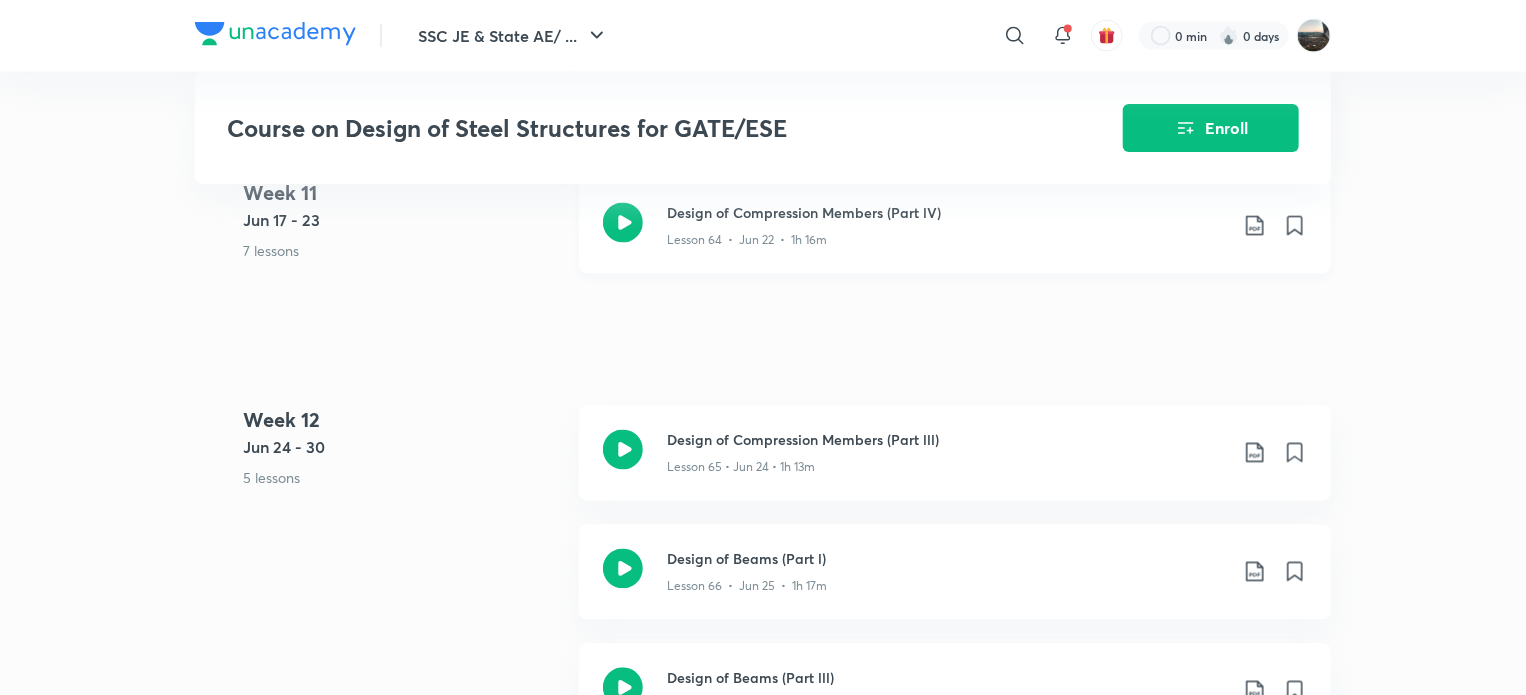 scroll, scrollTop: 9500, scrollLeft: 0, axis: vertical 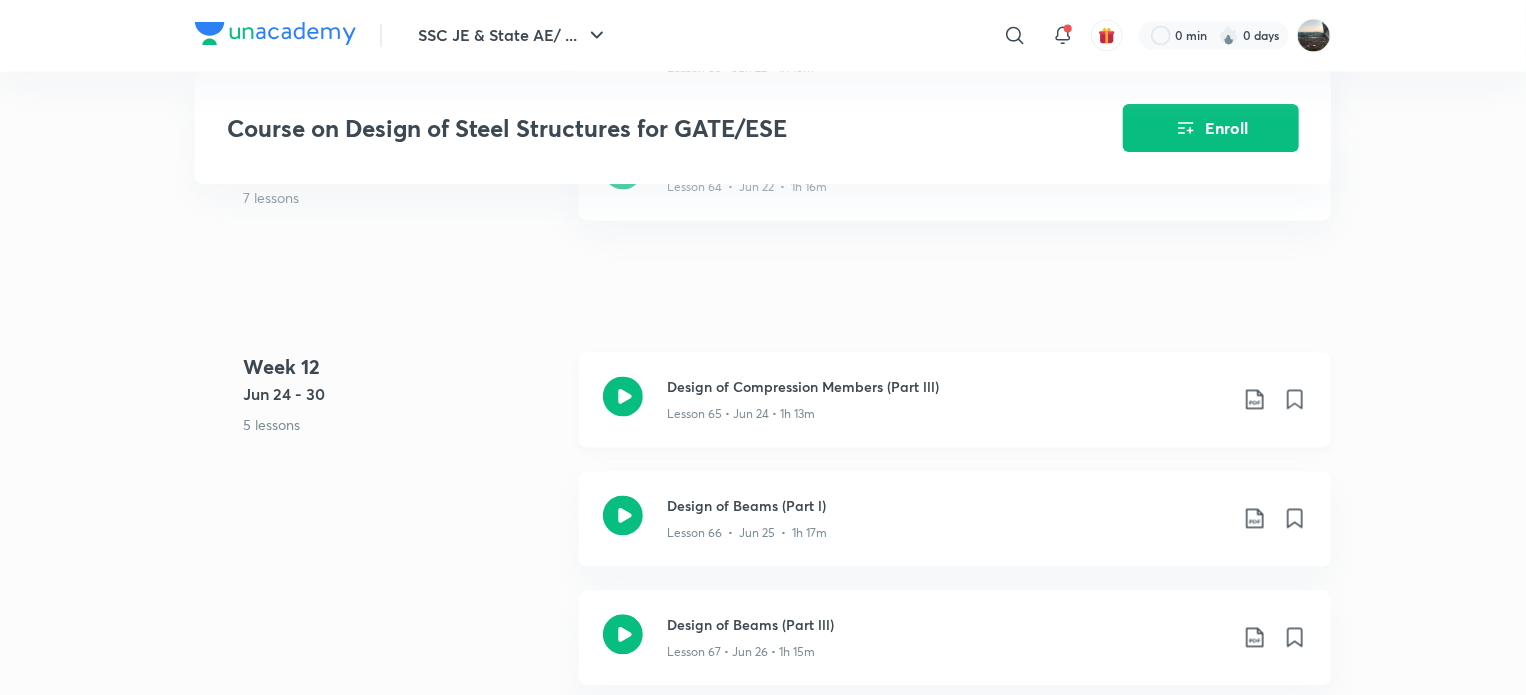 click 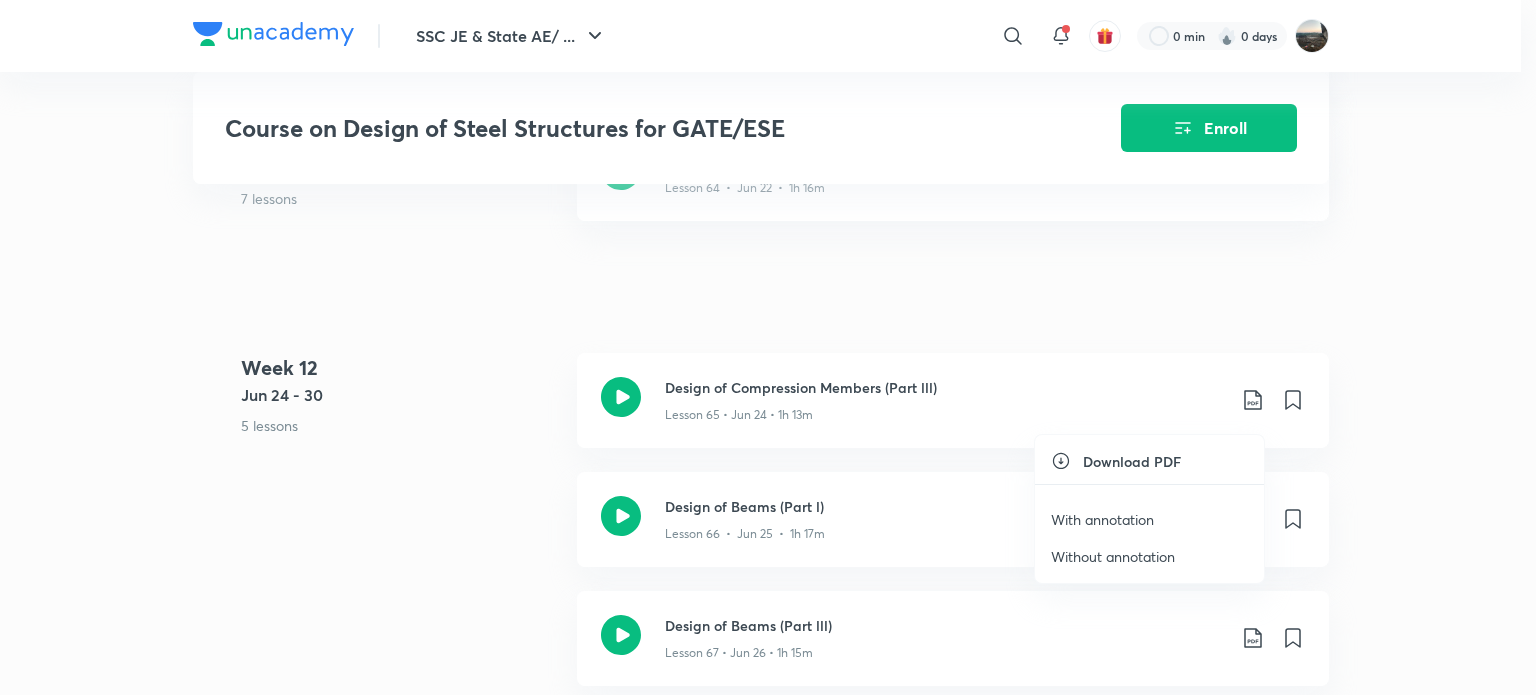 click on "With annotation" at bounding box center [1102, 519] 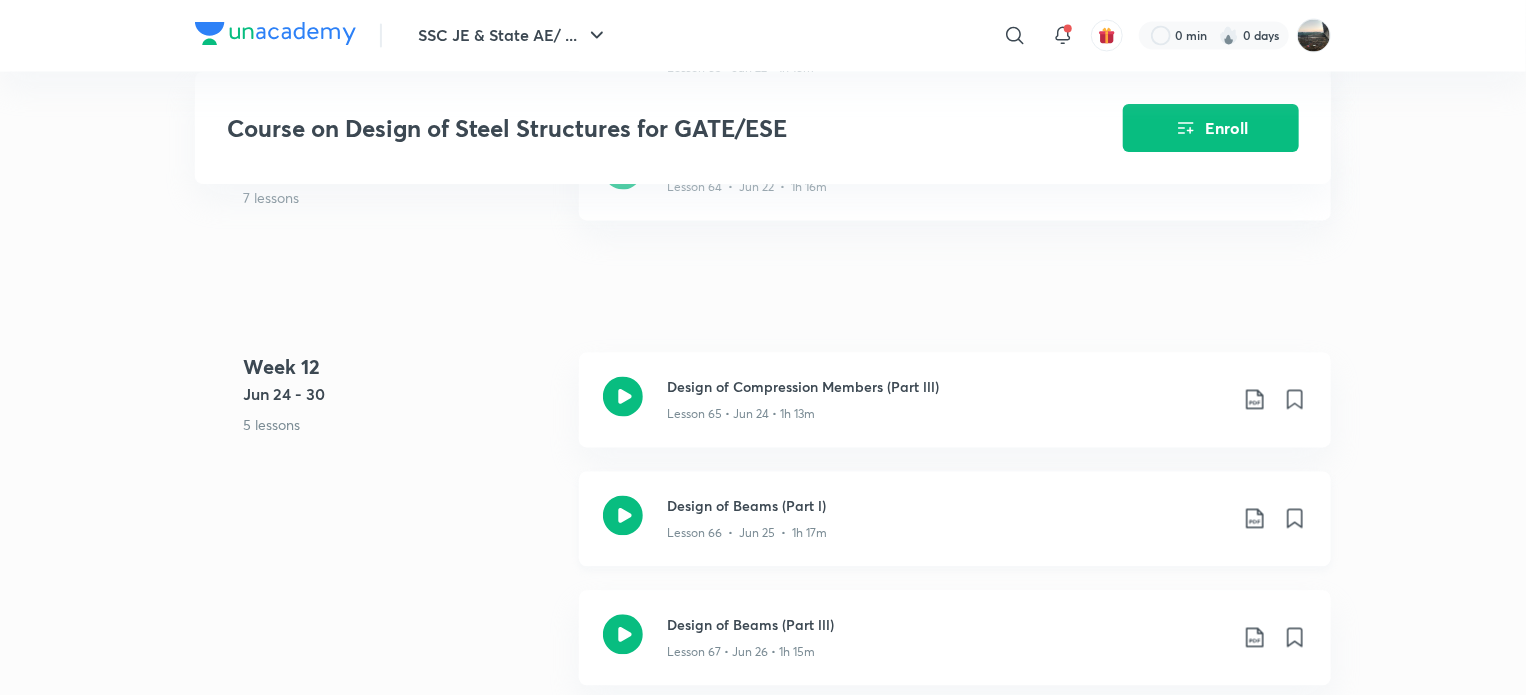 click 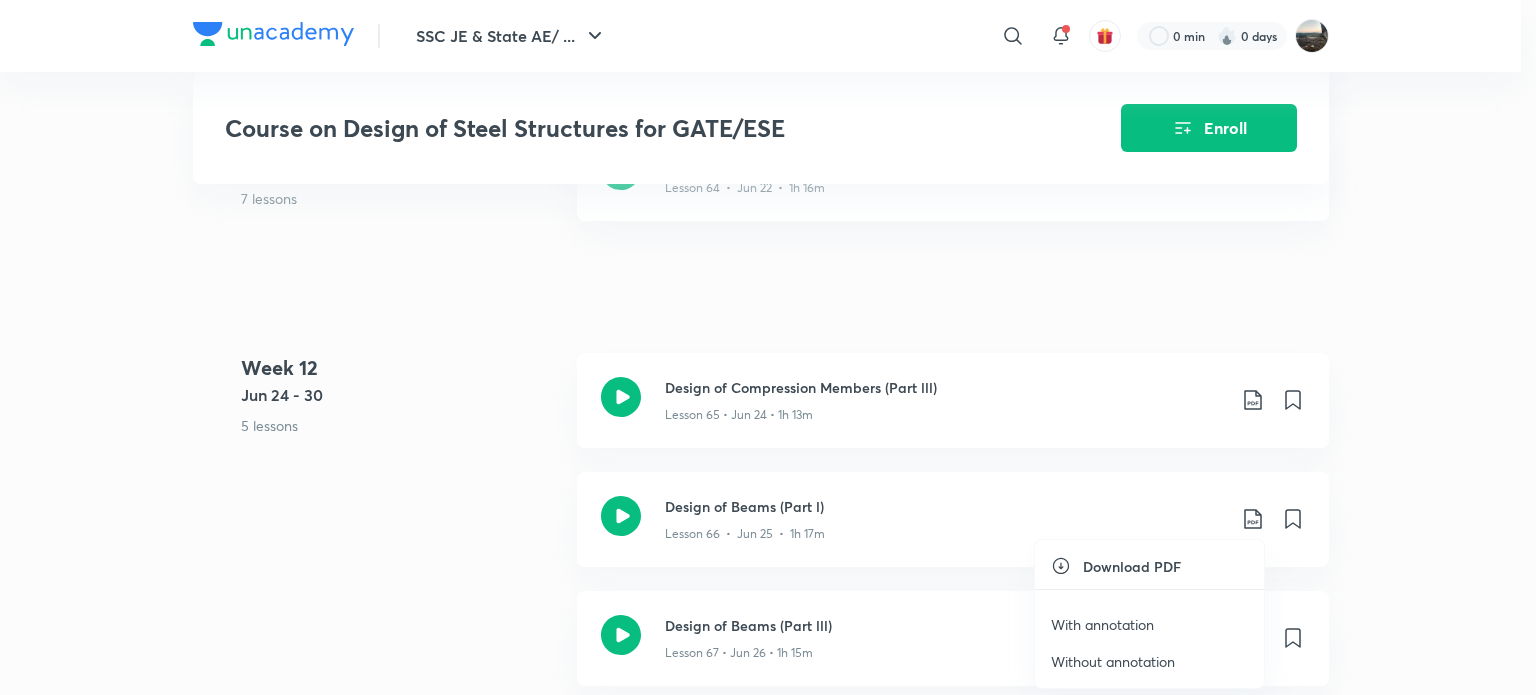 click on "With annotation" at bounding box center [1102, 624] 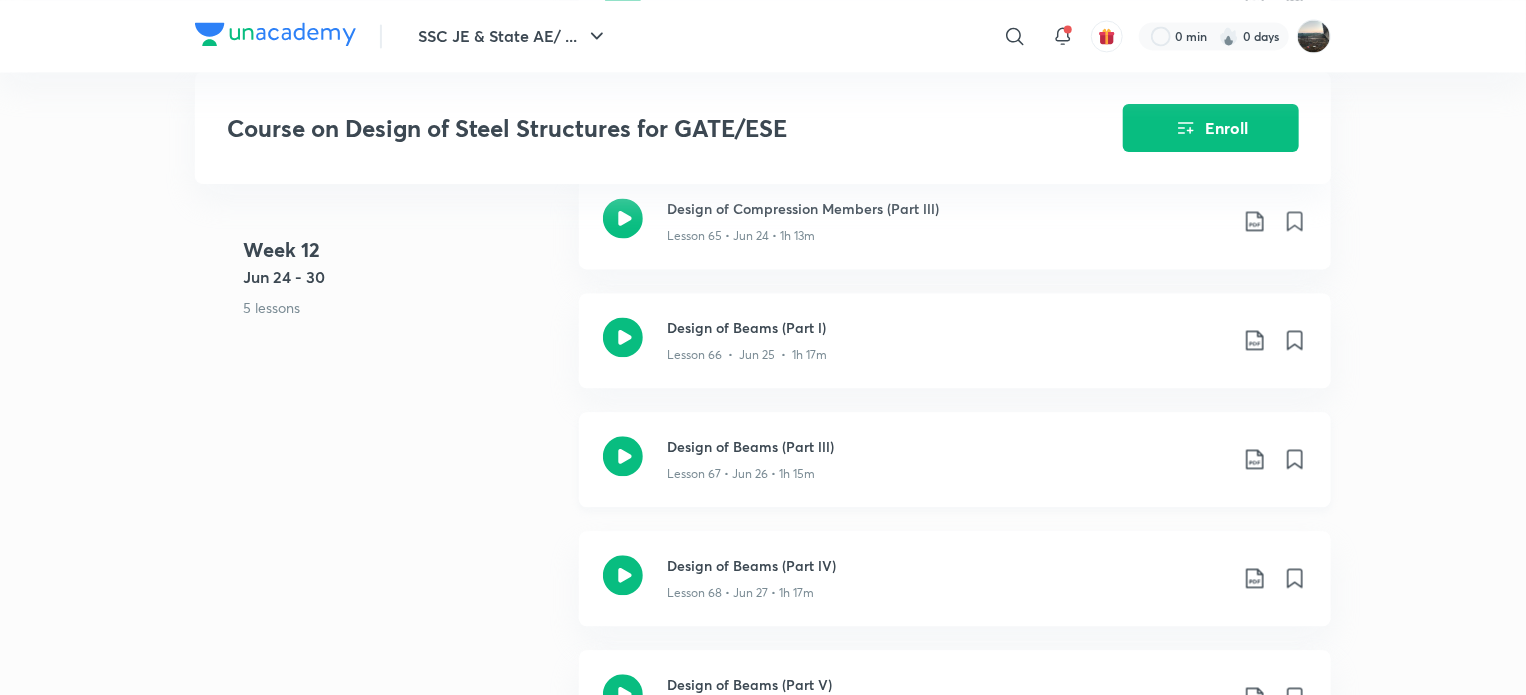scroll, scrollTop: 9833, scrollLeft: 0, axis: vertical 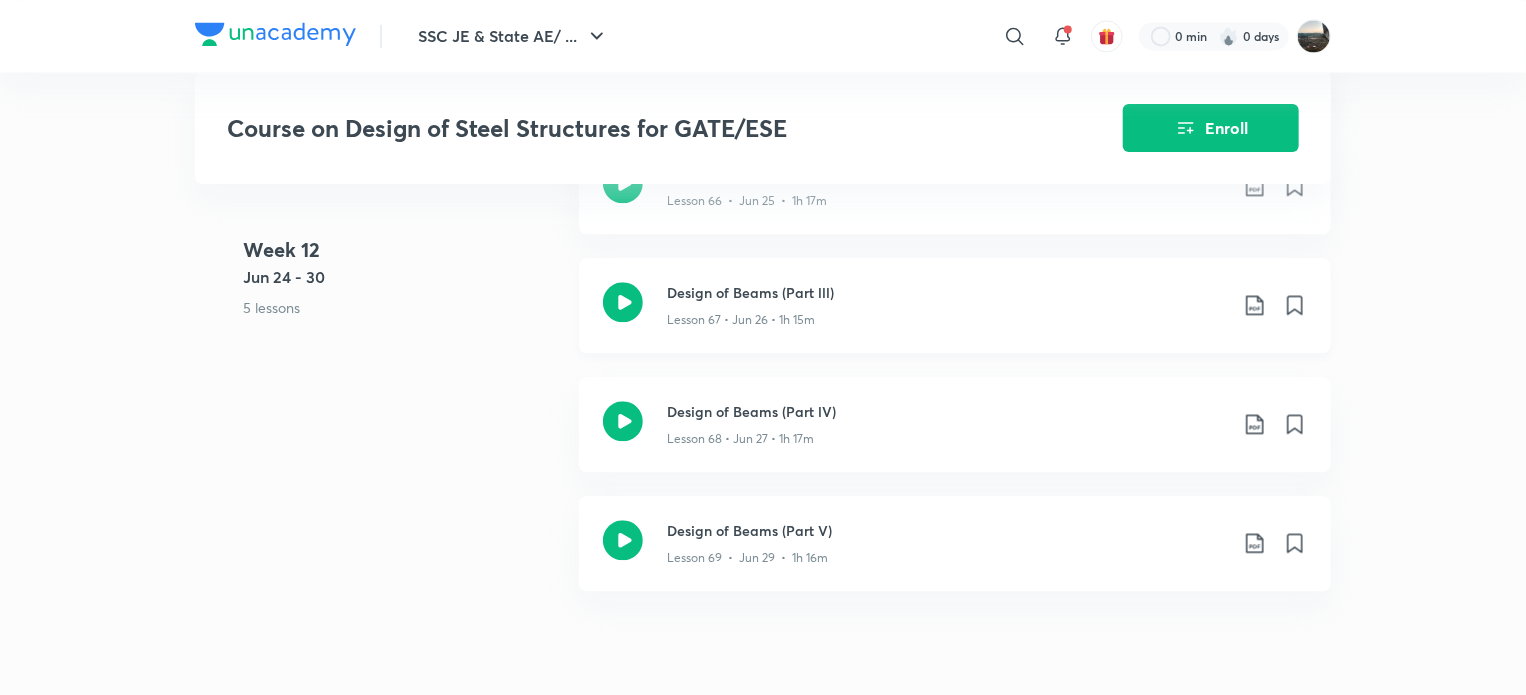 click 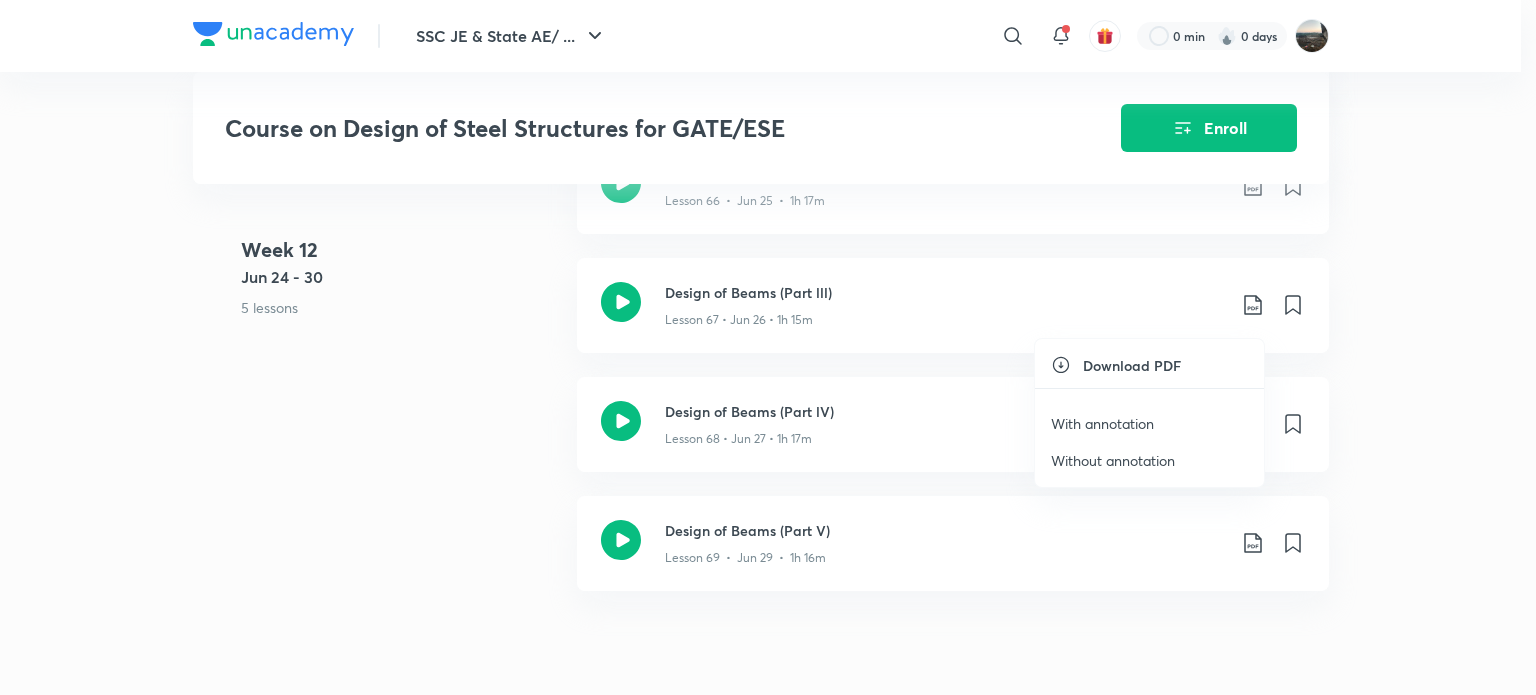 click on "With annotation" at bounding box center (1102, 423) 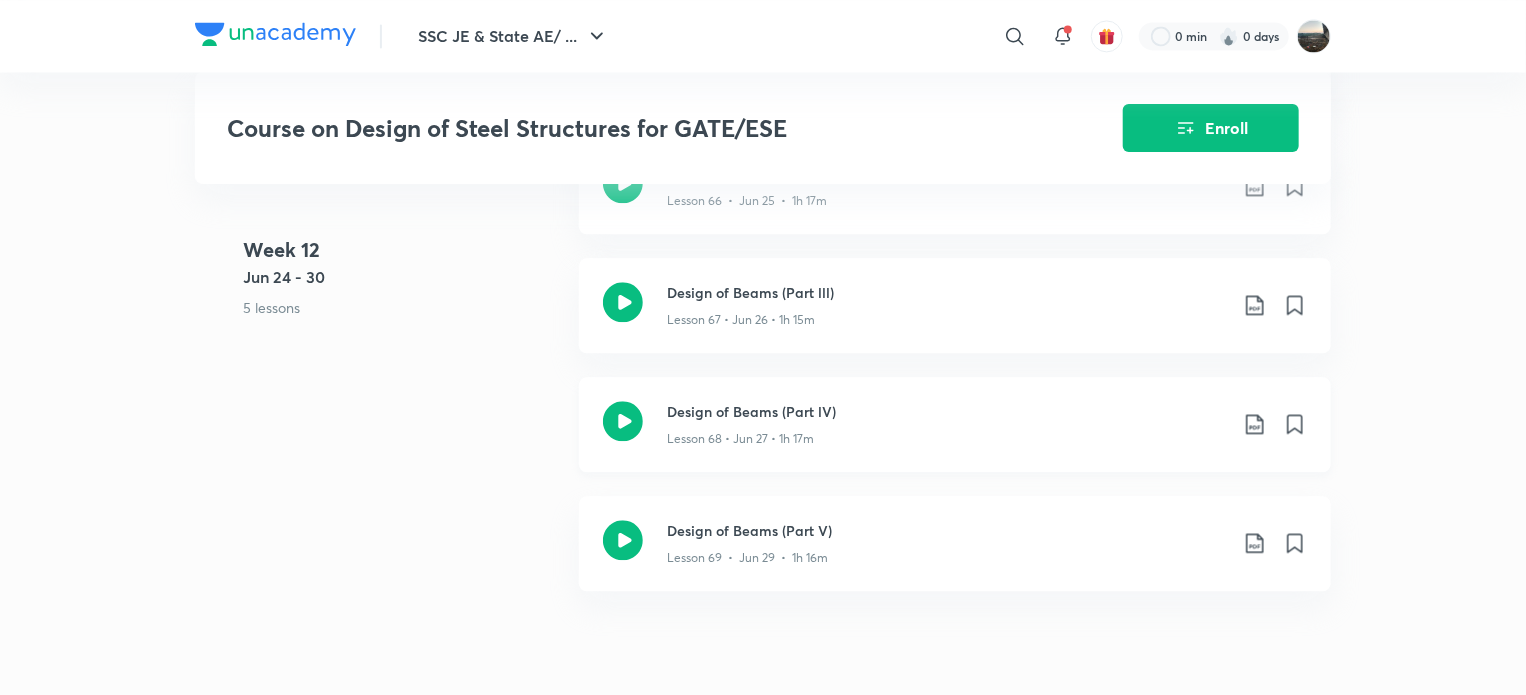 click 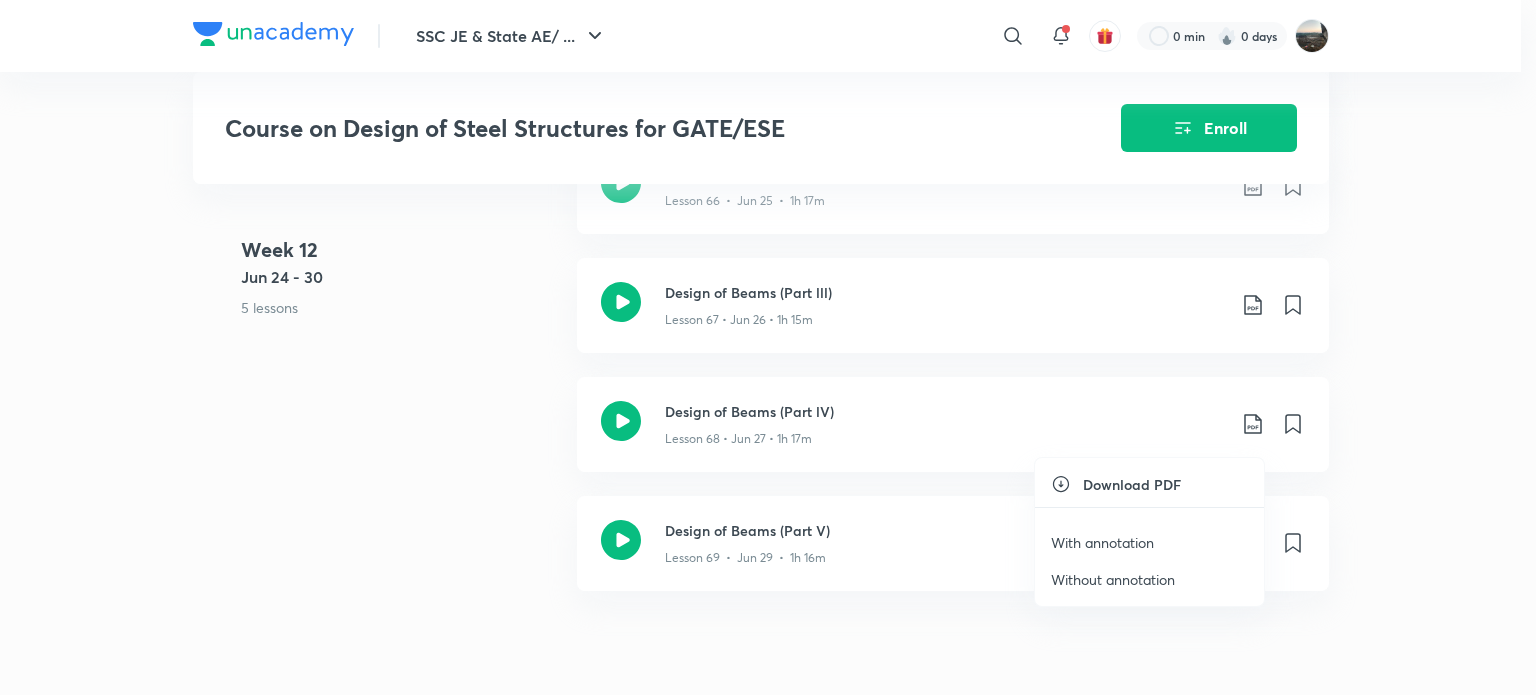 click on "With annotation" at bounding box center [1102, 542] 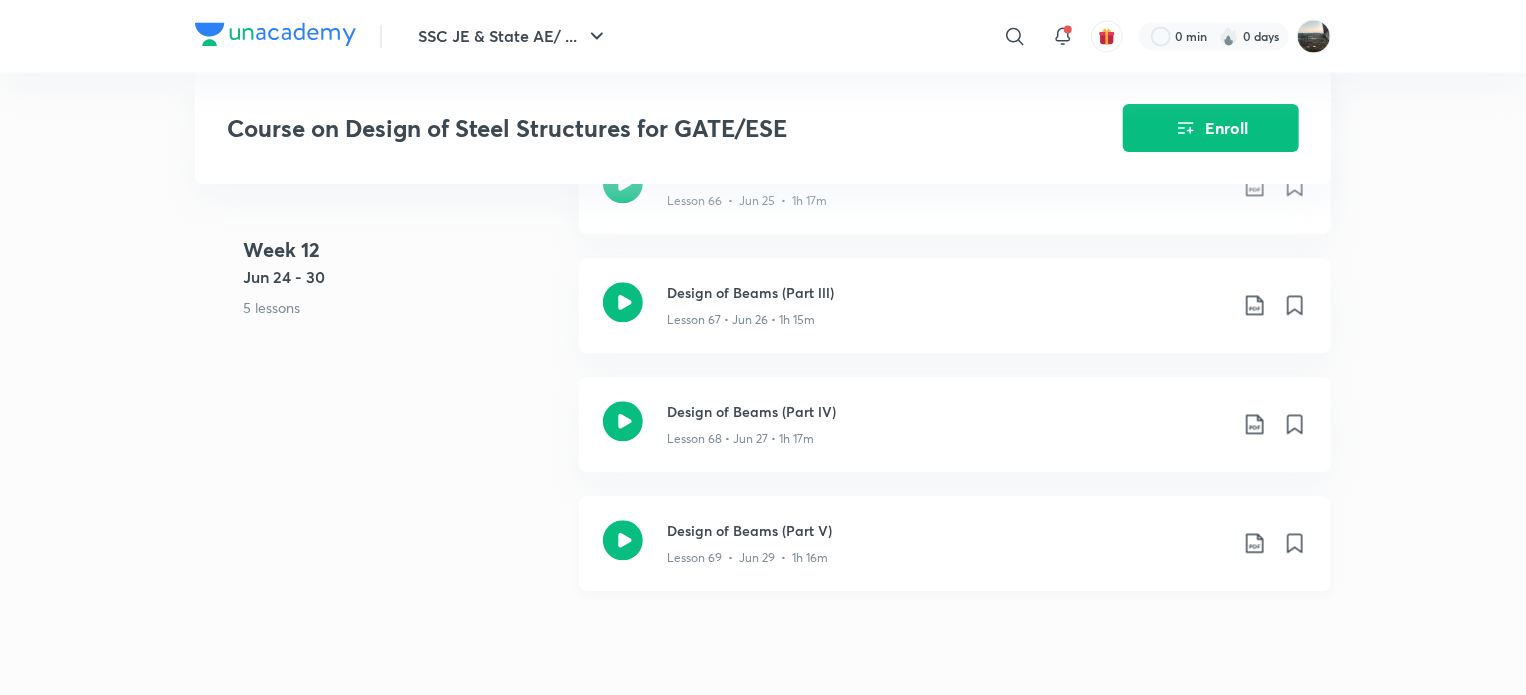 click 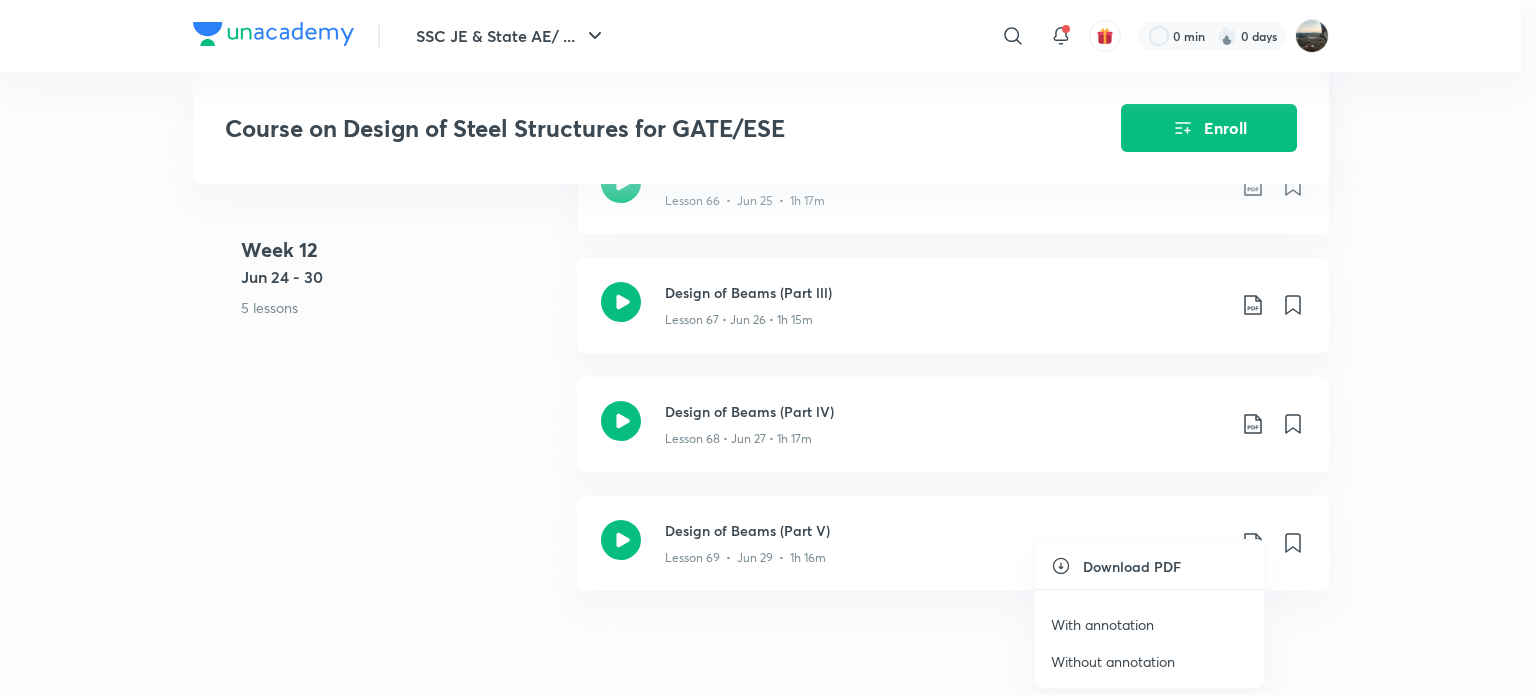 click on "With annotation" at bounding box center [1102, 624] 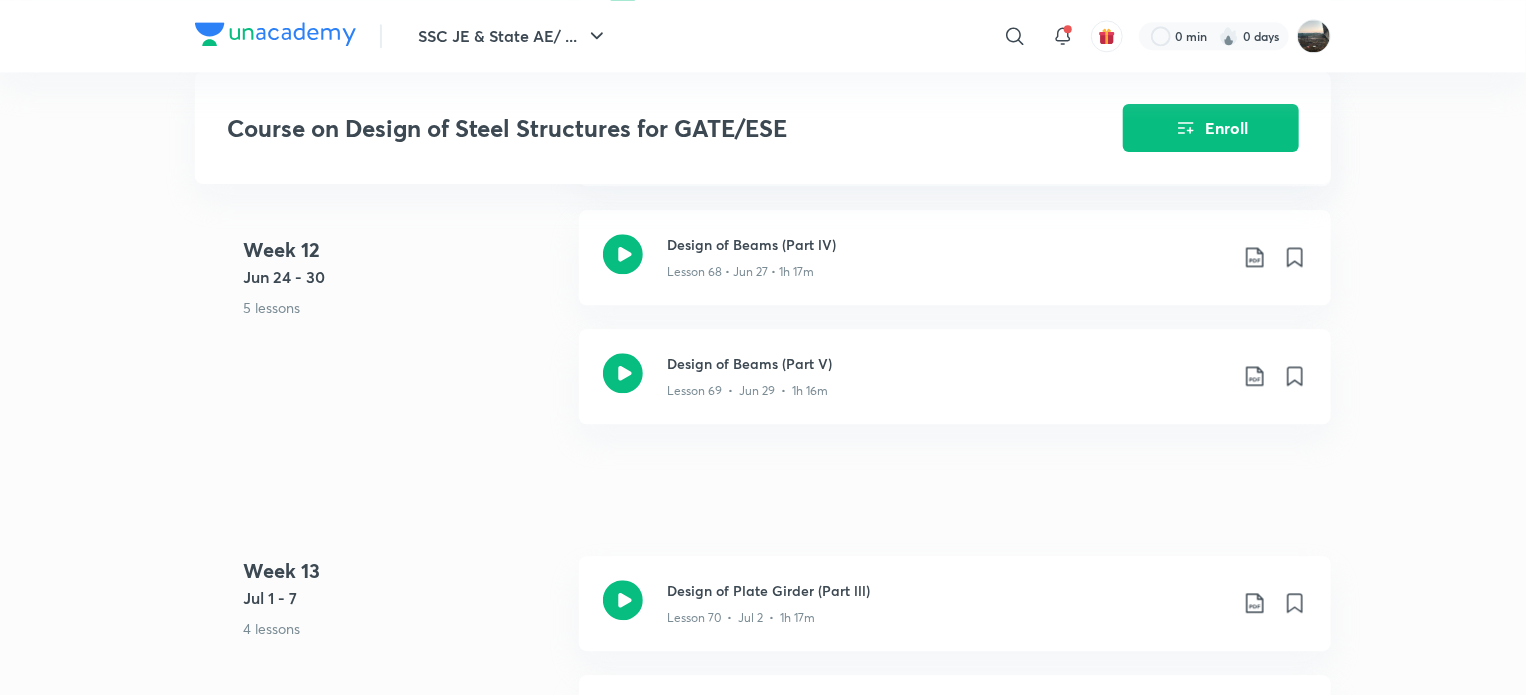 scroll, scrollTop: 10167, scrollLeft: 0, axis: vertical 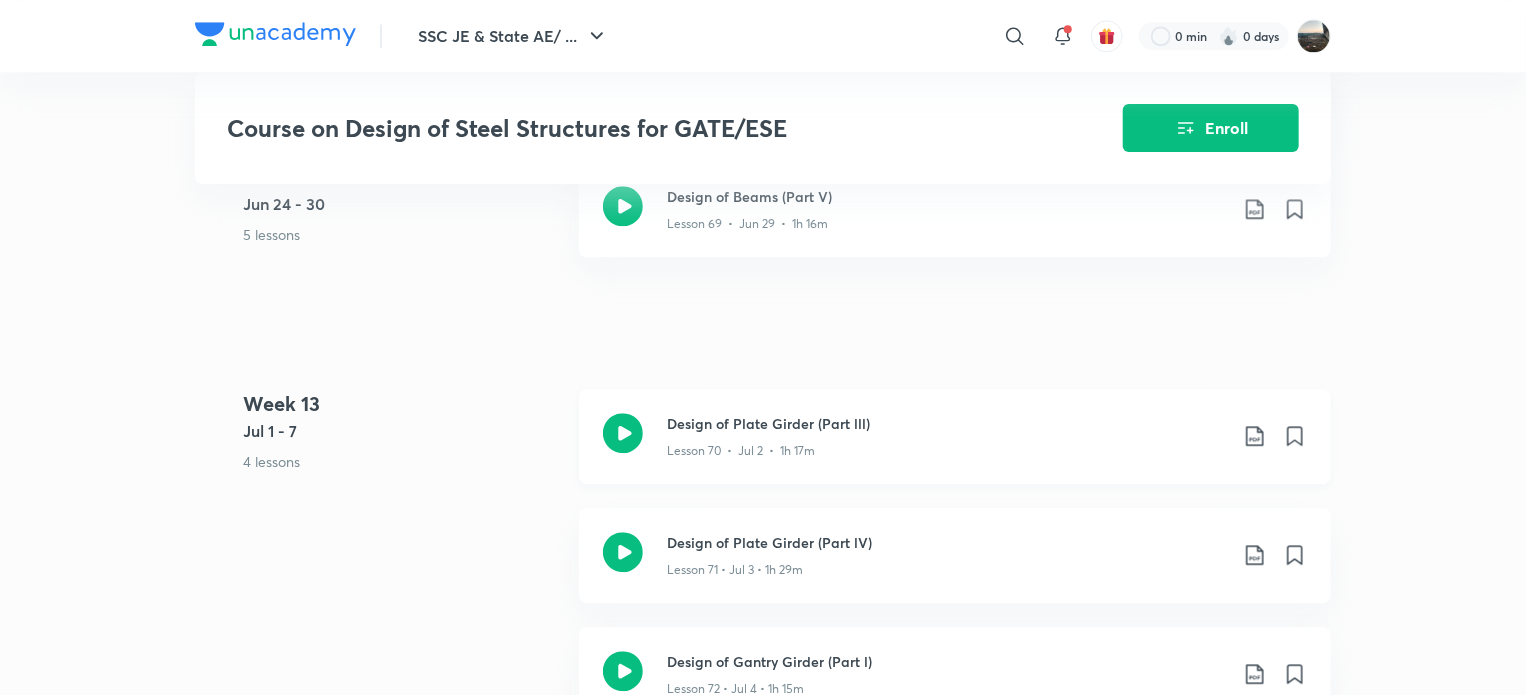 click 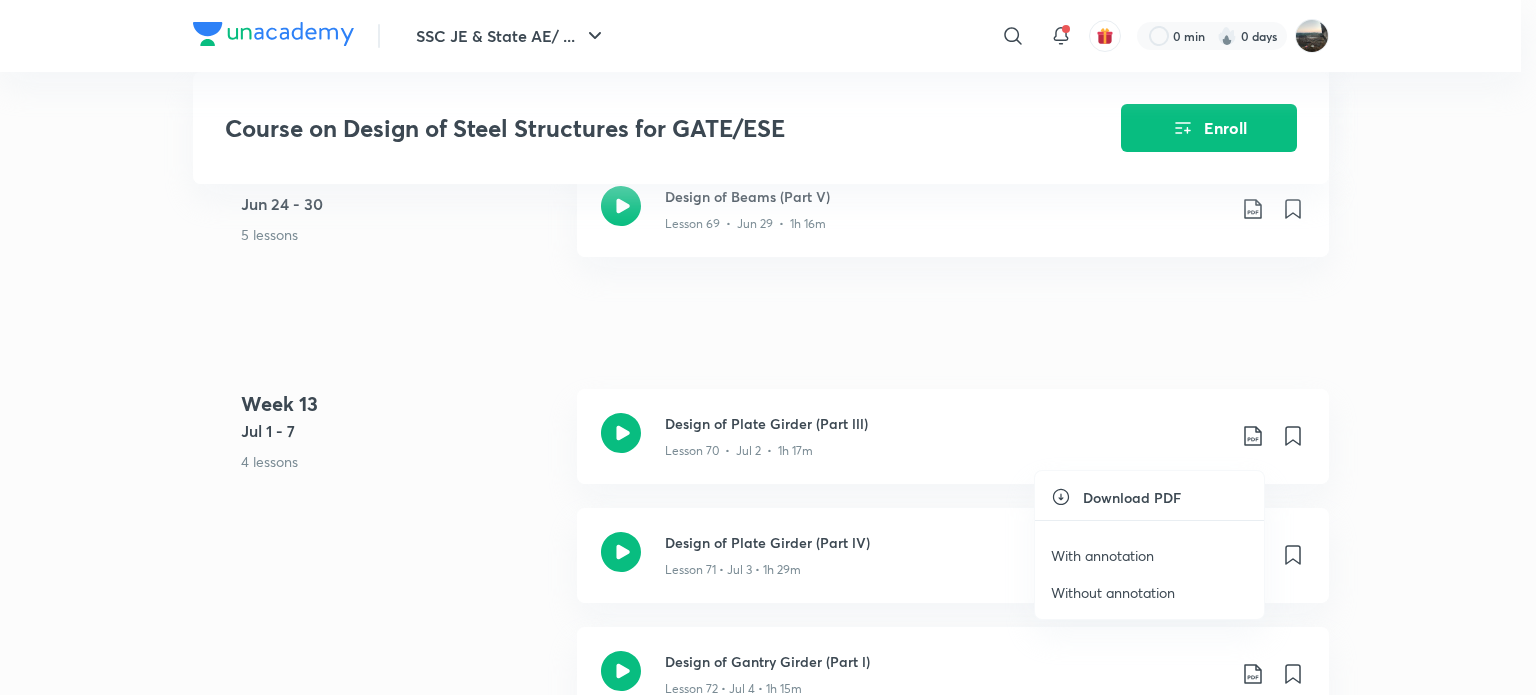 click on "With annotation" at bounding box center (1102, 555) 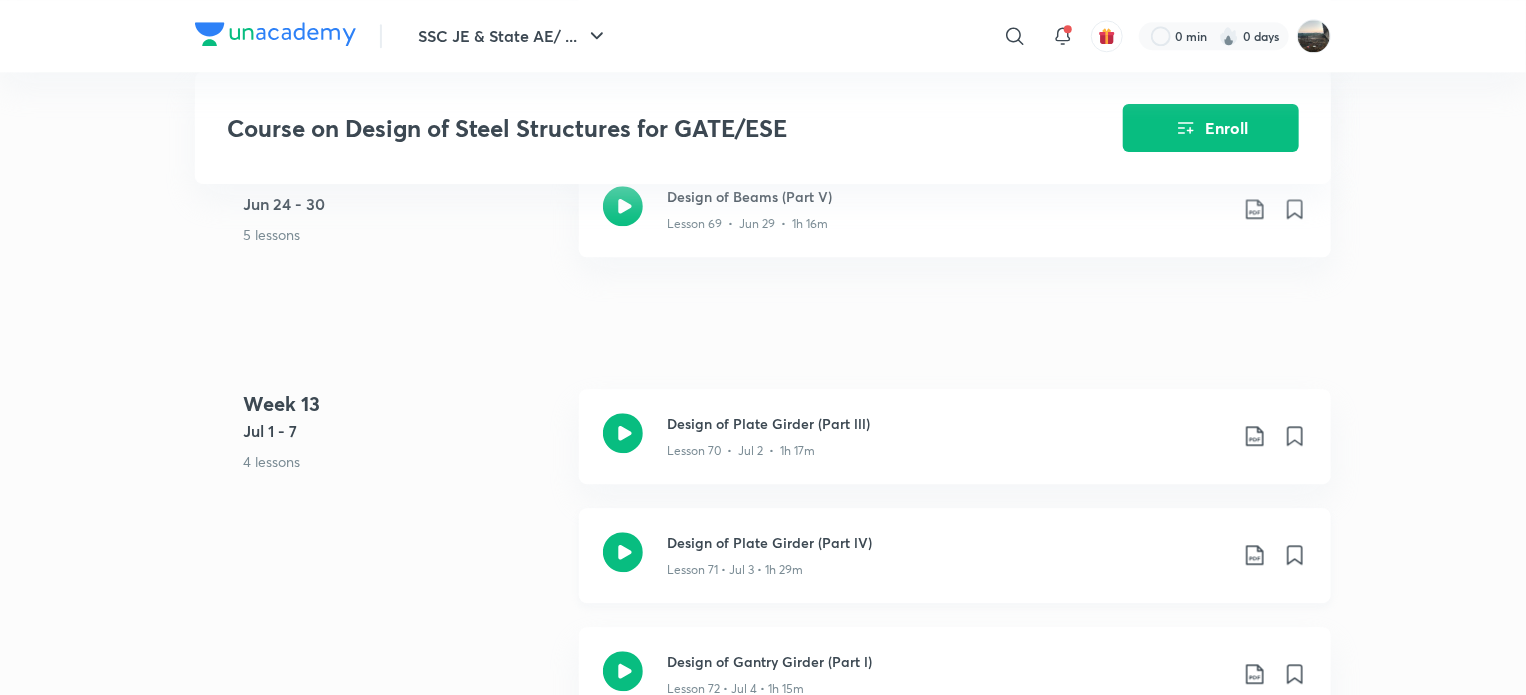 click 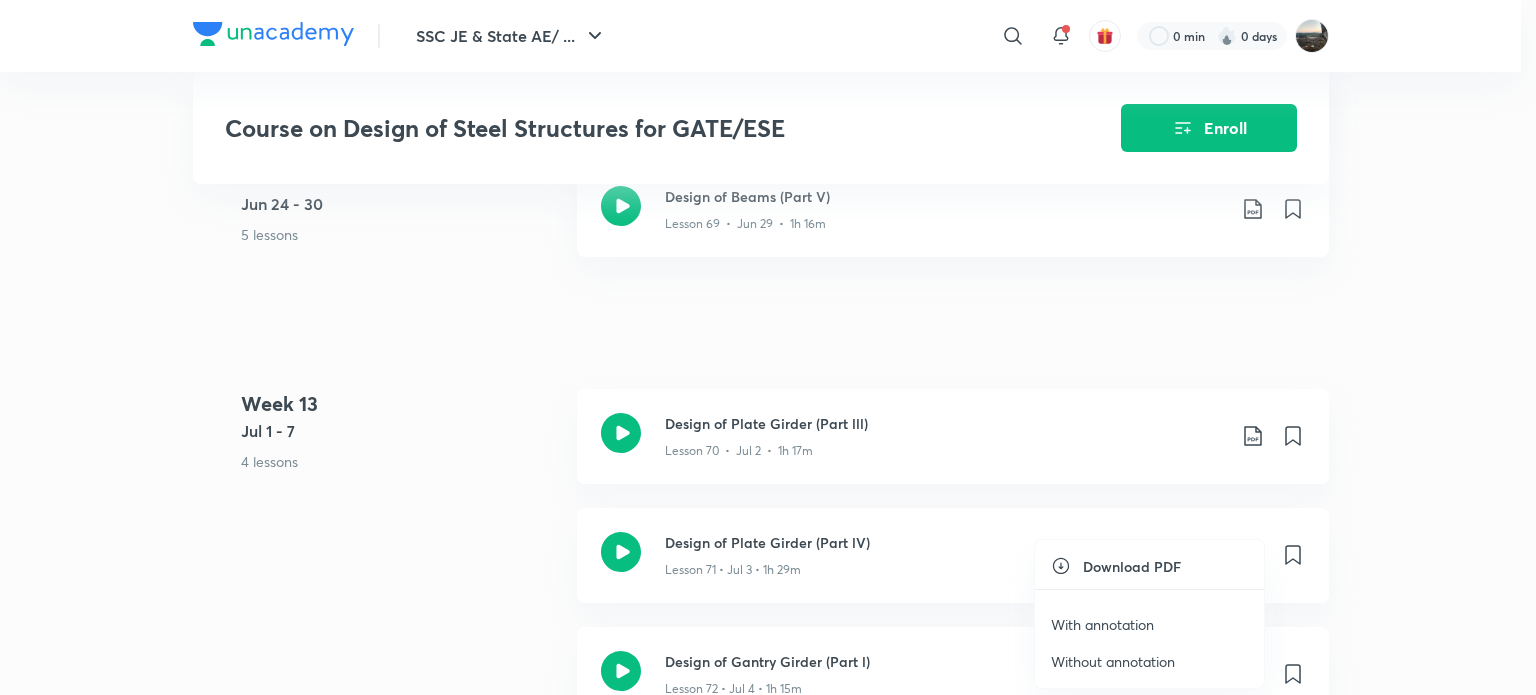 click on "With annotation" at bounding box center (1102, 624) 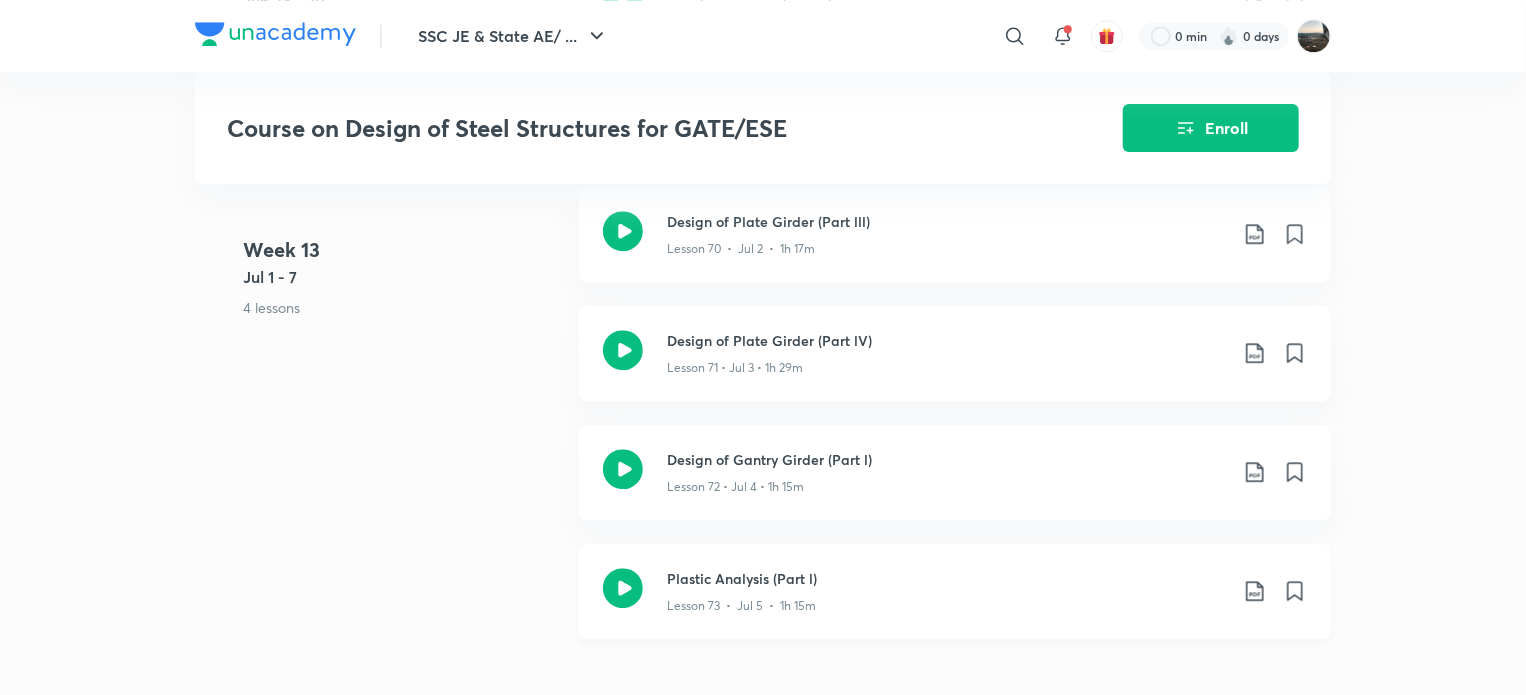 scroll, scrollTop: 10500, scrollLeft: 0, axis: vertical 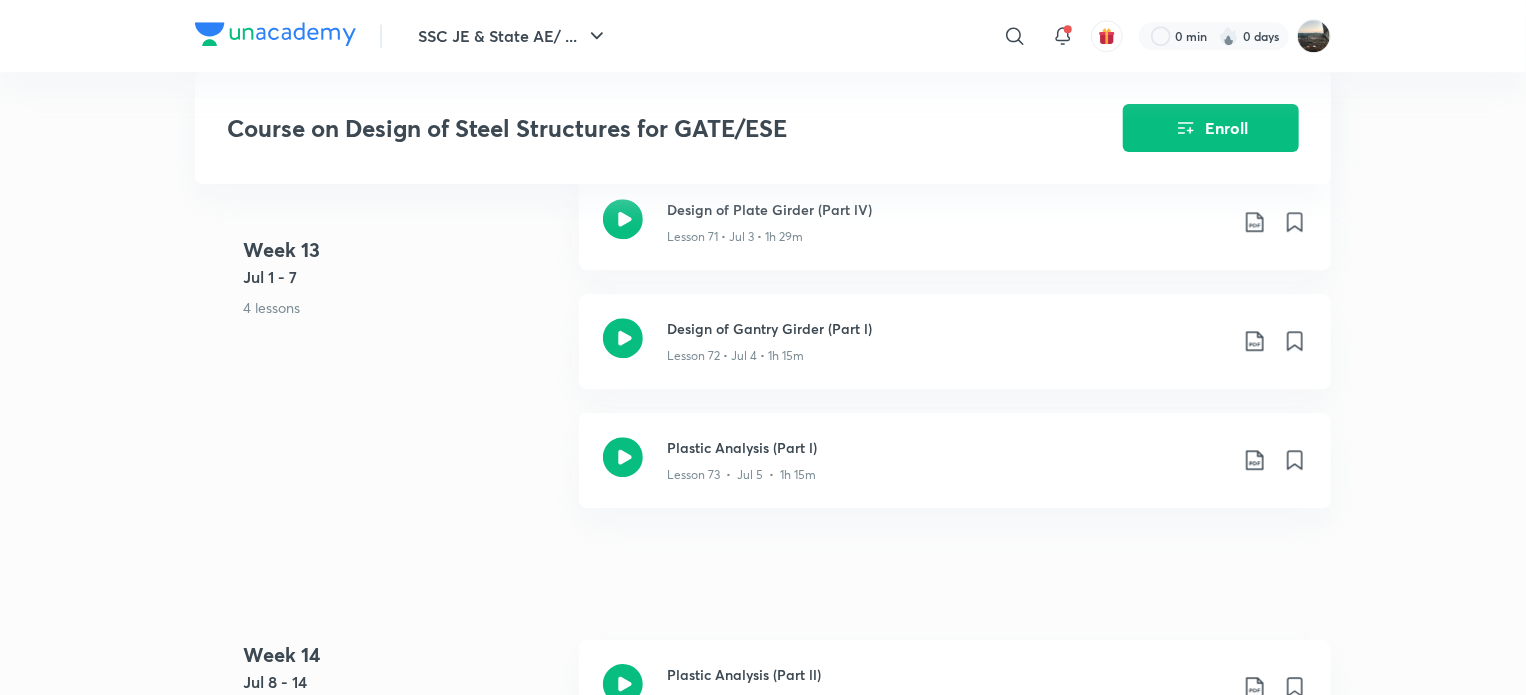 click on "SSC JE & State AE/ ... ​ 0 min 0 days Course on Design of Steel Structures for GATE/ESE Enroll GATE & ESE - Civil Plus Syllabus Civil Engineering Hinglish Course on Design of Steel Structures for GATE/ESE [PERSON] In this course, educator [PERSON] will cover the Course on Steel Structures in approximately 100 sessions with a session duration of 90 minutes each. All the topics will be covered from the basics and in a de... Read more Ended on [MONTH] 13 [MONTH] 13 - [MONTH] 13, 2024 90 lessons 0 practices 0 questions by educators Enroll Demo classes Watch free classes by the educators of this batch 548 Hinglish Civil Engineering Wind Load Computation (Part -l) [PERSON] 11th [MONTH] • 1h 15m 266 English Civil Engineering How to Manage GATE & AE-JE Together [PERSON] 24th [MONTH] • 1h 123 English Civil Engineering PYQs of Steel Structures [PERSON] 19th [MONTH] • 1h Week 1 [MONTH] 8 - 14 1 lesson Introduction to Steel Structures Lesson 1 • [MONTH] 13 • 1h 36m Week 2 [MONTH] 15 - 21 5 lessons Week 3" at bounding box center [763, -3097] 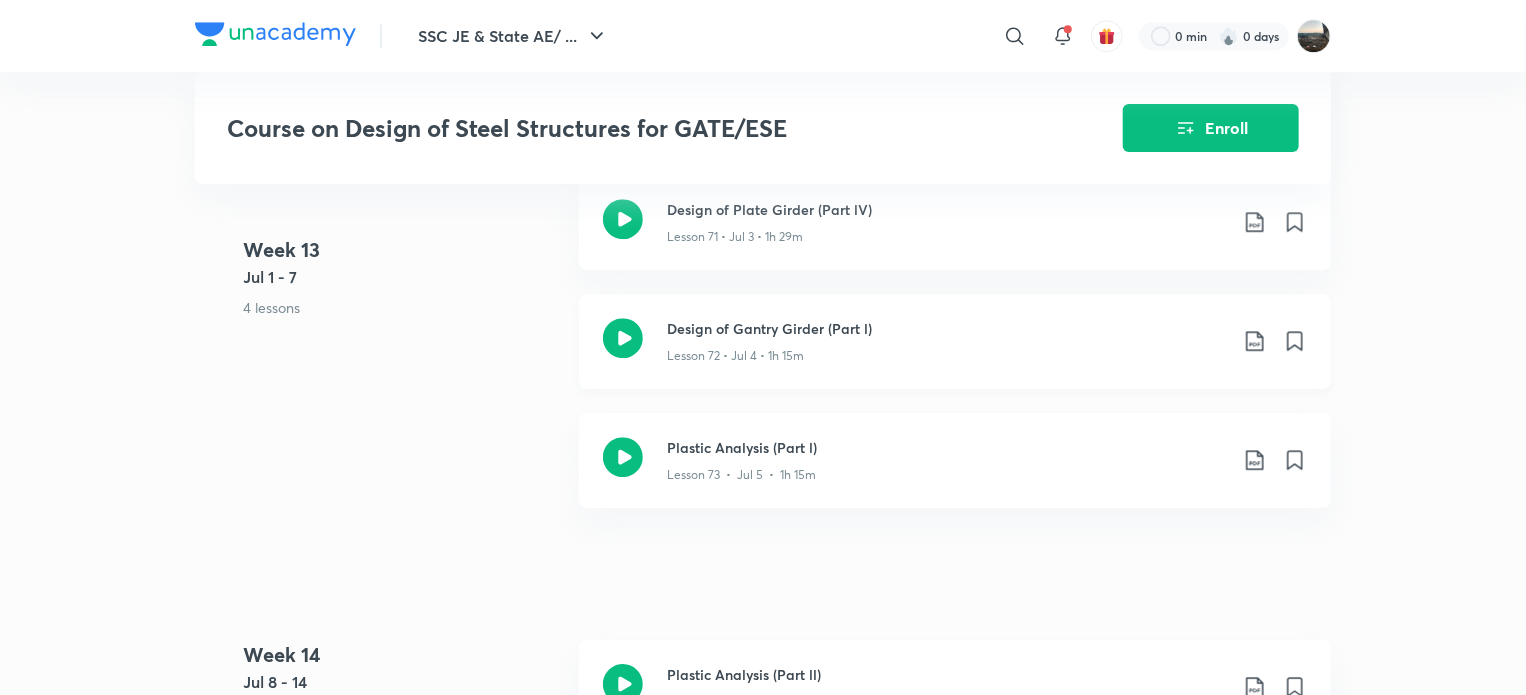 click 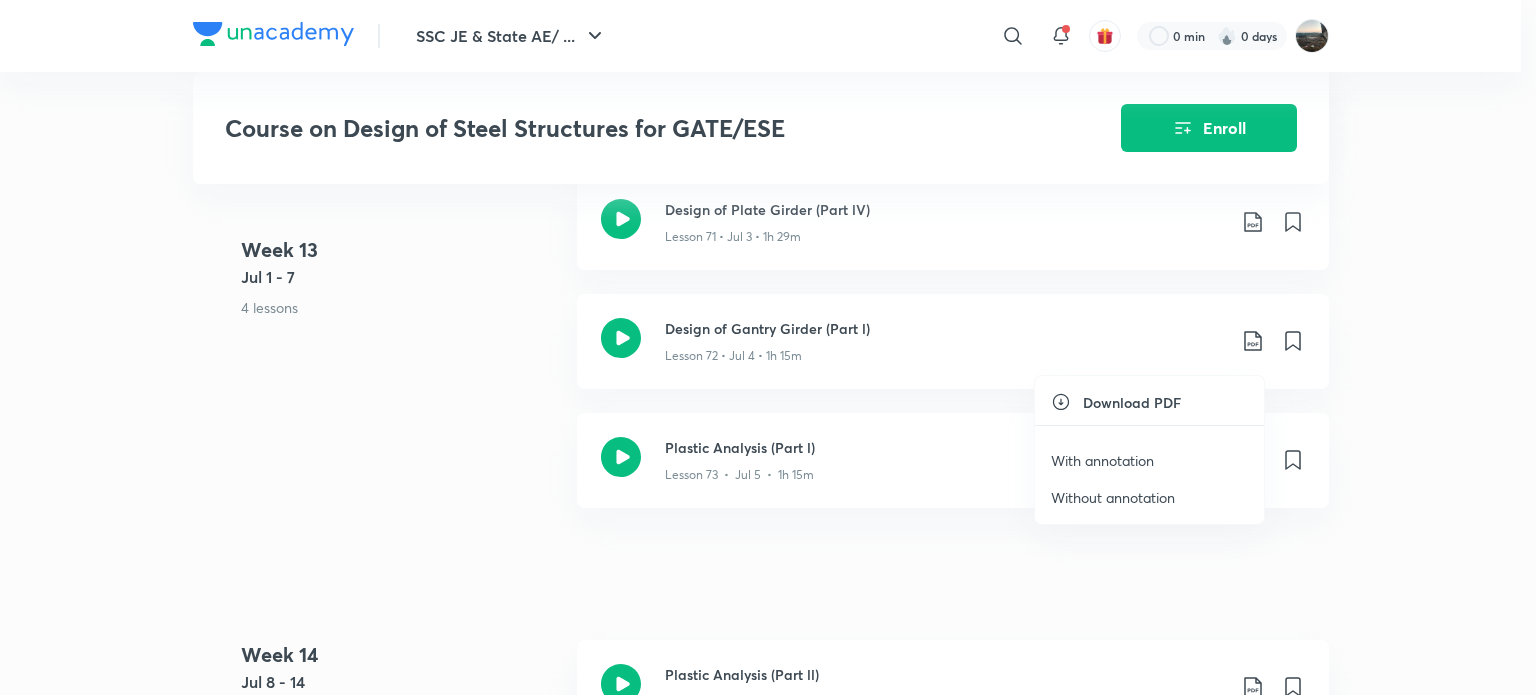 click on "With annotation" at bounding box center [1102, 460] 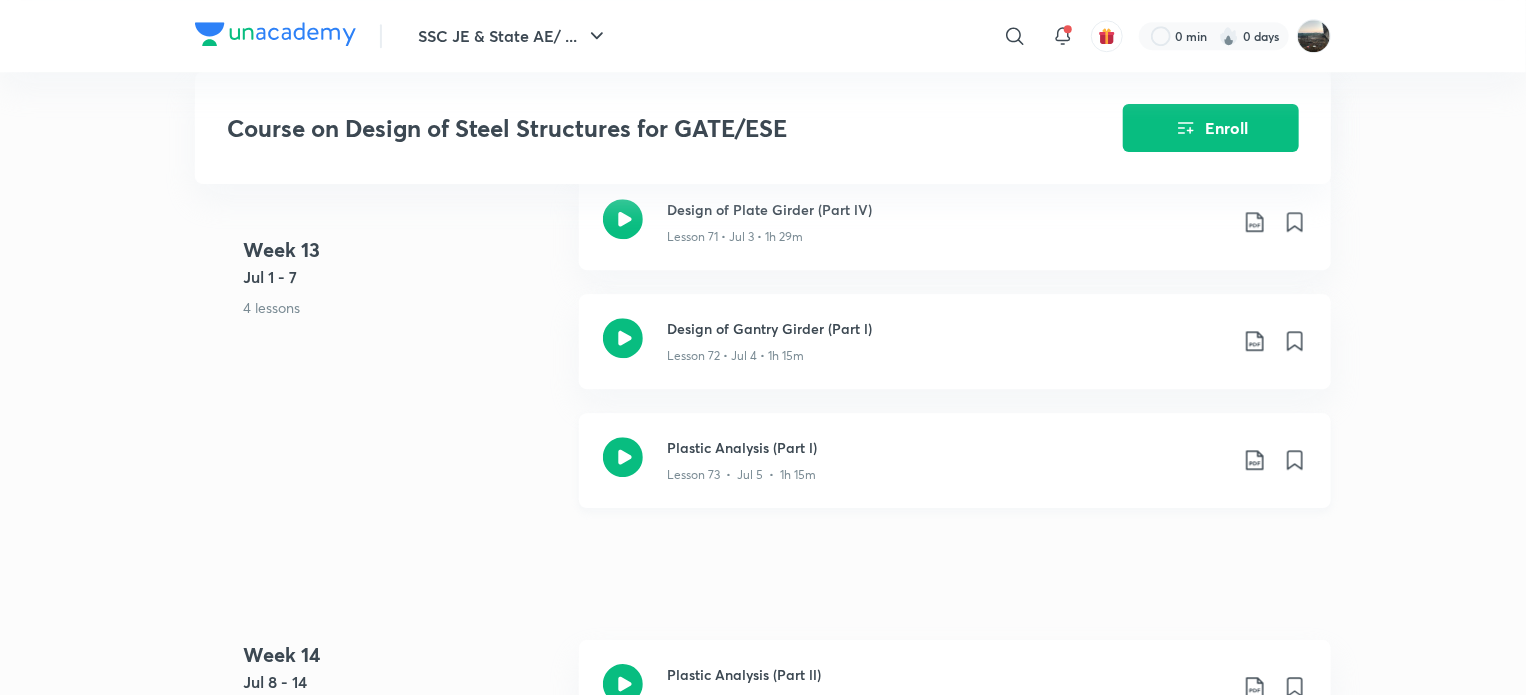 click 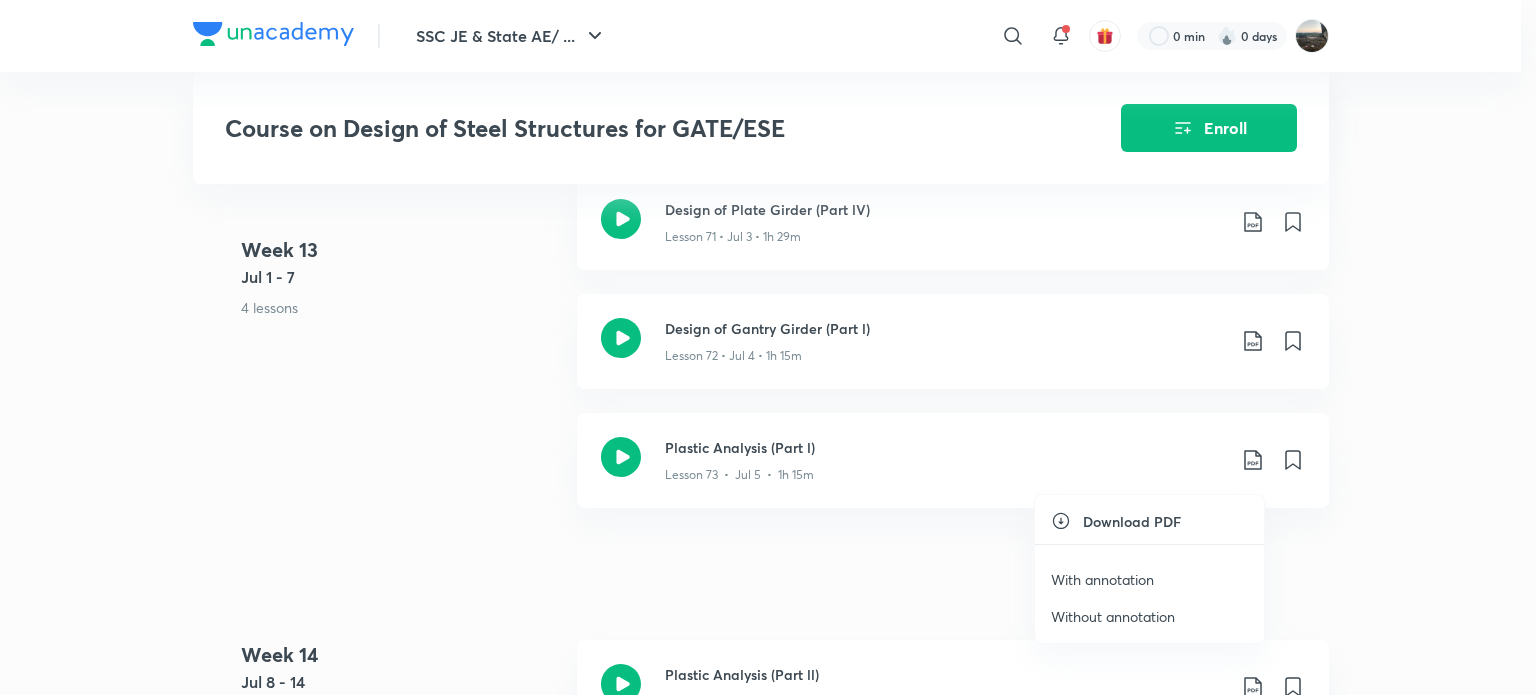 click on "With annotation" at bounding box center (1102, 579) 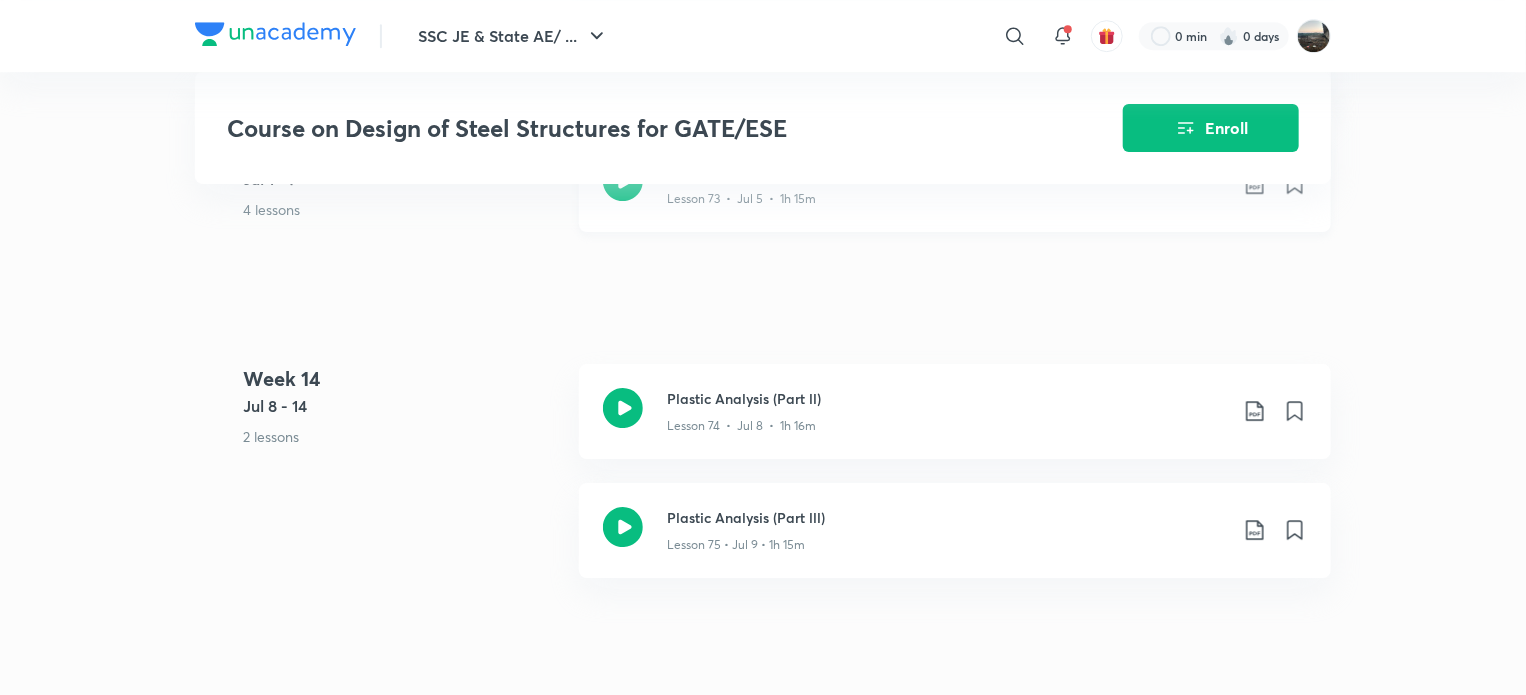 scroll, scrollTop: 10833, scrollLeft: 0, axis: vertical 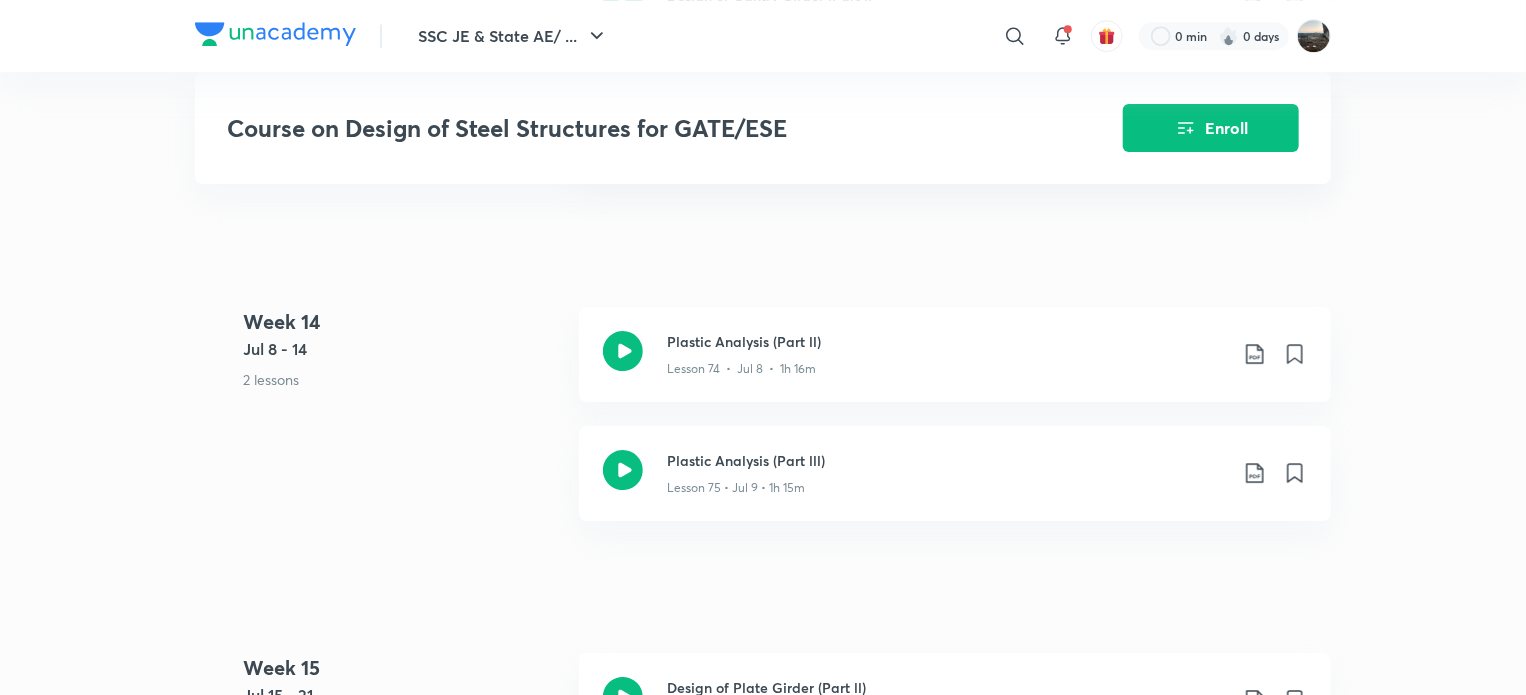 click on "SSC JE & State AE/ ... ​ 0 min 0 days Course on Design of Steel Structures for GATE/ESE Enroll GATE & ESE - Civil Plus Syllabus Civil Engineering Hinglish Course on Design of Steel Structures for GATE/ESE [PERSON] In this course, educator [PERSON] will cover the Course on Steel Structures in approximately 100 sessions with a session duration of 90 minutes each. All the topics will be covered from the basics and in a de... Read more Ended on [MONTH] 13 [MONTH] 13 - [MONTH] 13, 2024 90 lessons 0 practices 0 questions by educators Enroll Demo classes Watch free classes by the educators of this batch 548 Hinglish Civil Engineering Wind Load Computation (Part -l) [PERSON] 11th [MONTH] • 1h 15m 266 English Civil Engineering How to Manage GATE & AE-JE Together [PERSON] 24th [MONTH] • 1h 123 English Civil Engineering PYQs of Steel Structures [PERSON] 19th [MONTH] • 1h Week 1 [MONTH] 8 - 14 1 lesson Introduction to Steel Structures Lesson 1 • [MONTH] 13 • 1h 36m Week 2 [MONTH] 15 - 21 5 lessons Week 3" at bounding box center [763, -3430] 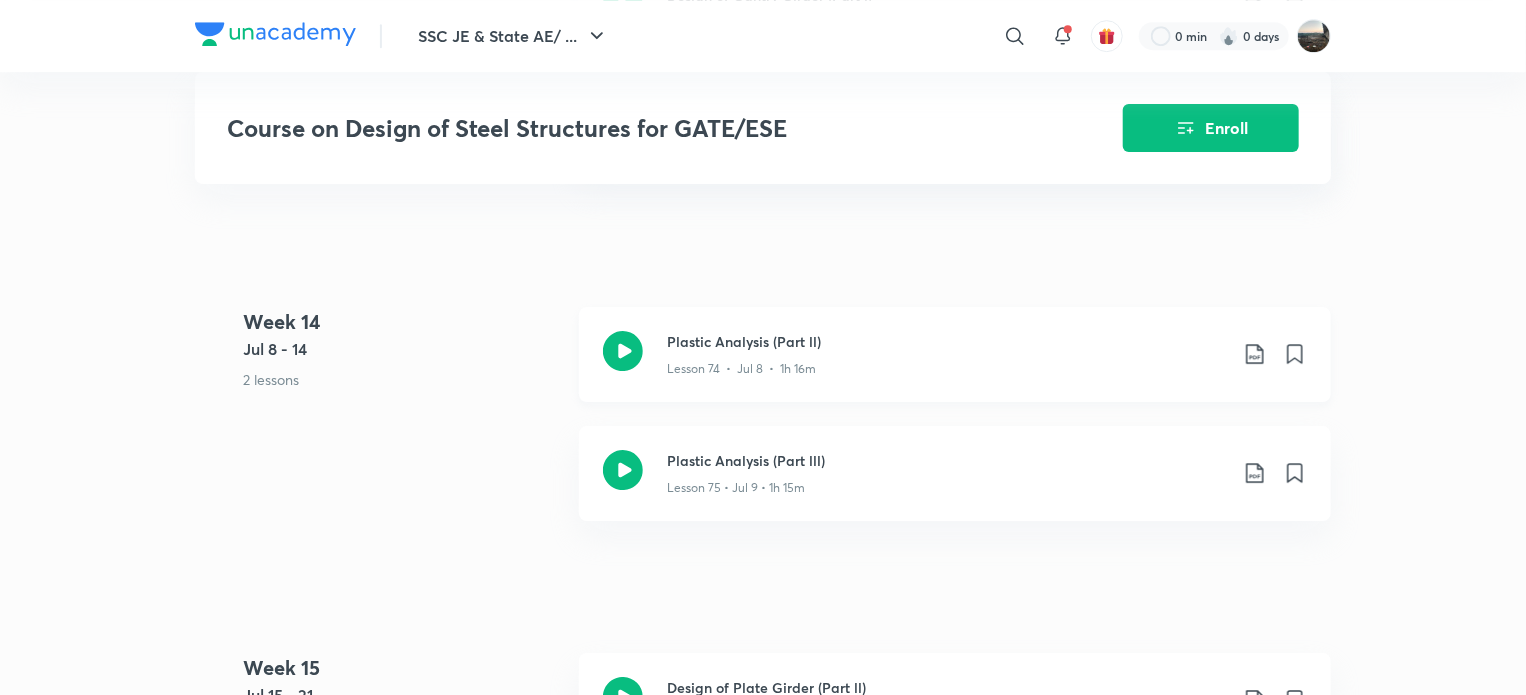 click 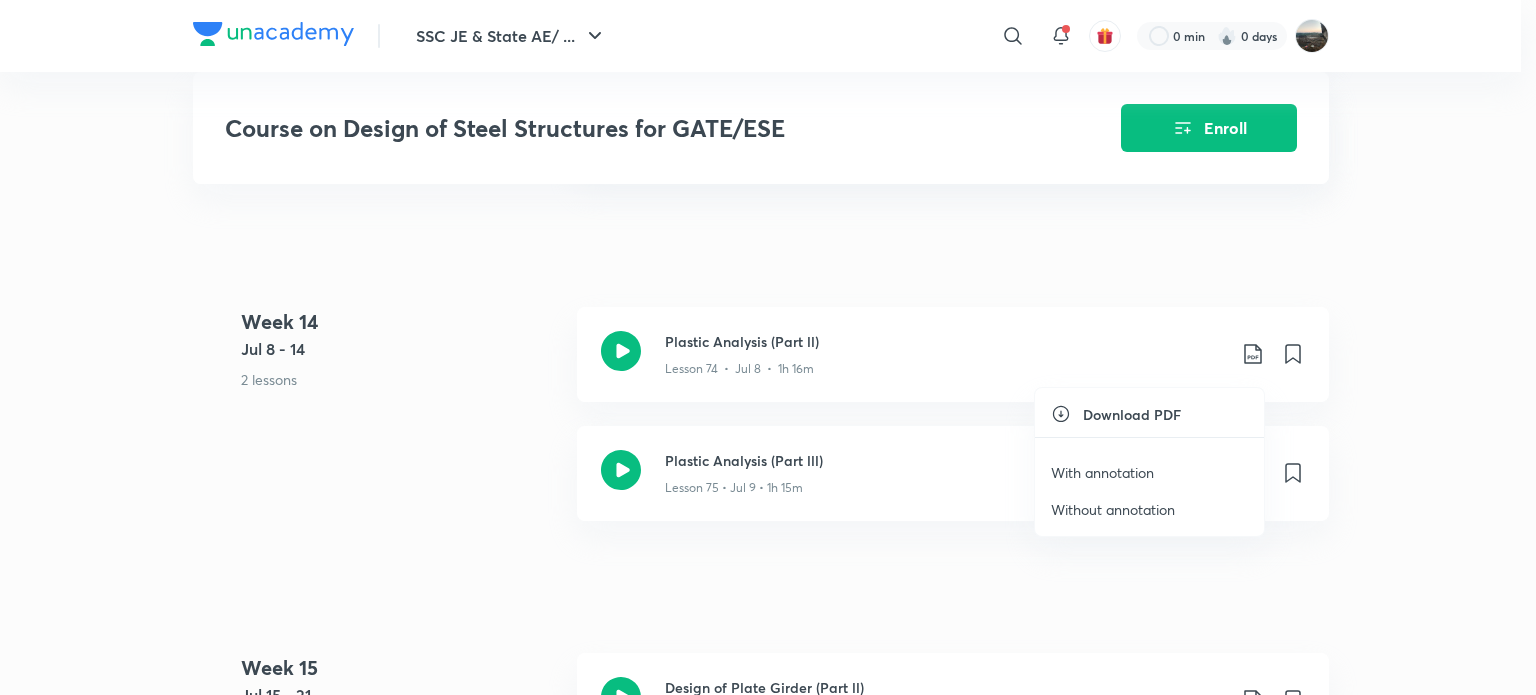 click on "With annotation" at bounding box center [1102, 472] 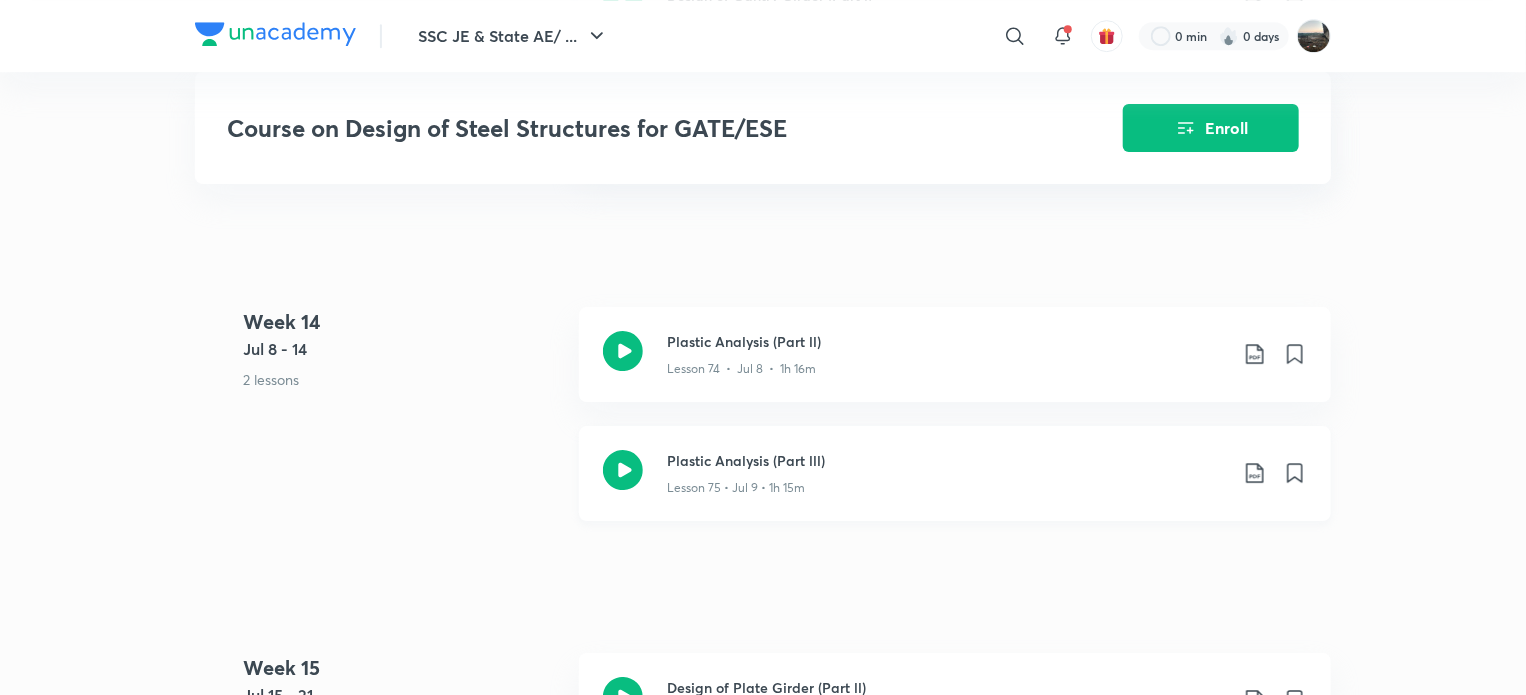 click 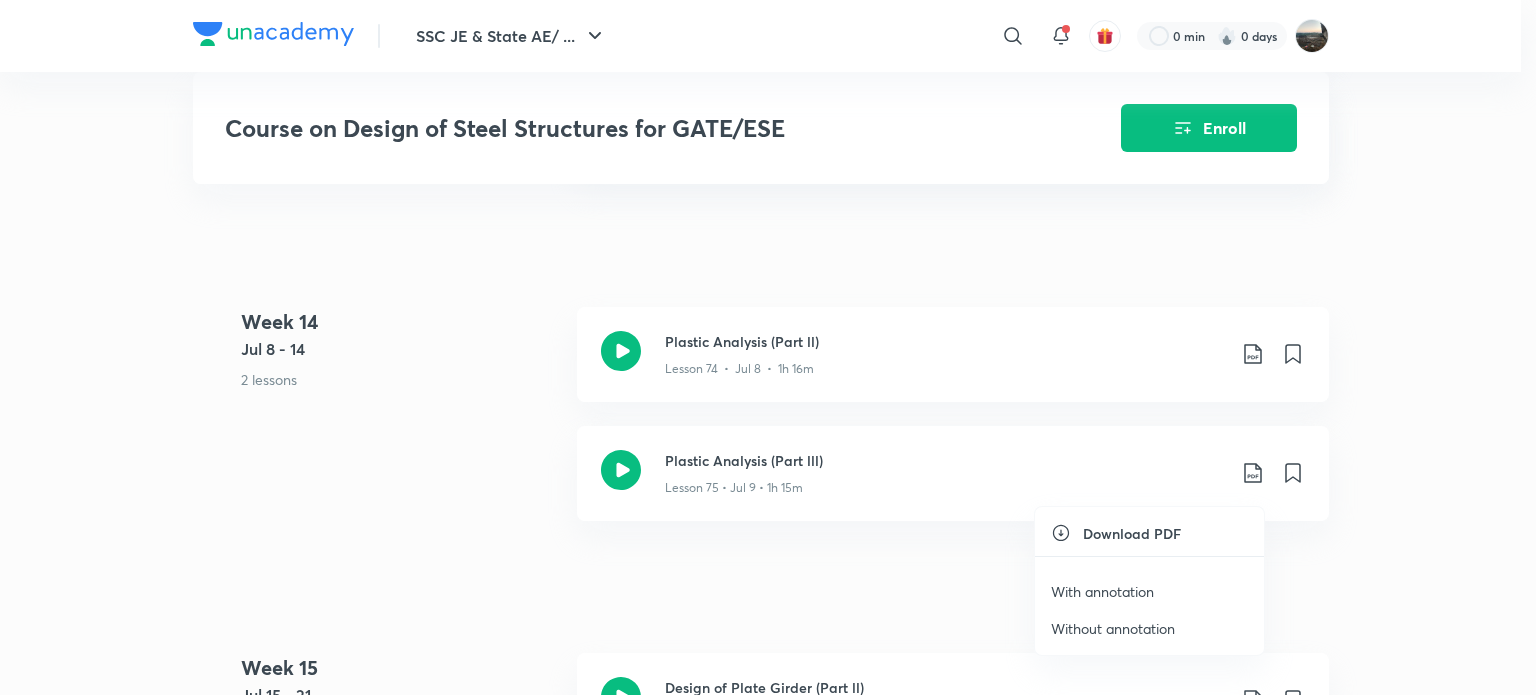 click on "With annotation" at bounding box center [1102, 591] 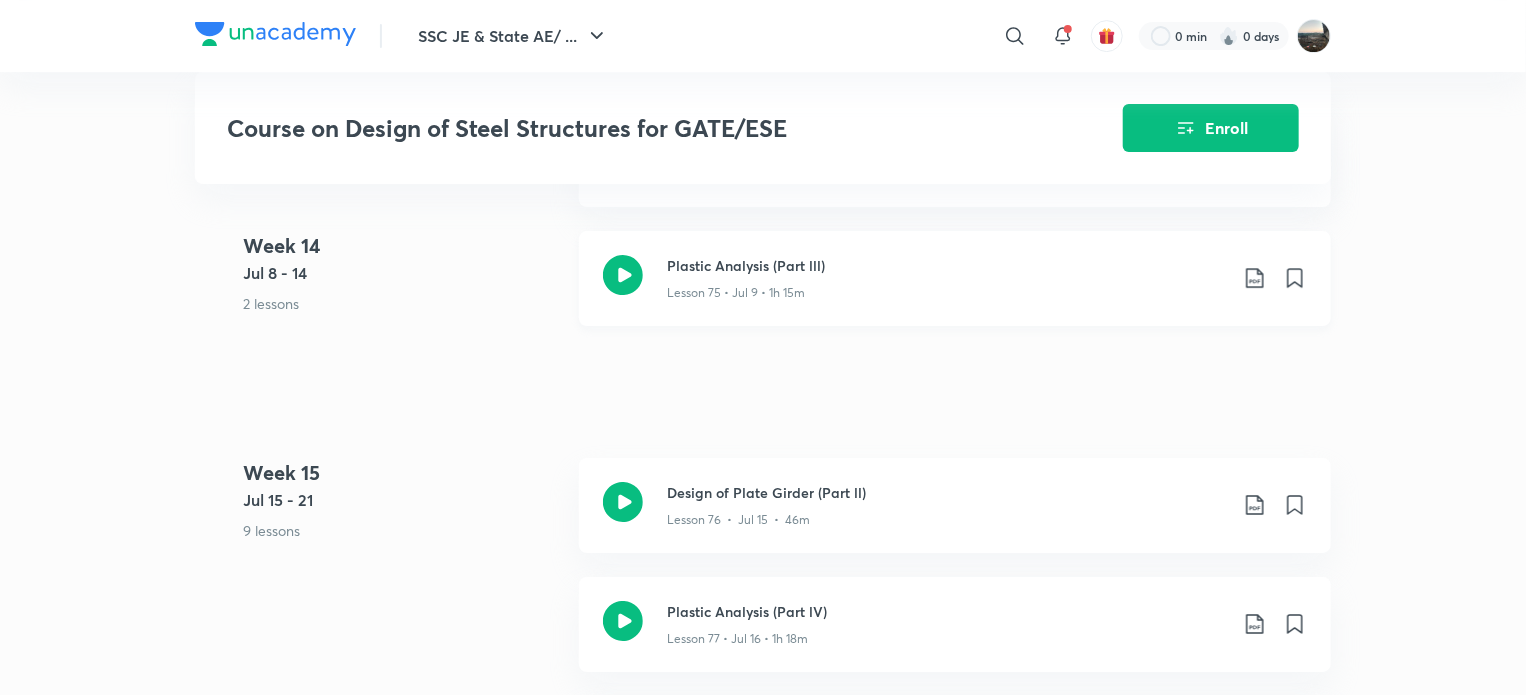 scroll, scrollTop: 11167, scrollLeft: 0, axis: vertical 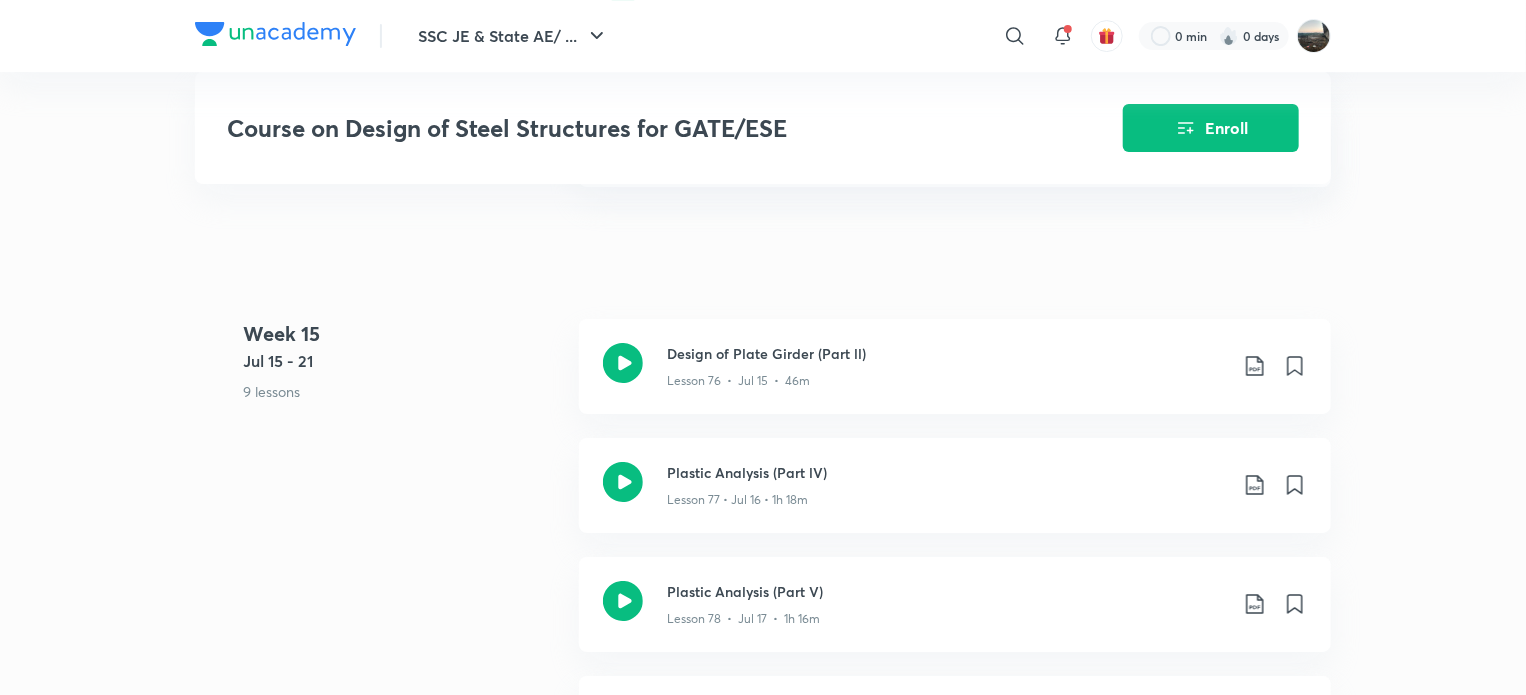 click on "SSC JE & State AE/ ... ​ 0 min 0 days Course on Design of Steel Structures for GATE/ESE Enroll GATE & ESE - Civil Plus Syllabus Civil Engineering Hinglish Course on Design of Steel Structures for GATE/ESE [PERSON] In this course, educator [PERSON] will cover the Course on Steel Structures in approximately 100 sessions with a session duration of 90 minutes each. All the topics will be covered from the basics and in a de... Read more Ended on [MONTH] 13 [MONTH] 13 - [MONTH] 13, 2024 90 lessons 0 practices 0 questions by educators Enroll Demo classes Watch free classes by the educators of this batch 548 Hinglish Civil Engineering Wind Load Computation (Part -l) [PERSON] 11th [MONTH] • 1h 15m 266 English Civil Engineering How to Manage GATE & AE-JE Together [PERSON] 24th [MONTH] • 1h 123 English Civil Engineering PYQs of Steel Structures [PERSON] 19th [MONTH] • 1h Week 1 [MONTH] 8 - 14 1 lesson Introduction to Steel Structures Lesson 1 • [MONTH] 13 • 1h 36m Week 2 [MONTH] 15 - 21 5 lessons Week 3" at bounding box center (763, -3764) 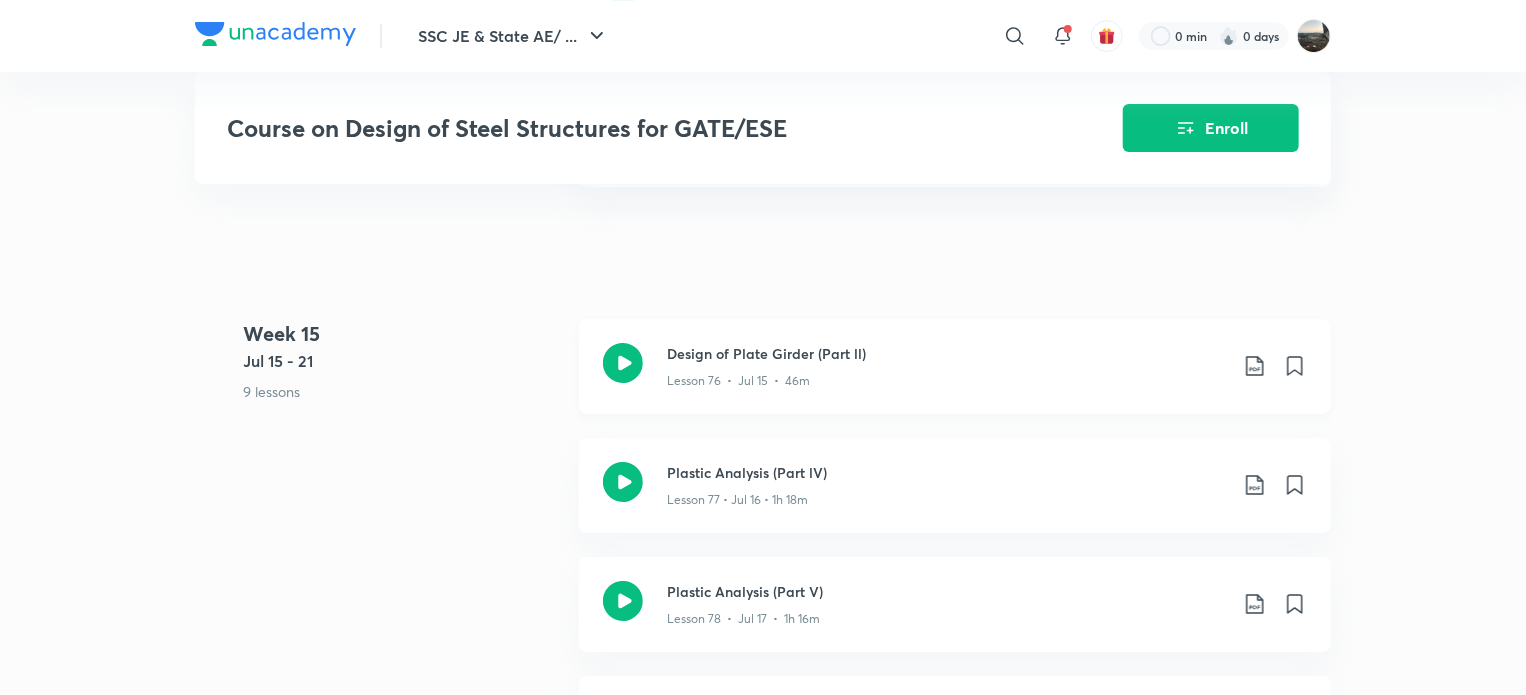 click 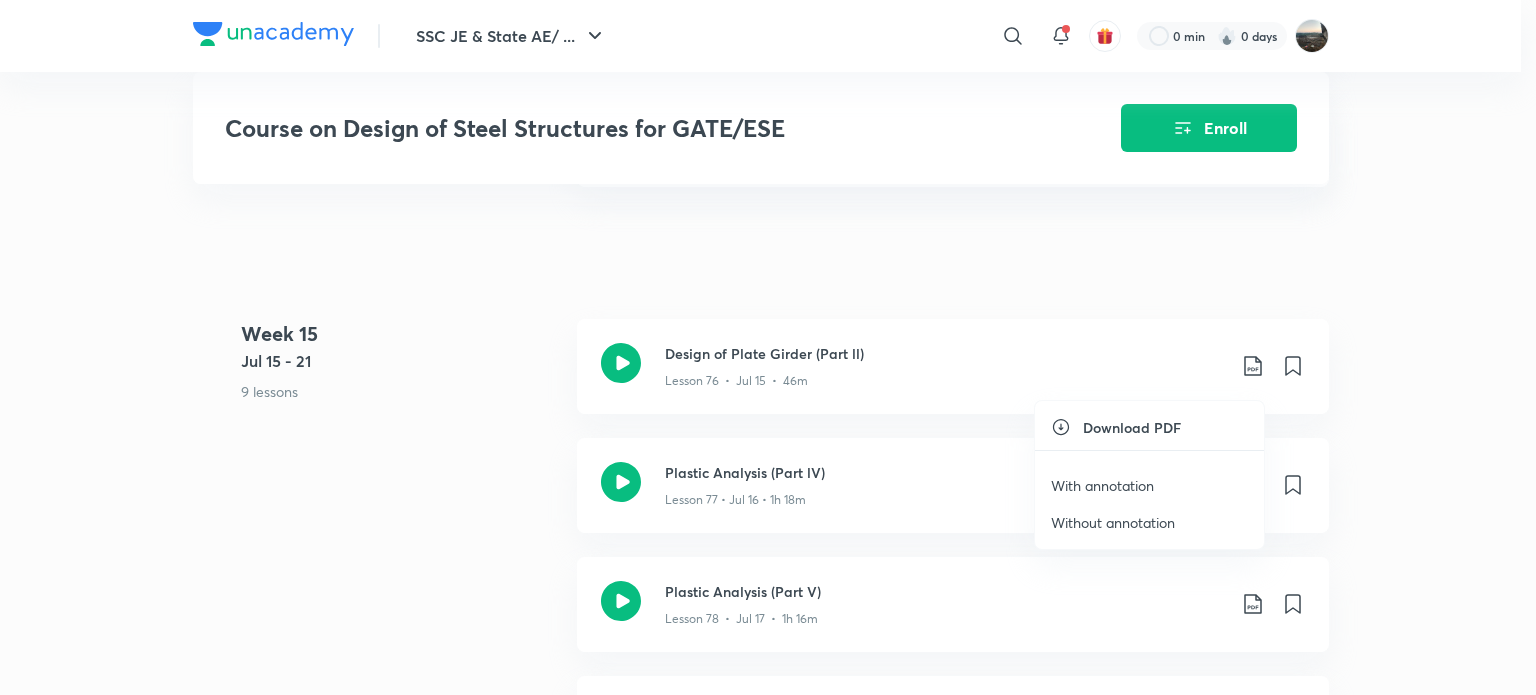 click on "With annotation" at bounding box center (1102, 485) 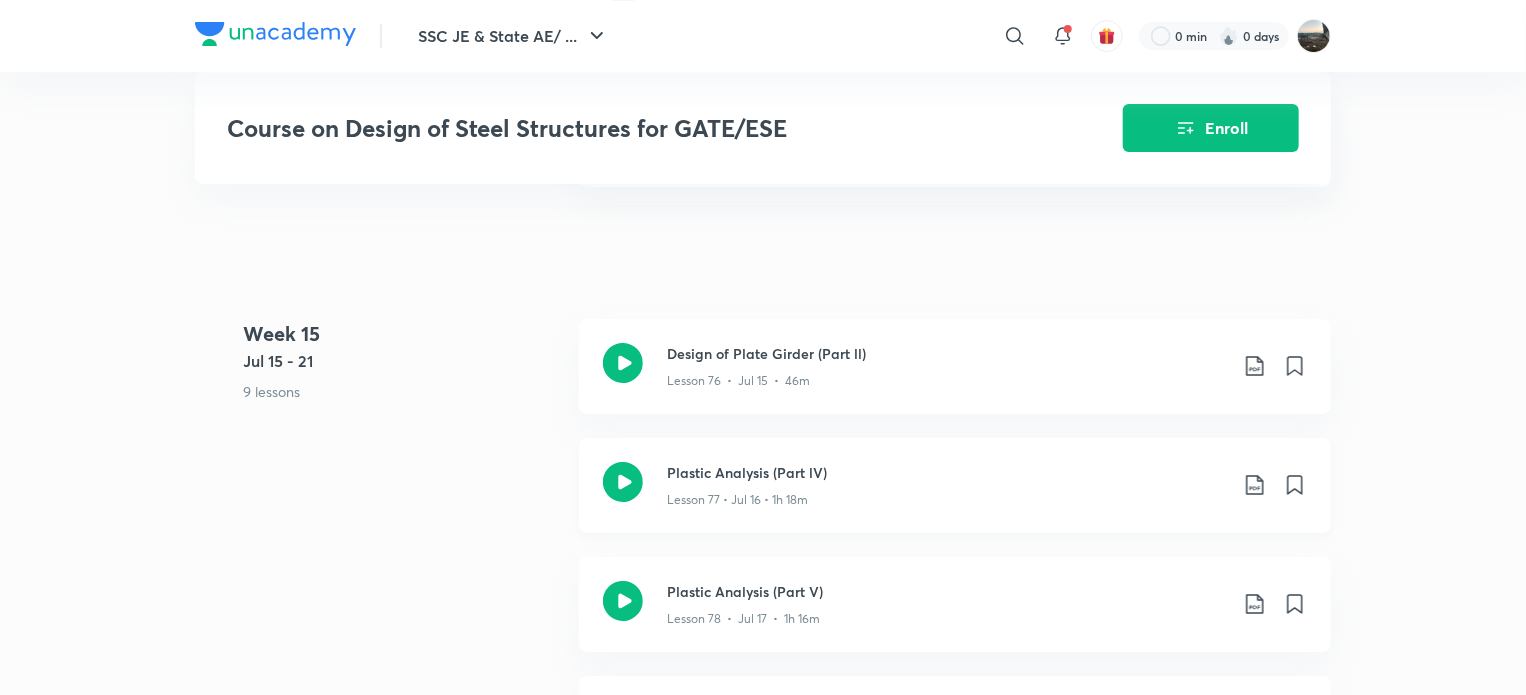 click 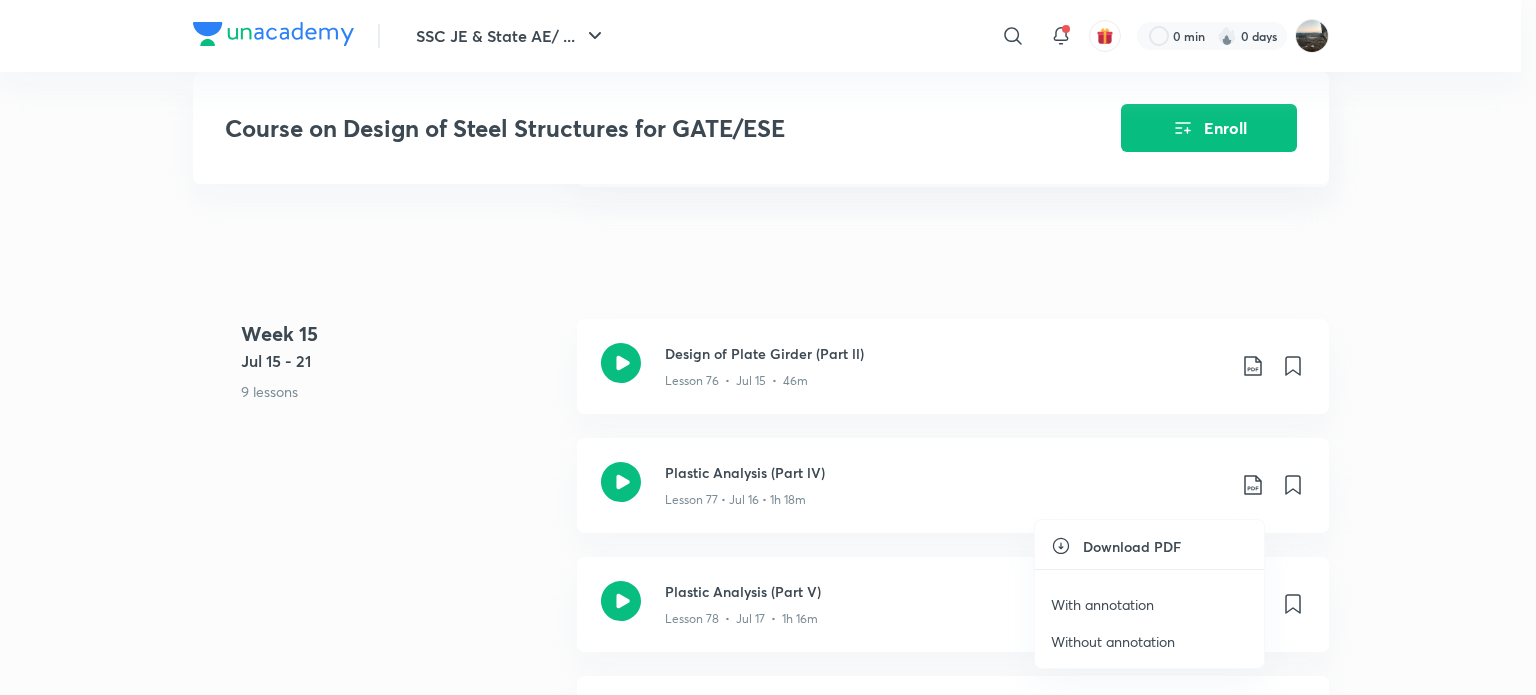 click on "With annotation" at bounding box center [1102, 604] 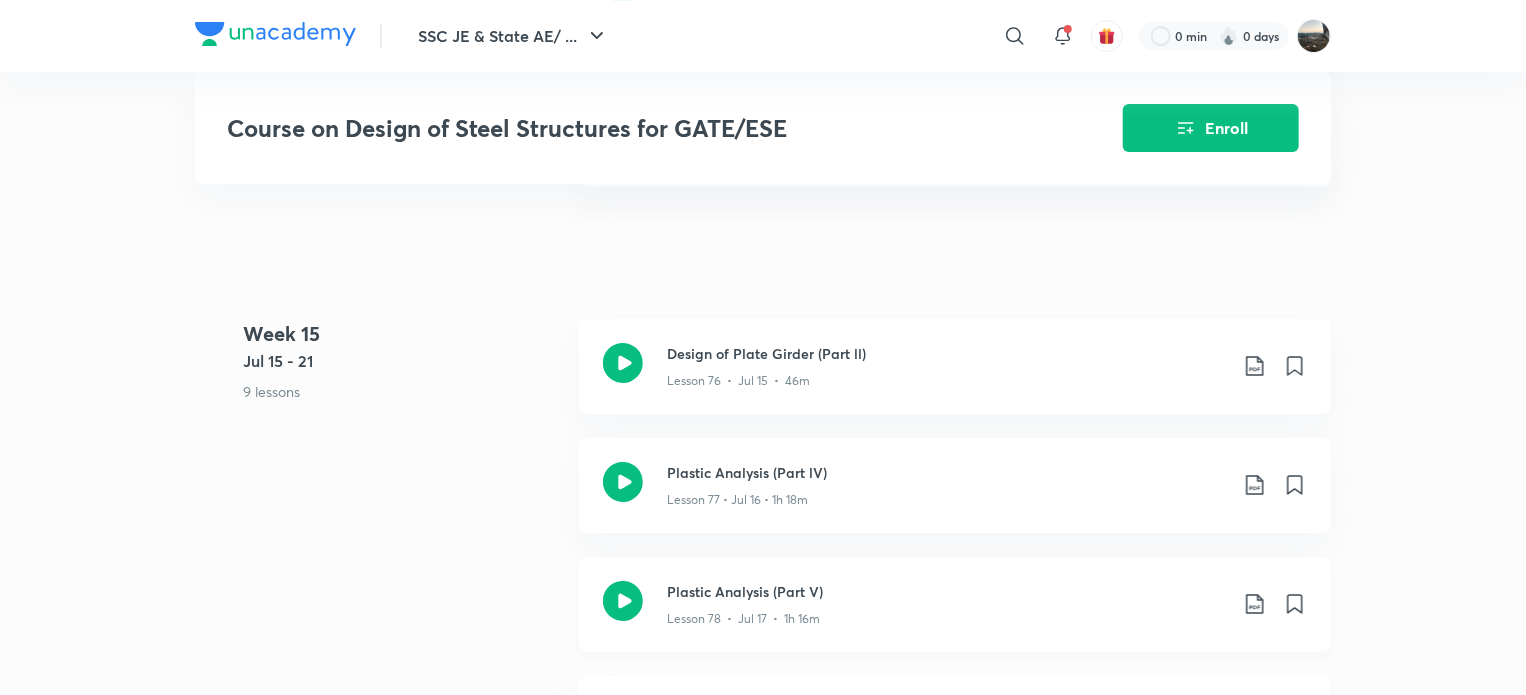 click 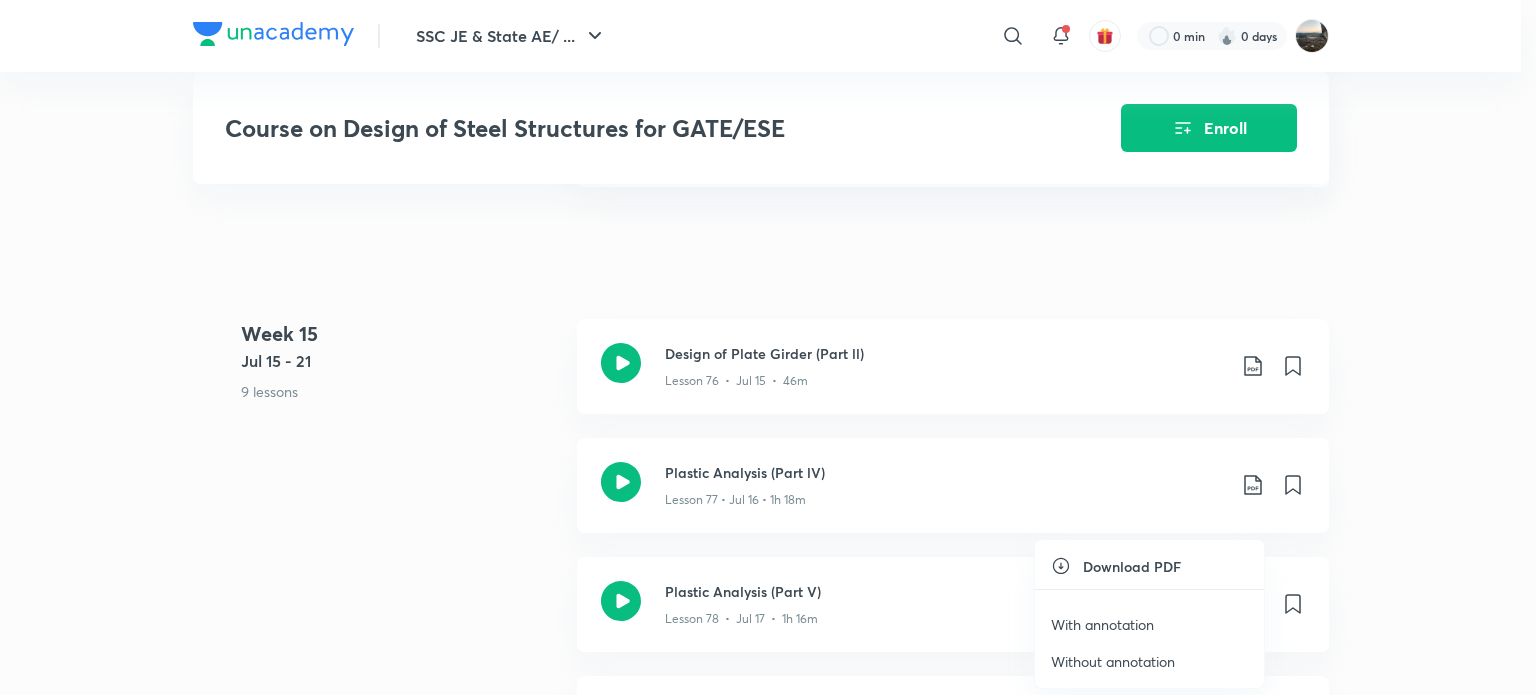 click on "With annotation" at bounding box center [1102, 624] 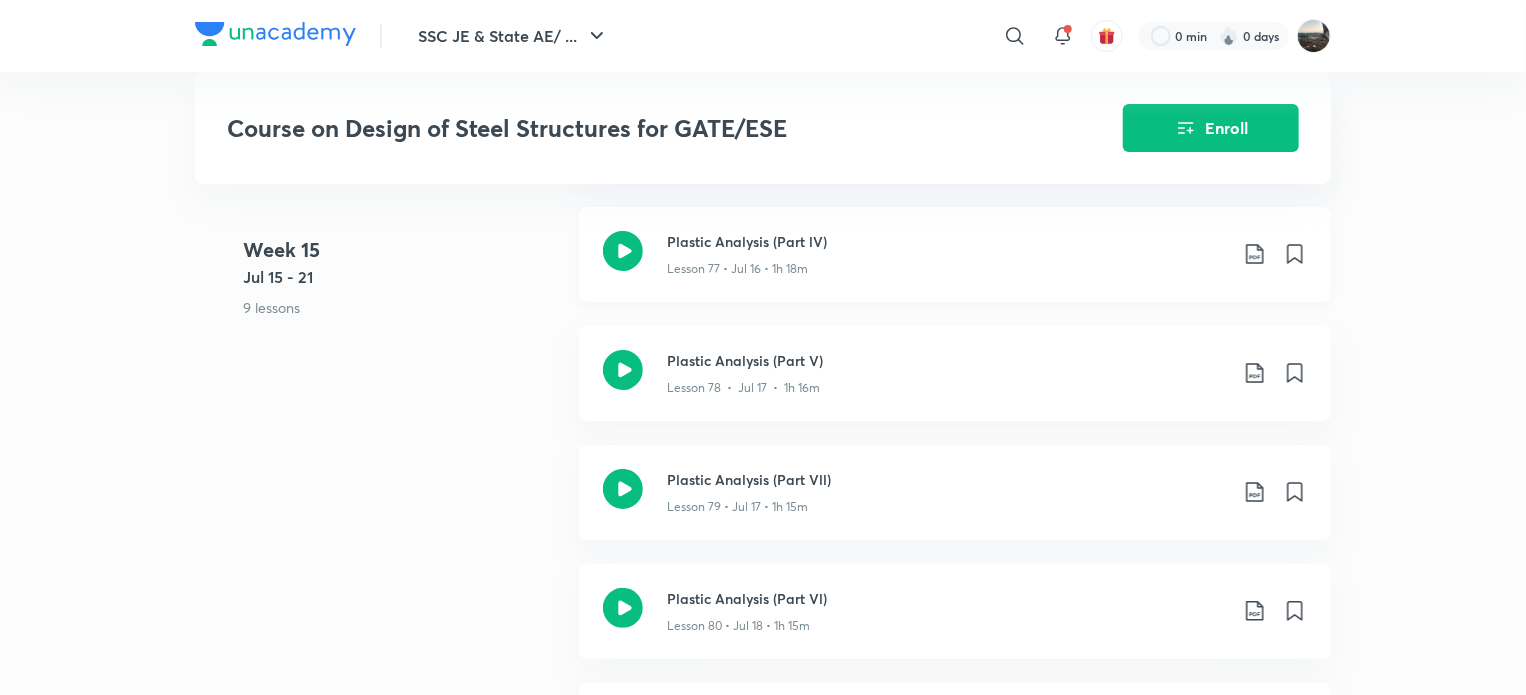 scroll, scrollTop: 11500, scrollLeft: 0, axis: vertical 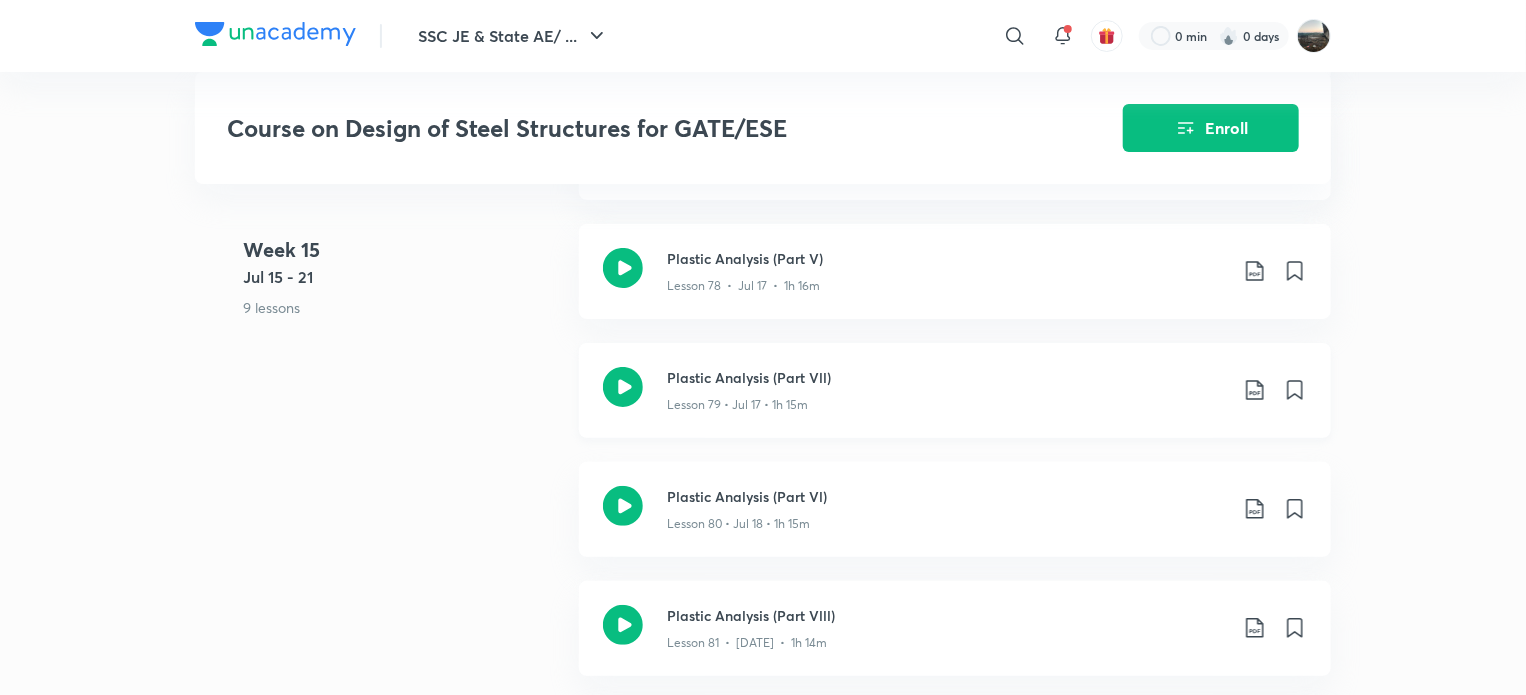 click 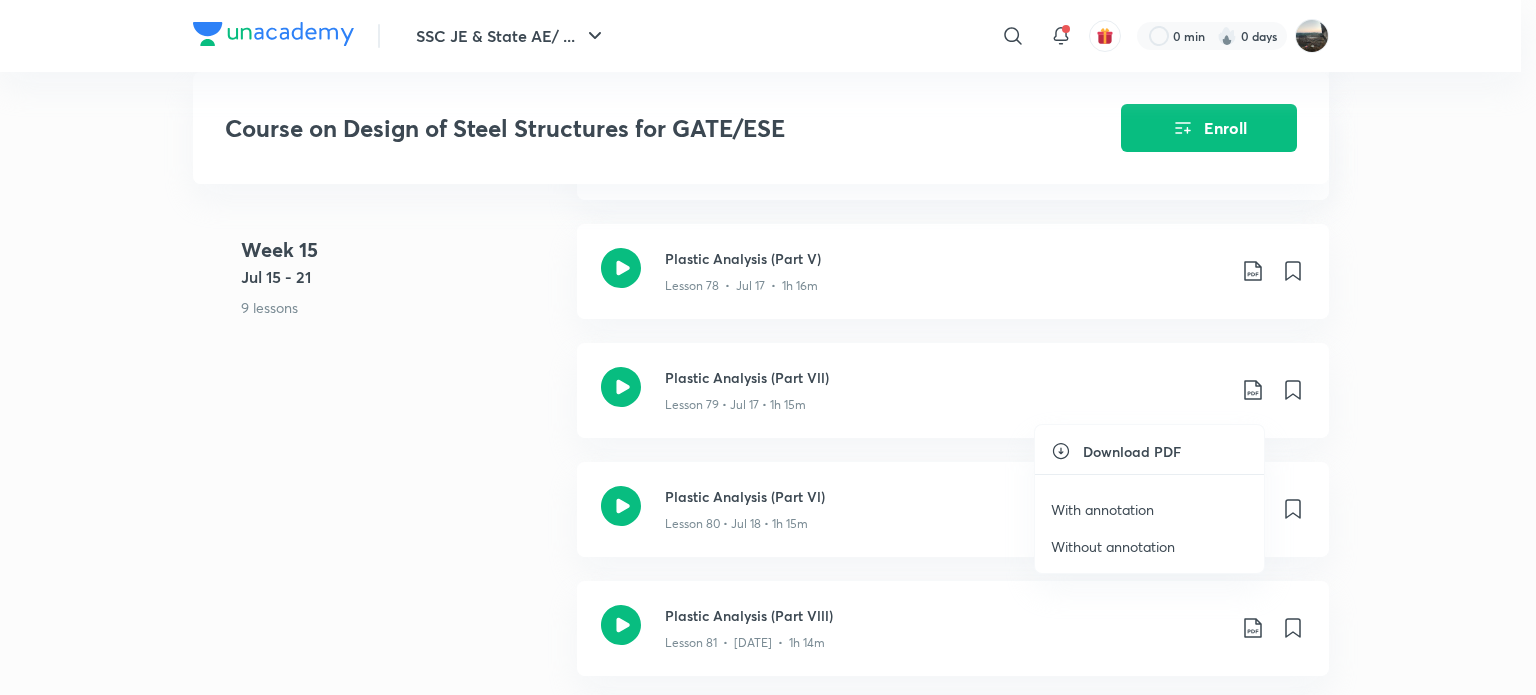 click on "With annotation" at bounding box center (1102, 509) 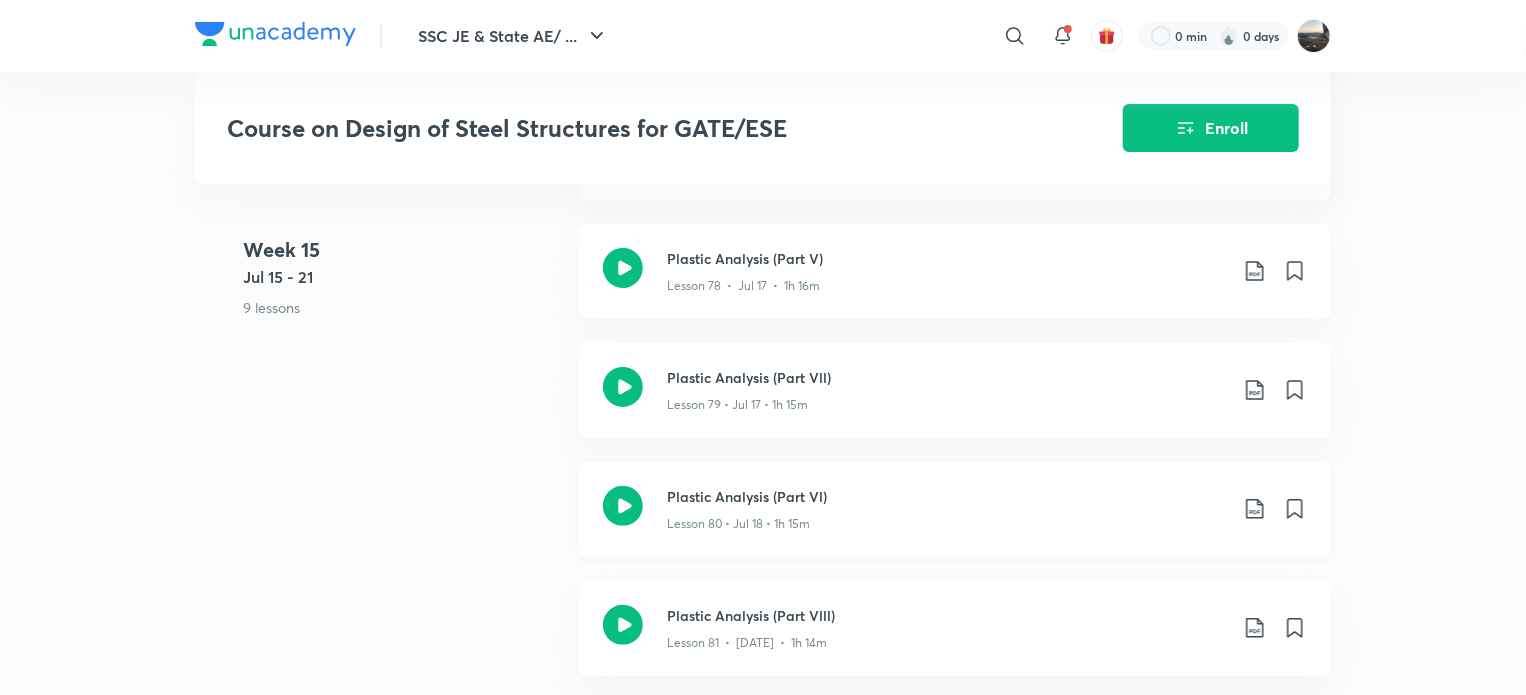 click 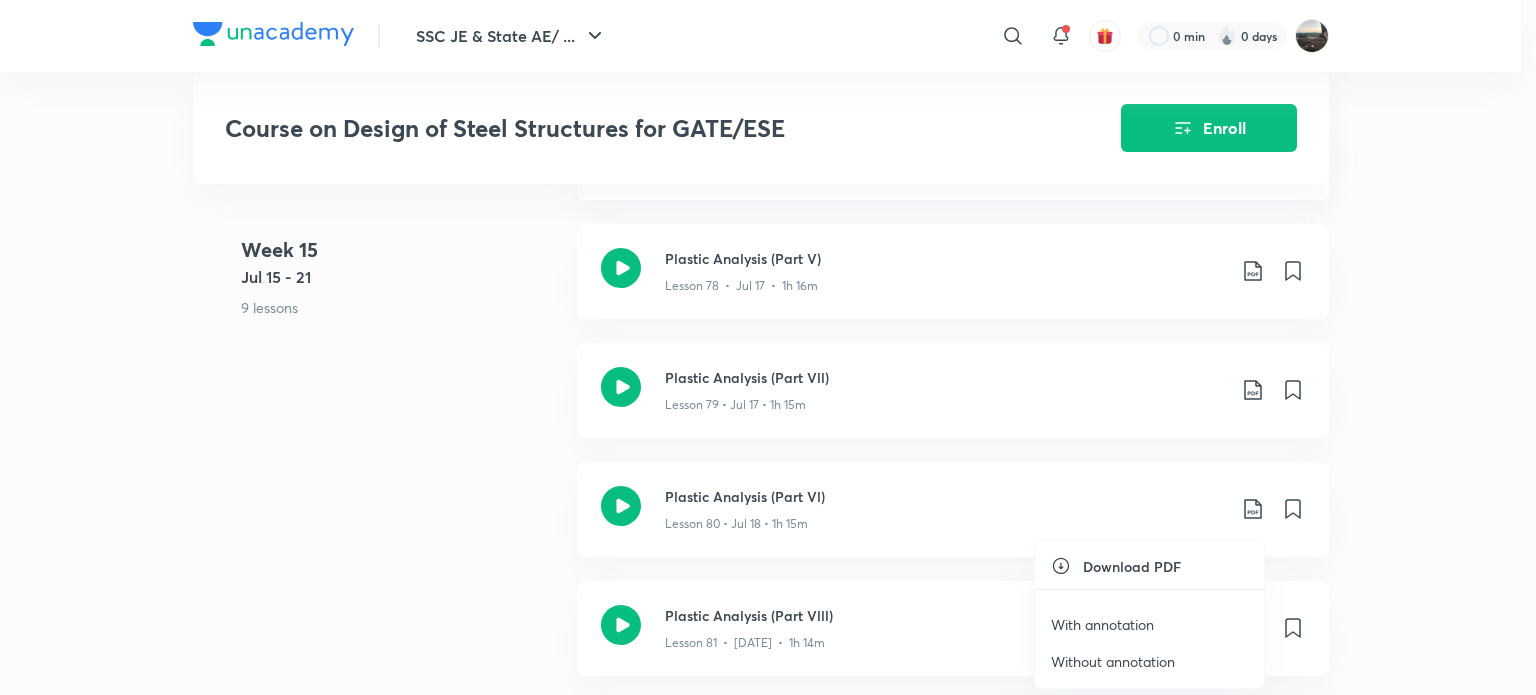click on "With annotation" at bounding box center [1102, 624] 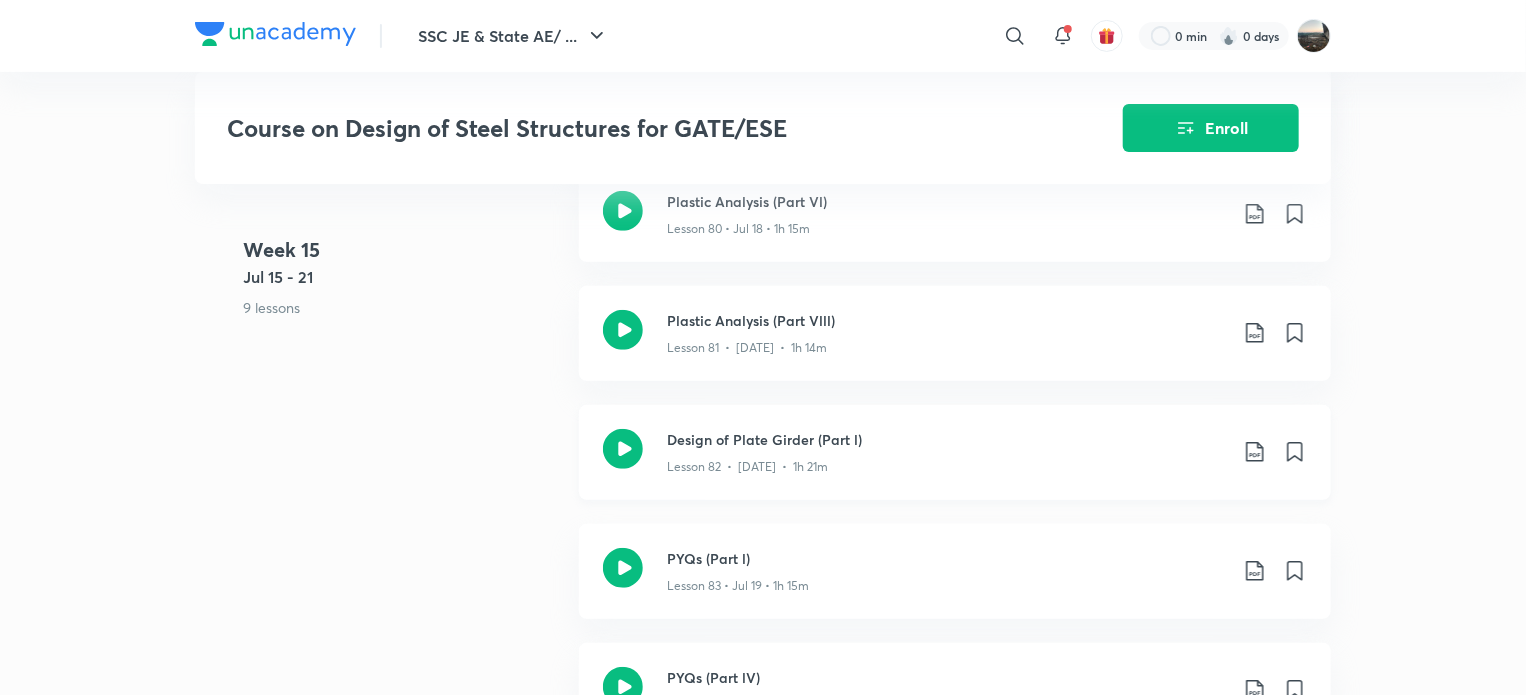 scroll, scrollTop: 11833, scrollLeft: 0, axis: vertical 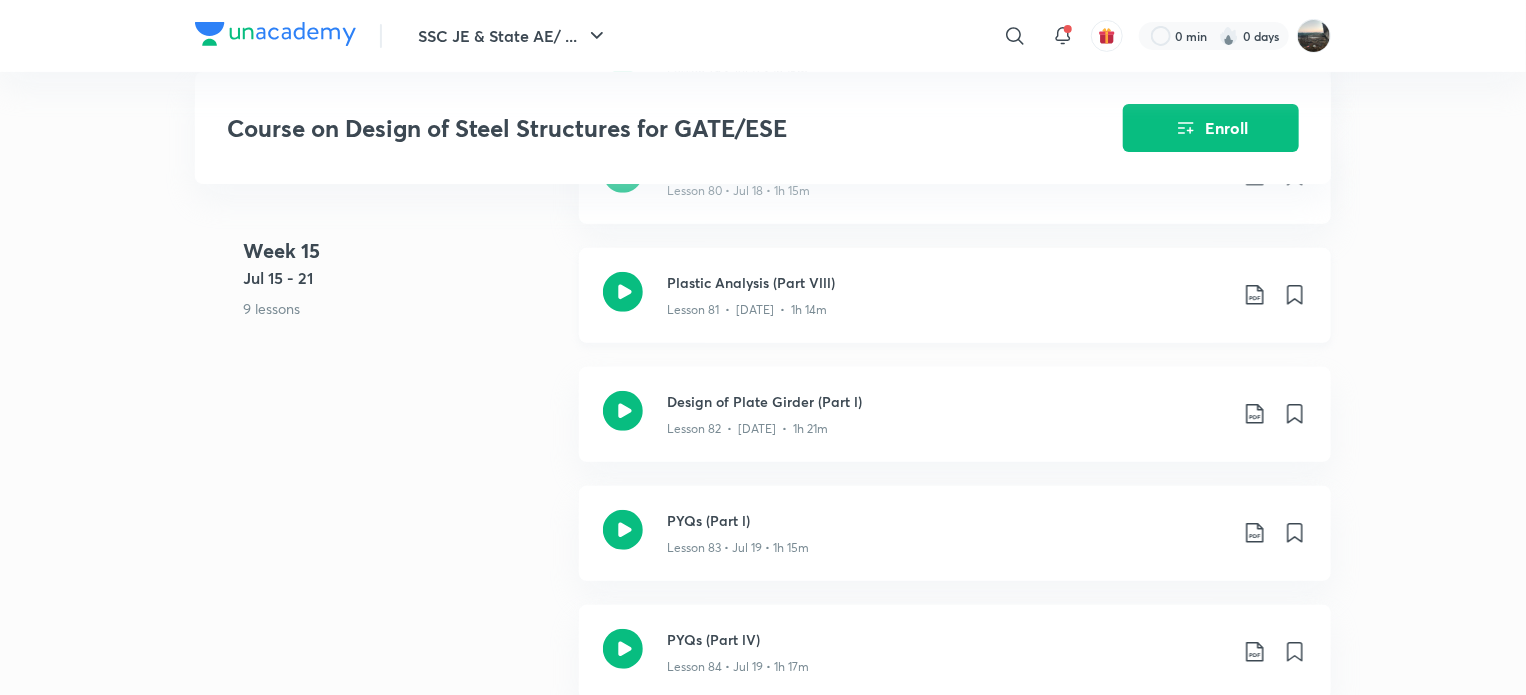 click 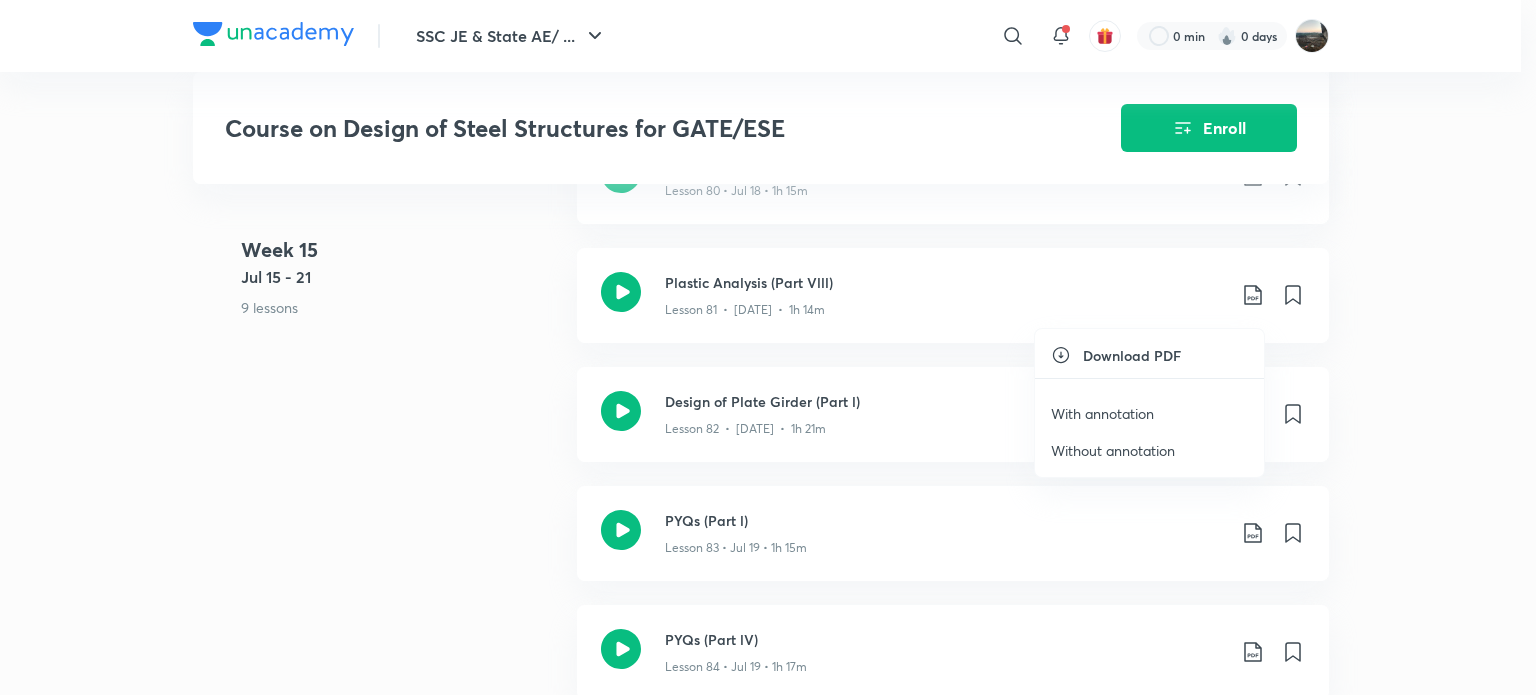 click on "With annotation" at bounding box center [1102, 413] 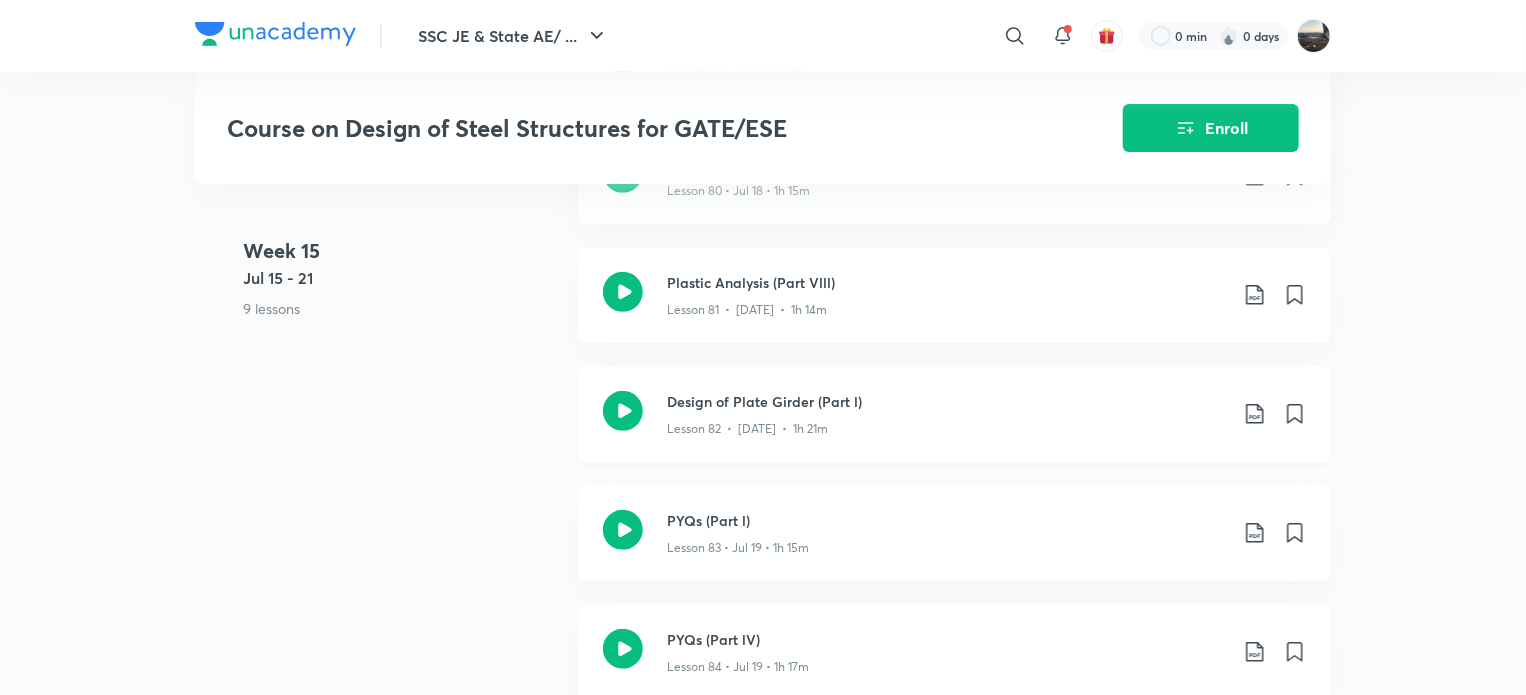 click 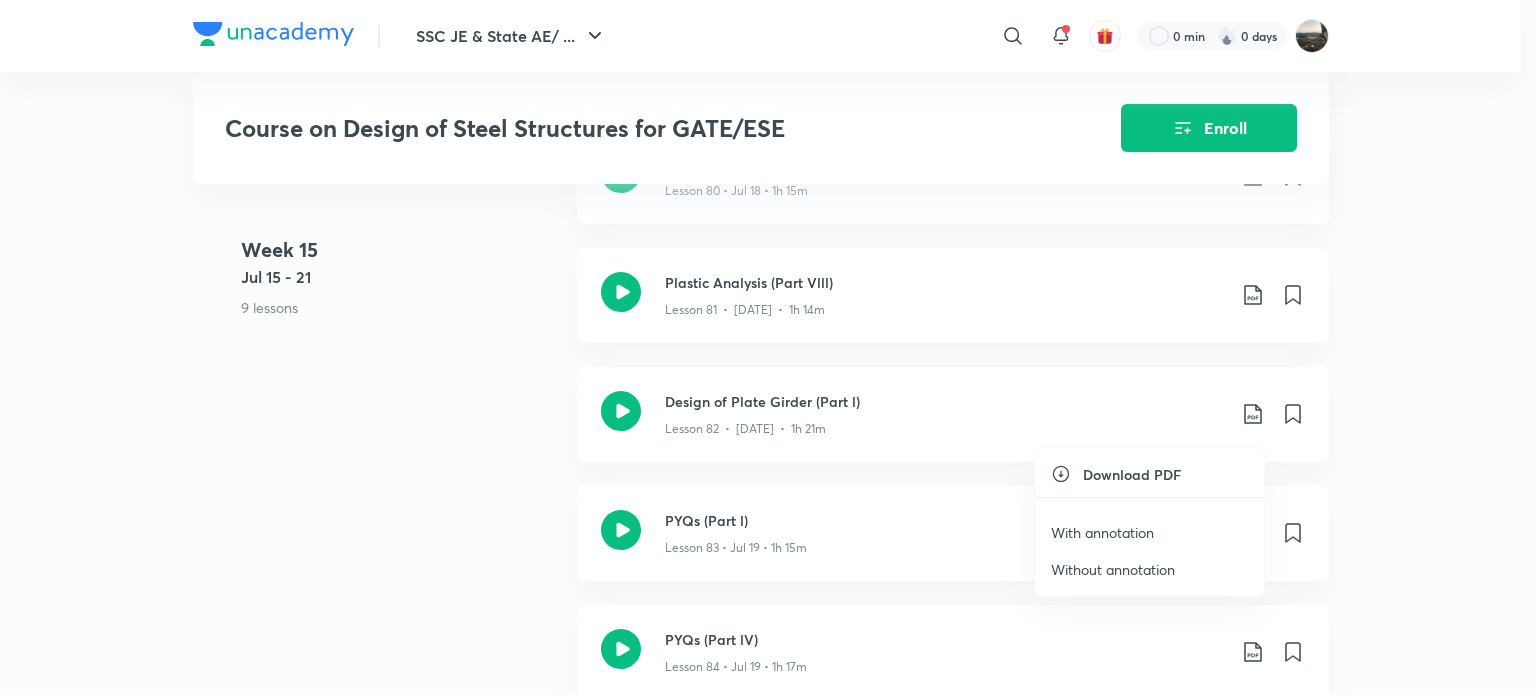 click on "With annotation" at bounding box center [1102, 532] 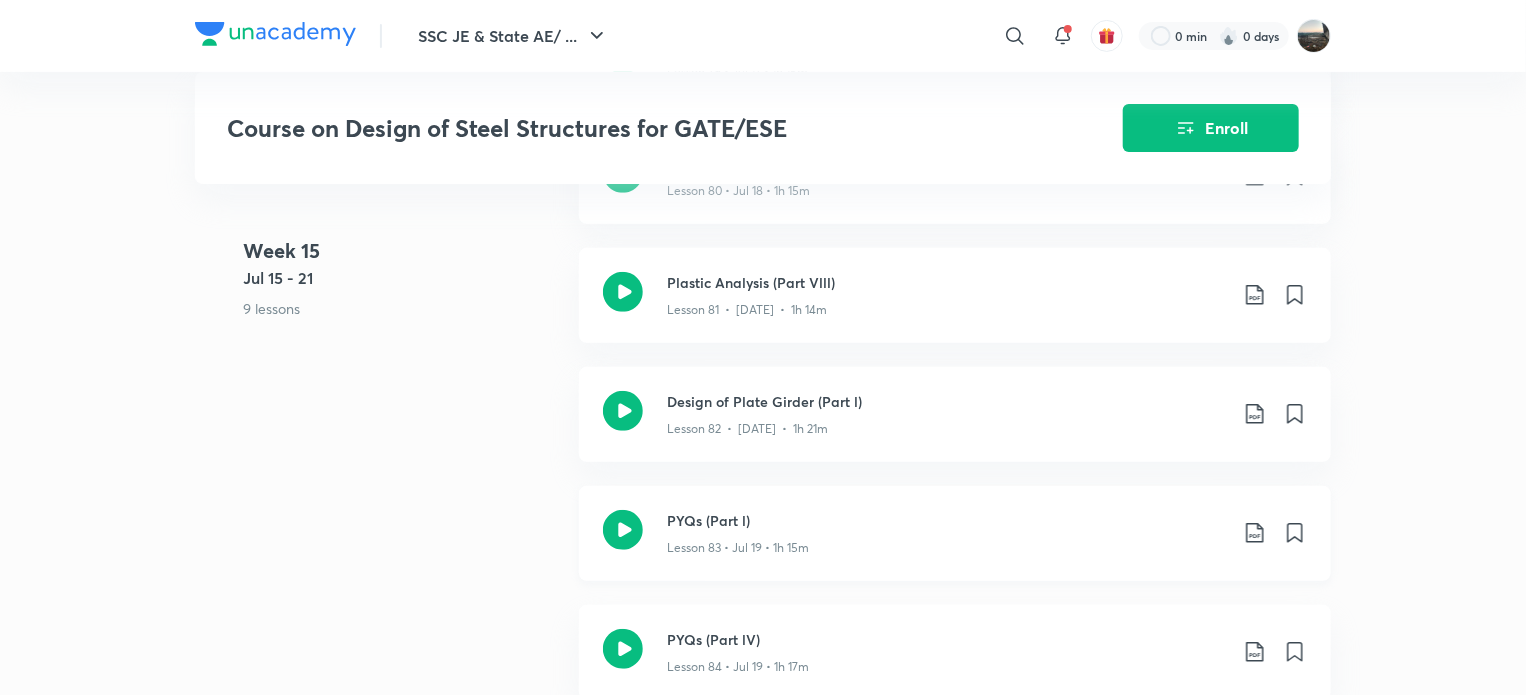 click 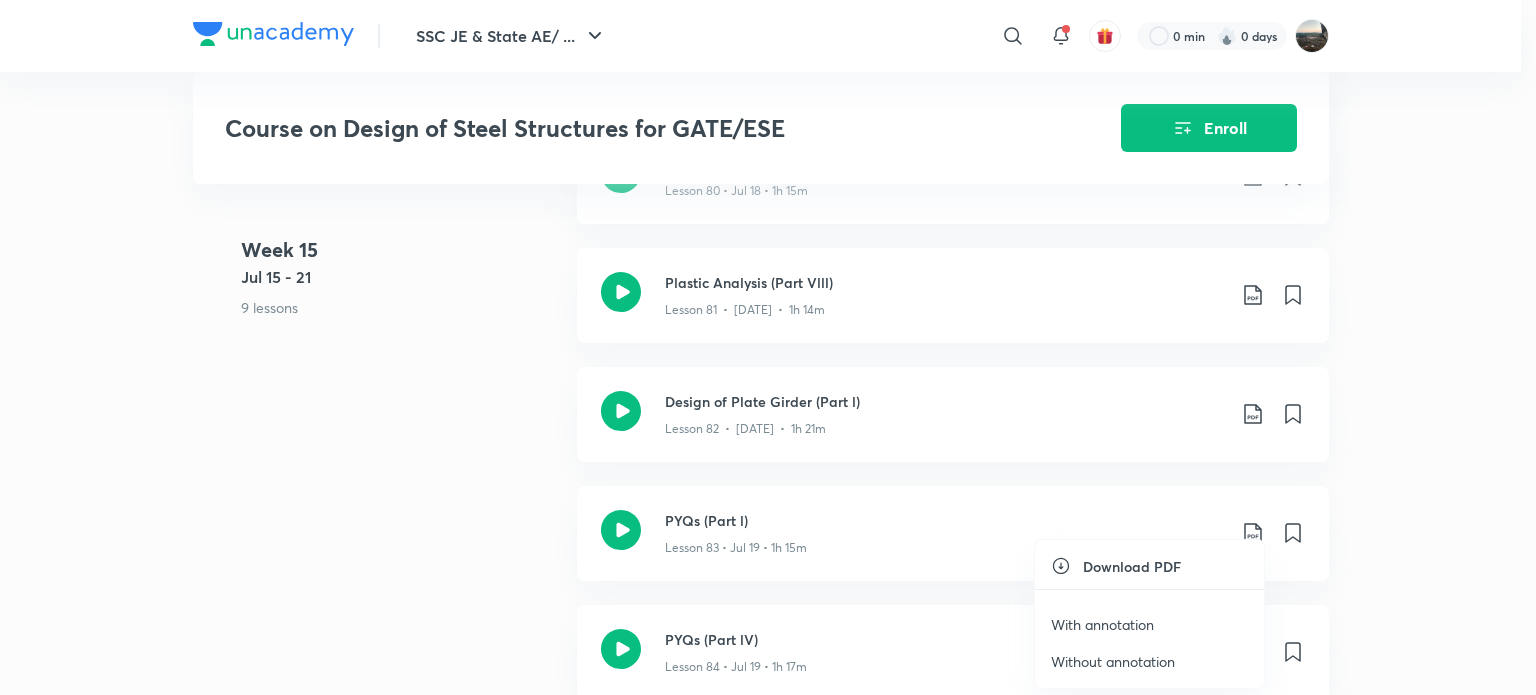 click on "With annotation" at bounding box center (1102, 624) 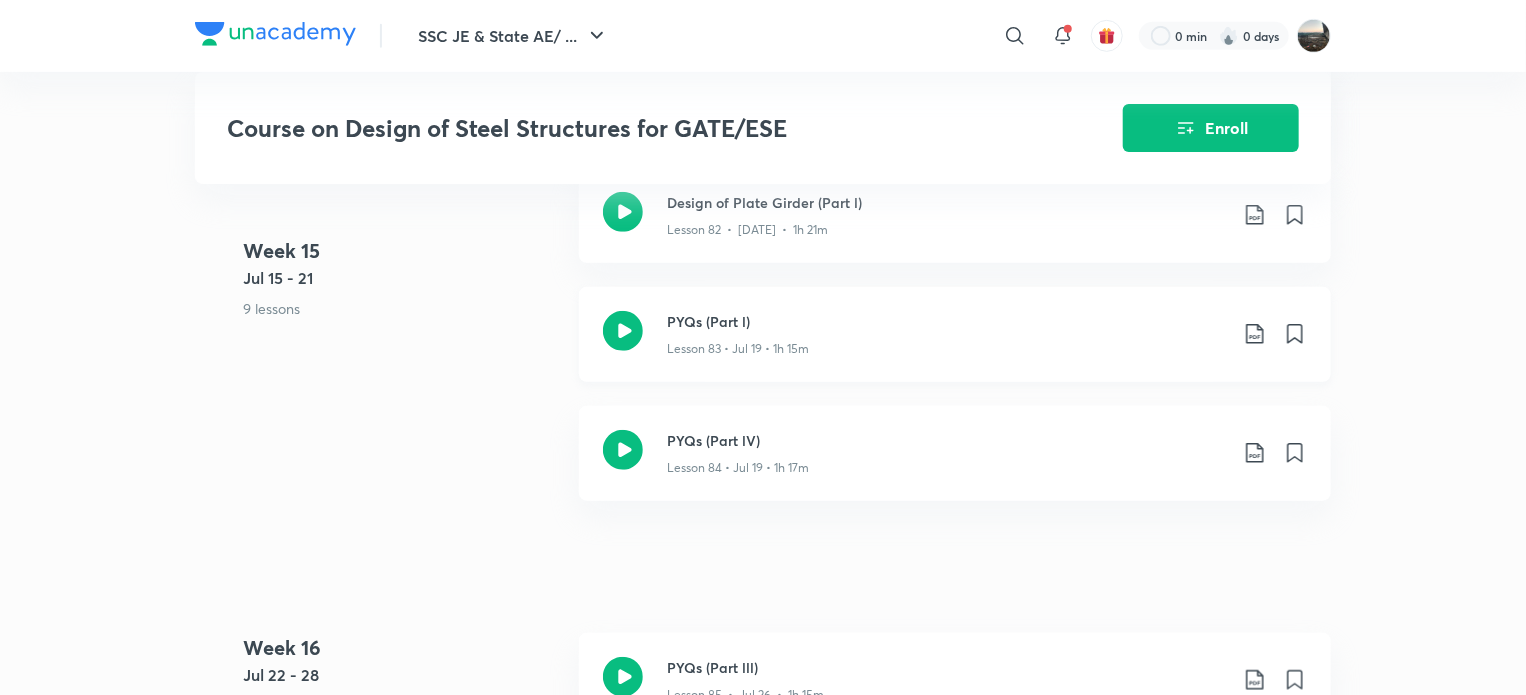 scroll, scrollTop: 12167, scrollLeft: 0, axis: vertical 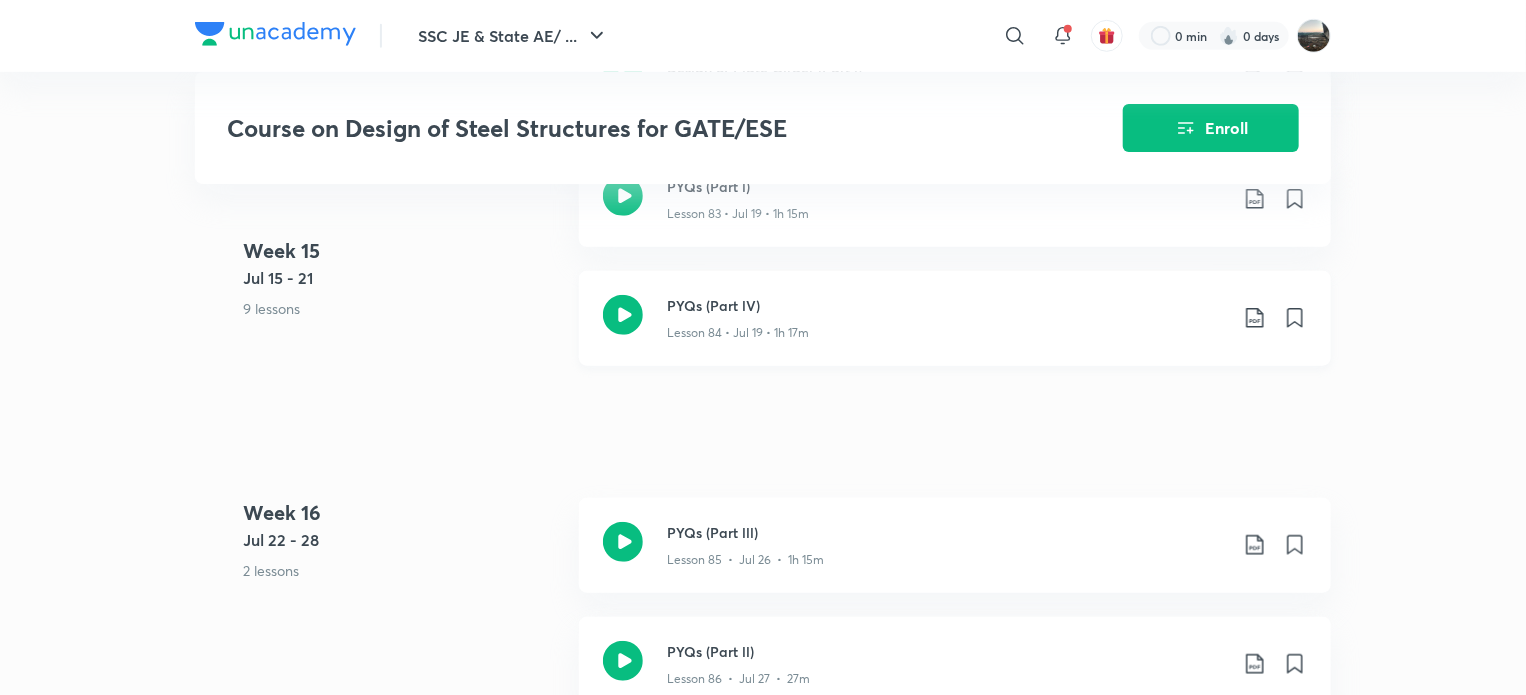 click 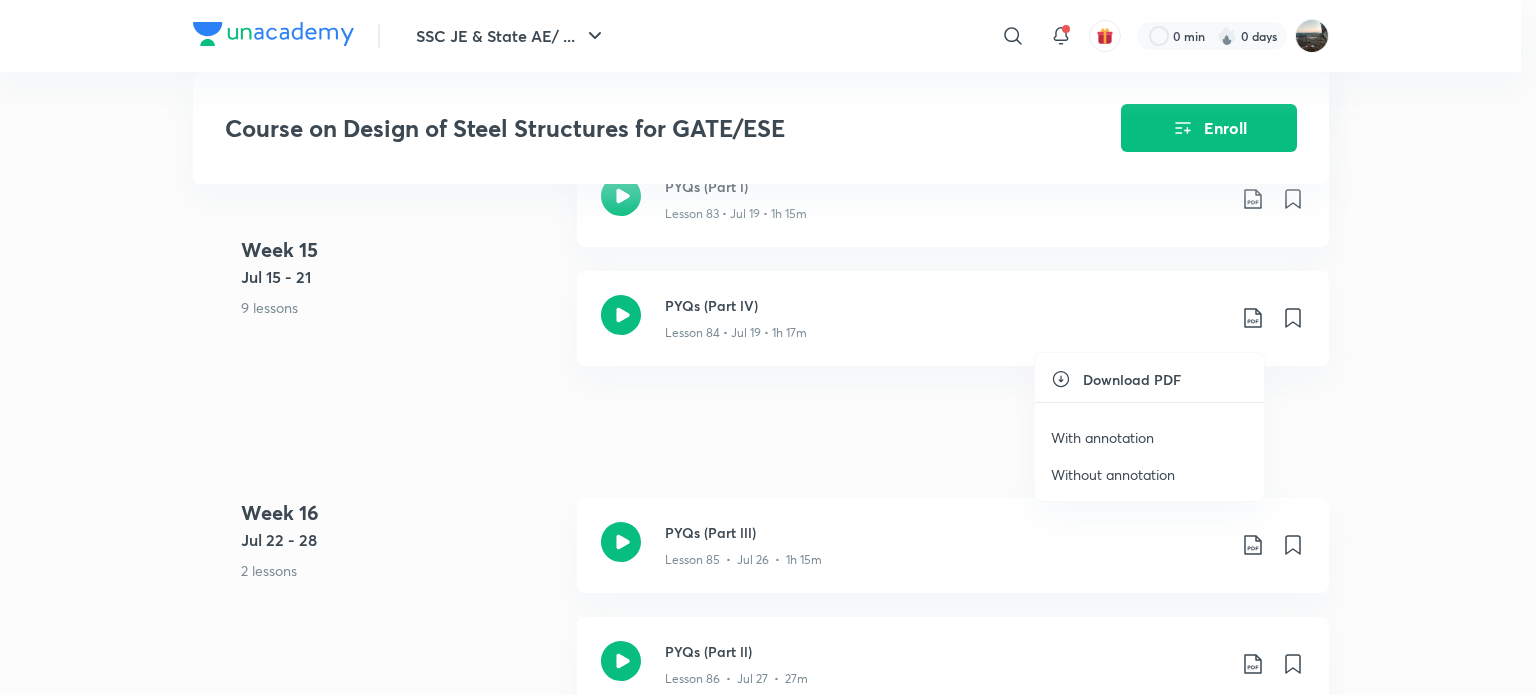 click on "With annotation" at bounding box center [1102, 437] 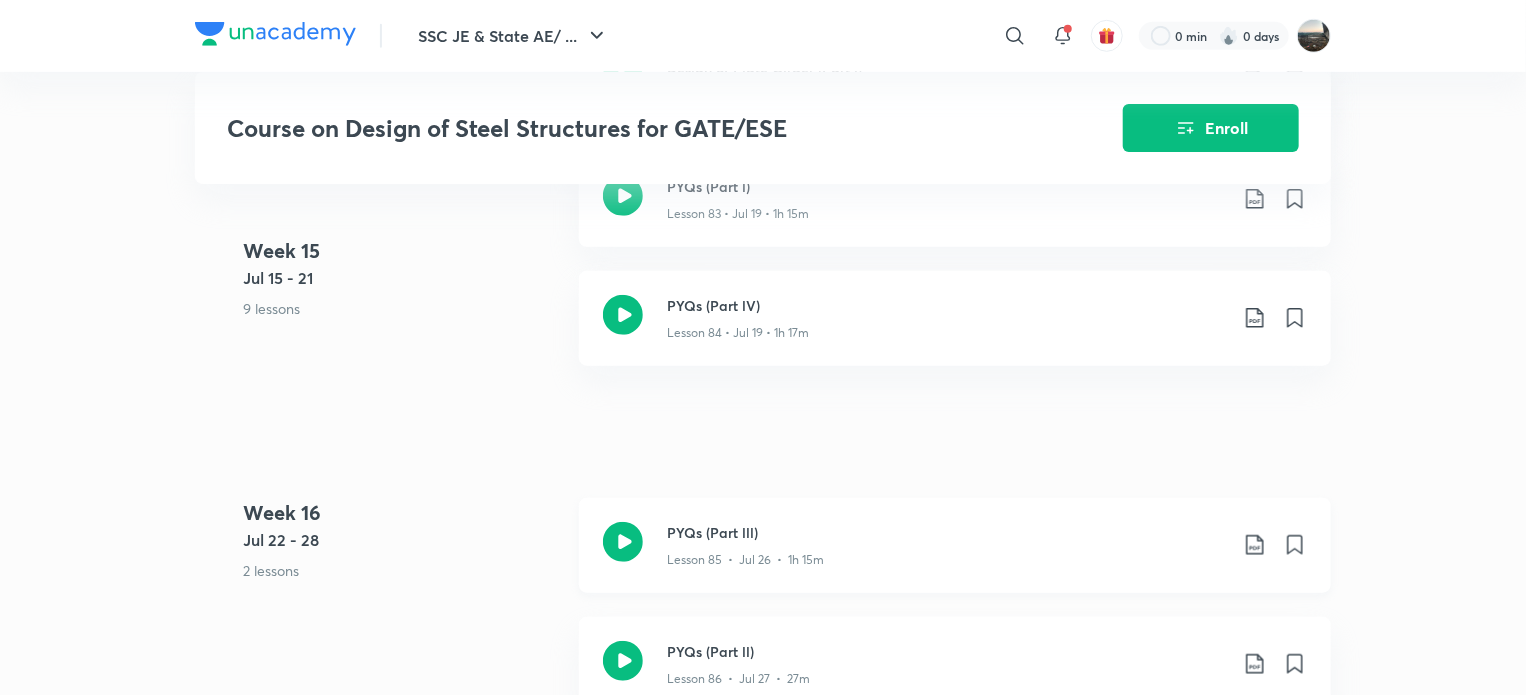 click 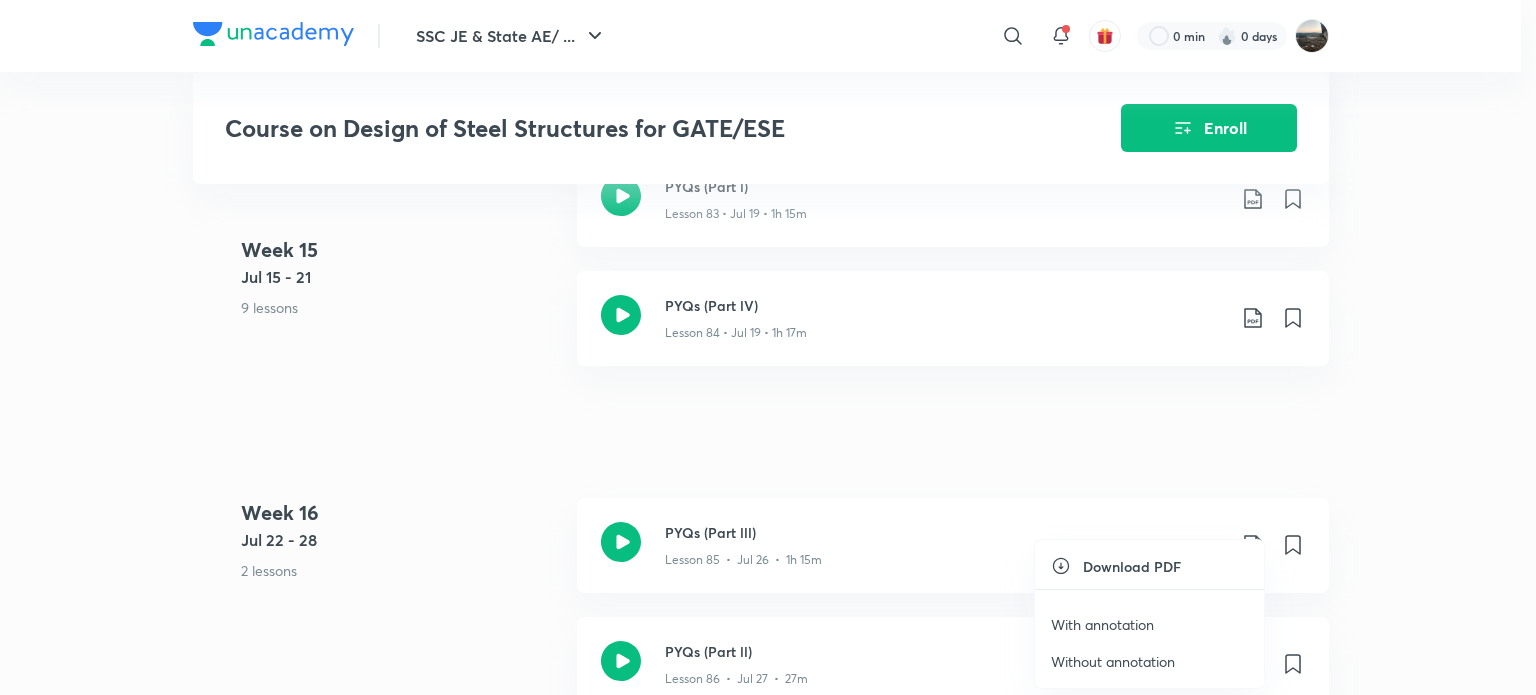 click on "With annotation" at bounding box center (1102, 624) 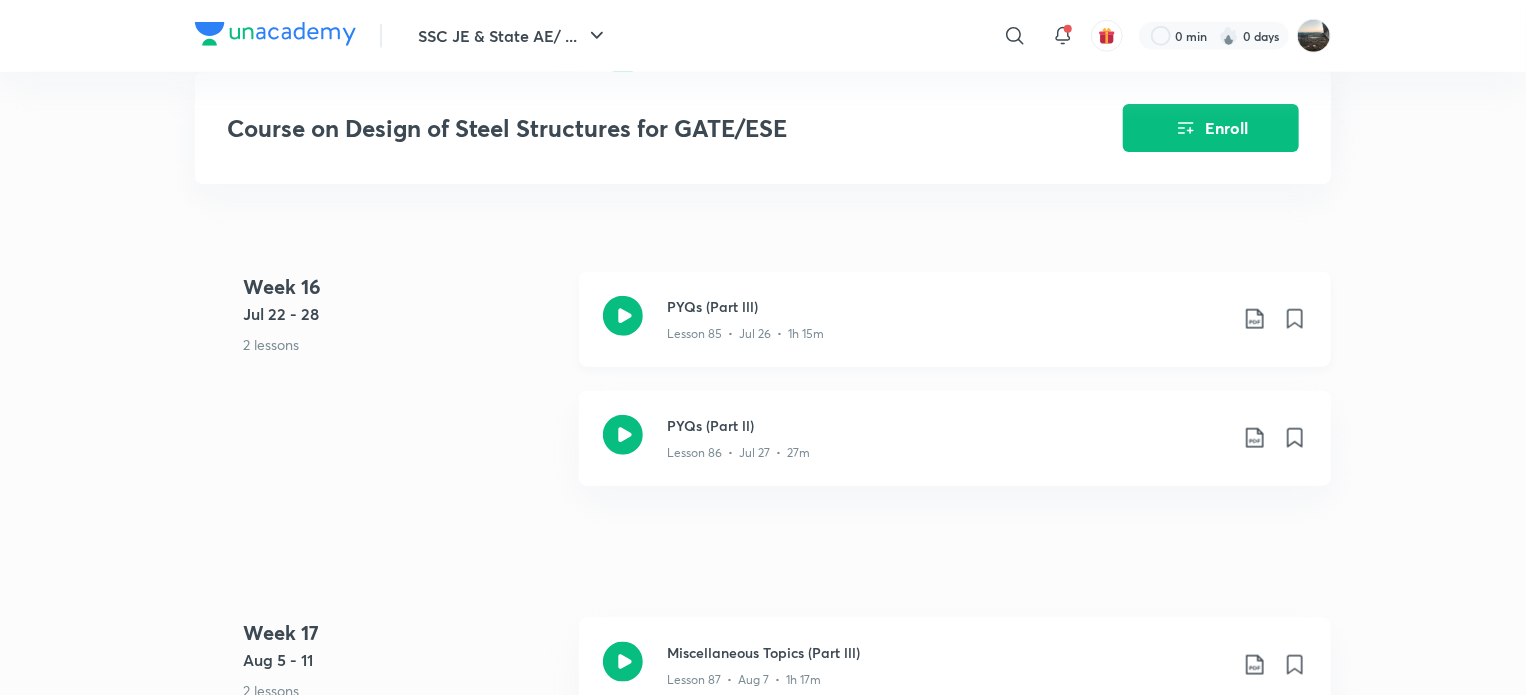 scroll, scrollTop: 12500, scrollLeft: 0, axis: vertical 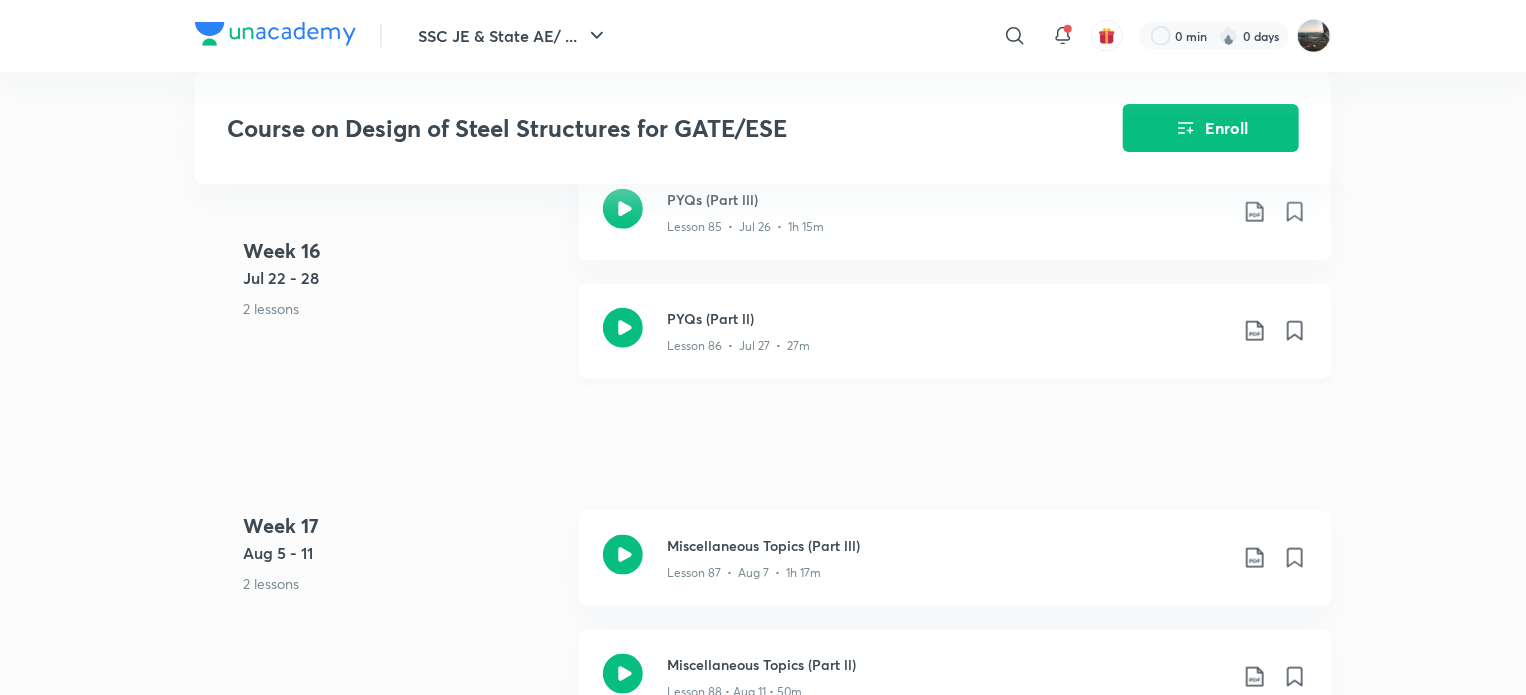 click 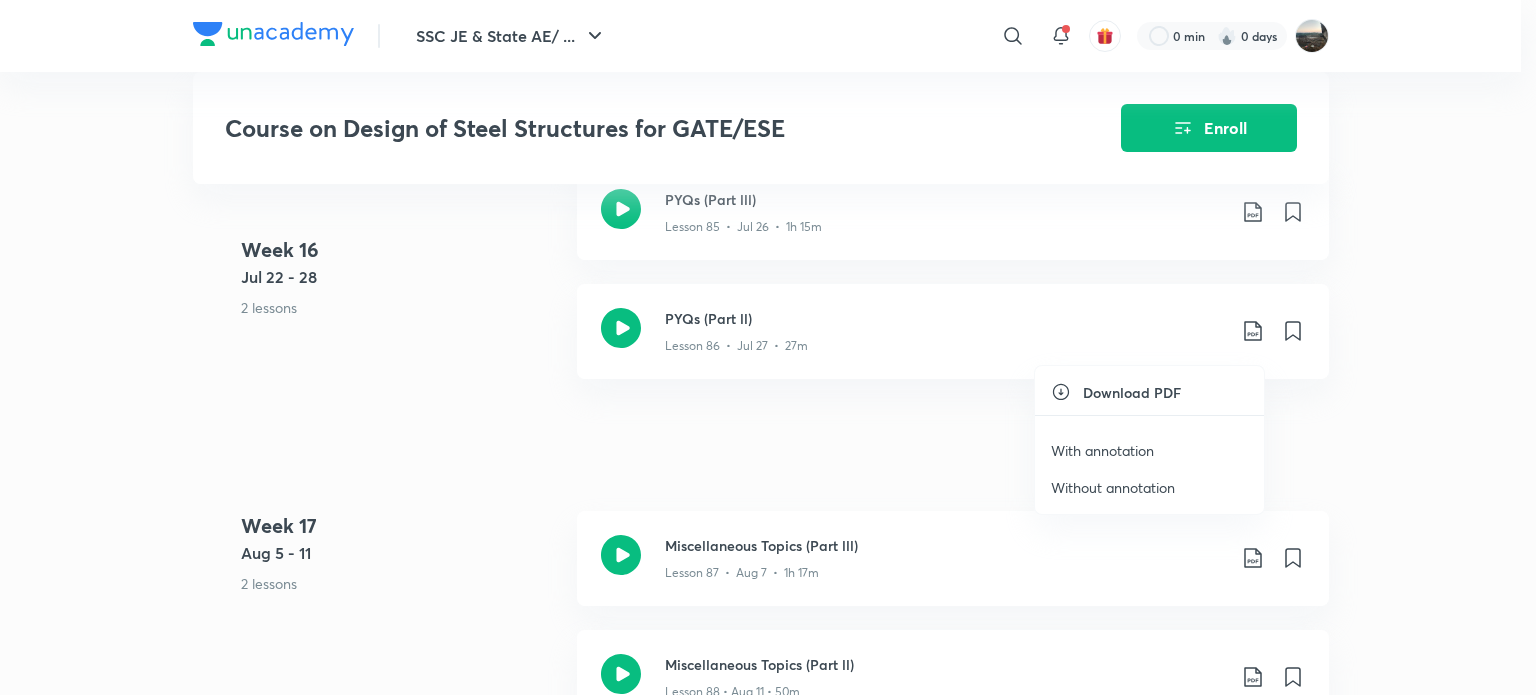click on "With annotation" at bounding box center (1102, 450) 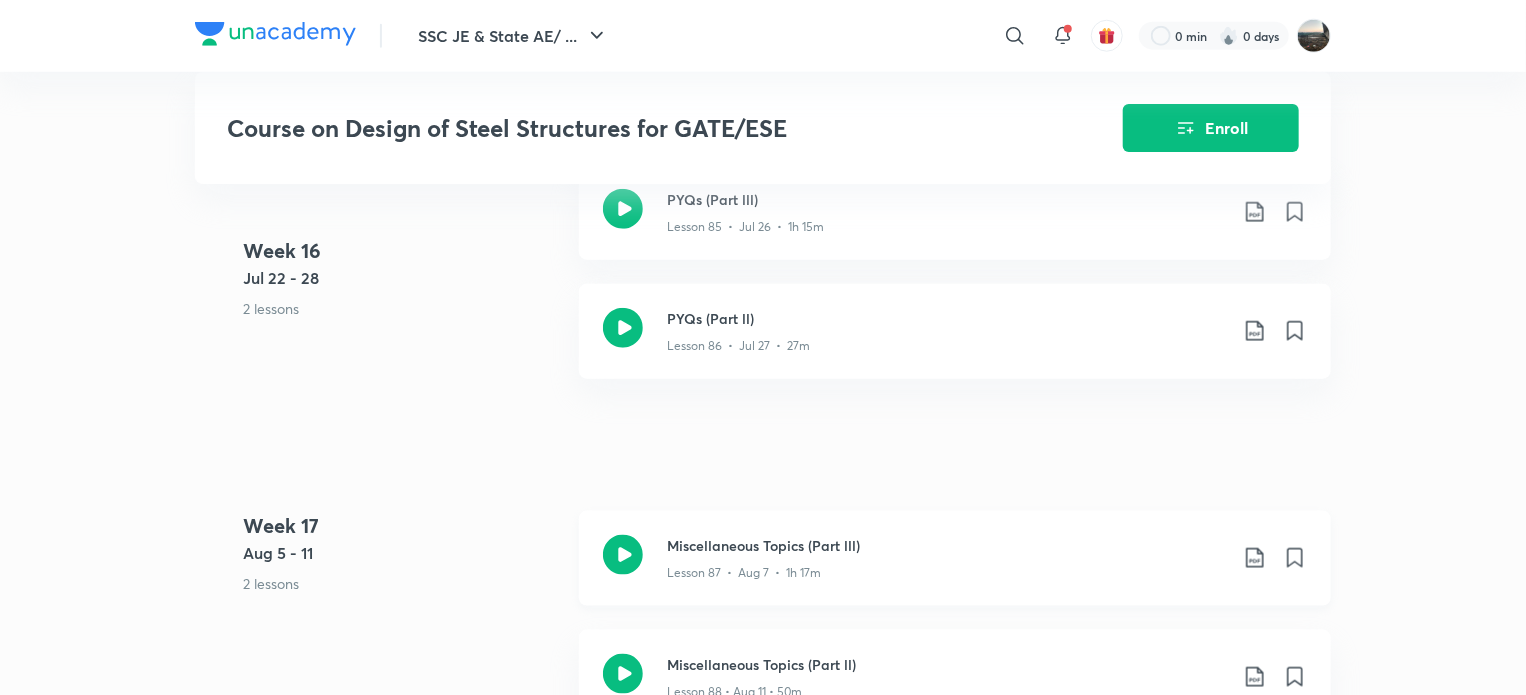 click 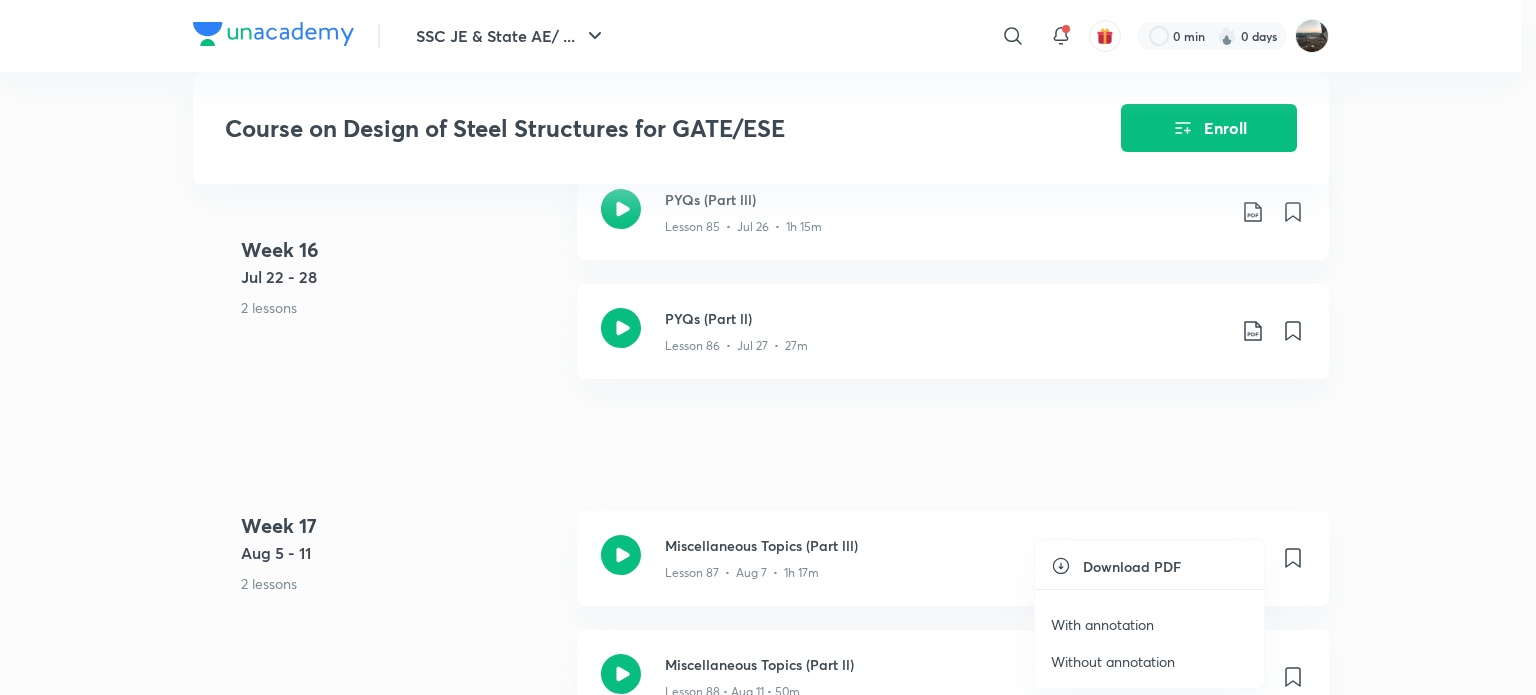 click on "With annotation" at bounding box center [1102, 624] 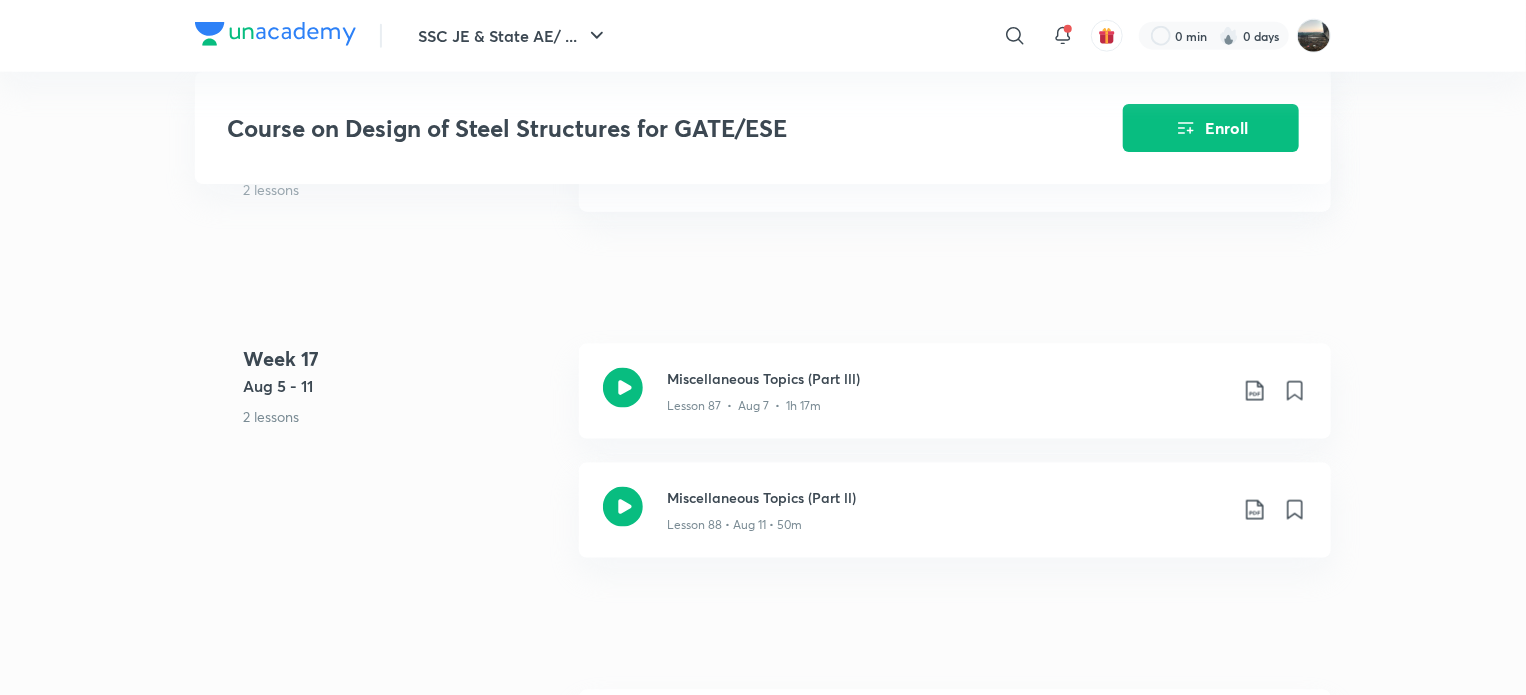 scroll, scrollTop: 12833, scrollLeft: 0, axis: vertical 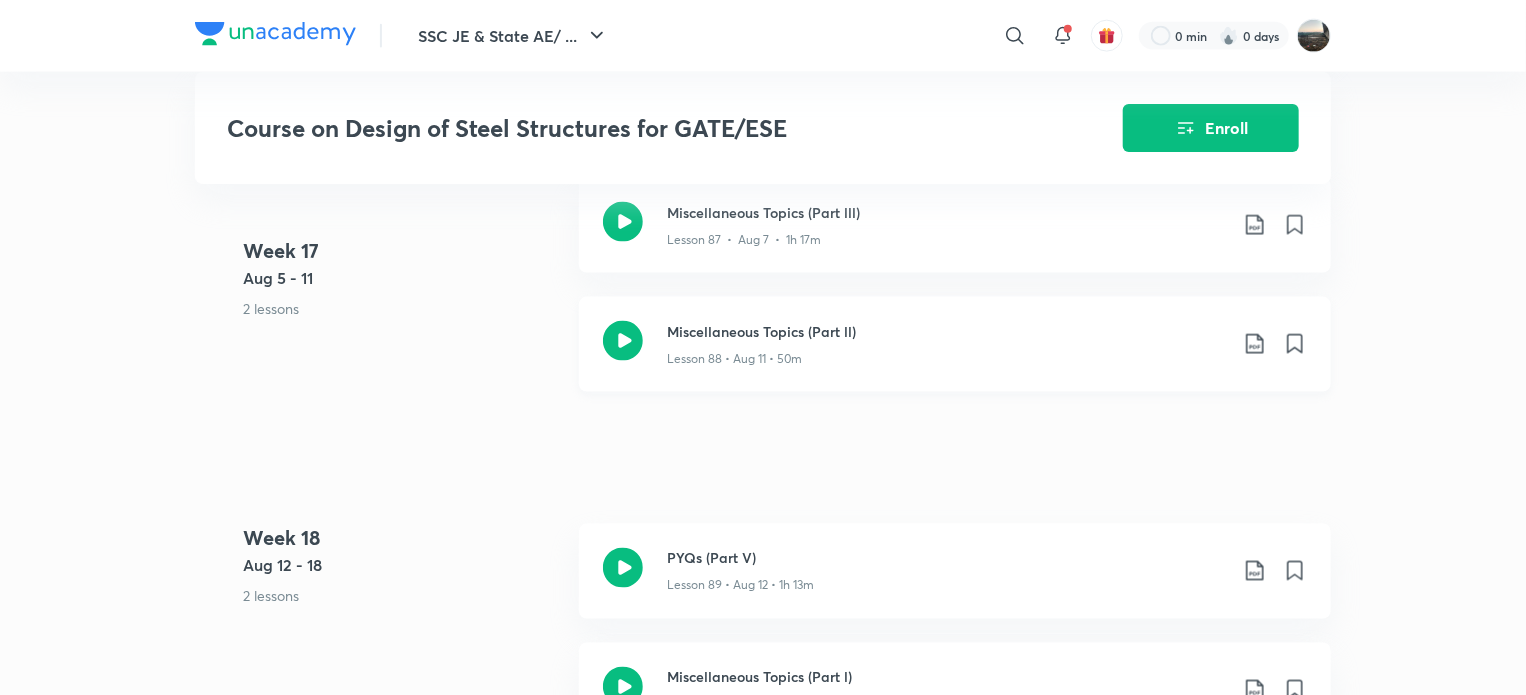 click 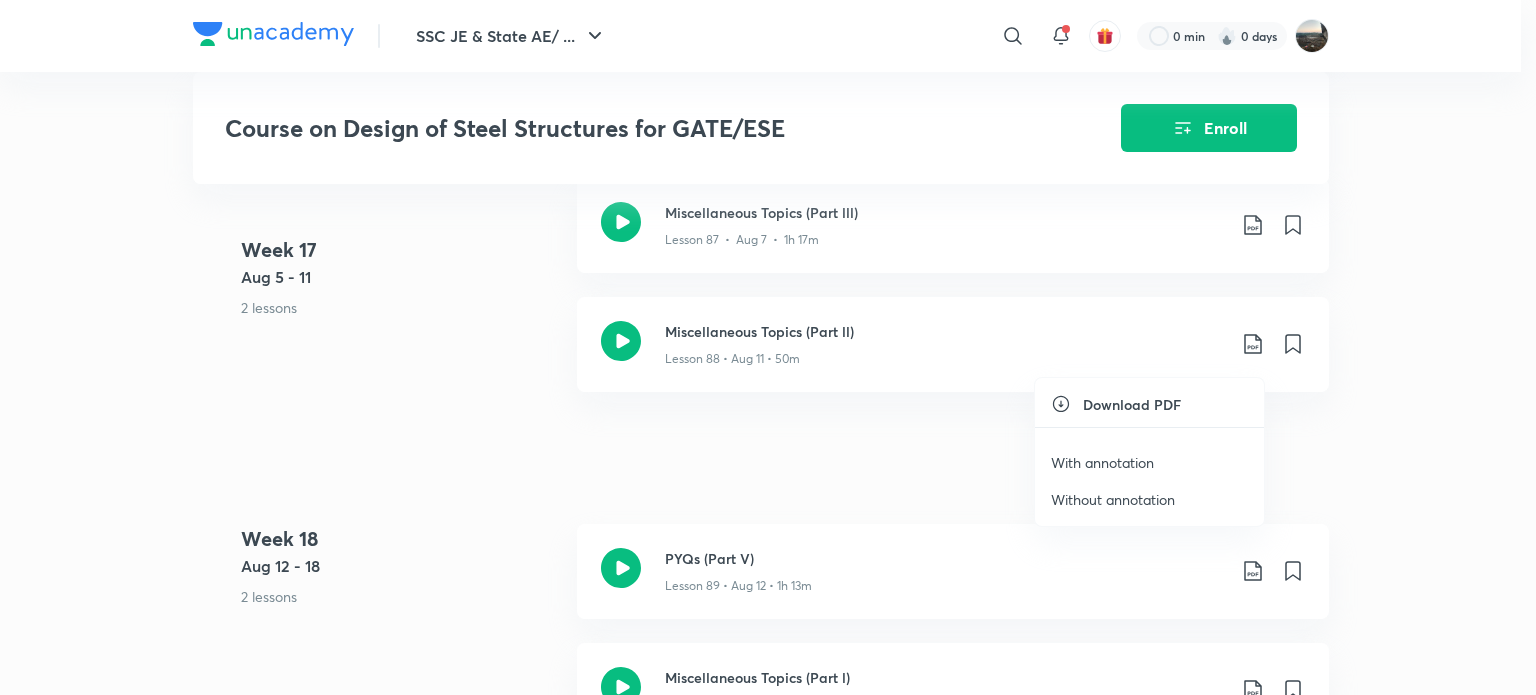 click on "With annotation" at bounding box center (1102, 462) 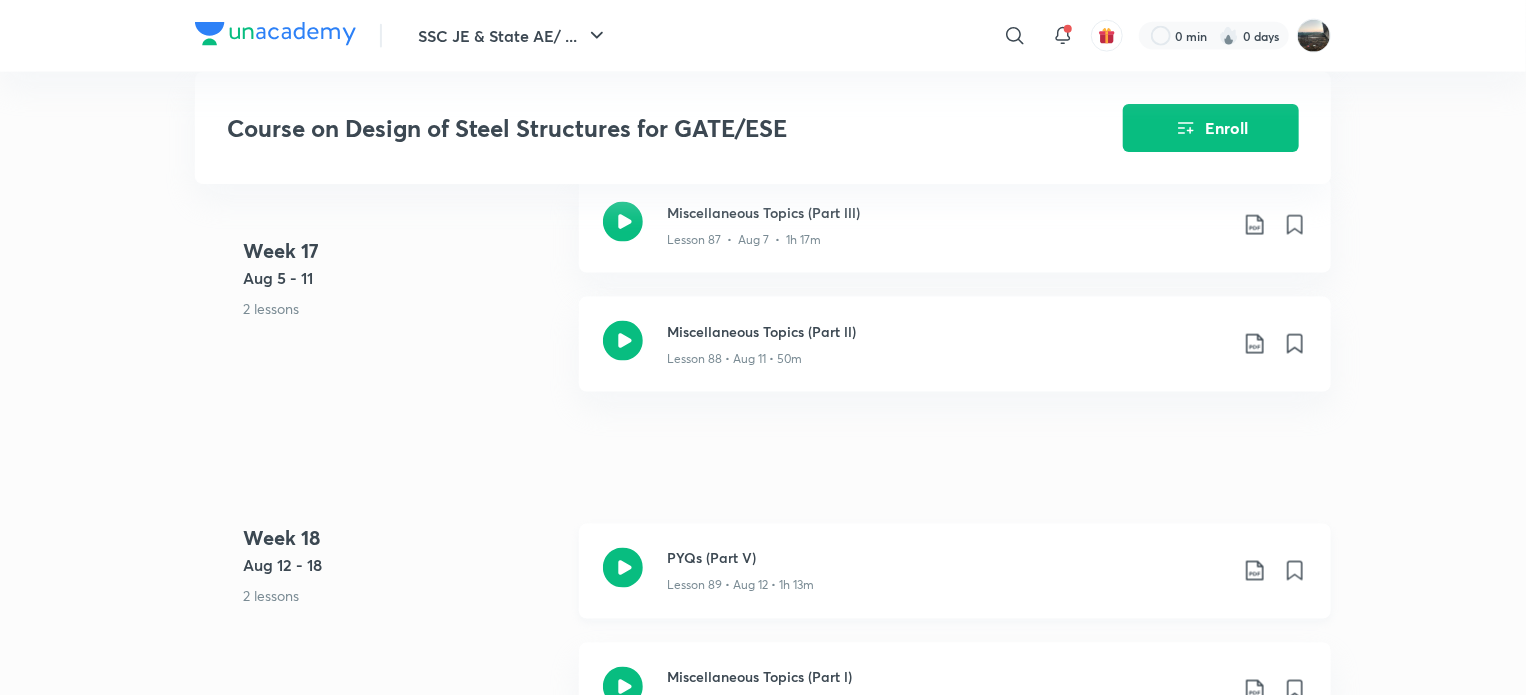 click 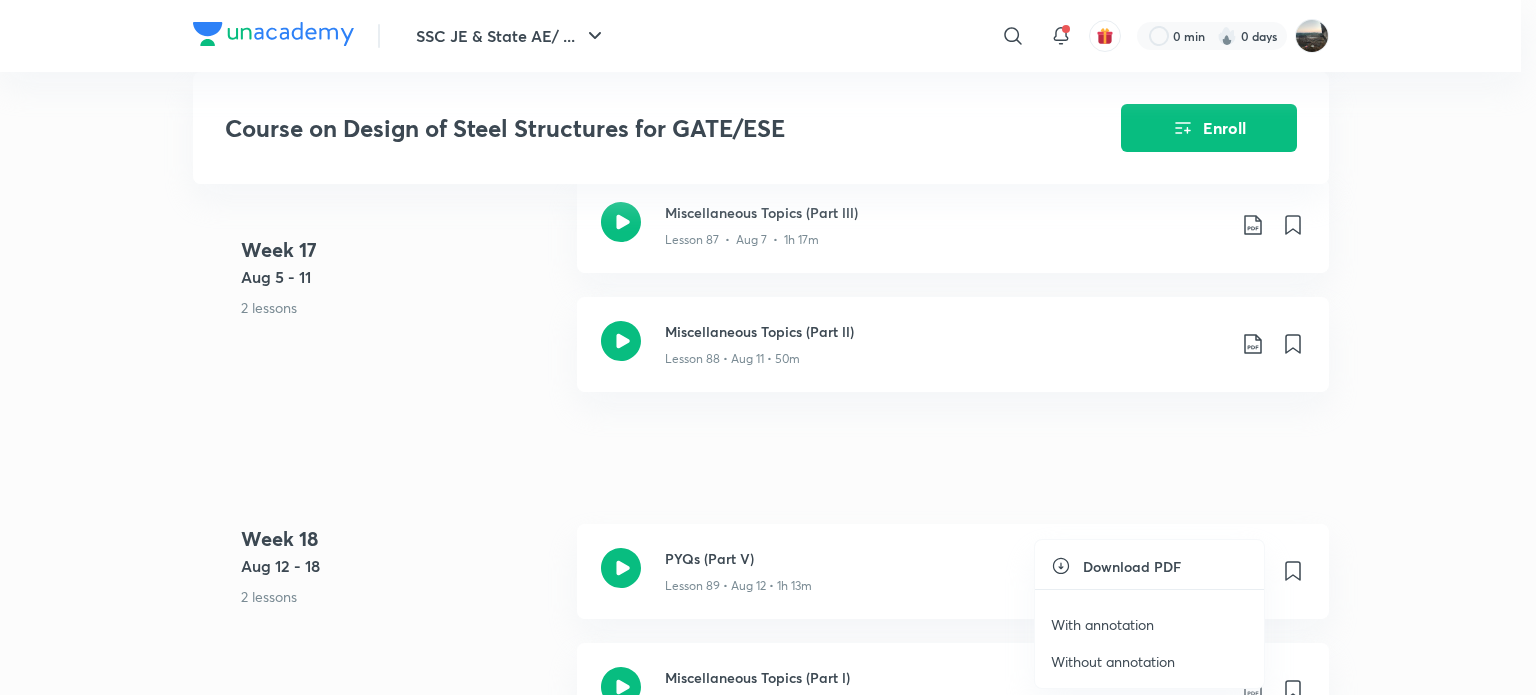 click on "With annotation" at bounding box center (1102, 624) 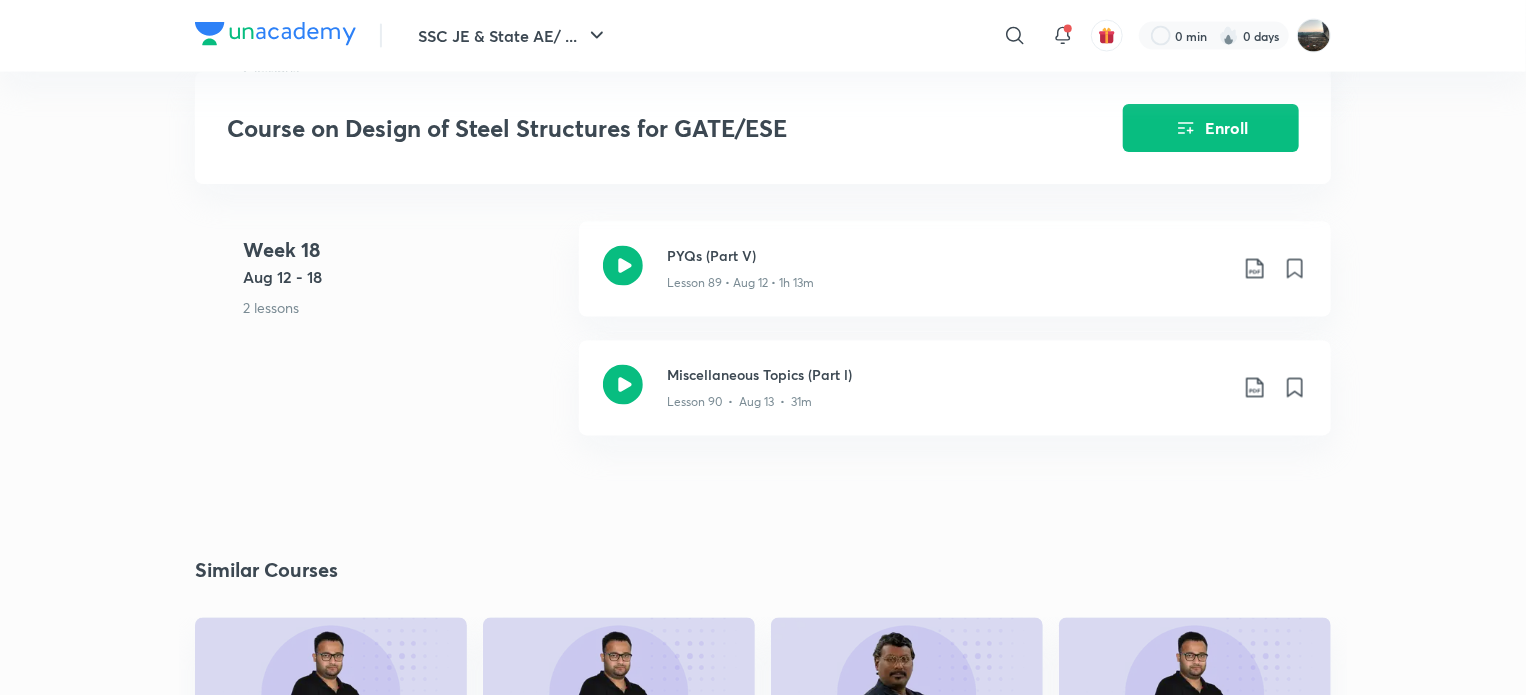 scroll, scrollTop: 13167, scrollLeft: 0, axis: vertical 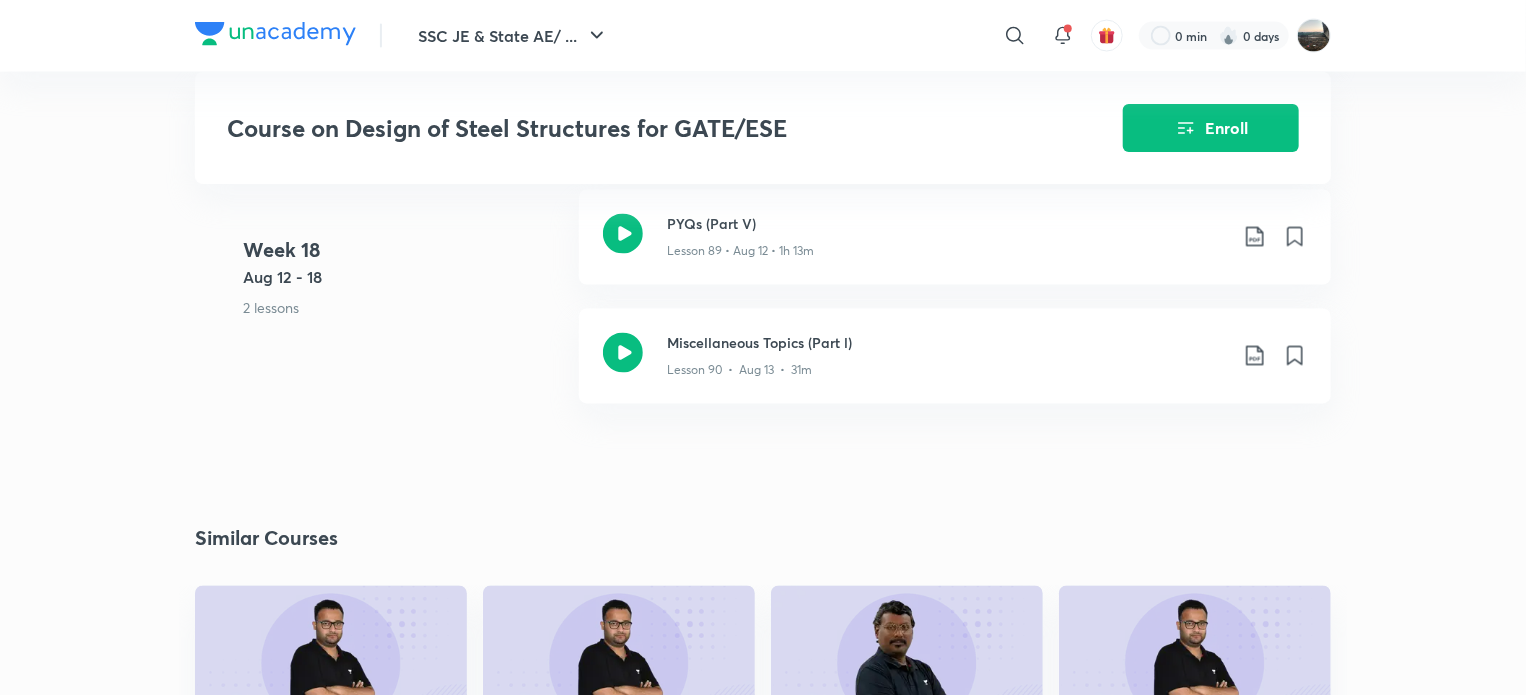 click on "SSC JE & State AE/ ... ​ 0 min 0 days Course on Design of Steel Structures for GATE/ESE Enroll GATE & ESE - Civil Plus Syllabus Civil Engineering Hinglish Course on Design of Steel Structures for GATE/ESE [PERSON] In this course, educator [PERSON] will cover the Course on Steel Structures in approximately 100 sessions with a session duration of 90 minutes each. All the topics will be covered from the basics and in a de... Read more Ended on [MONTH] 13 [MONTH] 13 - [MONTH] 13, 2024 90 lessons 0 practices 0 questions by educators Enroll Demo classes Watch free classes by the educators of this batch 548 Hinglish Civil Engineering Wind Load Computation (Part -l) [PERSON] 11th [MONTH] • 1h 15m 266 English Civil Engineering How to Manage GATE & AE-JE Together [PERSON] 24th [MONTH] • 1h 123 English Civil Engineering PYQs of Steel Structures [PERSON] 19th [MONTH] • 1h Week 1 [MONTH] 8 - 14 1 lesson Introduction to Steel Structures Lesson 1 • [MONTH] 13 • 1h 36m Week 2 [MONTH] 15 - 21 5 lessons Week 3" at bounding box center [763, -5764] 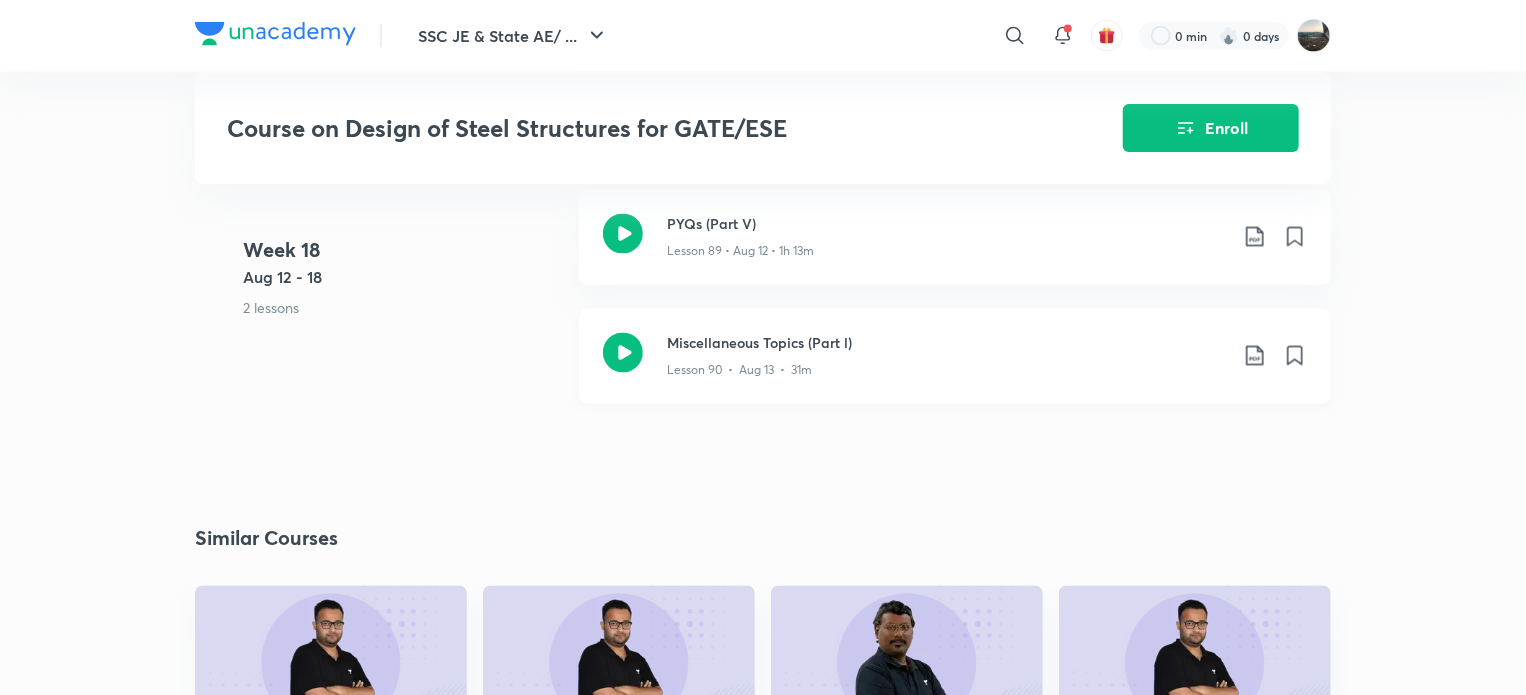 click 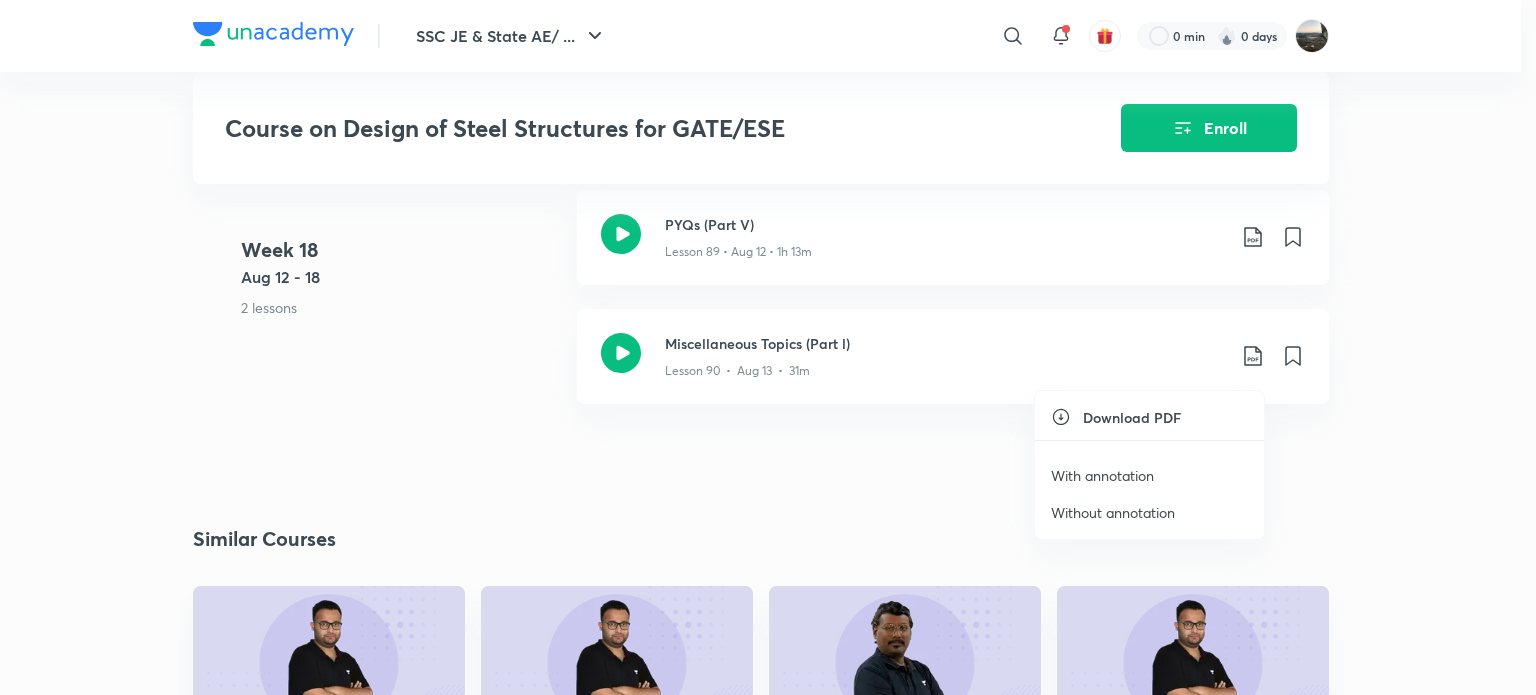 click on "With annotation" at bounding box center (1102, 475) 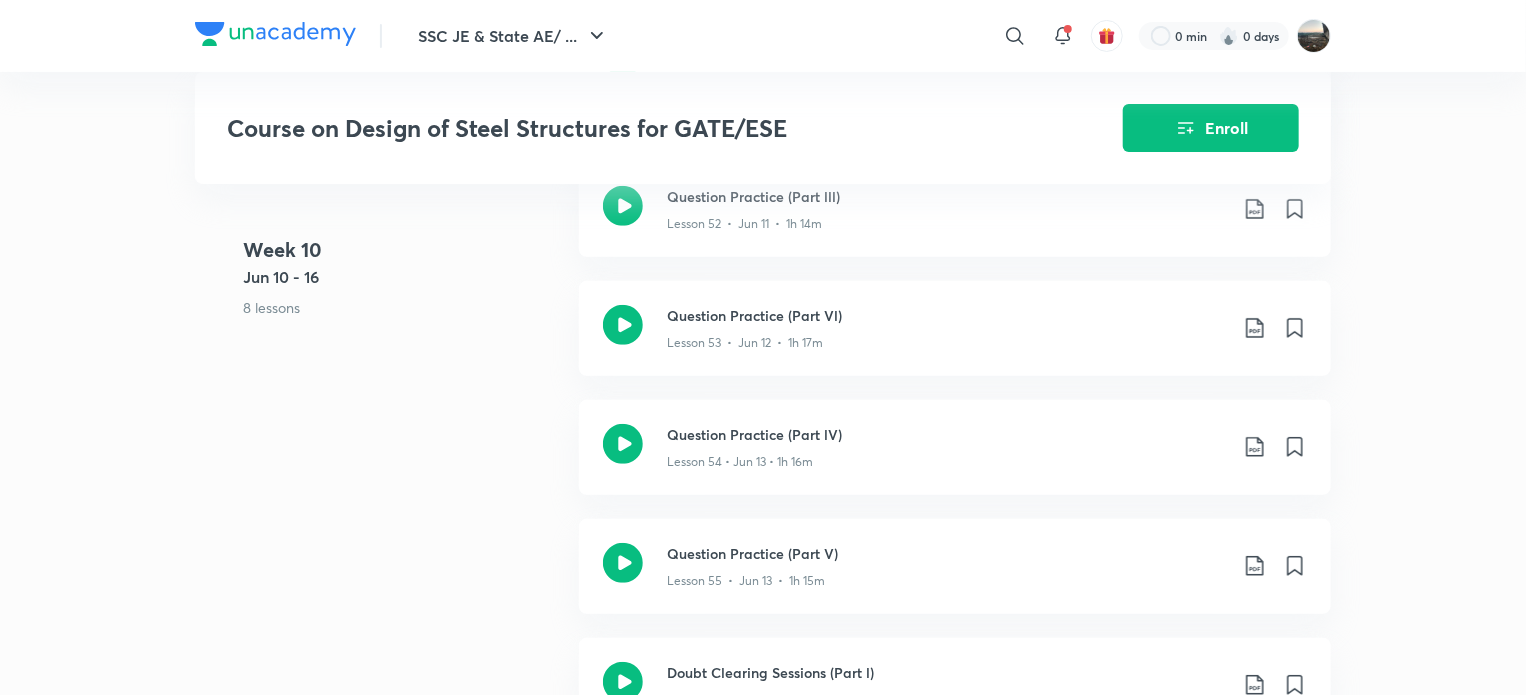 scroll, scrollTop: 7667, scrollLeft: 0, axis: vertical 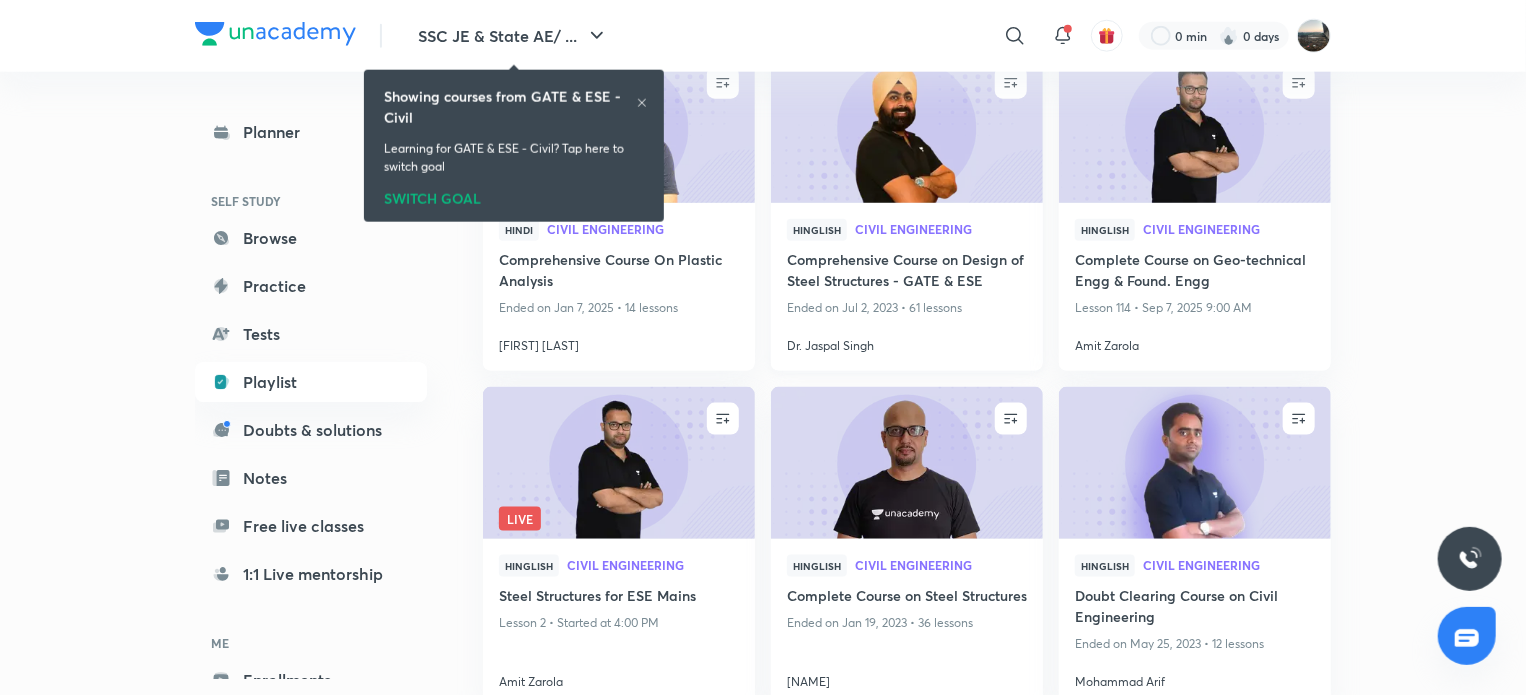 click on "Comprehensive Course on Design of Steel Structures - GATE & ESE" at bounding box center [907, 272] 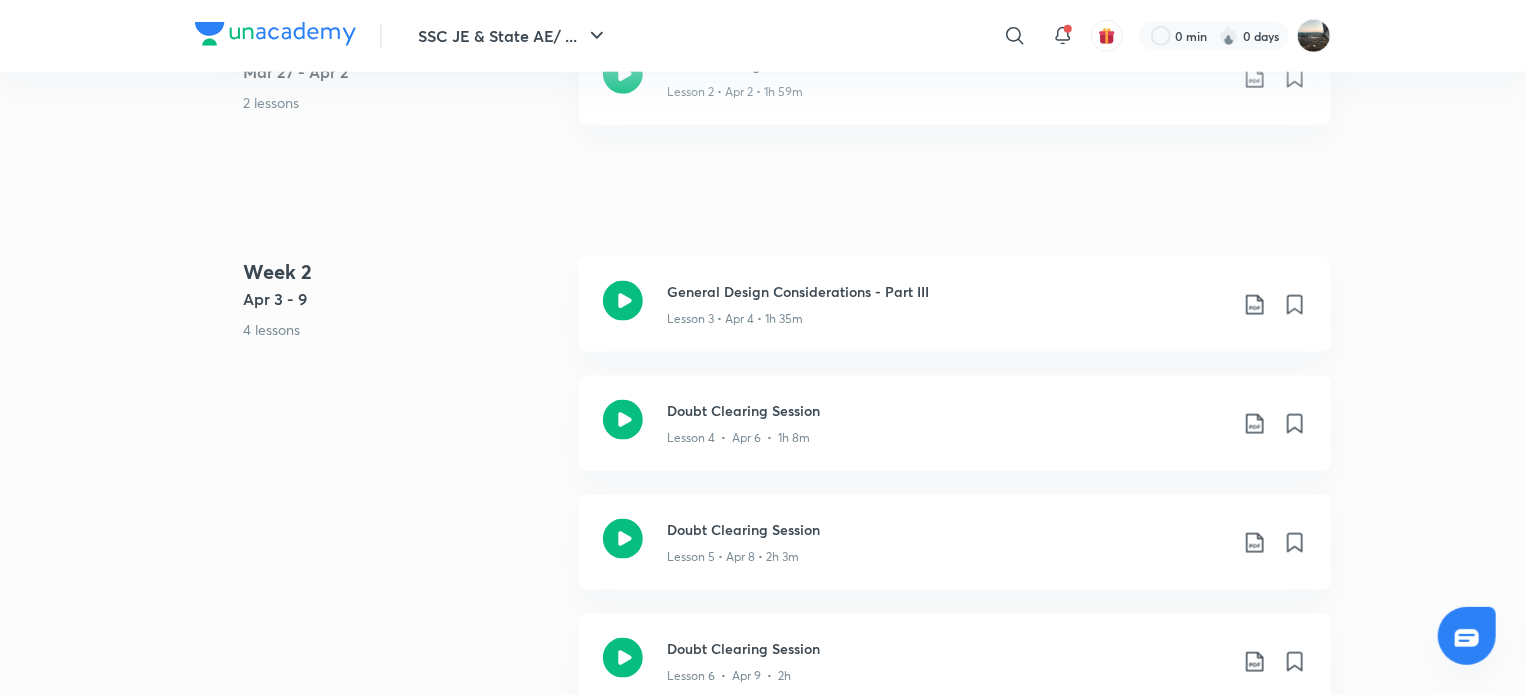 scroll, scrollTop: 0, scrollLeft: 0, axis: both 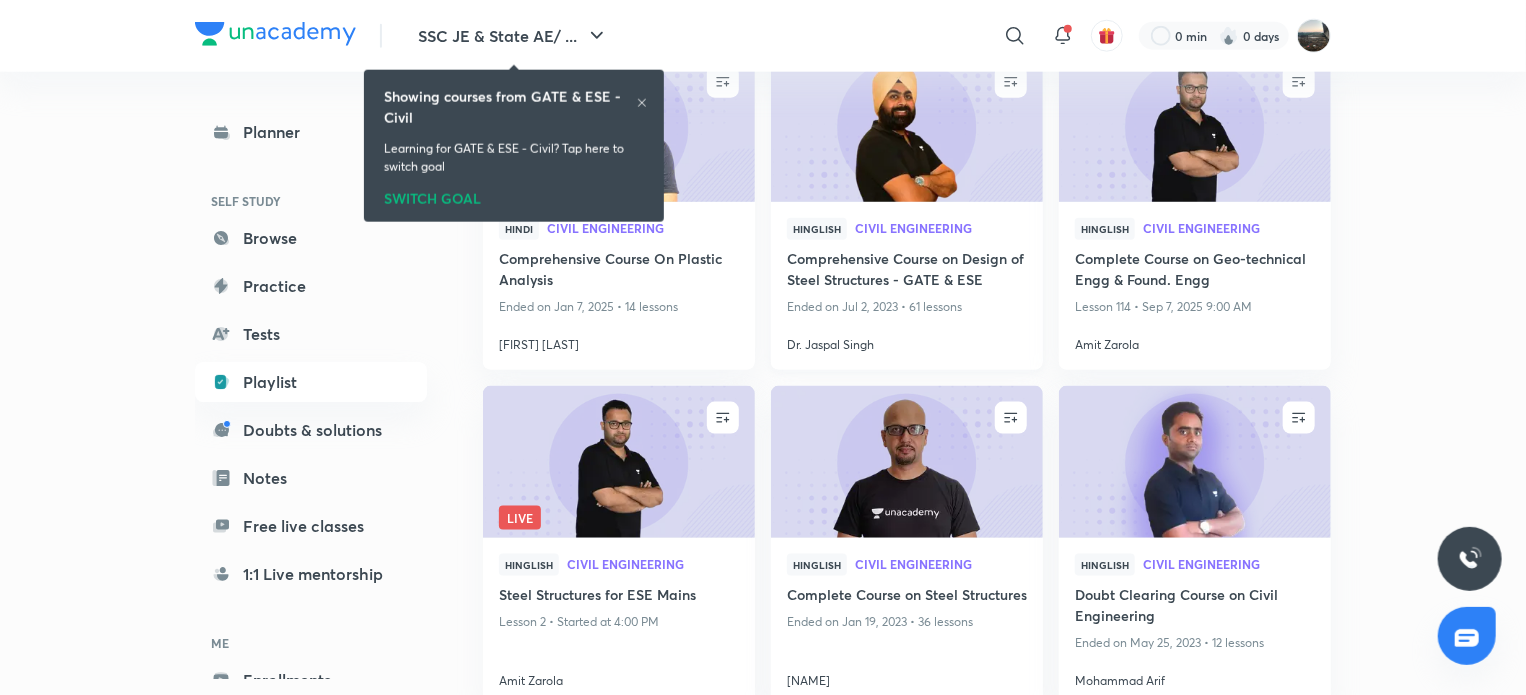 click on "Comprehensive Course on Design of Steel Structures - GATE & ESE" at bounding box center [907, 271] 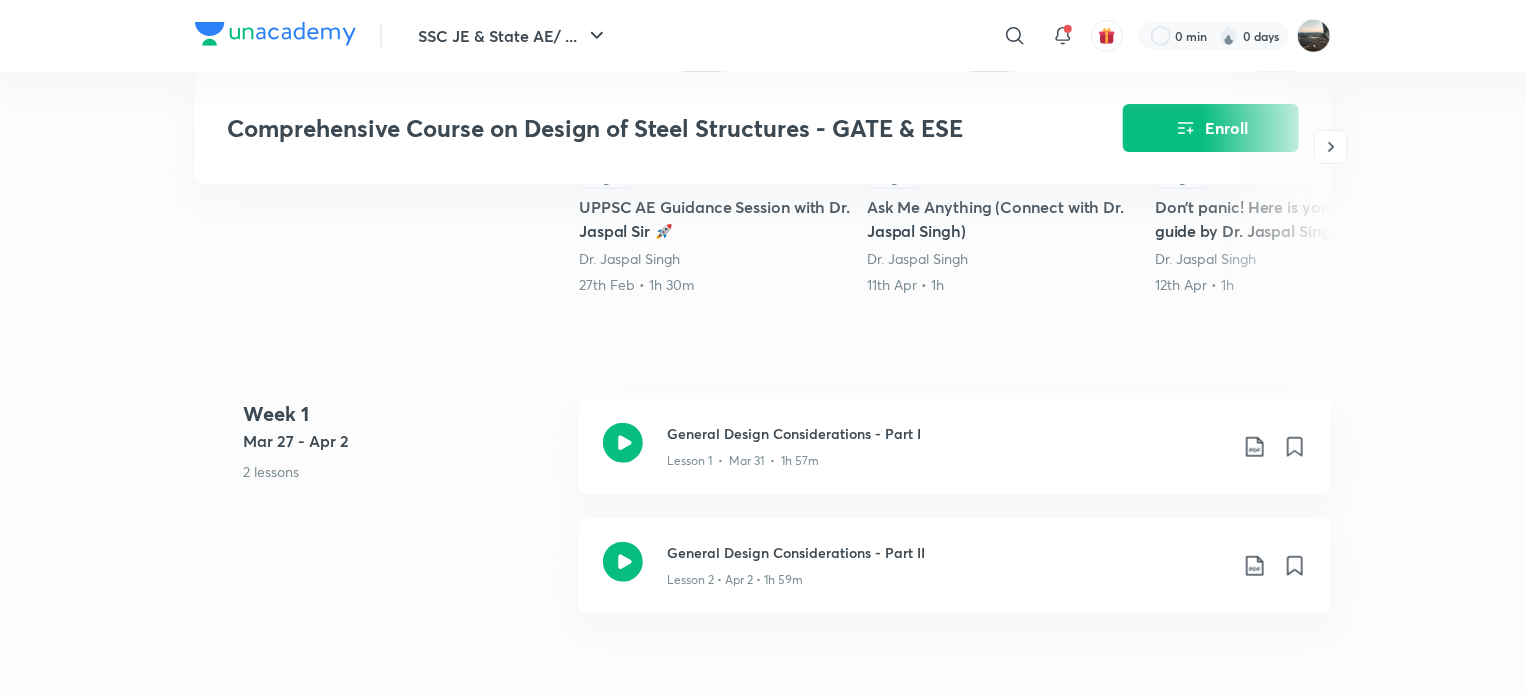 scroll, scrollTop: 666, scrollLeft: 0, axis: vertical 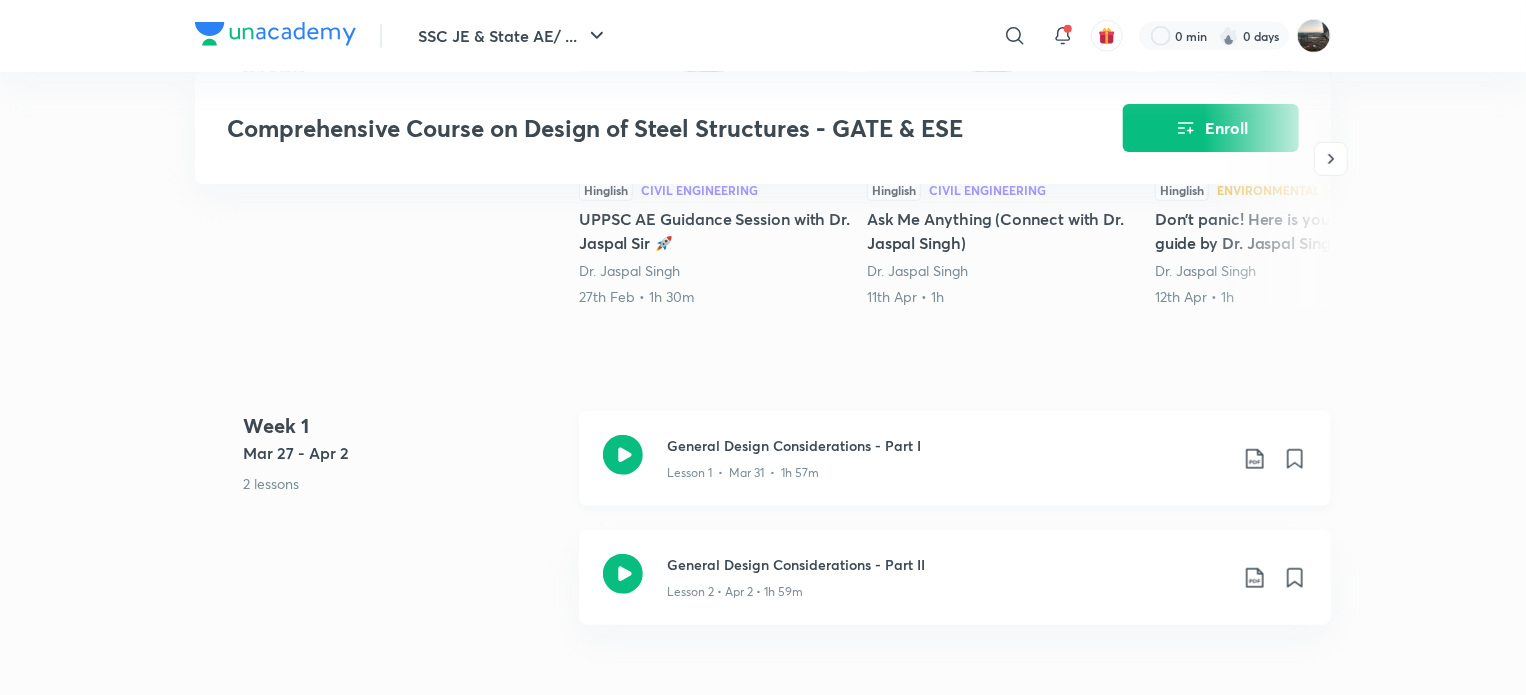 click 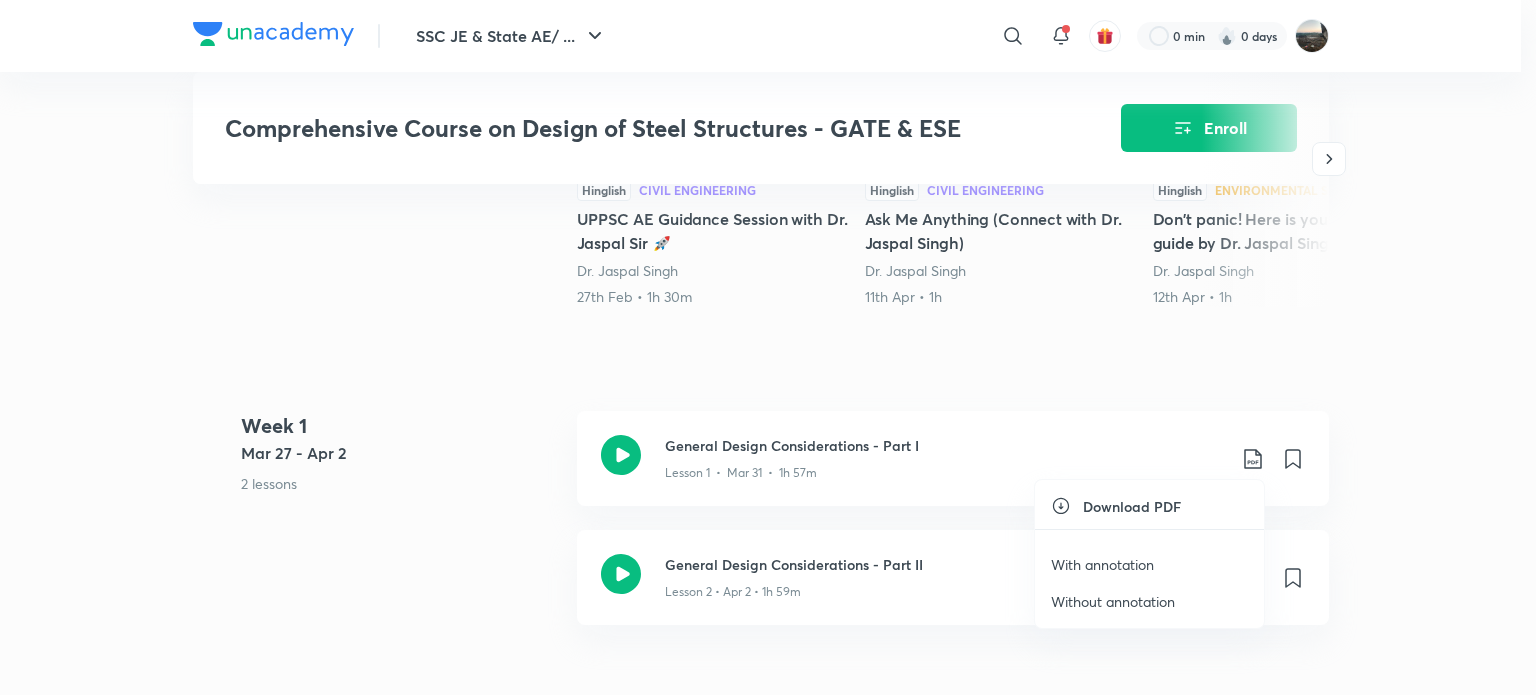 click on "With annotation" at bounding box center [1102, 564] 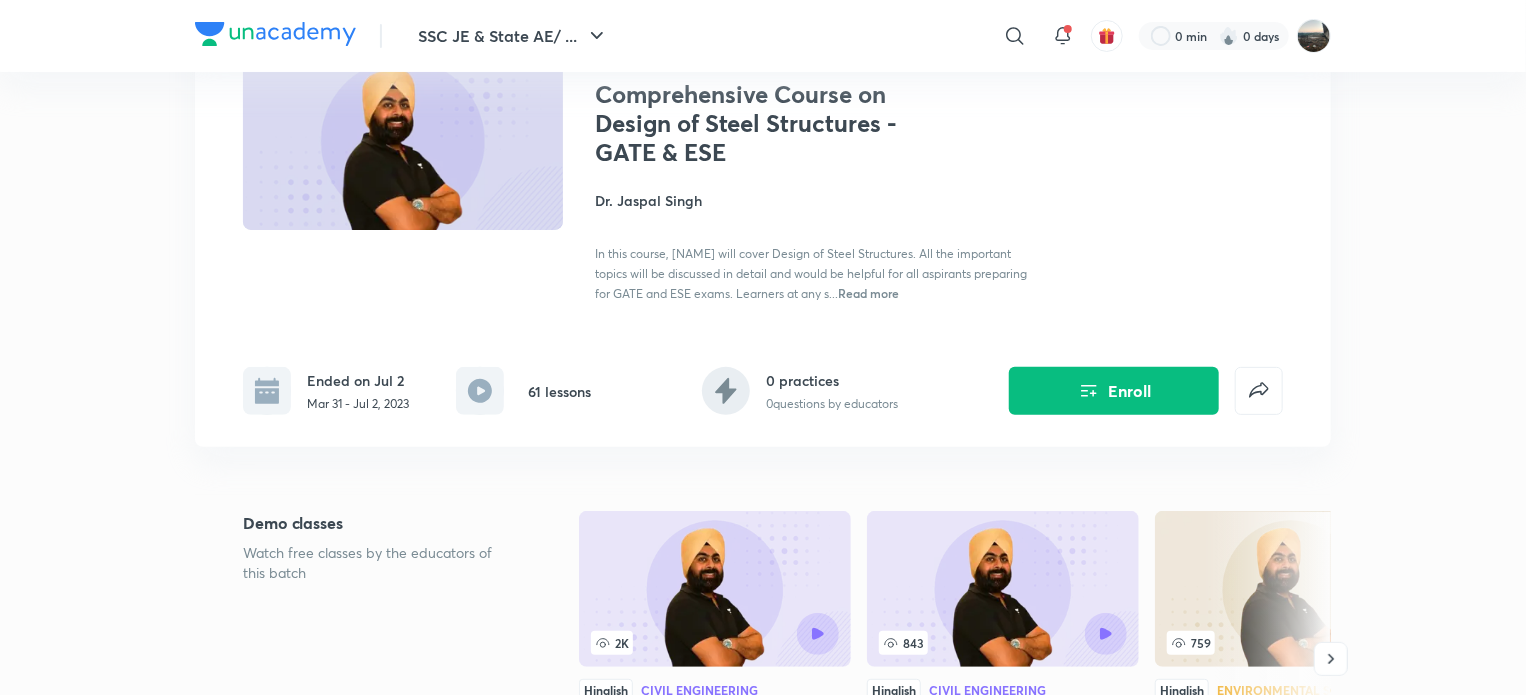 scroll, scrollTop: 0, scrollLeft: 0, axis: both 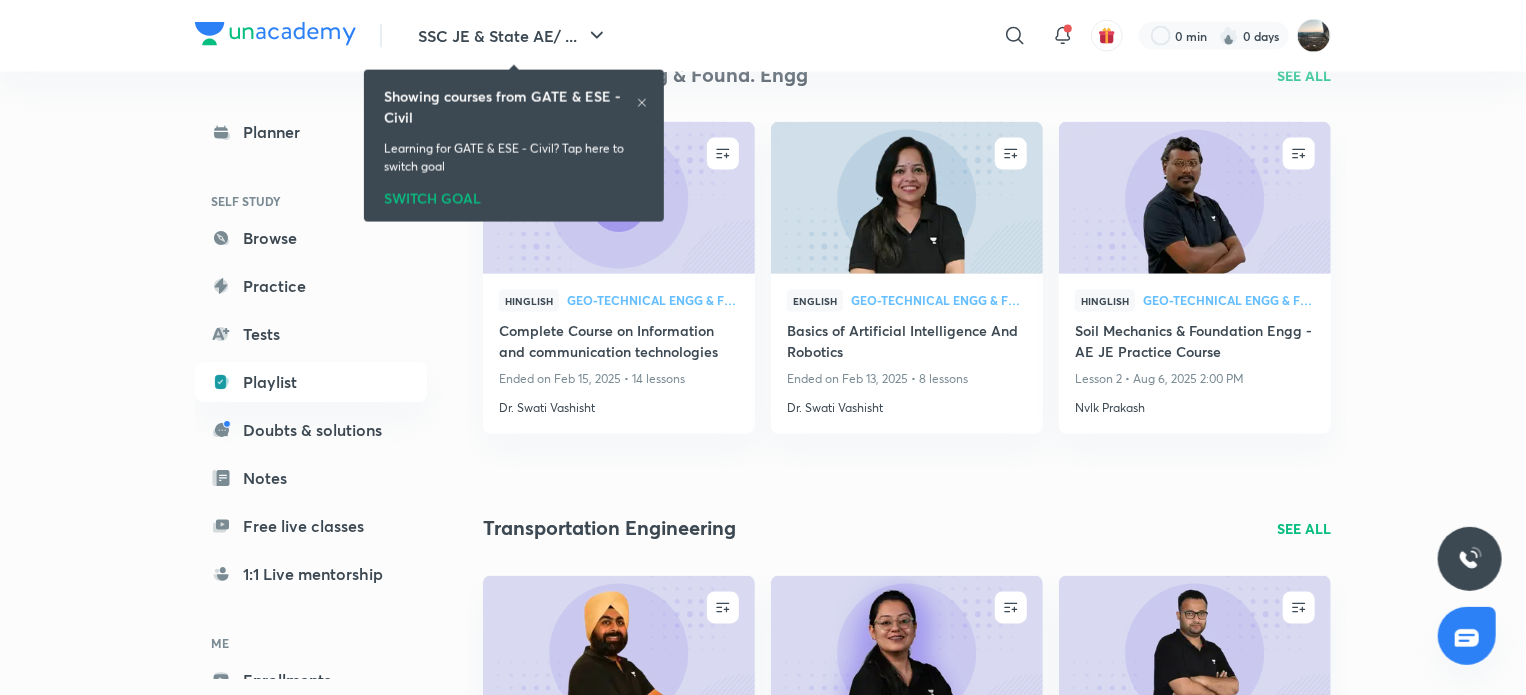 click 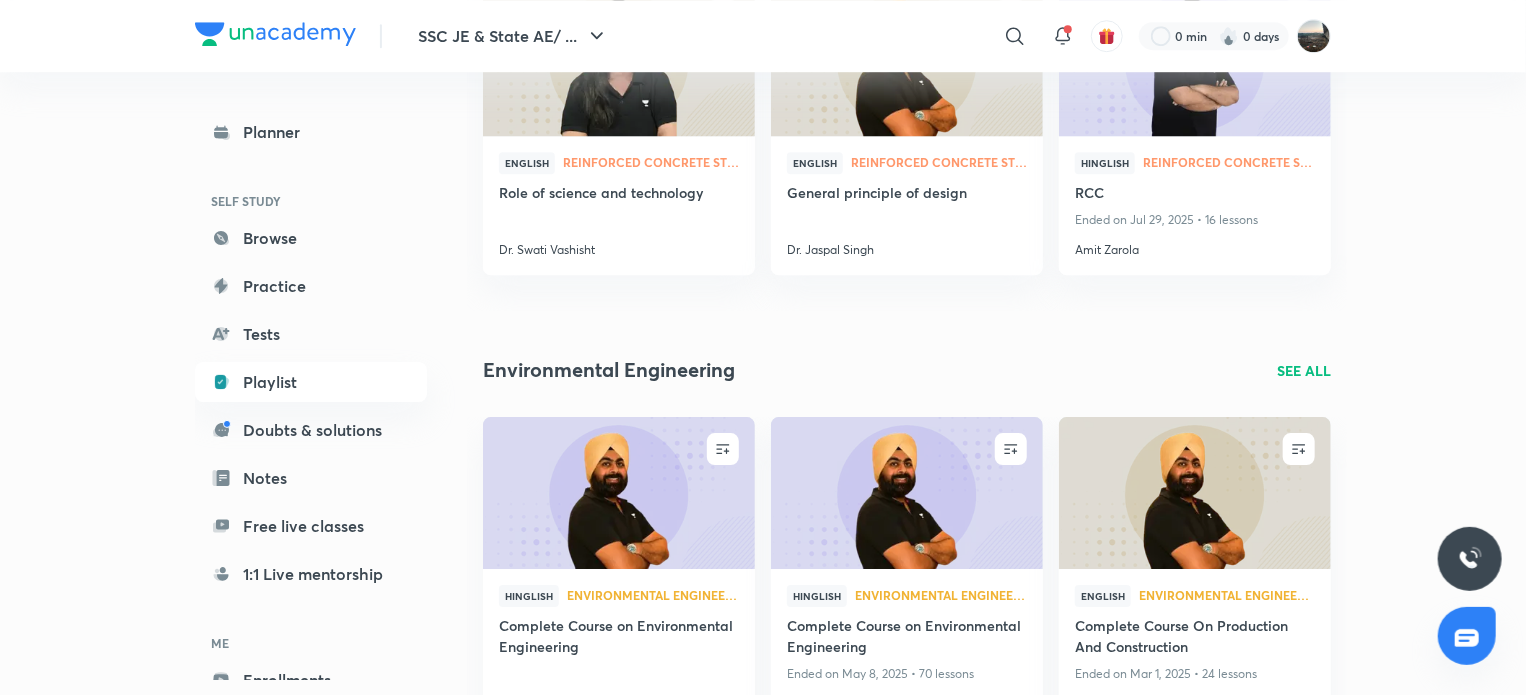 scroll, scrollTop: 3333, scrollLeft: 0, axis: vertical 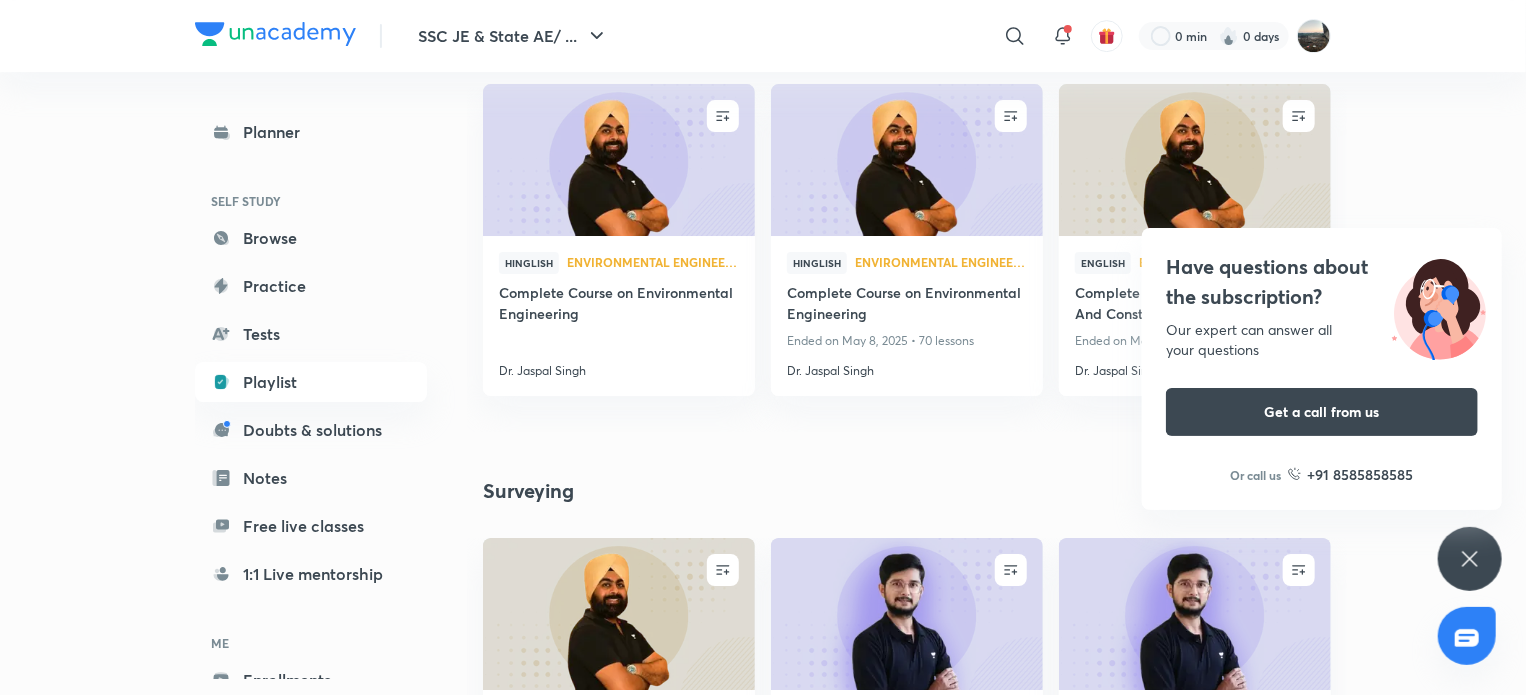 click 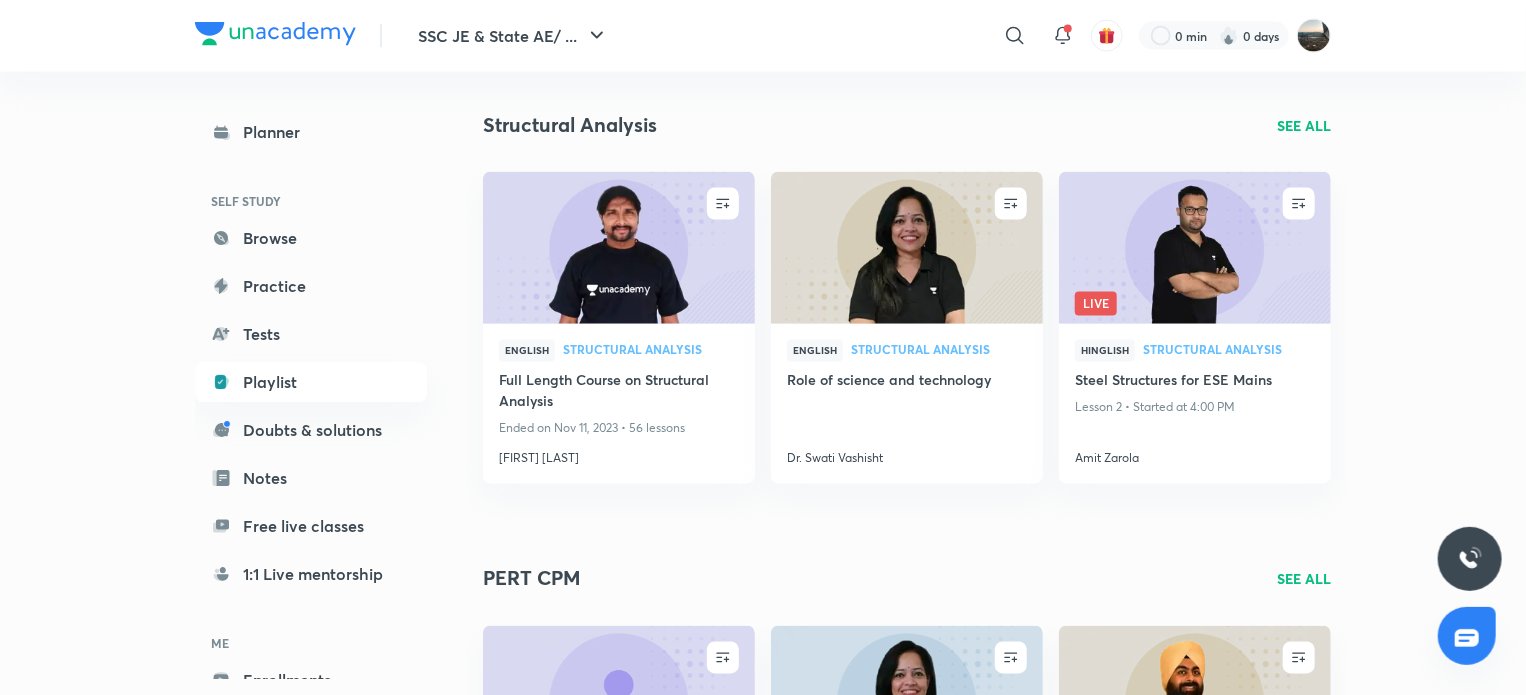 scroll, scrollTop: 5333, scrollLeft: 0, axis: vertical 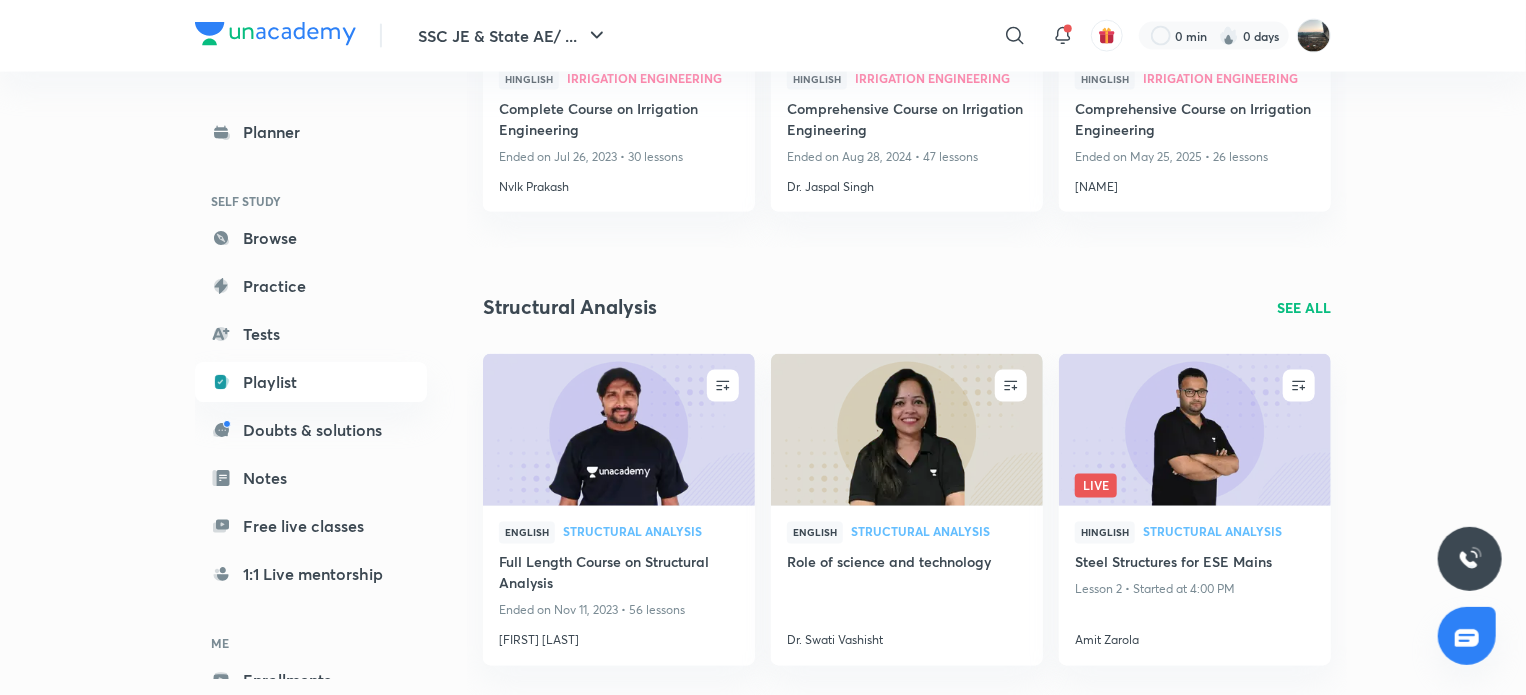 click on "SEE ALL" at bounding box center (1304, 307) 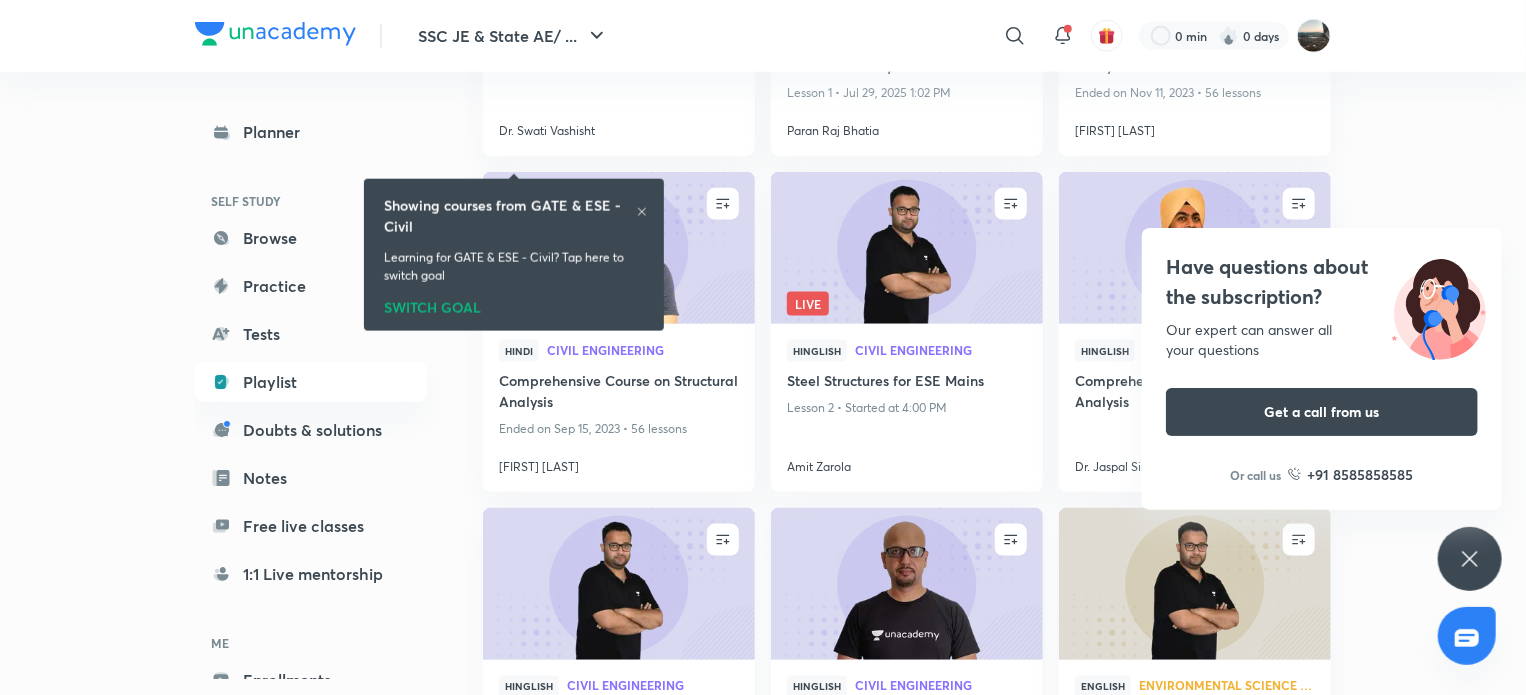 scroll, scrollTop: 1333, scrollLeft: 0, axis: vertical 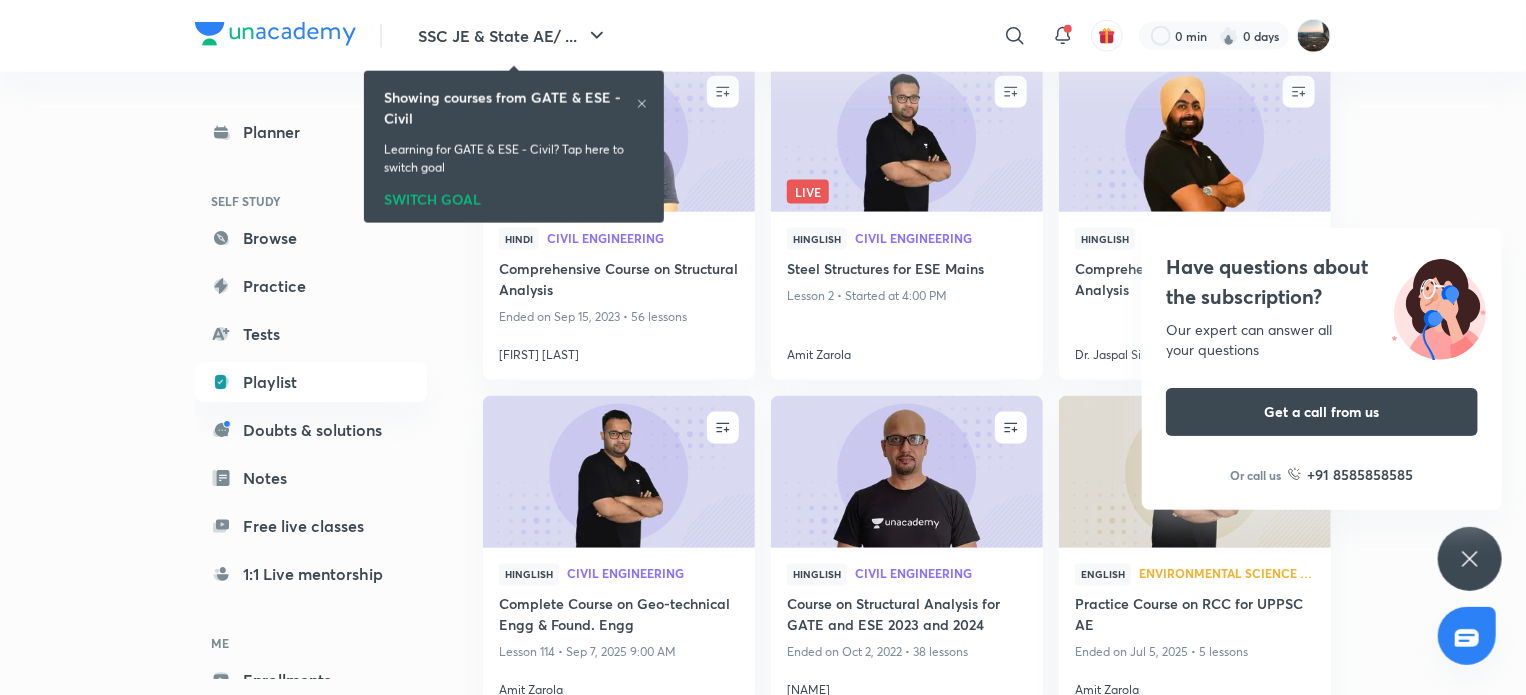 click on "Have questions about the subscription? Our expert can answer all your questions Get a call from us Or call us +91 8585858585" at bounding box center [1470, 559] 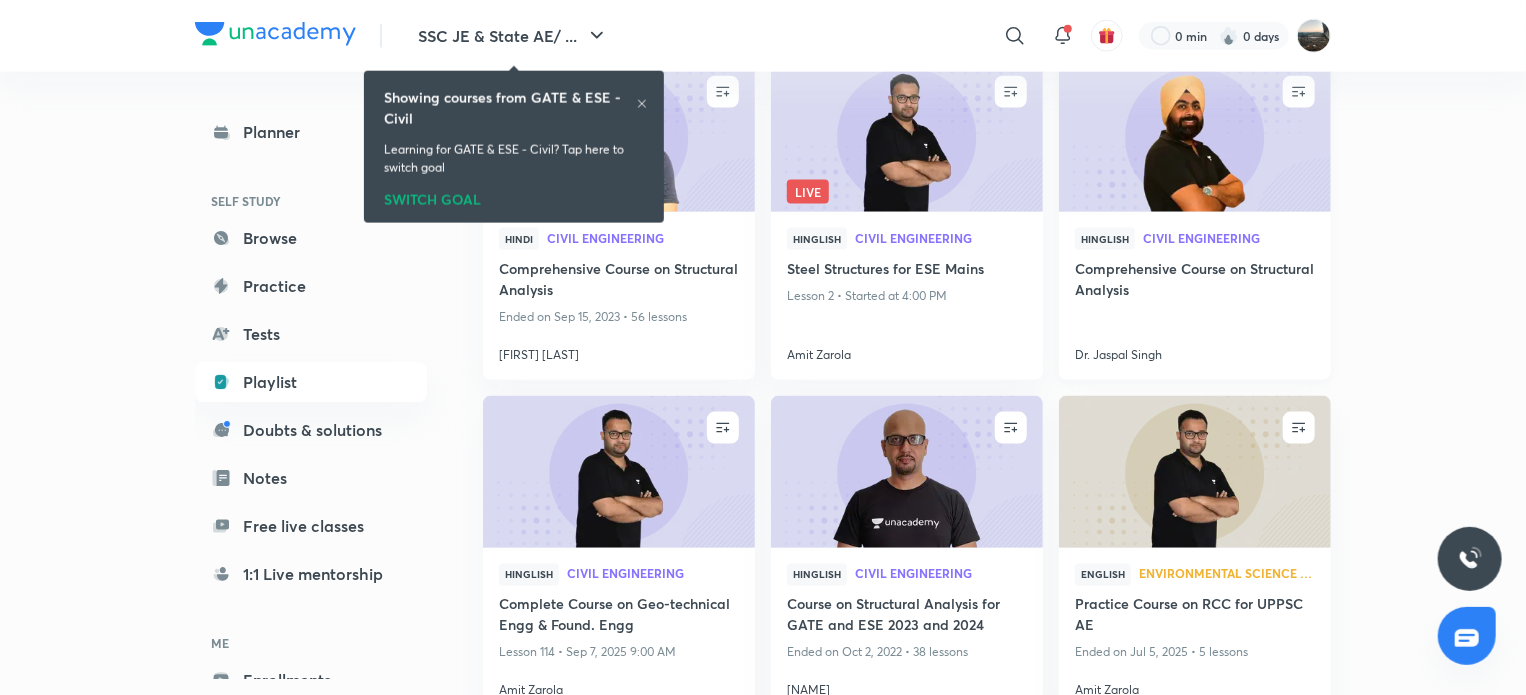 click on "Comprehensive Course on Structural Analysis" at bounding box center [1195, 281] 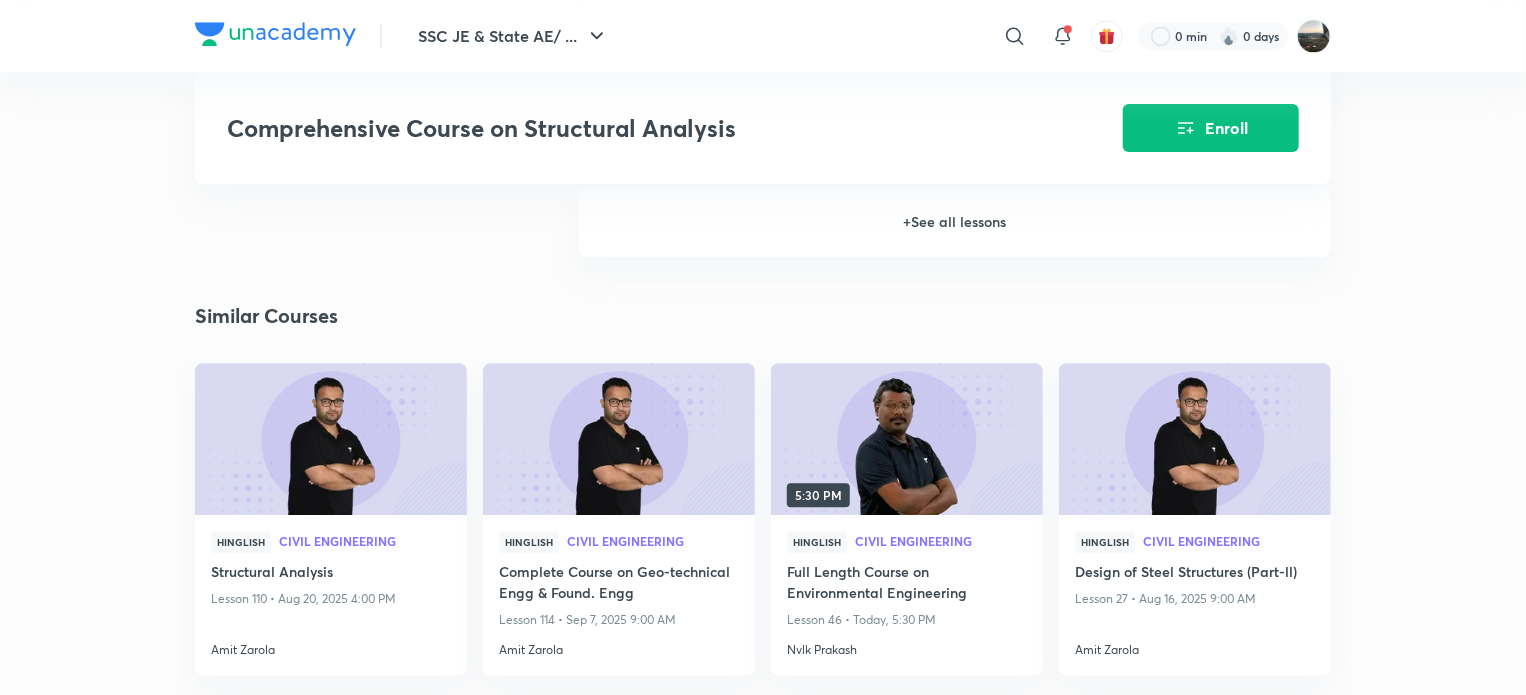 scroll, scrollTop: 2500, scrollLeft: 0, axis: vertical 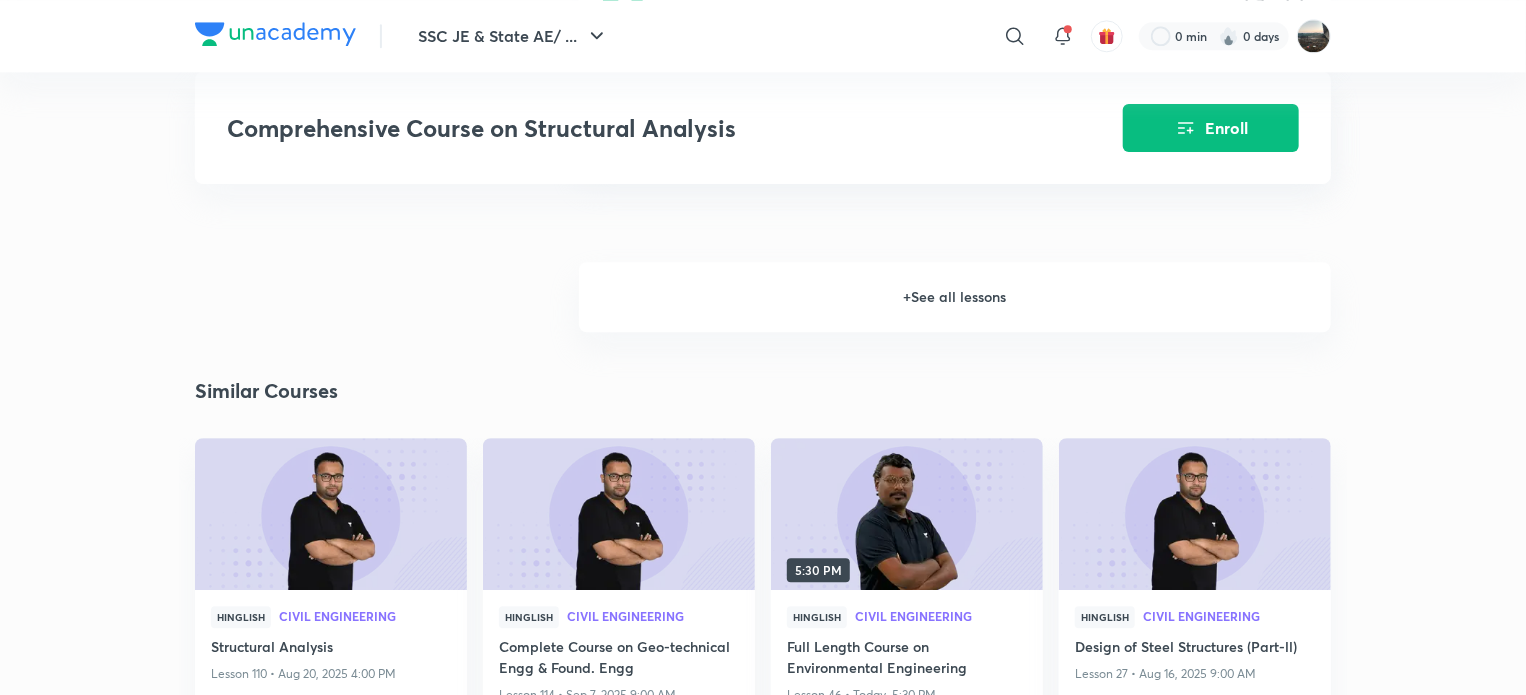 click on "+  See all lessons" at bounding box center [955, 297] 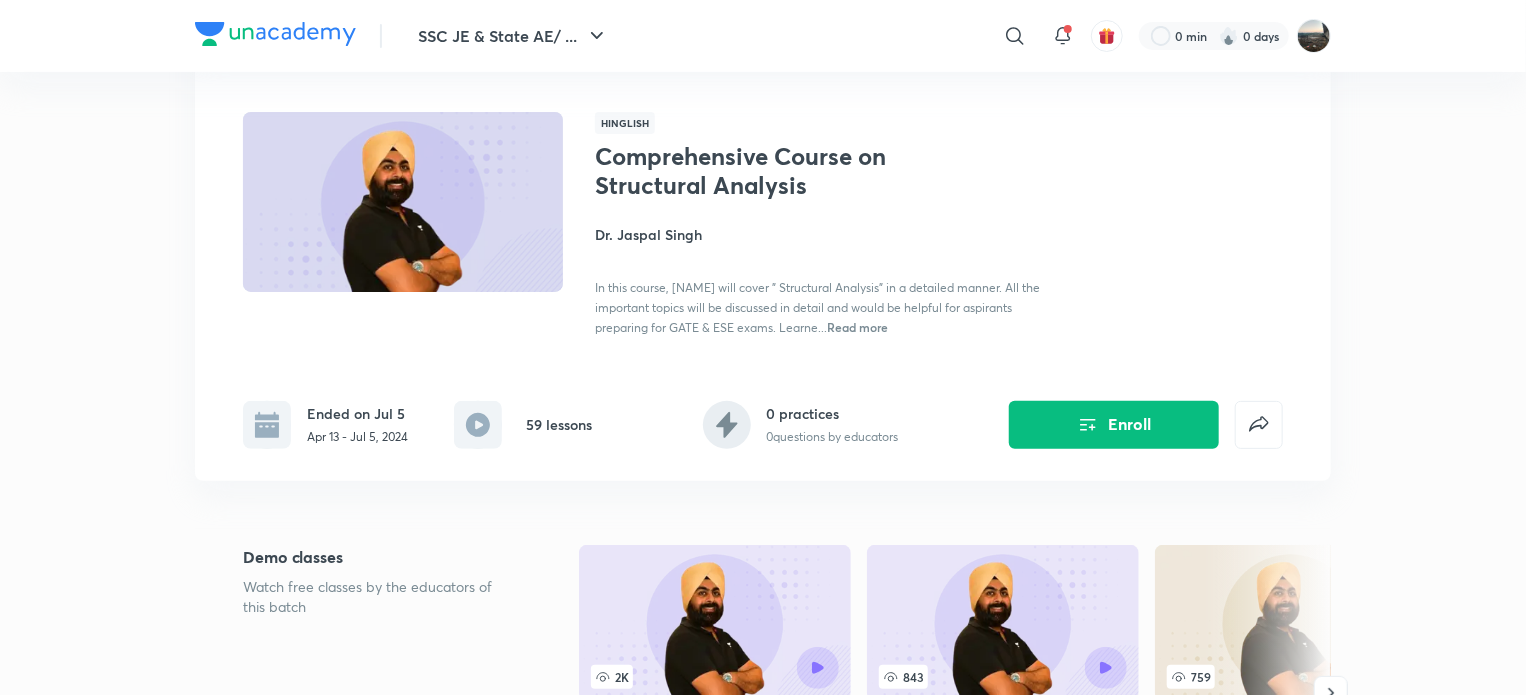 scroll, scrollTop: 0, scrollLeft: 0, axis: both 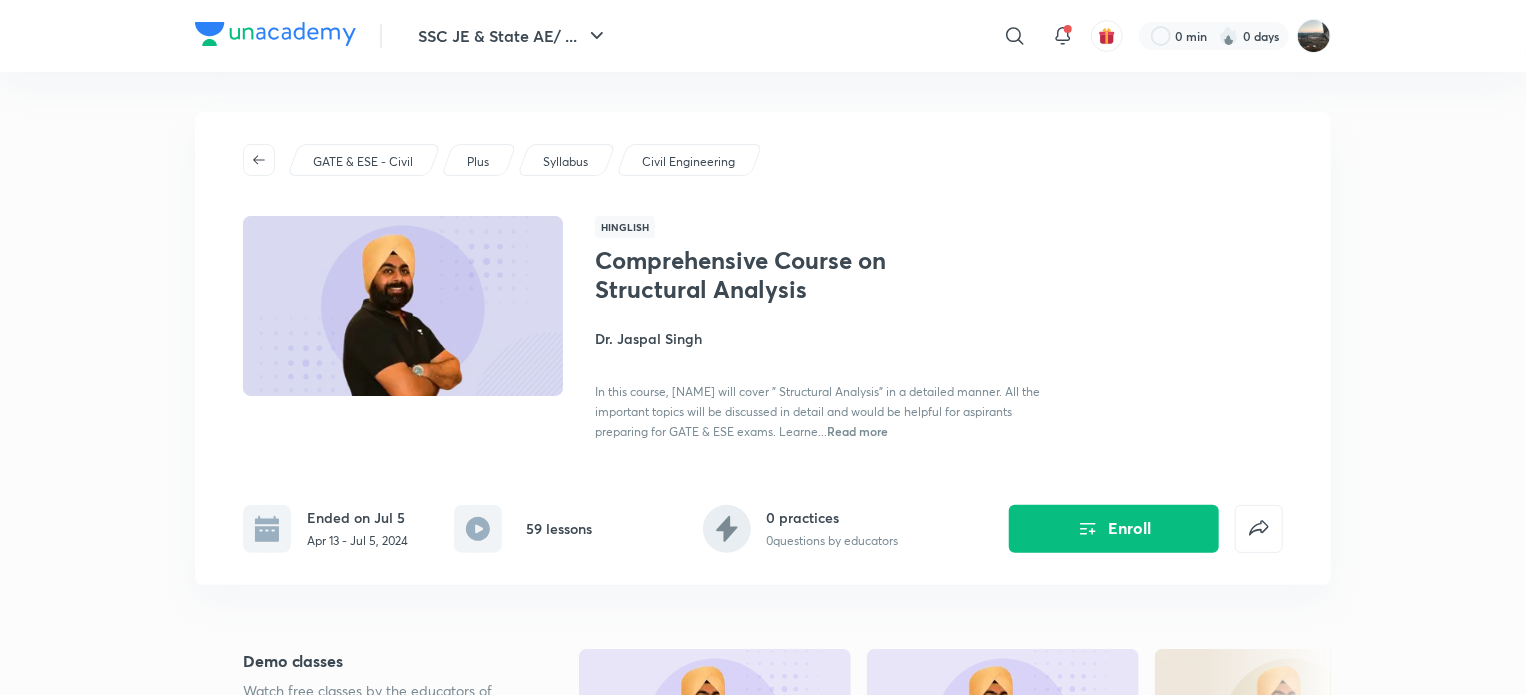 click on "Read more" at bounding box center [857, 431] 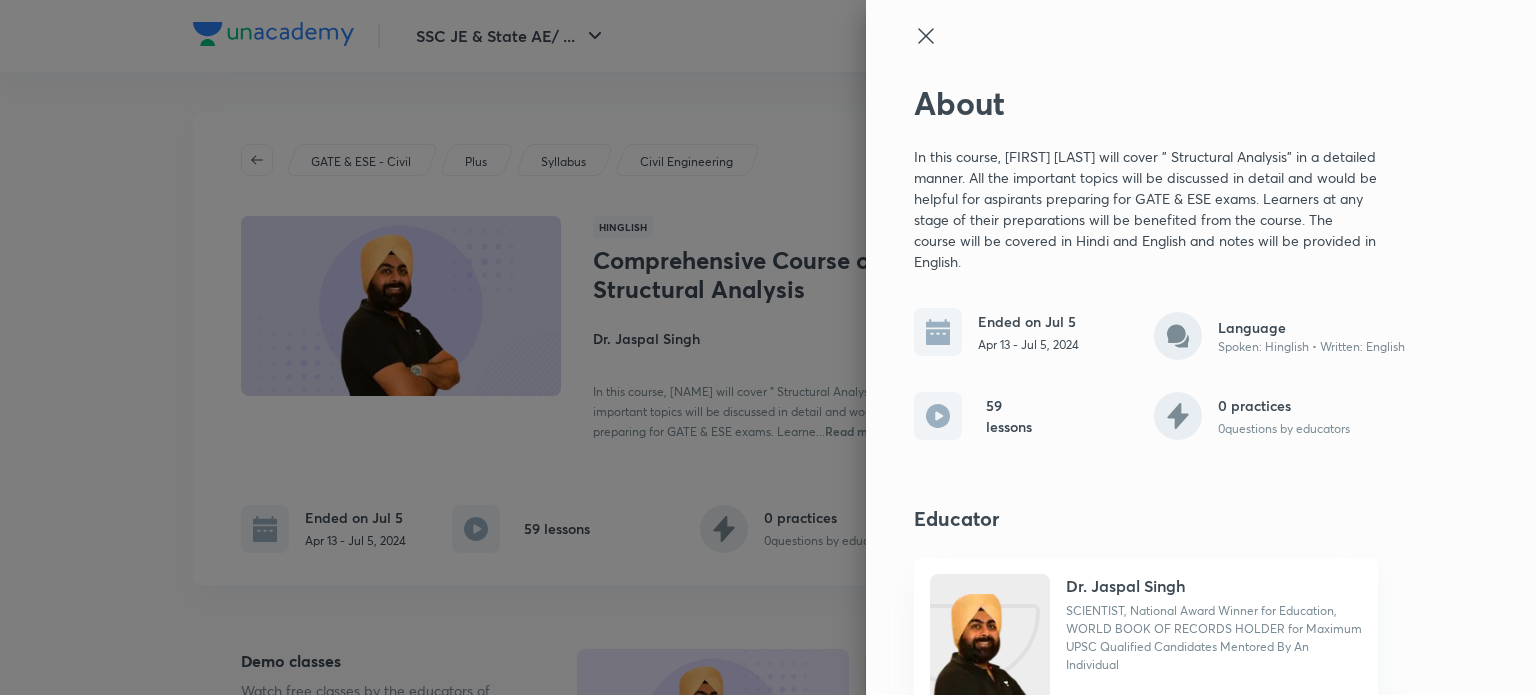 click 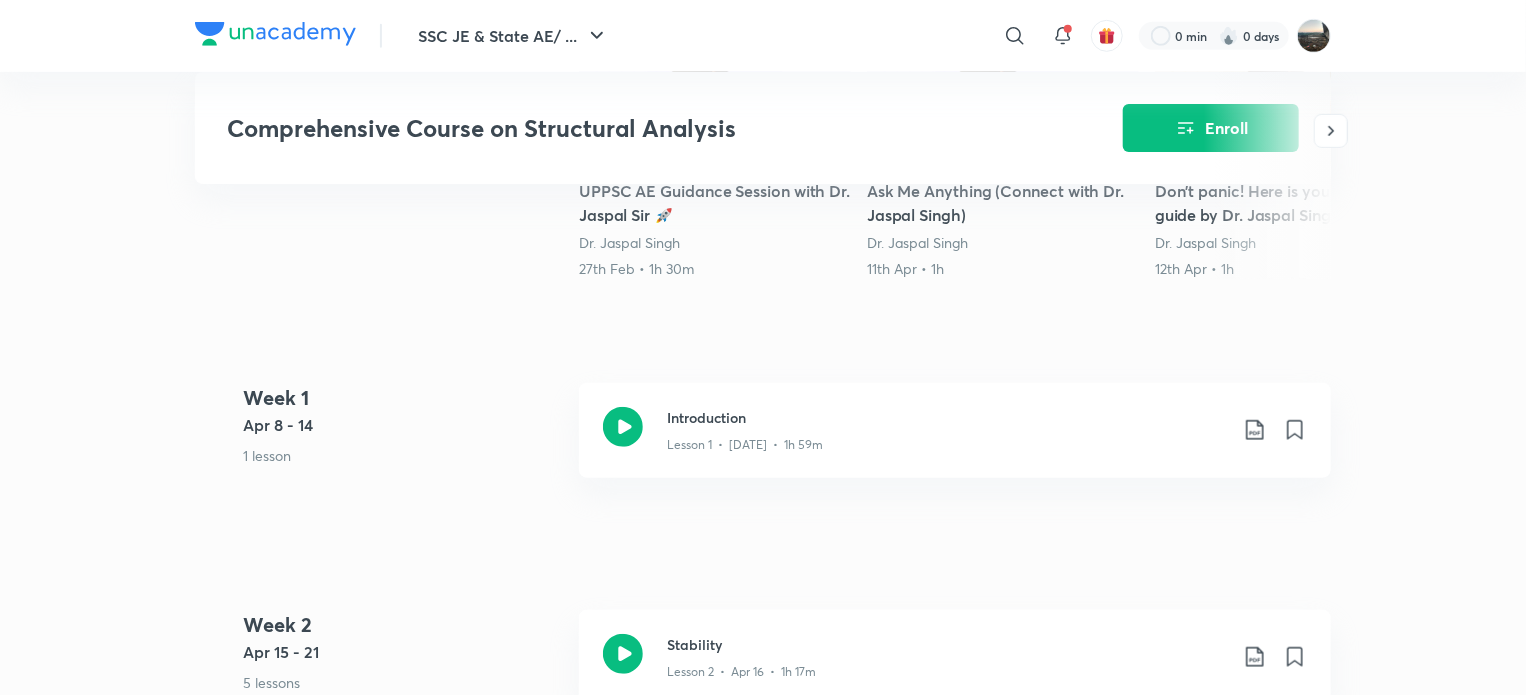 scroll, scrollTop: 333, scrollLeft: 0, axis: vertical 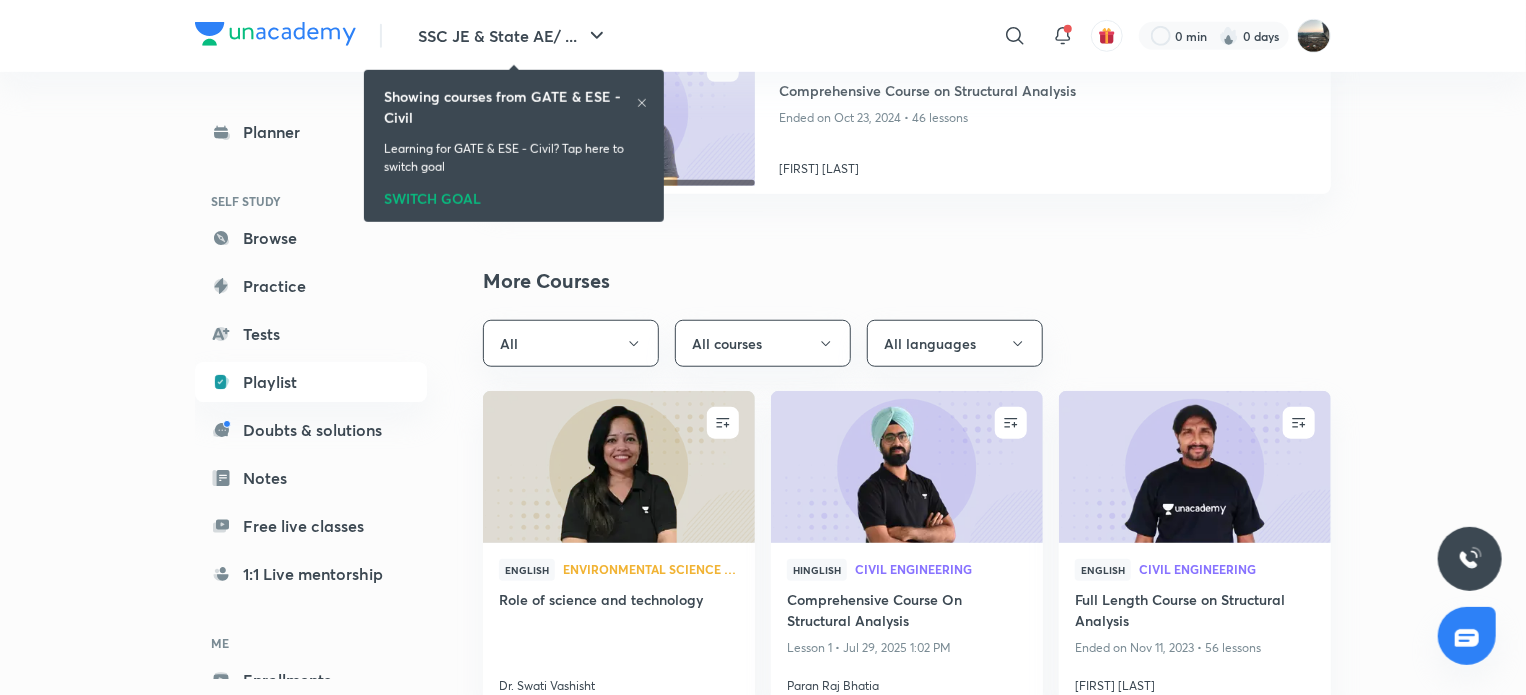click on "Showing courses from GATE & ESE - Civil" at bounding box center [510, 107] 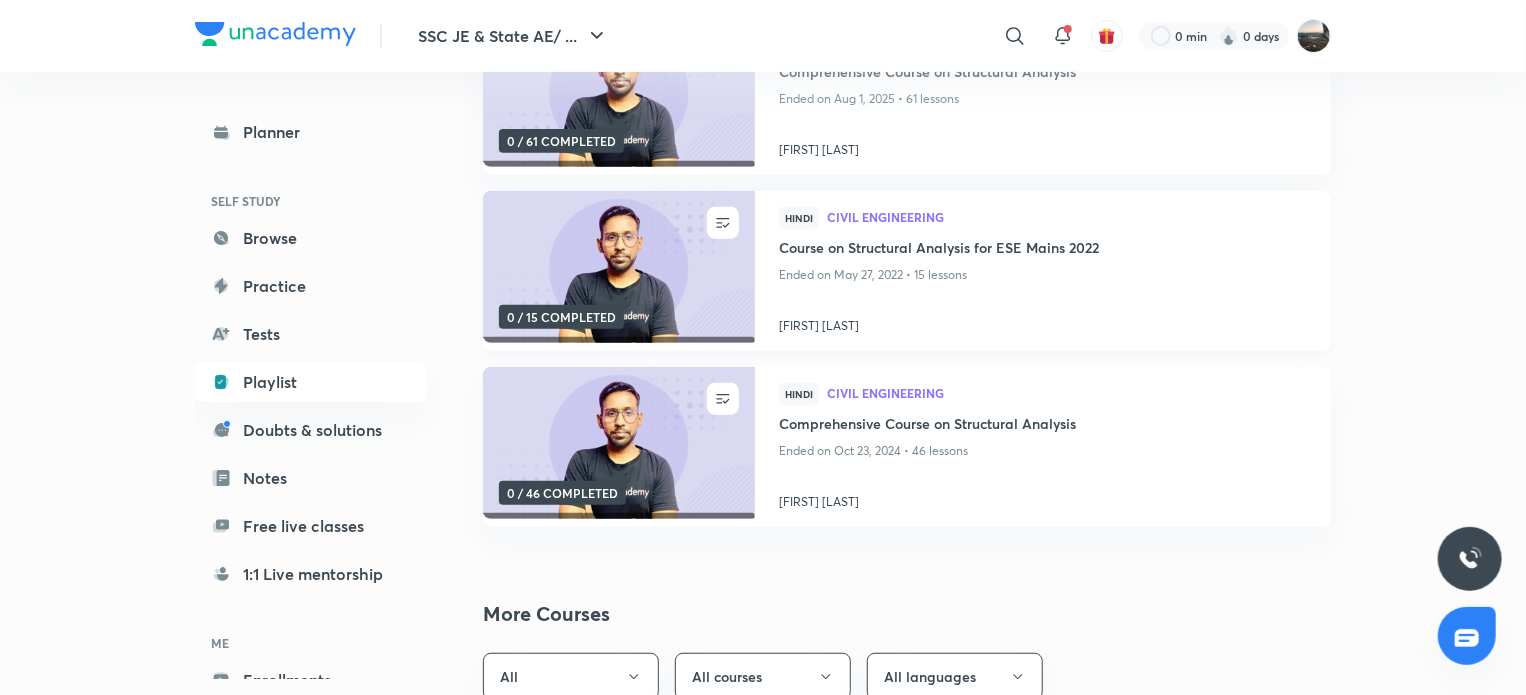 scroll, scrollTop: 0, scrollLeft: 0, axis: both 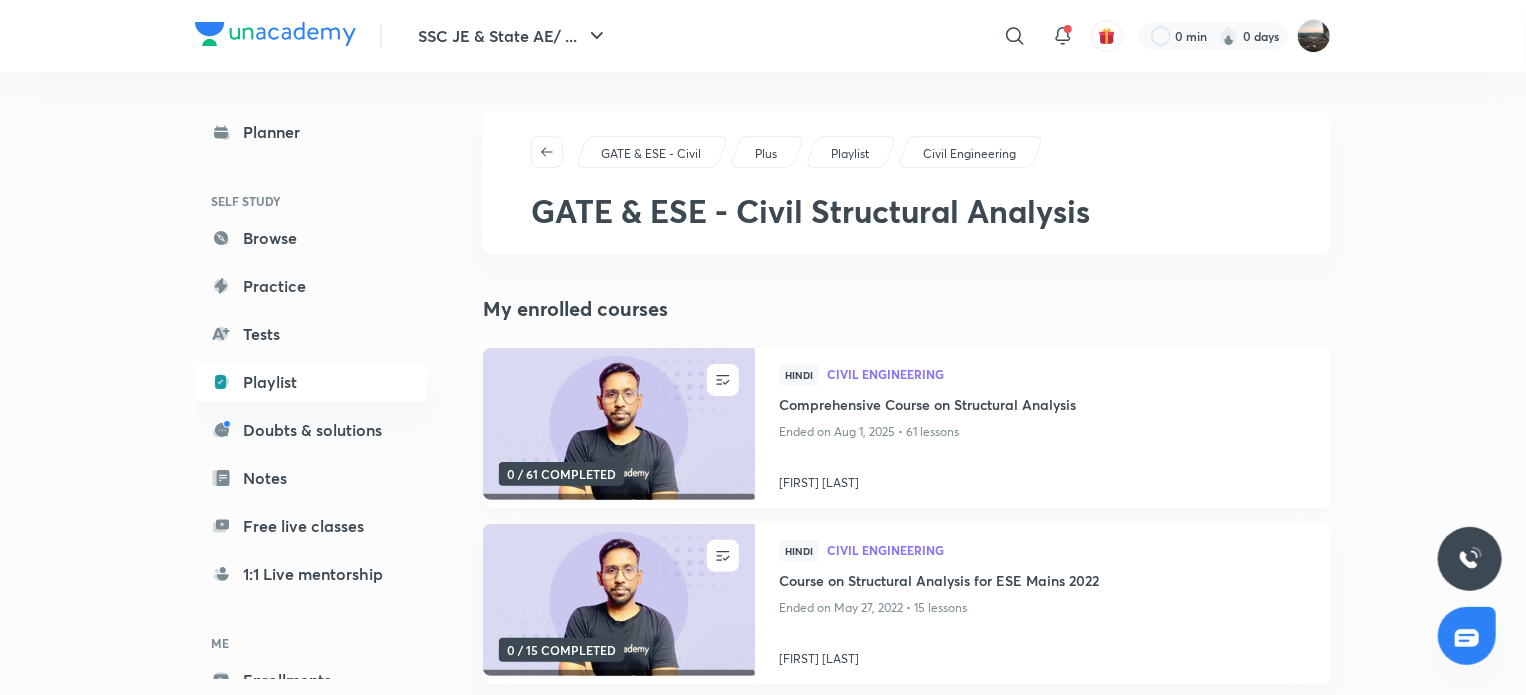 click on "Comprehensive Course on Structural Analysis" at bounding box center [1043, 406] 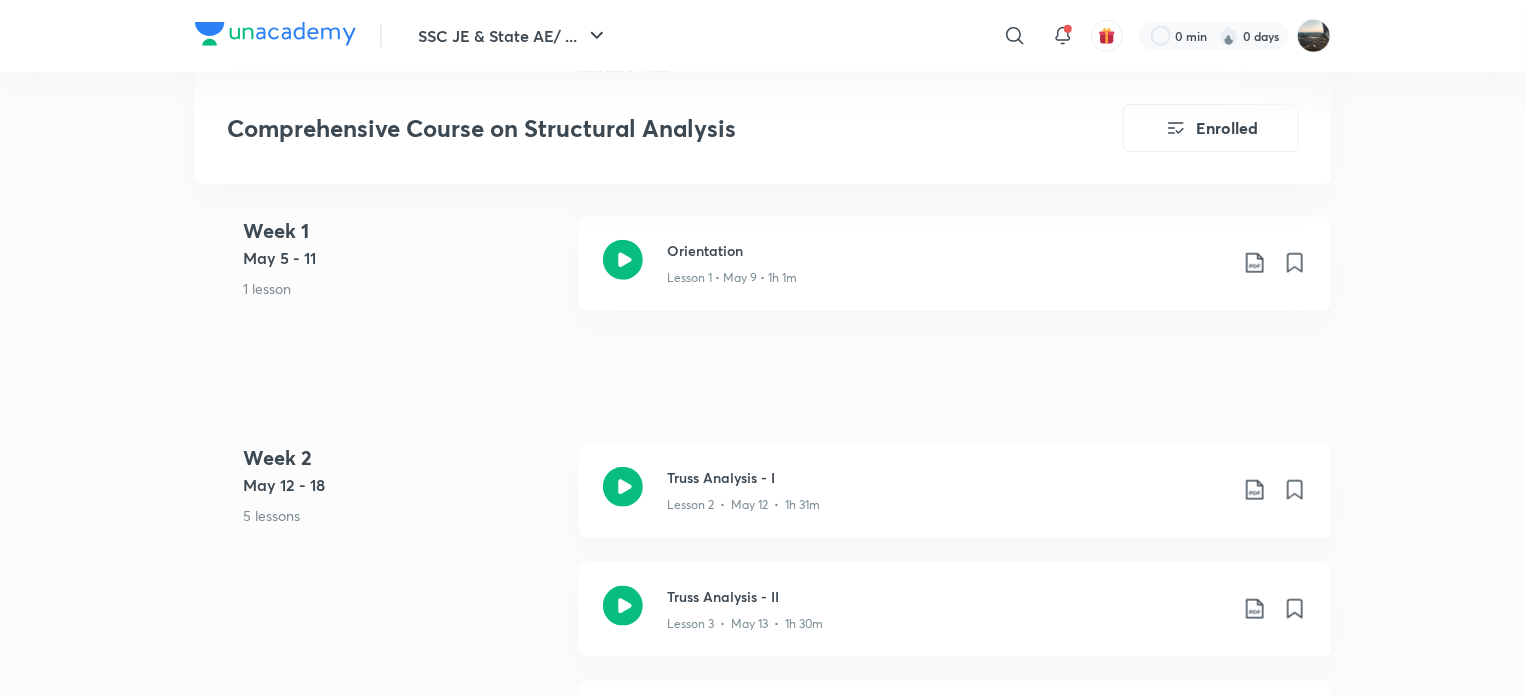 scroll, scrollTop: 1100, scrollLeft: 0, axis: vertical 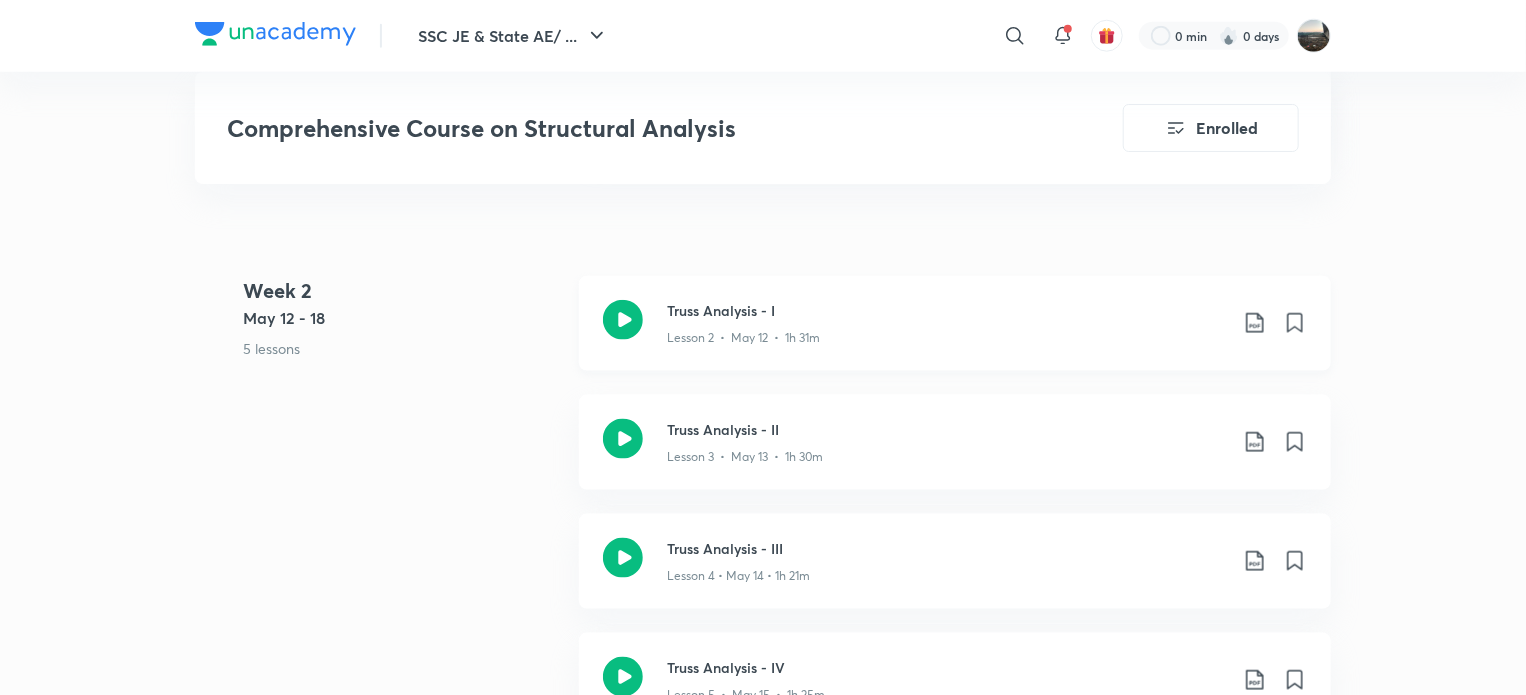 click 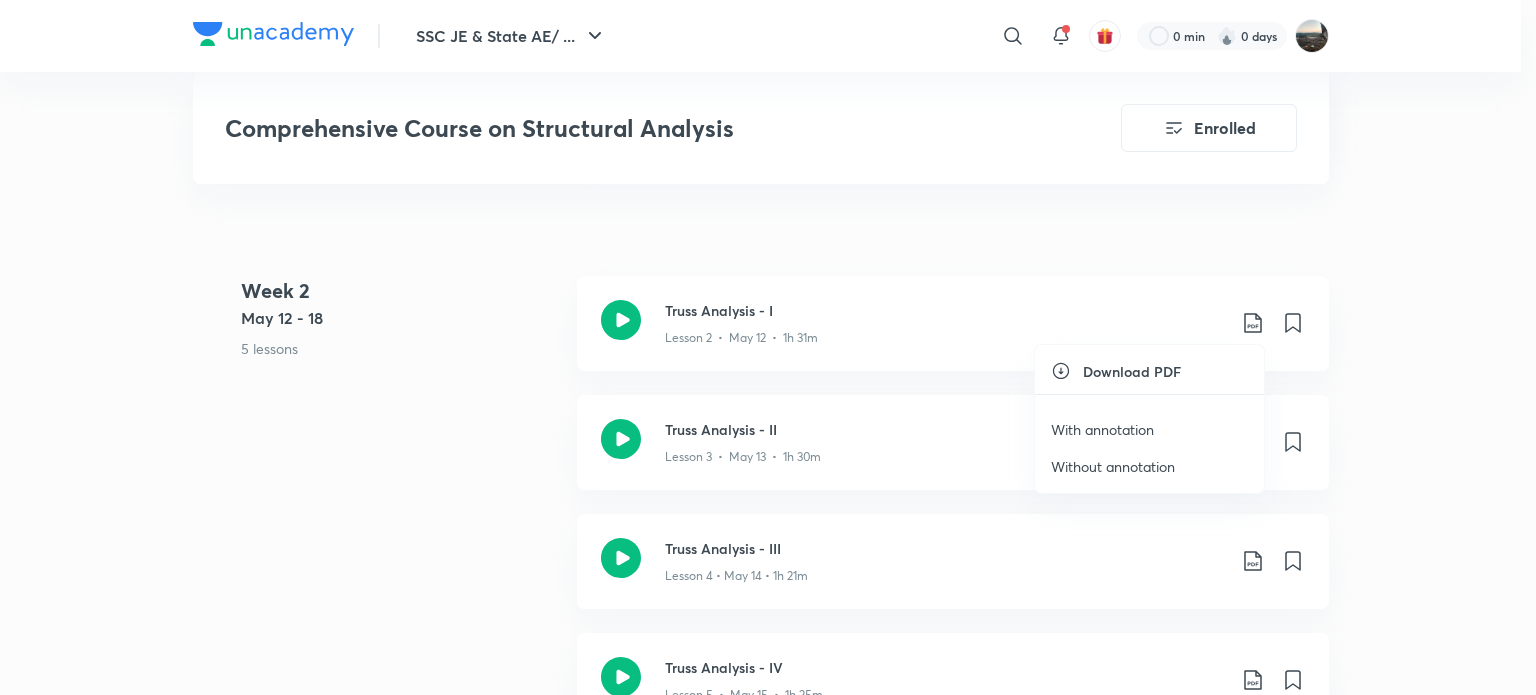 click on "With annotation" at bounding box center [1102, 429] 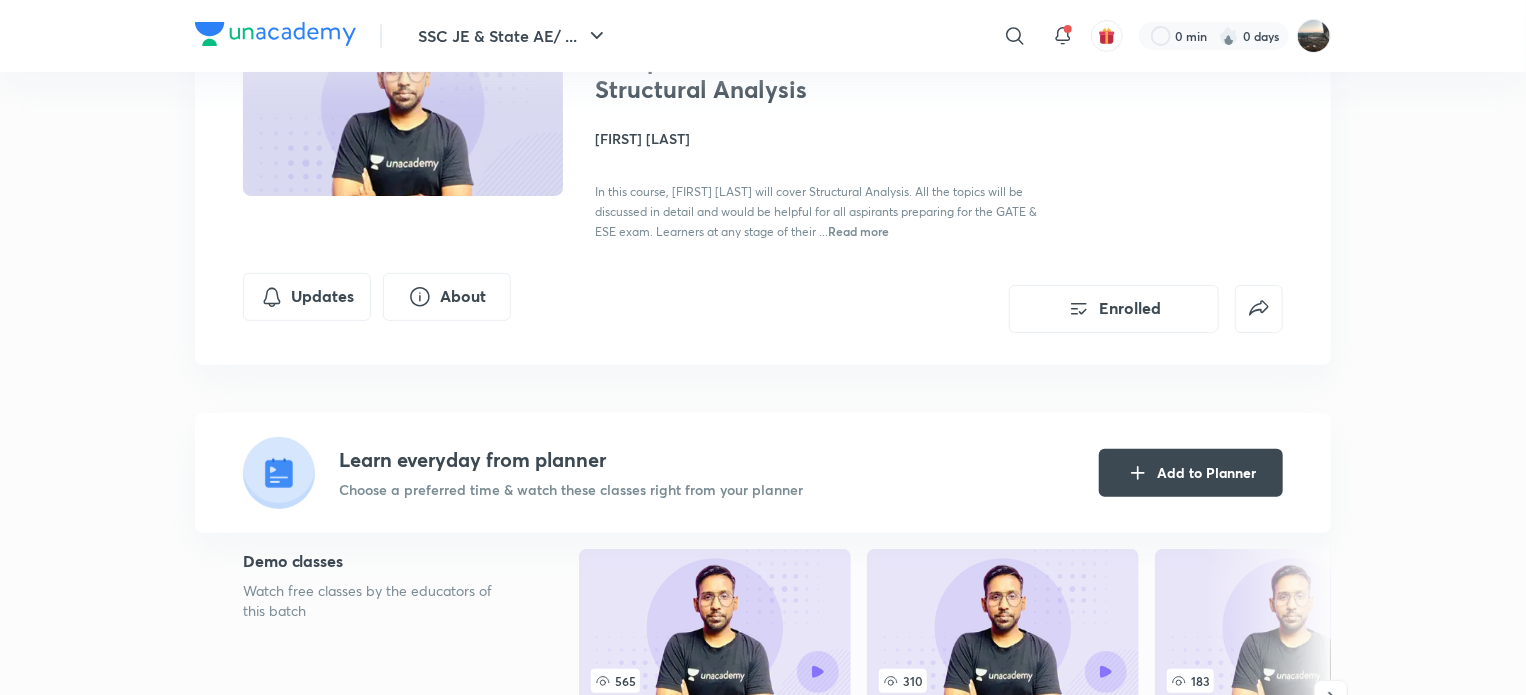 scroll, scrollTop: 100, scrollLeft: 0, axis: vertical 